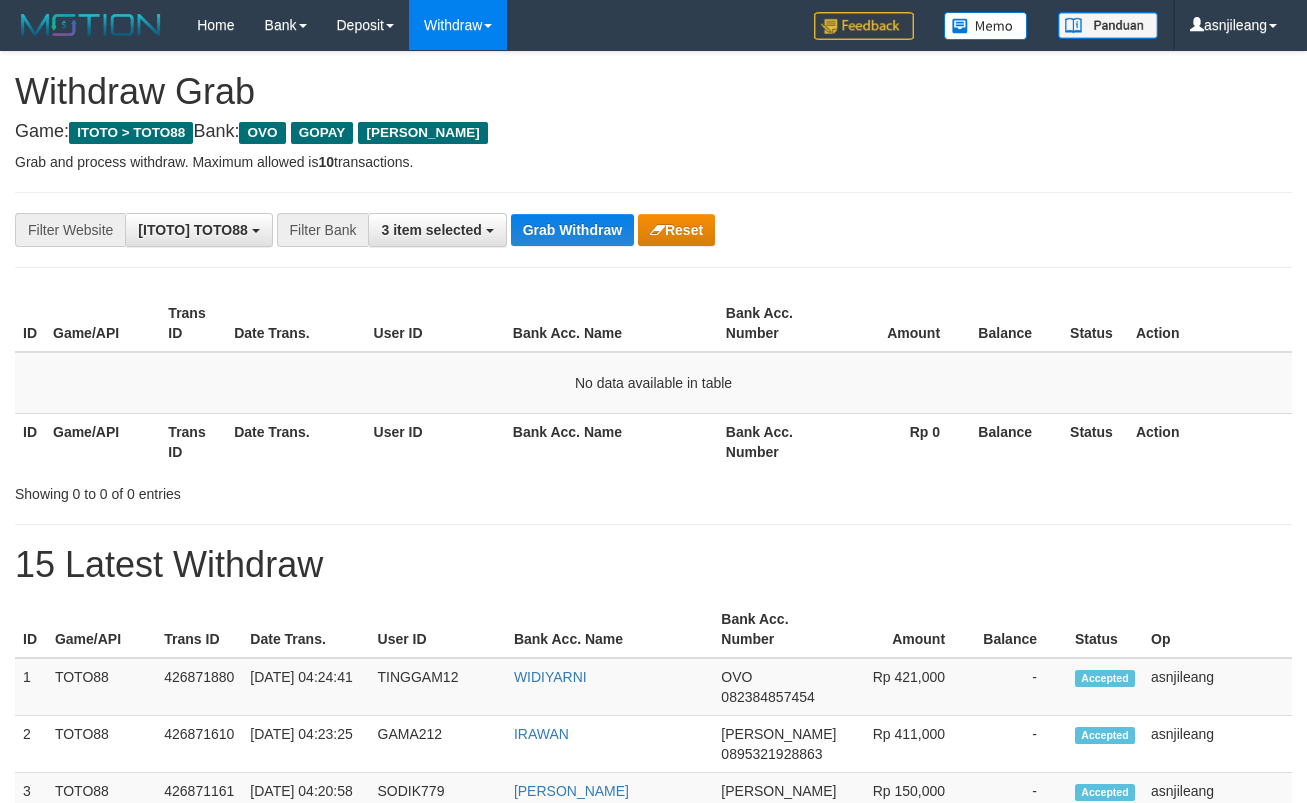 scroll, scrollTop: 0, scrollLeft: 0, axis: both 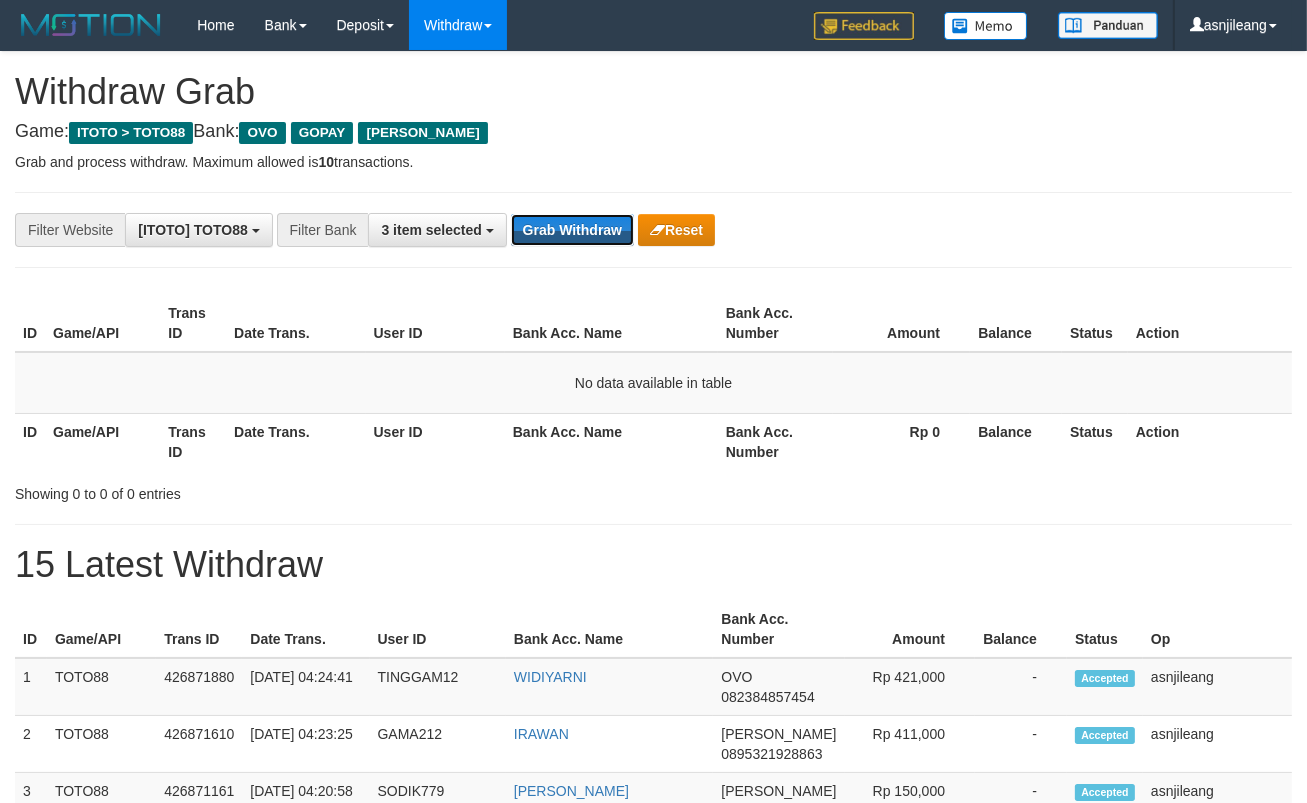 click on "Grab Withdraw" at bounding box center (572, 230) 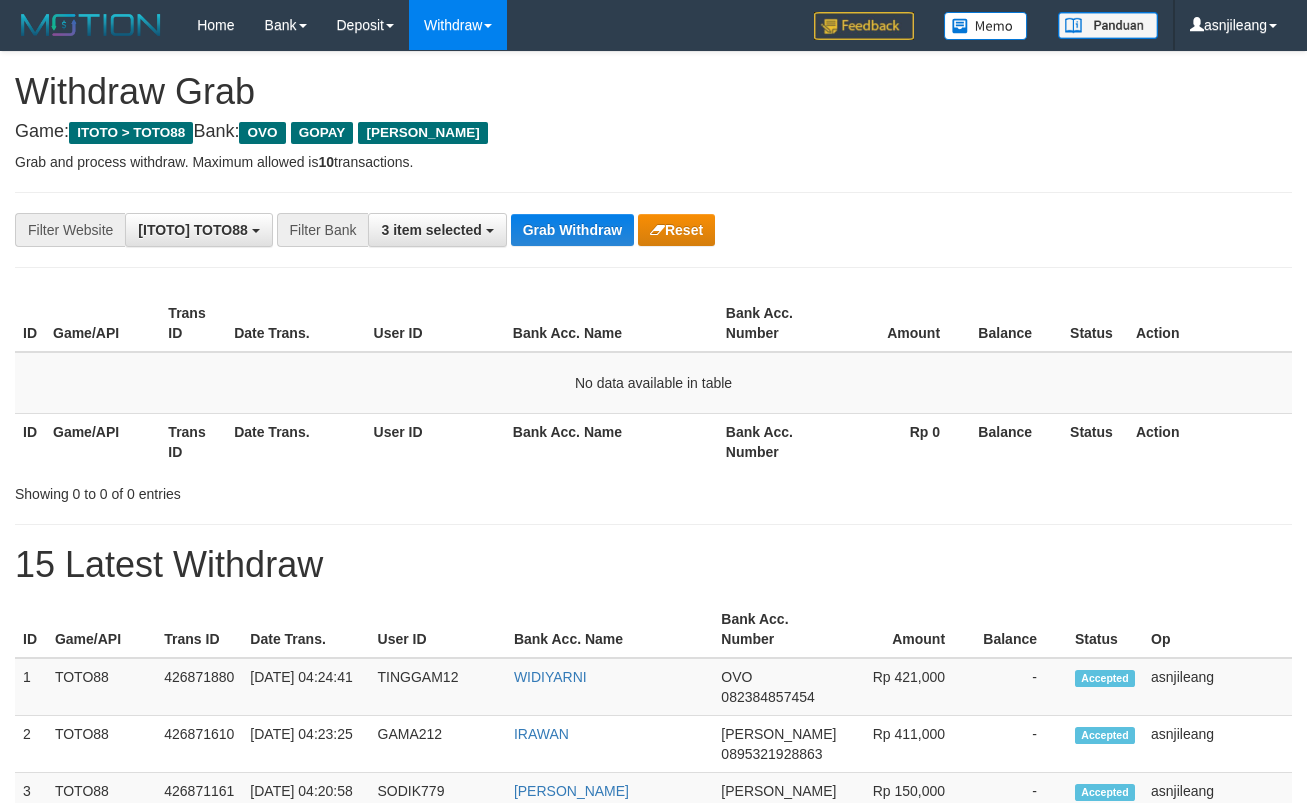 scroll, scrollTop: 0, scrollLeft: 0, axis: both 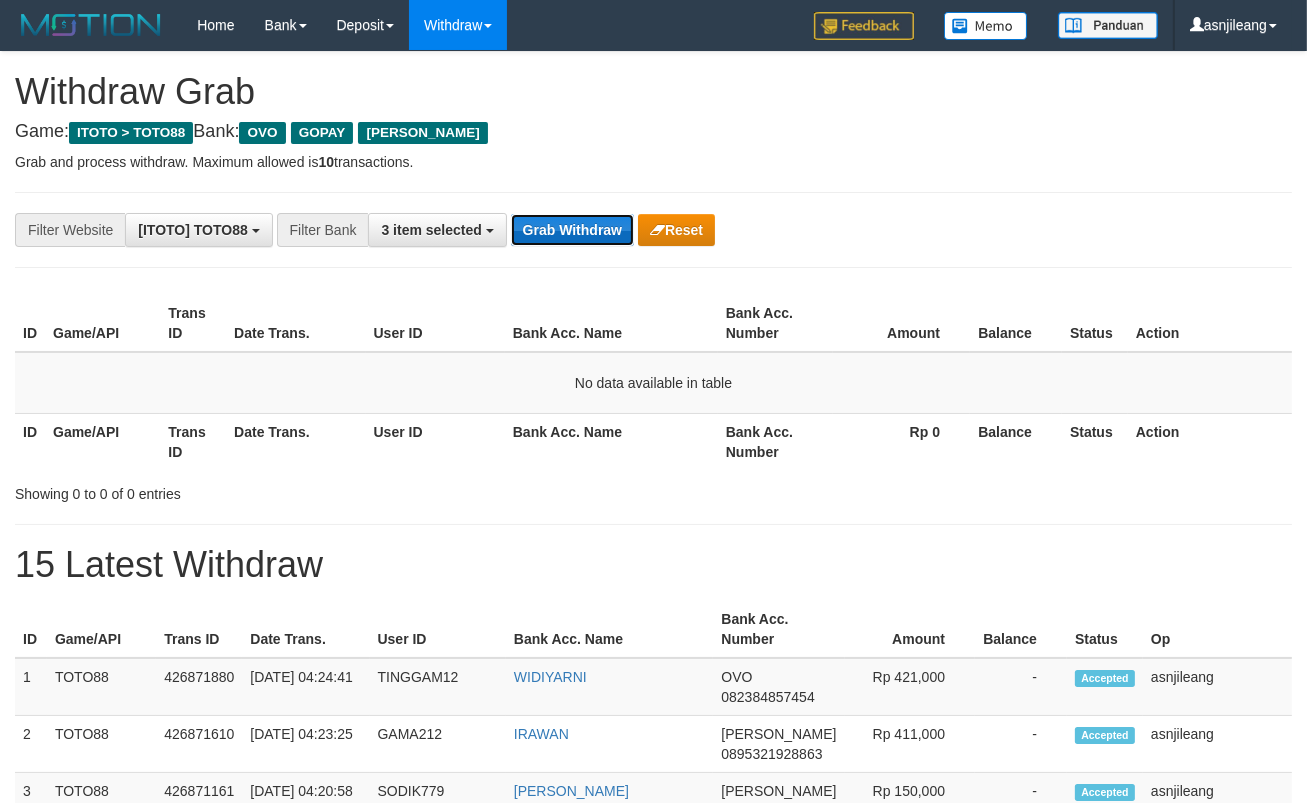 click on "Grab Withdraw" at bounding box center (572, 230) 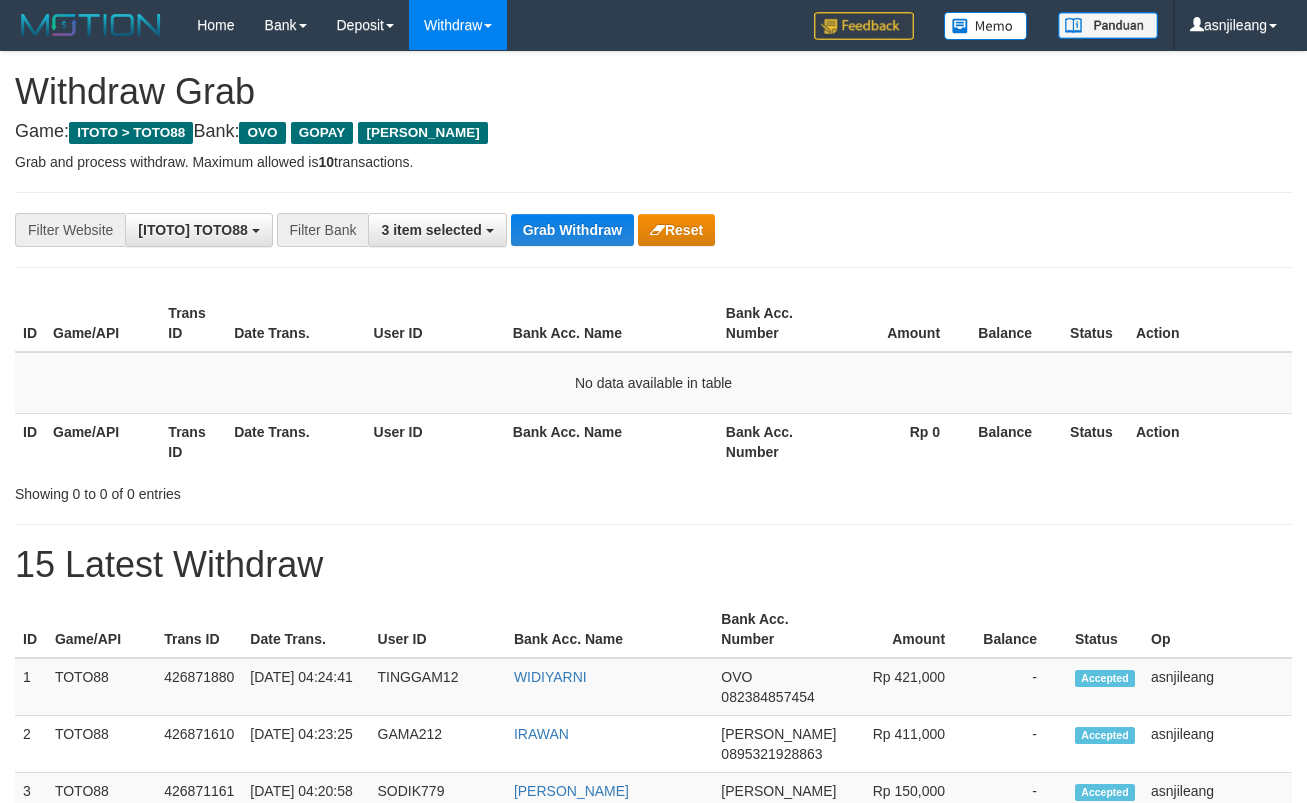 scroll, scrollTop: 0, scrollLeft: 0, axis: both 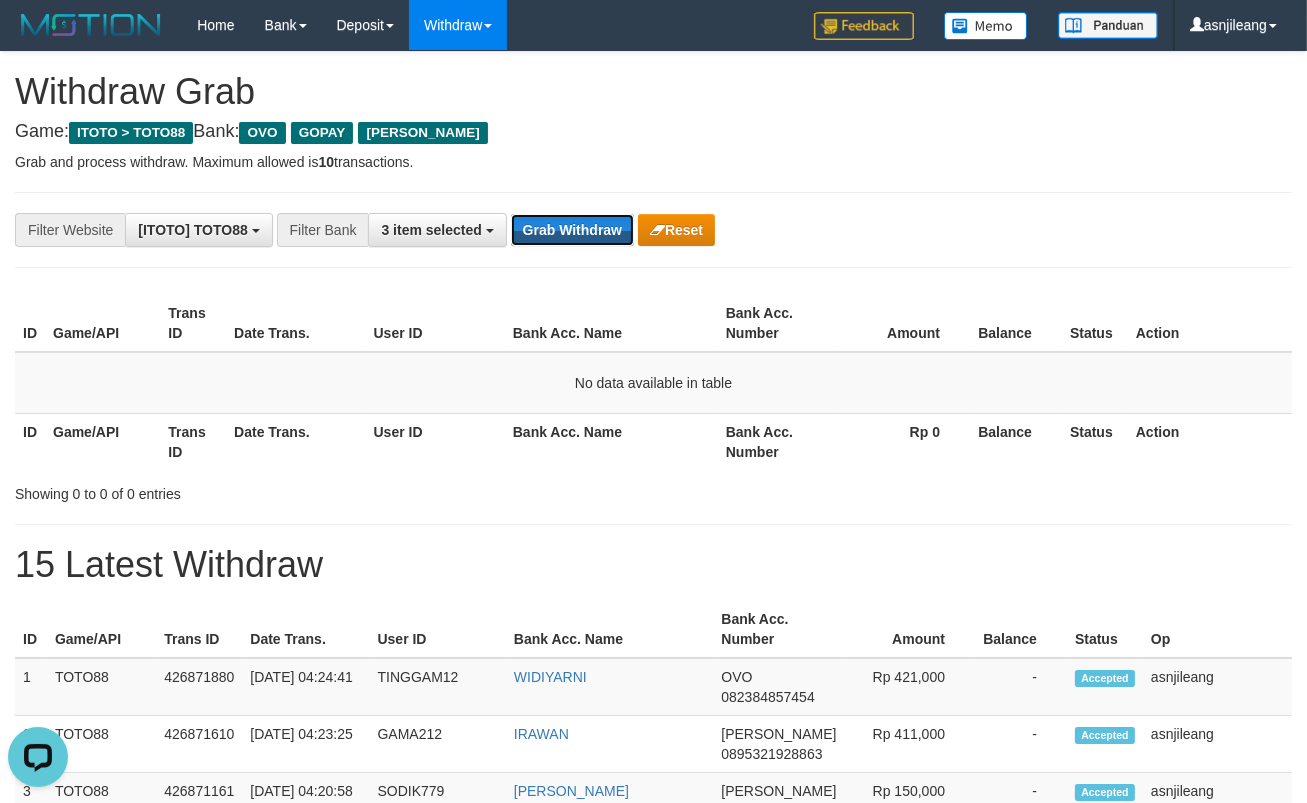 click on "Grab Withdraw" at bounding box center (572, 230) 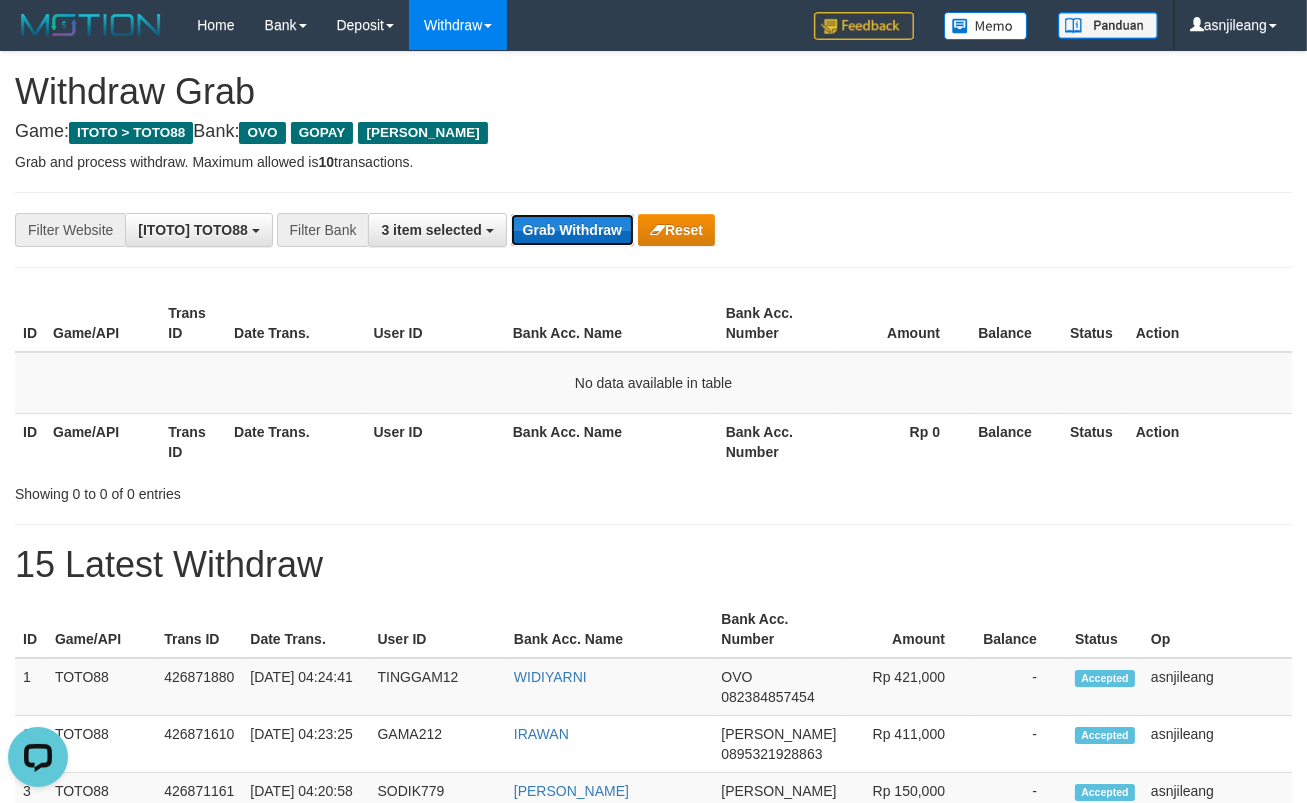 click on "Grab Withdraw" at bounding box center (572, 230) 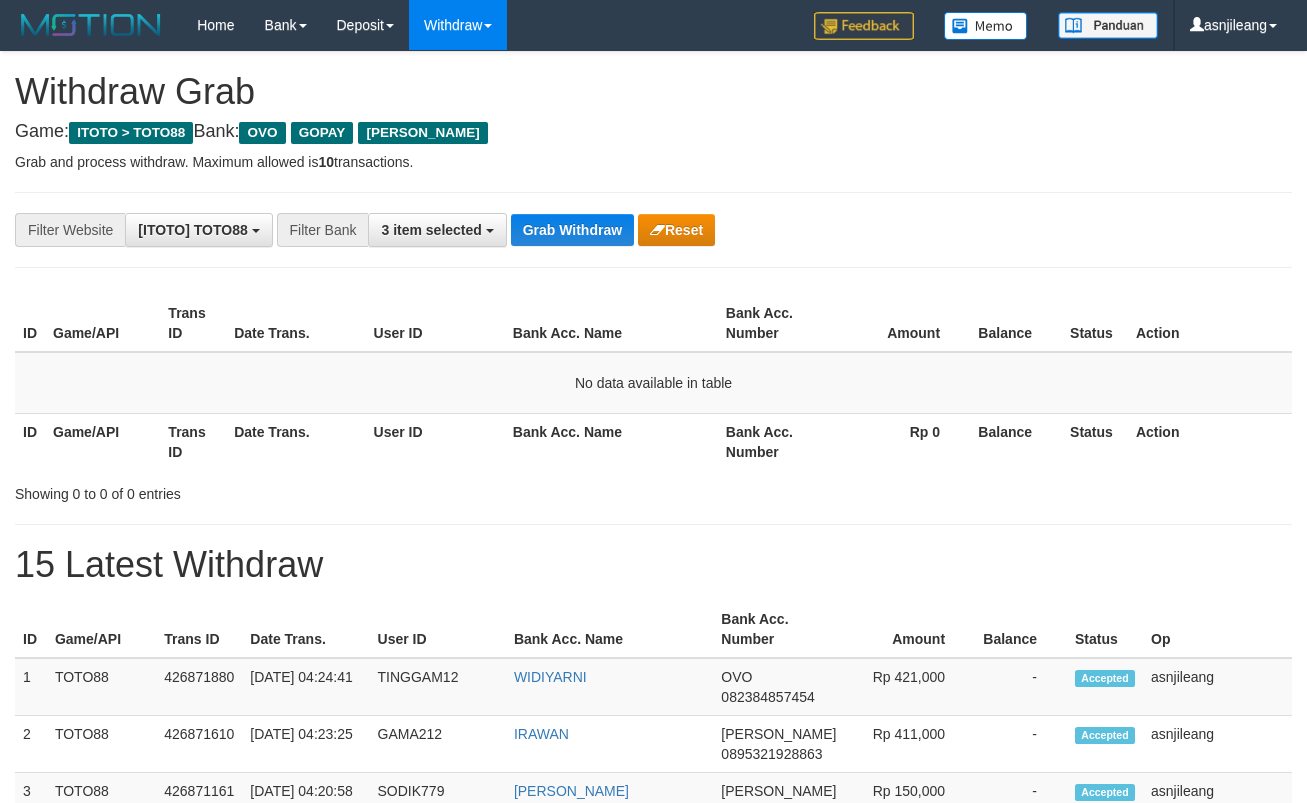 scroll, scrollTop: 0, scrollLeft: 0, axis: both 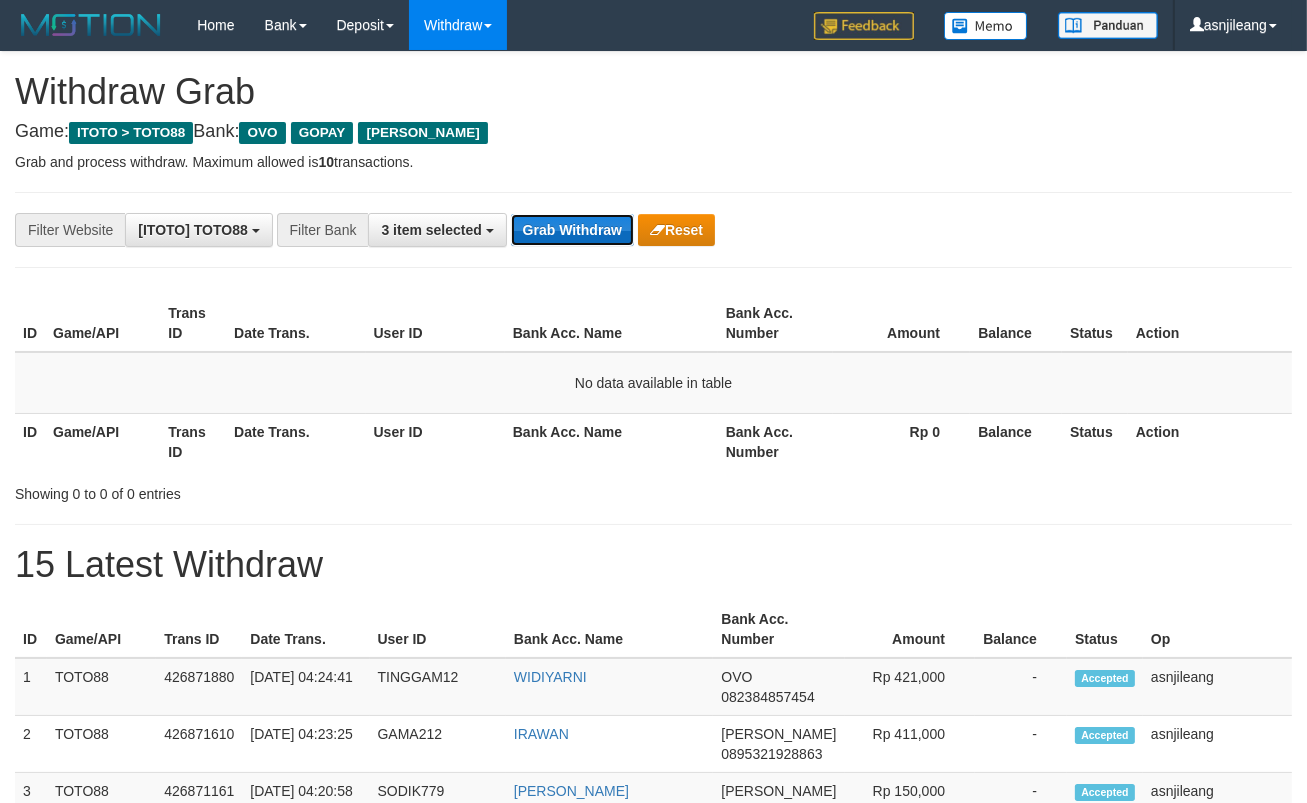 drag, startPoint x: 0, startPoint y: 0, endPoint x: 578, endPoint y: 234, distance: 623.5704 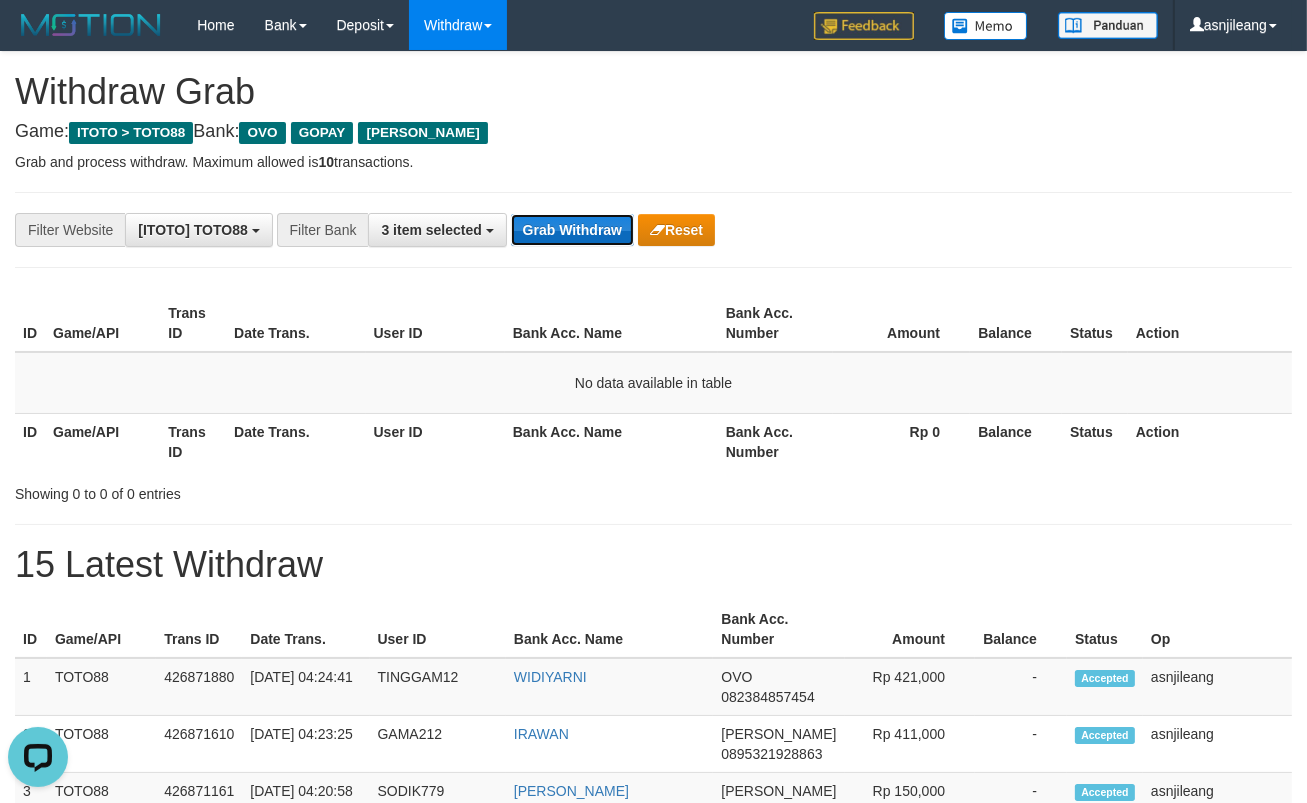 scroll, scrollTop: 0, scrollLeft: 0, axis: both 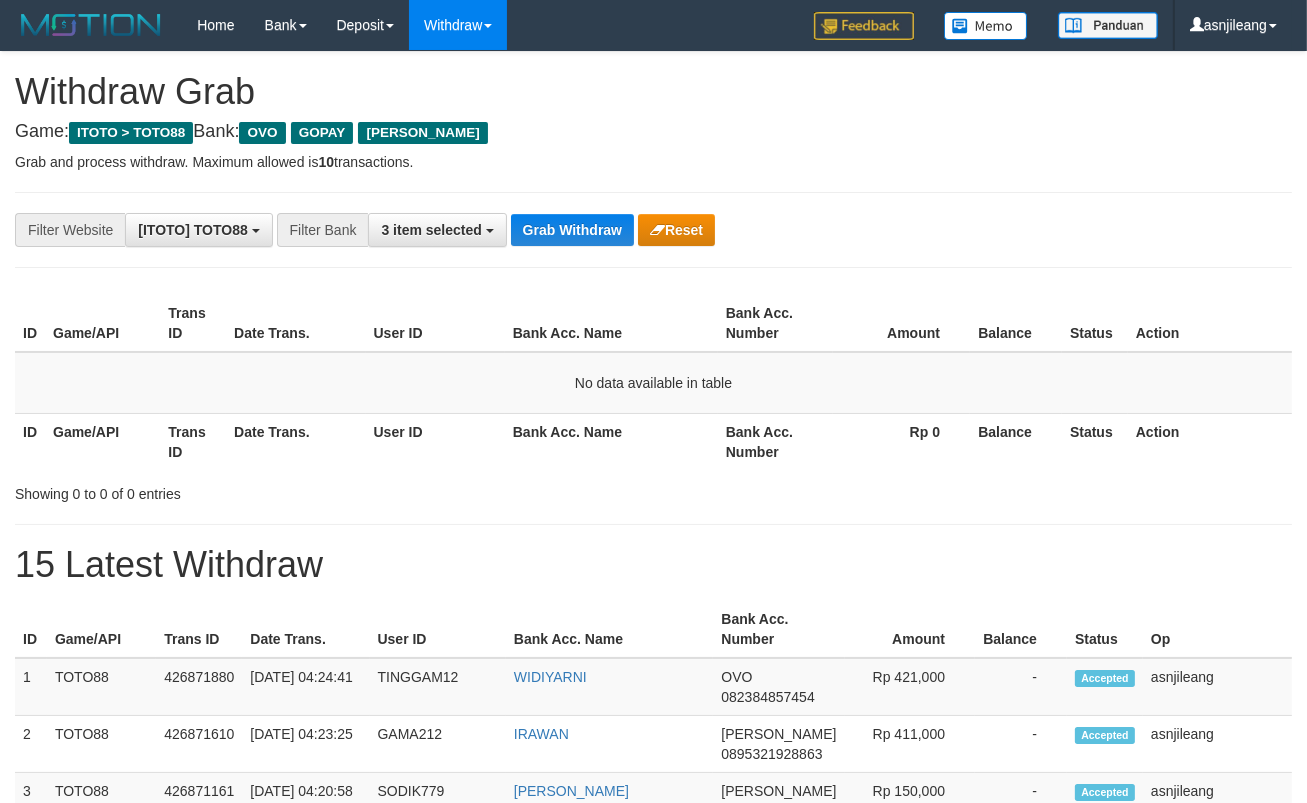 click on "Grab Withdraw" at bounding box center [572, 230] 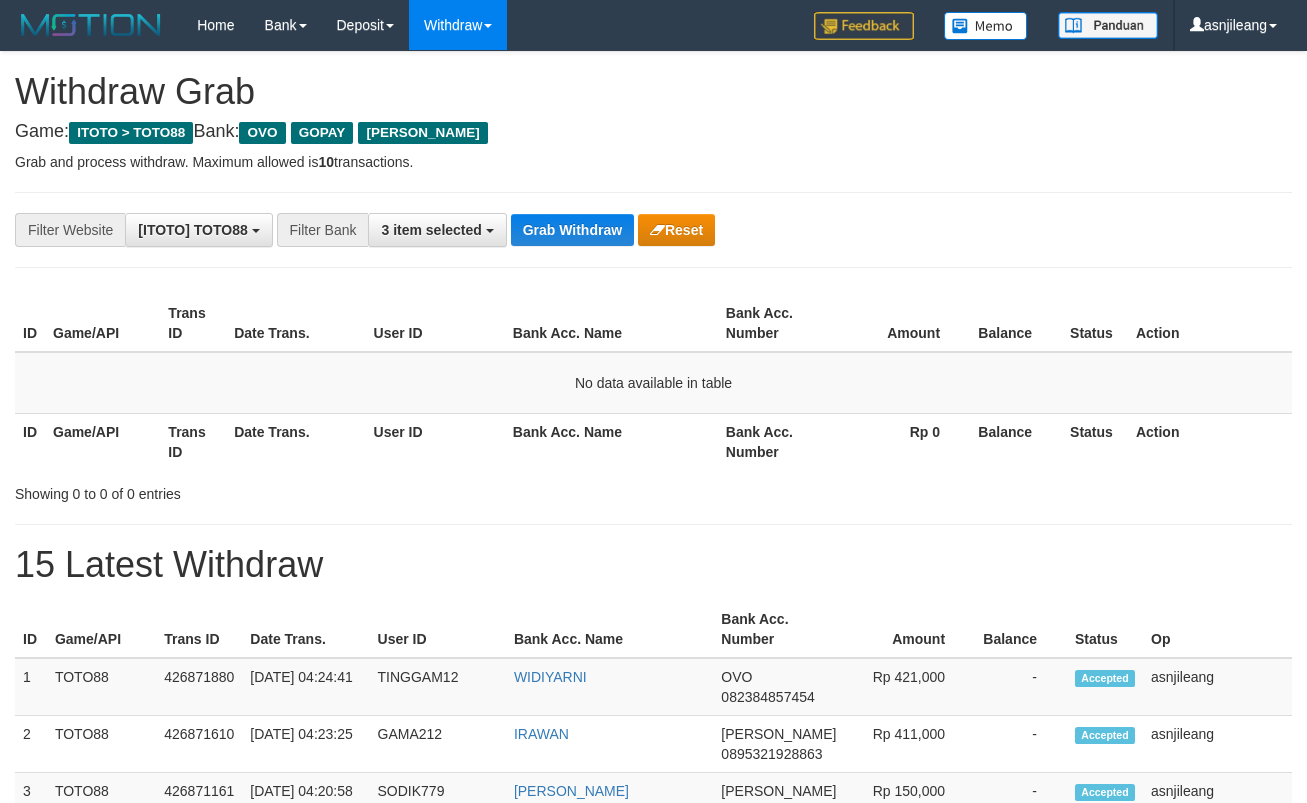 scroll, scrollTop: 0, scrollLeft: 0, axis: both 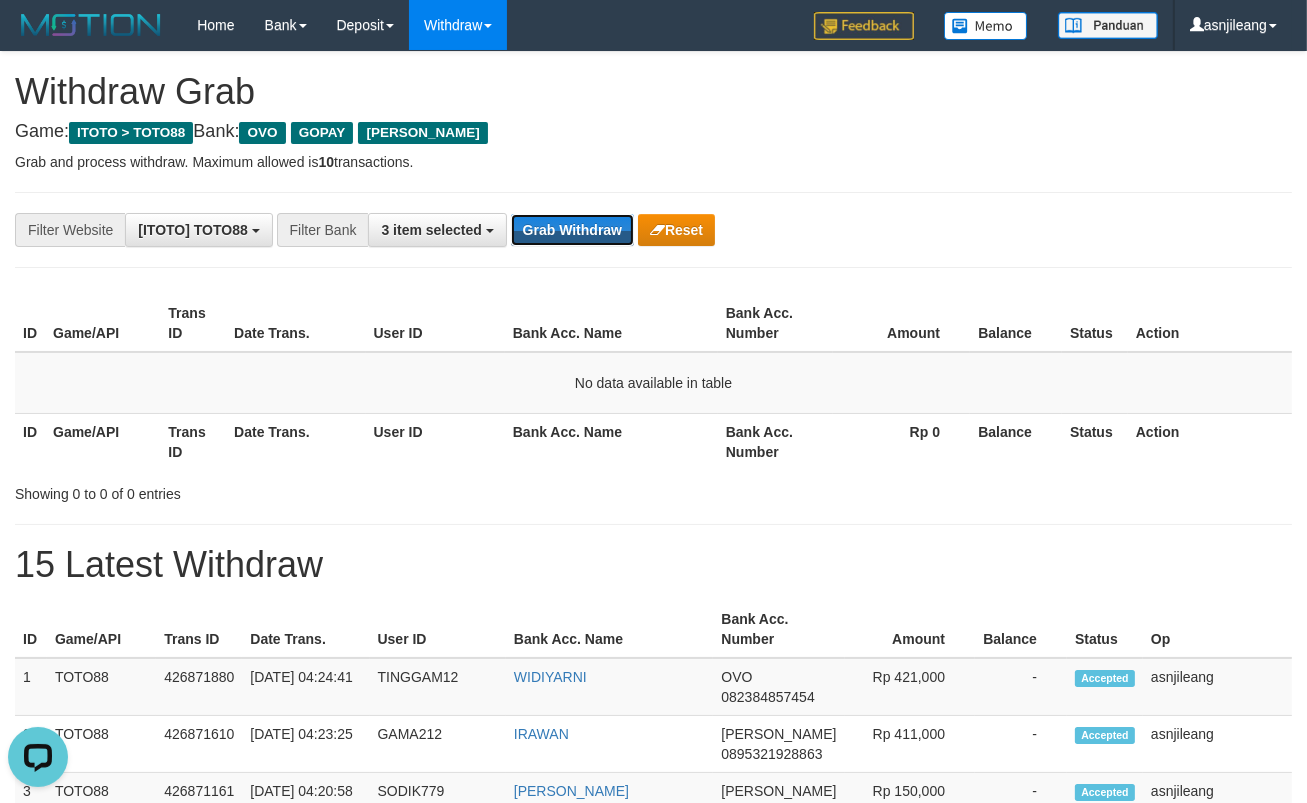 click on "Grab Withdraw" at bounding box center (572, 230) 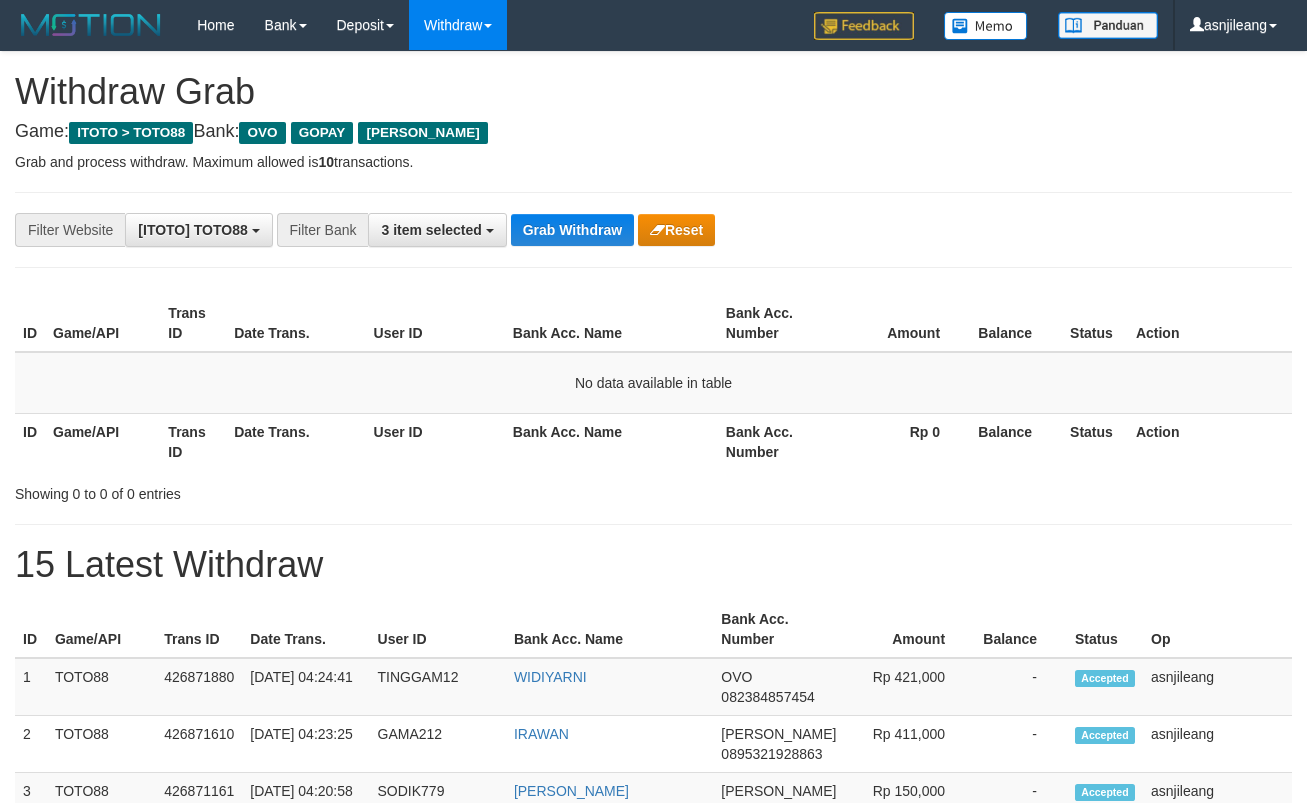 scroll, scrollTop: 0, scrollLeft: 0, axis: both 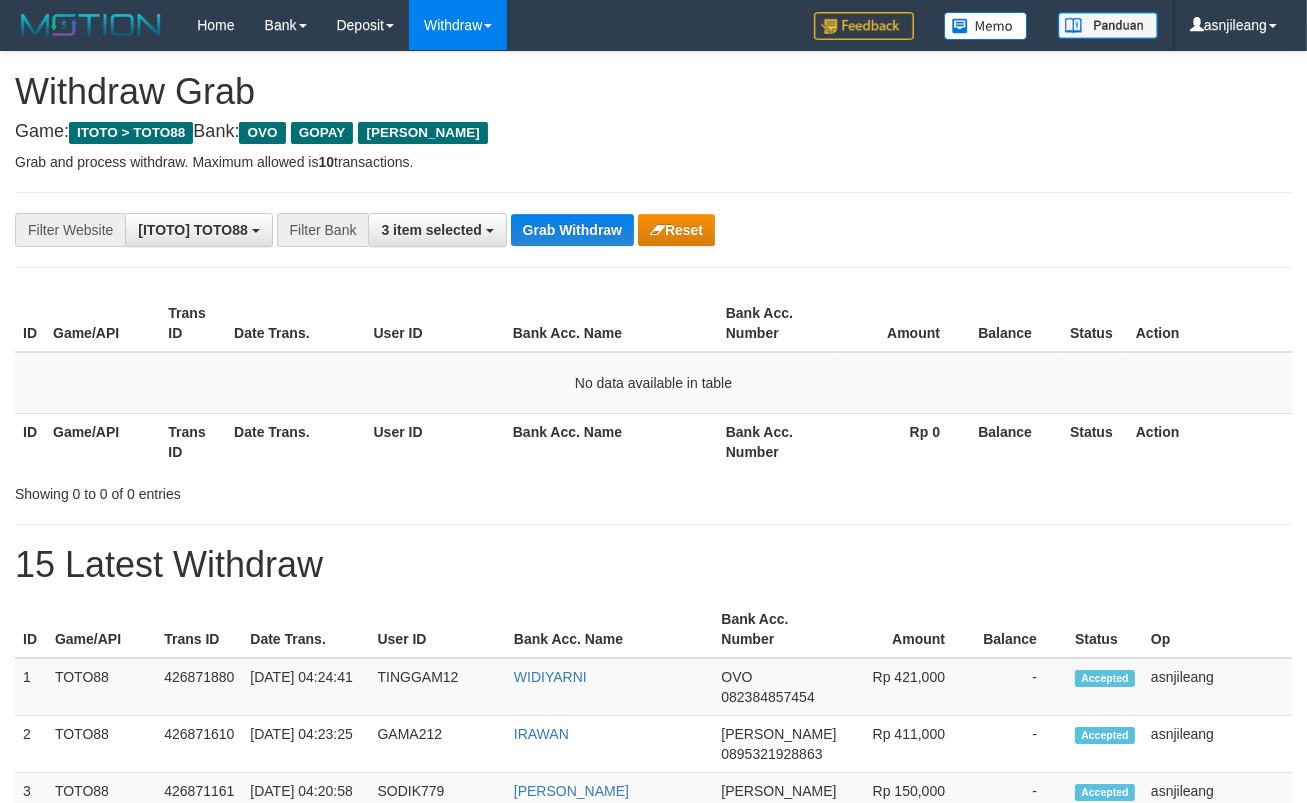 click on "Grab Withdraw" at bounding box center (572, 230) 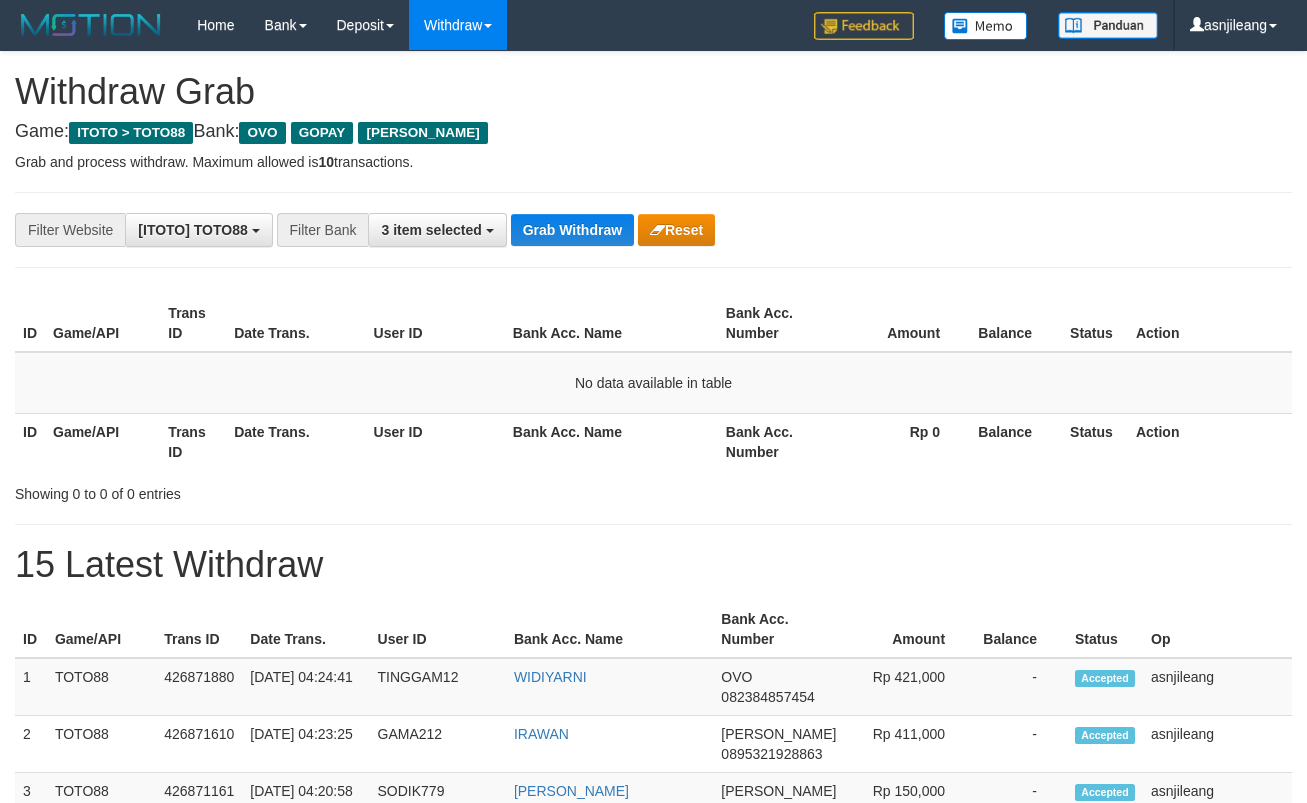 scroll, scrollTop: 0, scrollLeft: 0, axis: both 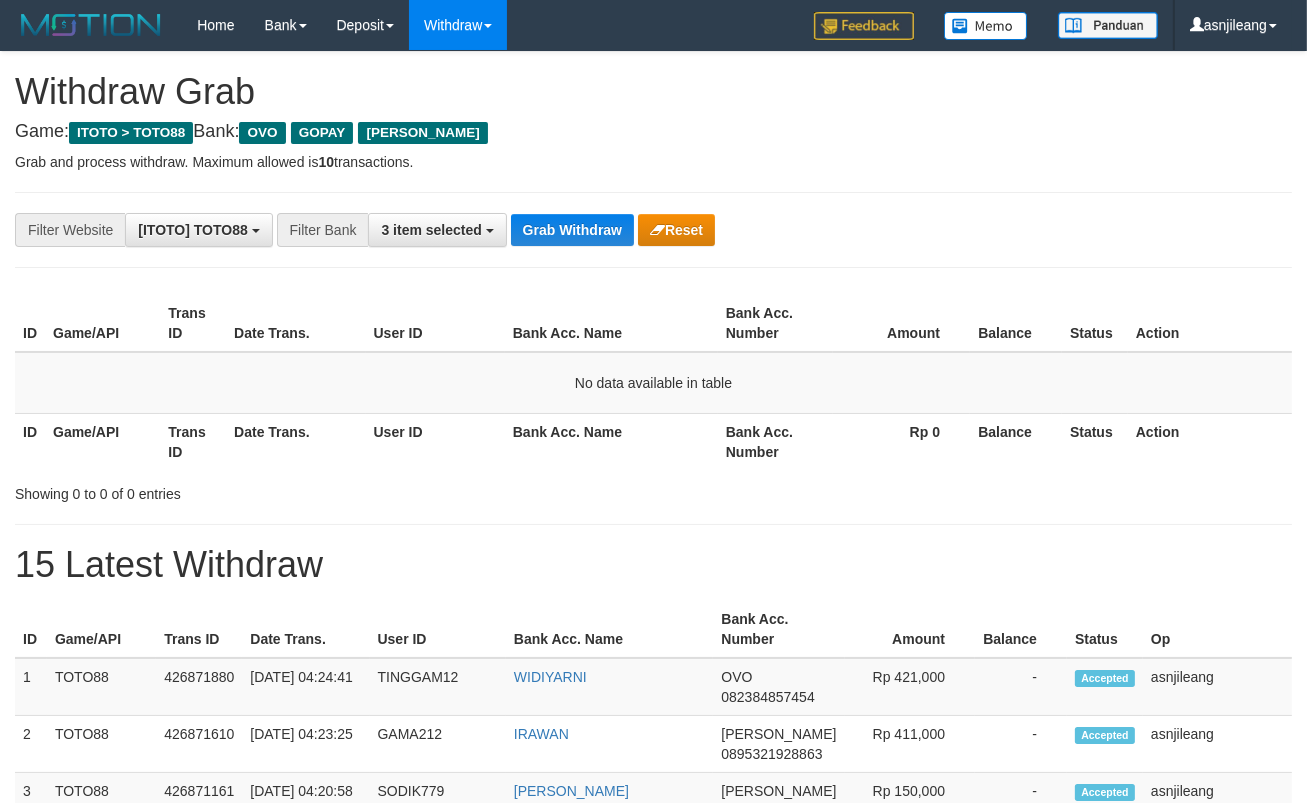 click on "Grab Withdraw" at bounding box center [572, 230] 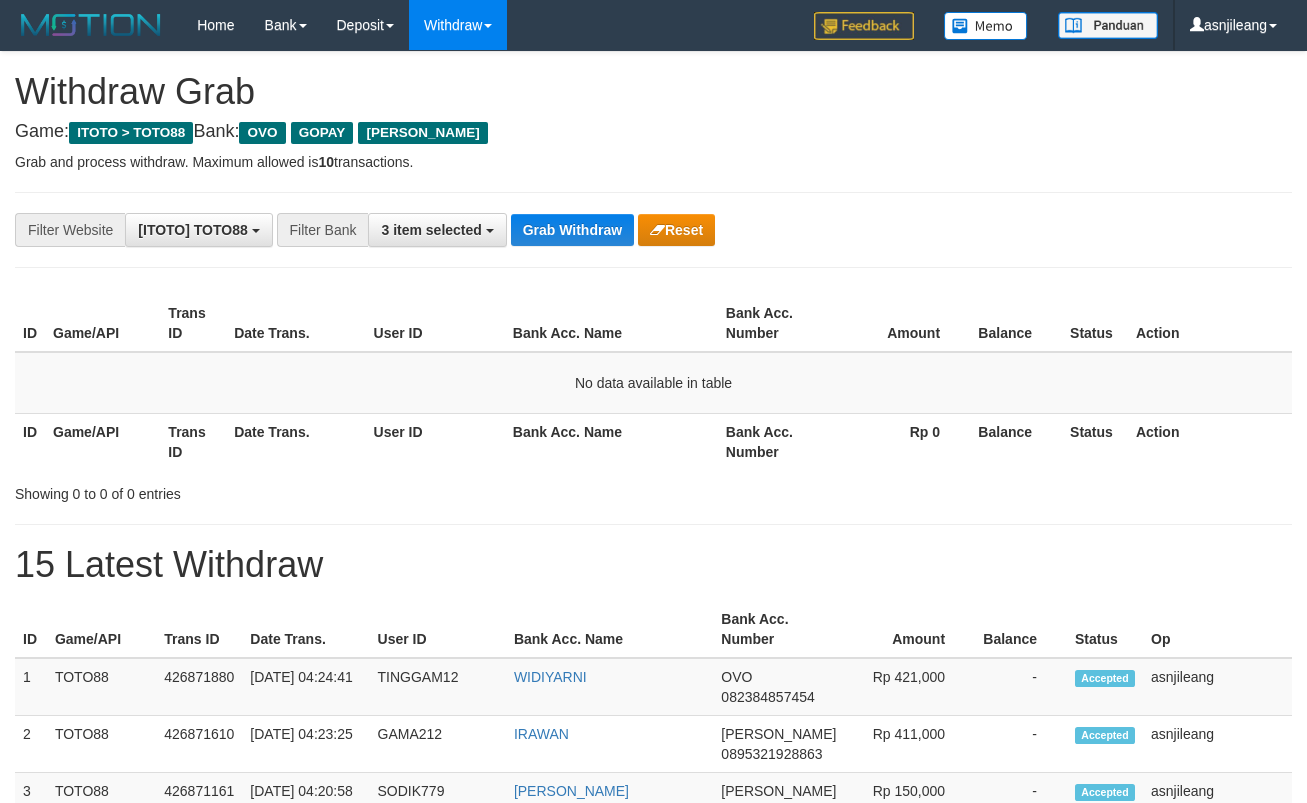 scroll, scrollTop: 0, scrollLeft: 0, axis: both 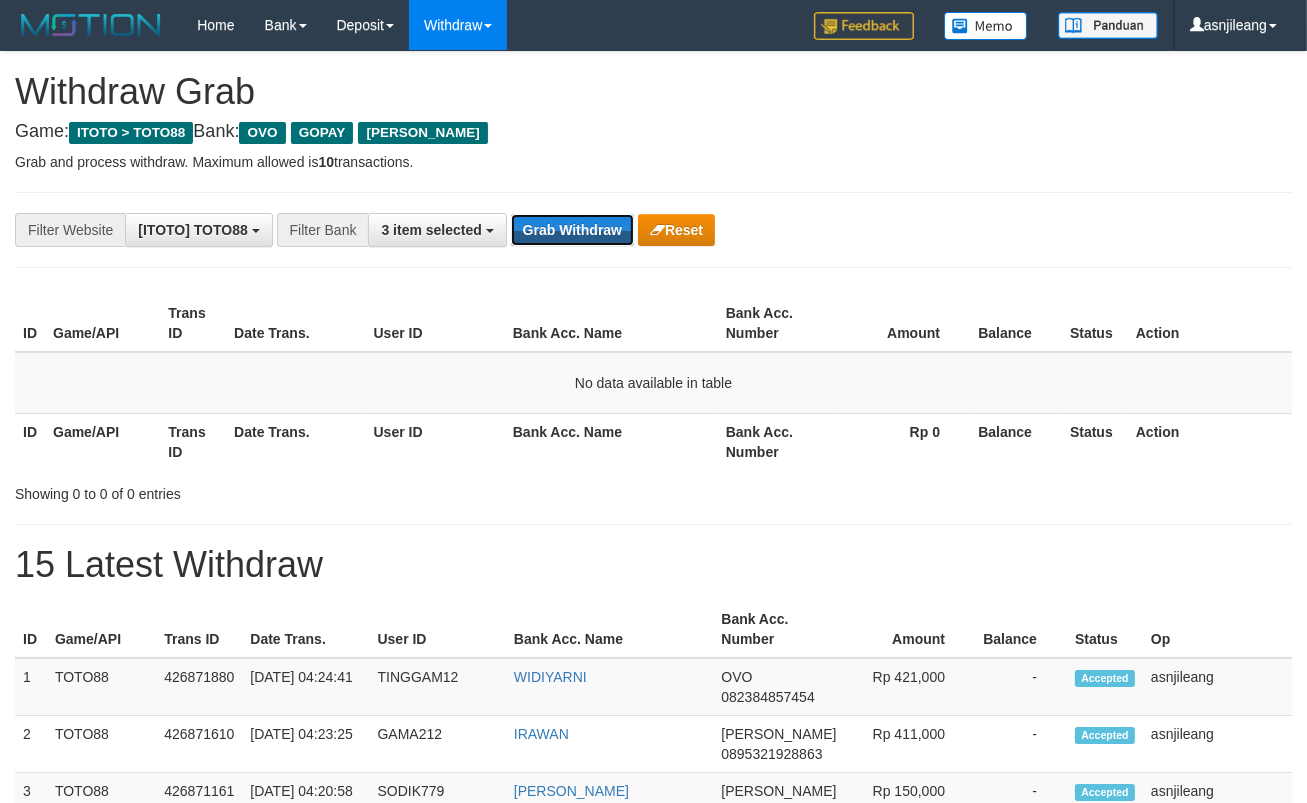 click on "Grab Withdraw" at bounding box center (572, 230) 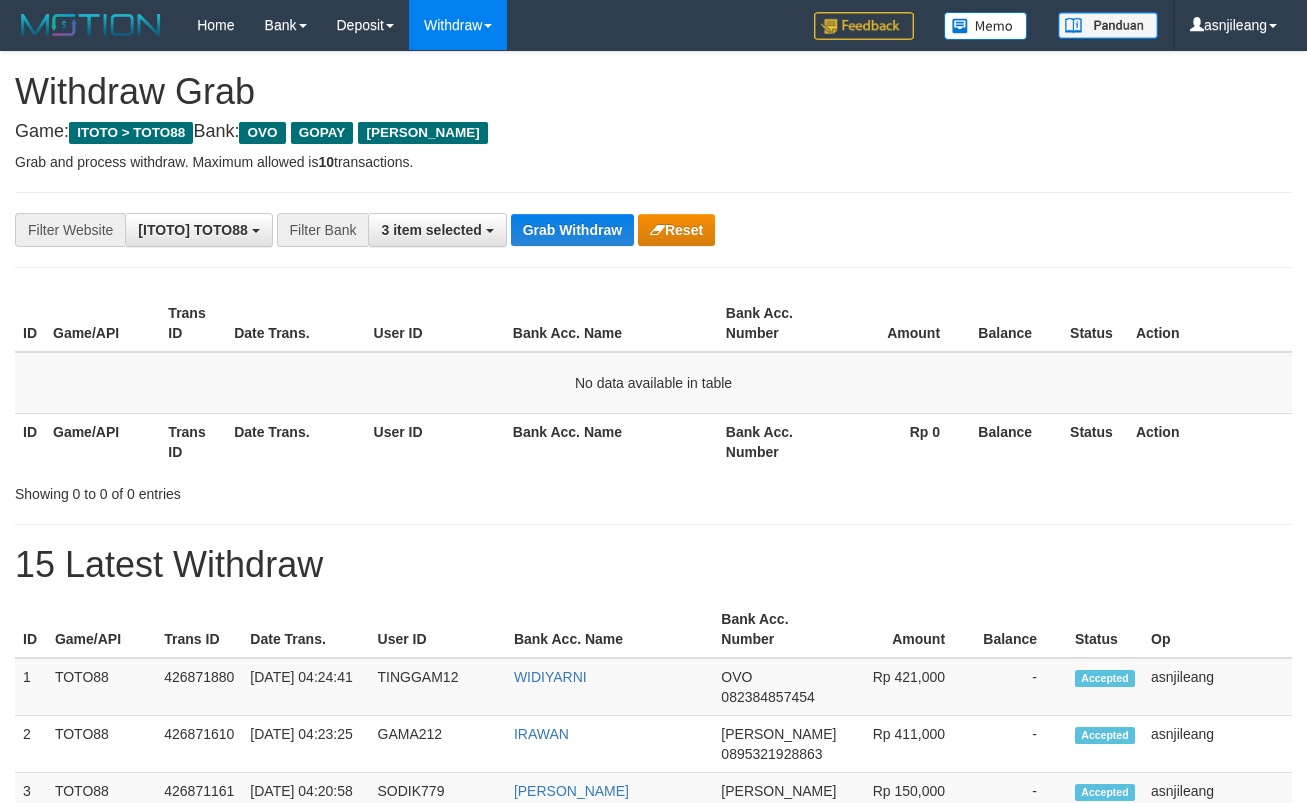 scroll, scrollTop: 0, scrollLeft: 0, axis: both 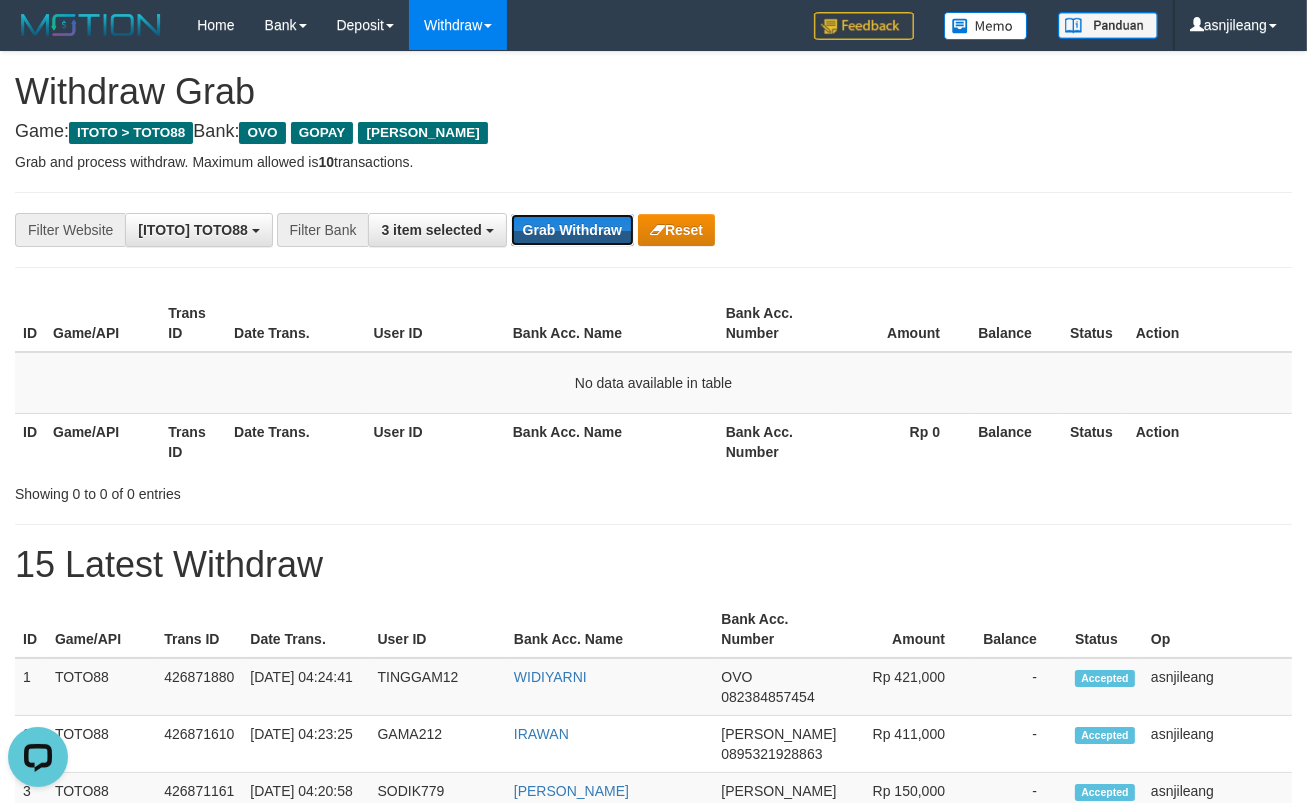 click on "Grab Withdraw" at bounding box center [572, 230] 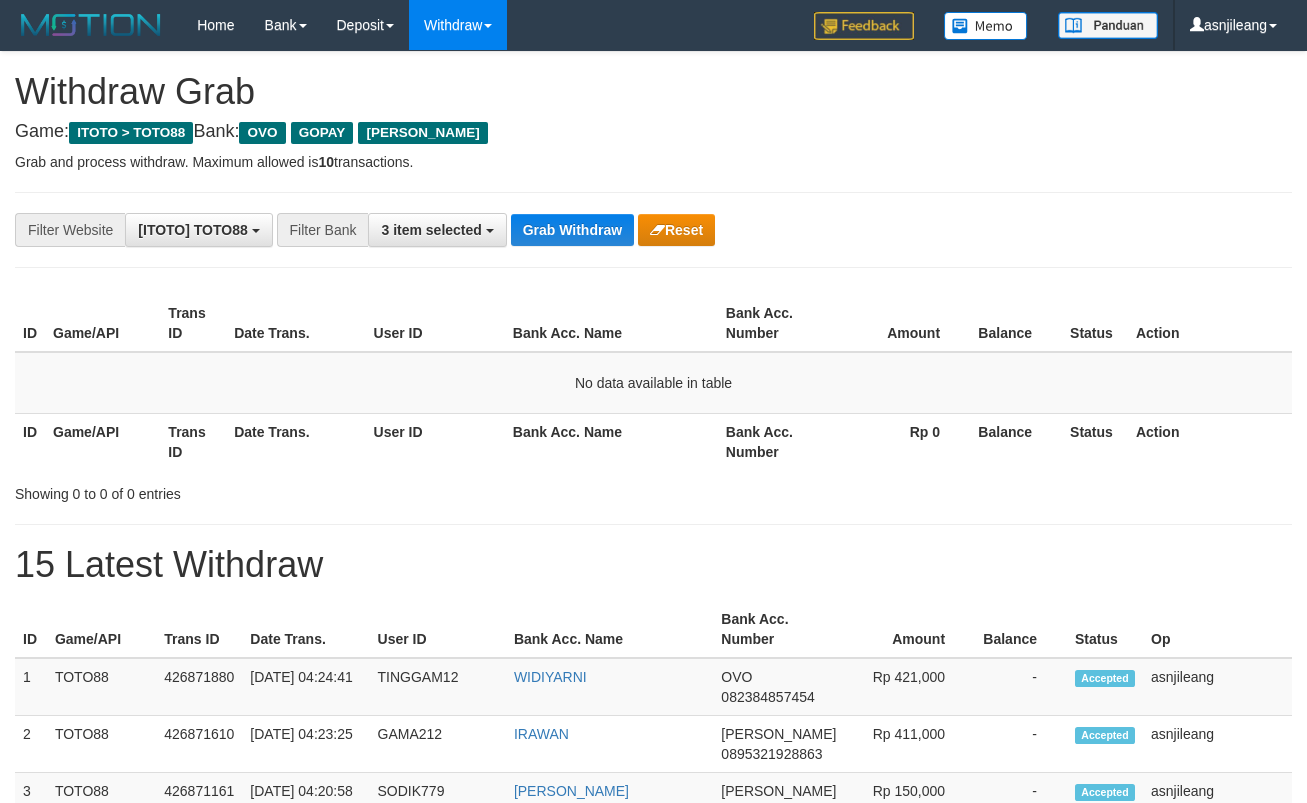 scroll, scrollTop: 0, scrollLeft: 0, axis: both 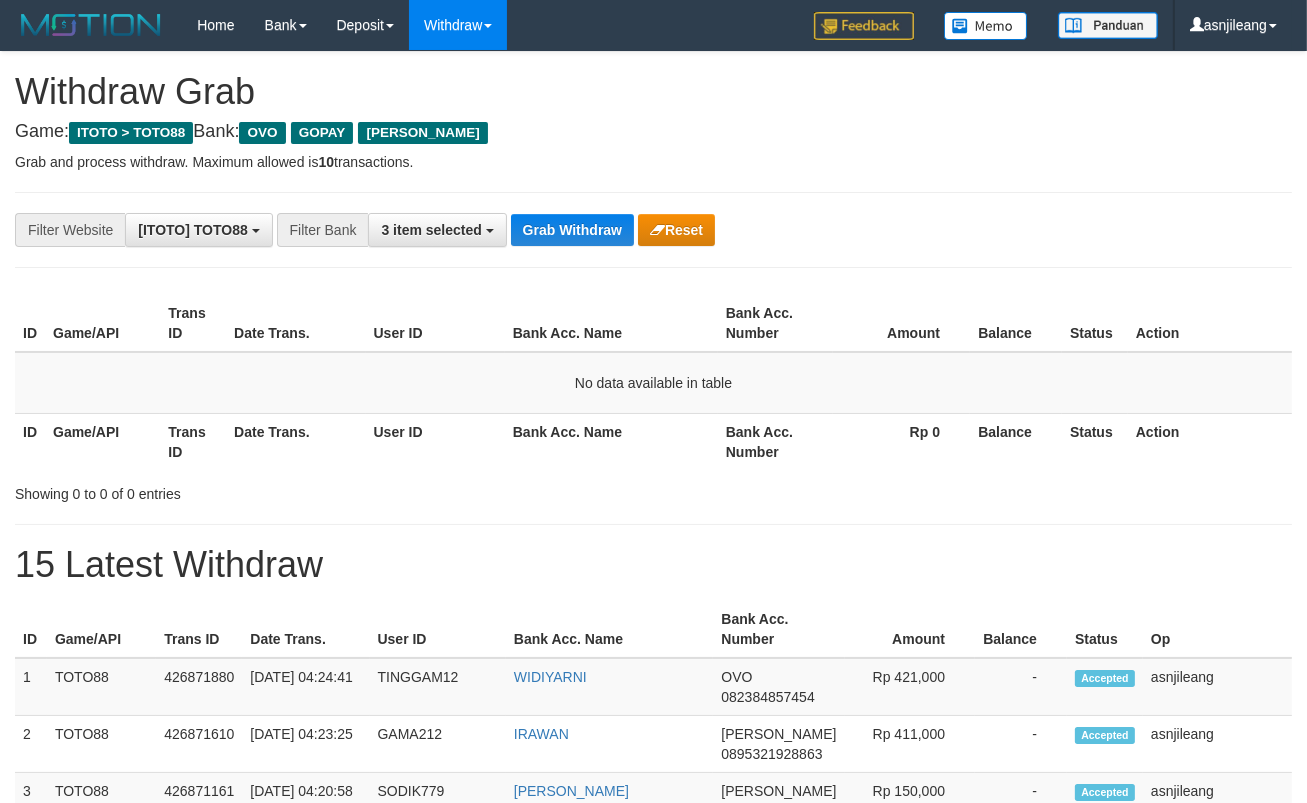 click on "Grab Withdraw" at bounding box center [572, 230] 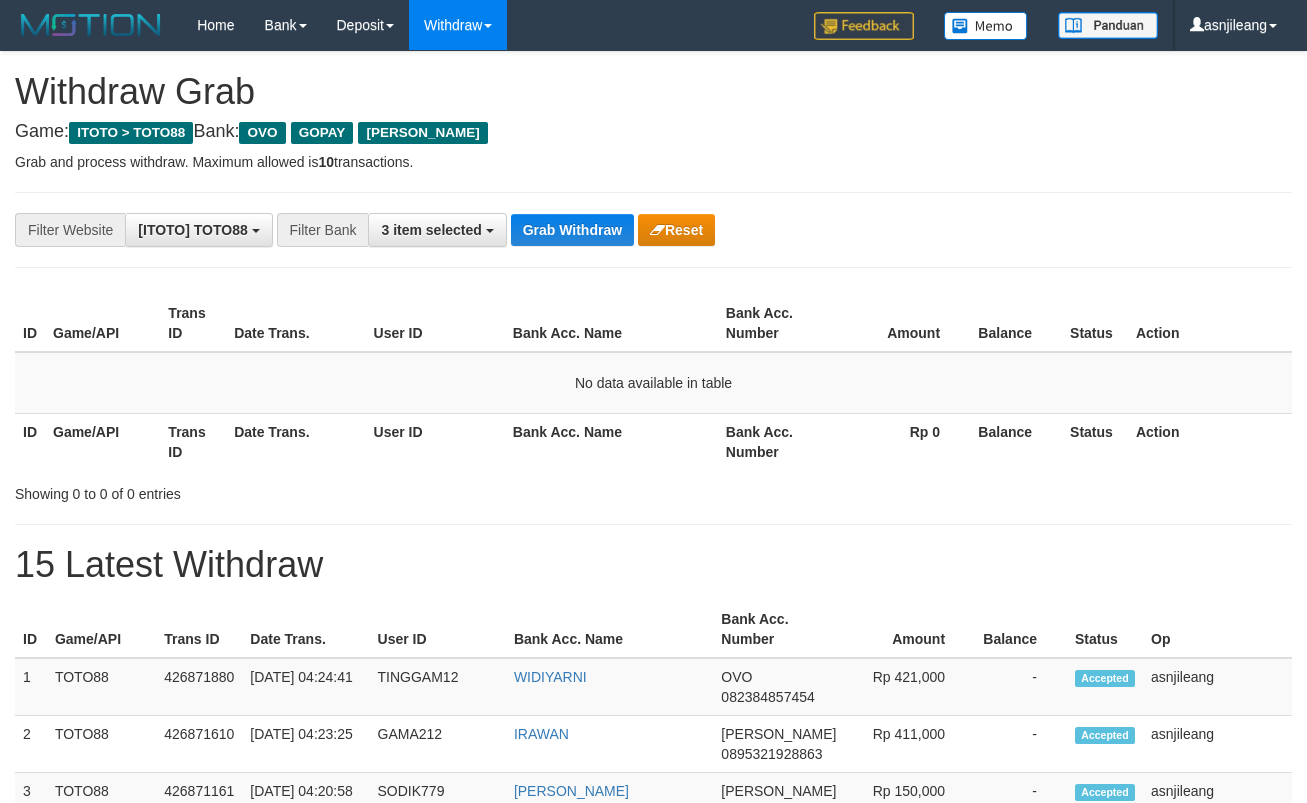 scroll, scrollTop: 0, scrollLeft: 0, axis: both 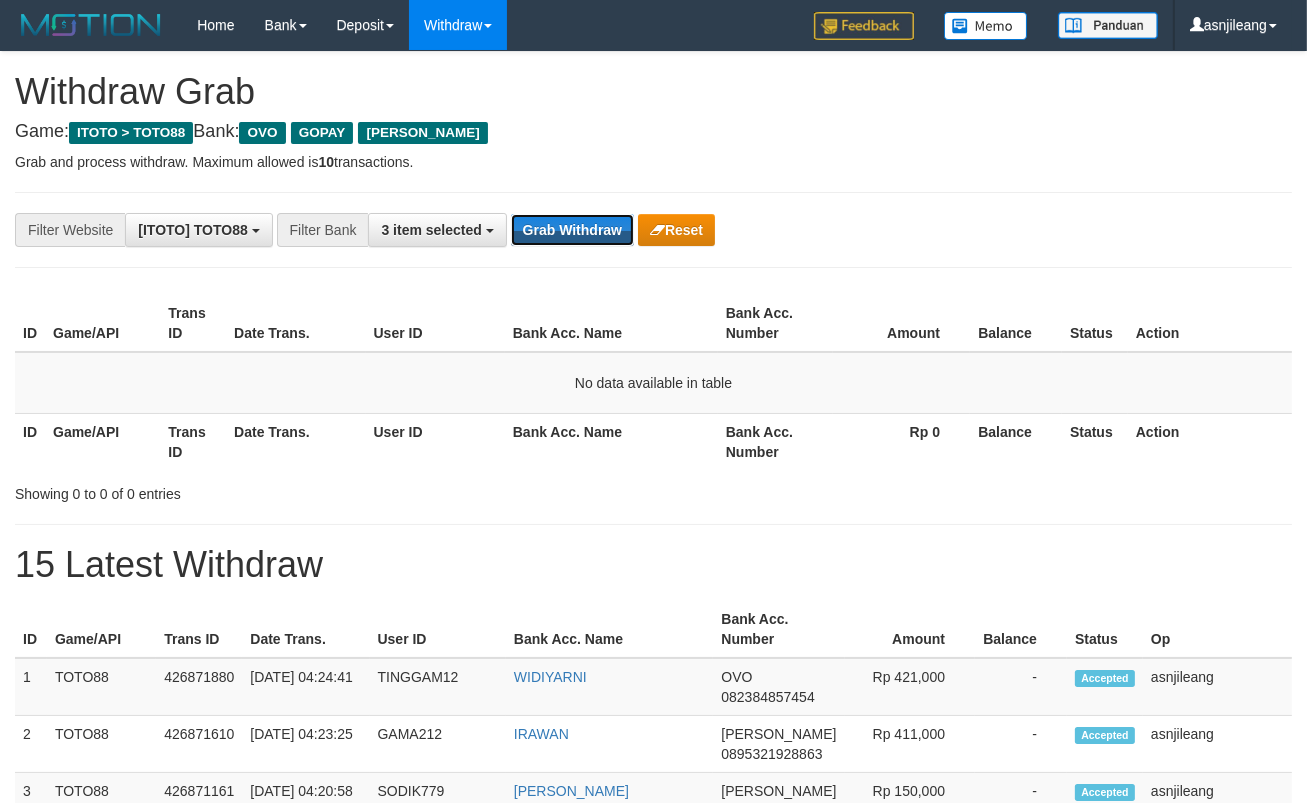 click on "Grab Withdraw" at bounding box center (572, 230) 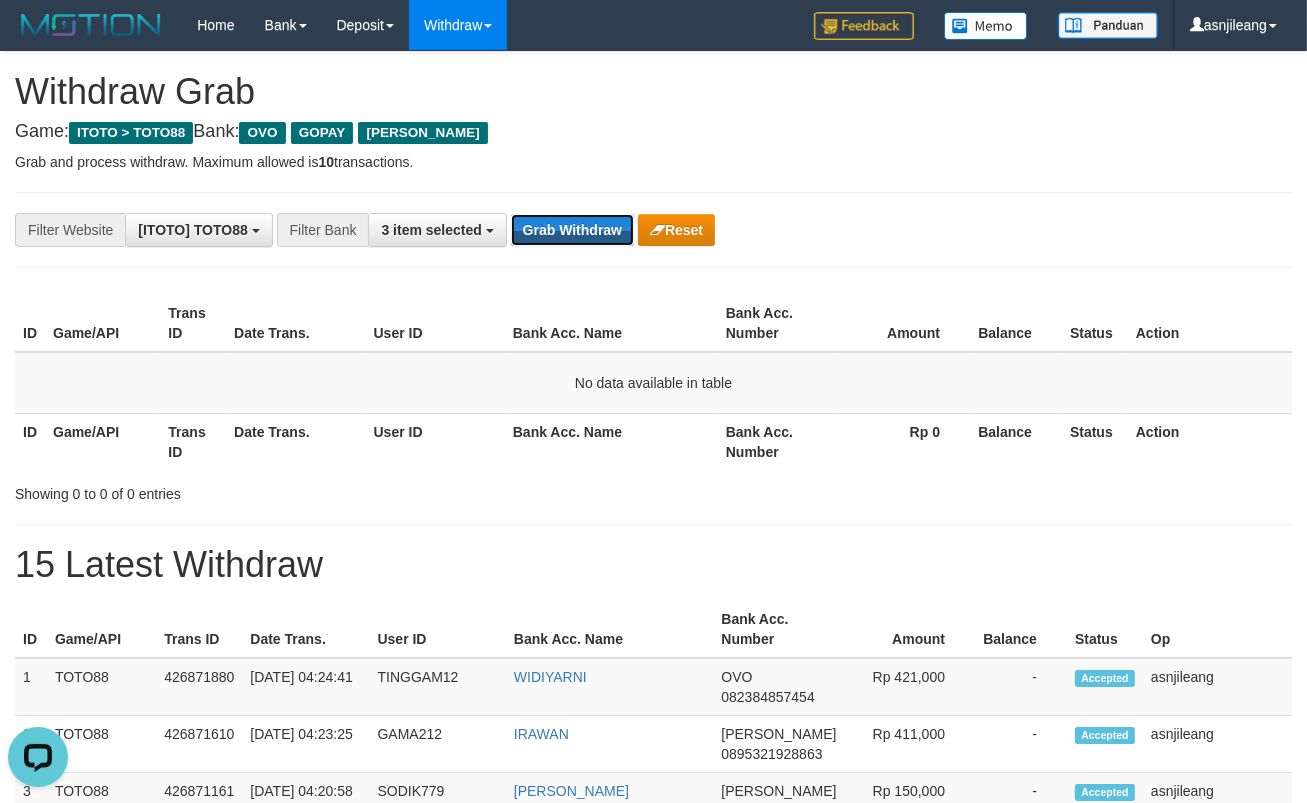 scroll, scrollTop: 0, scrollLeft: 0, axis: both 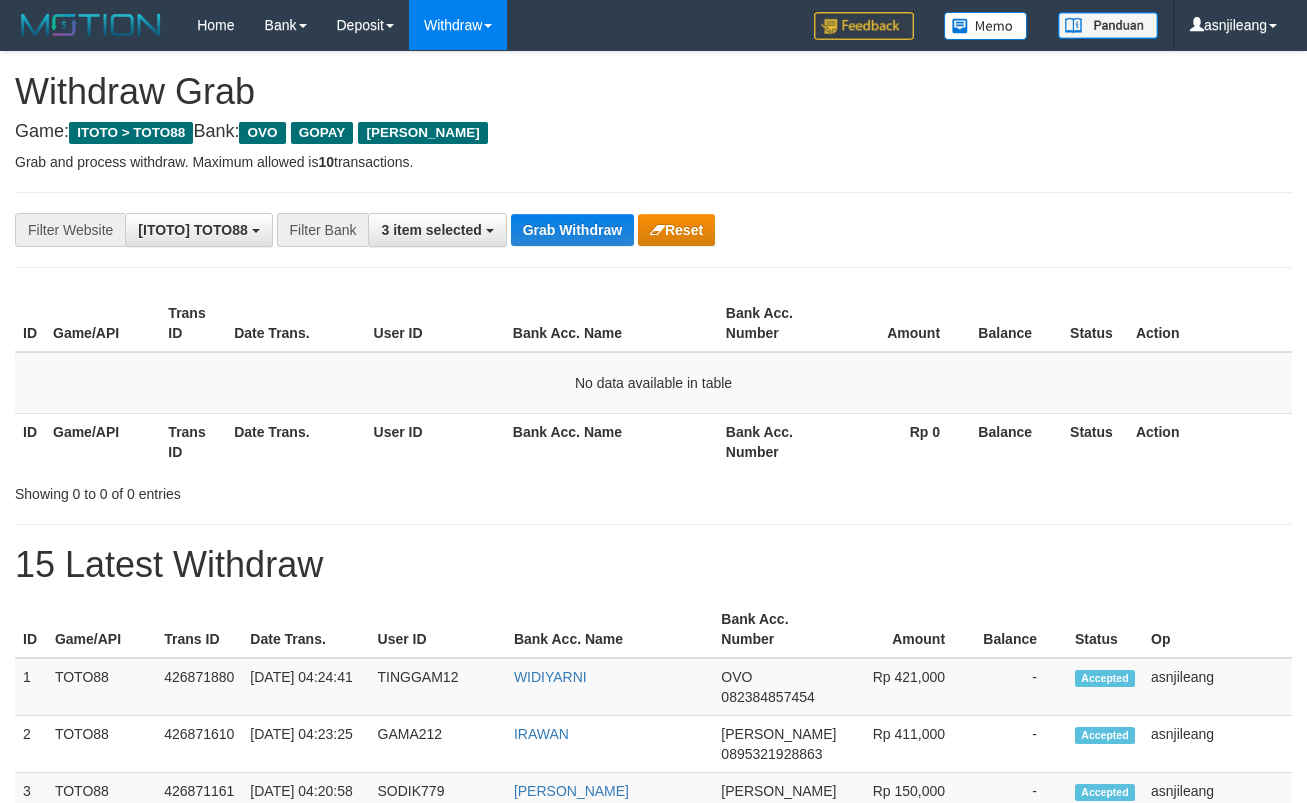 click on "Grab Withdraw" at bounding box center [572, 230] 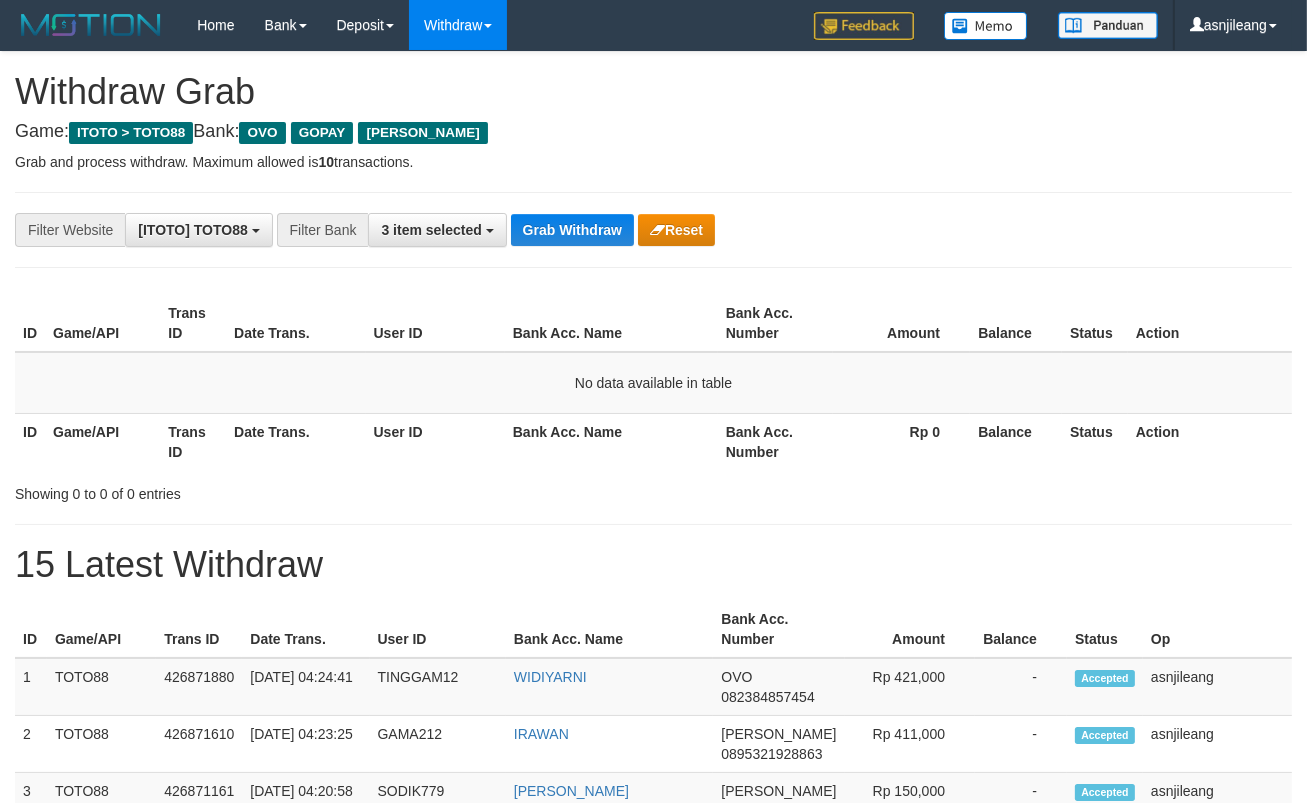 scroll, scrollTop: 17, scrollLeft: 0, axis: vertical 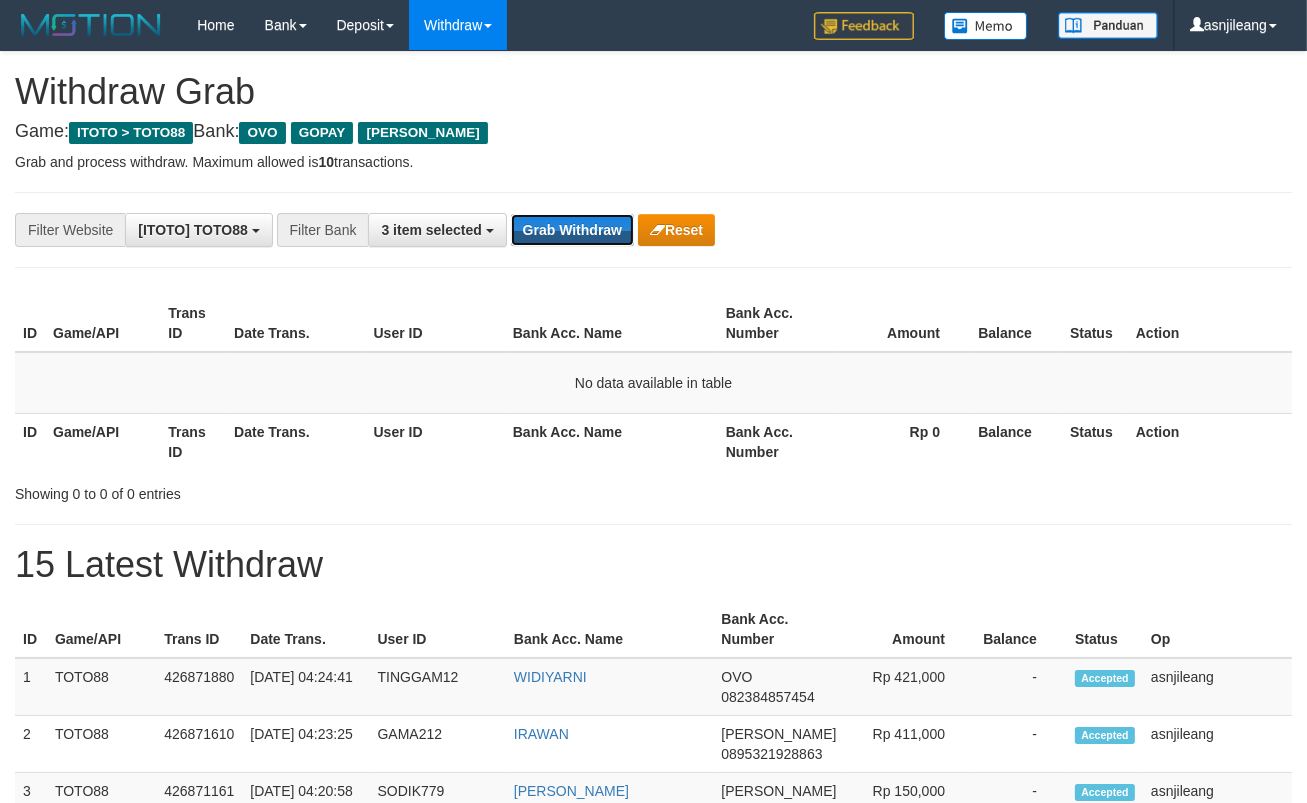 click on "Grab Withdraw" at bounding box center (572, 230) 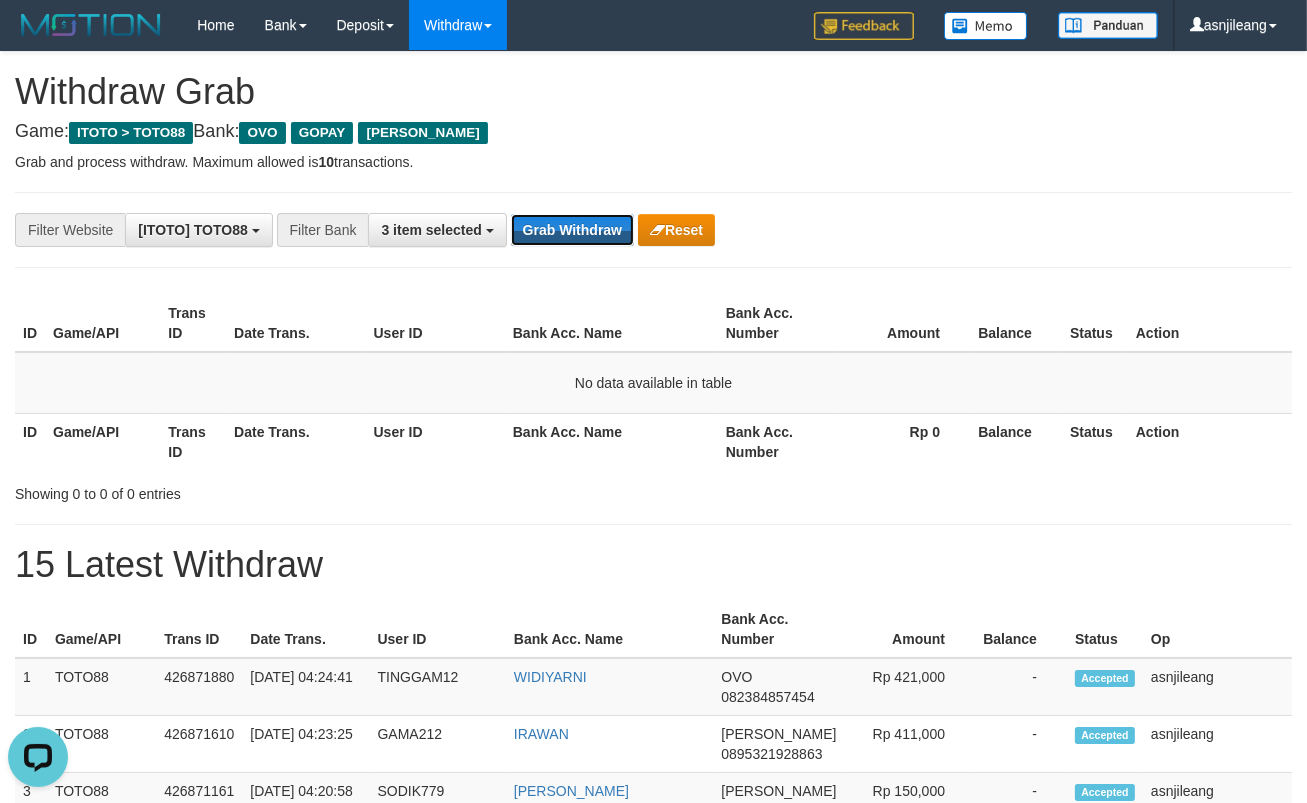 scroll, scrollTop: 0, scrollLeft: 0, axis: both 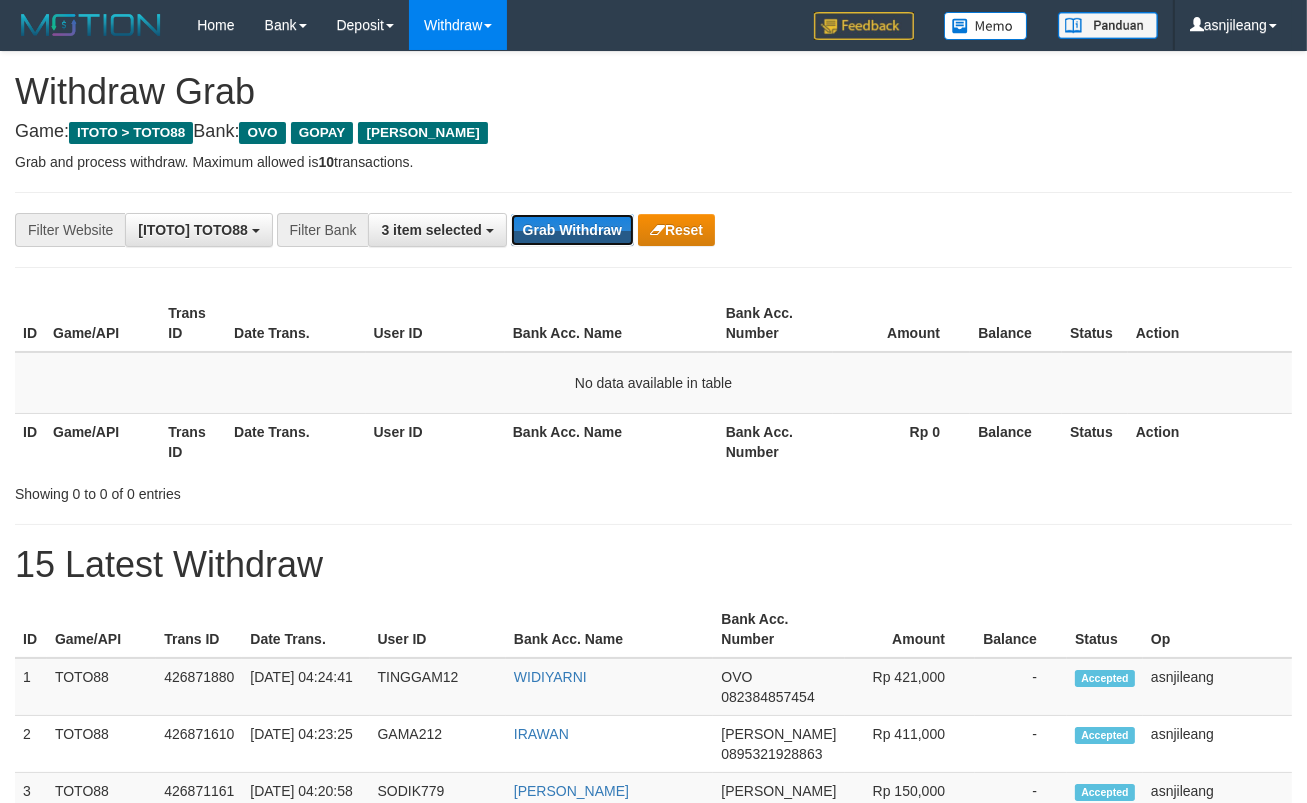 click on "Grab Withdraw" at bounding box center (572, 230) 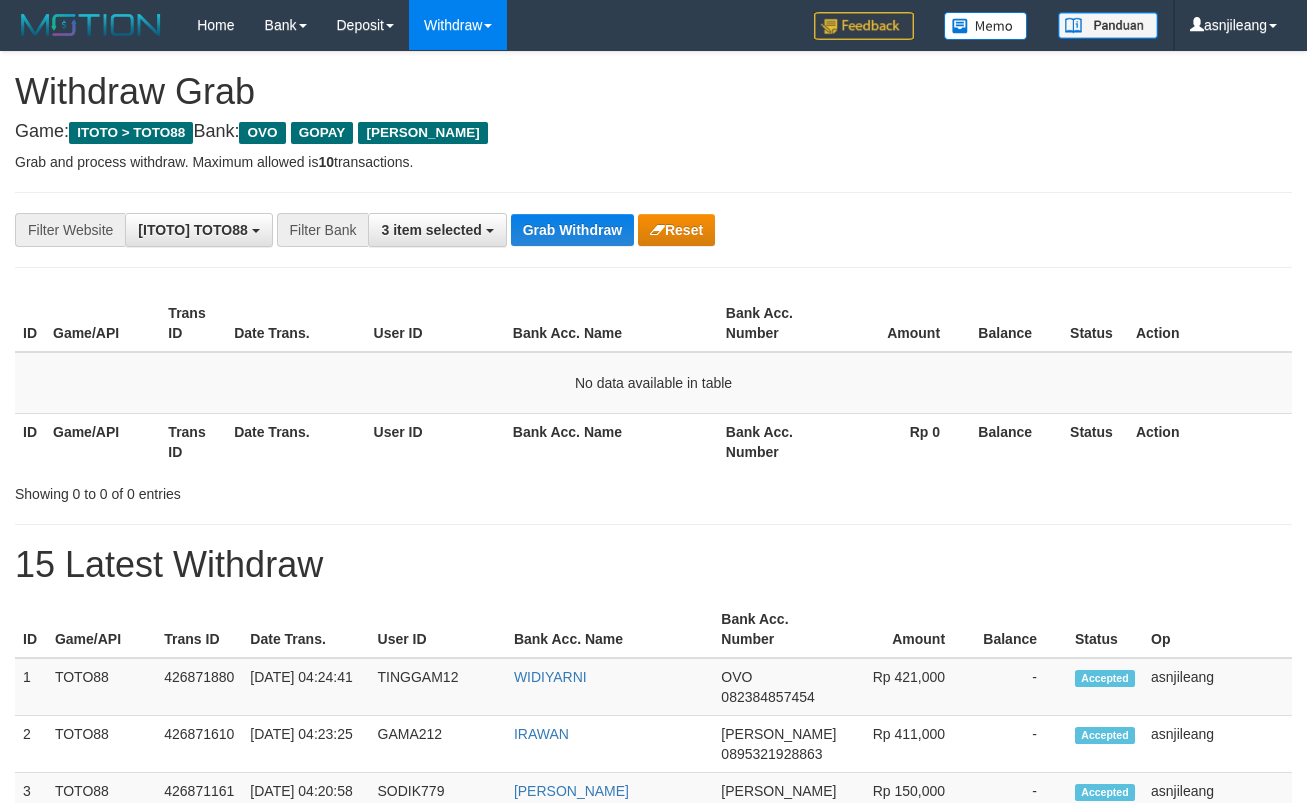 scroll, scrollTop: 0, scrollLeft: 0, axis: both 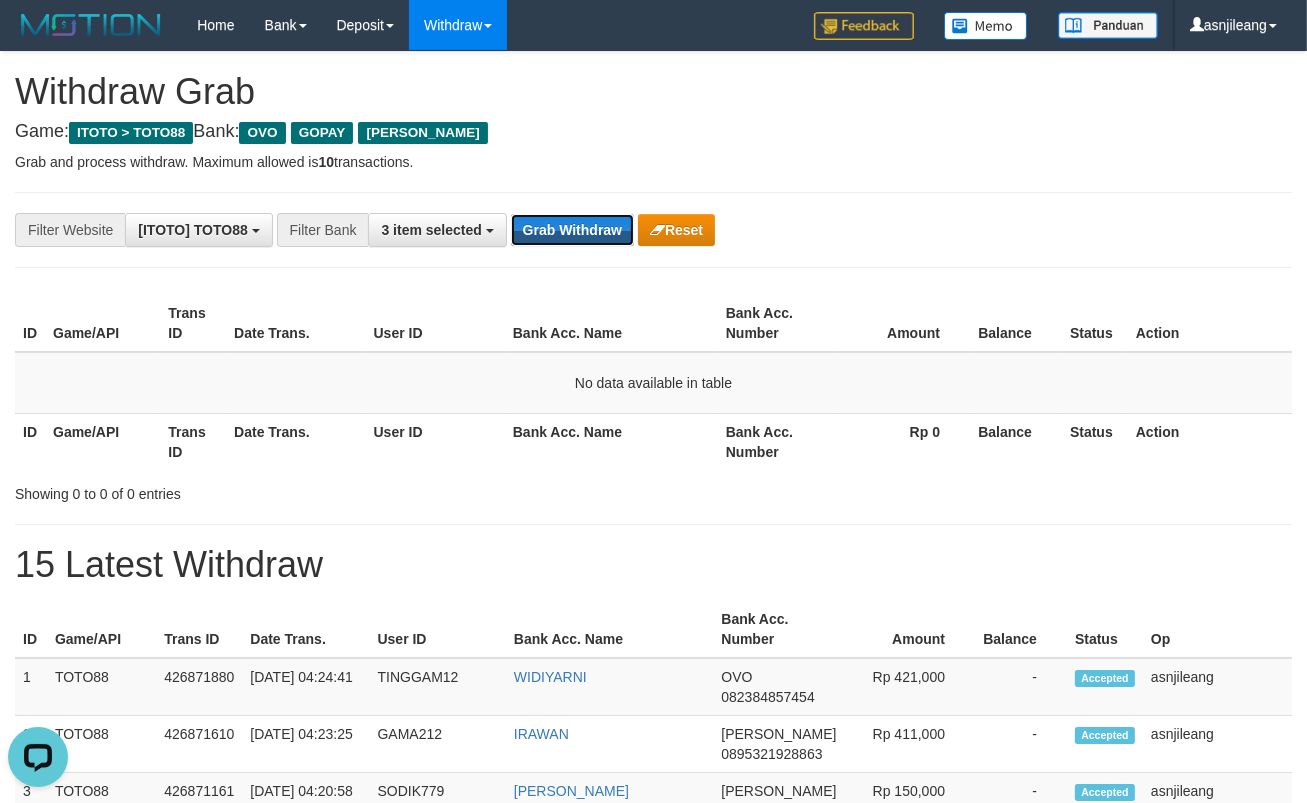 click on "Grab Withdraw" at bounding box center [572, 230] 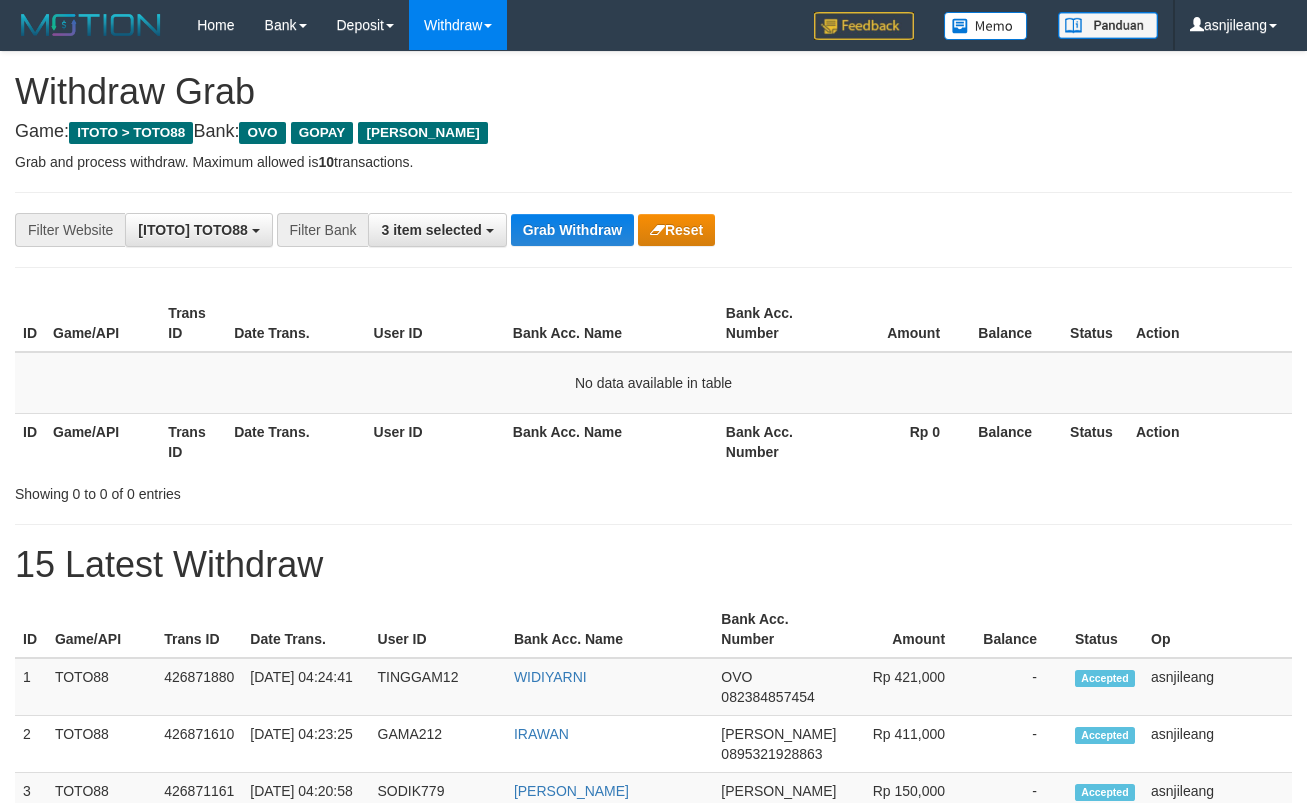 scroll, scrollTop: 0, scrollLeft: 0, axis: both 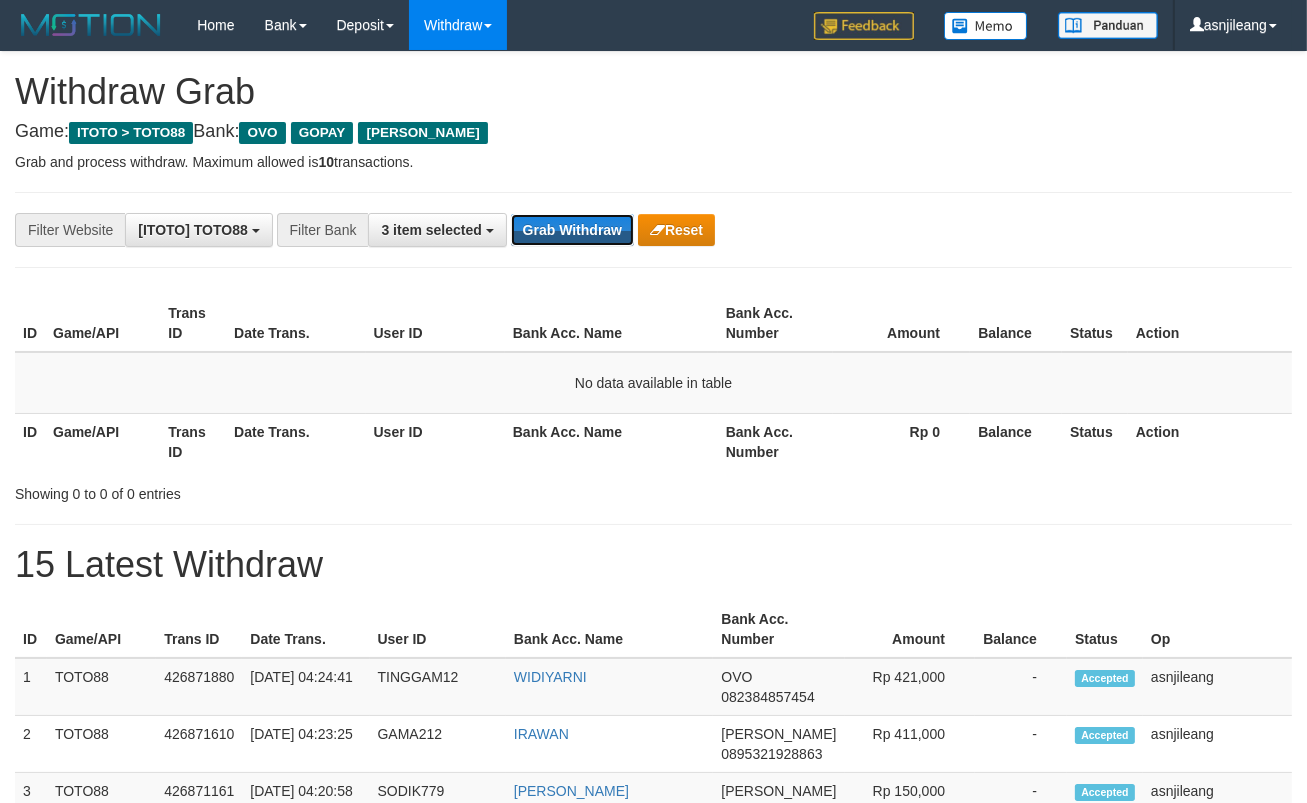 click on "Grab Withdraw" at bounding box center [572, 230] 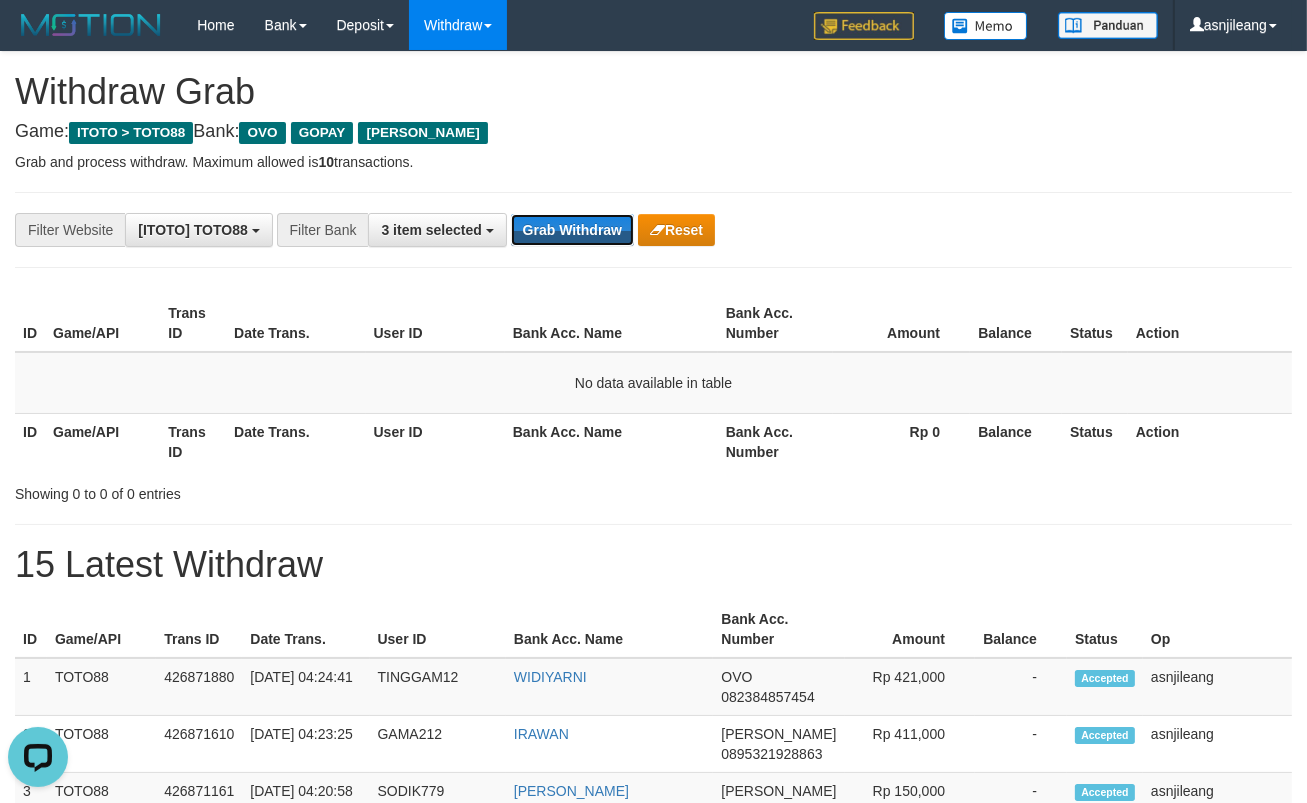 scroll, scrollTop: 0, scrollLeft: 0, axis: both 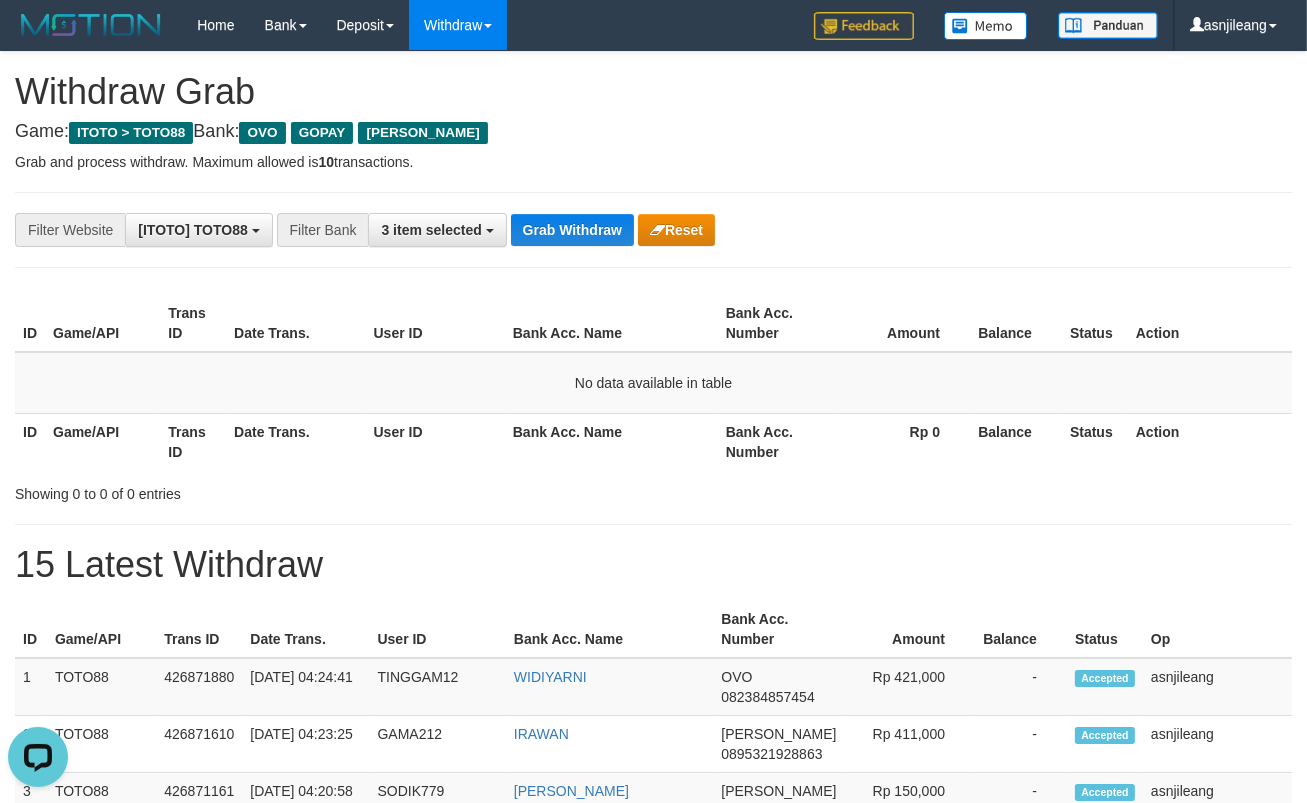 click on "Grab Withdraw" at bounding box center [572, 230] 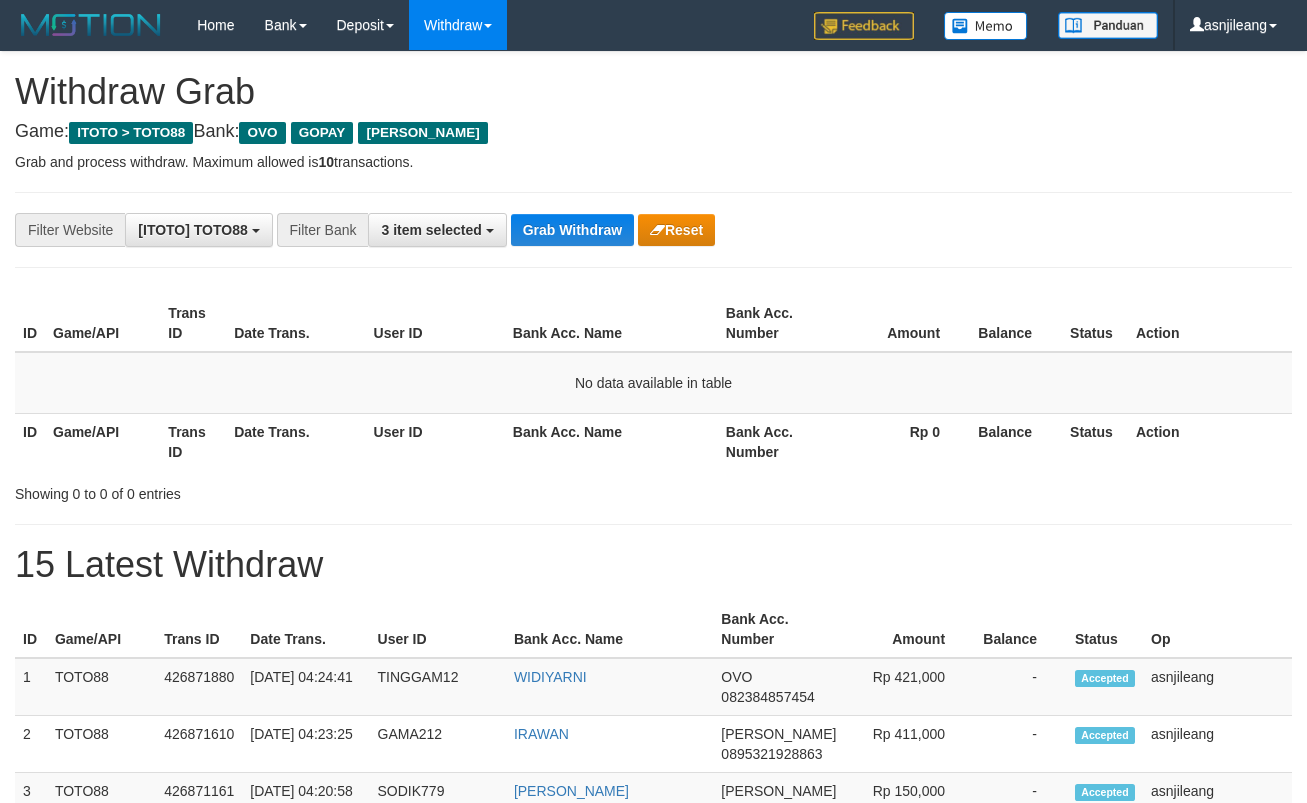 scroll, scrollTop: 0, scrollLeft: 0, axis: both 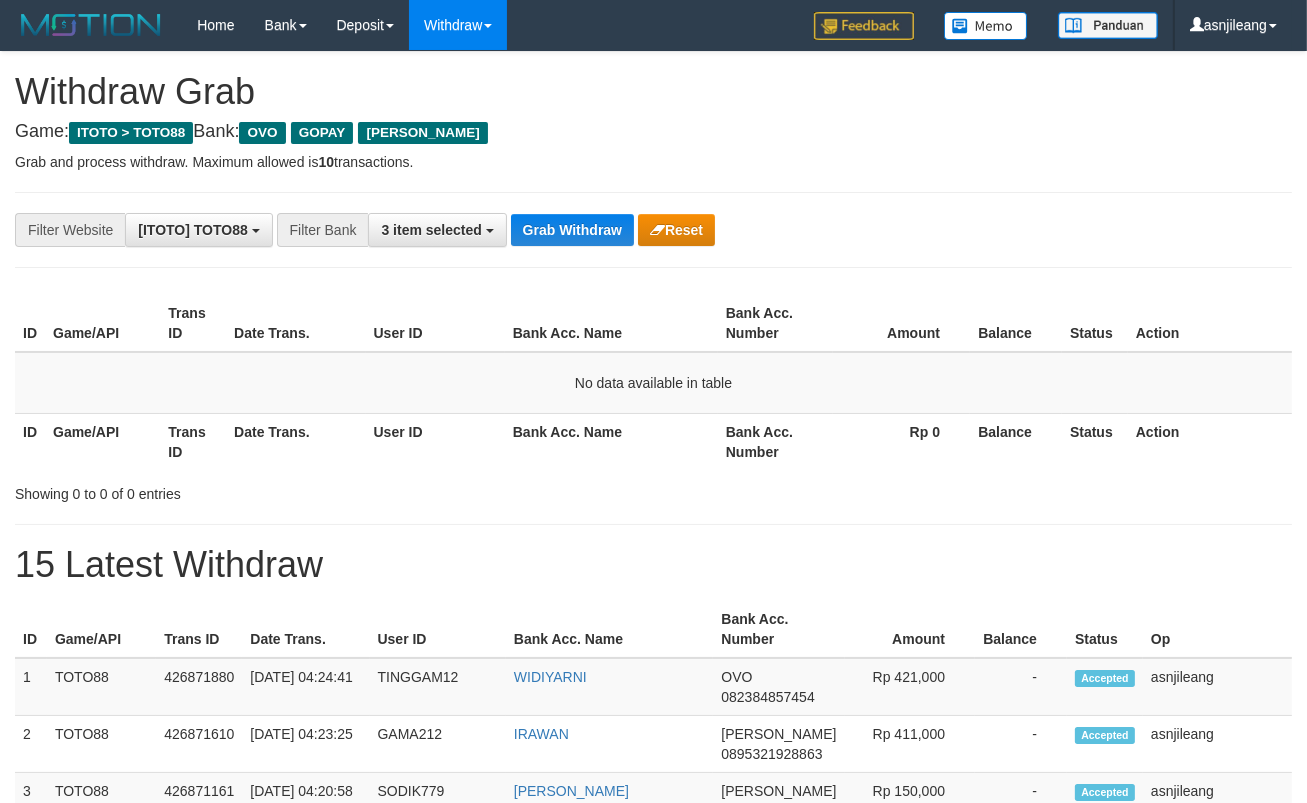 click on "Grab Withdraw" at bounding box center [572, 230] 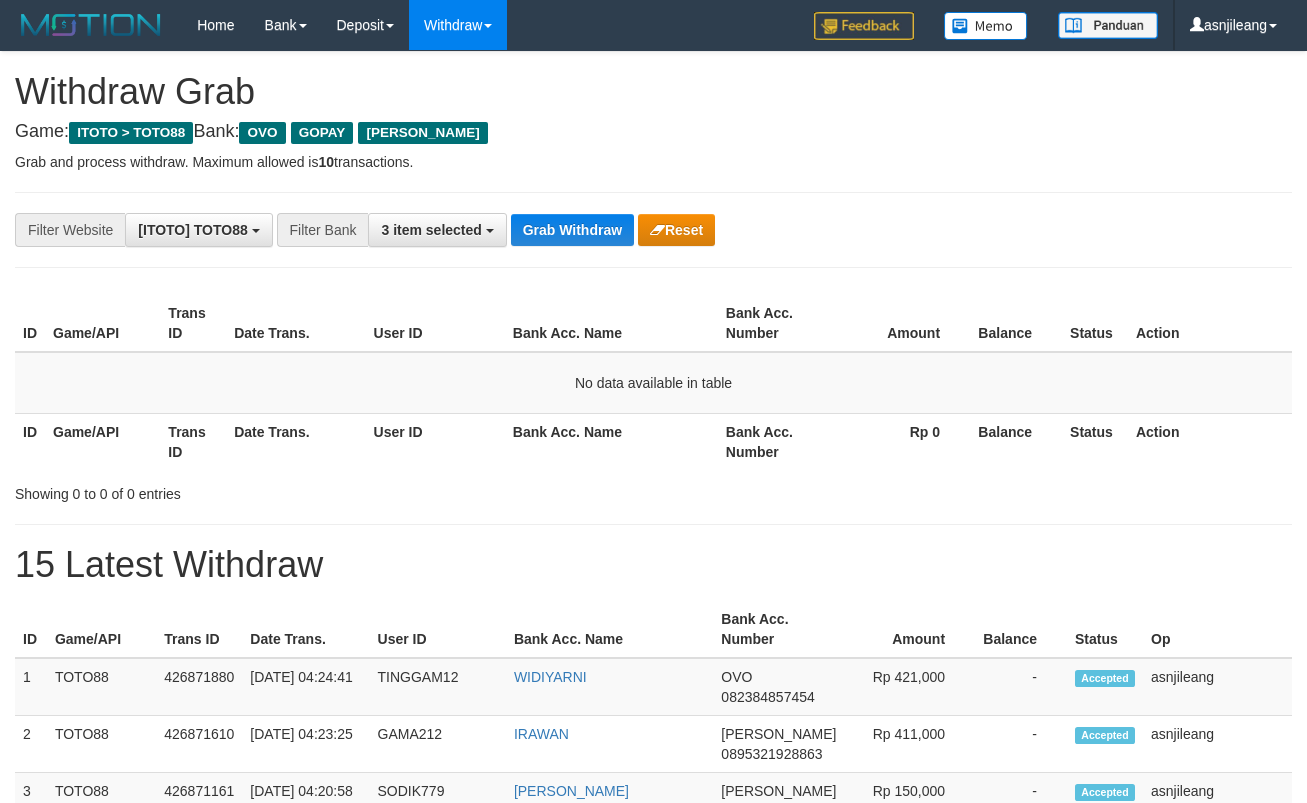 scroll, scrollTop: 0, scrollLeft: 0, axis: both 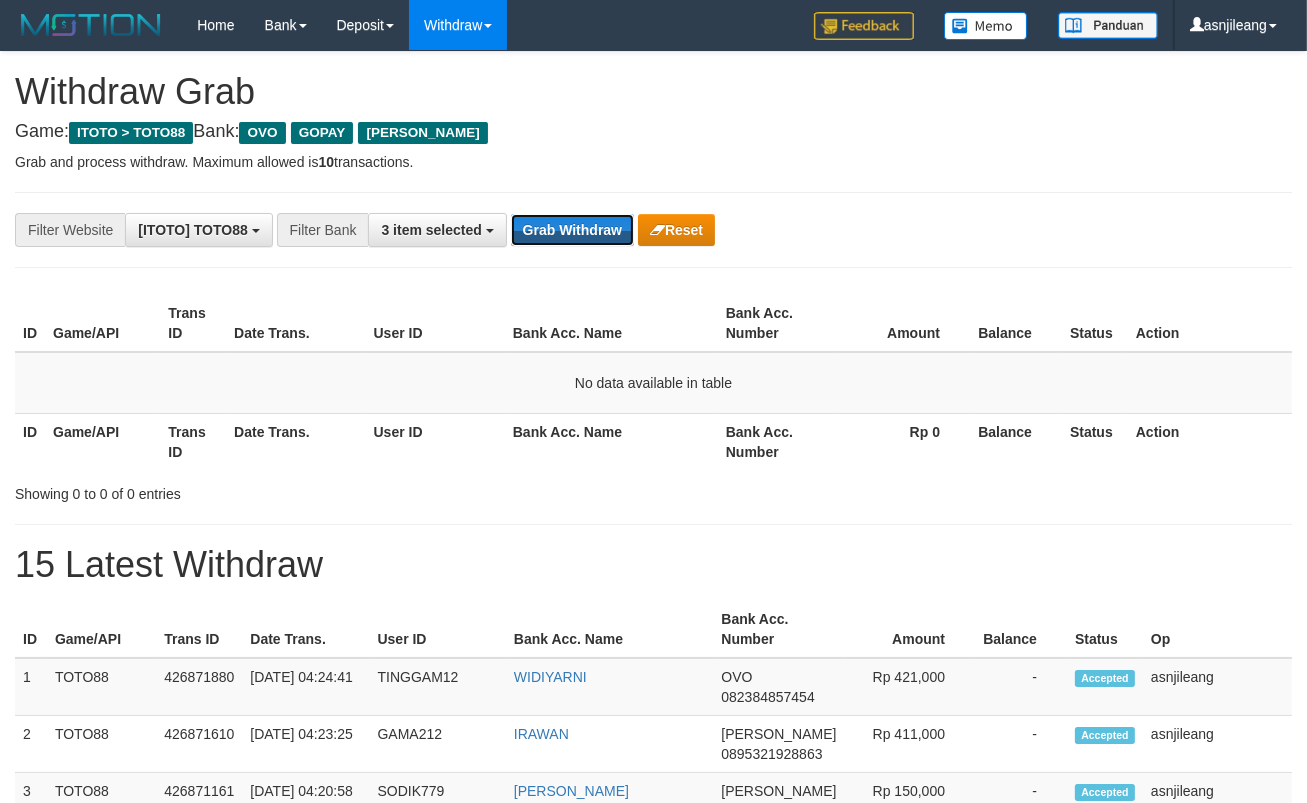 click on "Grab Withdraw" at bounding box center [572, 230] 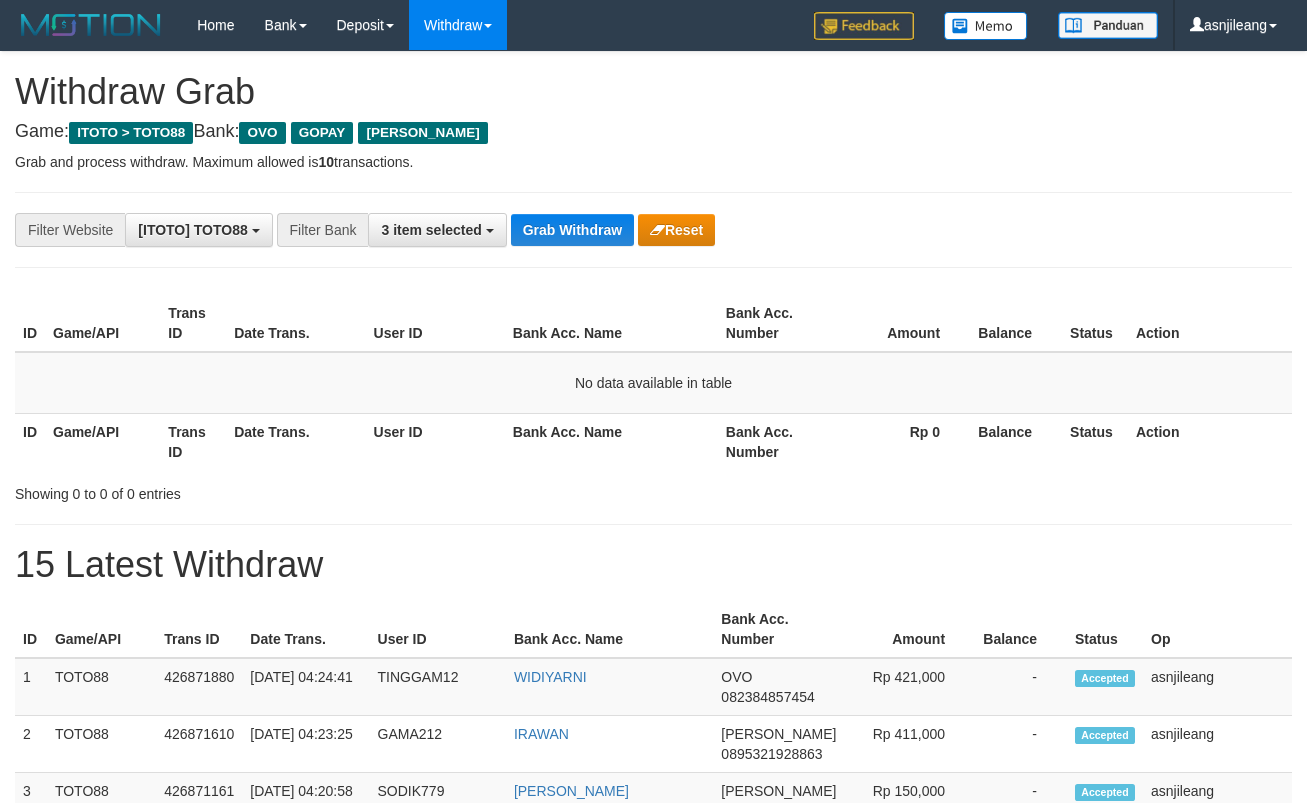 scroll, scrollTop: 0, scrollLeft: 0, axis: both 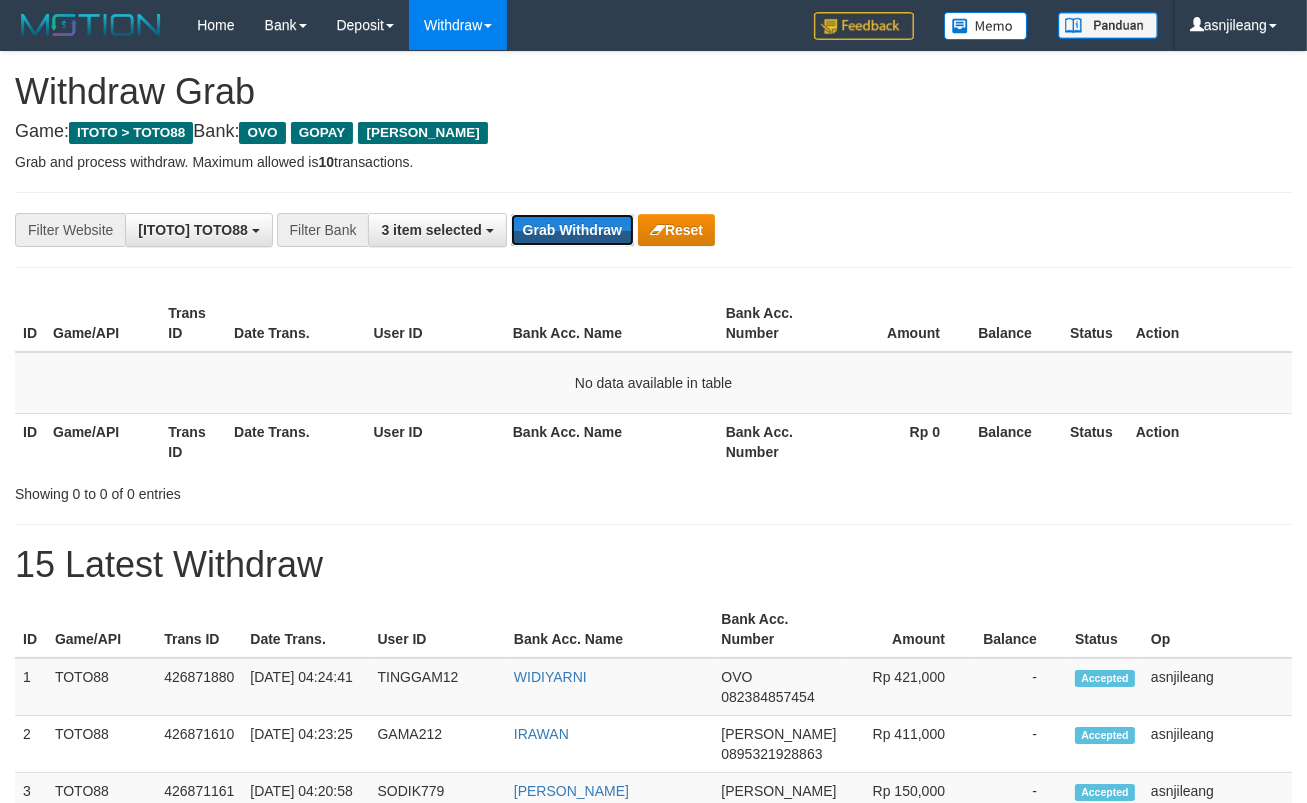 click on "Grab Withdraw" at bounding box center [572, 230] 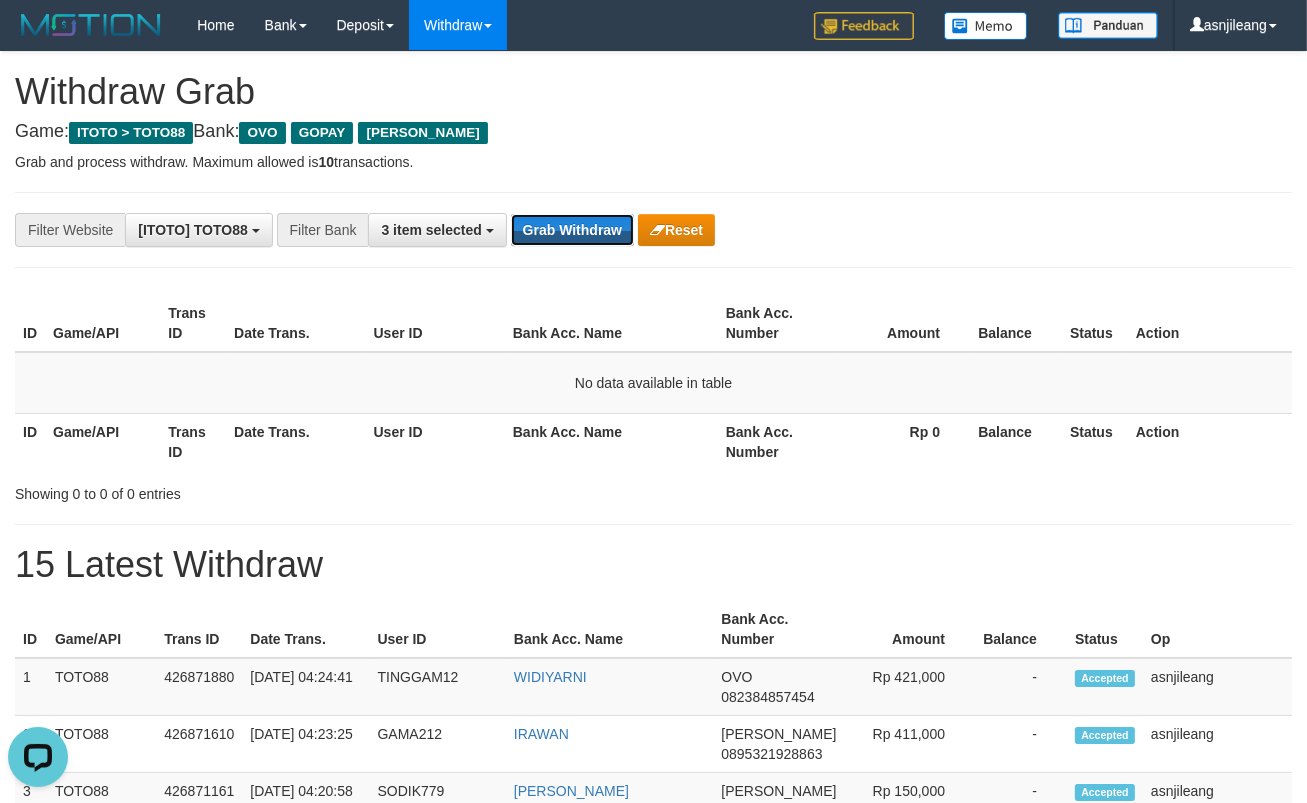 scroll, scrollTop: 0, scrollLeft: 0, axis: both 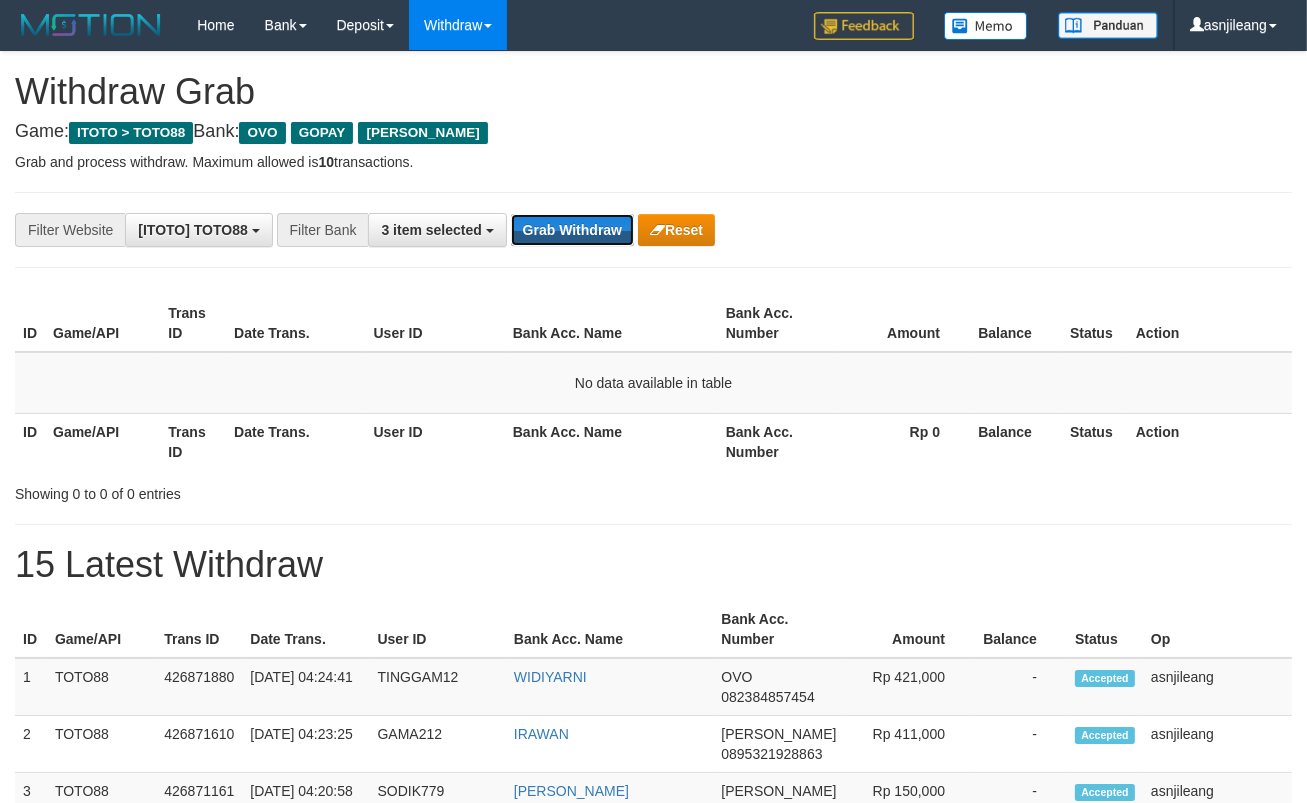 click on "Grab Withdraw" at bounding box center (572, 230) 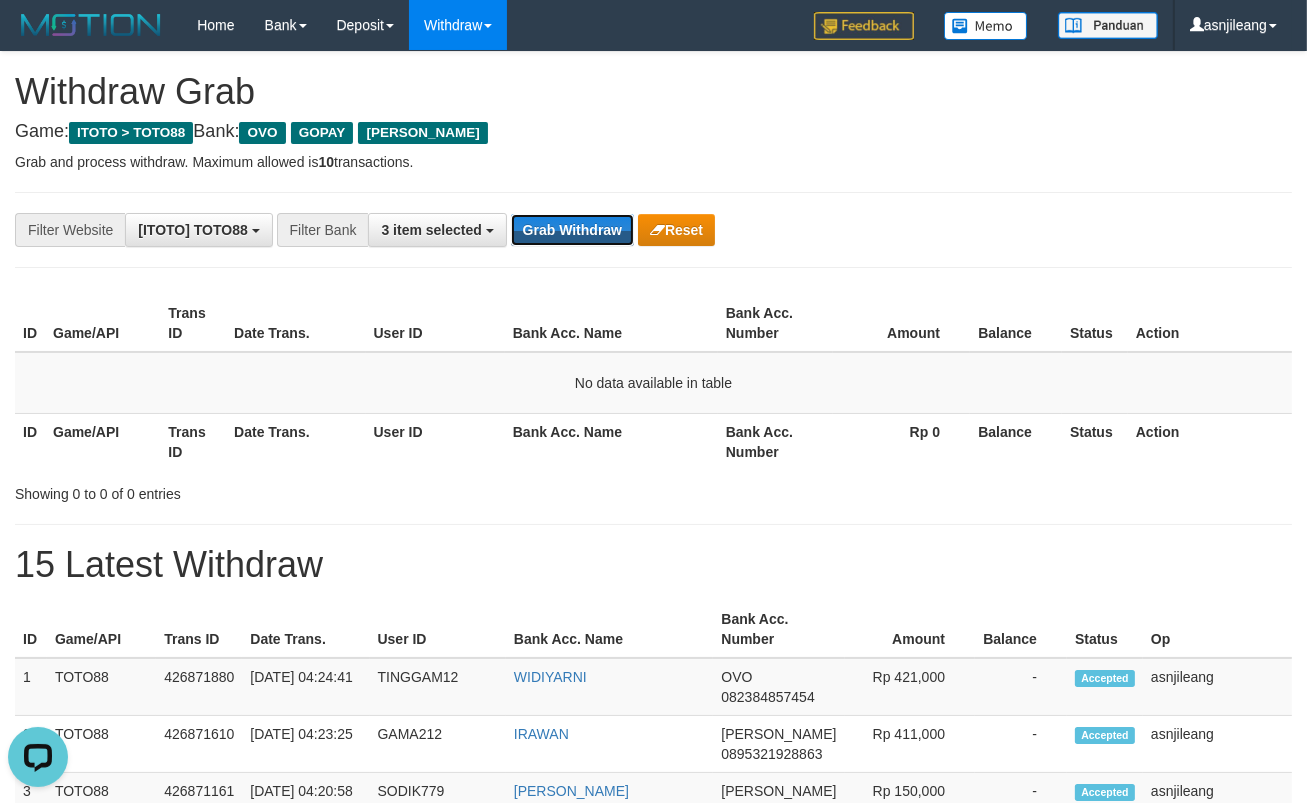 scroll, scrollTop: 0, scrollLeft: 0, axis: both 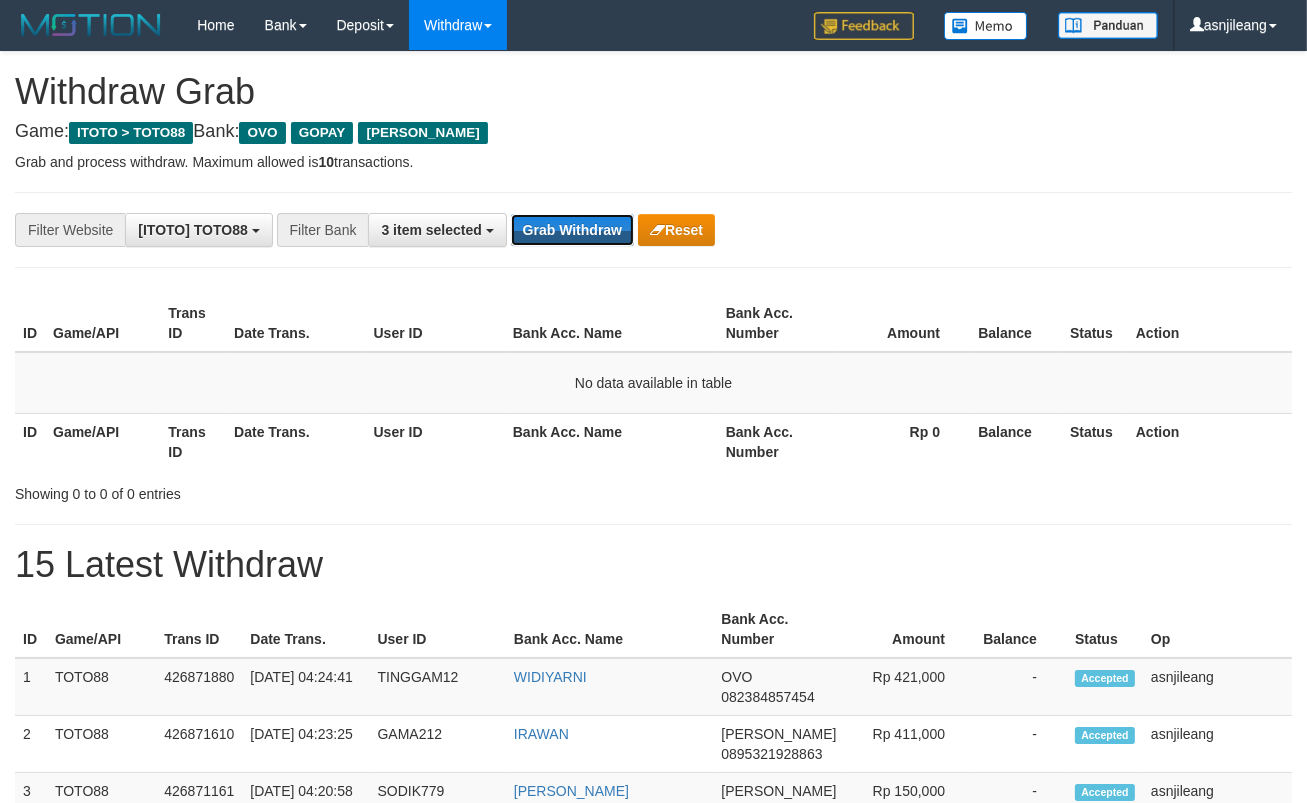click on "Grab Withdraw" at bounding box center (572, 230) 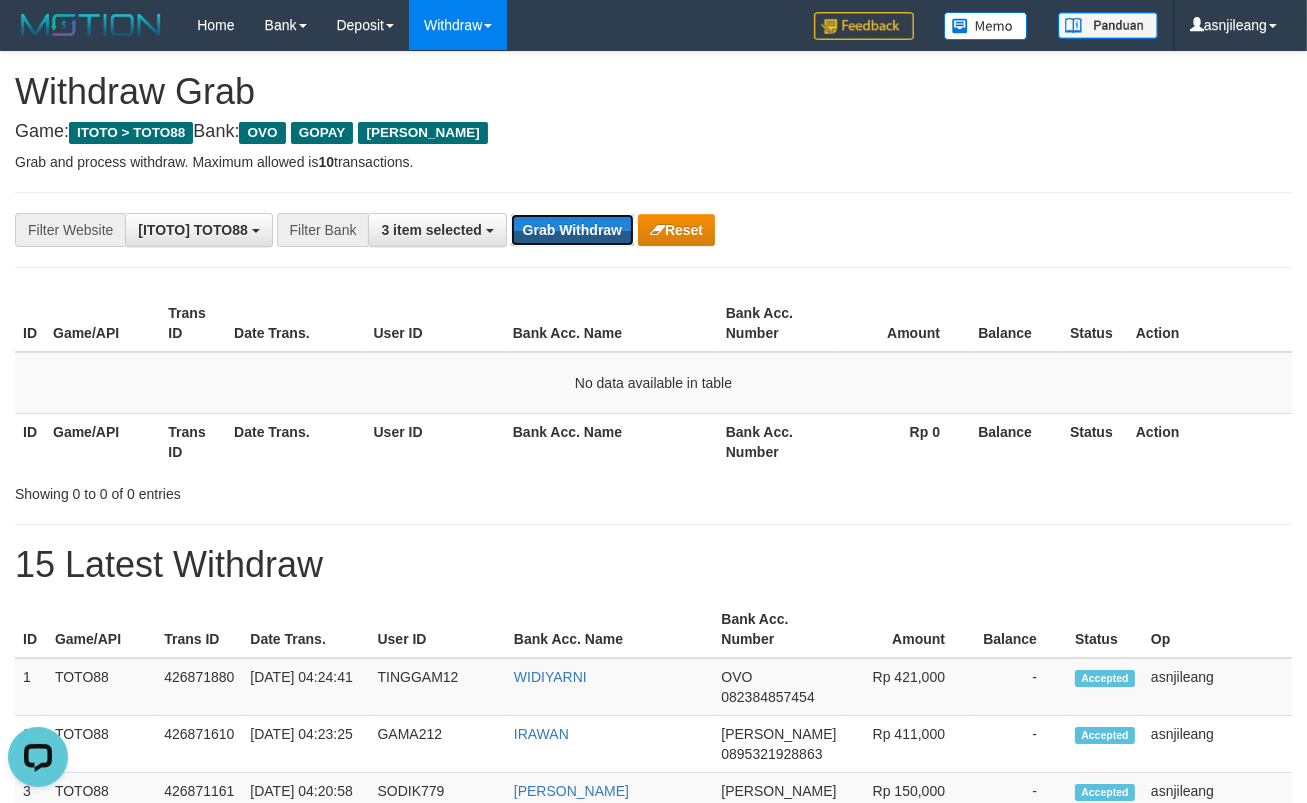 scroll, scrollTop: 0, scrollLeft: 0, axis: both 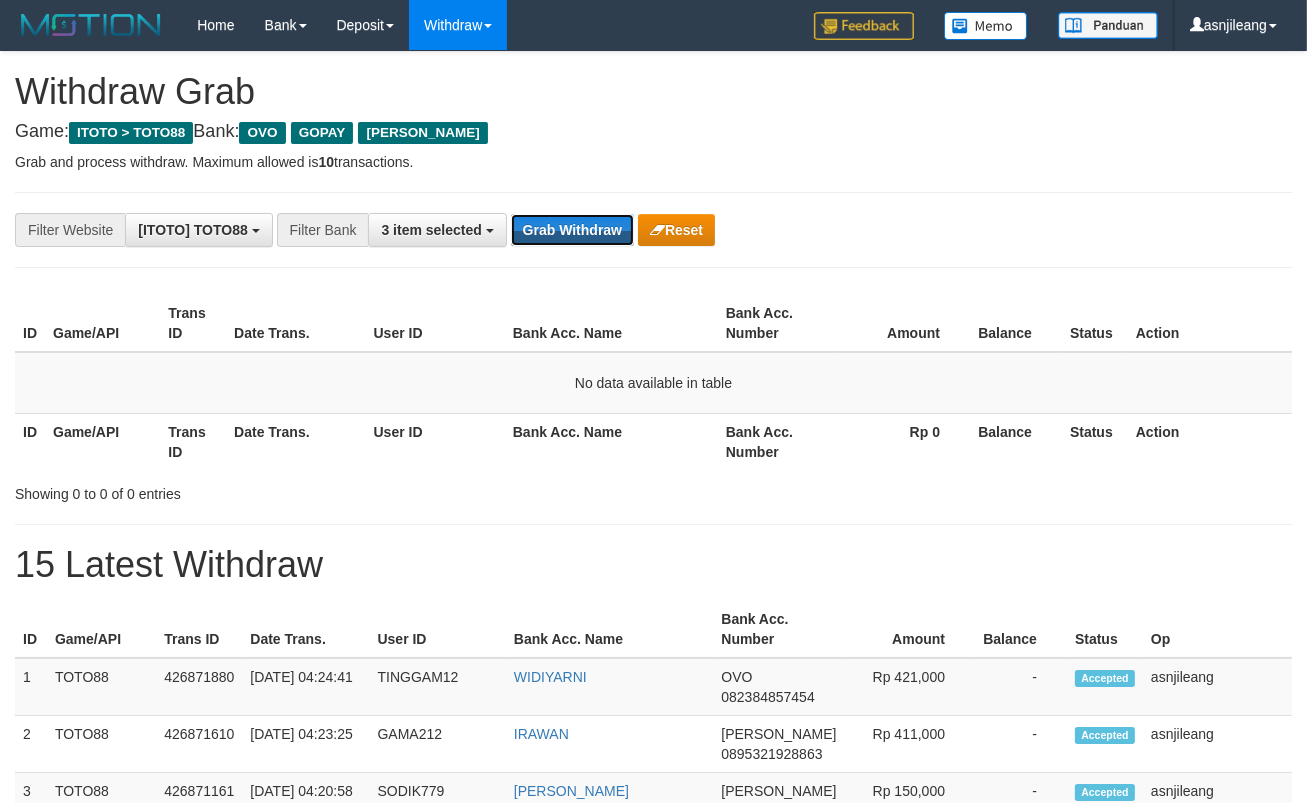 click on "Grab Withdraw" at bounding box center (572, 230) 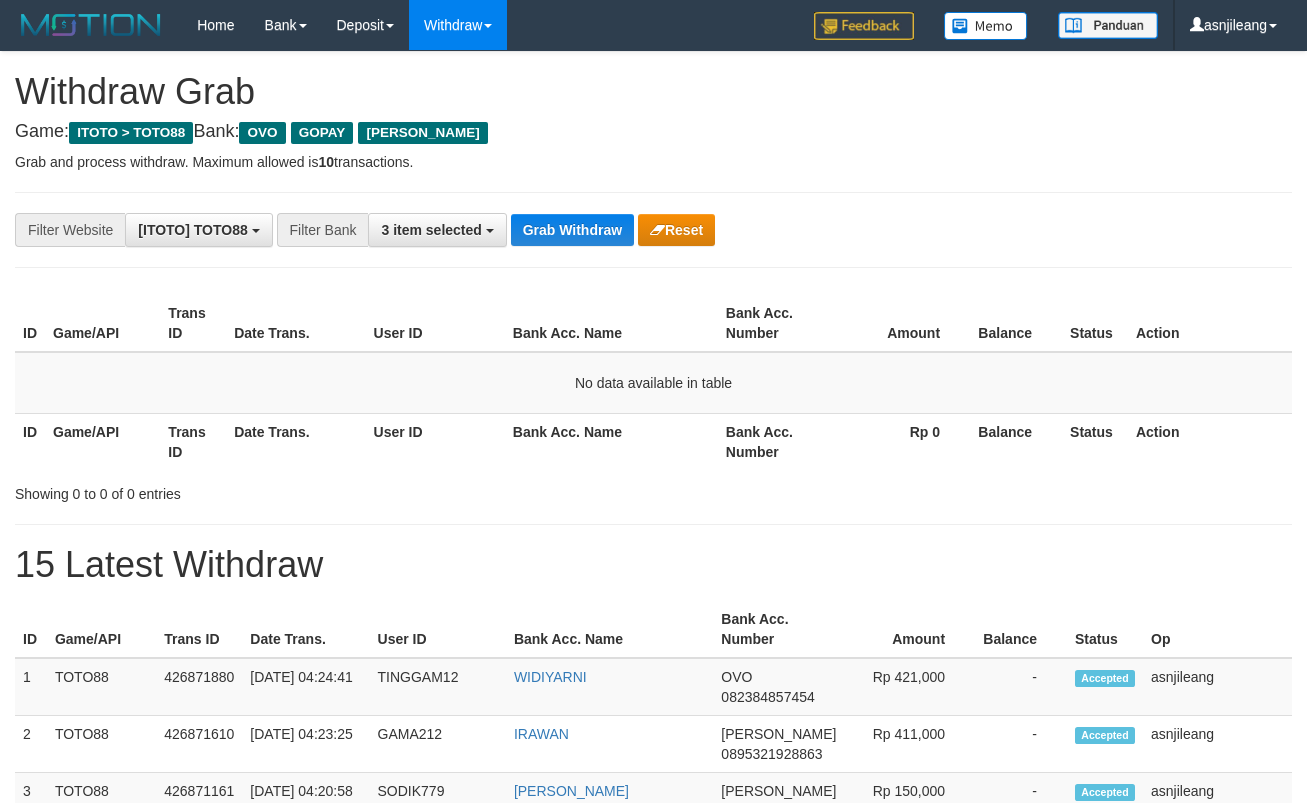 scroll, scrollTop: 0, scrollLeft: 0, axis: both 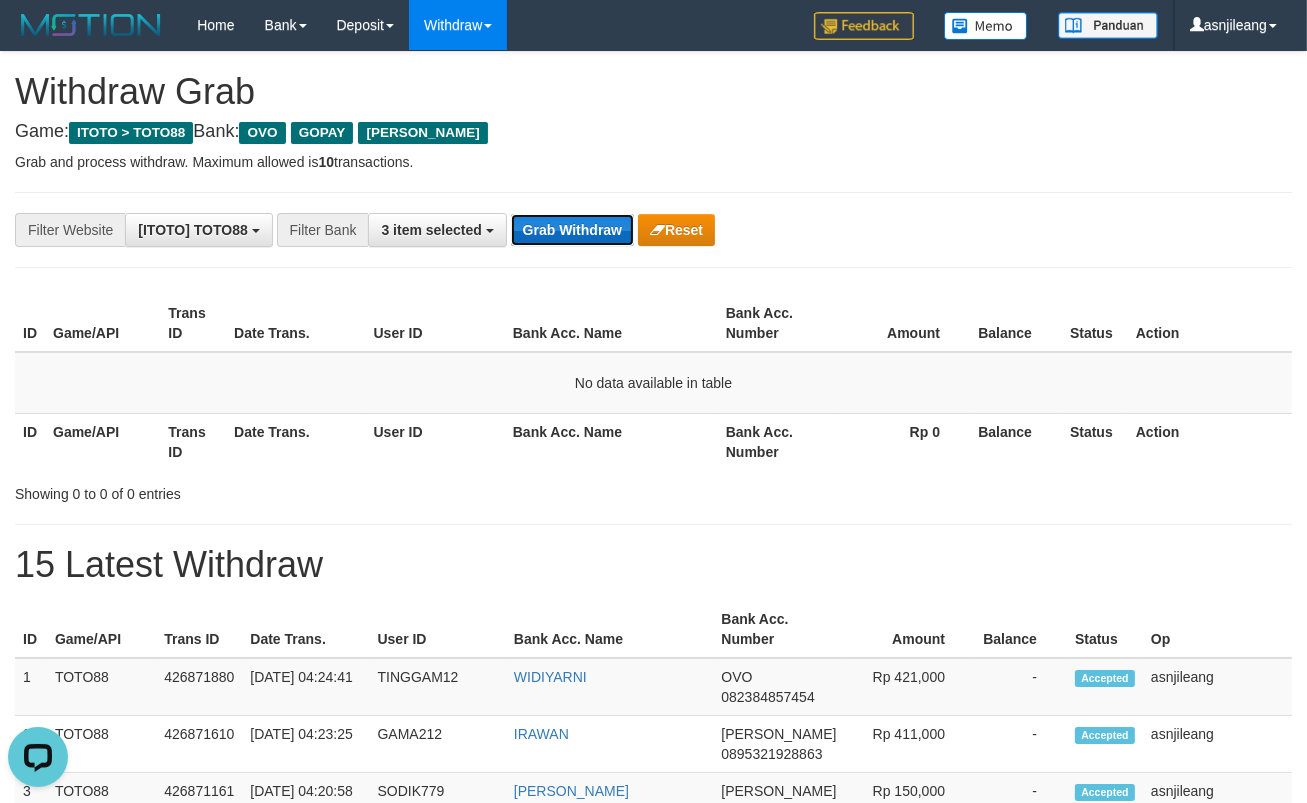 click on "Grab Withdraw" at bounding box center [572, 230] 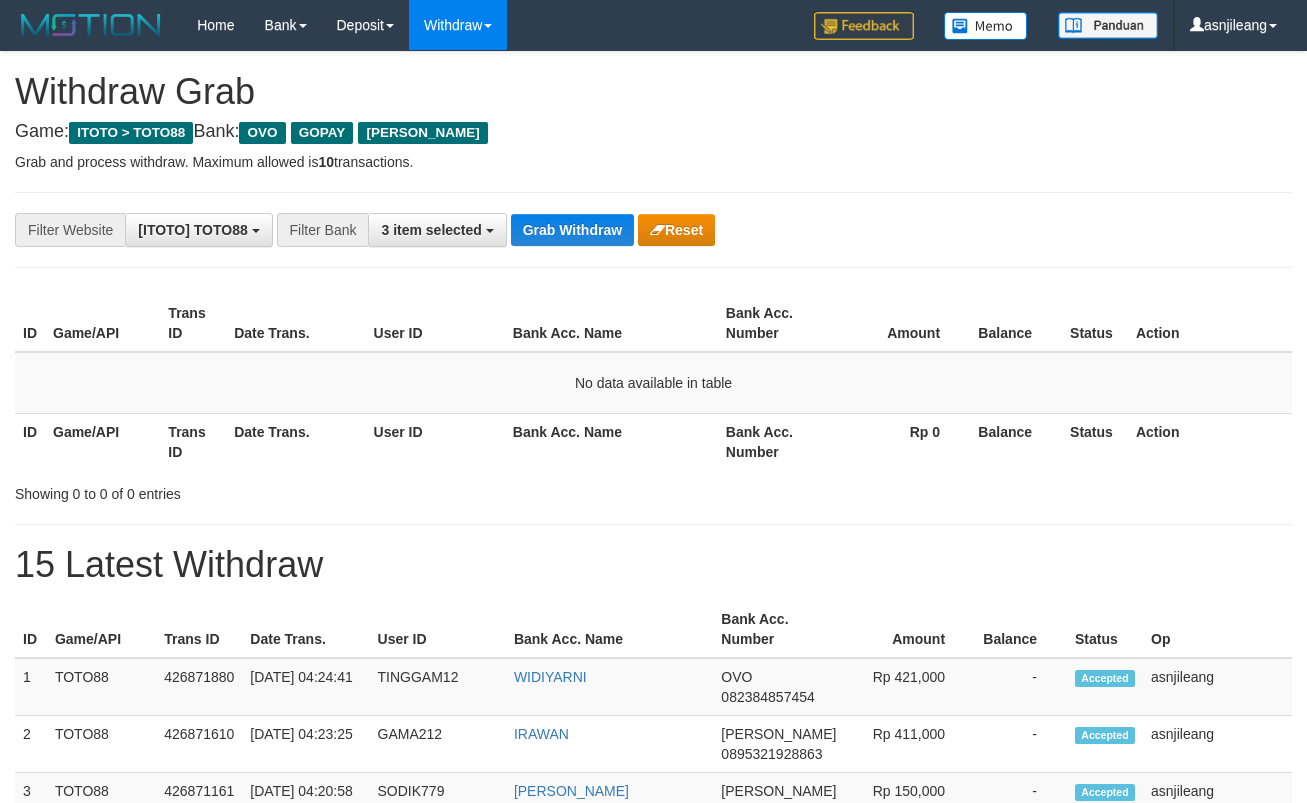 scroll, scrollTop: 0, scrollLeft: 0, axis: both 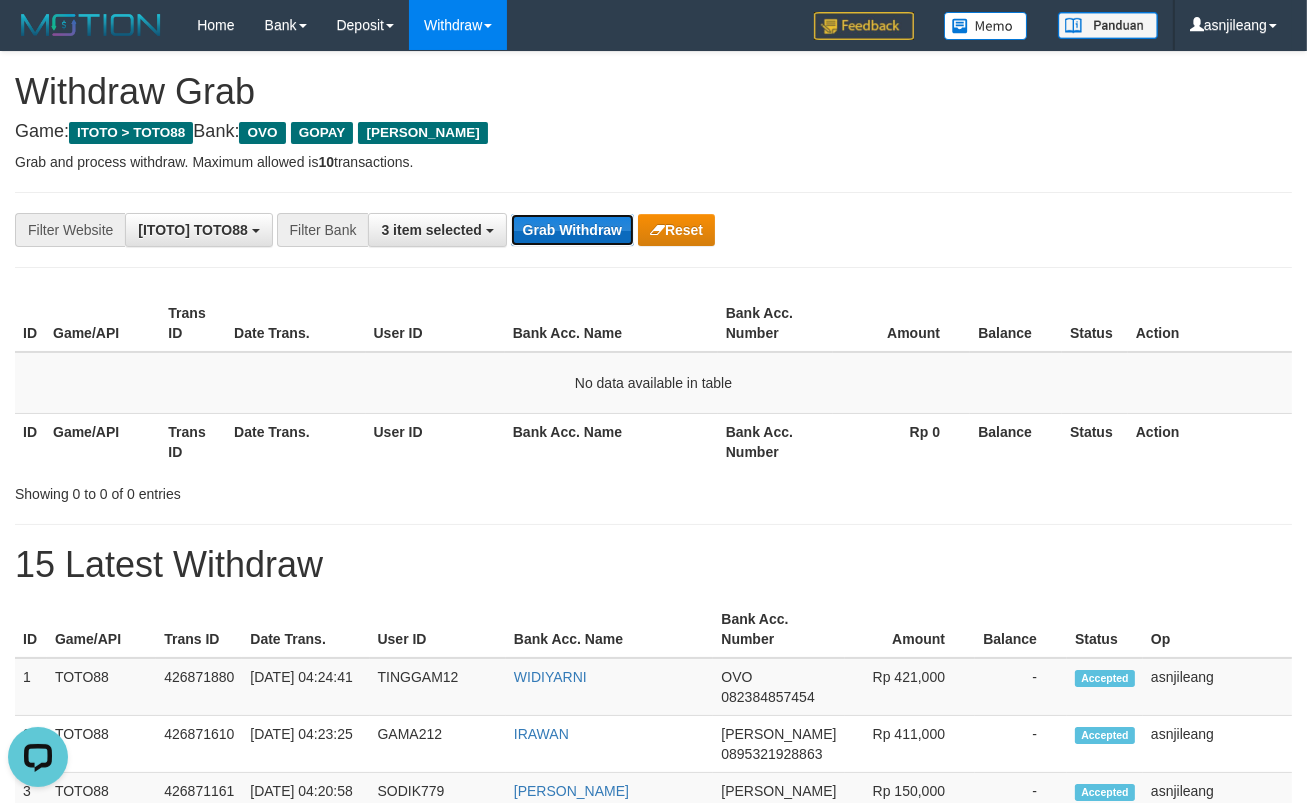 click on "Grab Withdraw" at bounding box center [572, 230] 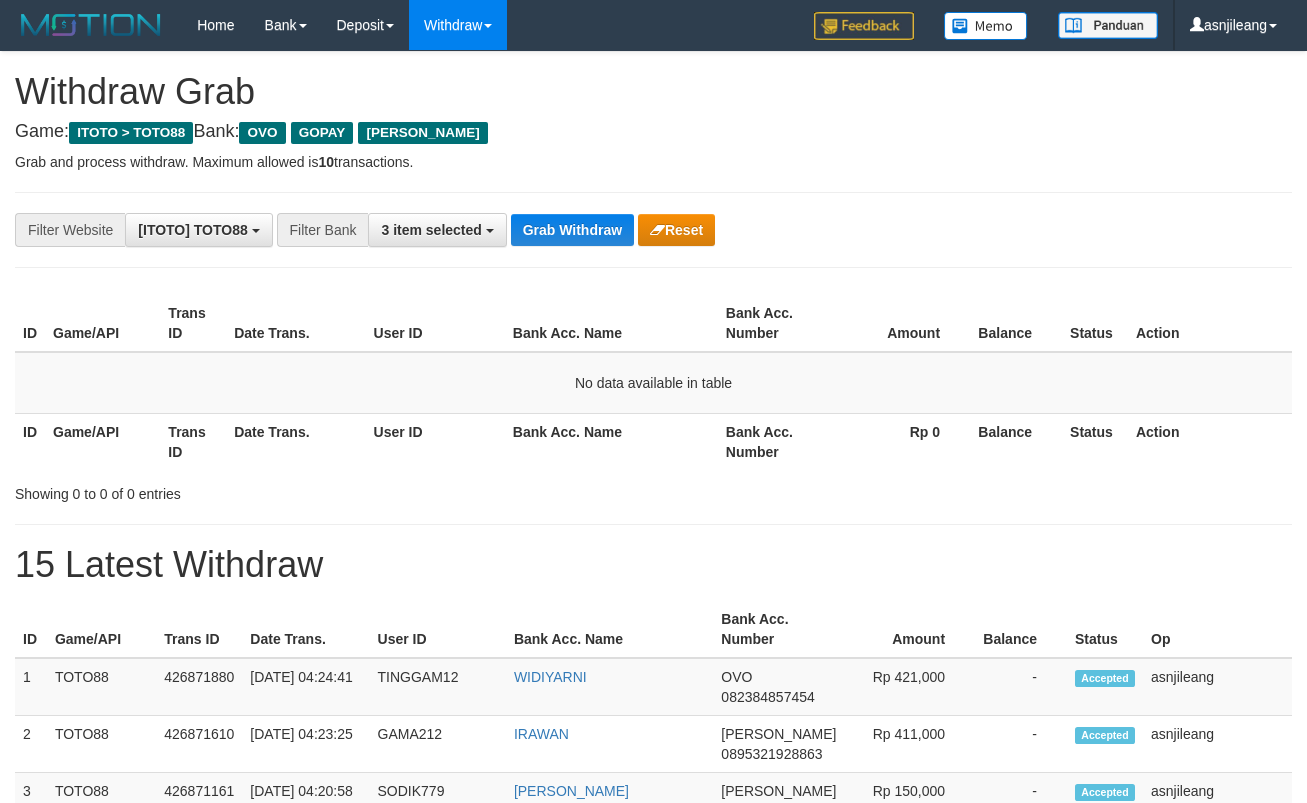 scroll, scrollTop: 0, scrollLeft: 0, axis: both 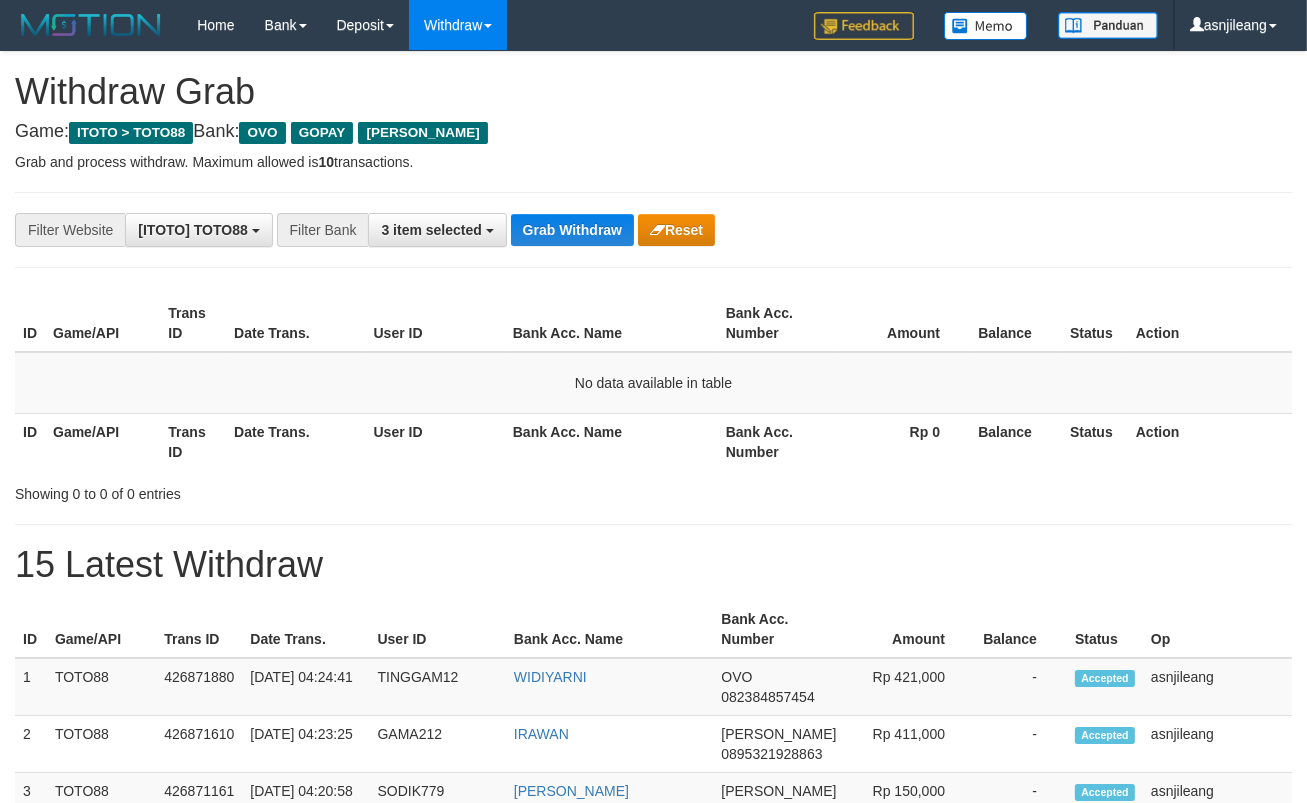 click on "**********" at bounding box center [653, 1113] 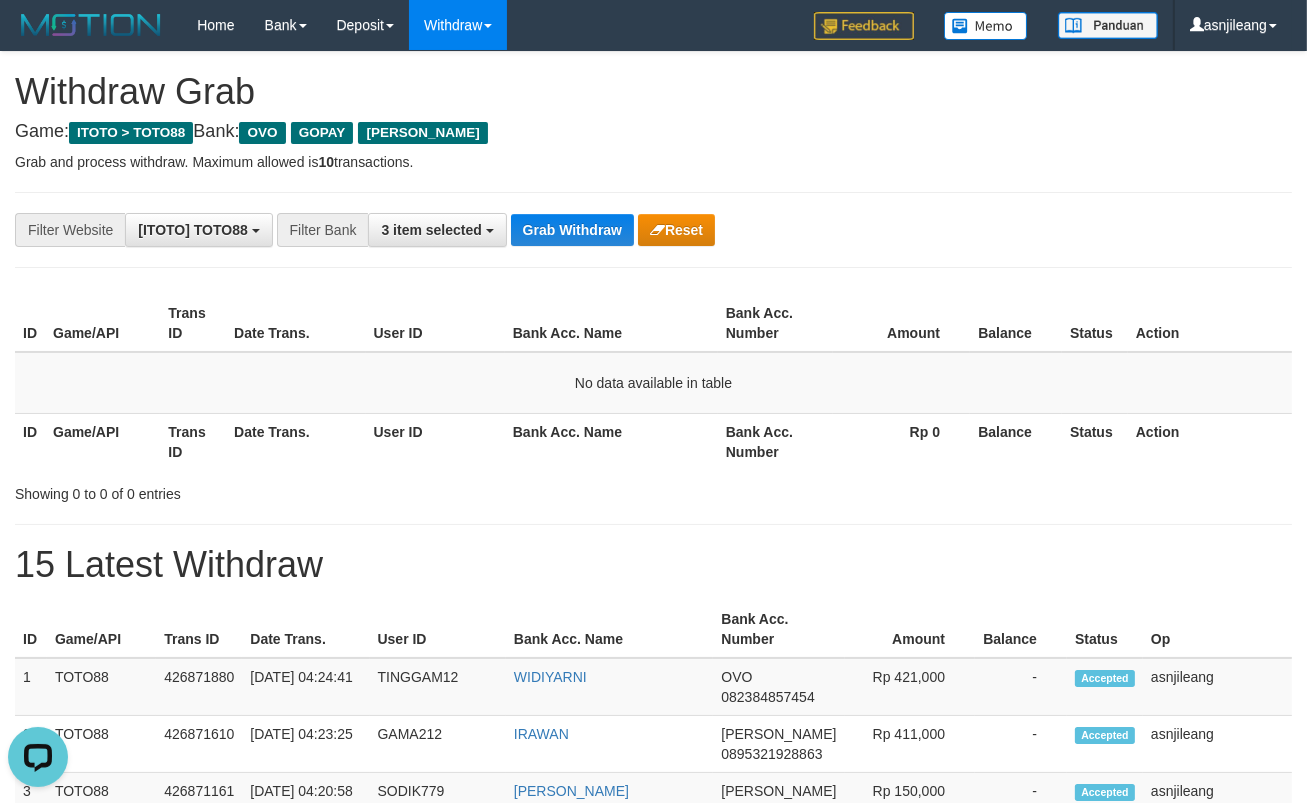 scroll, scrollTop: 0, scrollLeft: 0, axis: both 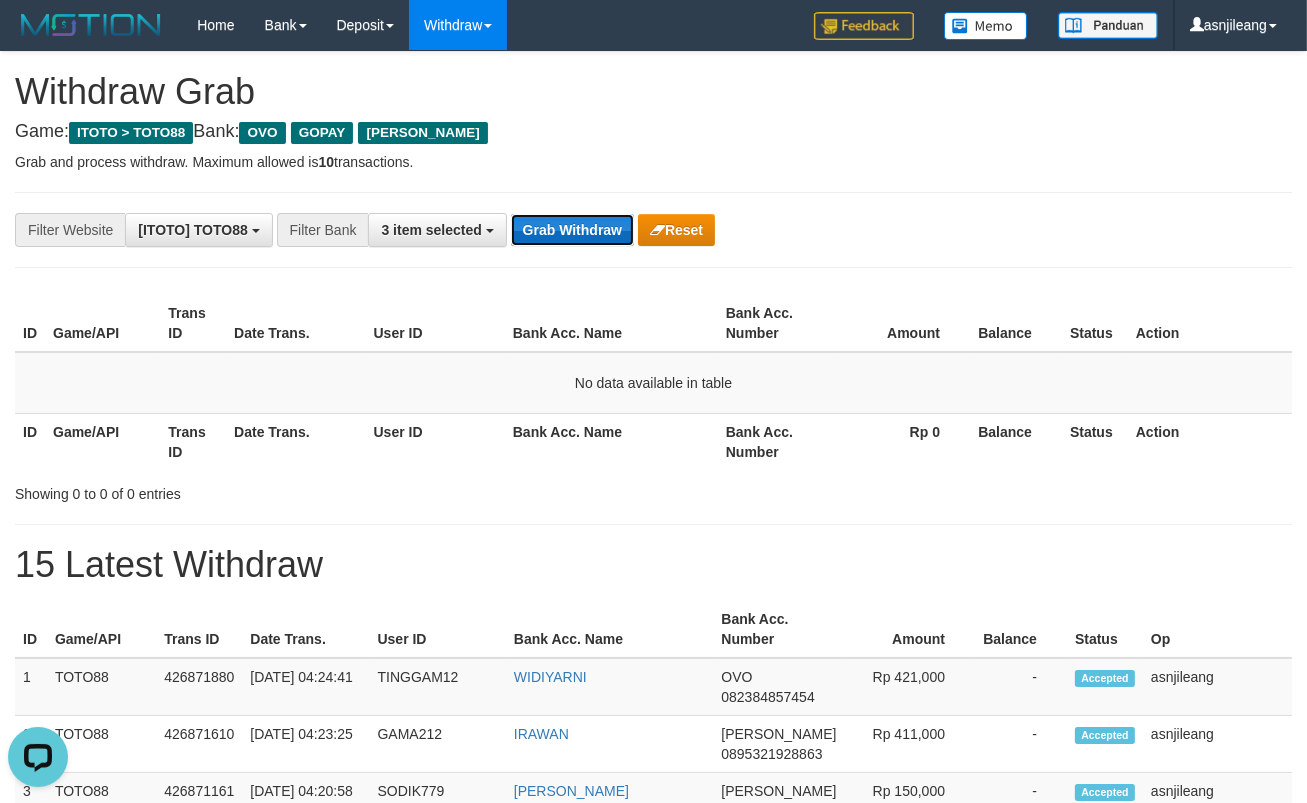click on "Grab Withdraw" at bounding box center (572, 230) 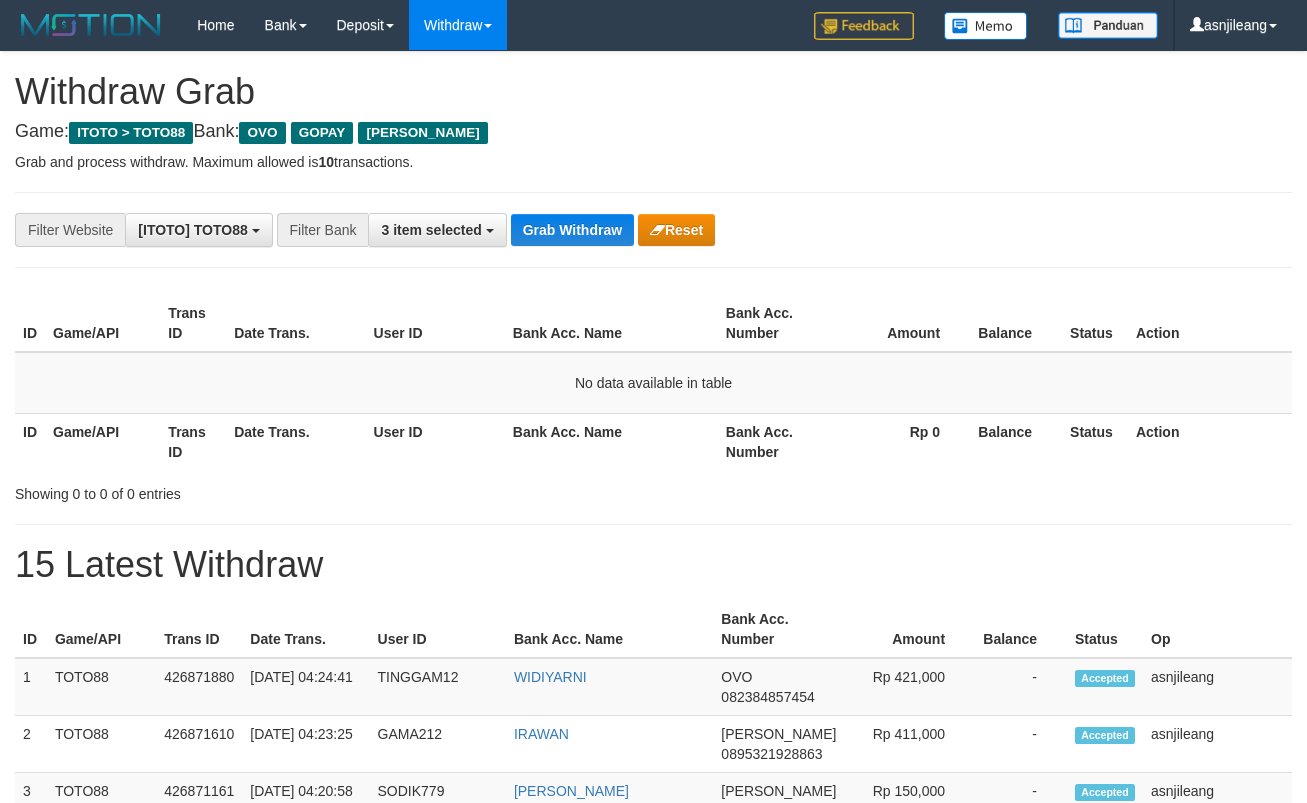 scroll, scrollTop: 0, scrollLeft: 0, axis: both 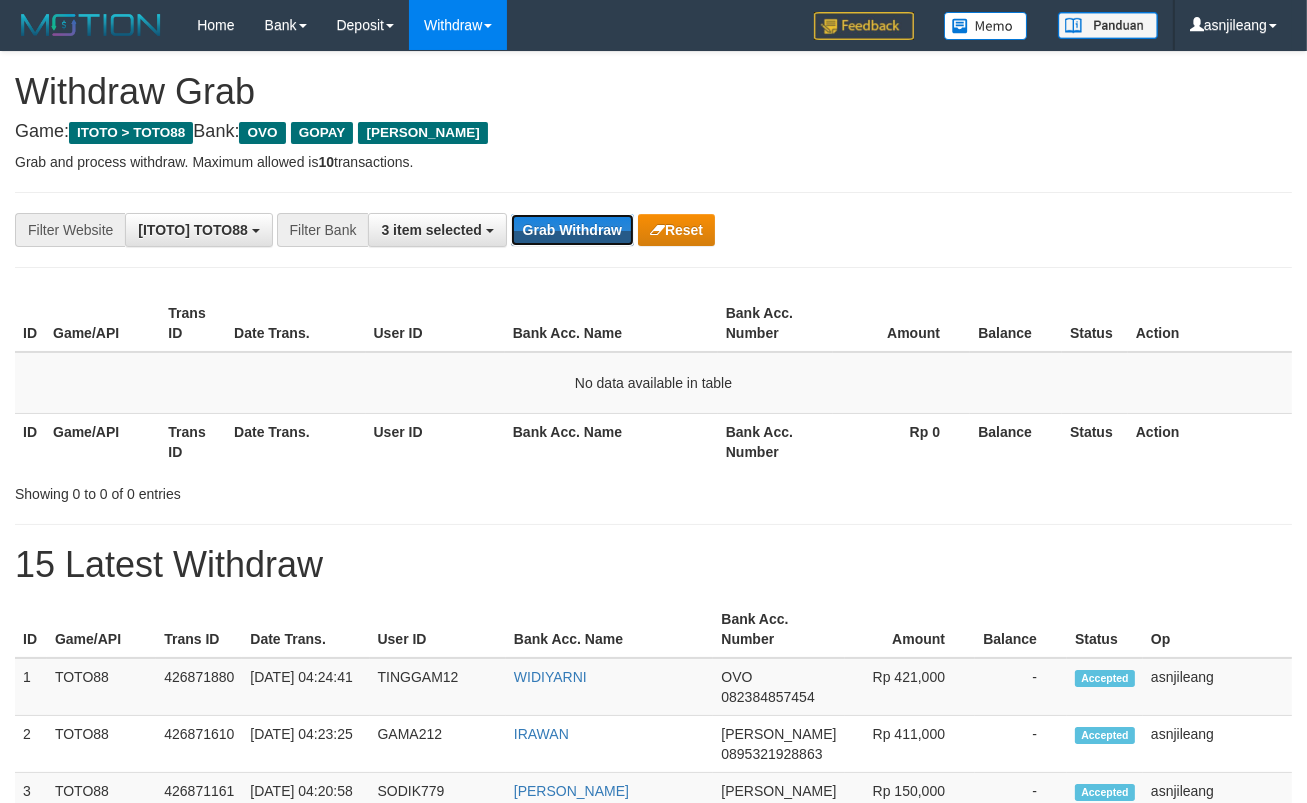 click on "Grab Withdraw" at bounding box center [572, 230] 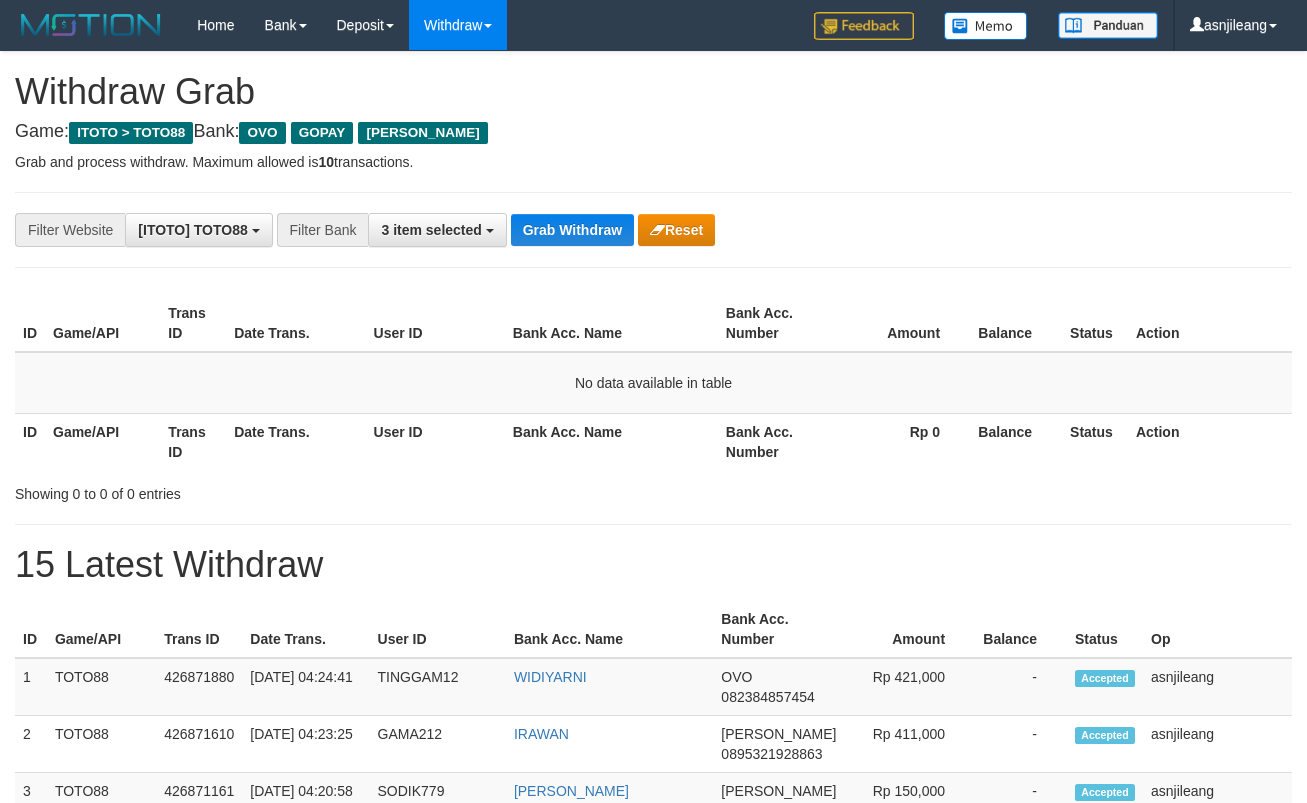 scroll, scrollTop: 0, scrollLeft: 0, axis: both 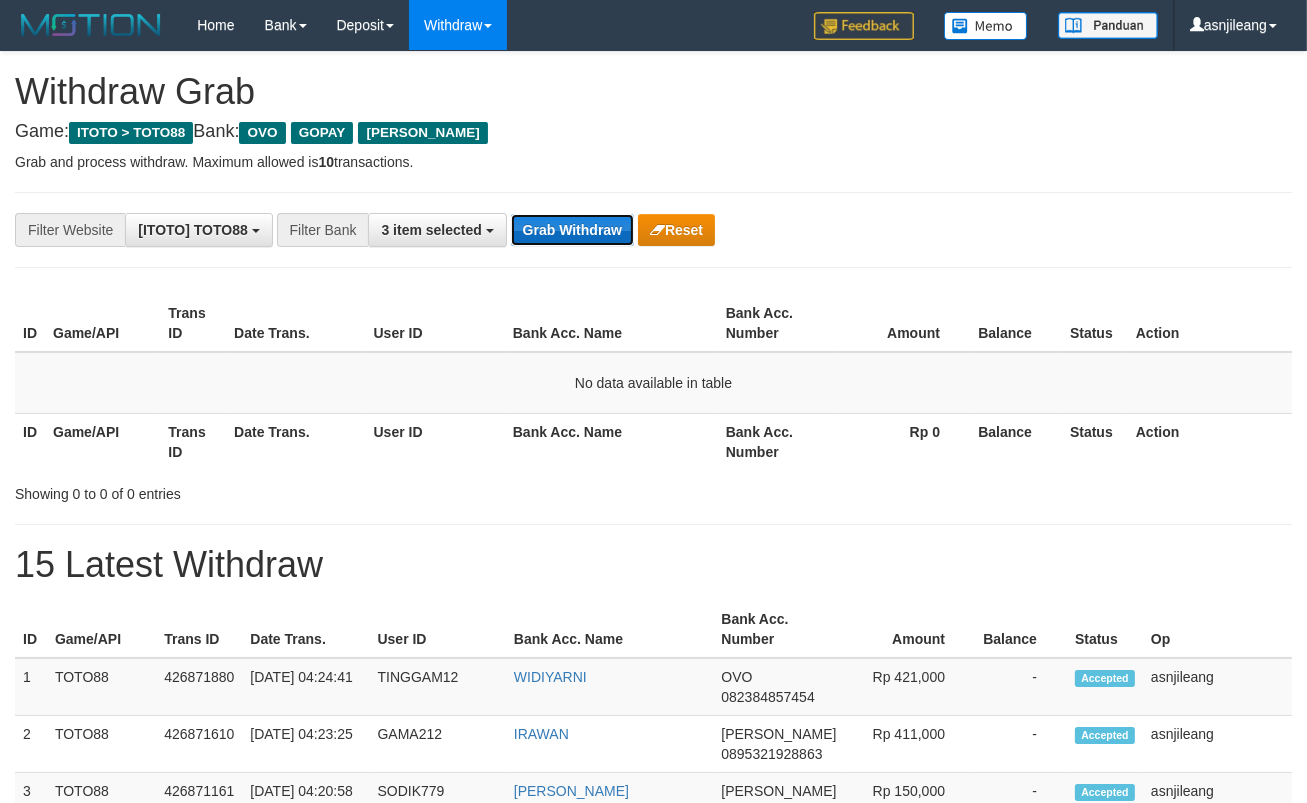 click on "Grab Withdraw" at bounding box center (572, 230) 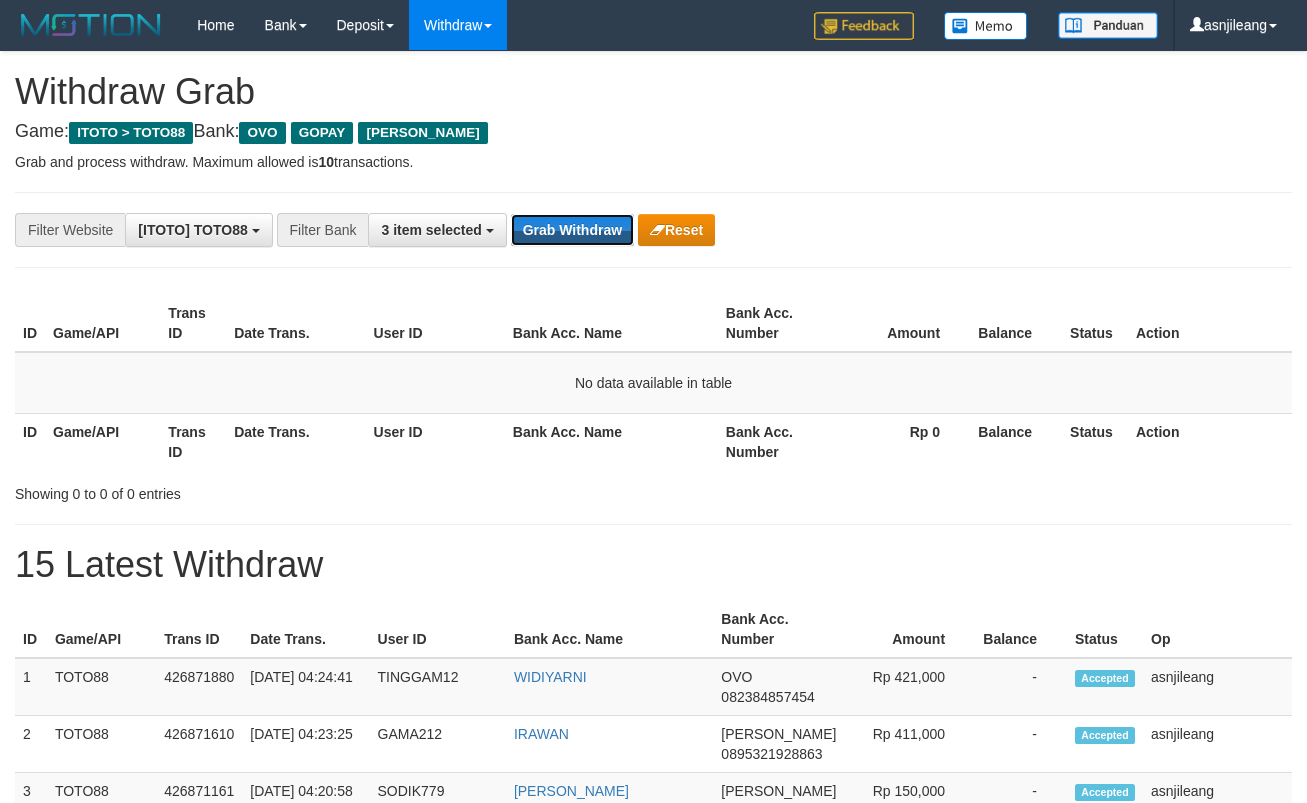 scroll, scrollTop: 0, scrollLeft: 0, axis: both 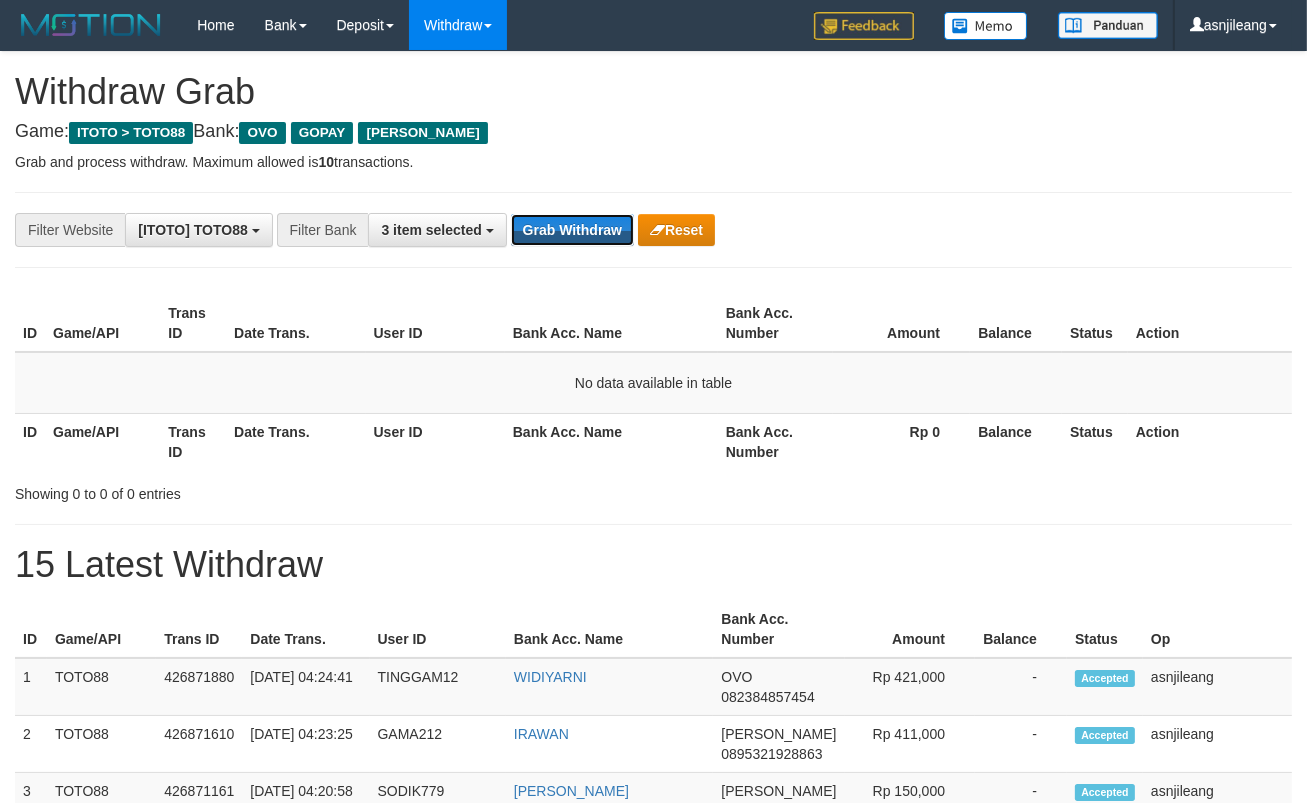 click on "Grab Withdraw" at bounding box center [572, 230] 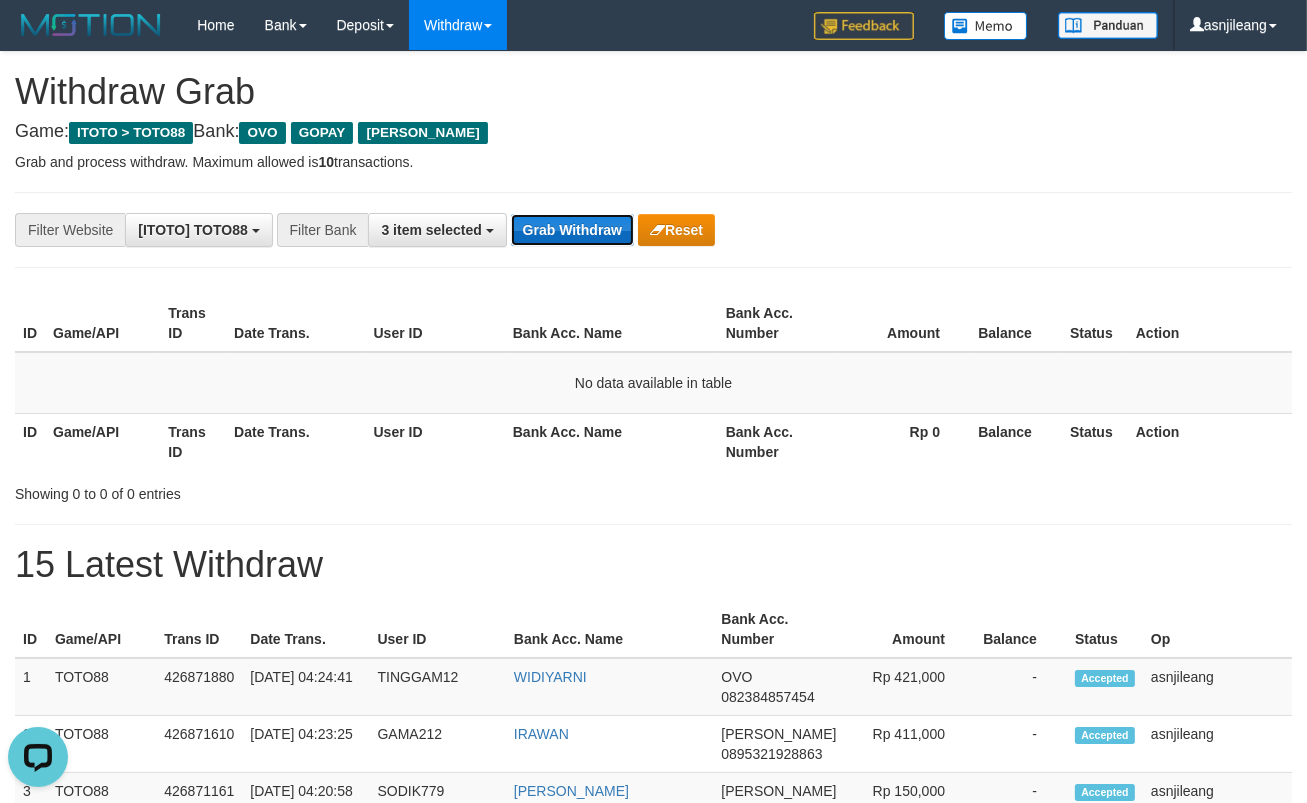 scroll, scrollTop: 0, scrollLeft: 0, axis: both 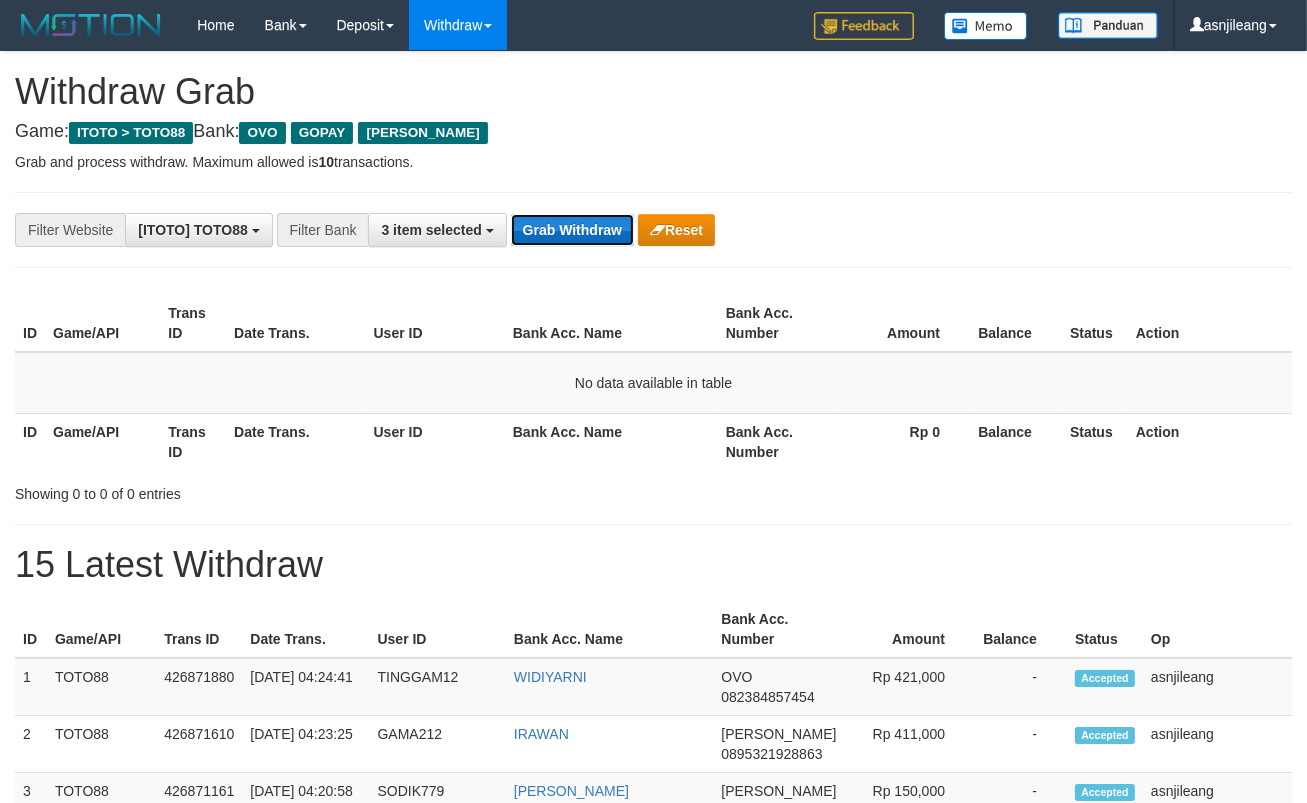 click on "Grab Withdraw" at bounding box center [572, 230] 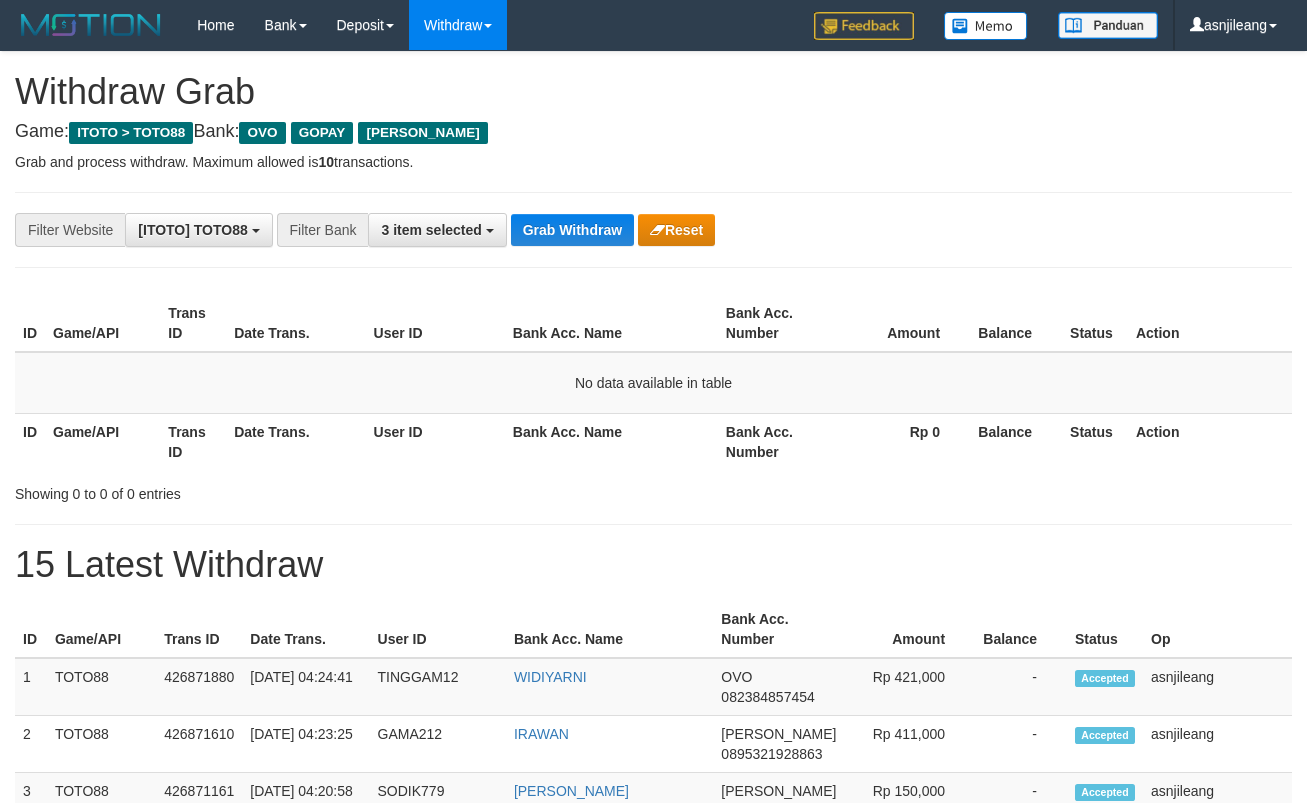 scroll, scrollTop: 0, scrollLeft: 0, axis: both 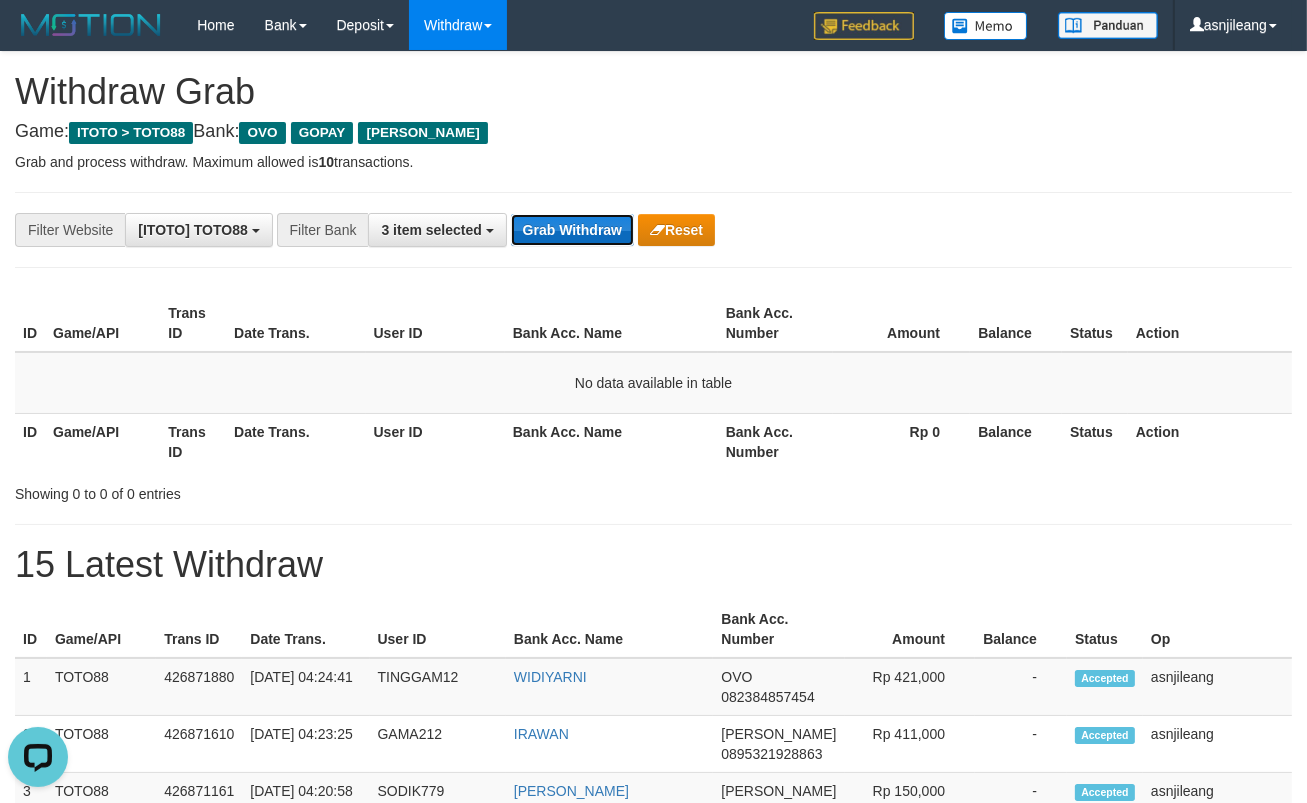 click on "Grab Withdraw" at bounding box center [572, 230] 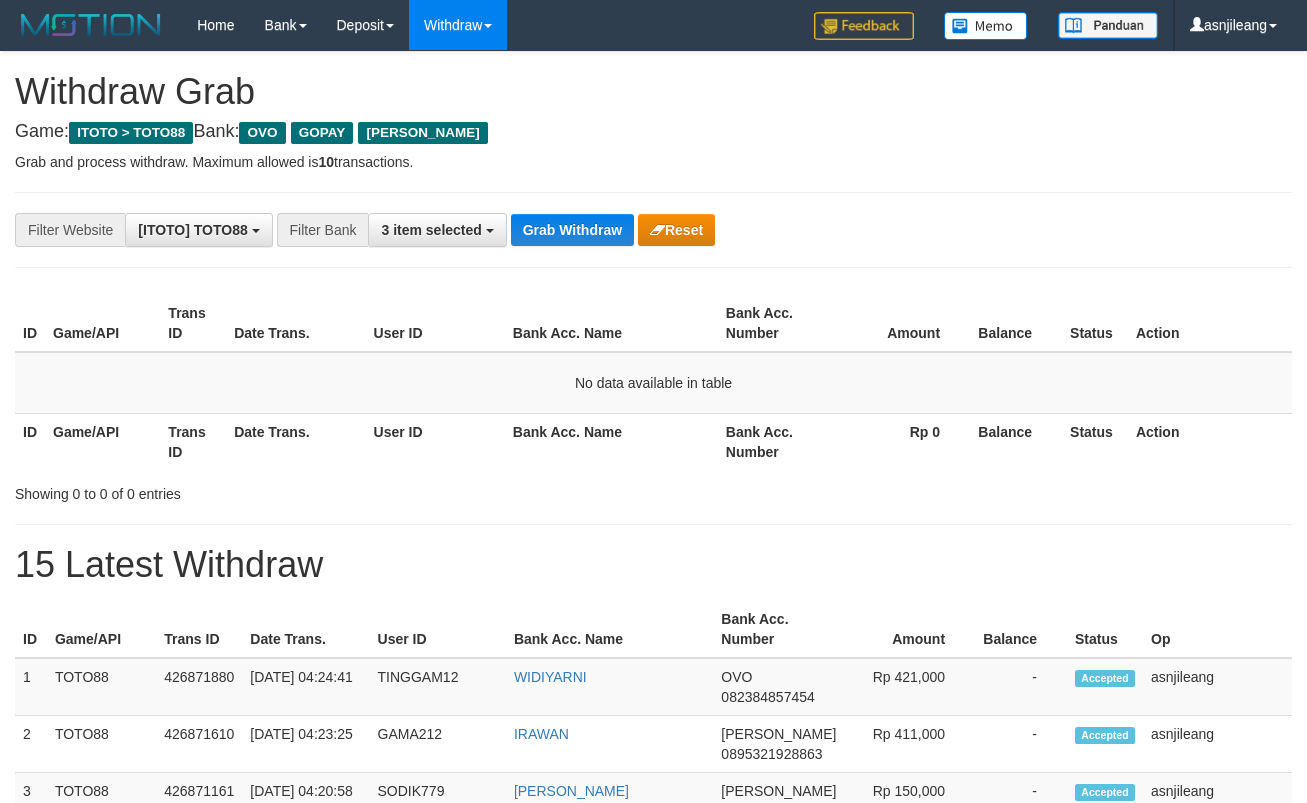 click on "Grab Withdraw" at bounding box center (572, 230) 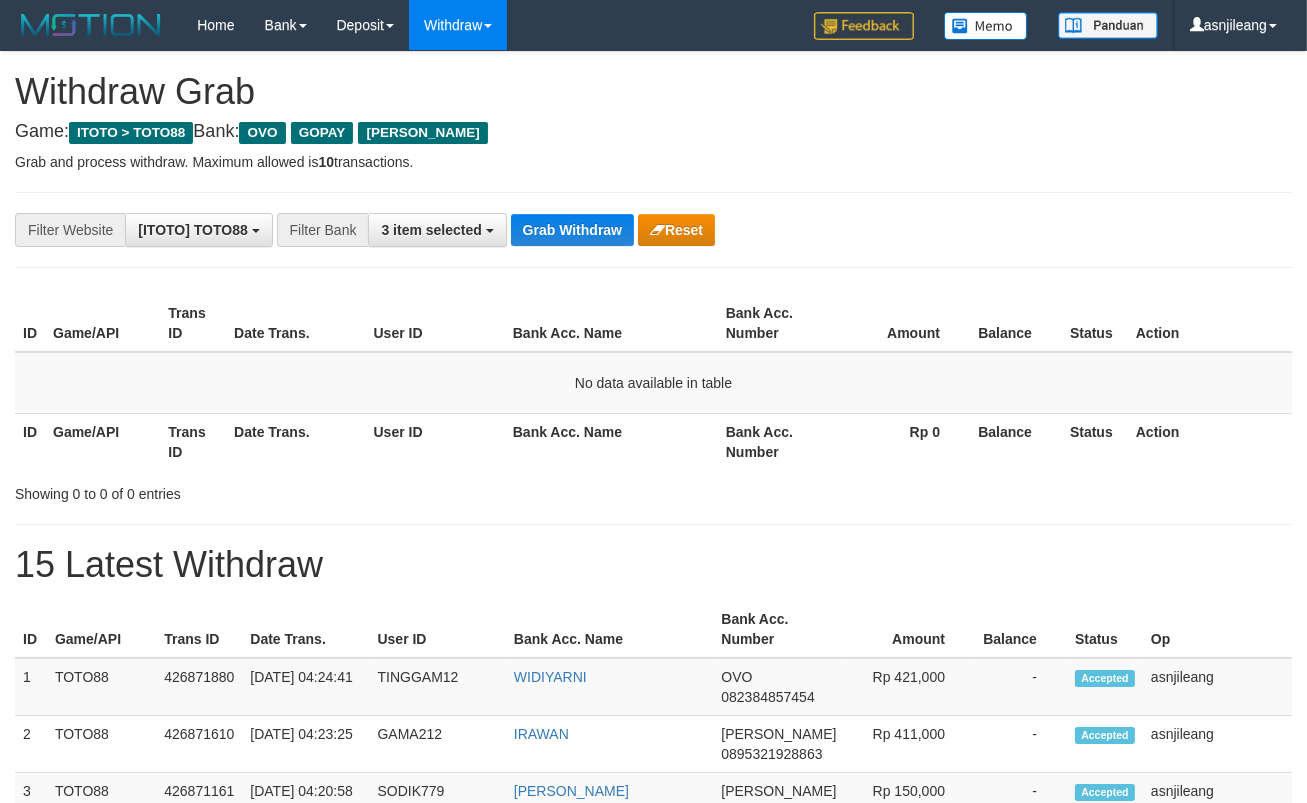 scroll, scrollTop: 17, scrollLeft: 0, axis: vertical 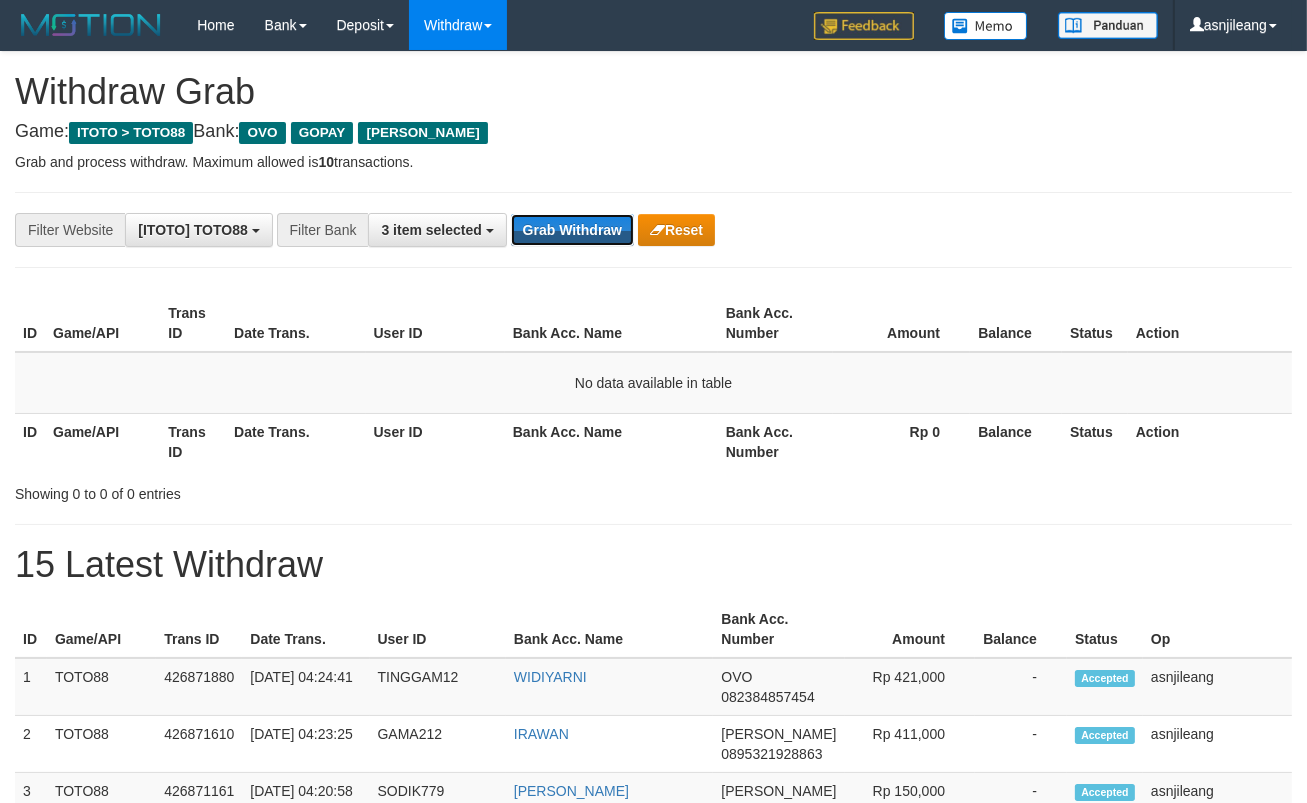 click on "Grab Withdraw" at bounding box center [572, 230] 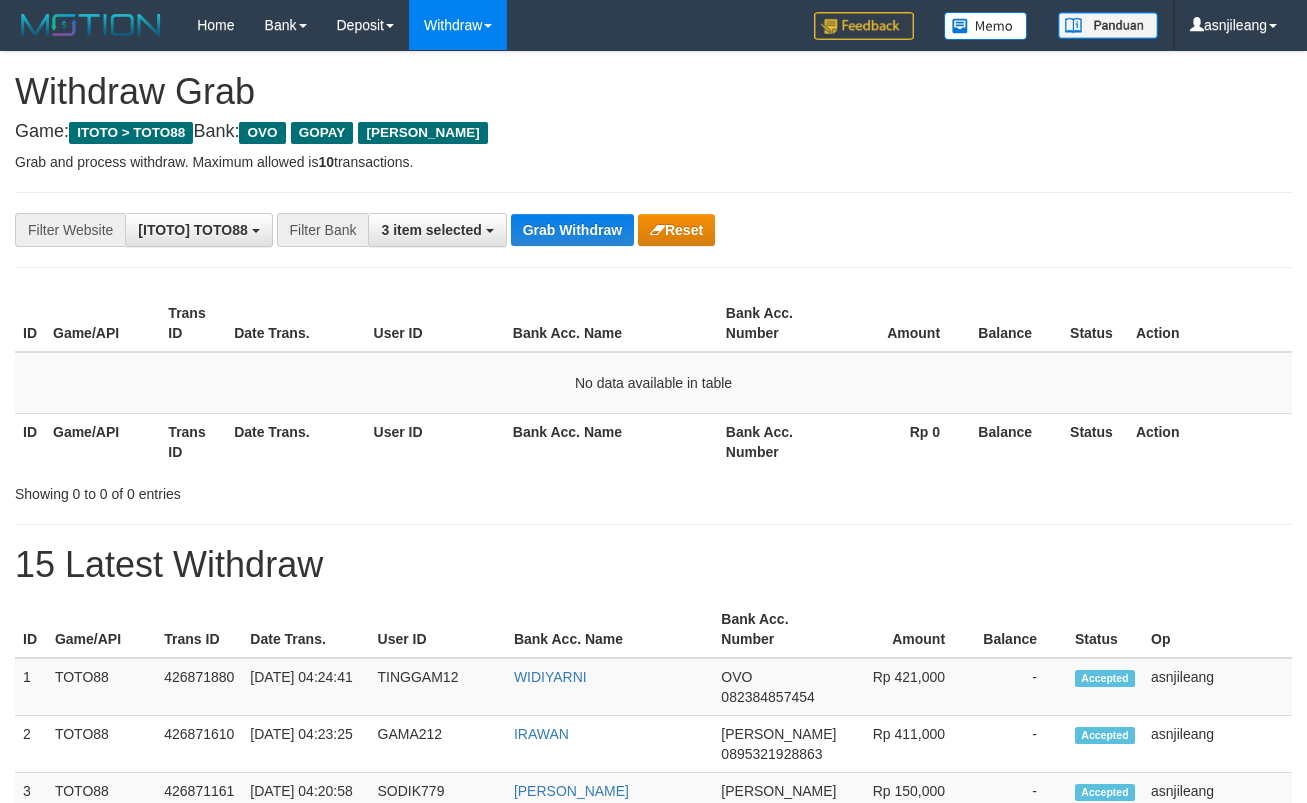 scroll, scrollTop: 0, scrollLeft: 0, axis: both 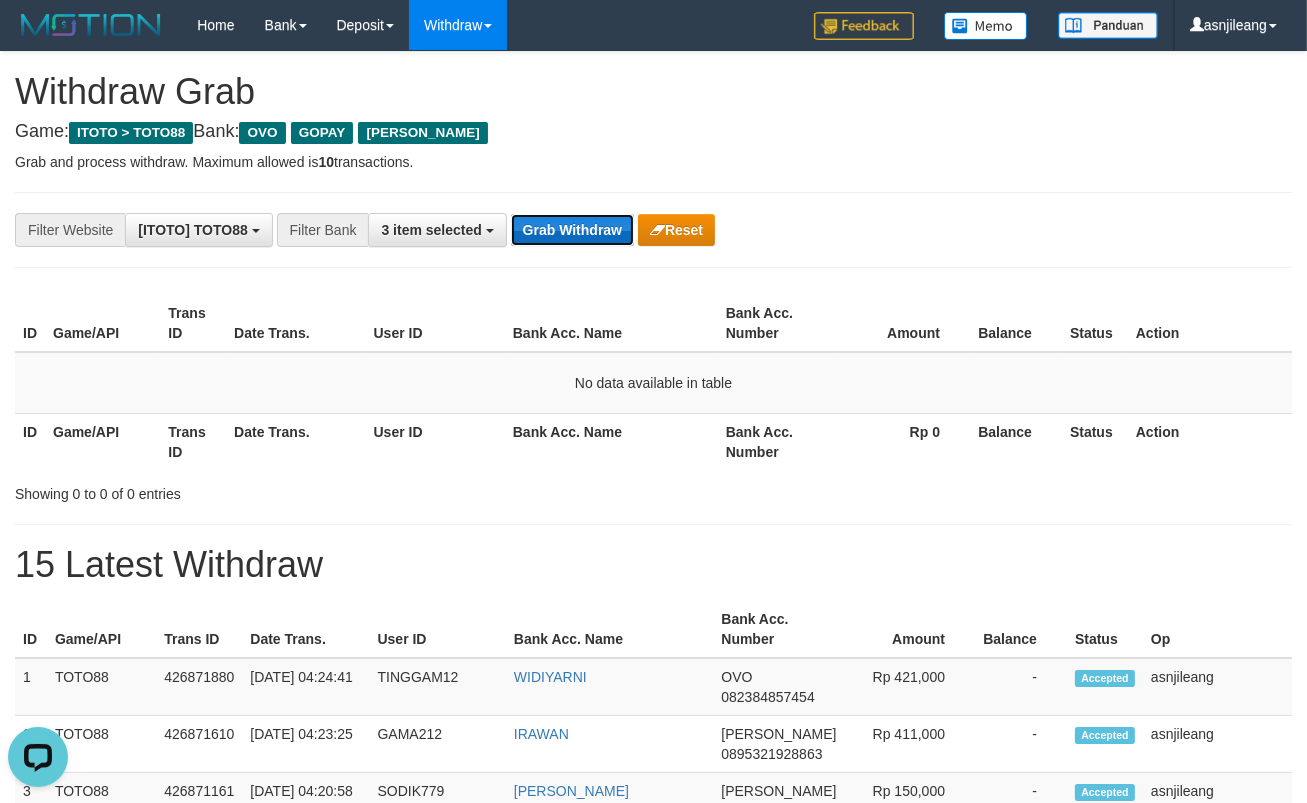 click on "Grab Withdraw" at bounding box center [572, 230] 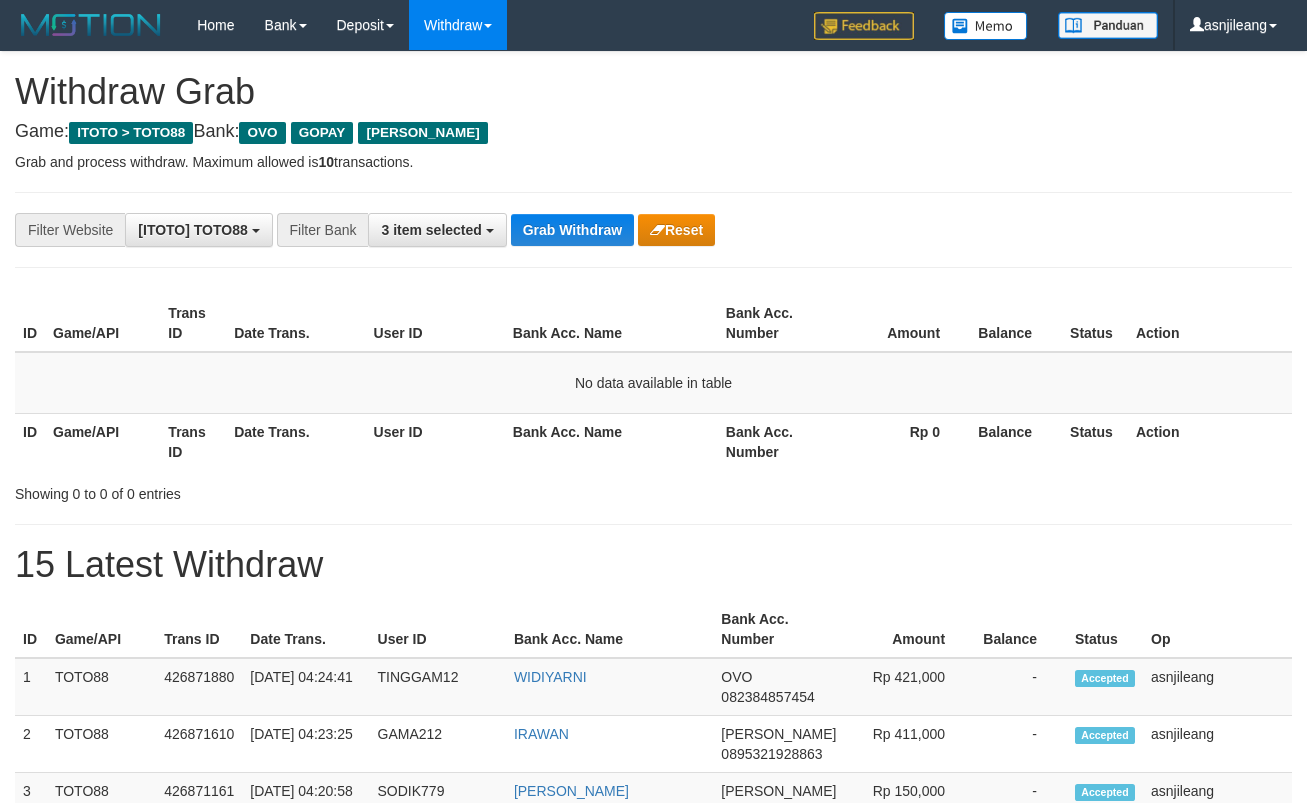 scroll, scrollTop: 0, scrollLeft: 0, axis: both 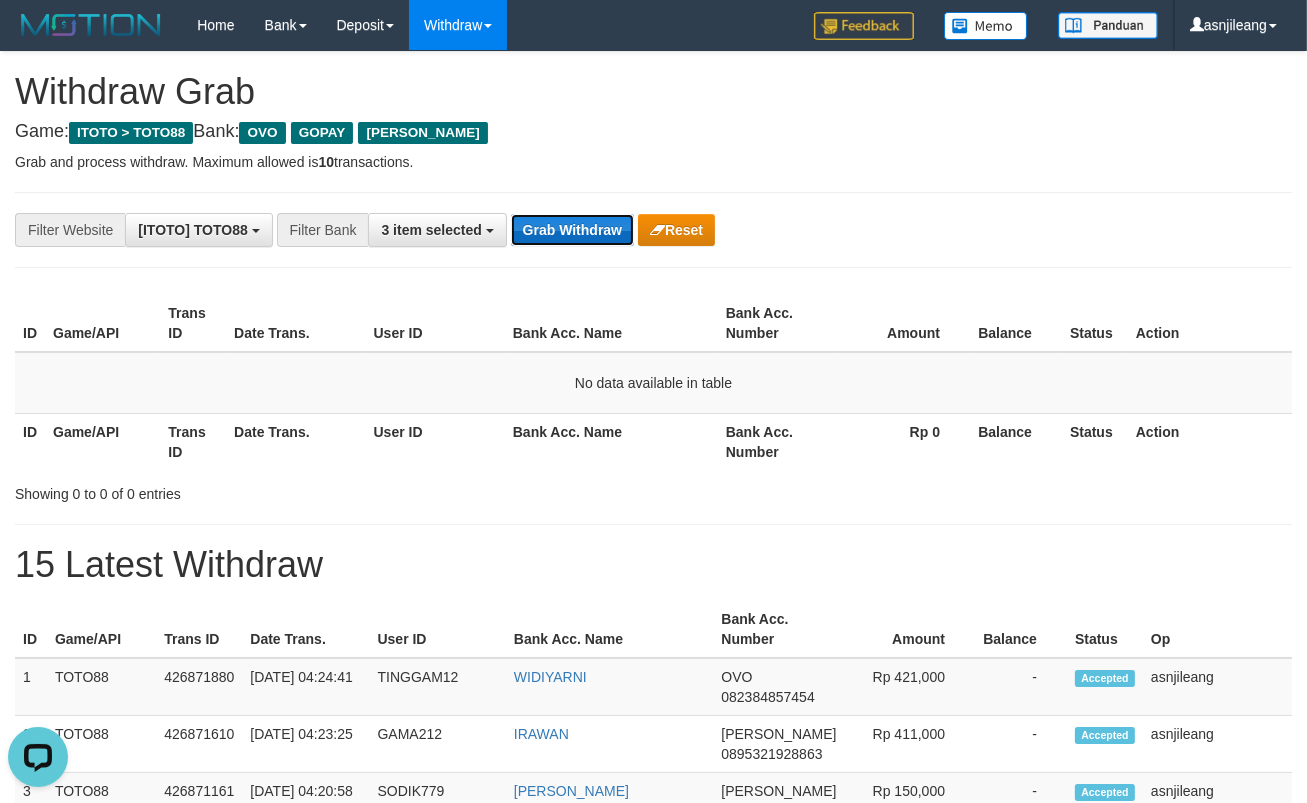 click on "Grab Withdraw" at bounding box center [572, 230] 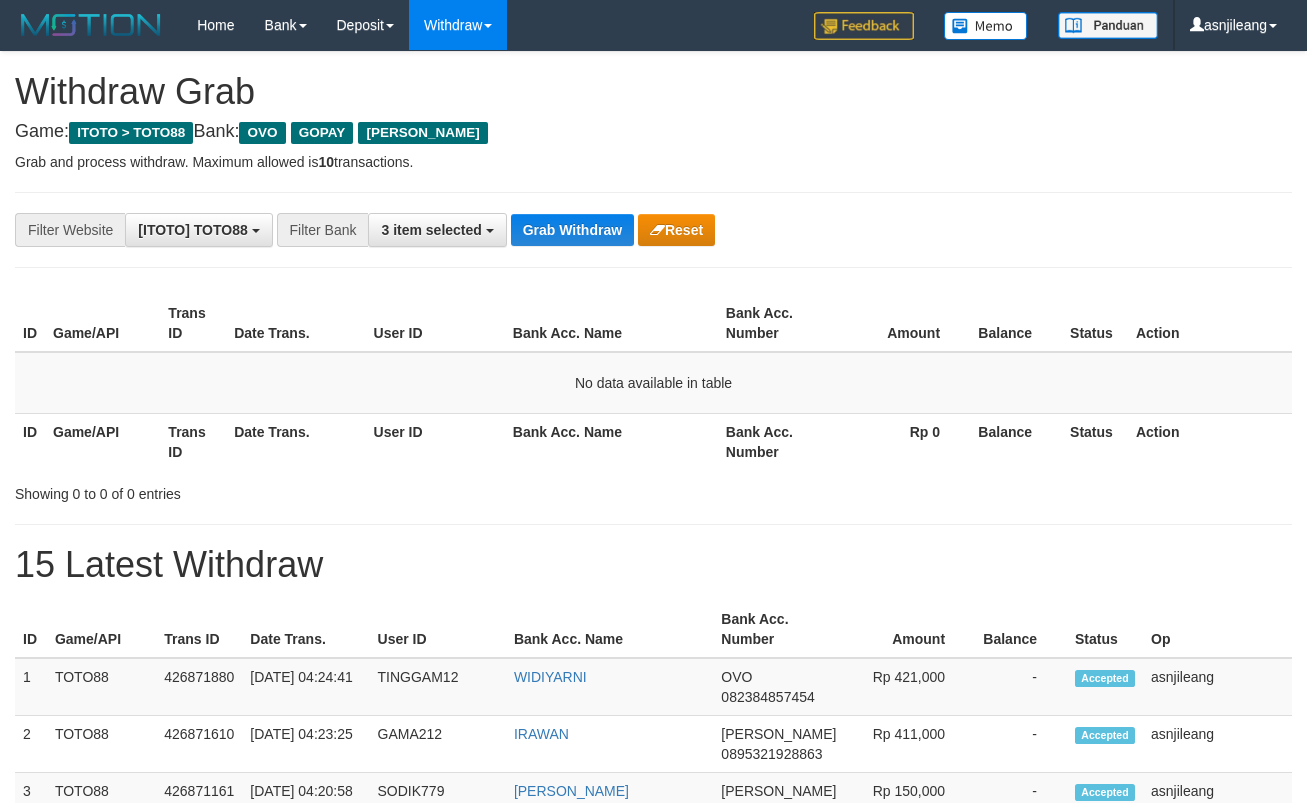 click on "Grab Withdraw" at bounding box center [572, 230] 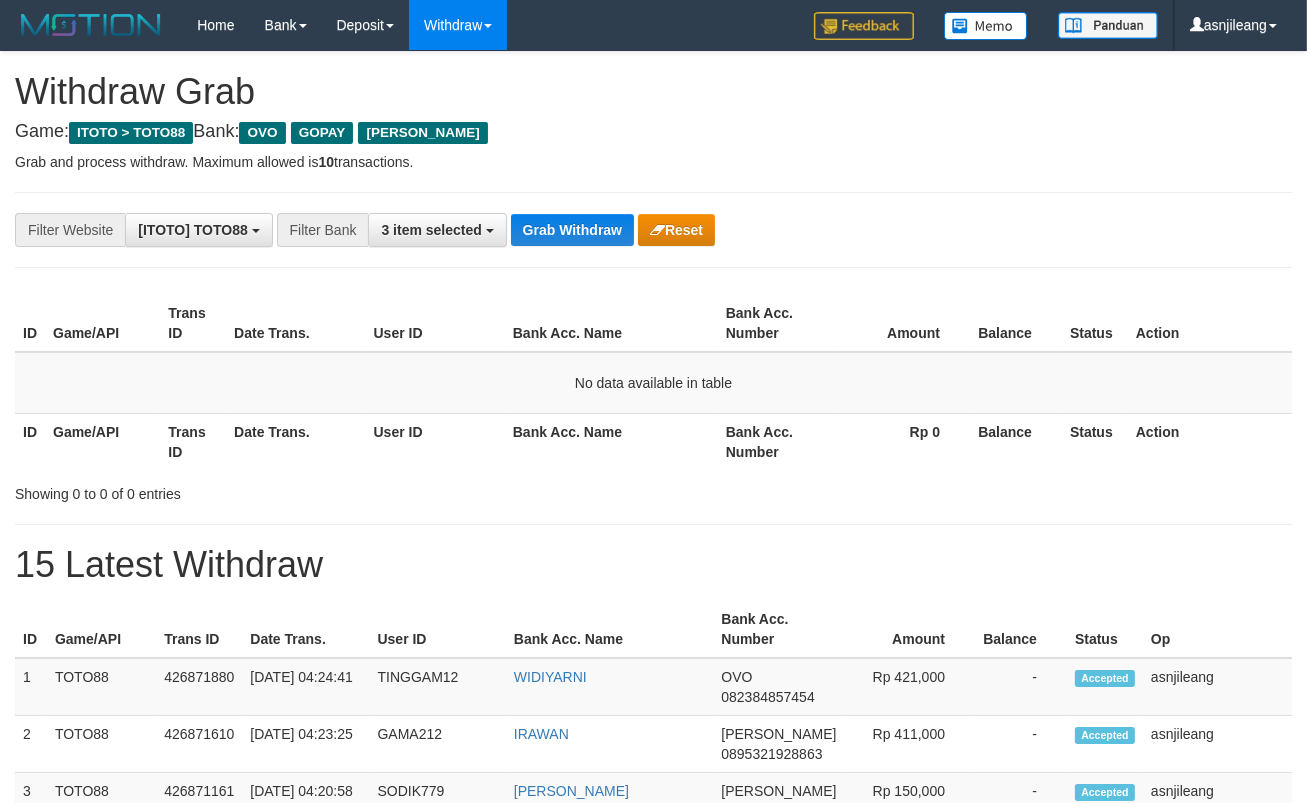scroll, scrollTop: 17, scrollLeft: 0, axis: vertical 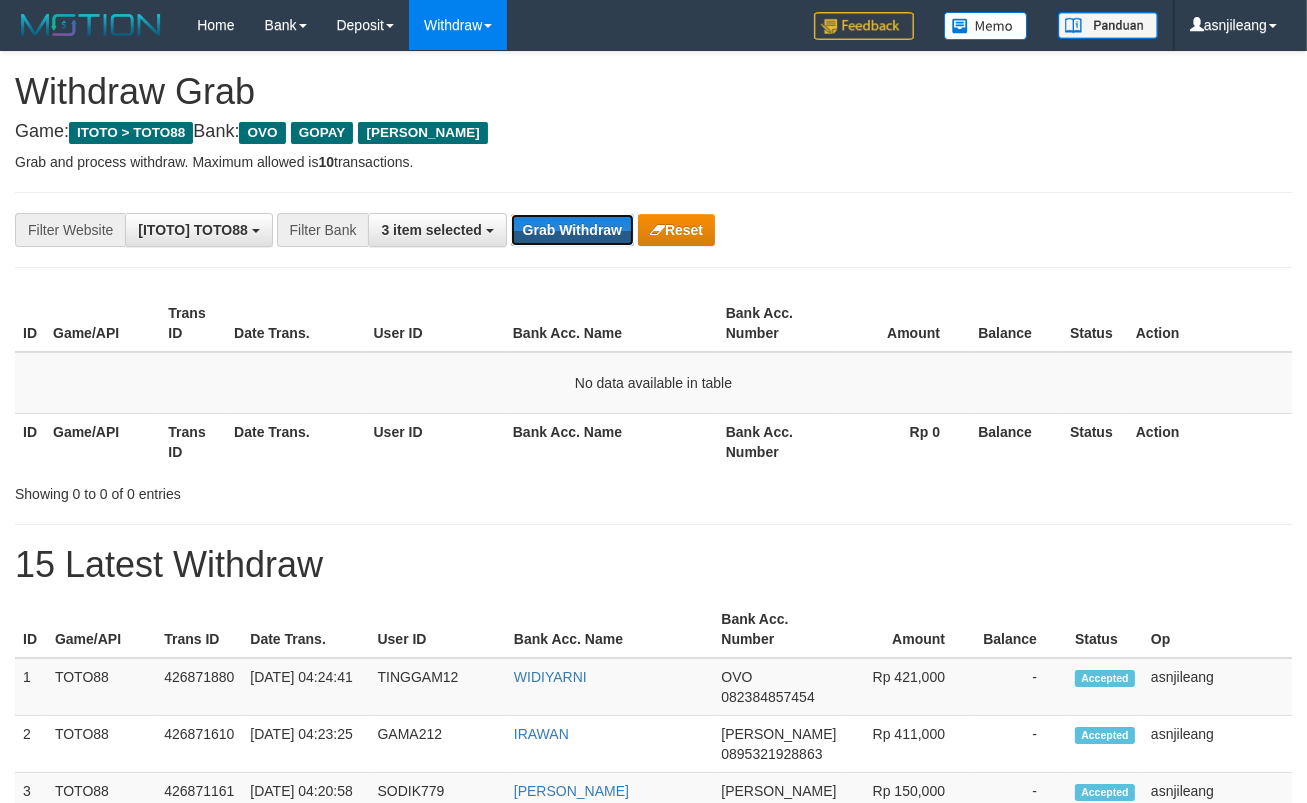 click on "Grab Withdraw" at bounding box center [572, 230] 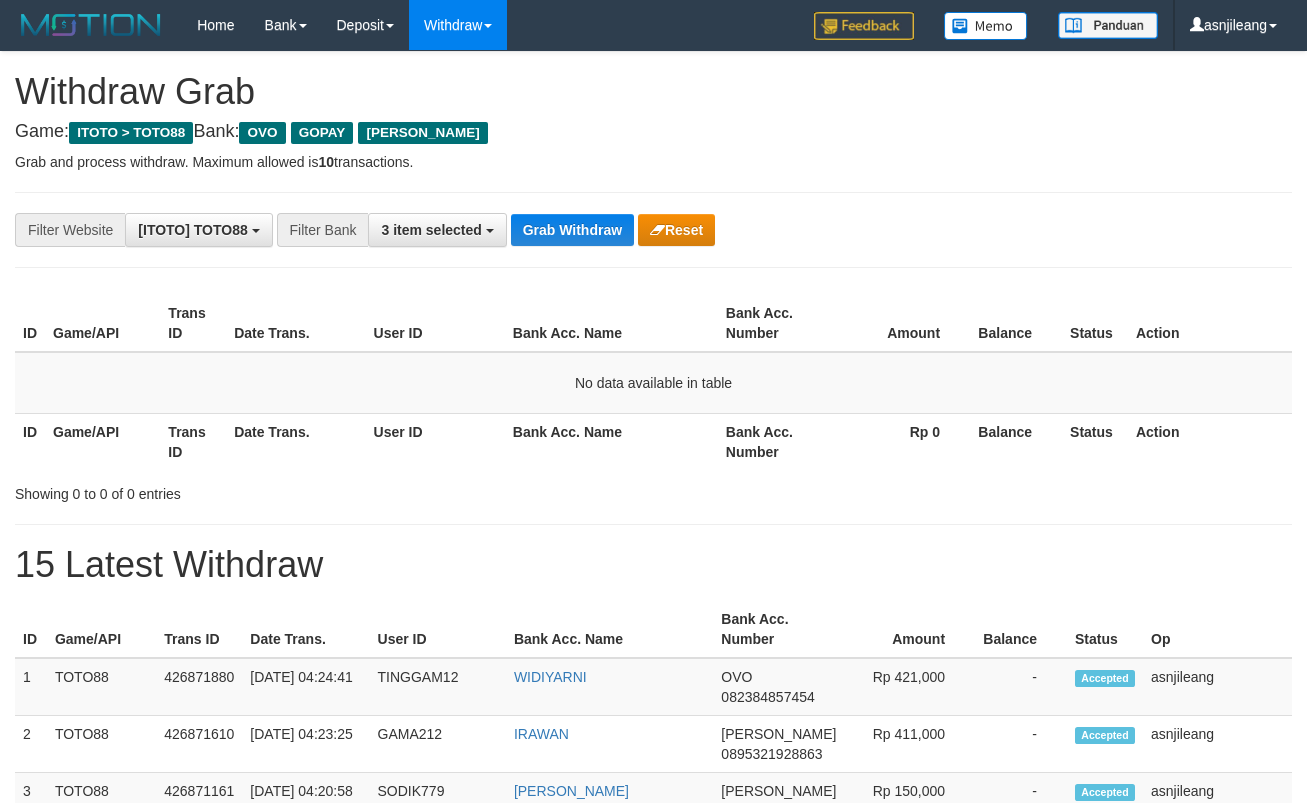 scroll, scrollTop: 0, scrollLeft: 0, axis: both 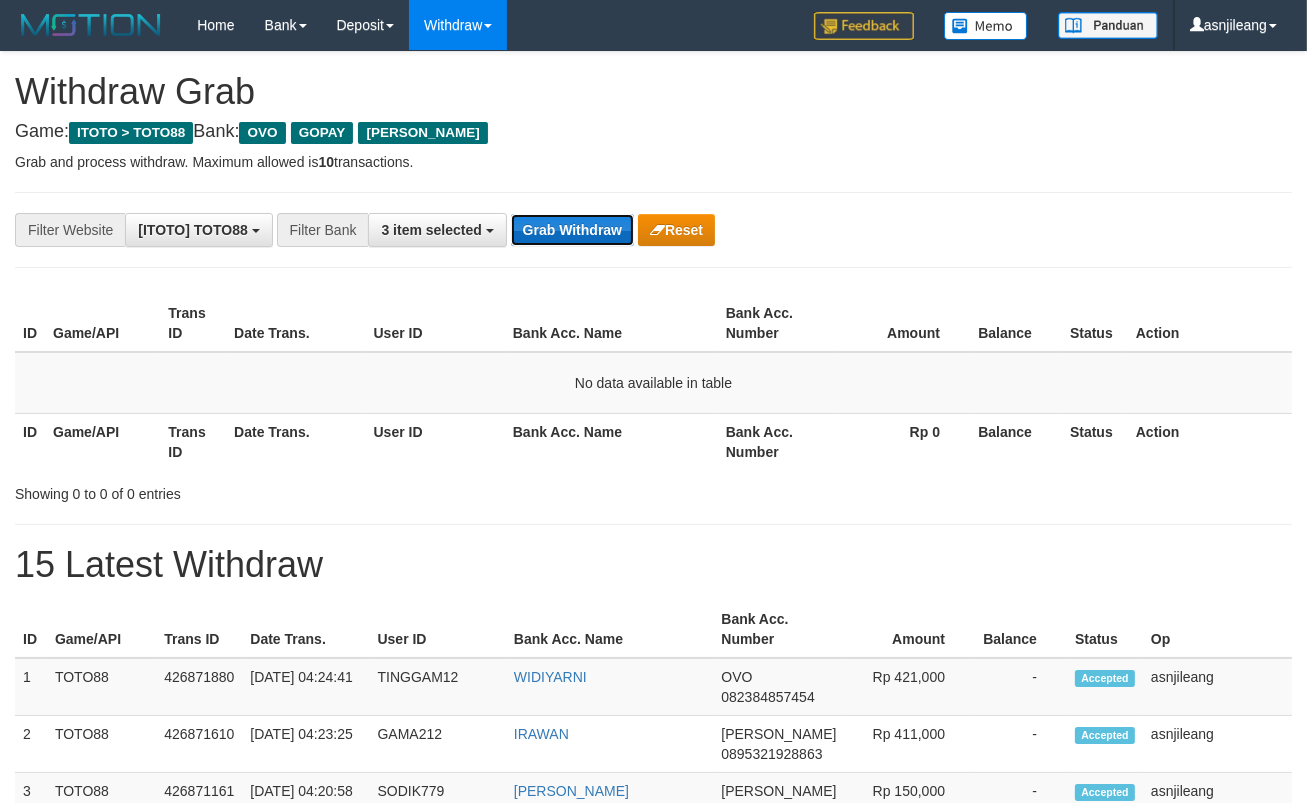 click on "Grab Withdraw" at bounding box center (572, 230) 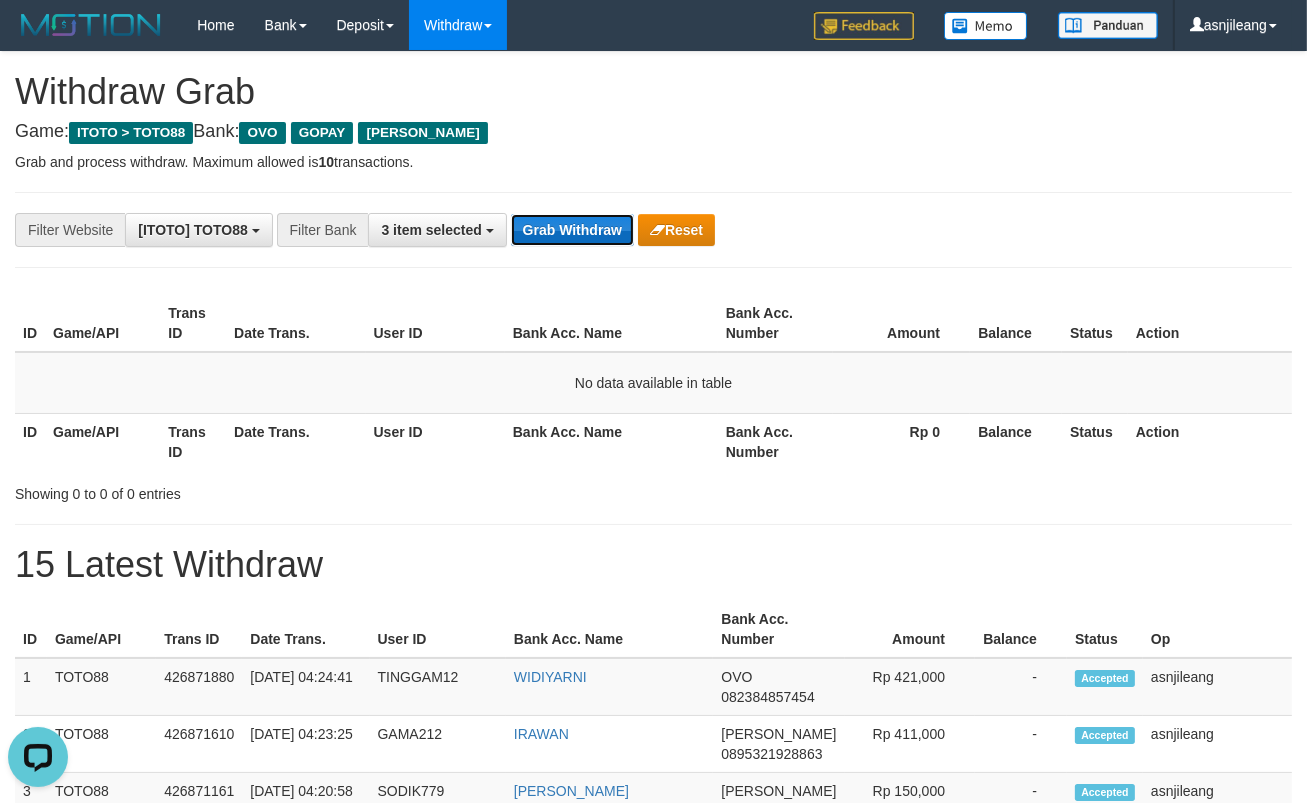 scroll, scrollTop: 0, scrollLeft: 0, axis: both 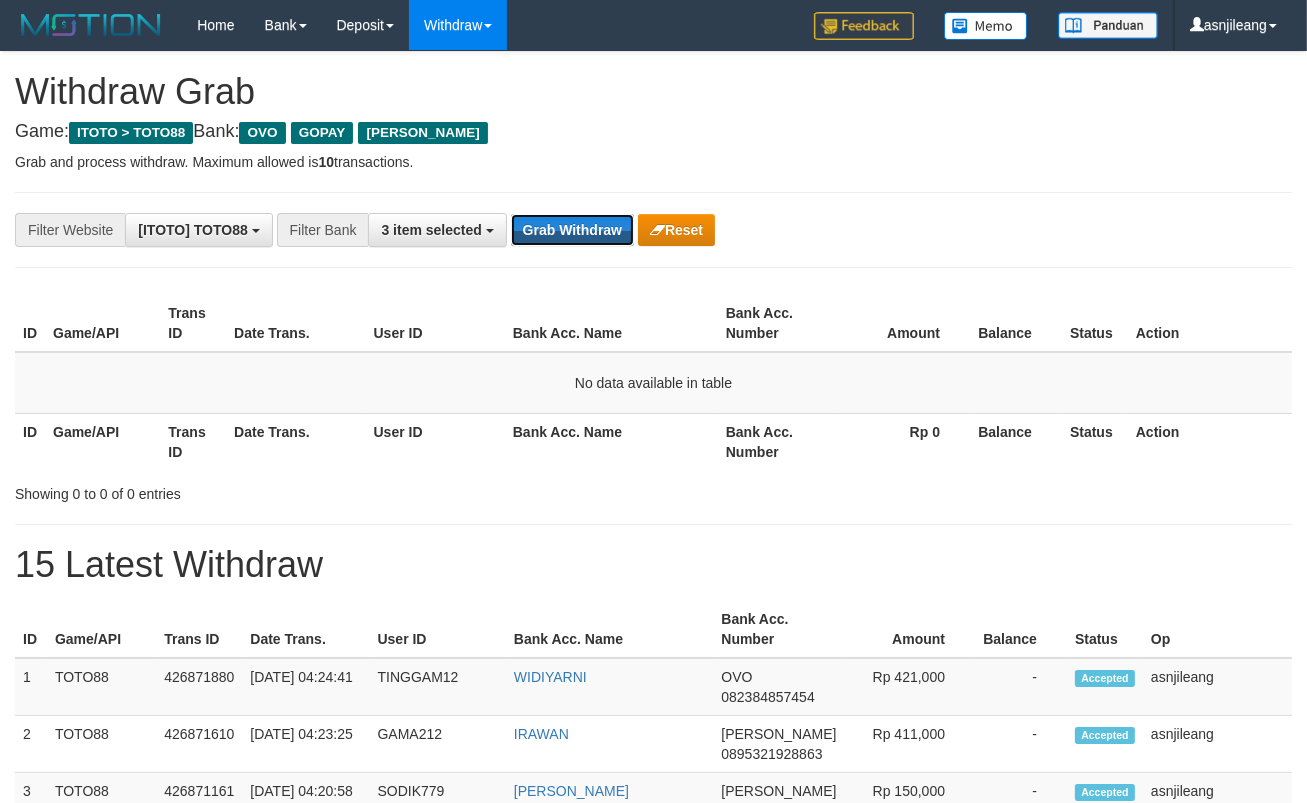 click on "Grab Withdraw" at bounding box center (572, 230) 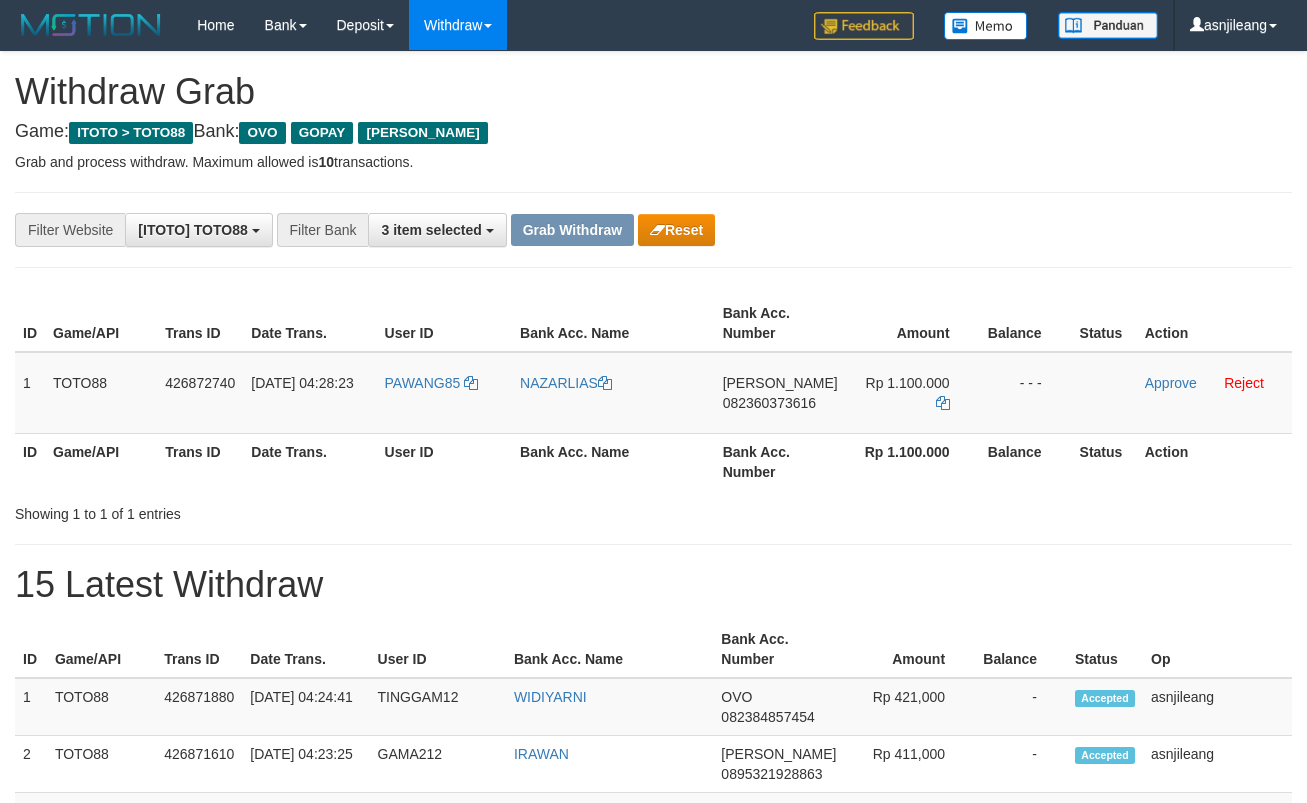 scroll, scrollTop: 0, scrollLeft: 0, axis: both 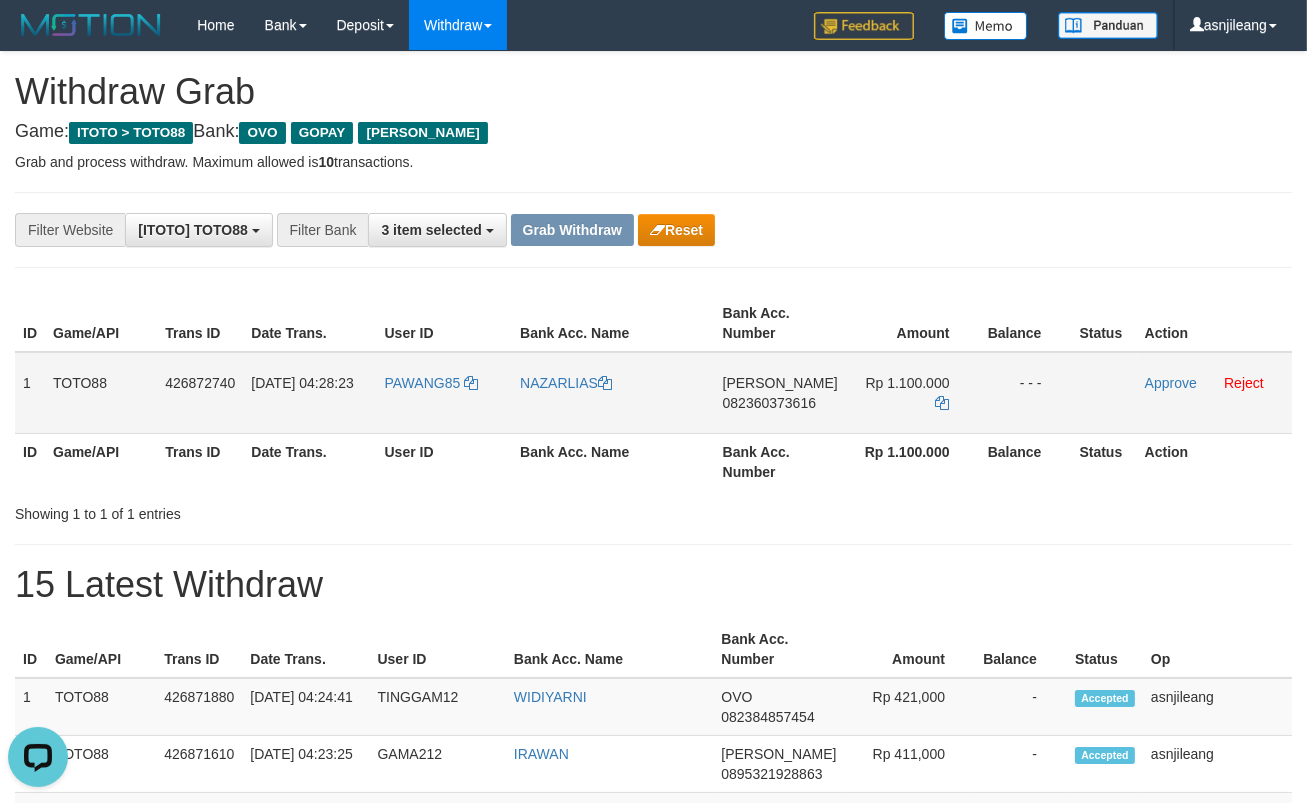 click on "[PERSON_NAME]
082360373616" at bounding box center [780, 393] 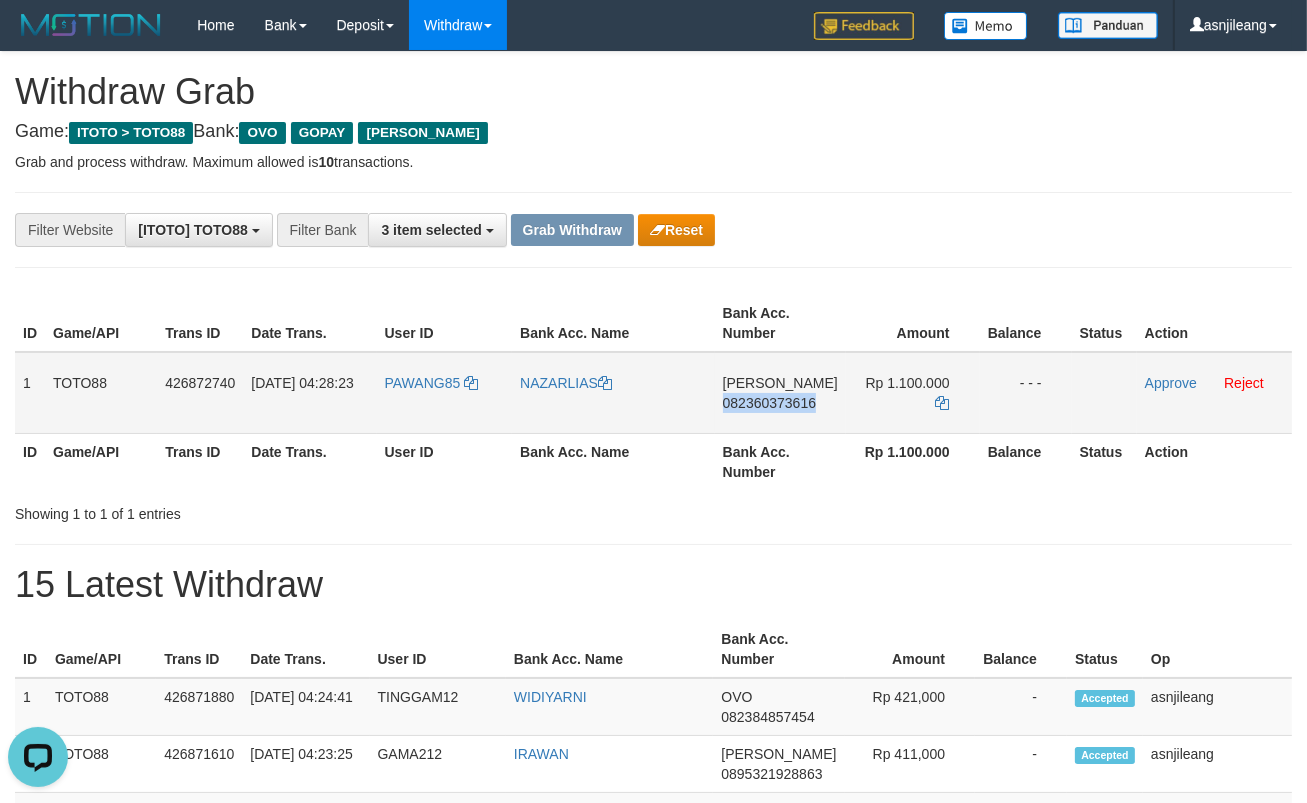 click on "[PERSON_NAME]
082360373616" at bounding box center (780, 393) 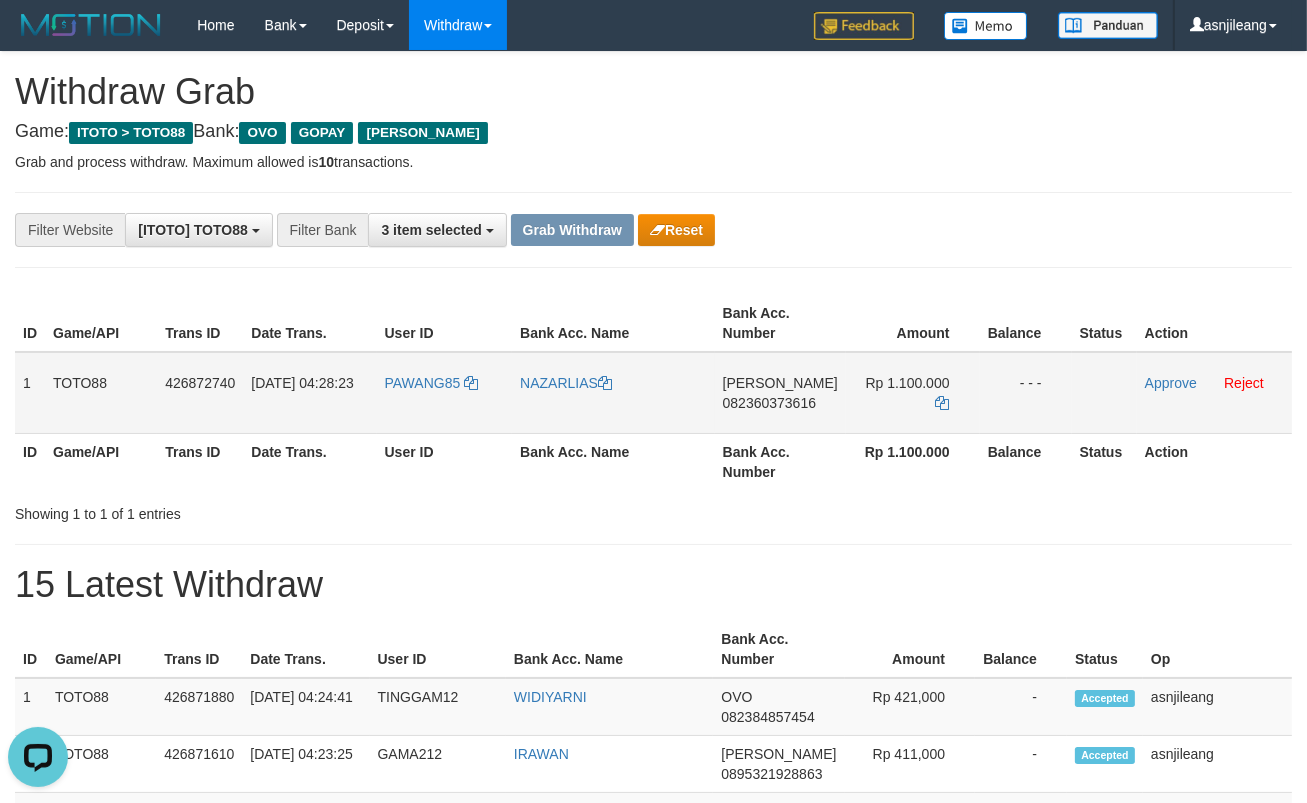 click on "DANA
082360373616" at bounding box center [780, 393] 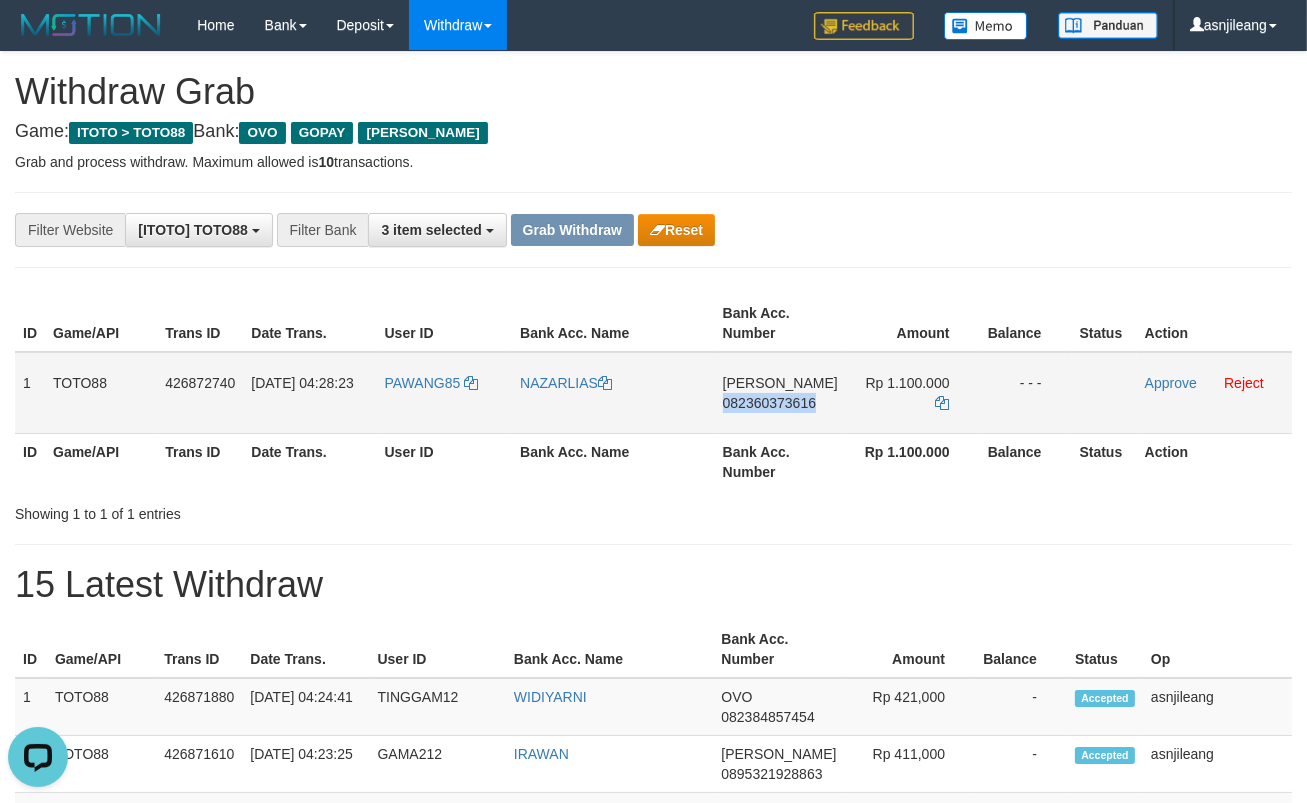 click on "DANA
082360373616" at bounding box center [780, 393] 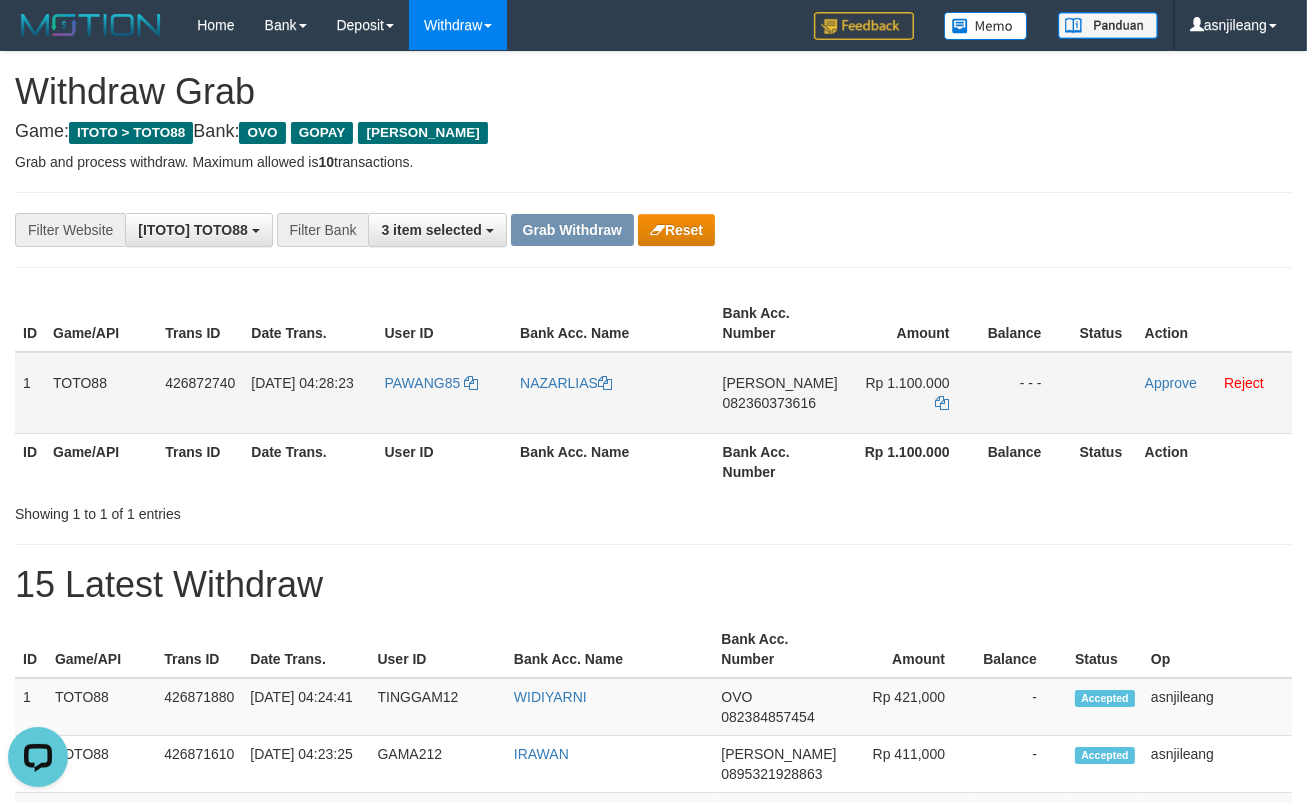 click on "DANA
082360373616" at bounding box center [780, 393] 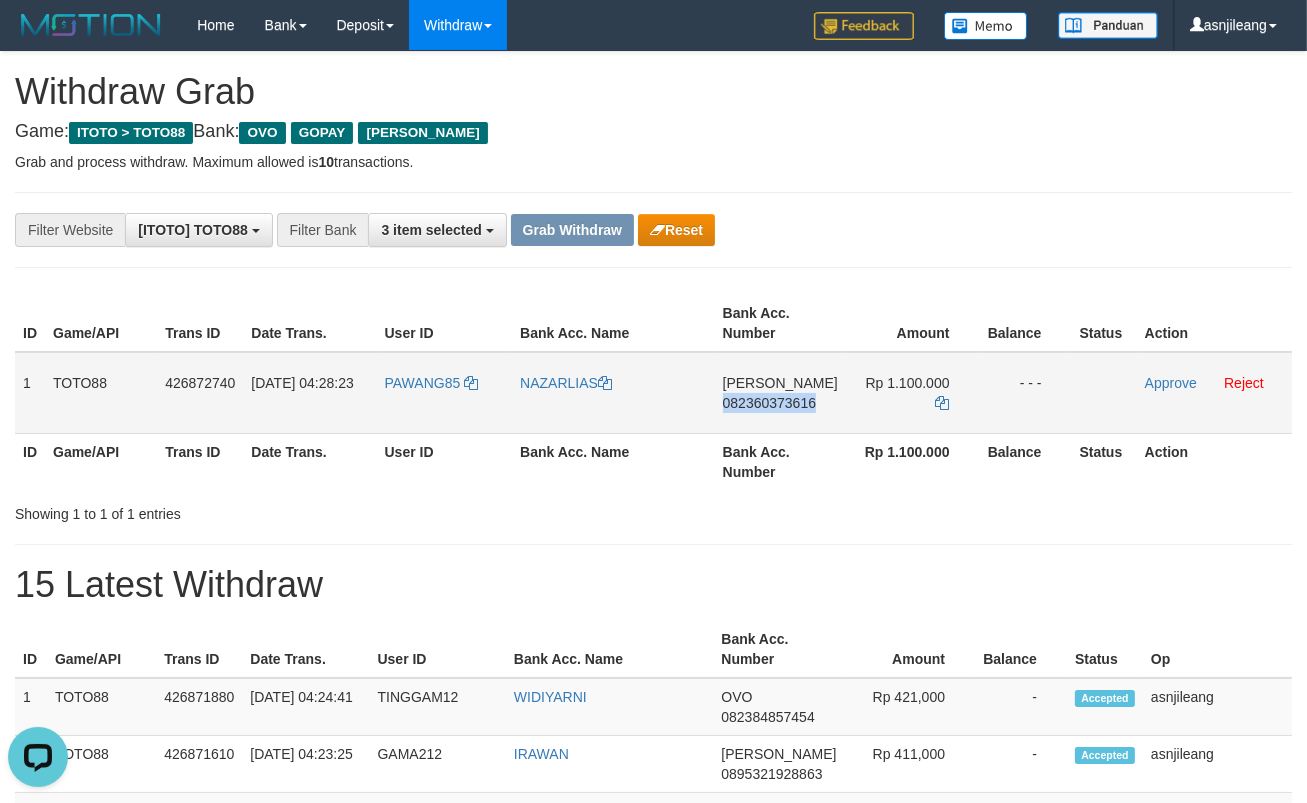 click on "DANA
082360373616" at bounding box center [780, 393] 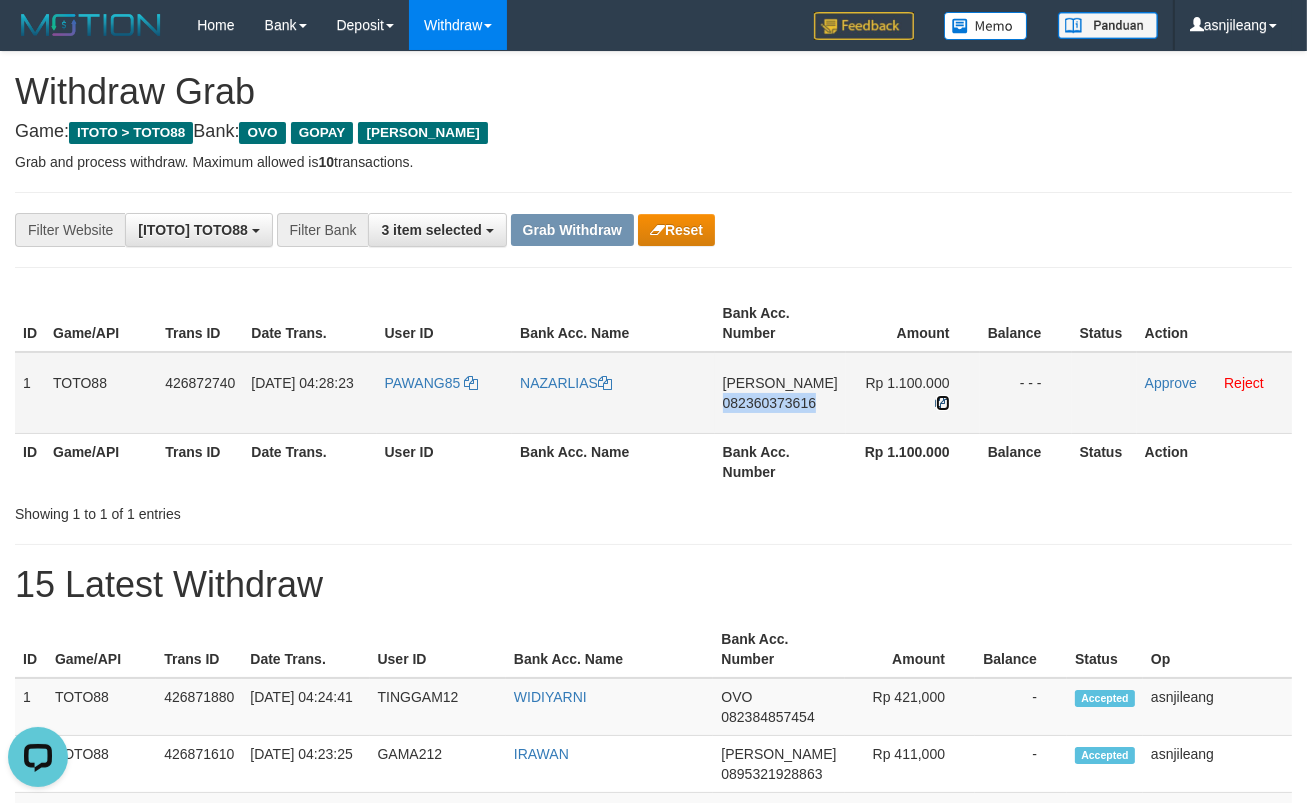 click at bounding box center (943, 403) 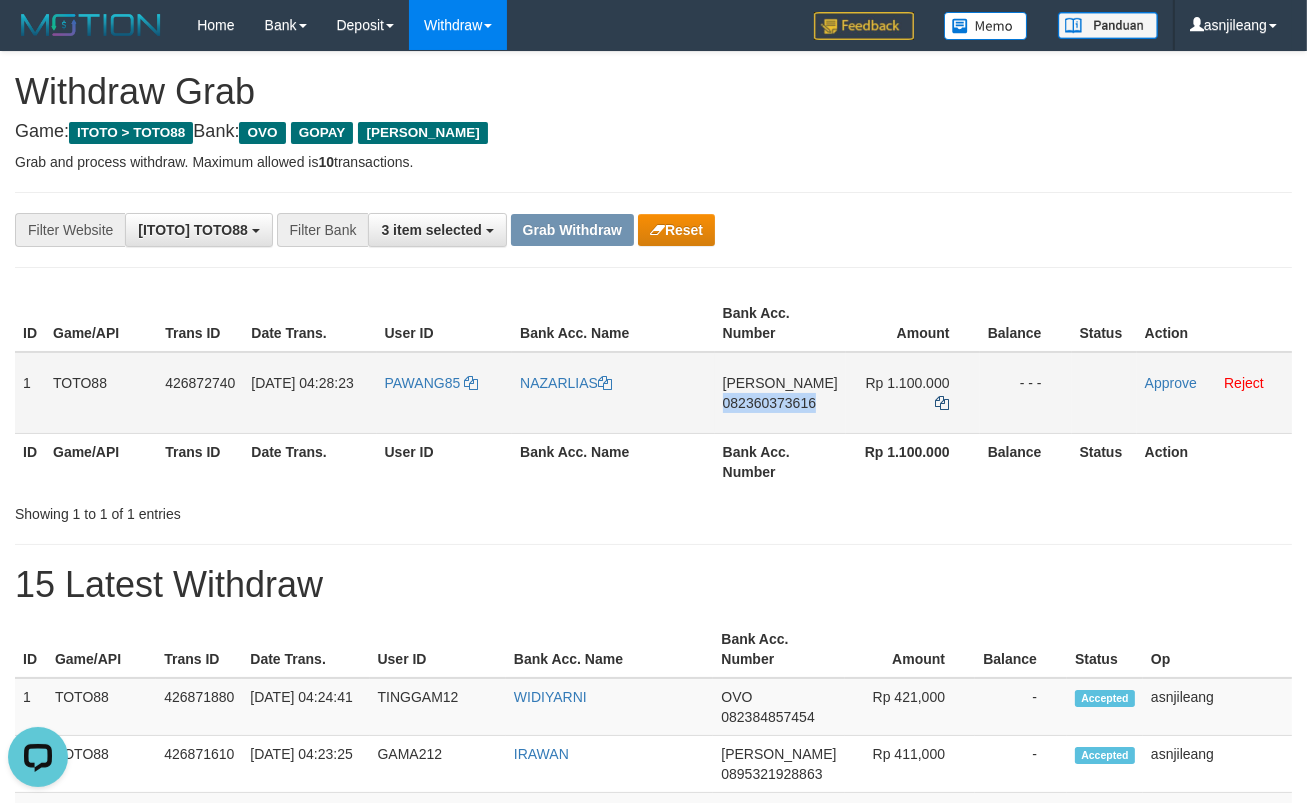 copy on "082360373616" 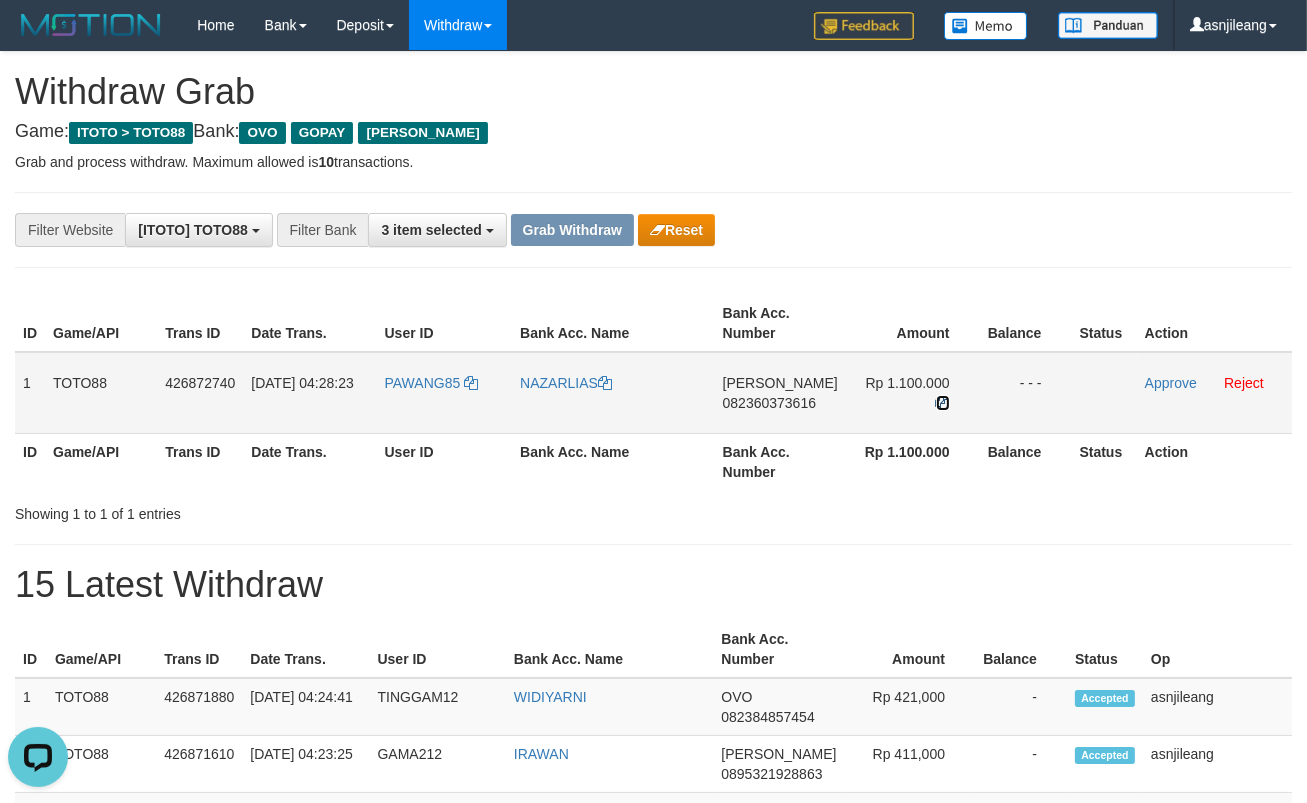 click at bounding box center (943, 403) 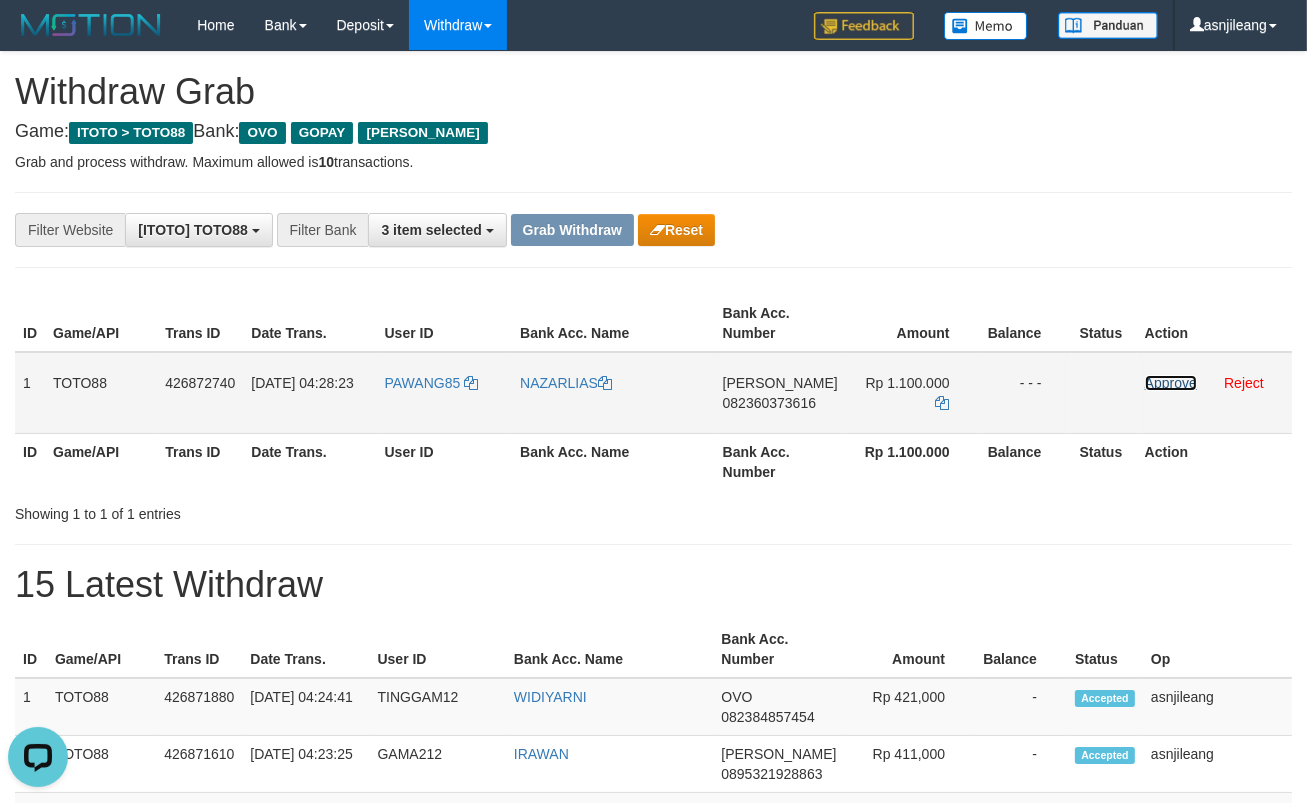 click on "Approve" at bounding box center [1171, 383] 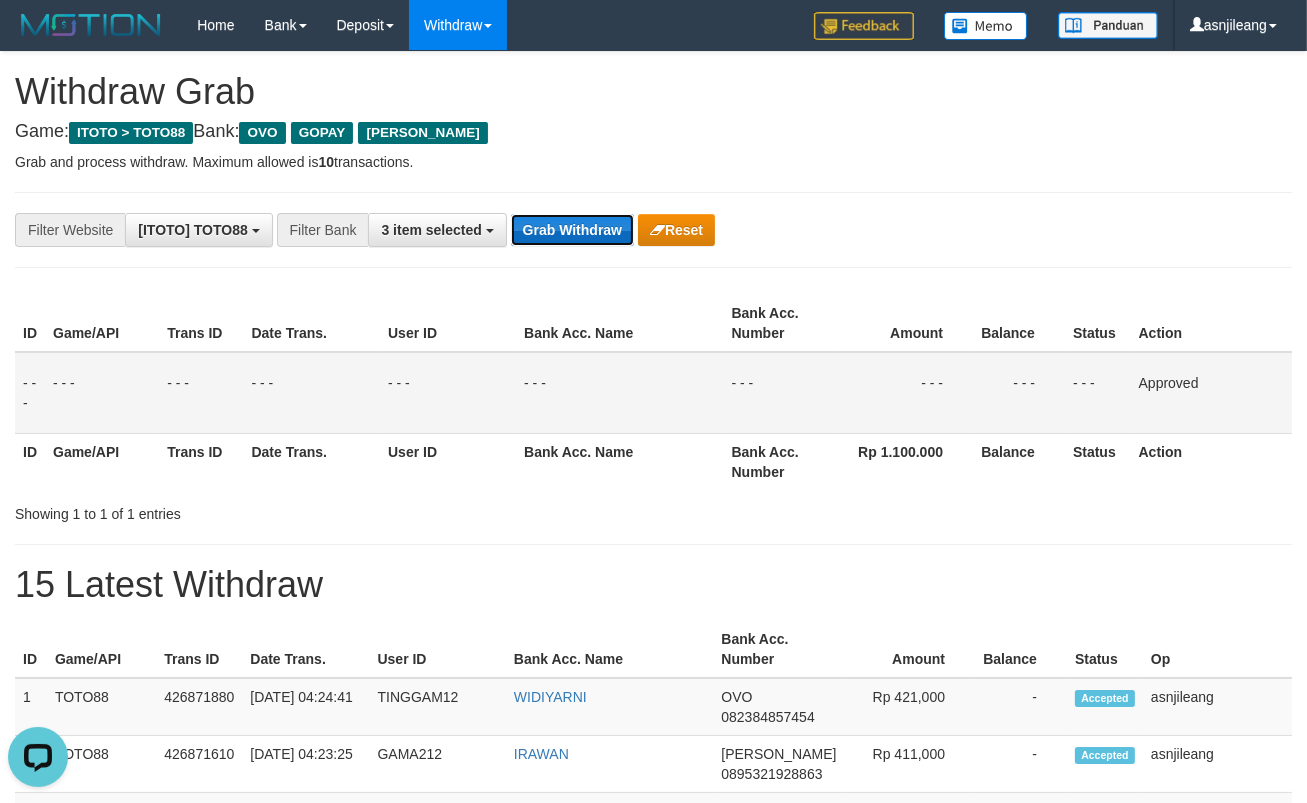 click on "Grab Withdraw" at bounding box center (572, 230) 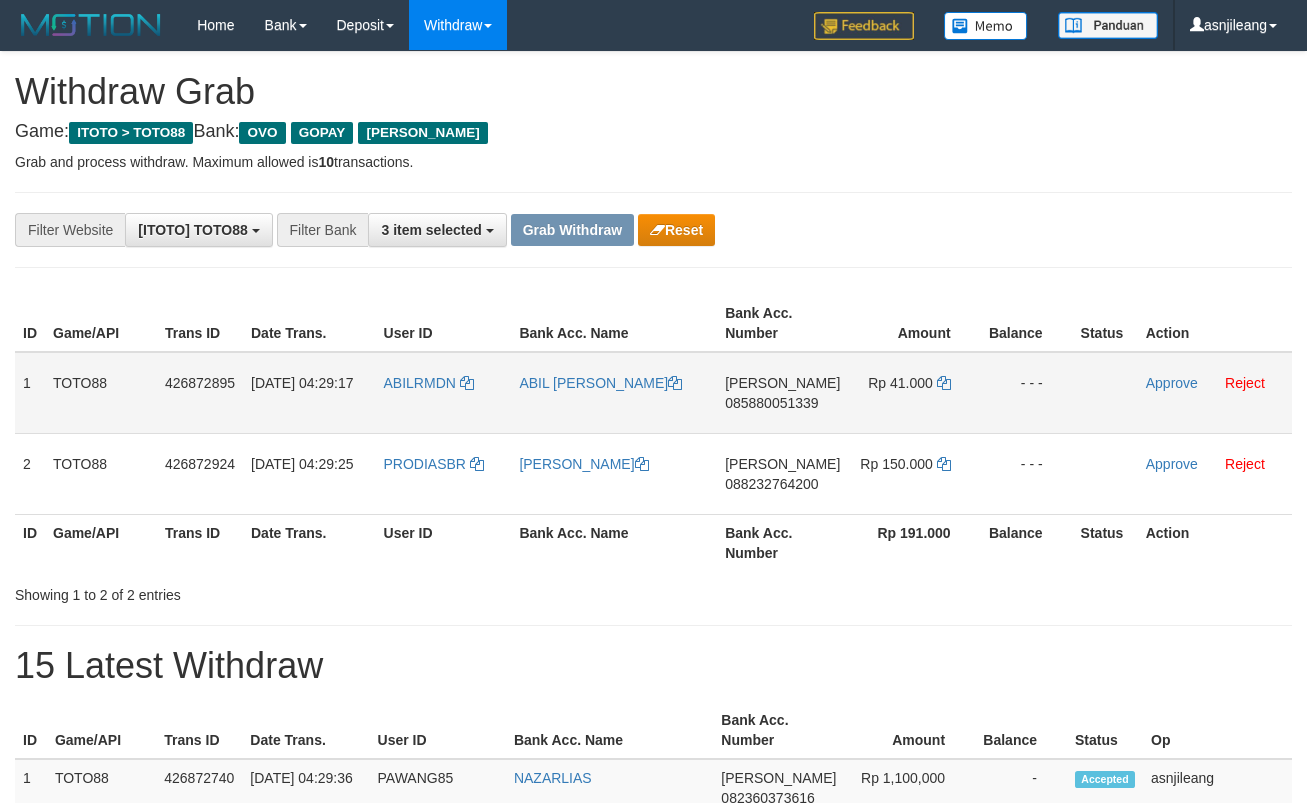 scroll, scrollTop: 0, scrollLeft: 0, axis: both 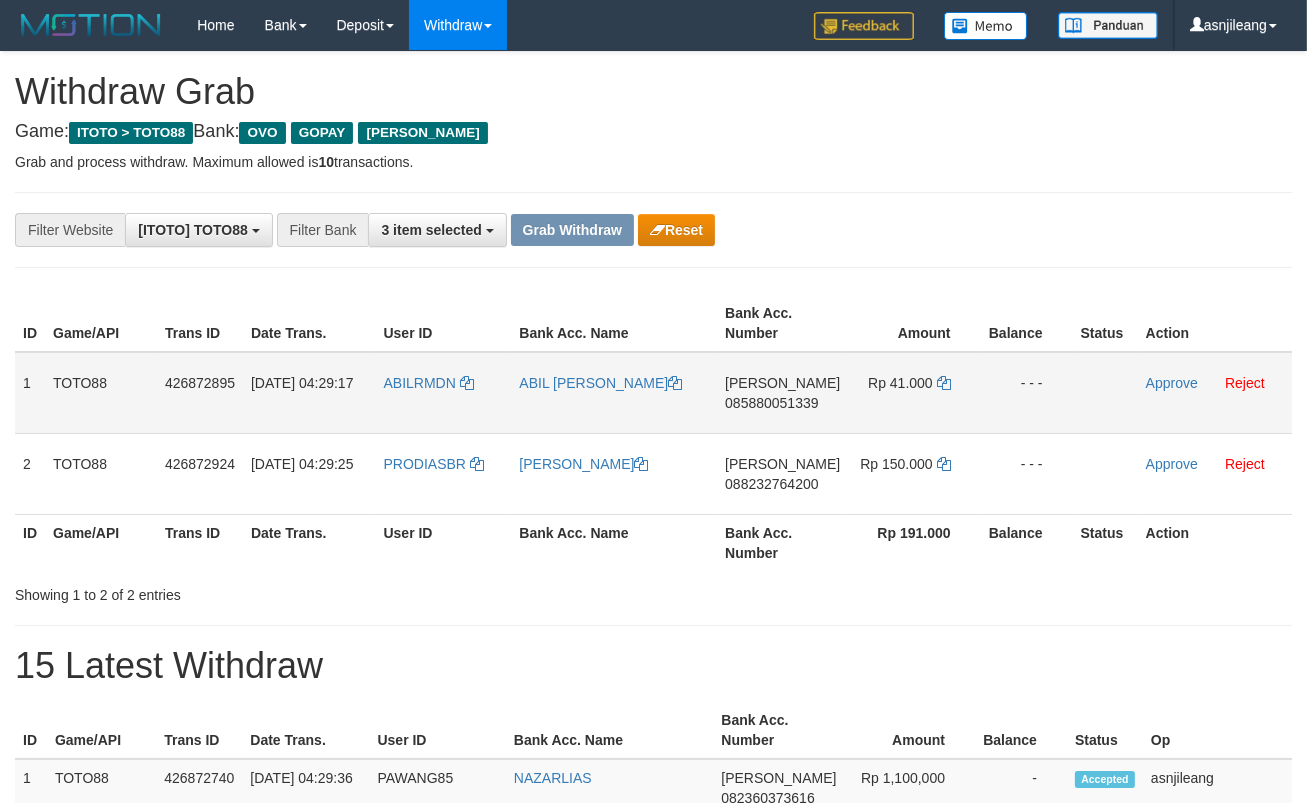 click on "DANA
085880051339" at bounding box center [782, 393] 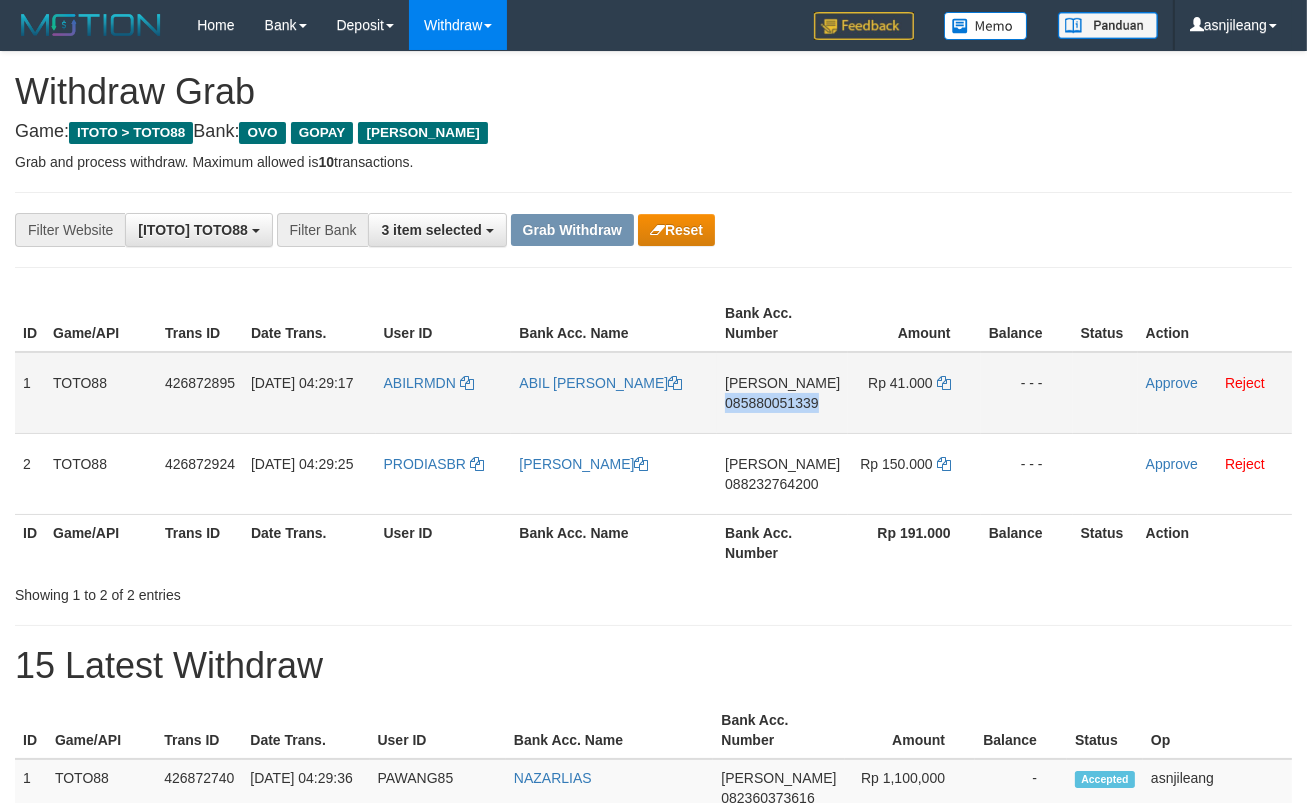 click on "DANA
085880051339" at bounding box center [782, 393] 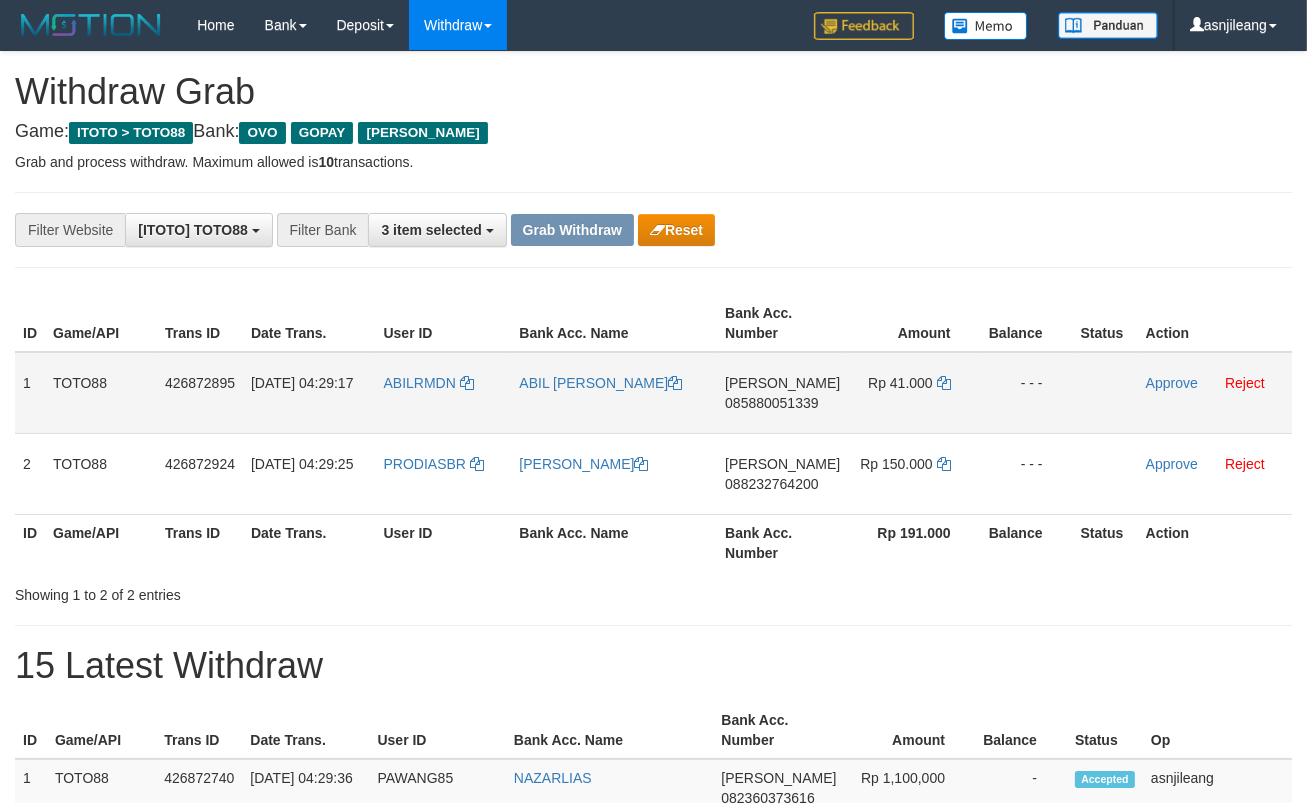 click on "DANA
085880051339" at bounding box center (782, 393) 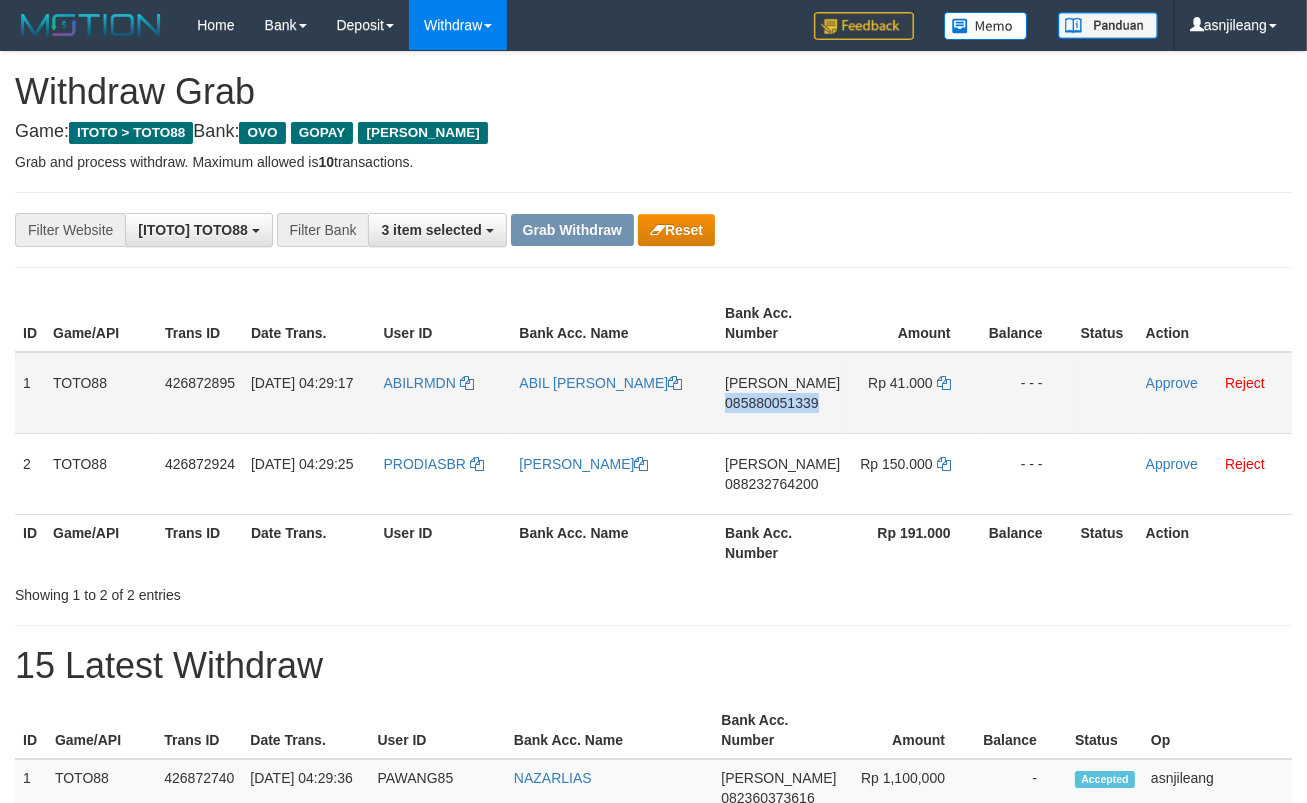 click on "DANA
085880051339" at bounding box center (782, 393) 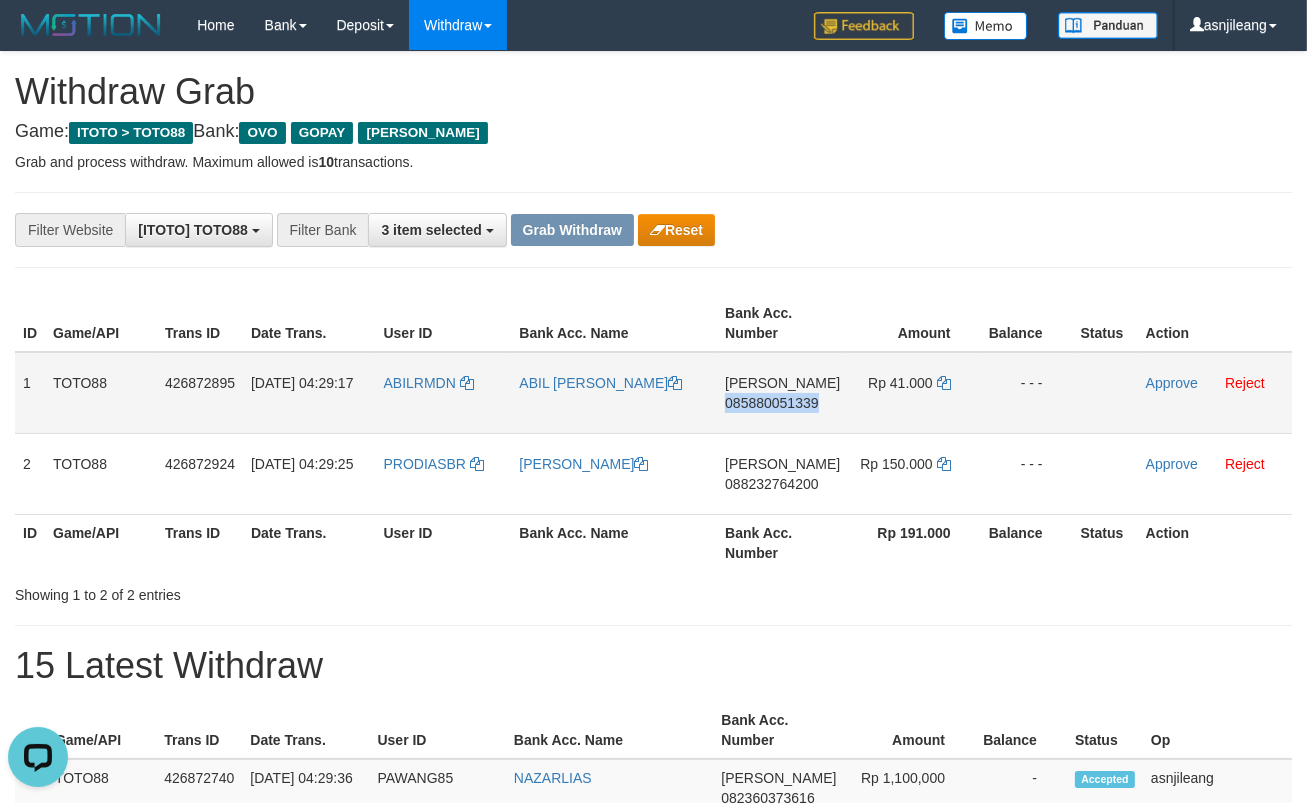 scroll, scrollTop: 0, scrollLeft: 0, axis: both 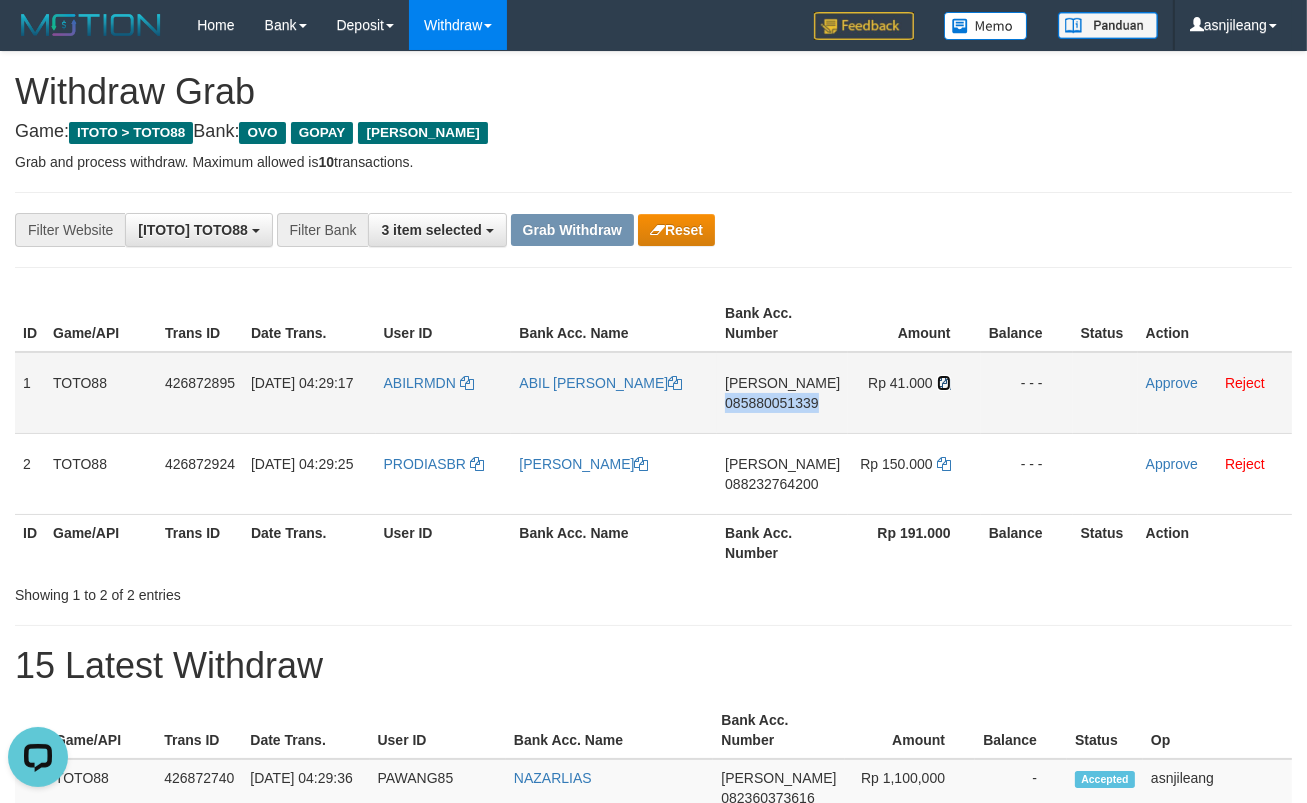 click at bounding box center (944, 383) 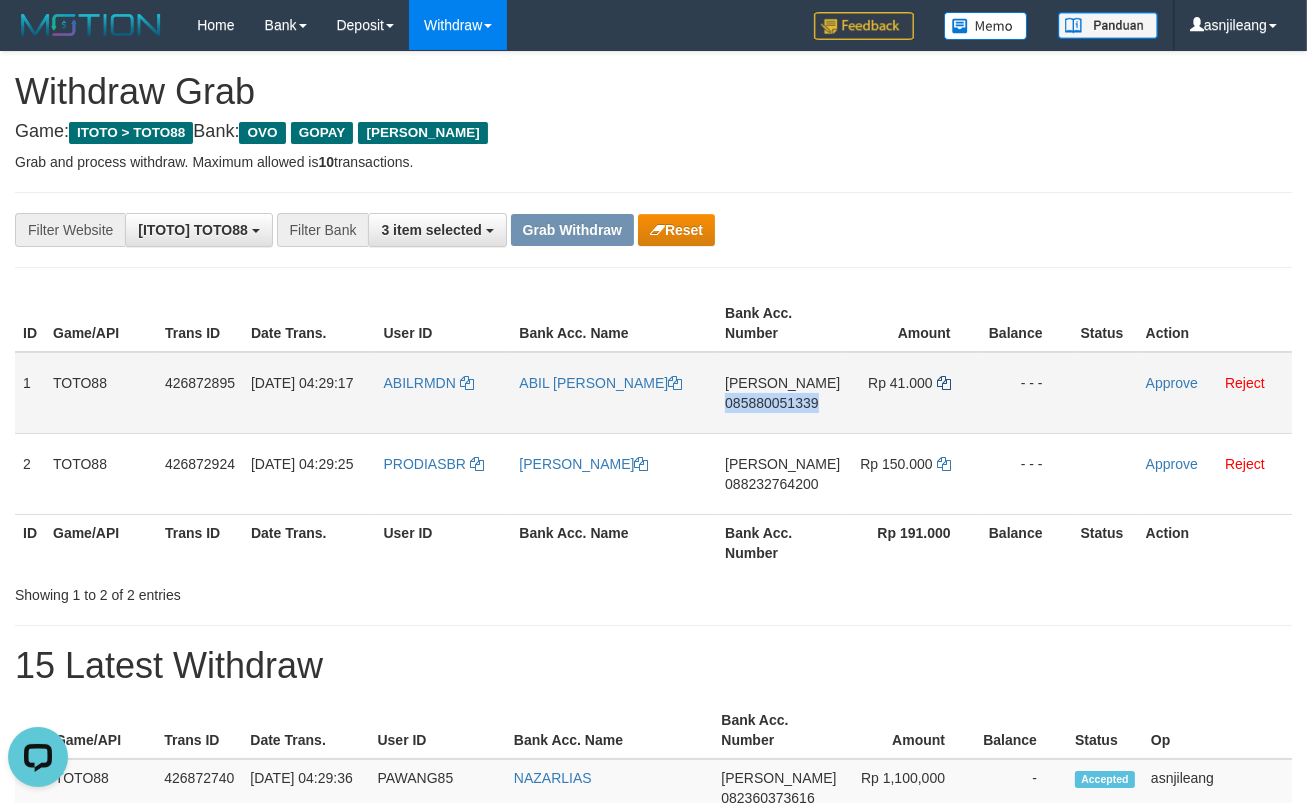copy on "085880051339" 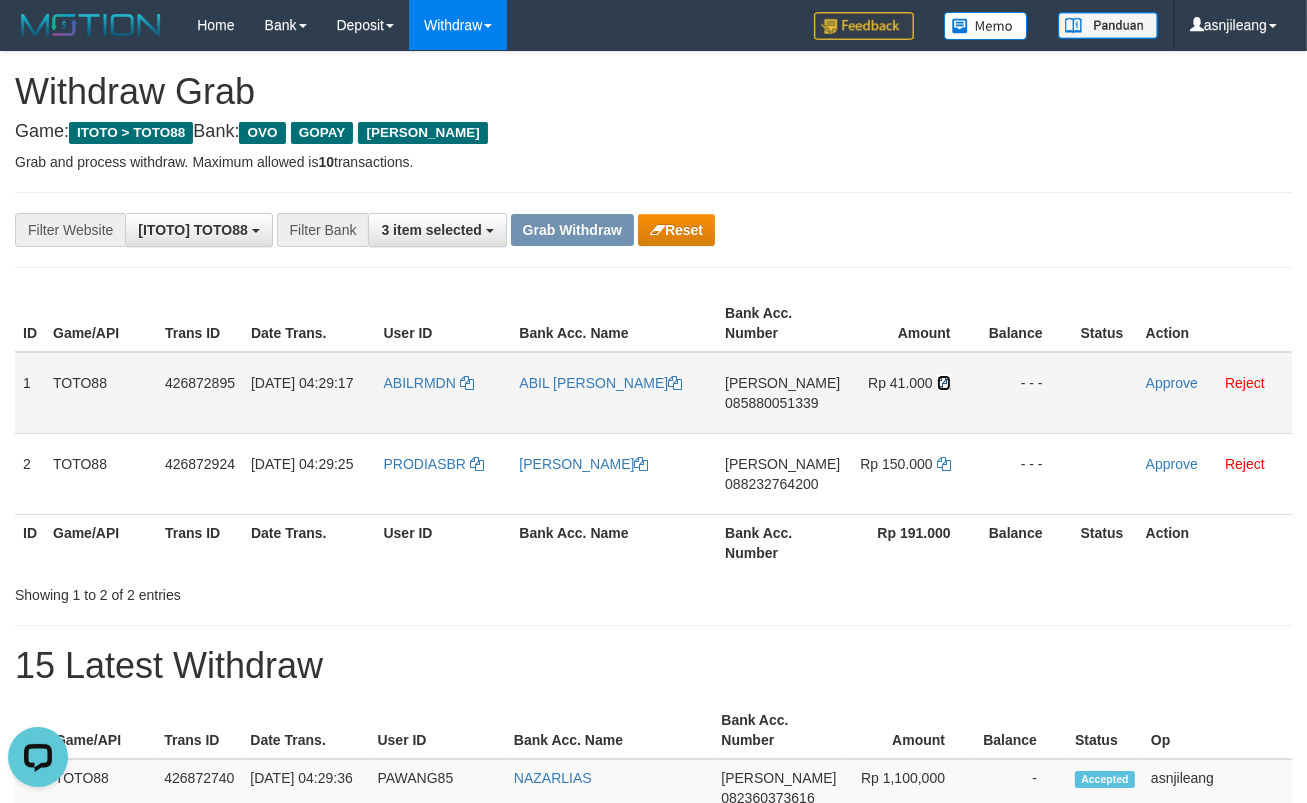 click at bounding box center [944, 383] 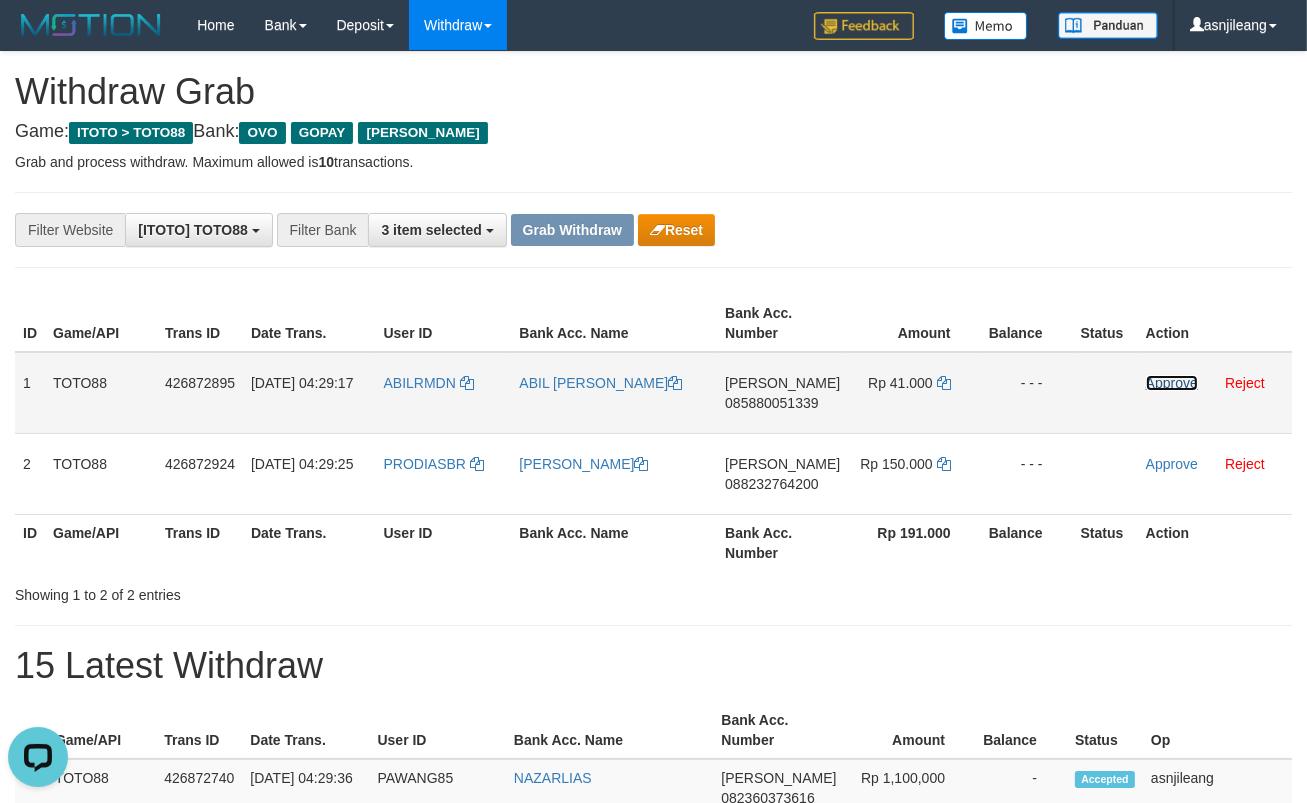 click on "Approve" at bounding box center (1172, 383) 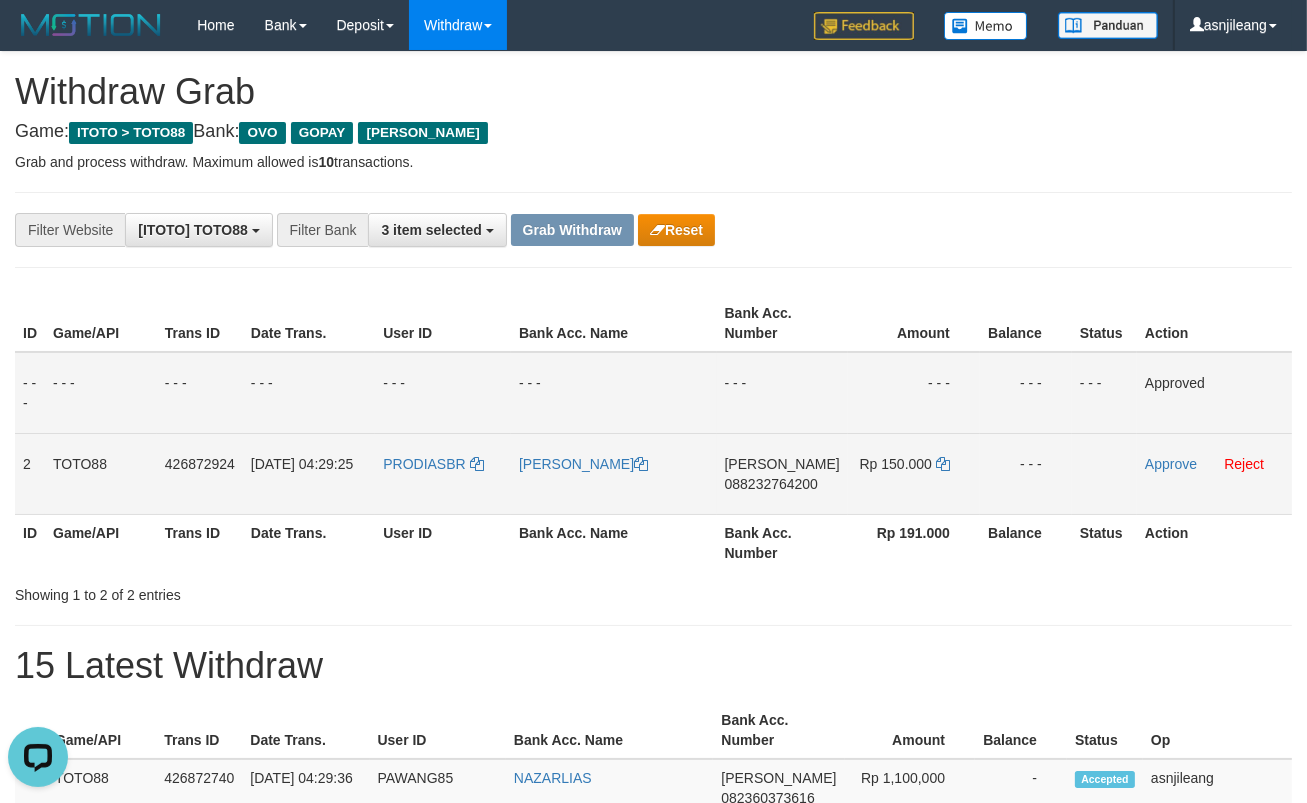 click on "088232764200" at bounding box center [771, 484] 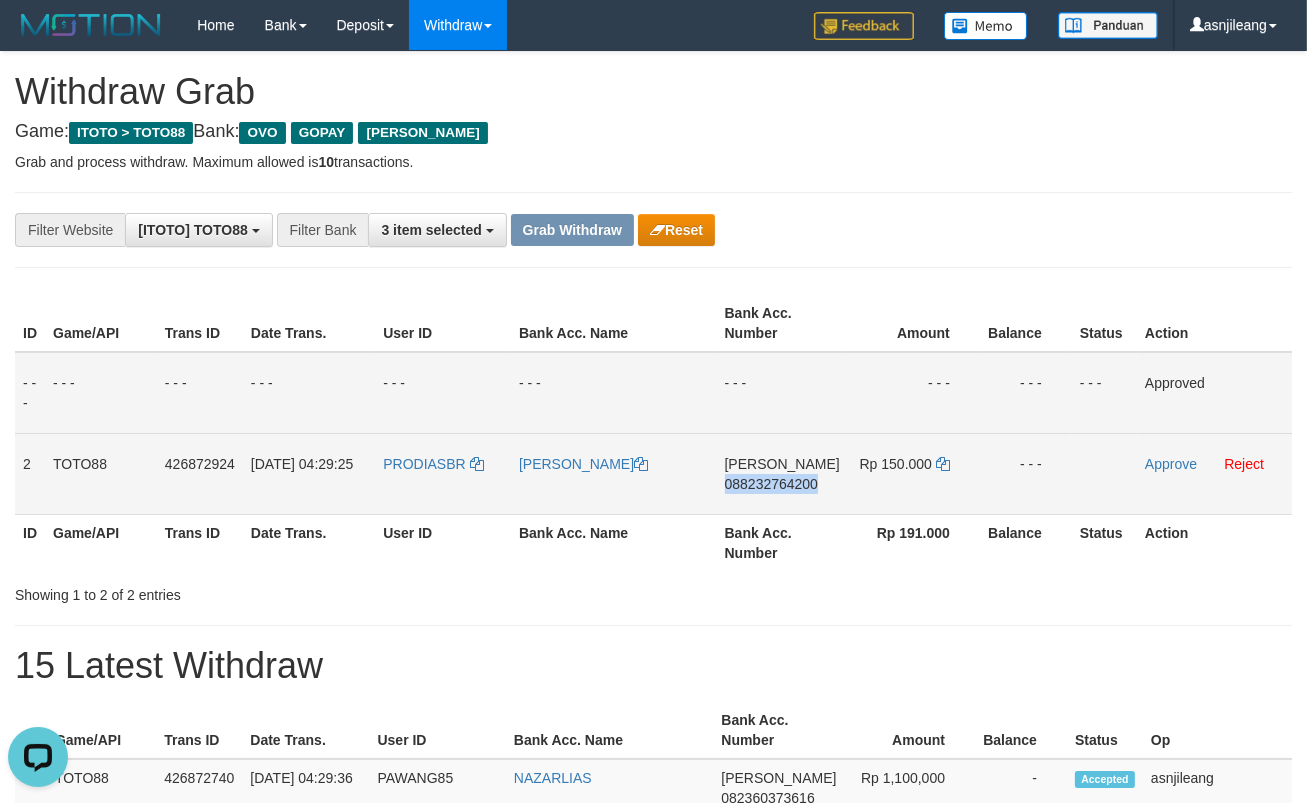 click on "088232764200" at bounding box center [771, 484] 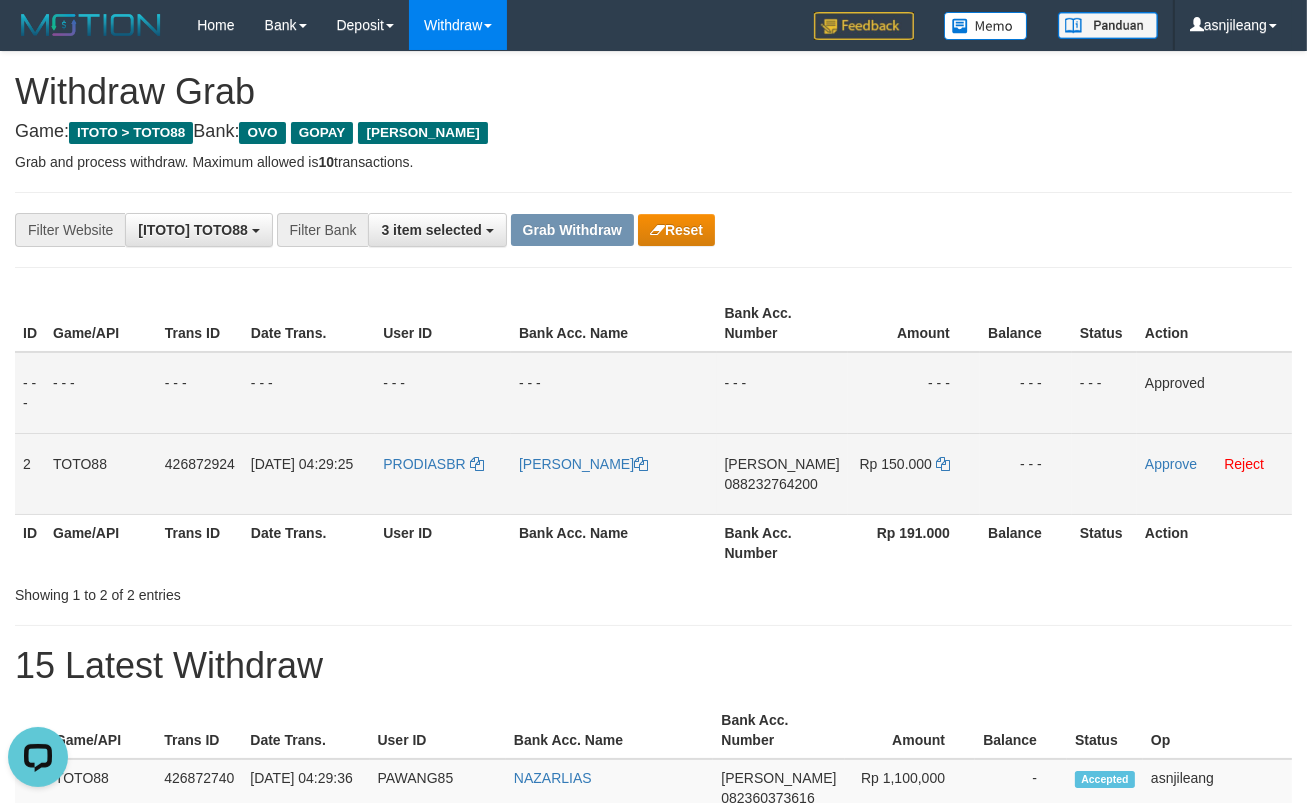 click on "088232764200" at bounding box center [771, 484] 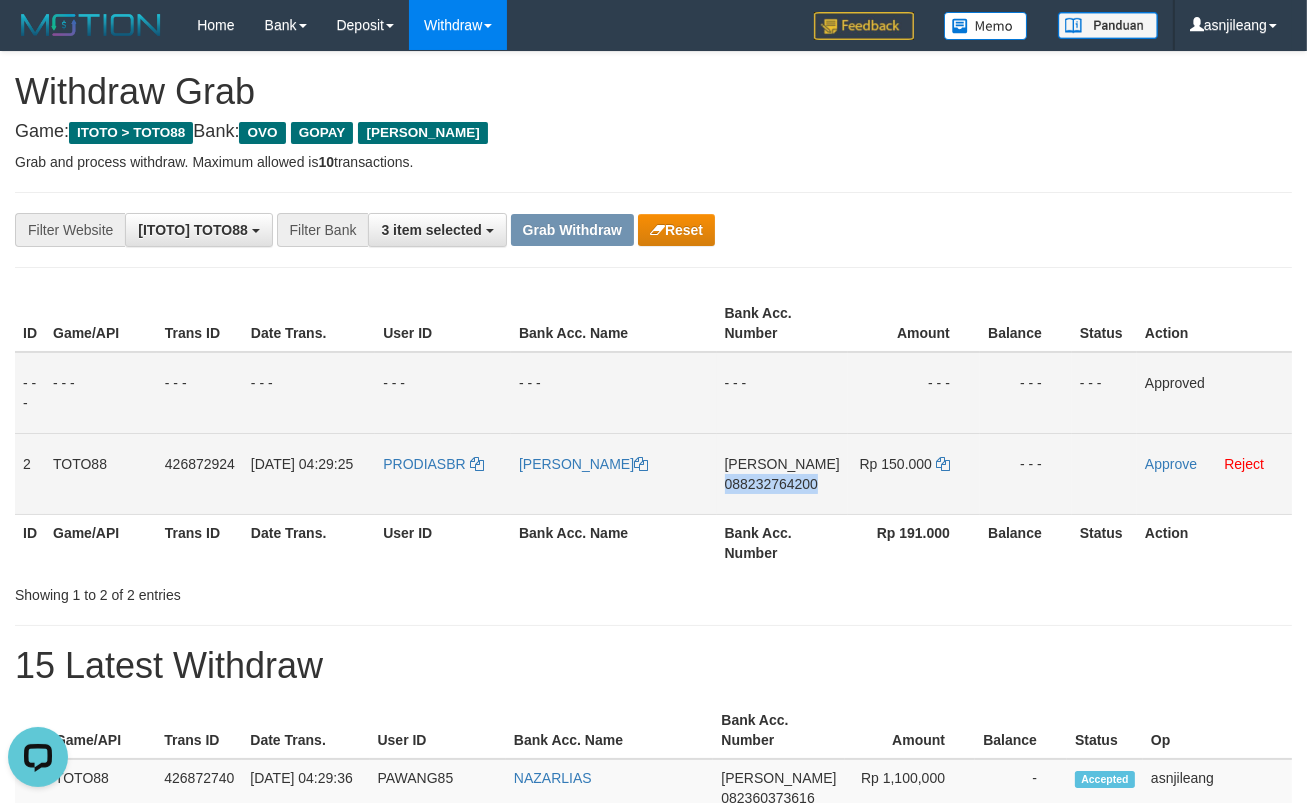click on "088232764200" at bounding box center [771, 484] 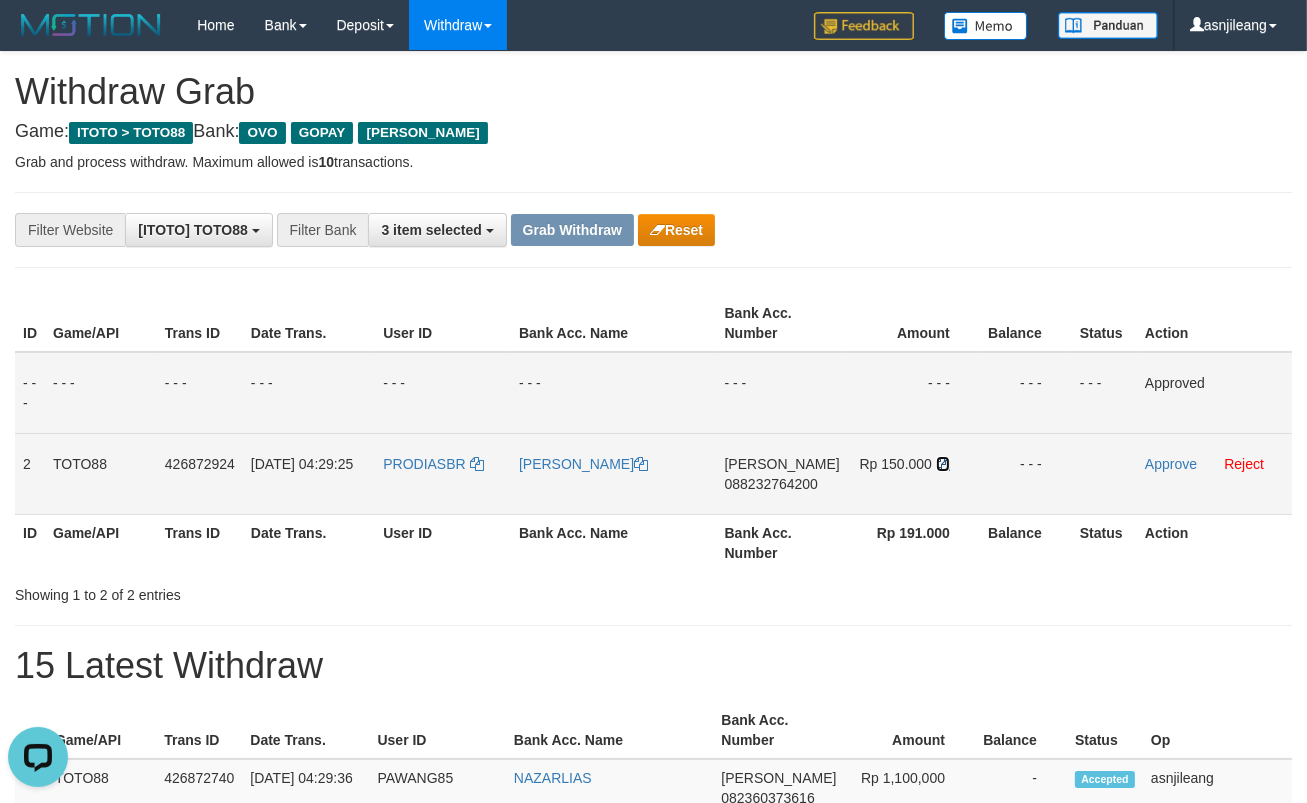 click at bounding box center (943, 464) 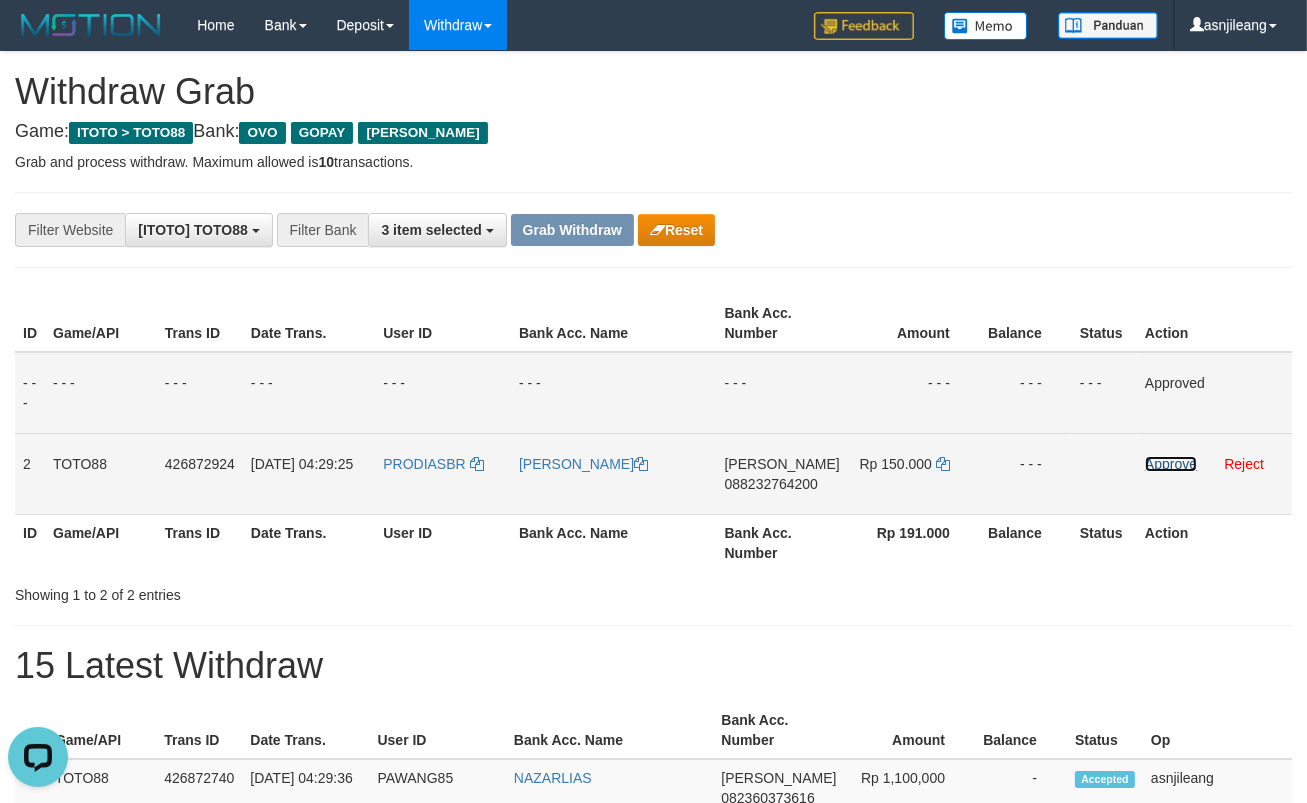 click on "Approve" at bounding box center [1171, 464] 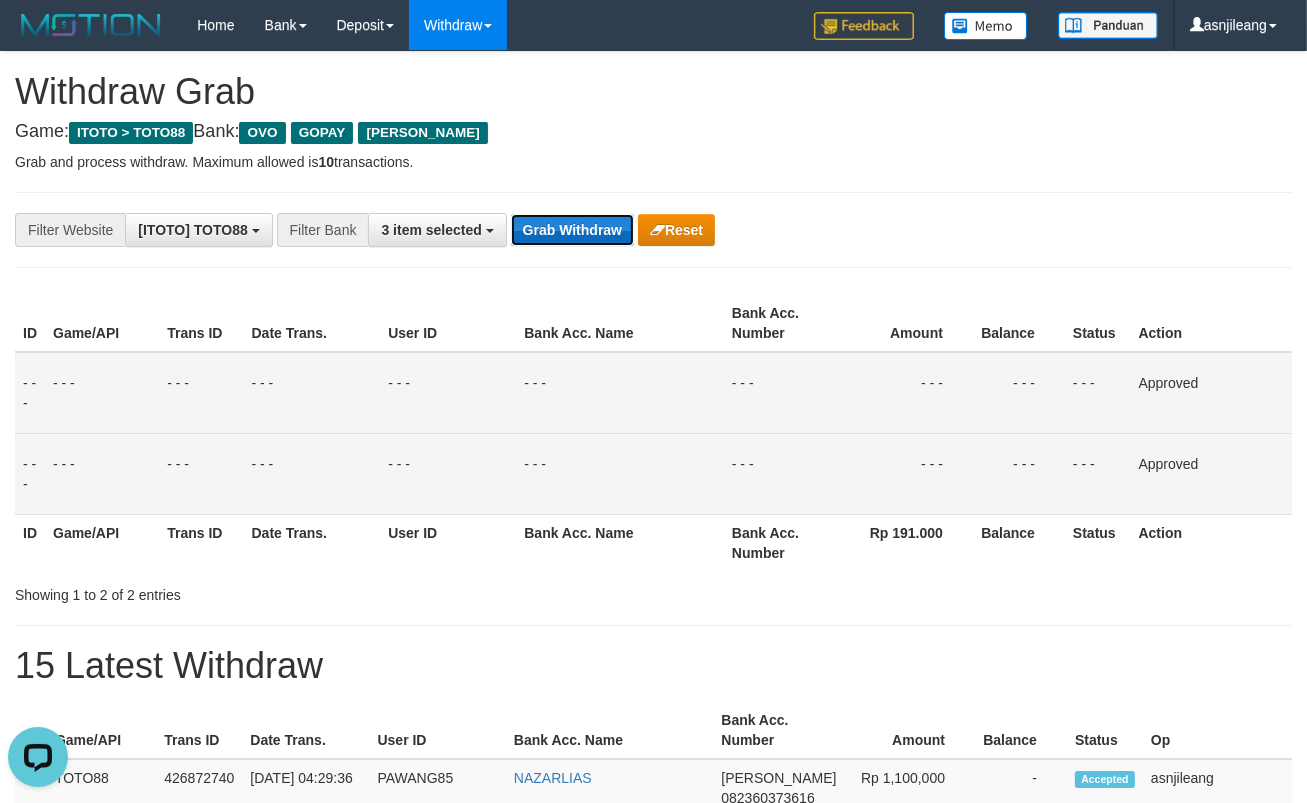 click on "Grab Withdraw" at bounding box center [572, 230] 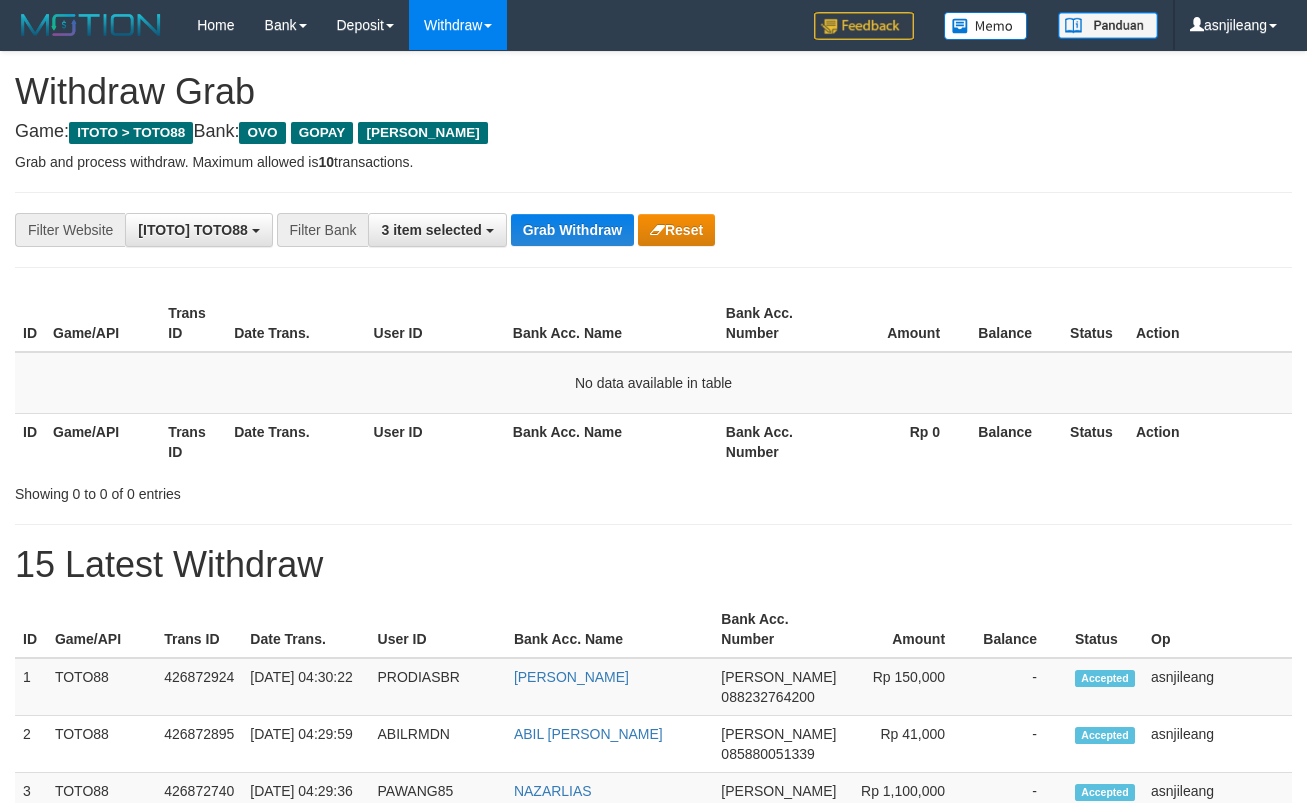 scroll, scrollTop: 0, scrollLeft: 0, axis: both 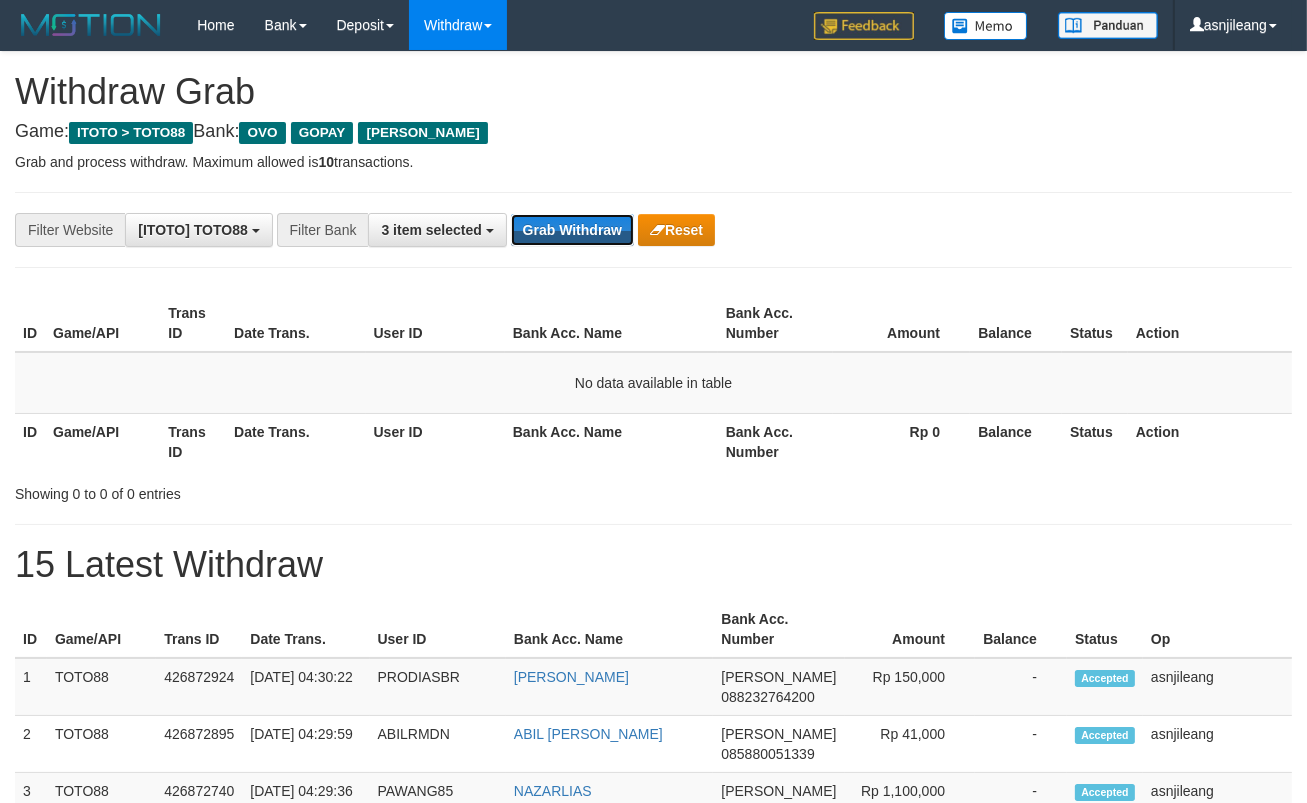 click on "Grab Withdraw" at bounding box center (572, 230) 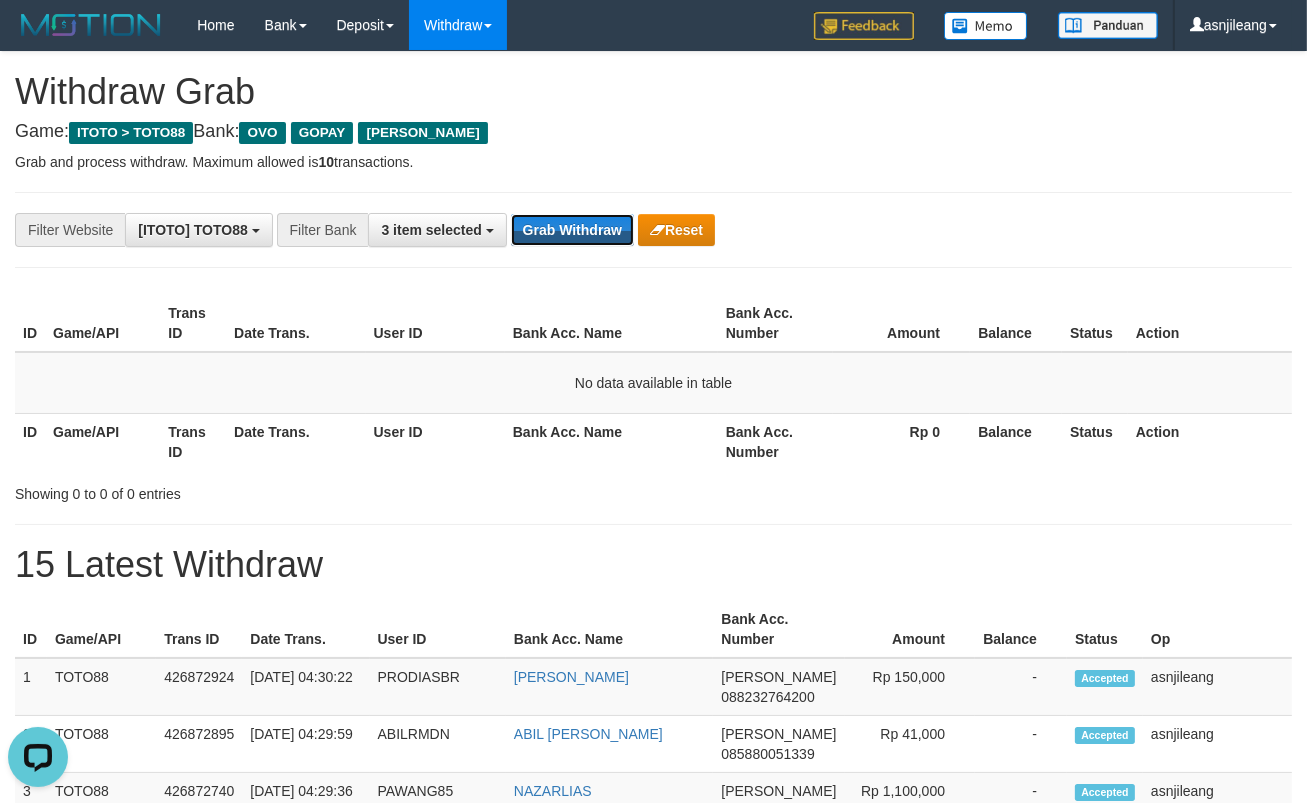 scroll, scrollTop: 0, scrollLeft: 0, axis: both 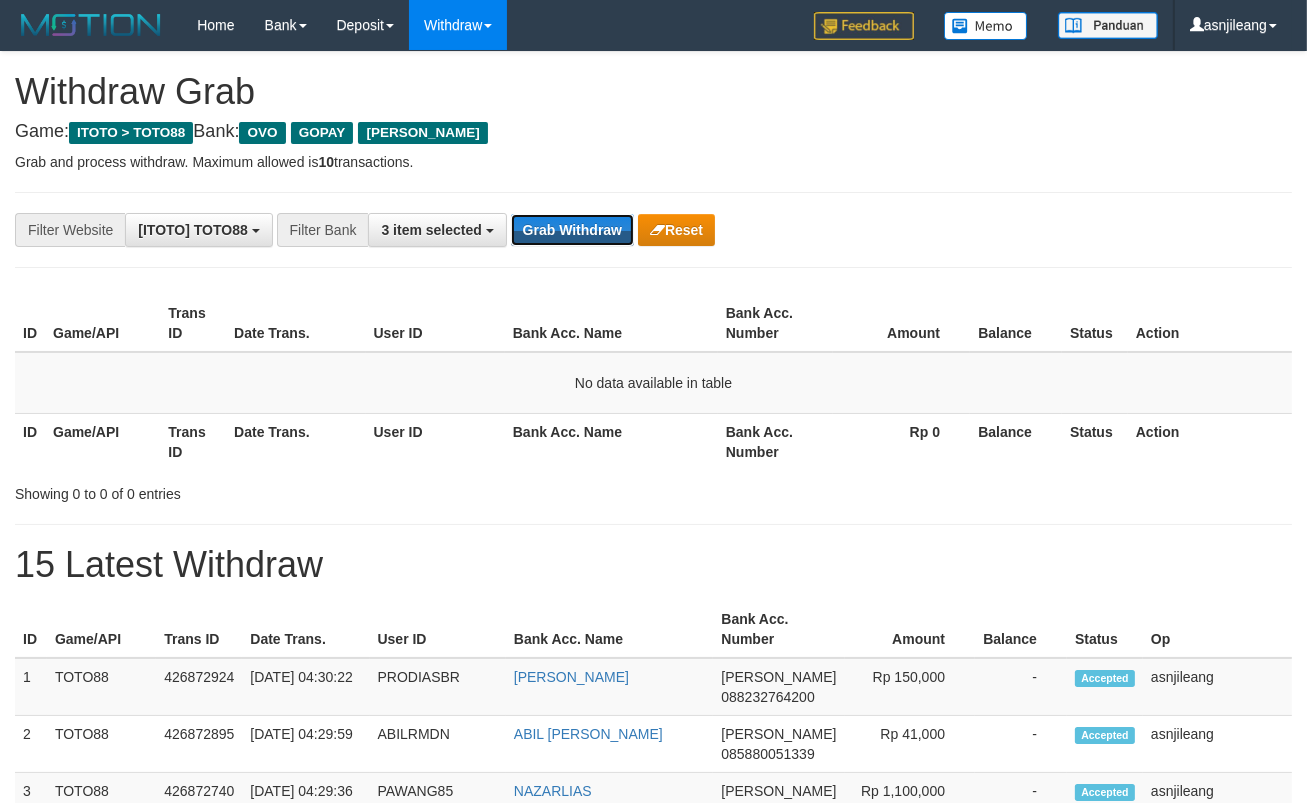 click on "Grab Withdraw" at bounding box center [572, 230] 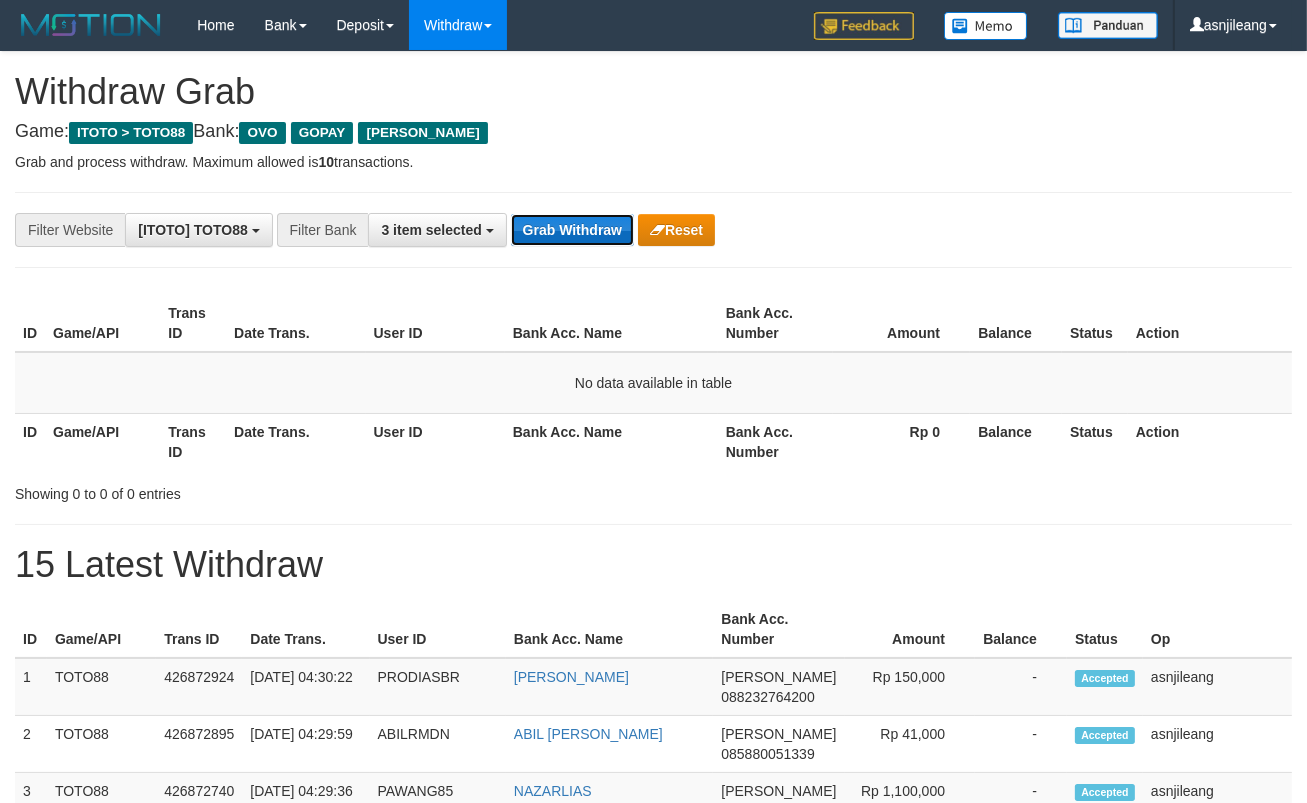 click on "Grab Withdraw" at bounding box center (572, 230) 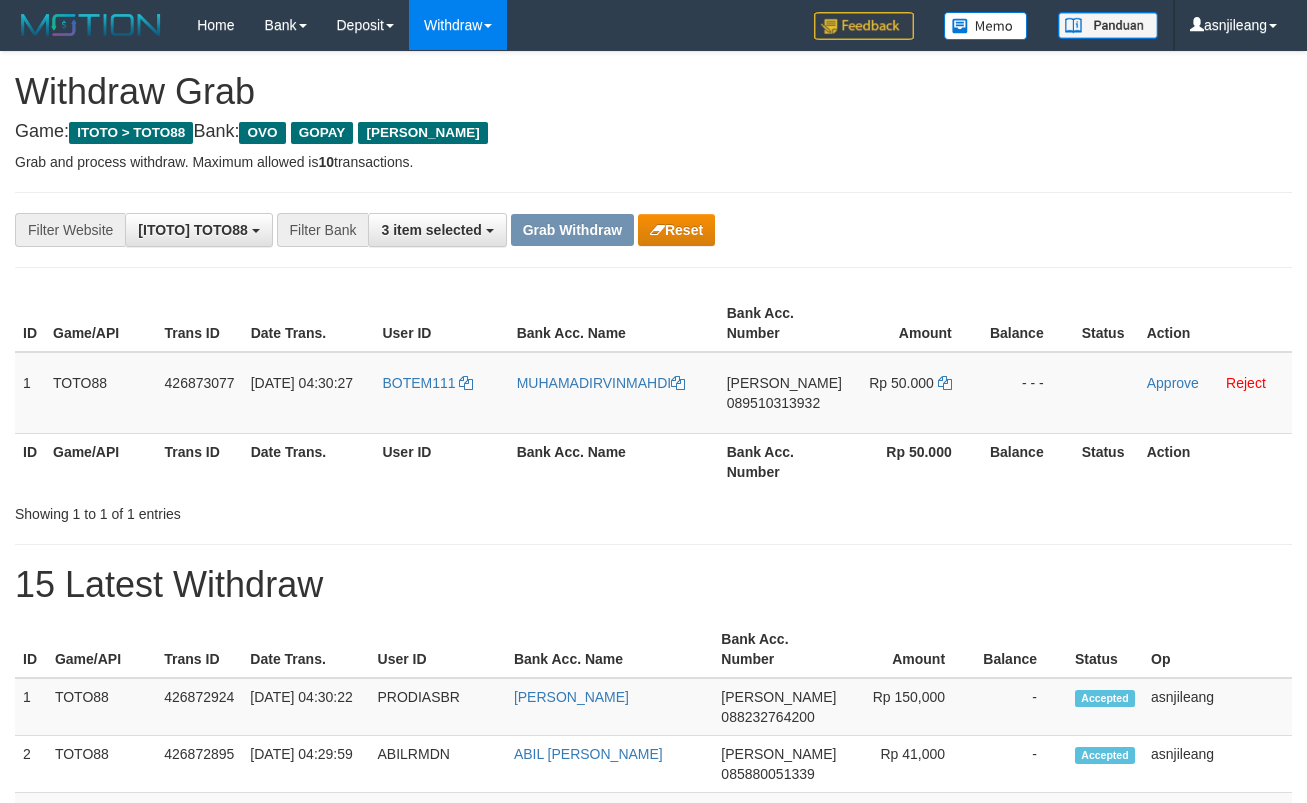 scroll, scrollTop: 0, scrollLeft: 0, axis: both 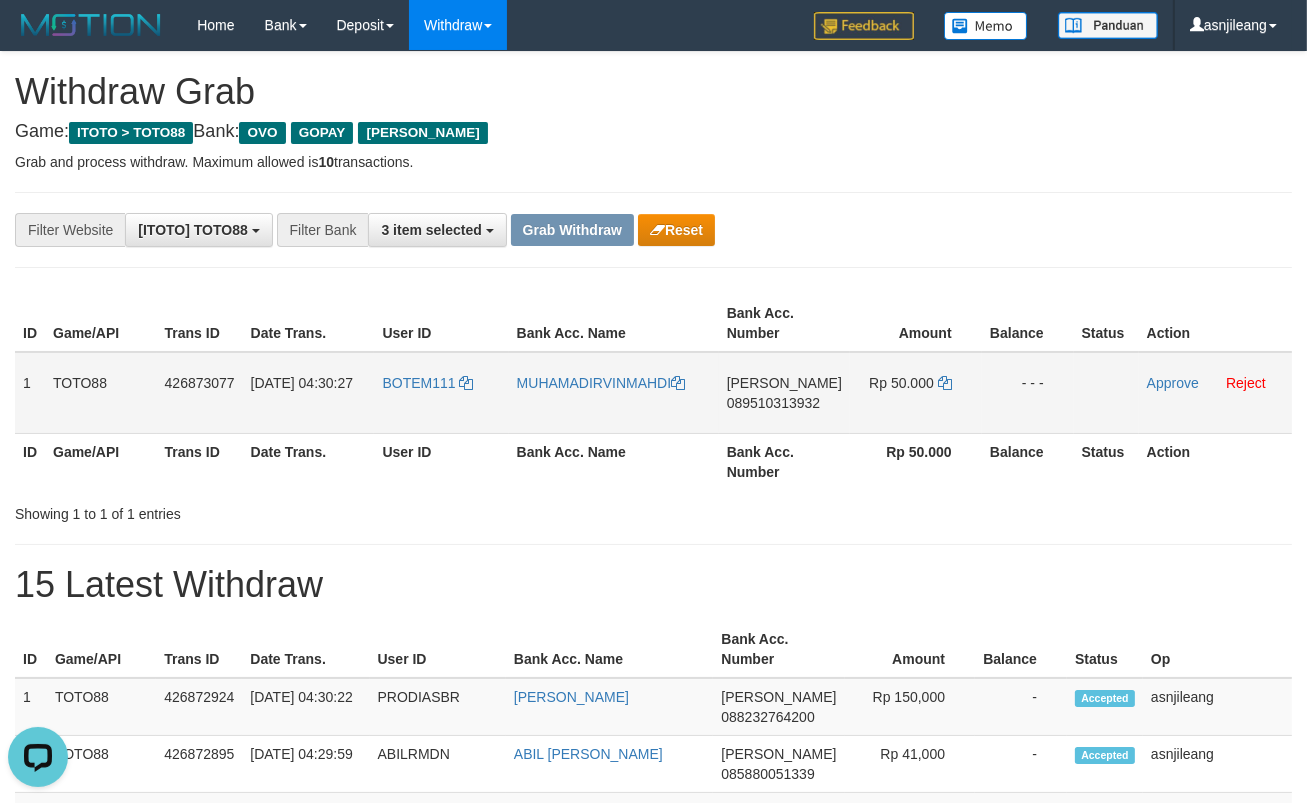 click on "[PERSON_NAME]
089510313932" at bounding box center (784, 393) 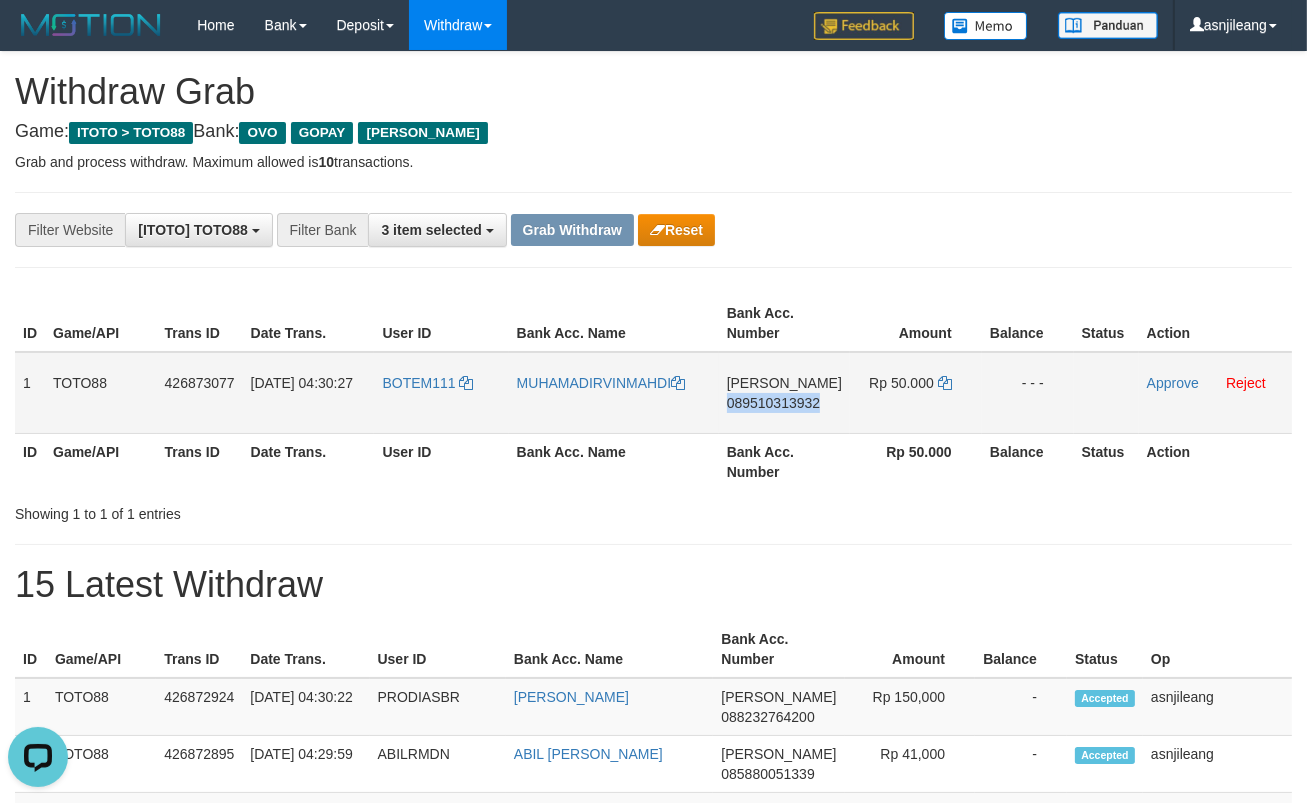 click on "[PERSON_NAME]
089510313932" at bounding box center (784, 393) 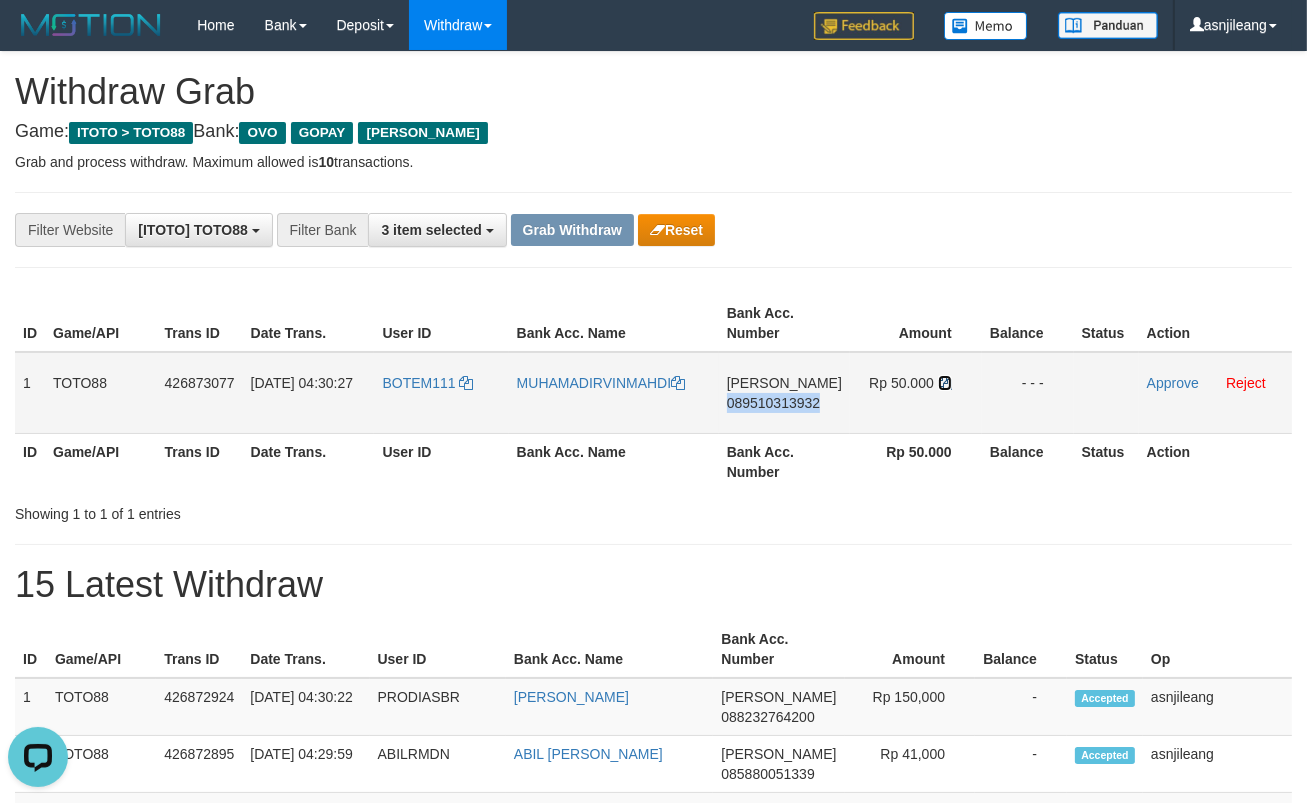 click at bounding box center (945, 383) 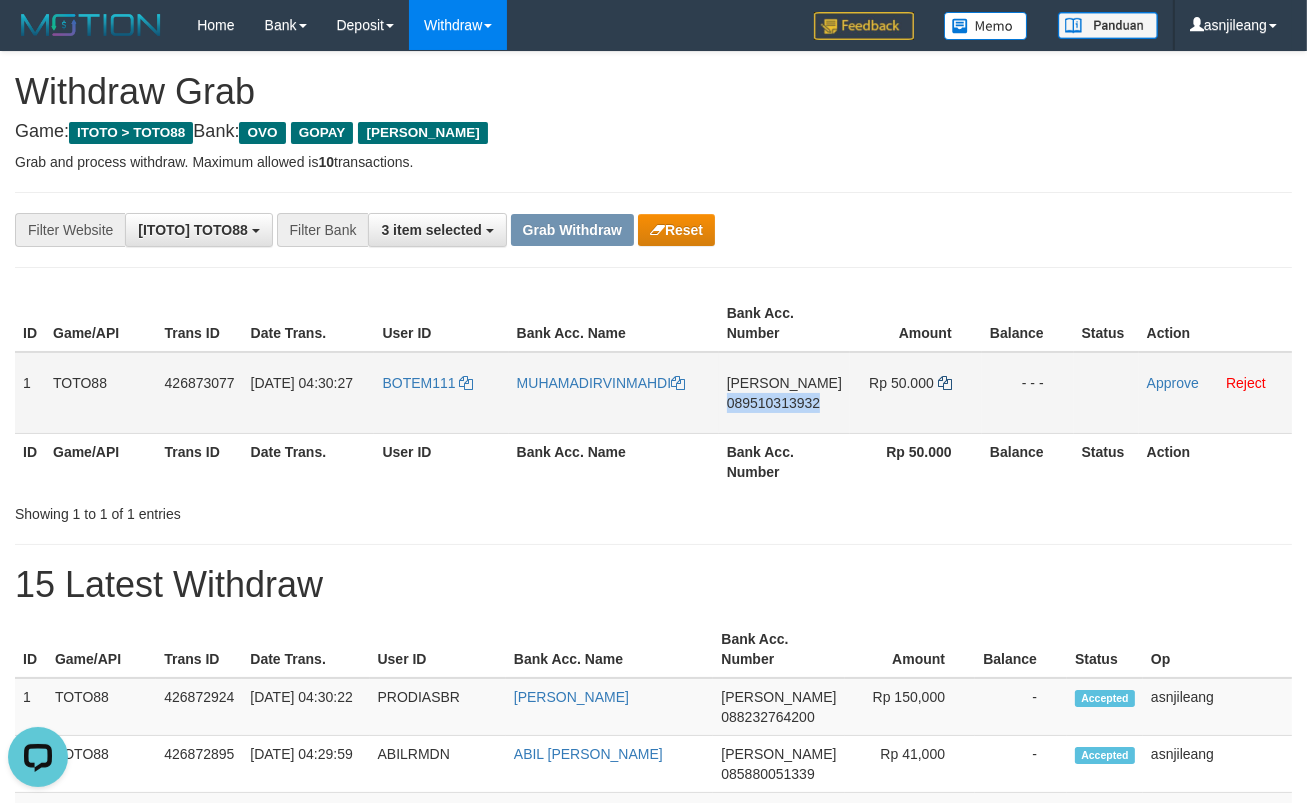 copy on "089510313932" 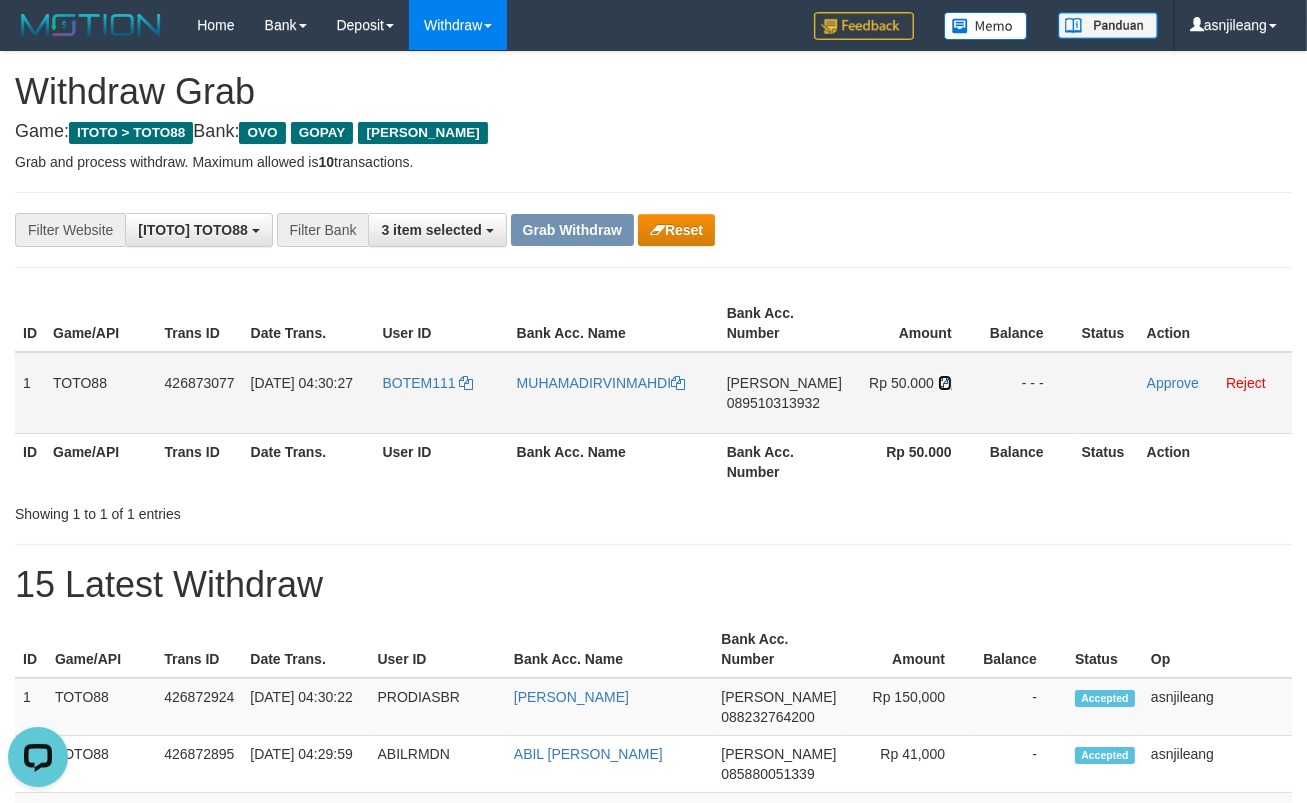 click at bounding box center (945, 383) 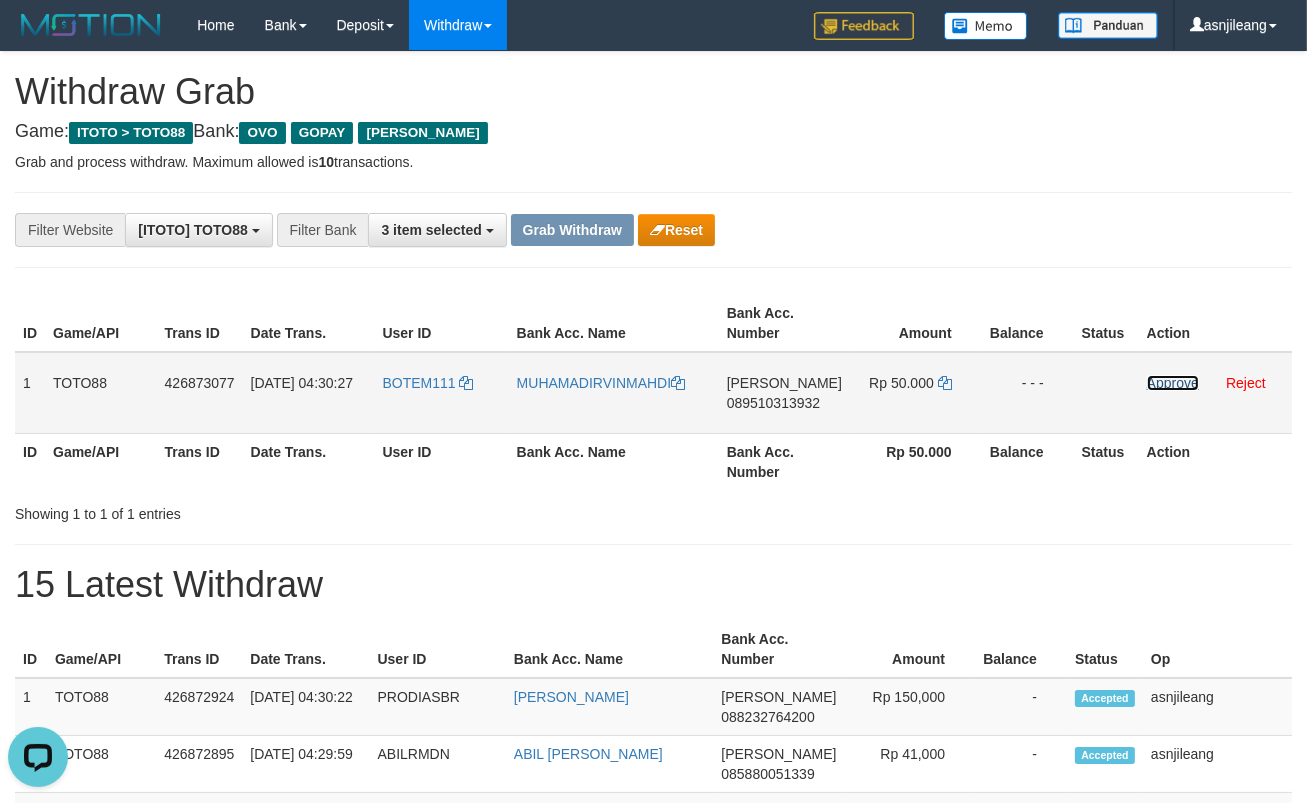 click on "Approve" at bounding box center [1173, 383] 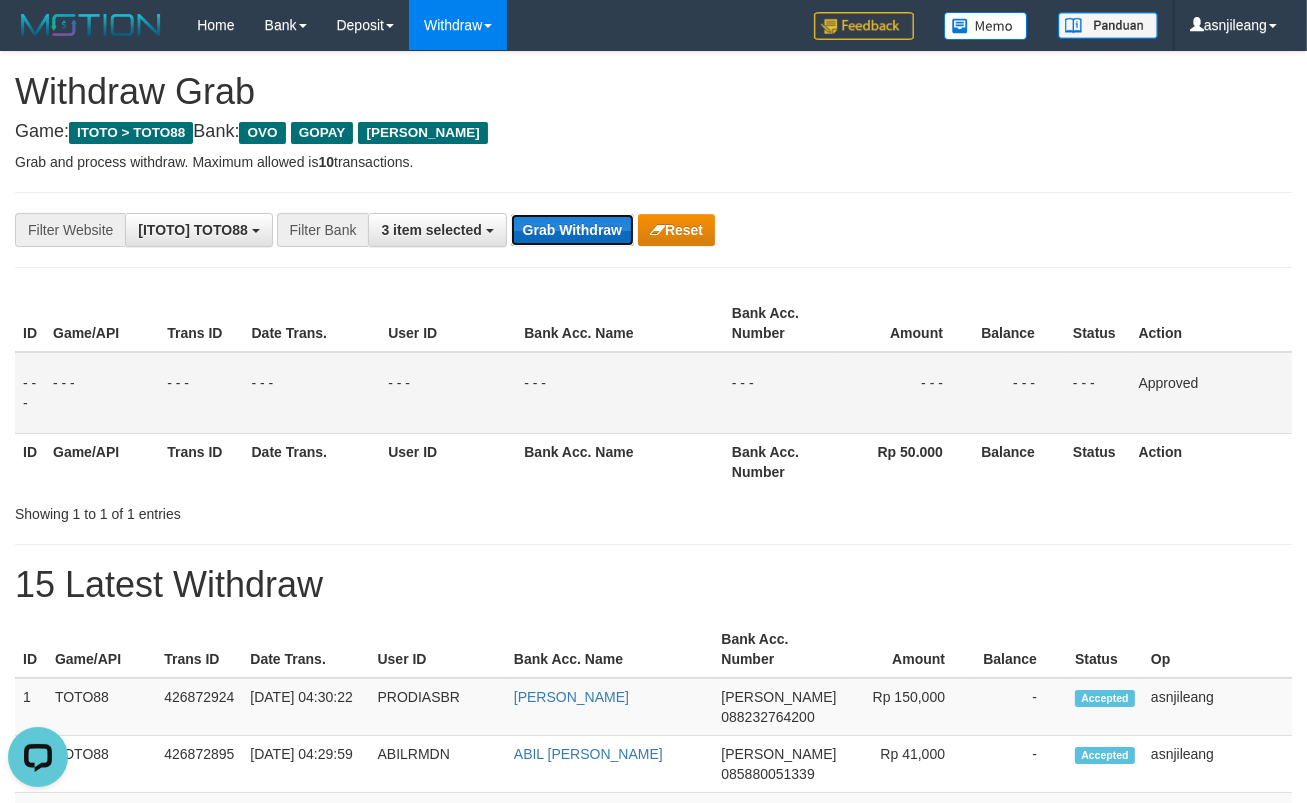 click on "Grab Withdraw" at bounding box center [572, 230] 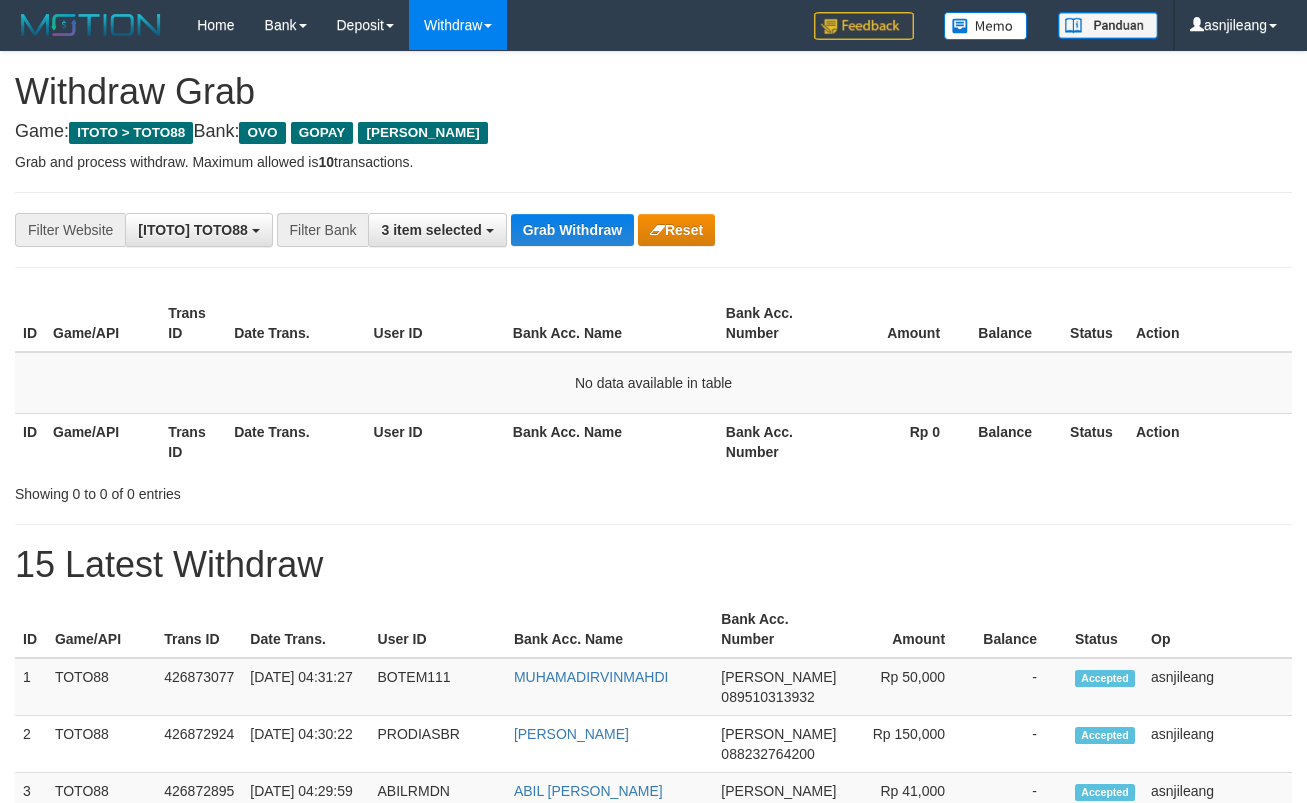 click on "Grab Withdraw" at bounding box center (572, 230) 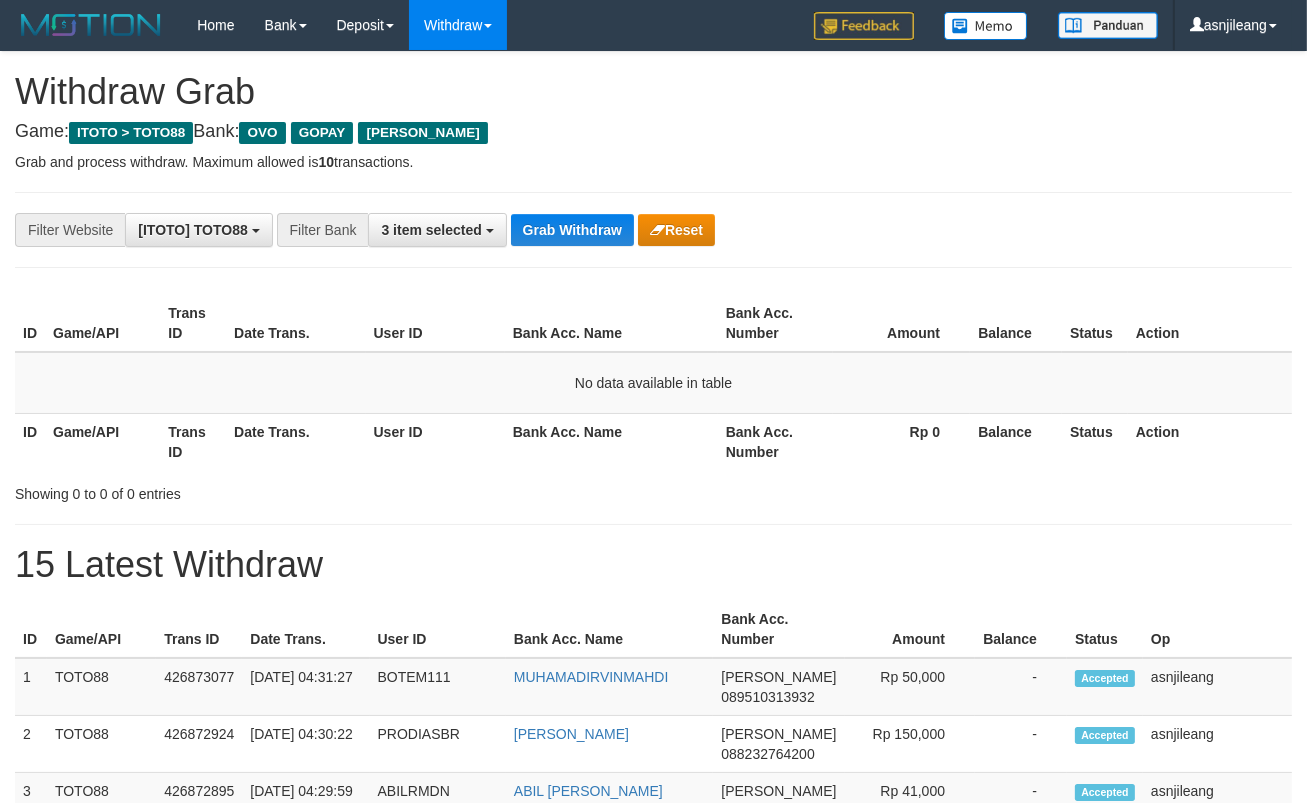 scroll, scrollTop: 17, scrollLeft: 0, axis: vertical 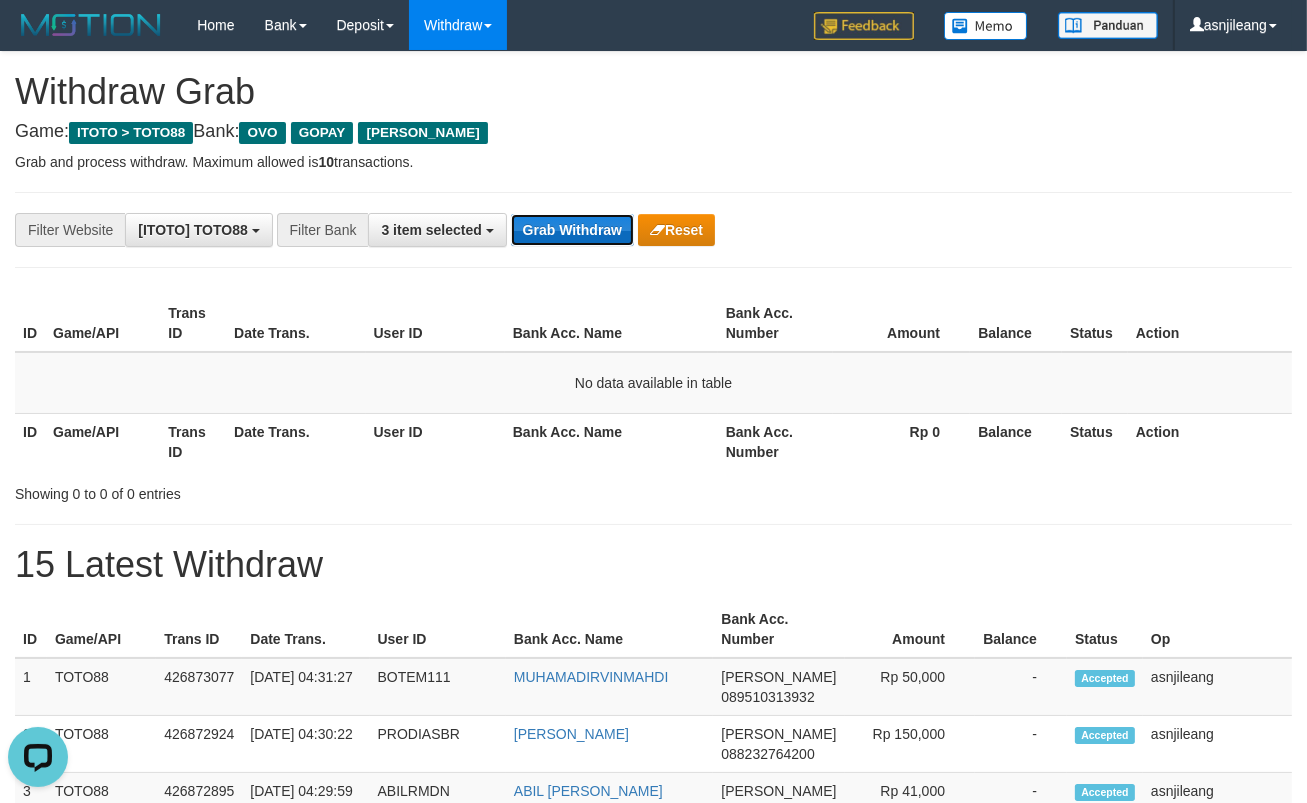 click on "Grab Withdraw" at bounding box center [572, 230] 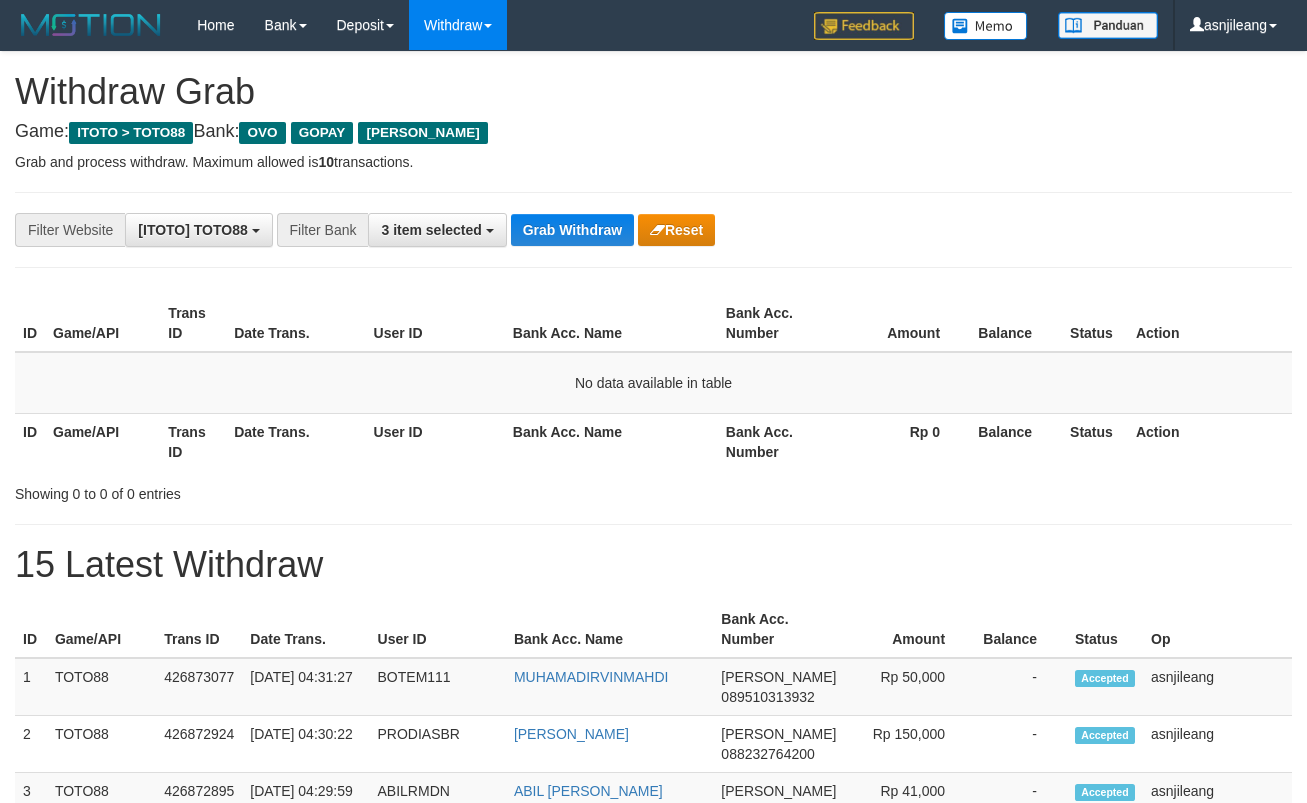 scroll, scrollTop: 0, scrollLeft: 0, axis: both 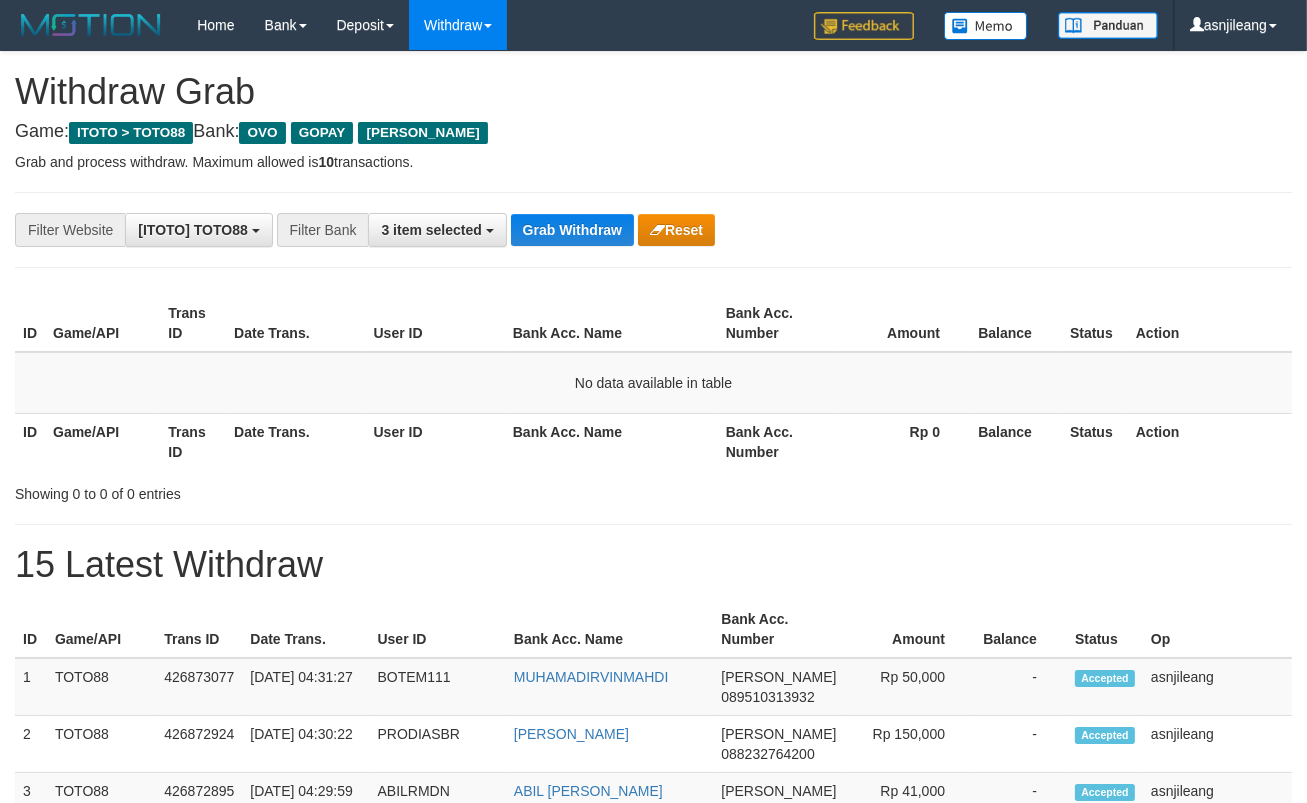 click on "Grab Withdraw" at bounding box center [572, 230] 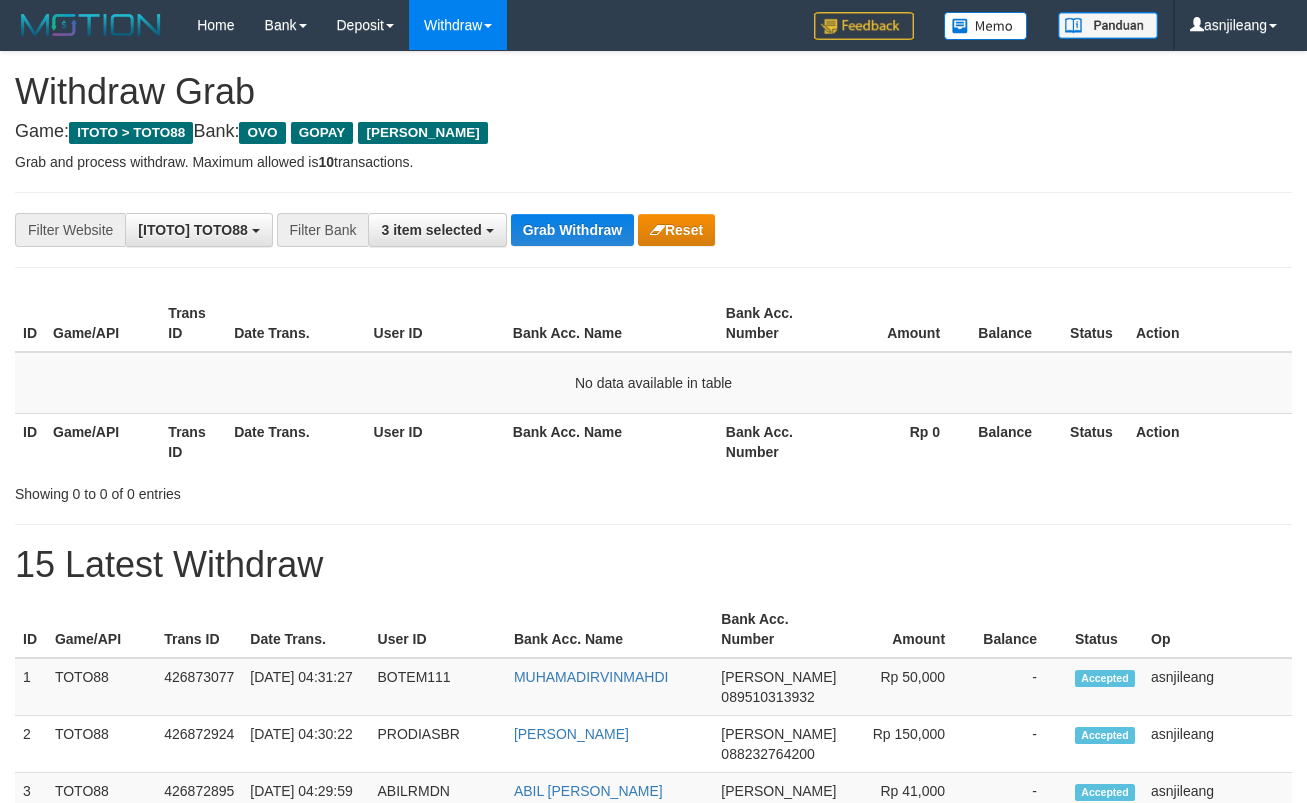 scroll, scrollTop: 0, scrollLeft: 0, axis: both 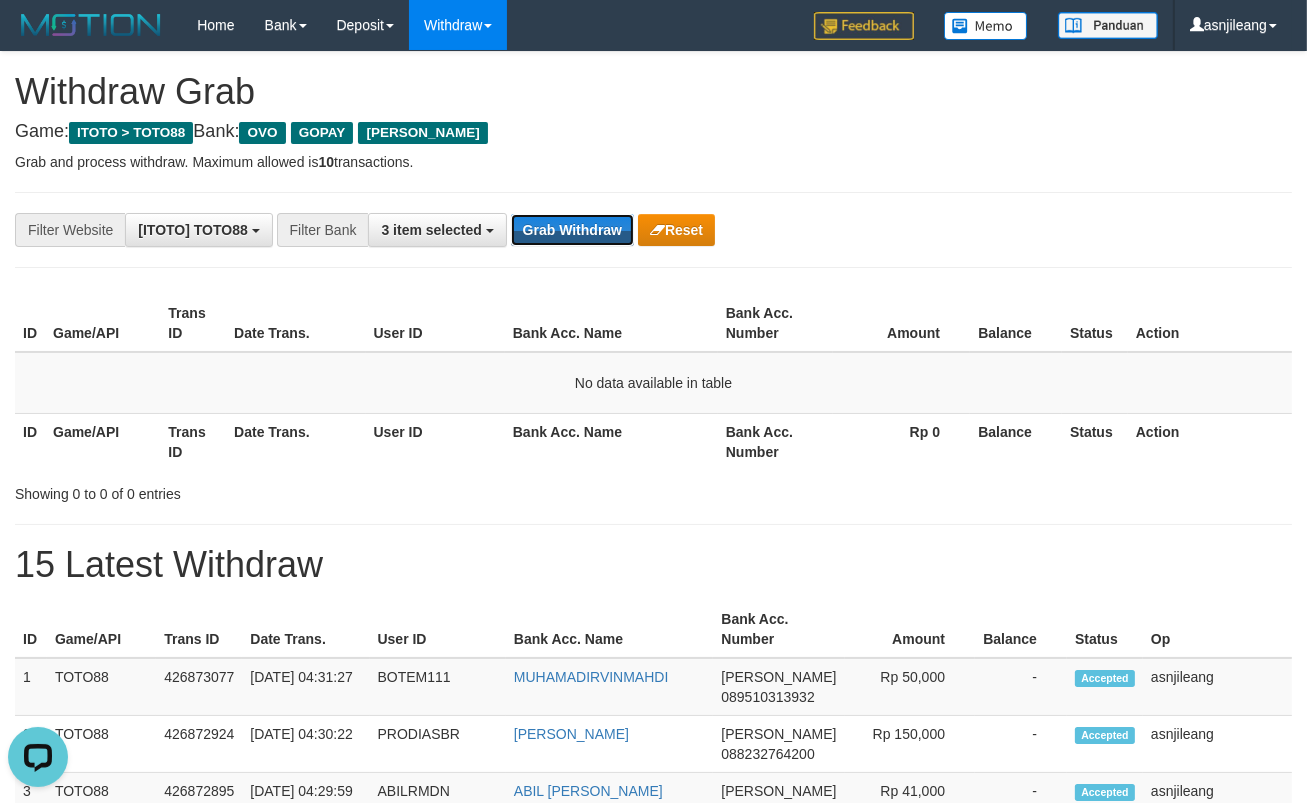 click on "Grab Withdraw" at bounding box center [572, 230] 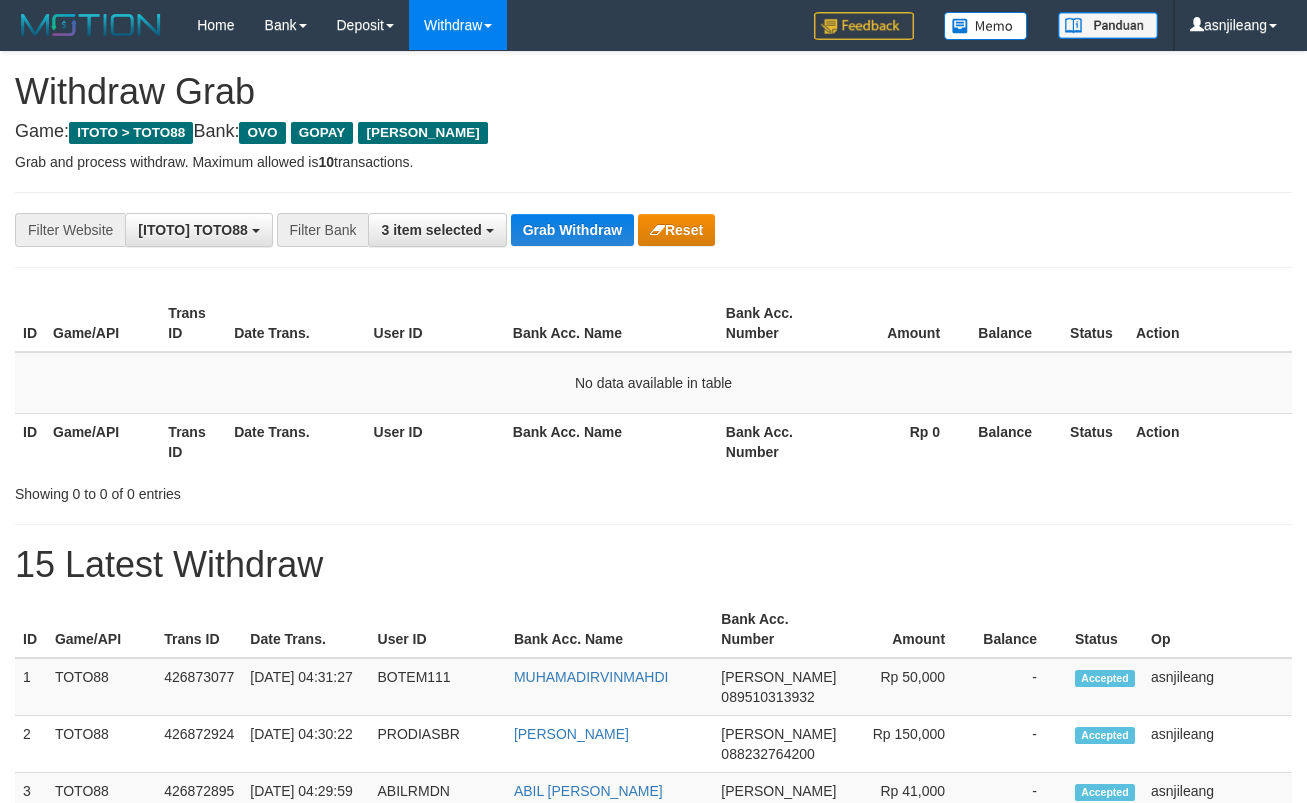 scroll, scrollTop: 0, scrollLeft: 0, axis: both 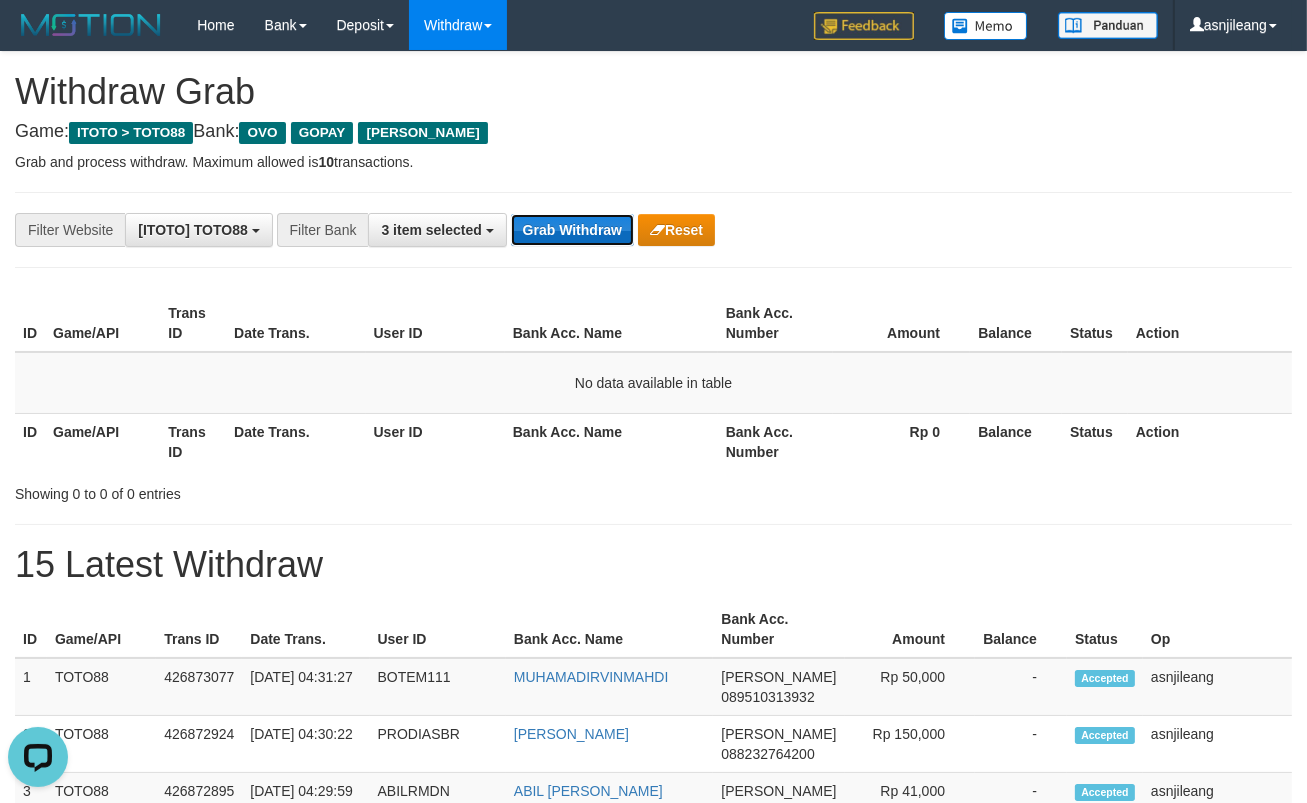 click on "Grab Withdraw" at bounding box center (572, 230) 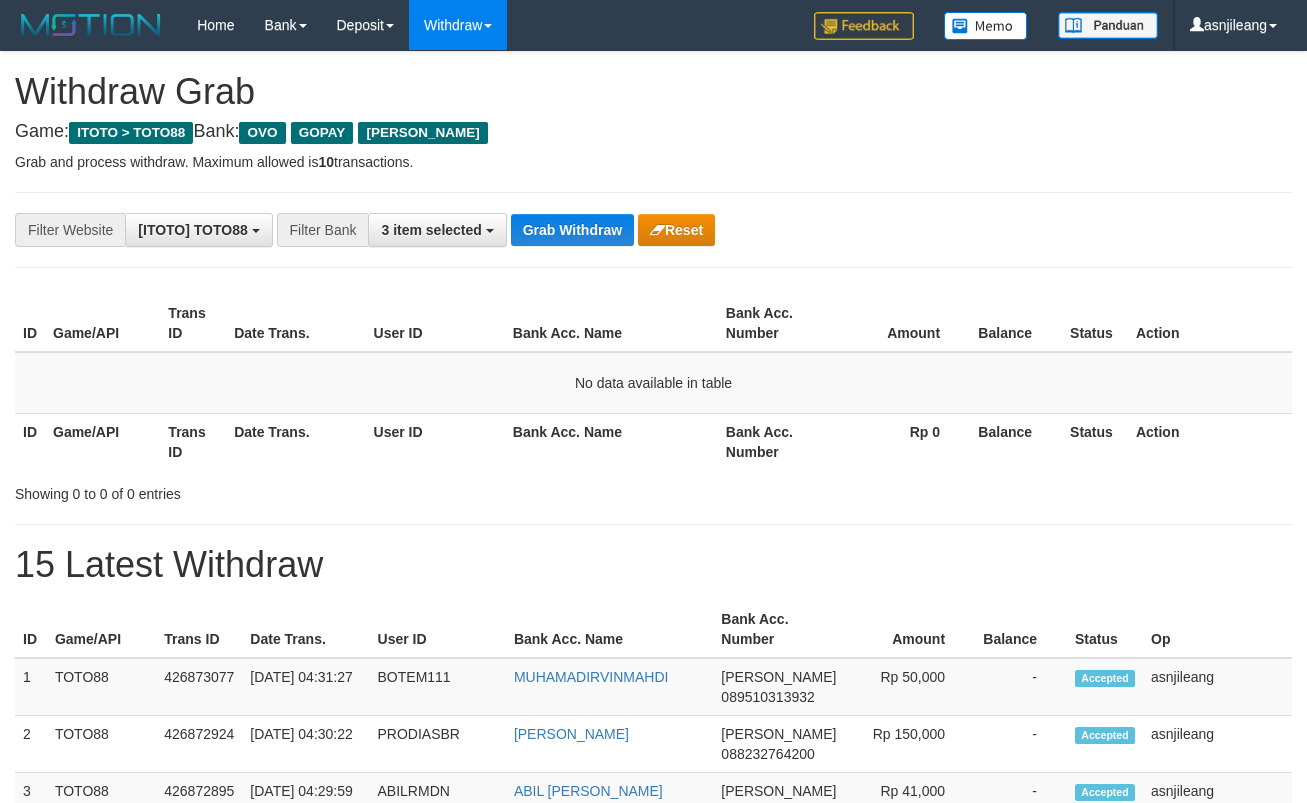 scroll, scrollTop: 0, scrollLeft: 0, axis: both 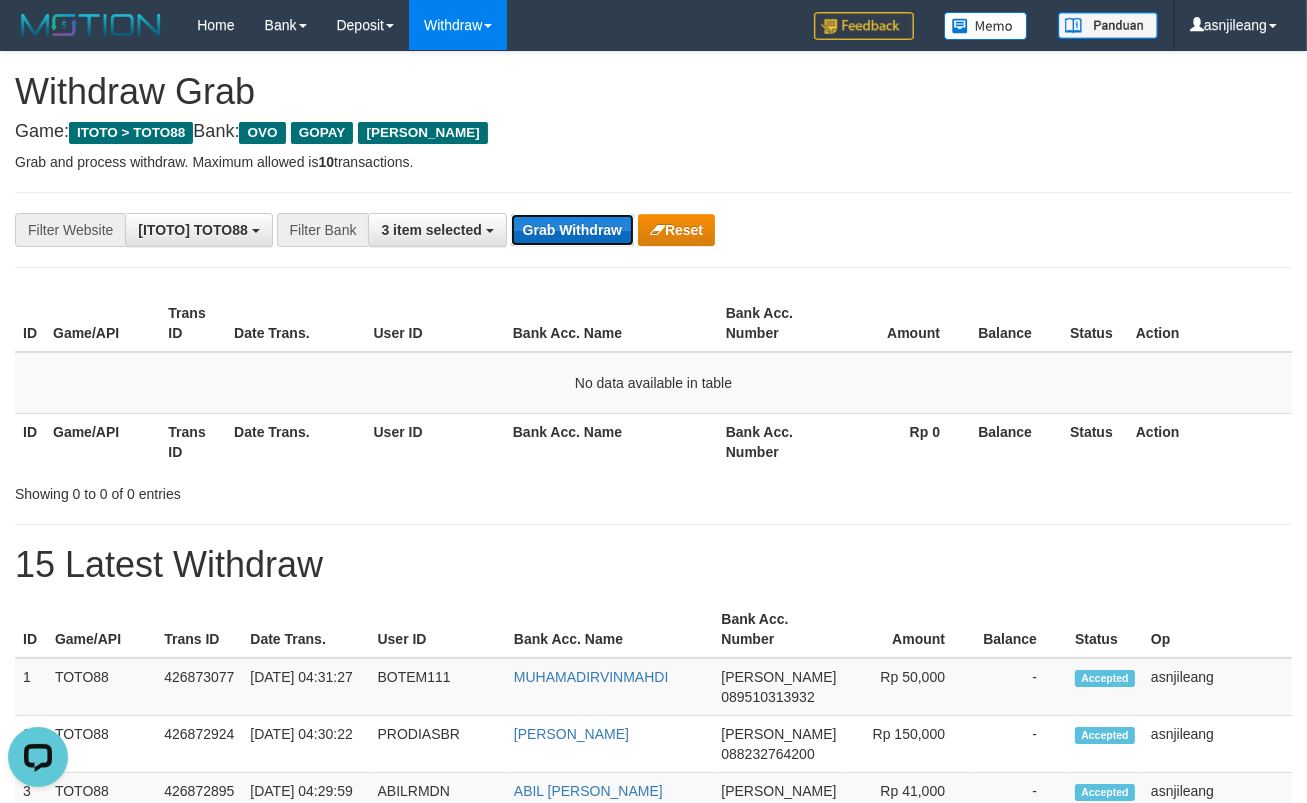 click on "Grab Withdraw" at bounding box center (572, 230) 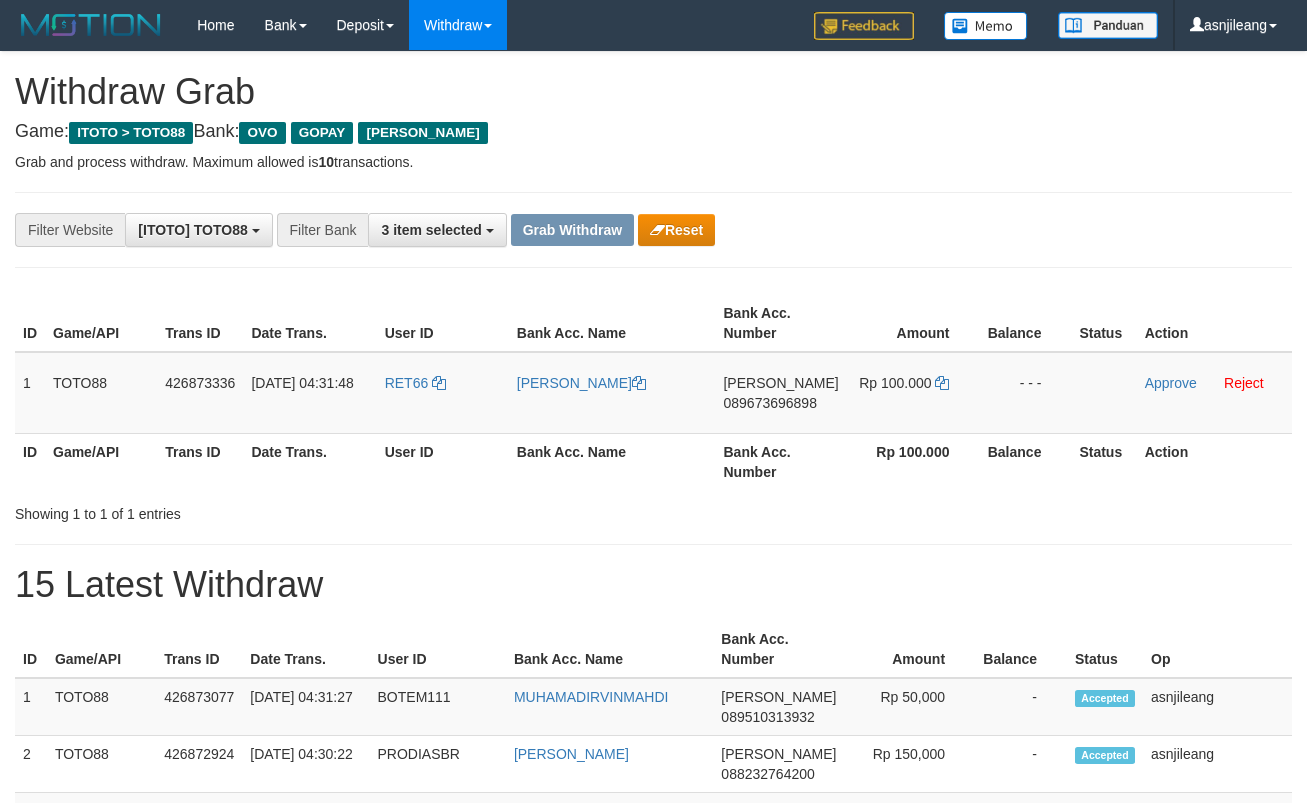scroll, scrollTop: 0, scrollLeft: 0, axis: both 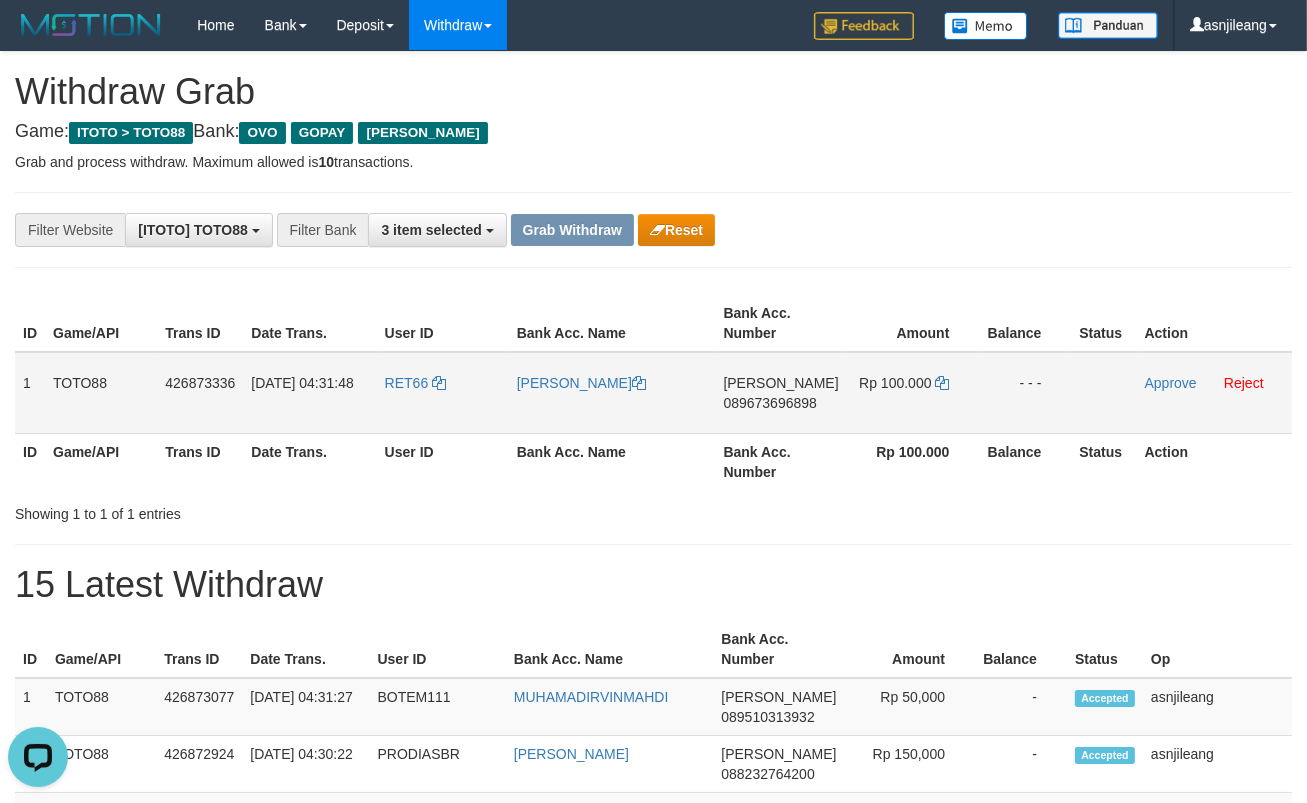 click on "DANA
089673696898" at bounding box center [780, 393] 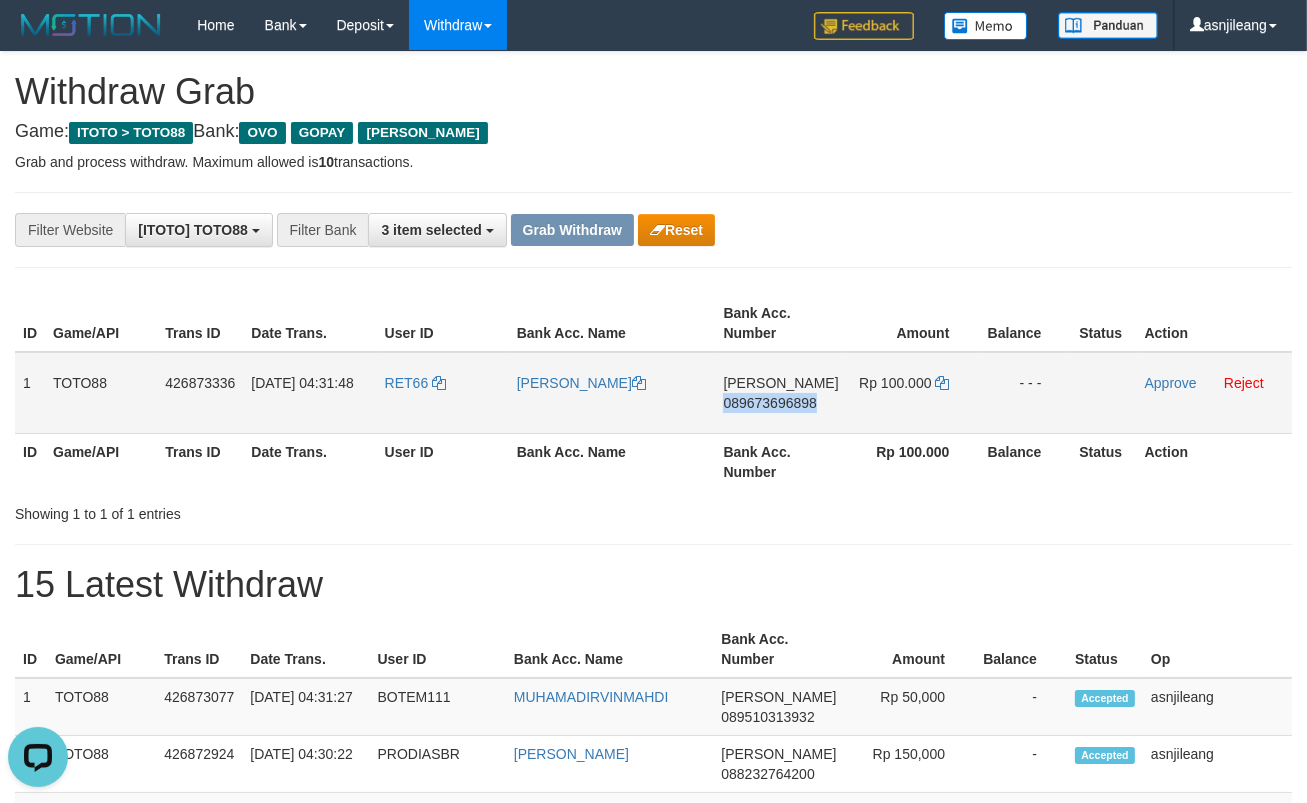click on "DANA
089673696898" at bounding box center (780, 393) 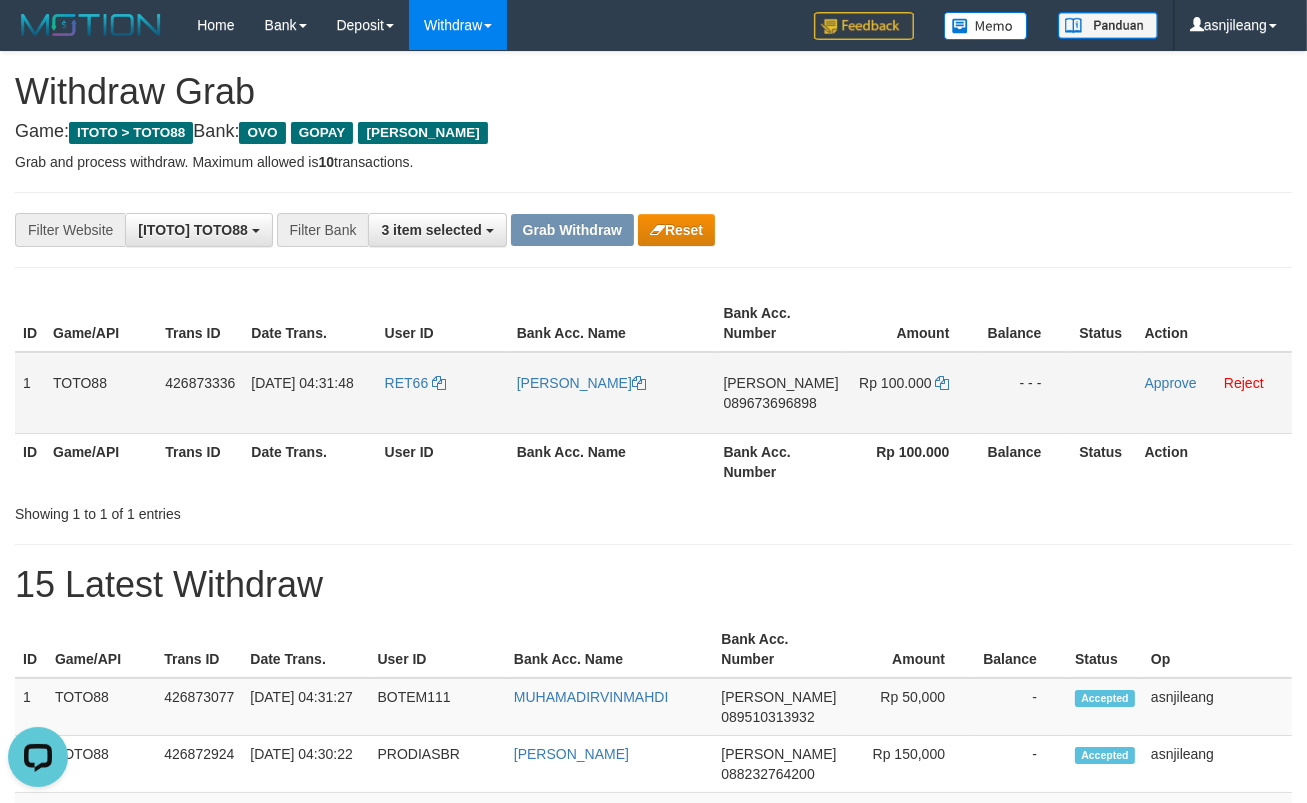 click on "Rp 100.000" at bounding box center (913, 393) 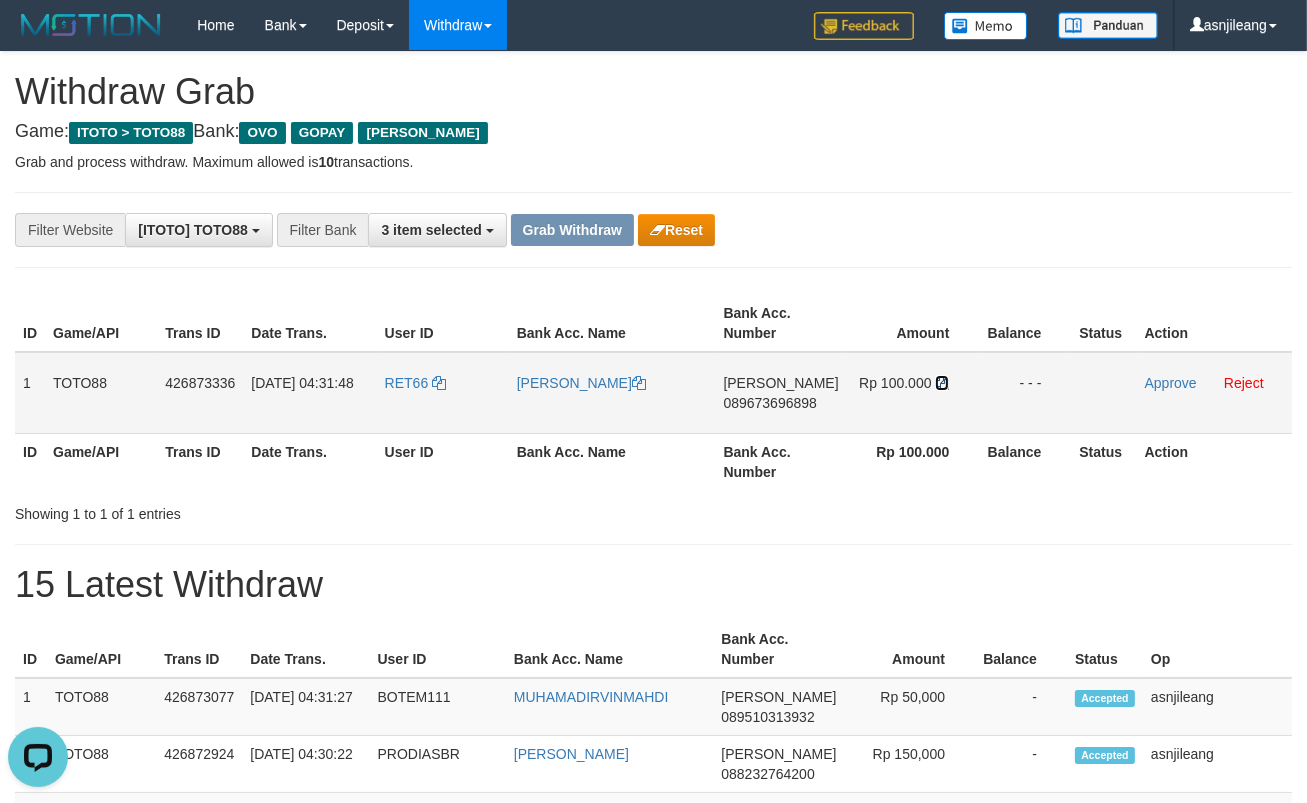 click at bounding box center (942, 383) 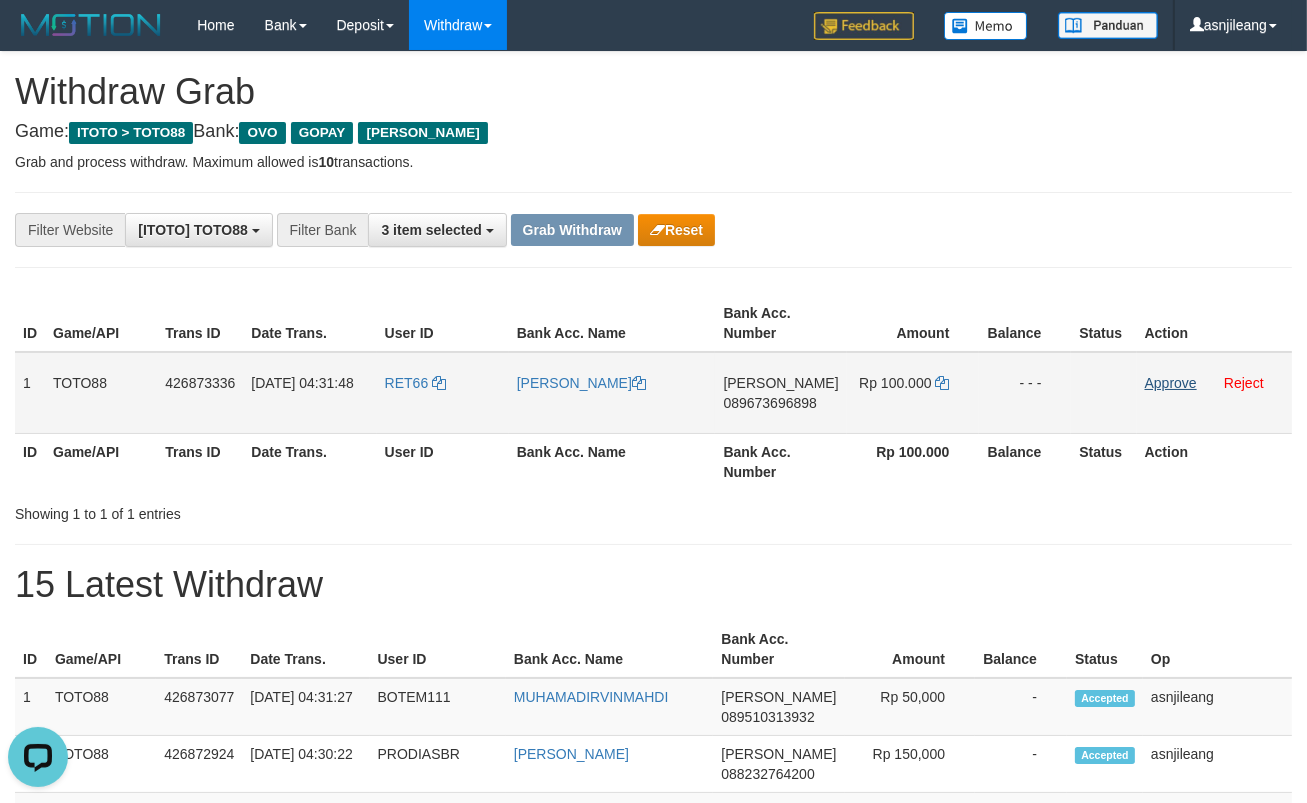 click on "Approve
Reject" at bounding box center (1214, 393) 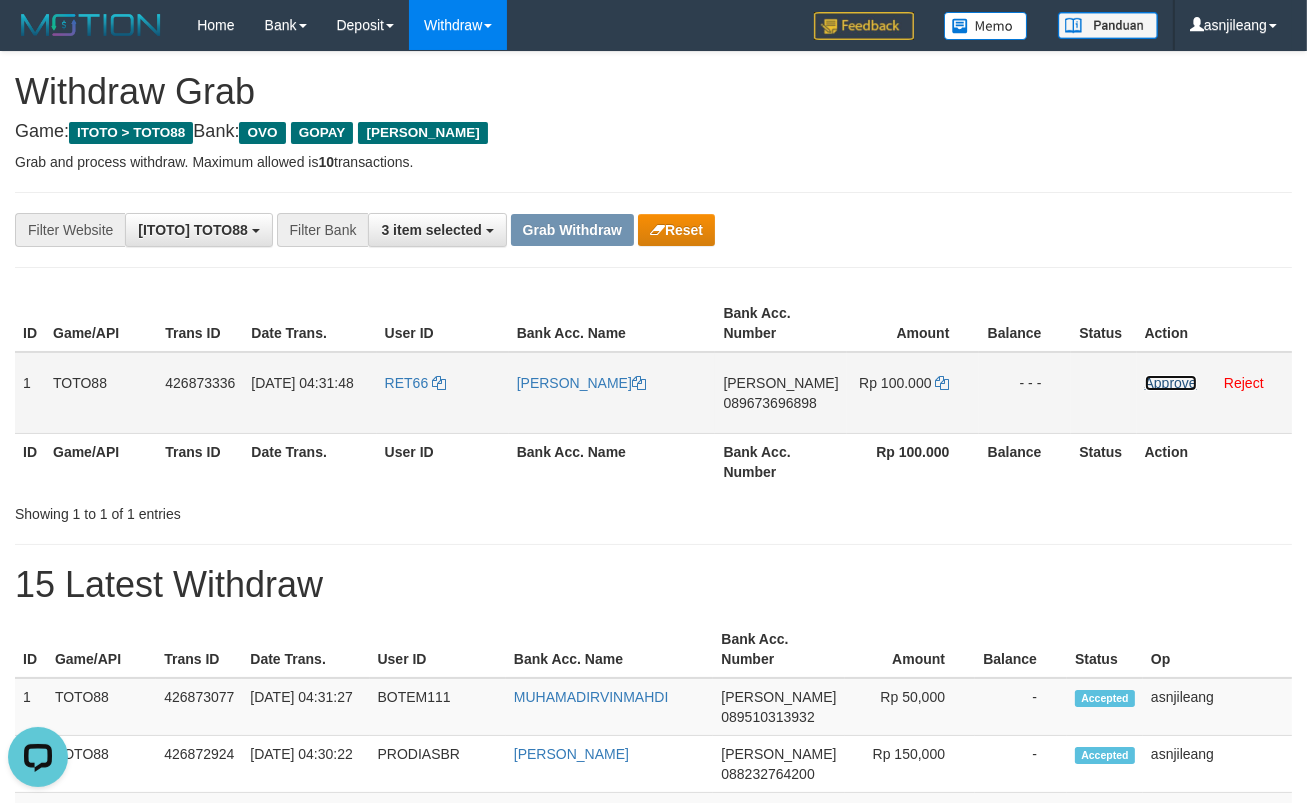 click on "Approve" at bounding box center [1171, 383] 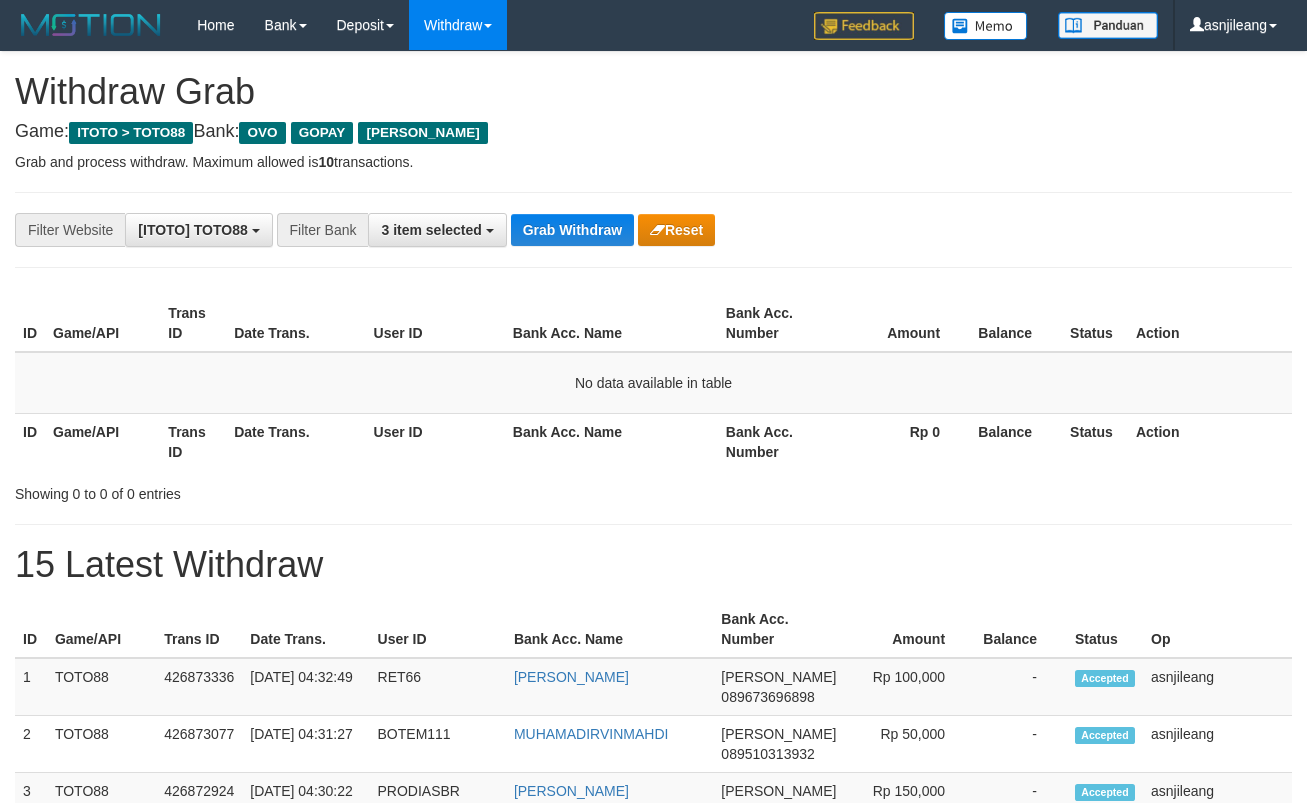 scroll, scrollTop: 0, scrollLeft: 0, axis: both 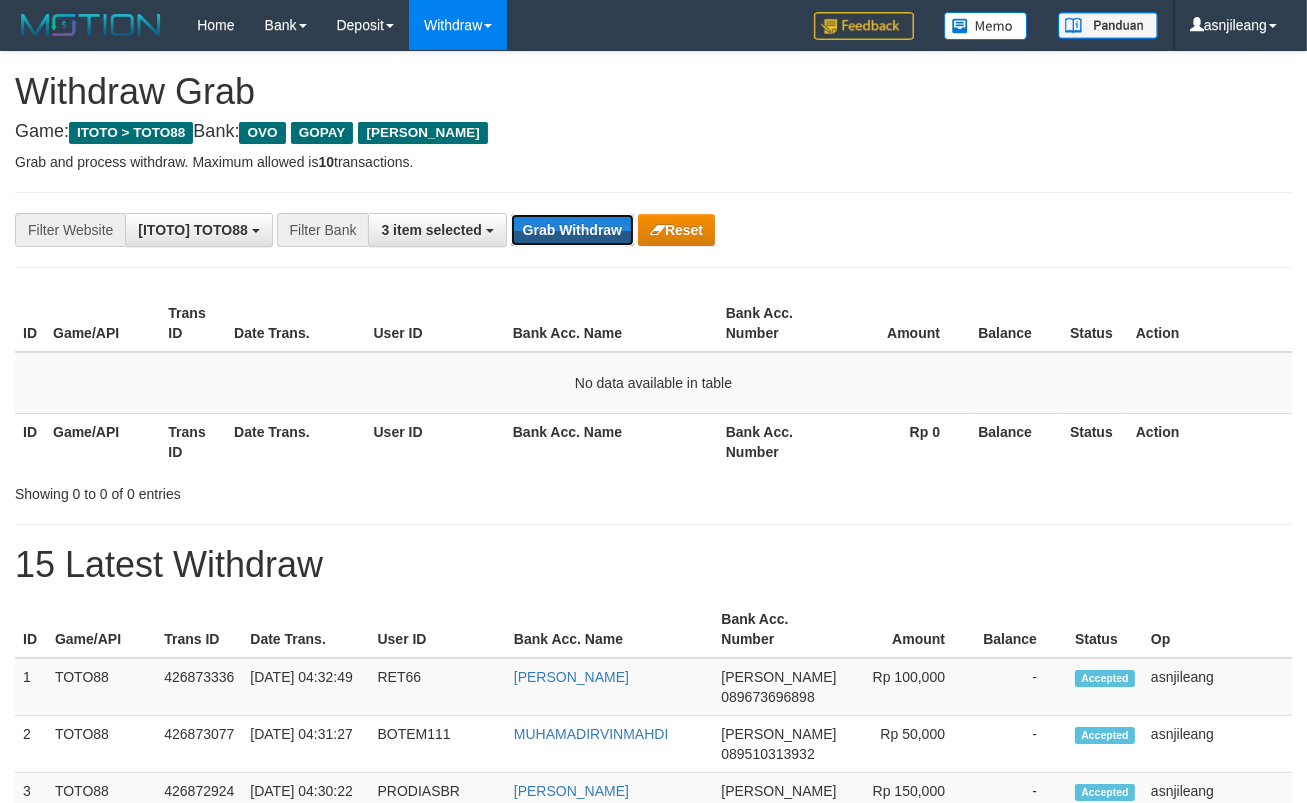 click on "Grab Withdraw" at bounding box center [572, 230] 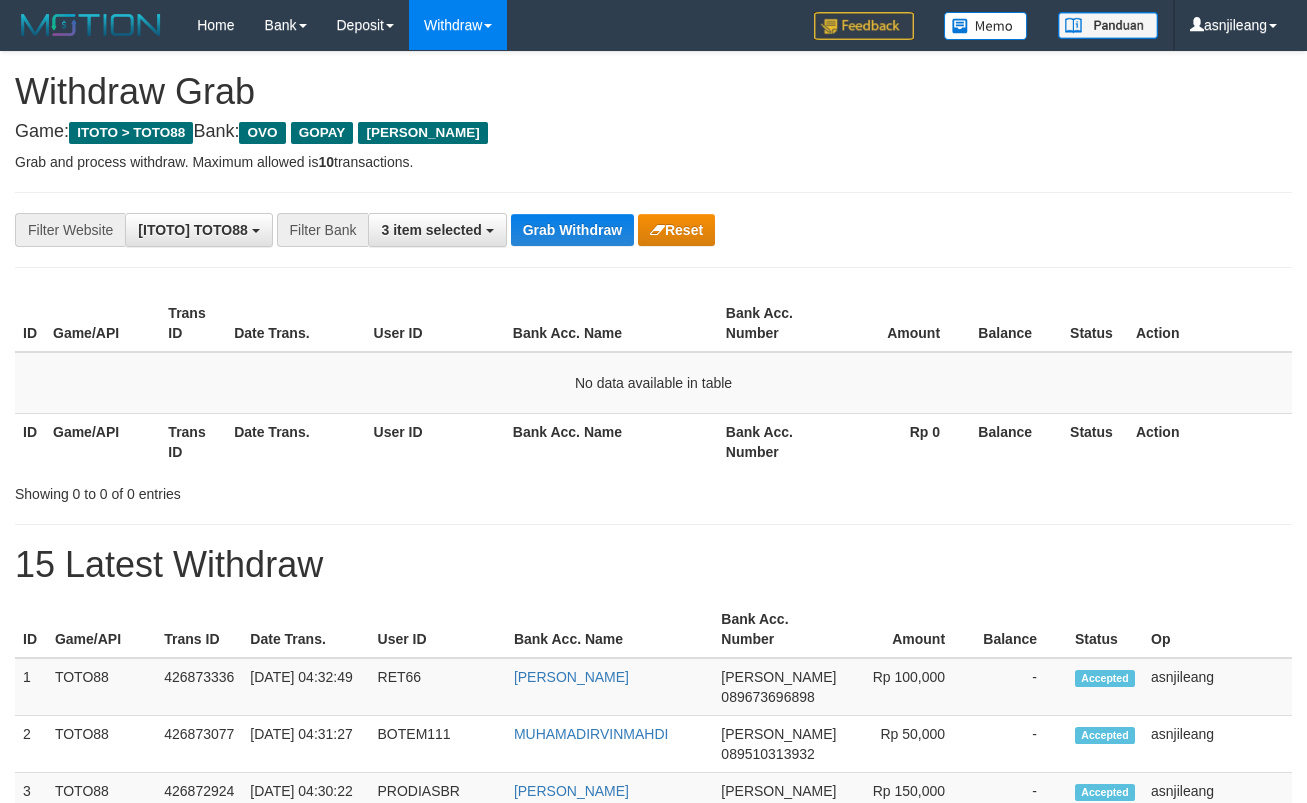 scroll, scrollTop: 0, scrollLeft: 0, axis: both 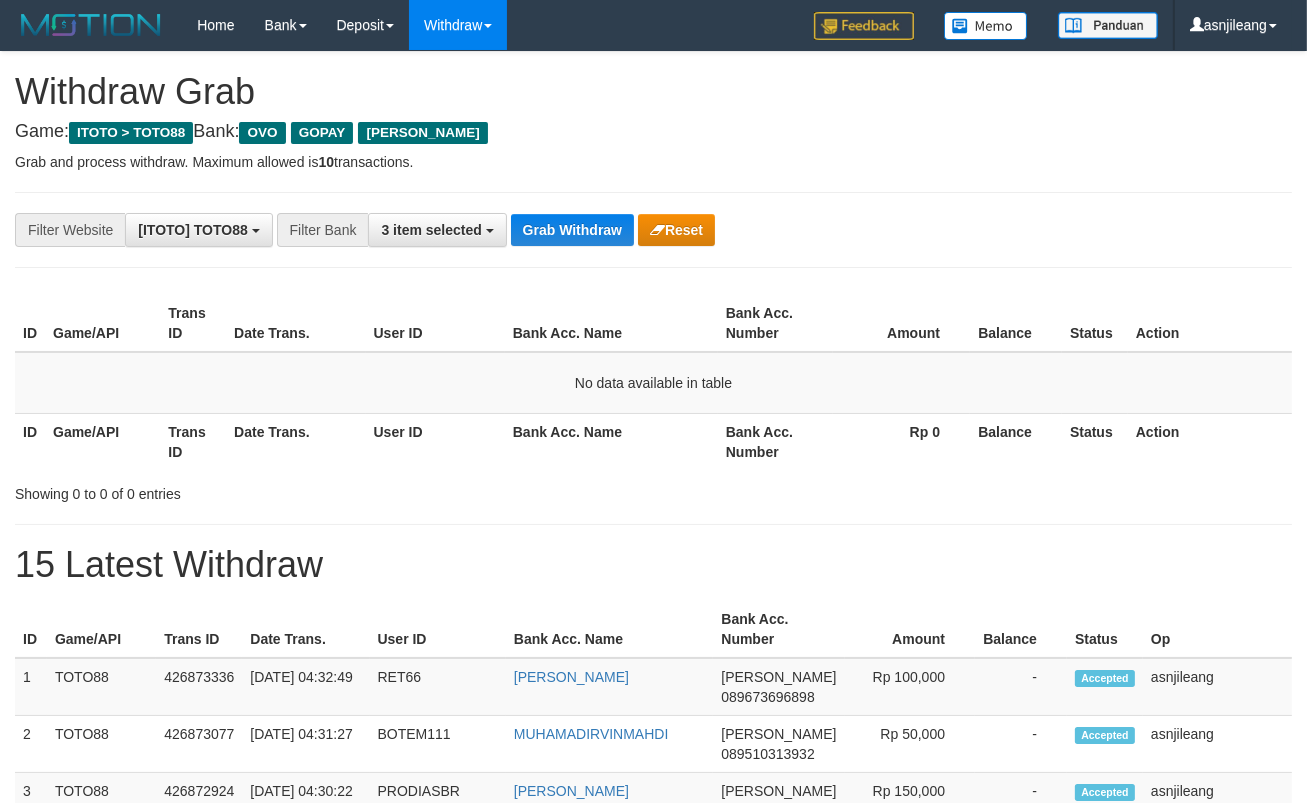 click on "Grab Withdraw" at bounding box center [572, 230] 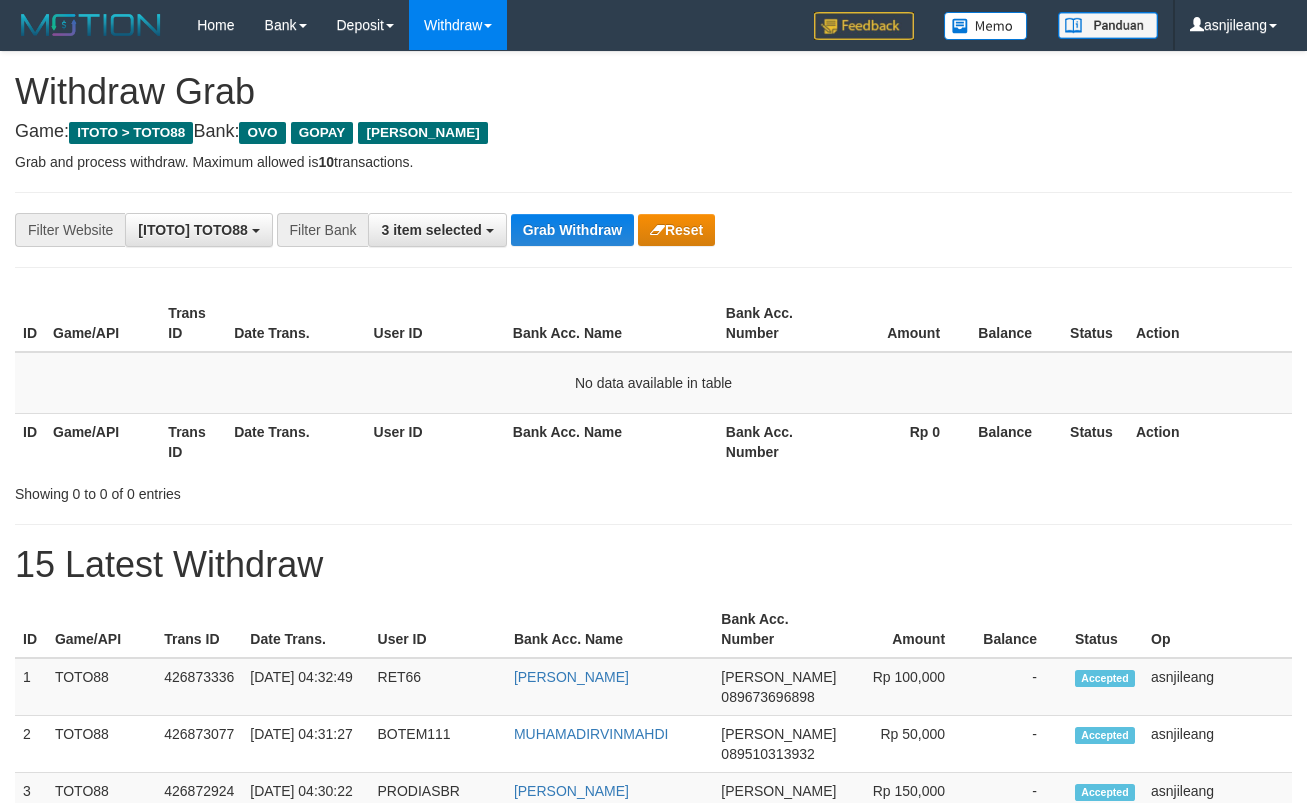 scroll, scrollTop: 0, scrollLeft: 0, axis: both 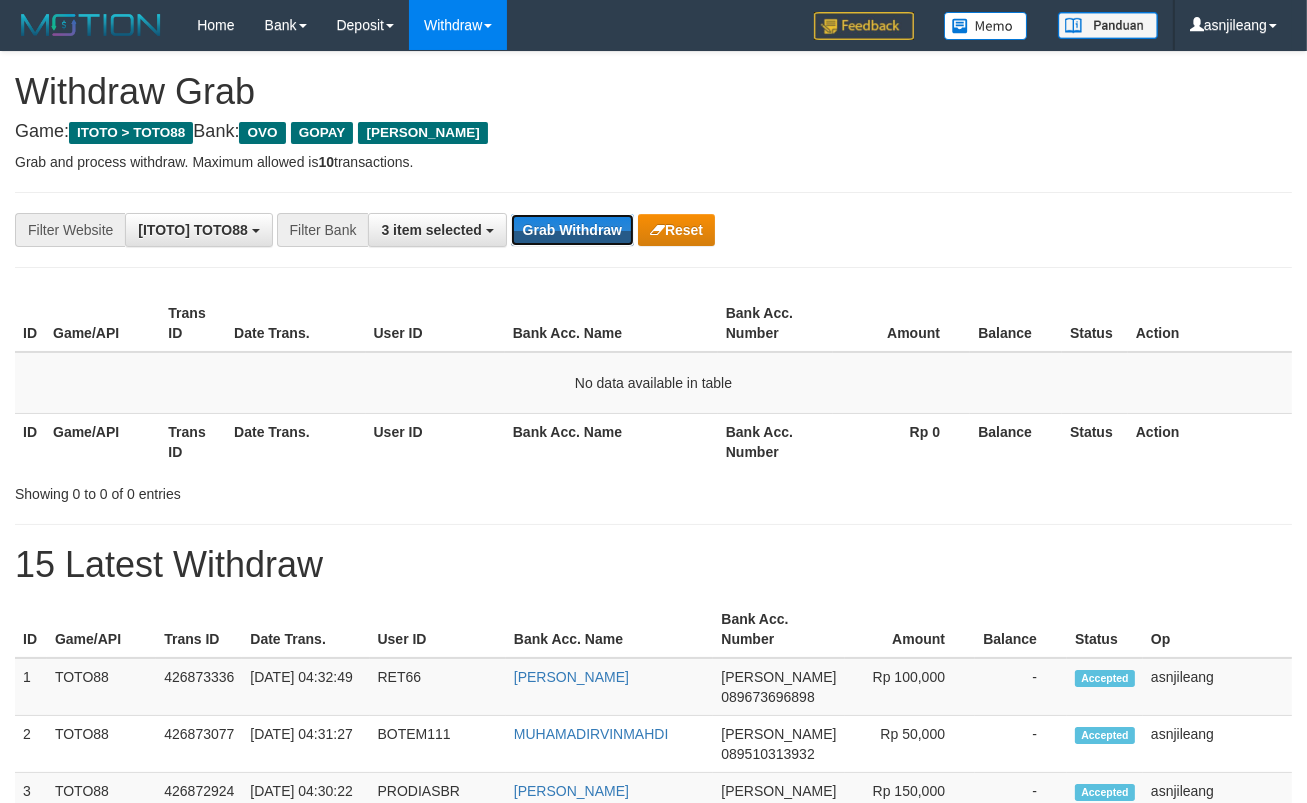 click on "Grab Withdraw" at bounding box center [572, 230] 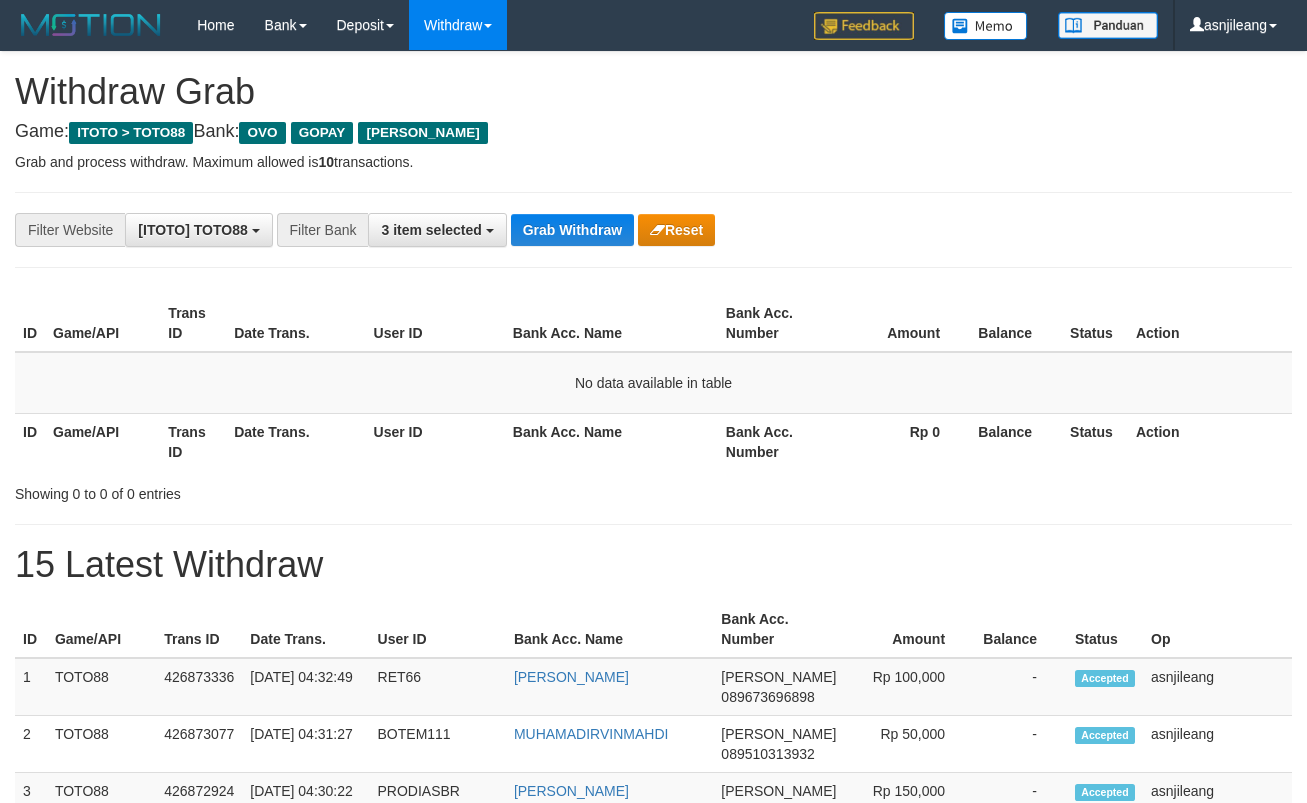 scroll, scrollTop: 0, scrollLeft: 0, axis: both 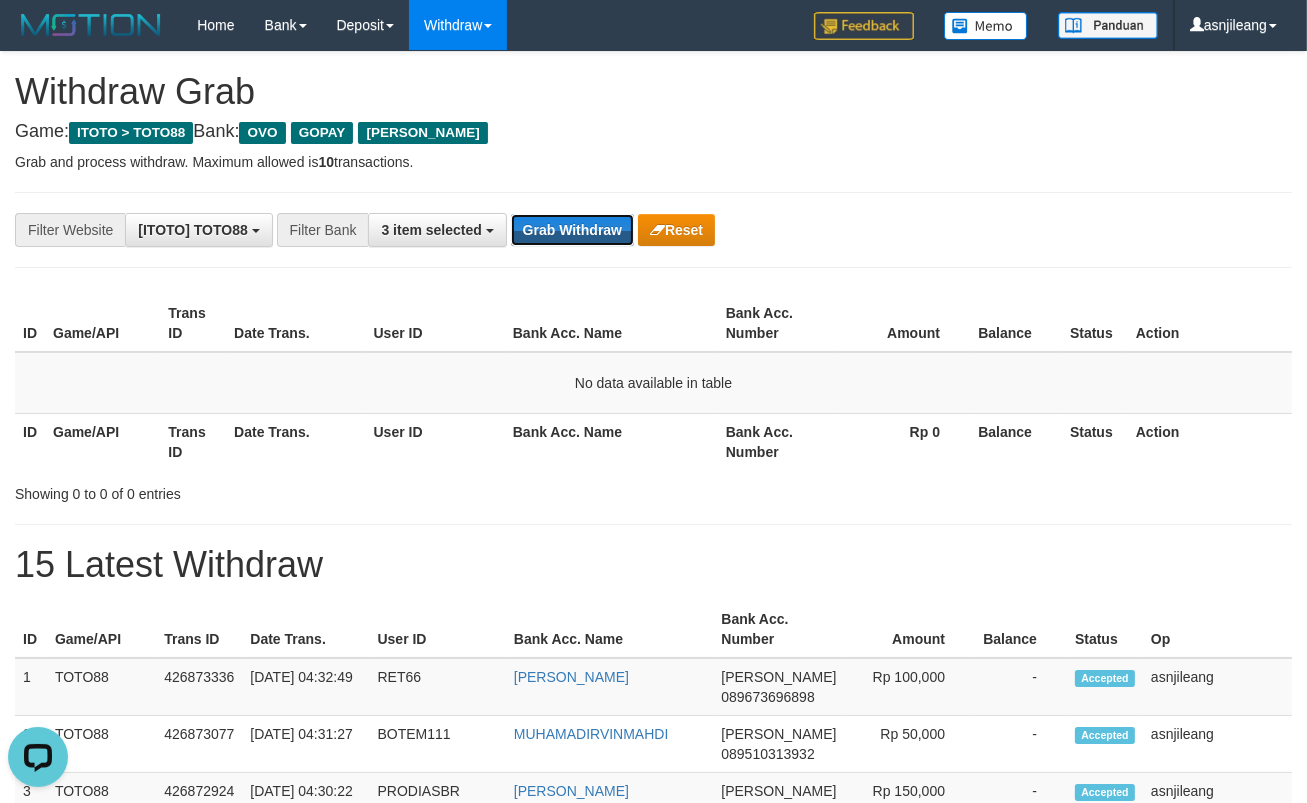 click on "Grab Withdraw" at bounding box center [572, 230] 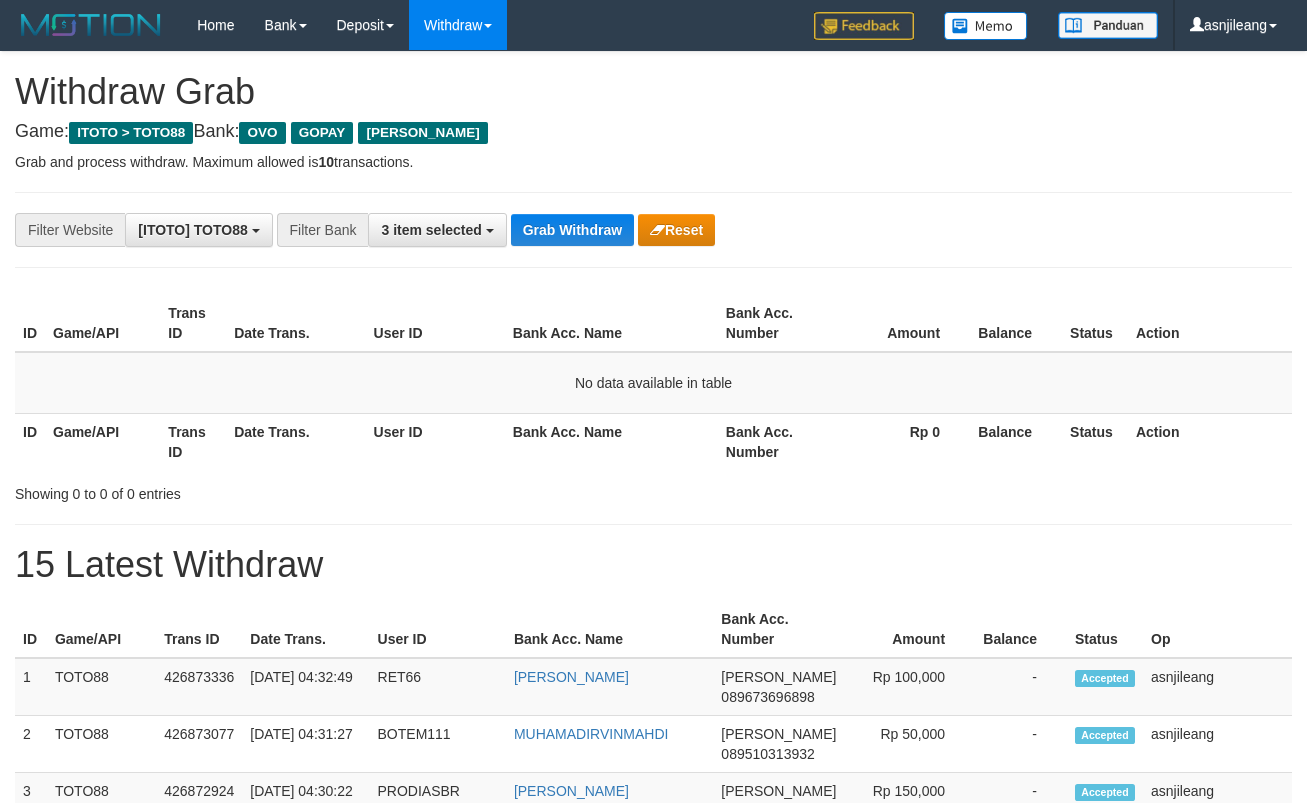 scroll, scrollTop: 0, scrollLeft: 0, axis: both 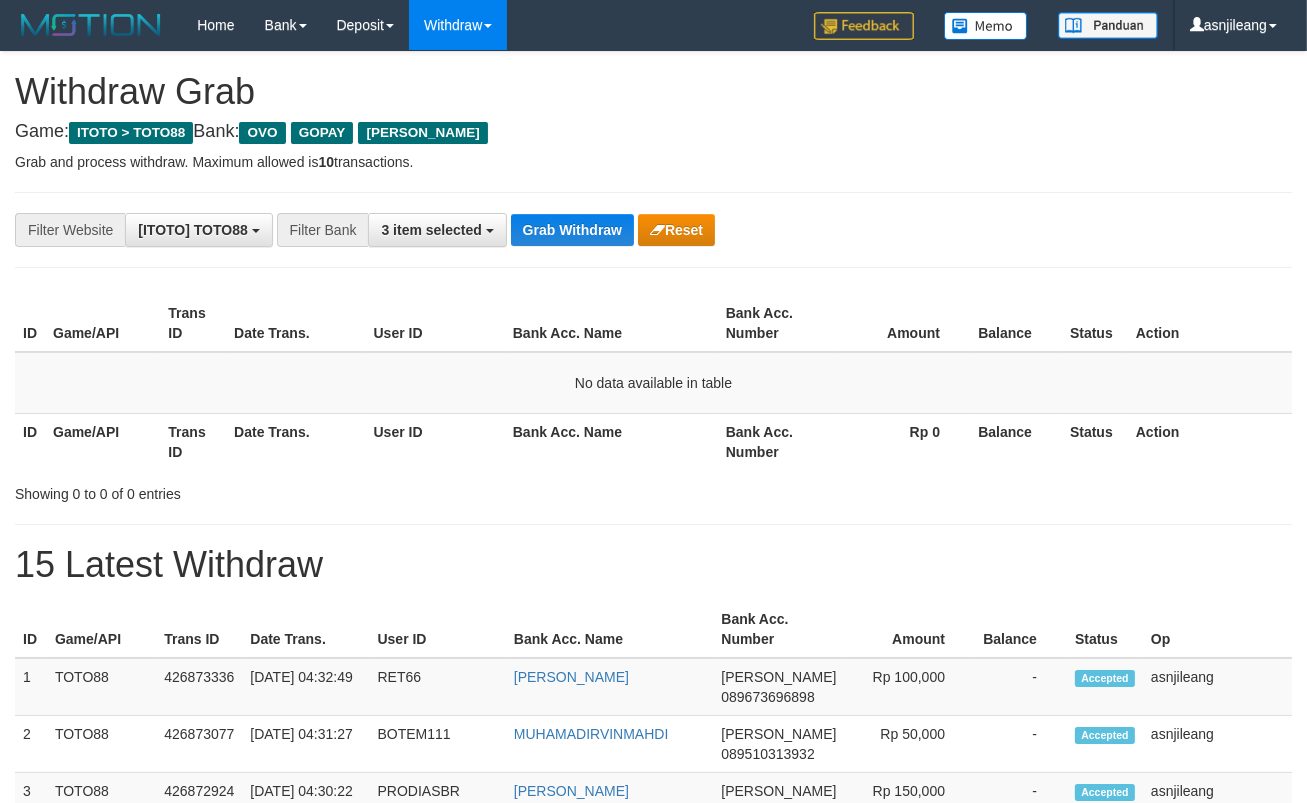 click on "Grab Withdraw" at bounding box center [572, 230] 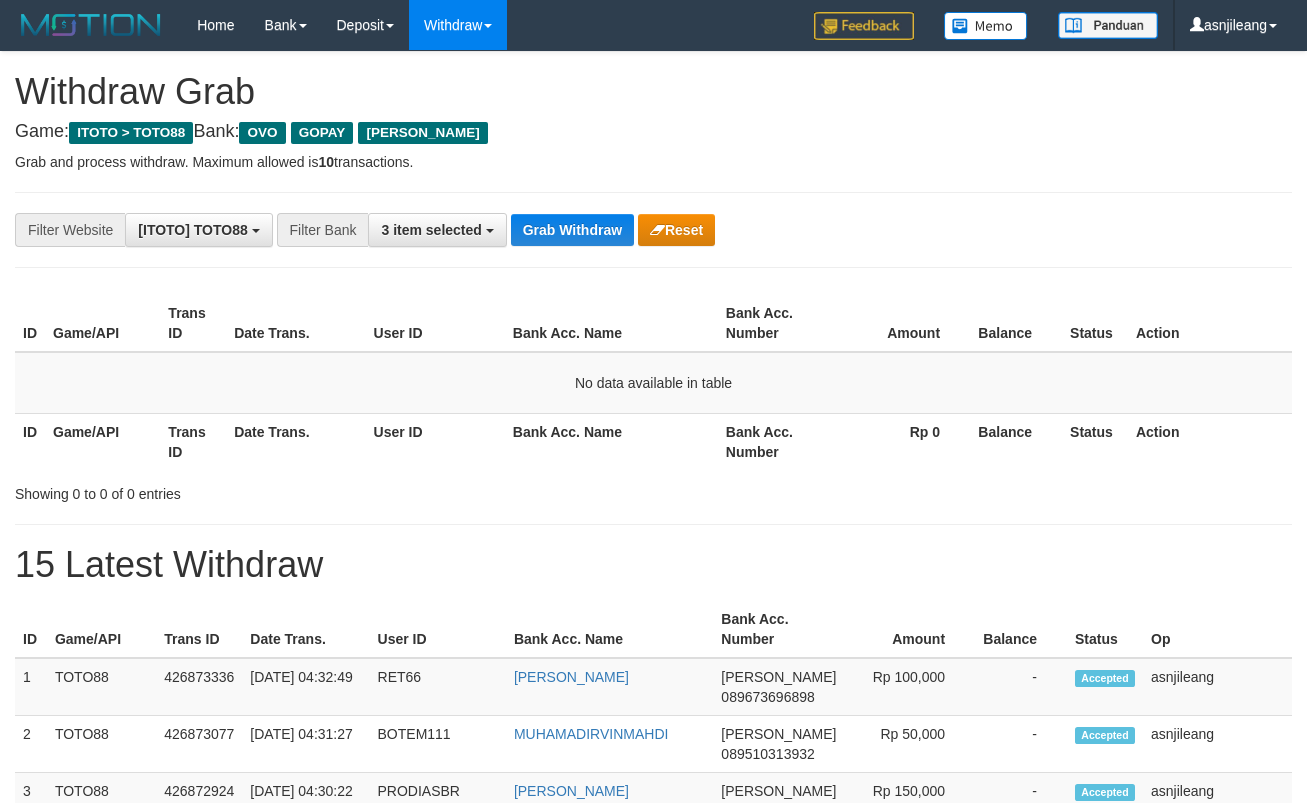 scroll, scrollTop: 0, scrollLeft: 0, axis: both 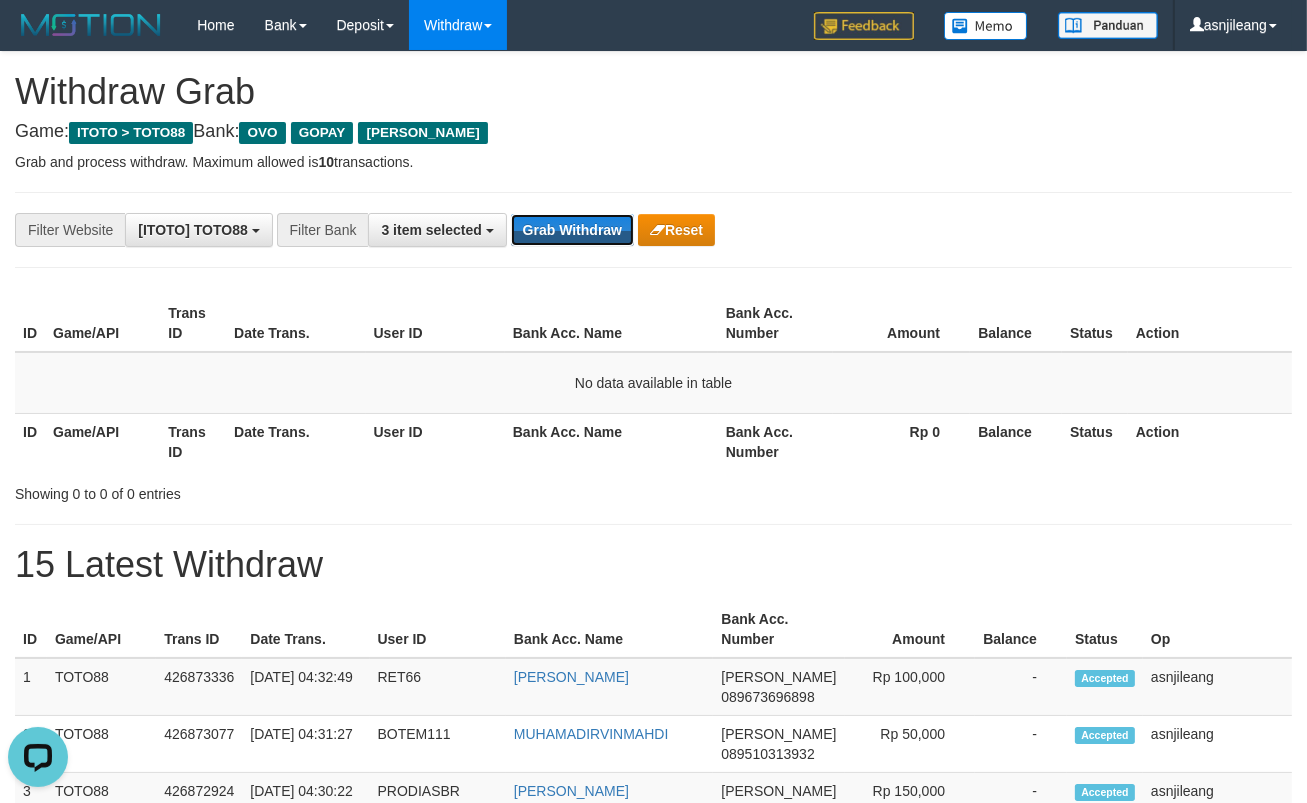 click on "Grab Withdraw" at bounding box center (572, 230) 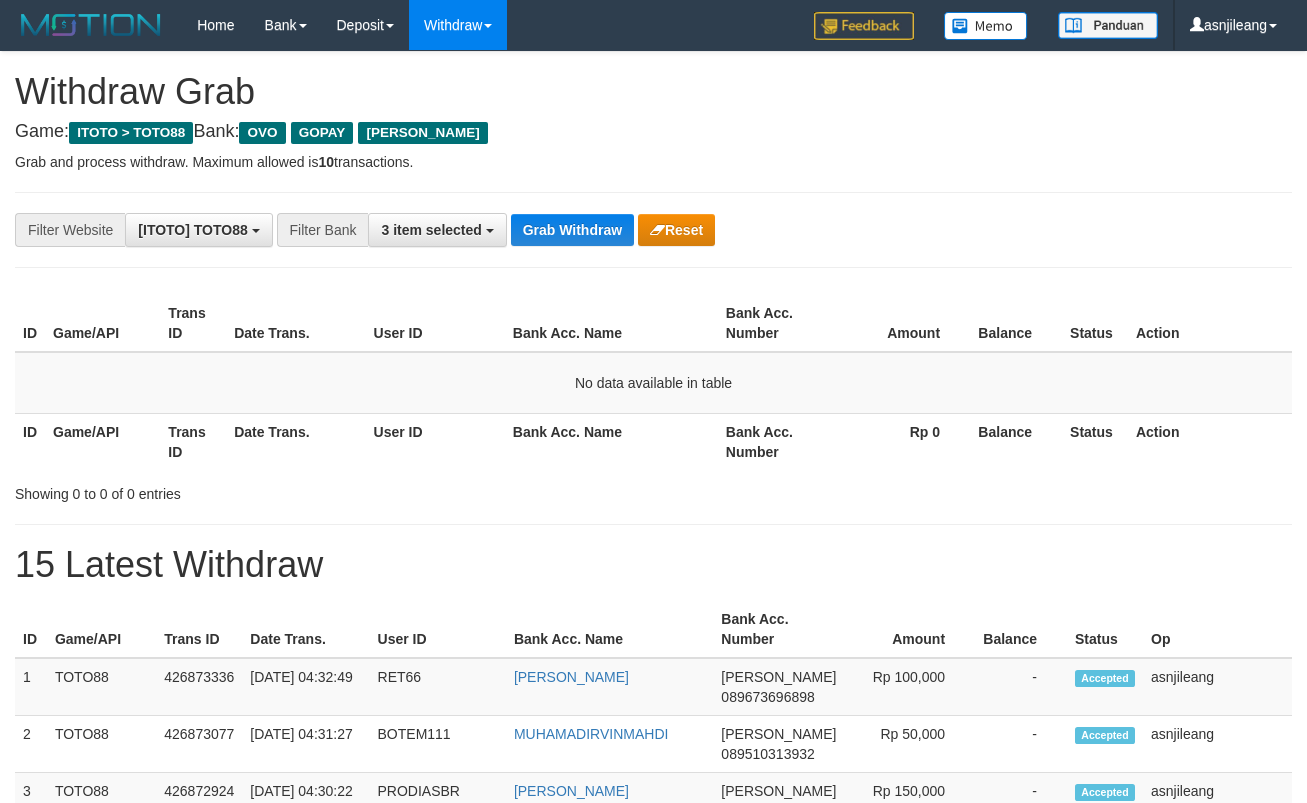 scroll, scrollTop: 0, scrollLeft: 0, axis: both 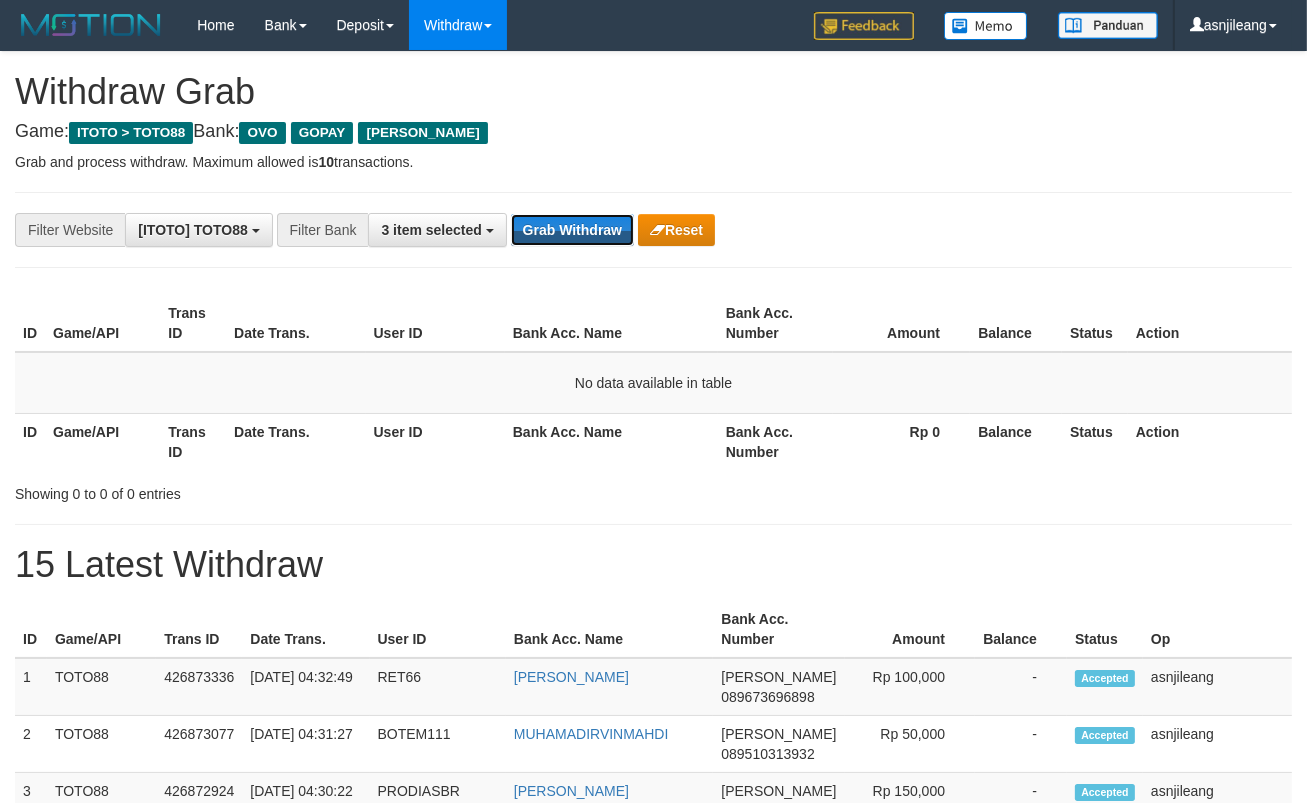 click on "Grab Withdraw" at bounding box center [572, 230] 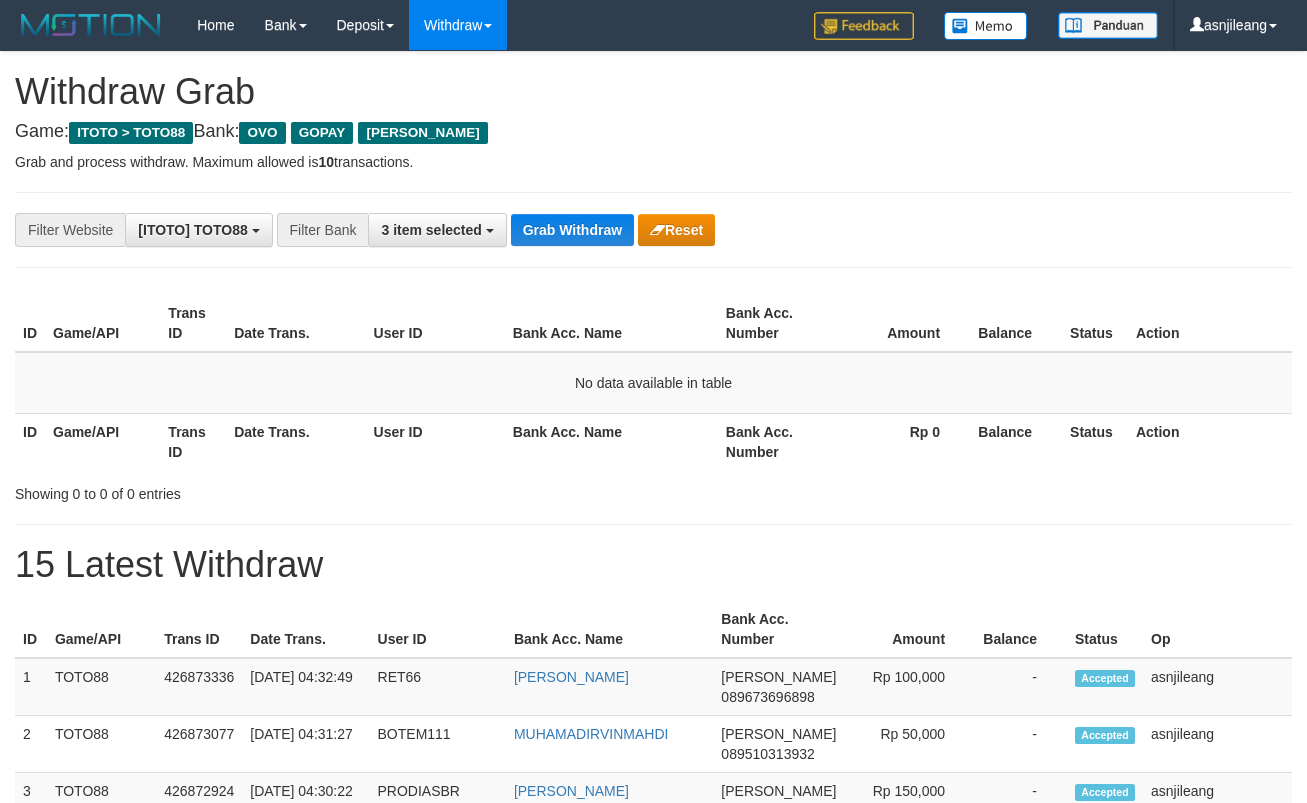 scroll, scrollTop: 0, scrollLeft: 0, axis: both 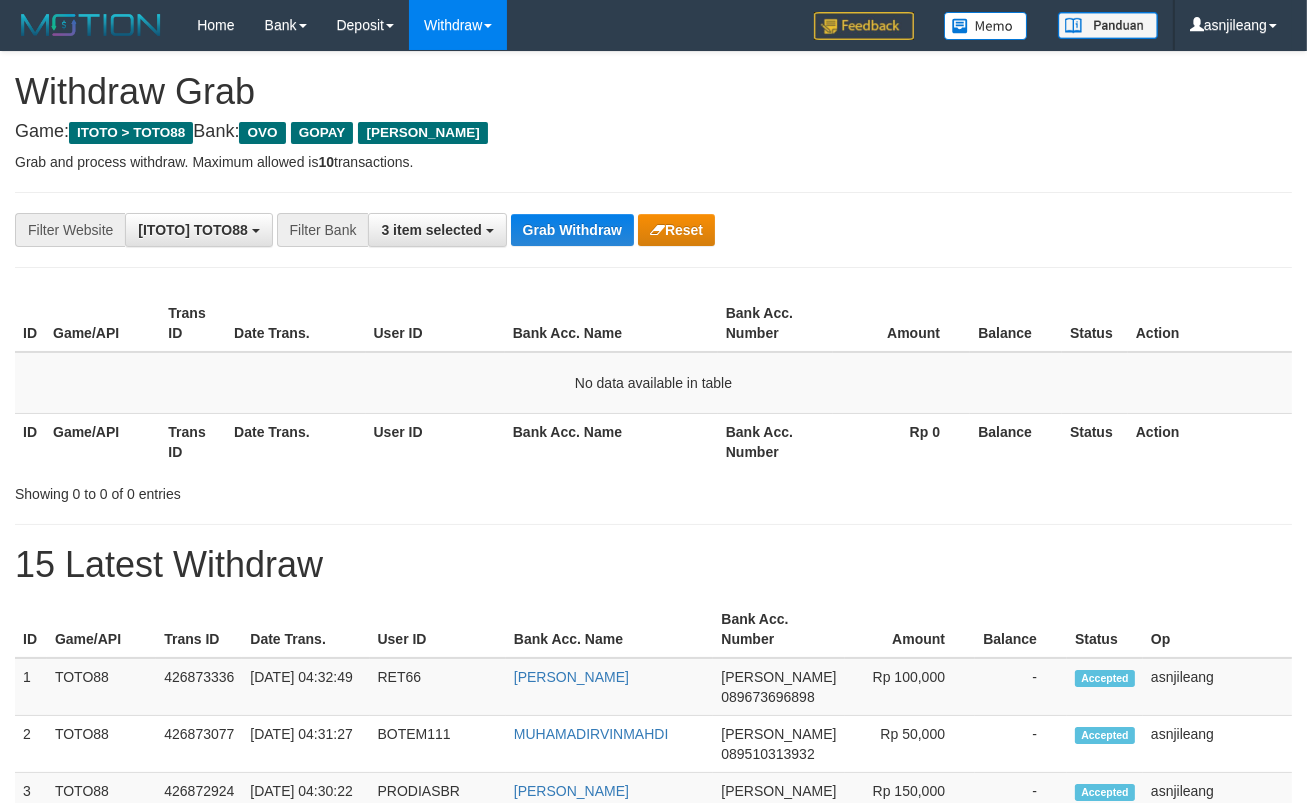 click on "Grab Withdraw" at bounding box center [572, 230] 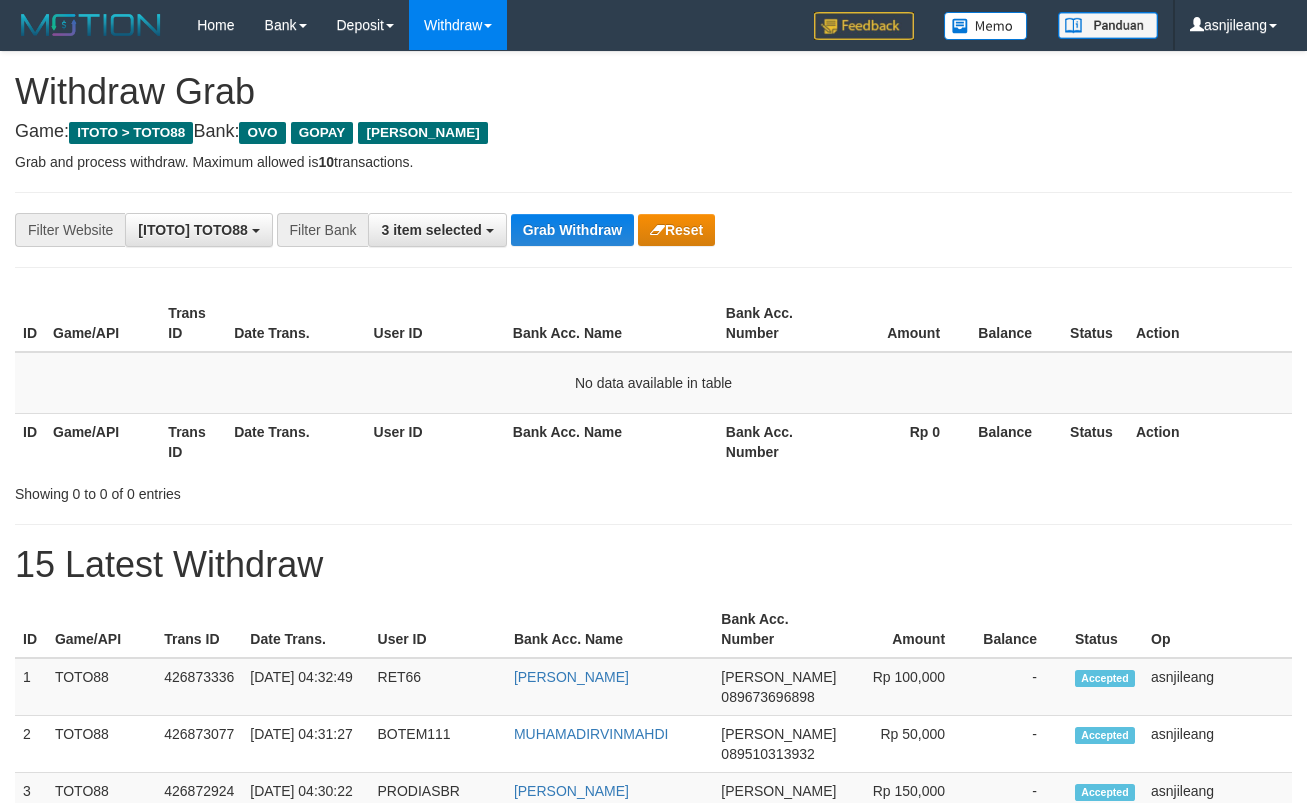 scroll, scrollTop: 0, scrollLeft: 0, axis: both 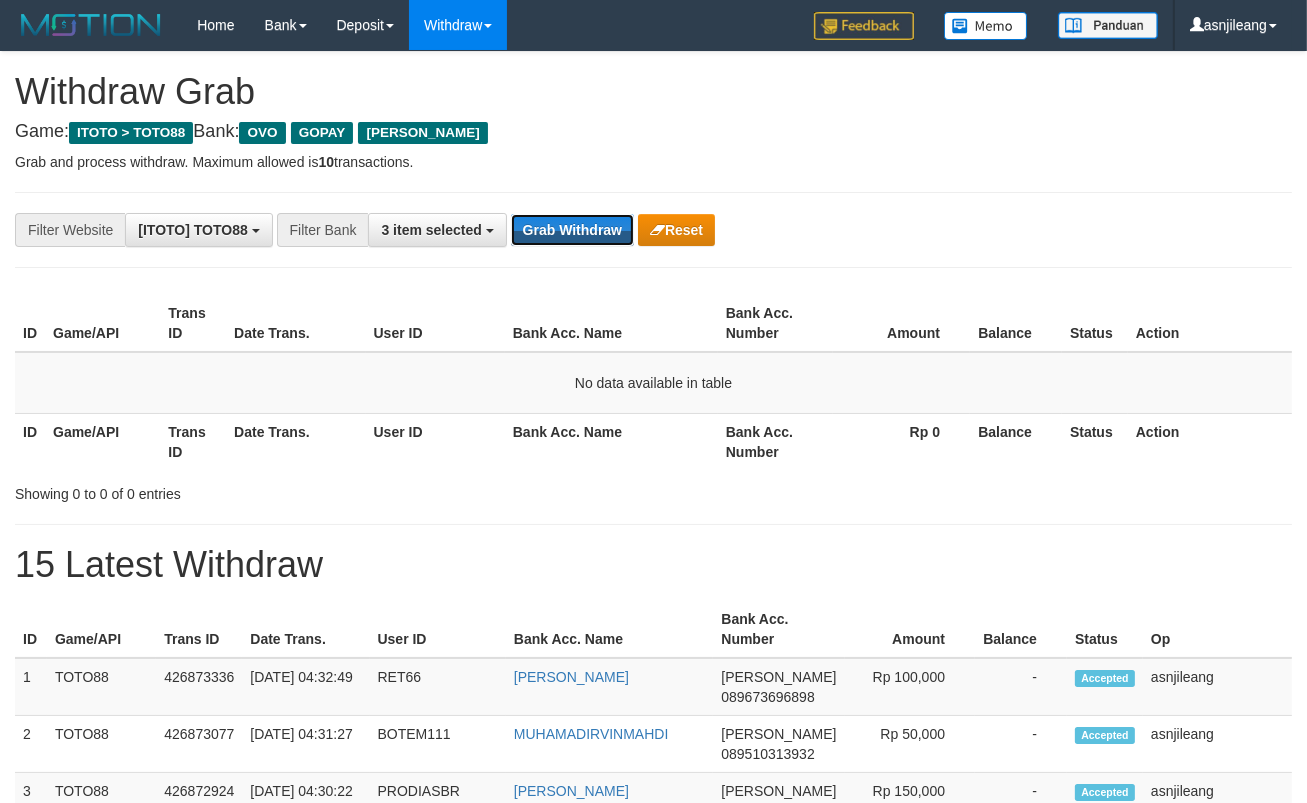 click on "Grab Withdraw" at bounding box center (572, 230) 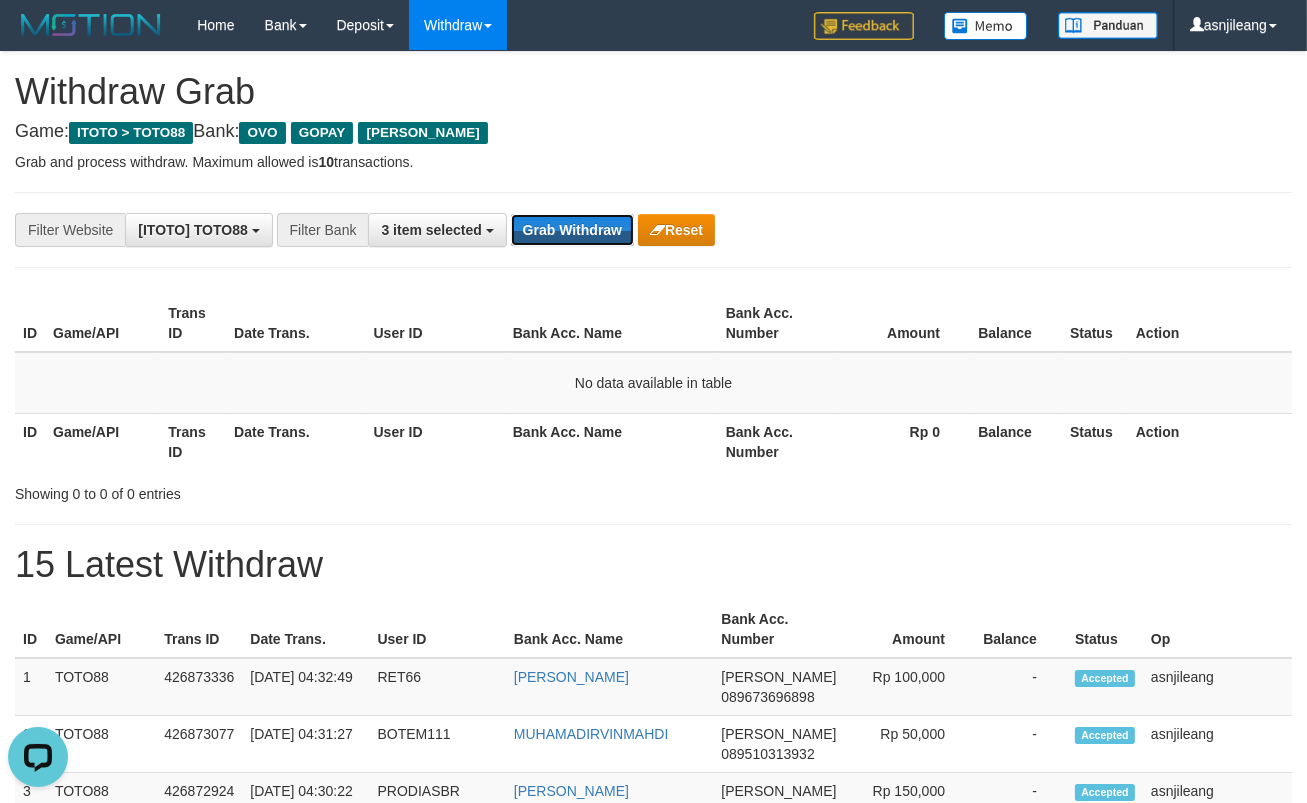 scroll, scrollTop: 0, scrollLeft: 0, axis: both 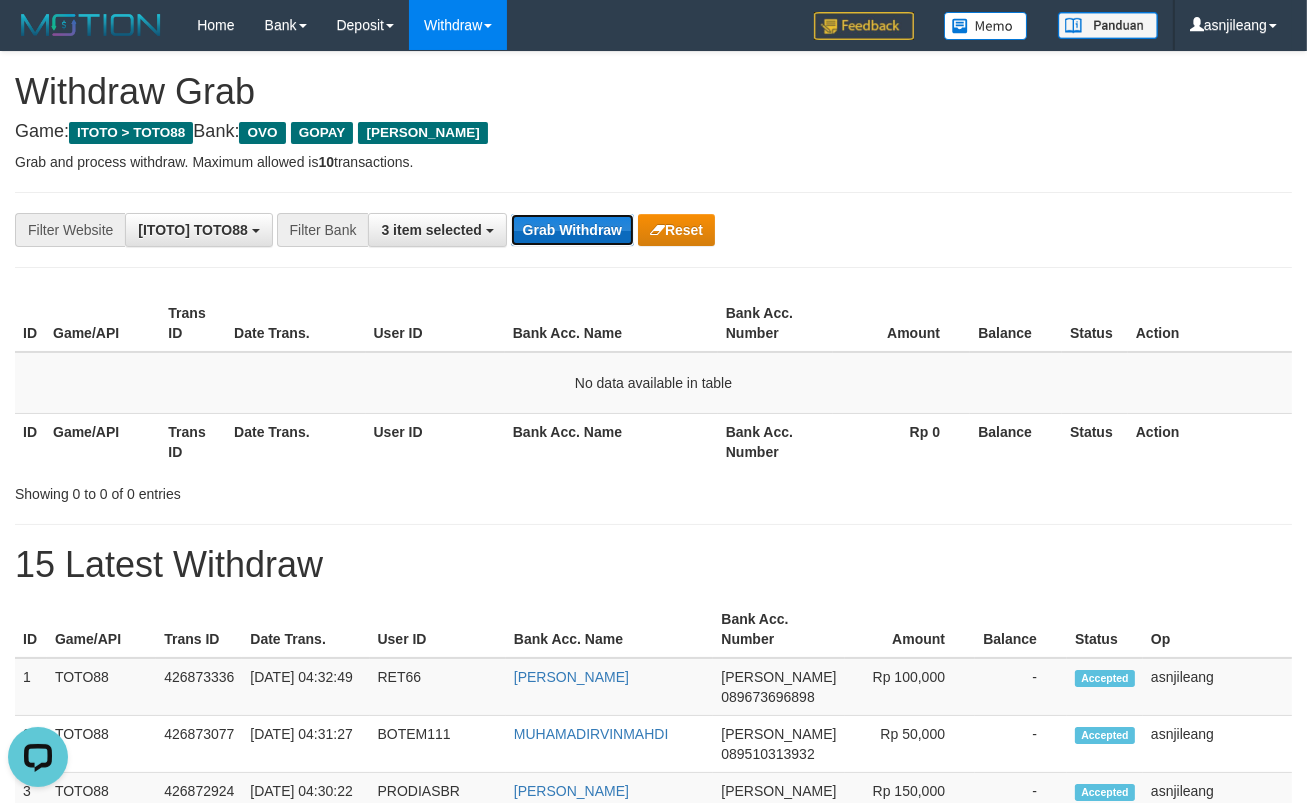 click on "Grab Withdraw" at bounding box center [572, 230] 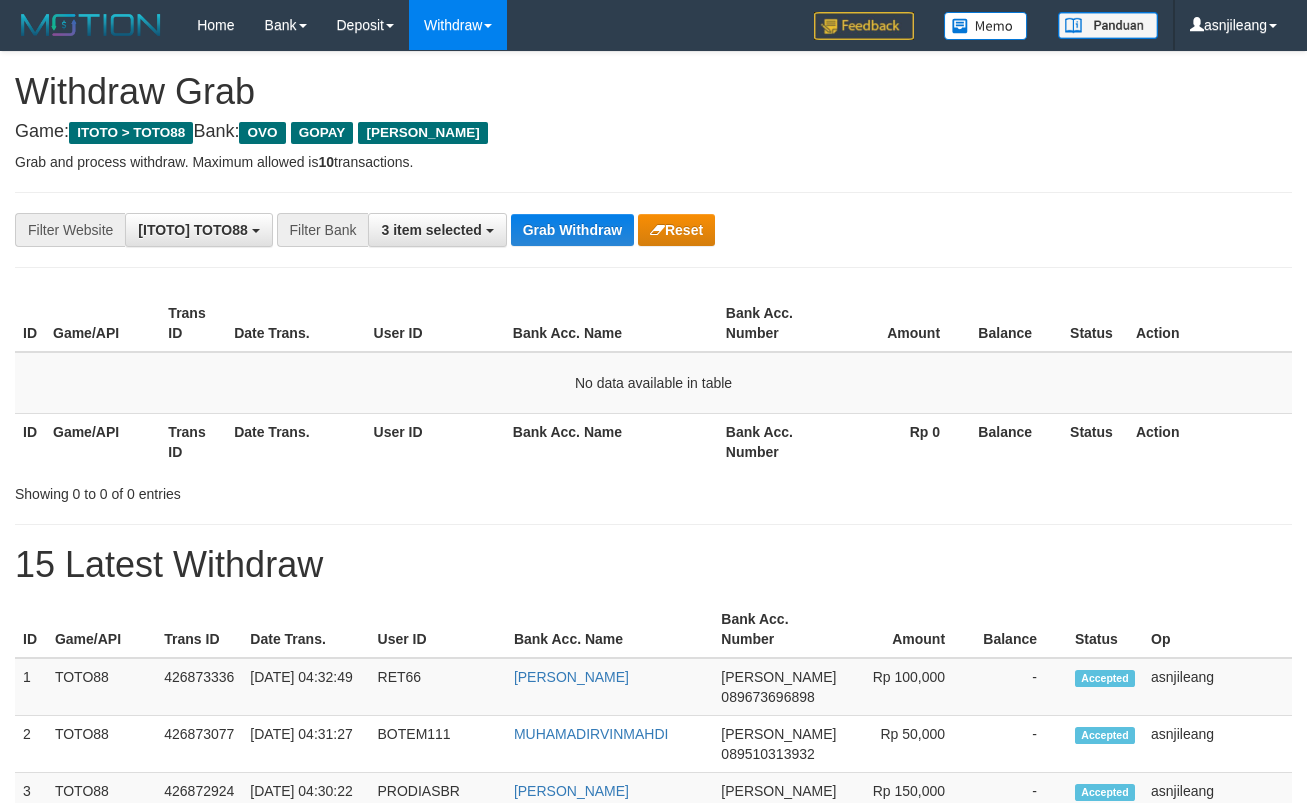scroll, scrollTop: 0, scrollLeft: 0, axis: both 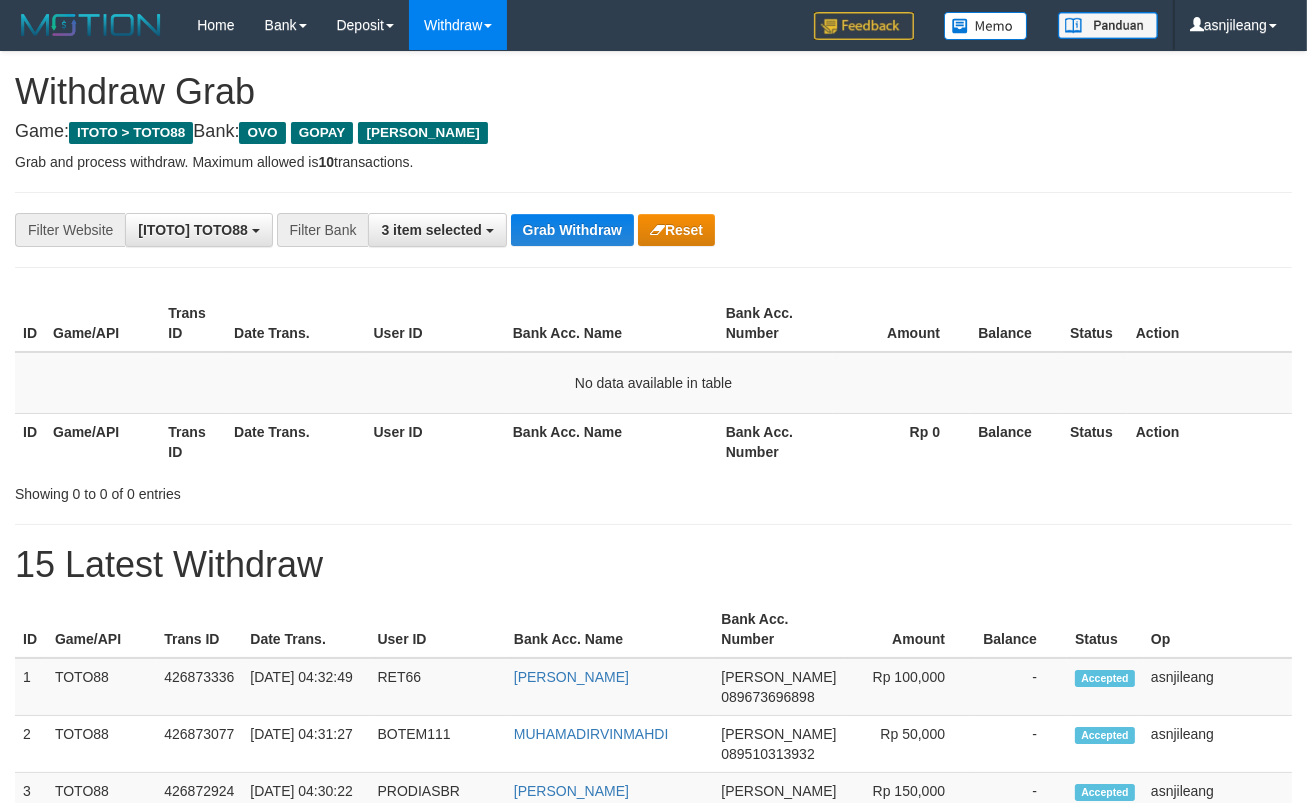 click on "Grab Withdraw" at bounding box center [572, 230] 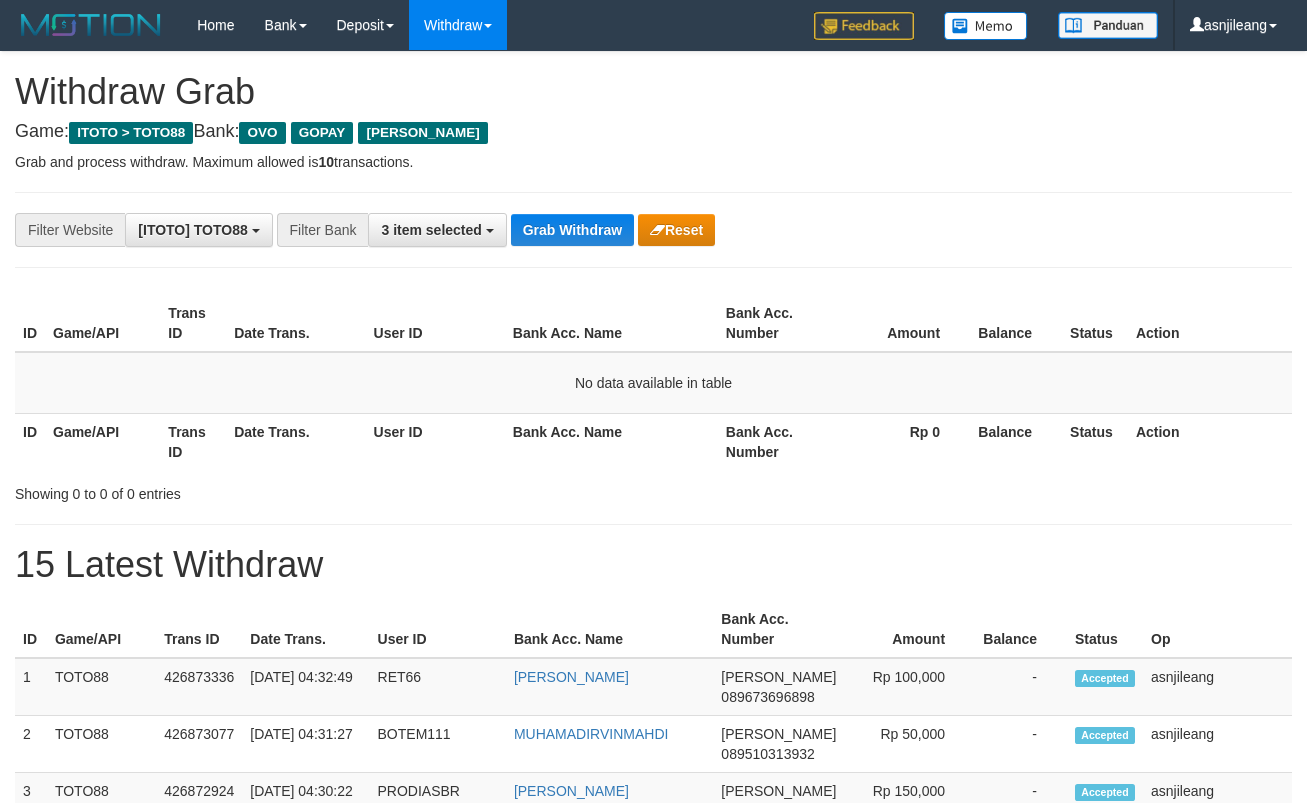 scroll, scrollTop: 0, scrollLeft: 0, axis: both 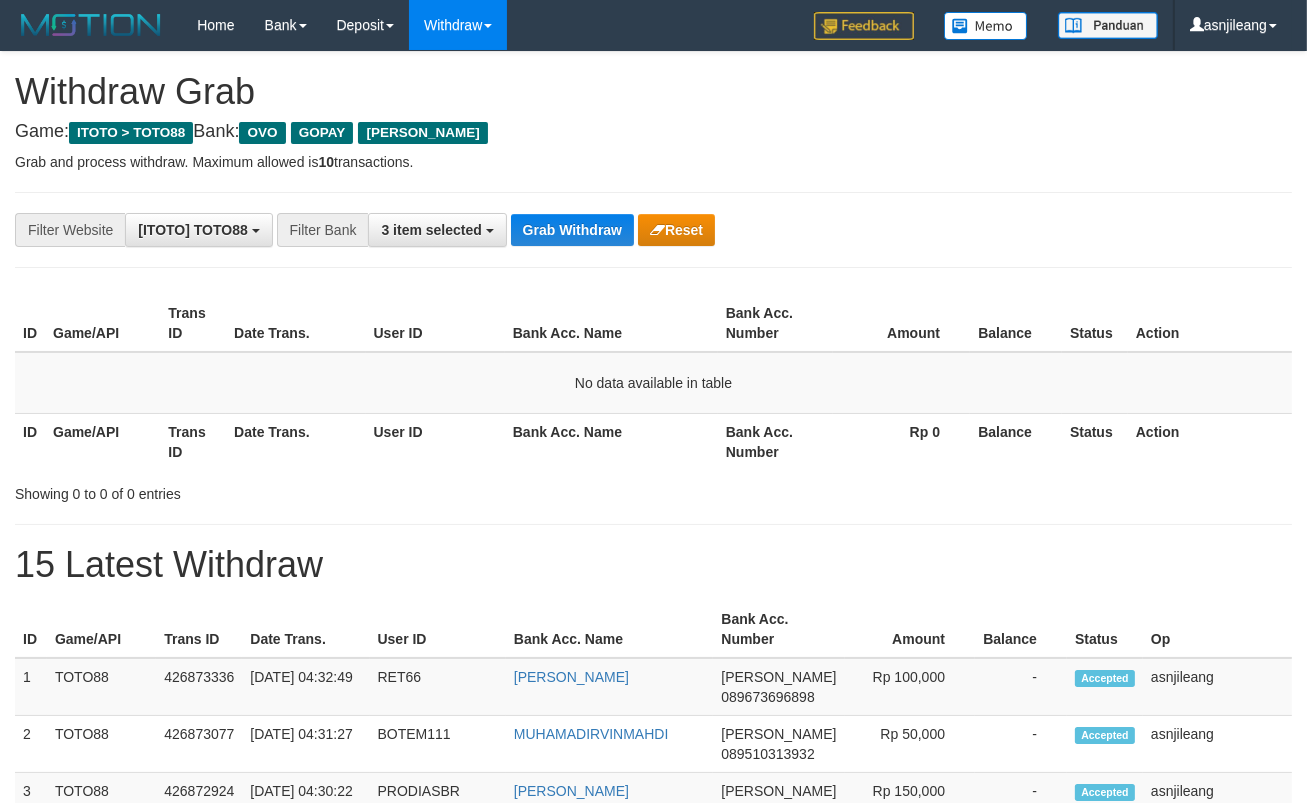 click on "Grab Withdraw" at bounding box center [572, 230] 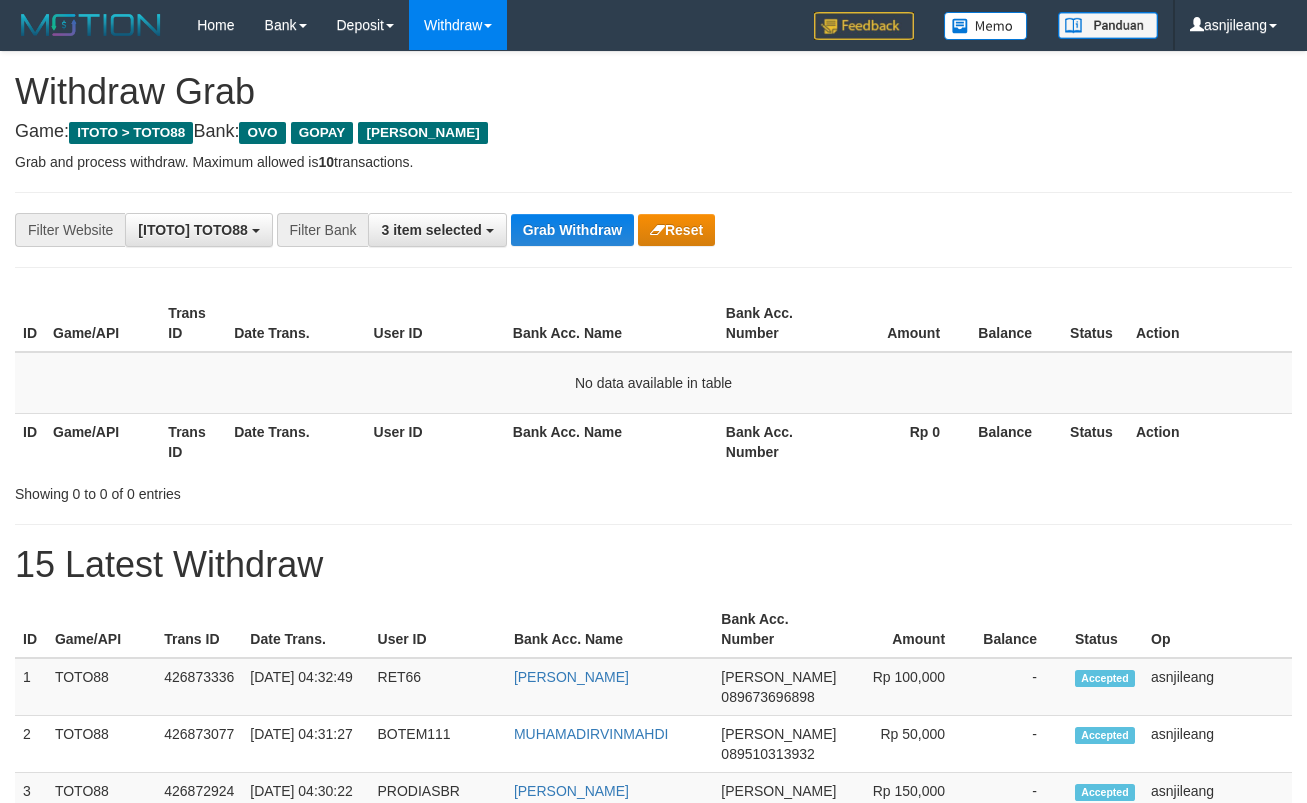 scroll, scrollTop: 0, scrollLeft: 0, axis: both 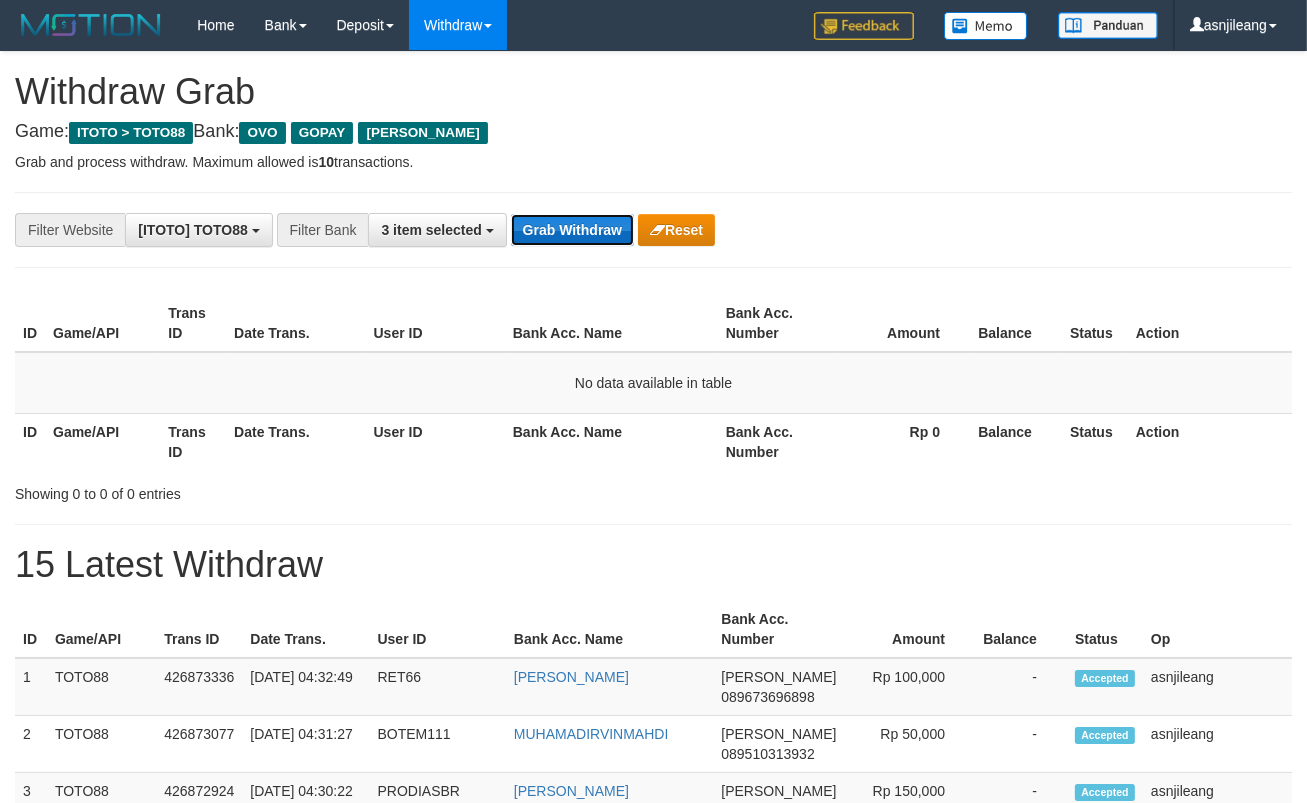 click on "Grab Withdraw" at bounding box center [572, 230] 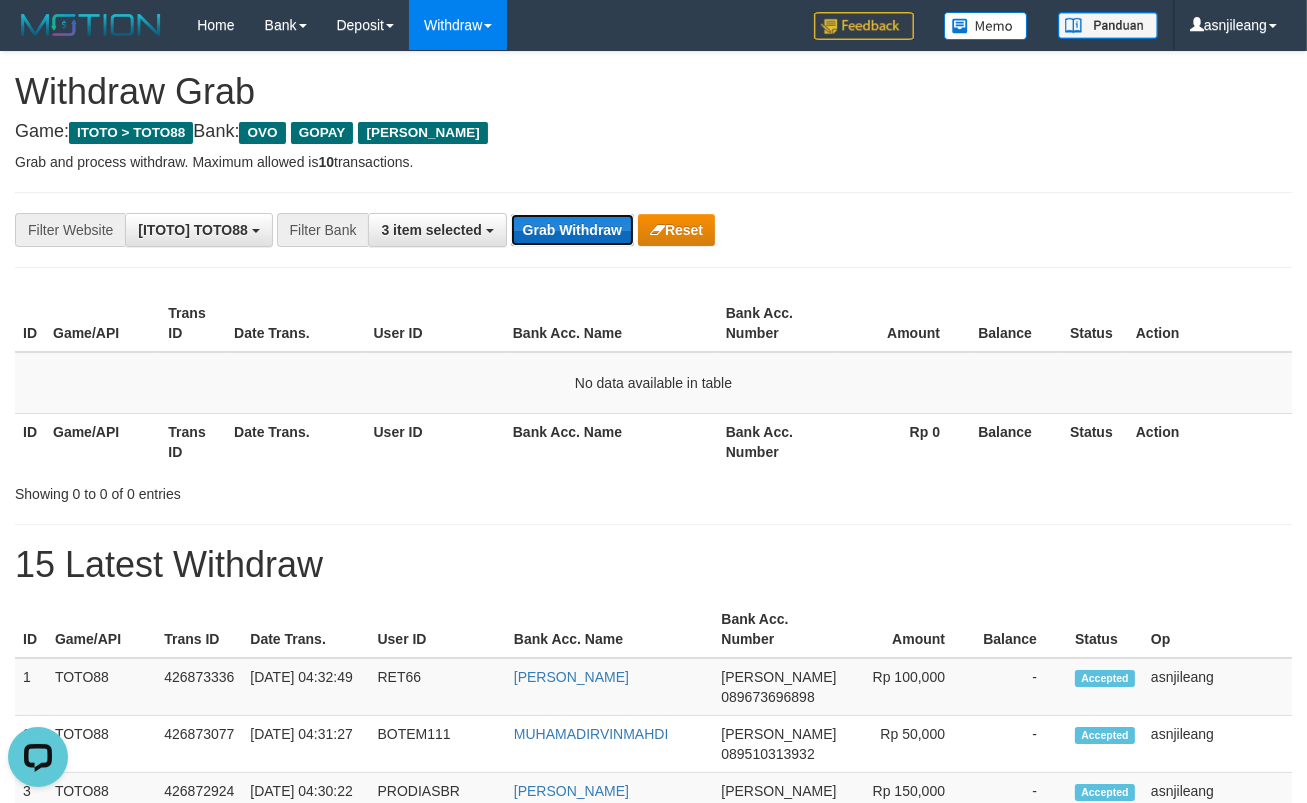 scroll, scrollTop: 0, scrollLeft: 0, axis: both 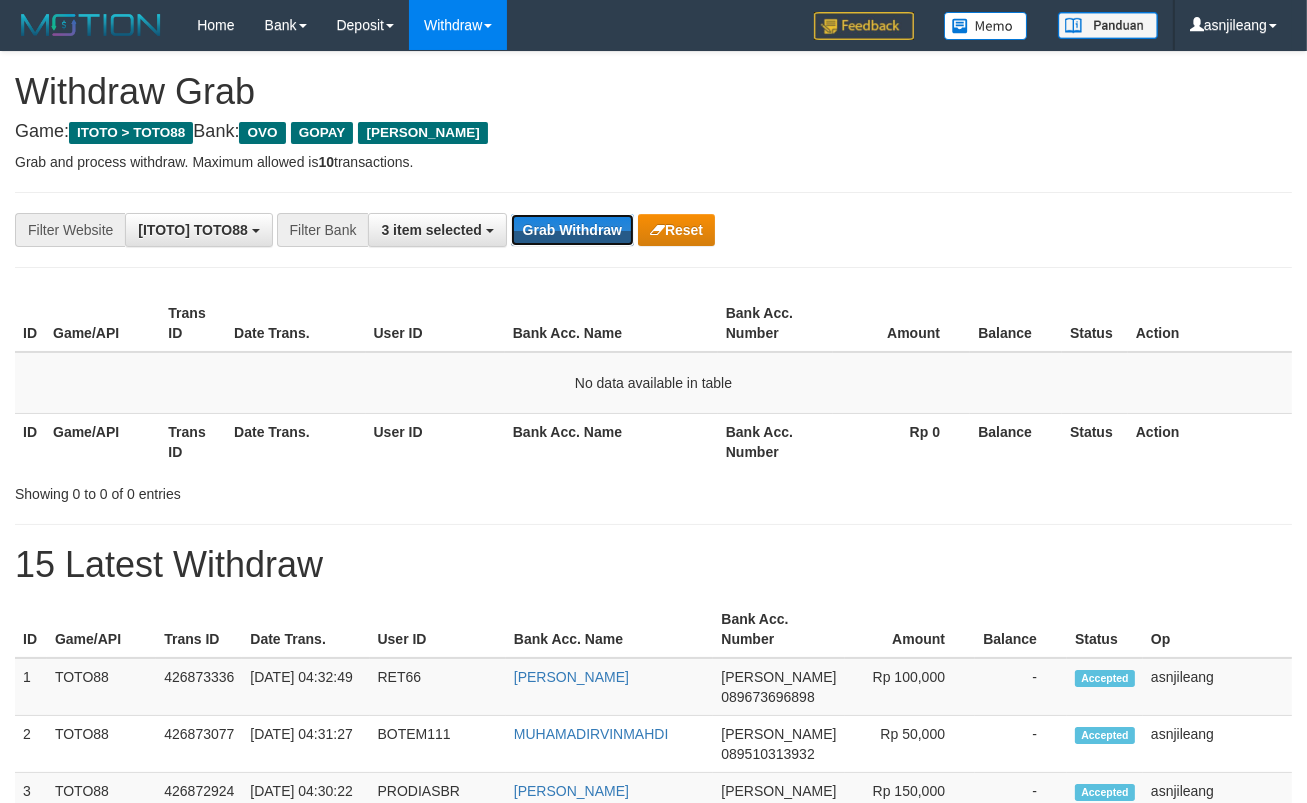 click on "Grab Withdraw" at bounding box center [572, 230] 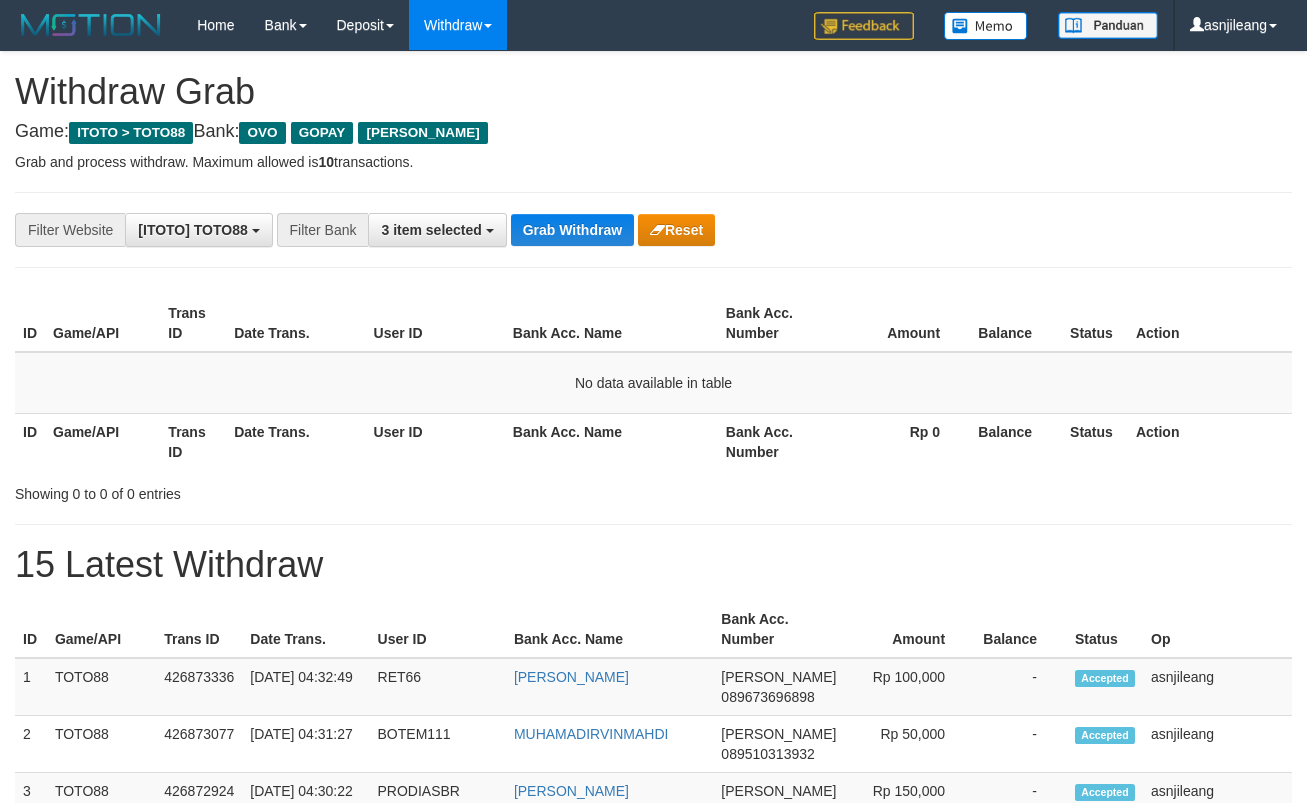 scroll, scrollTop: 0, scrollLeft: 0, axis: both 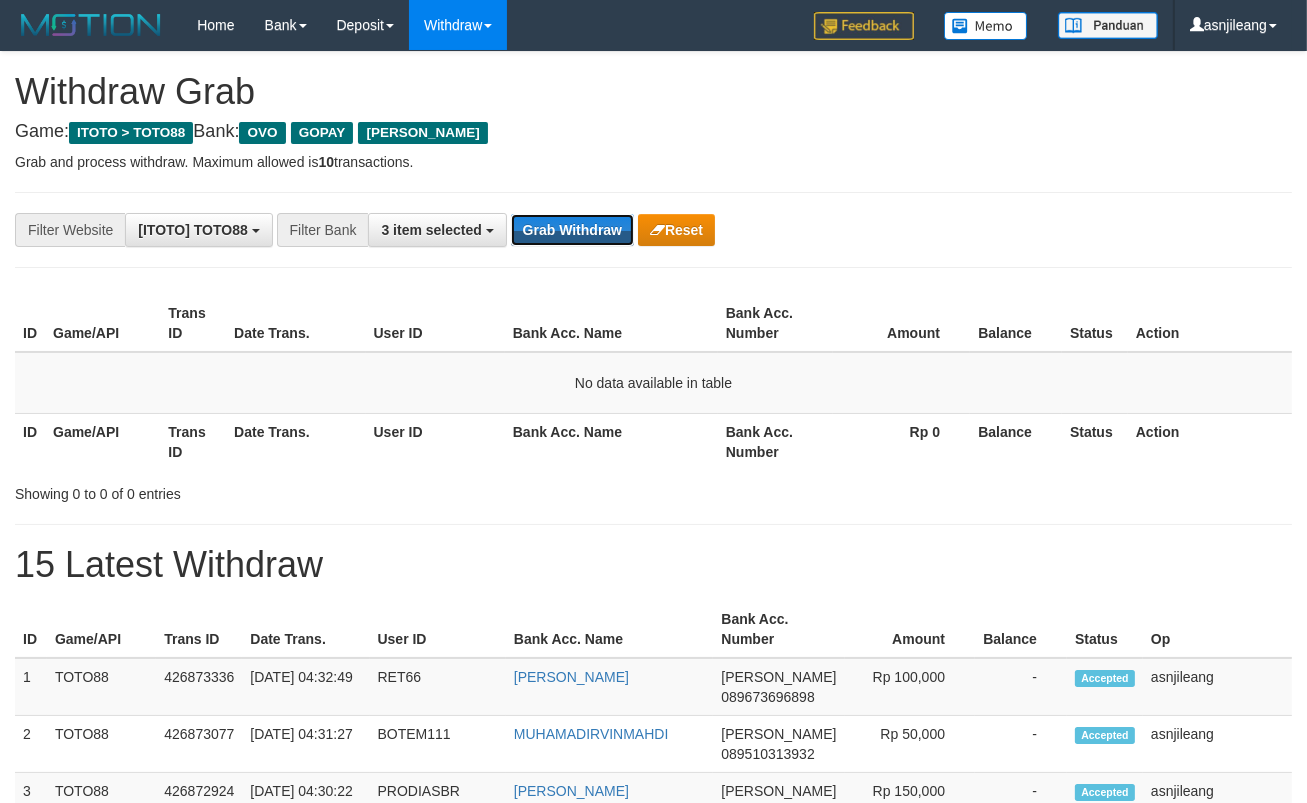 click on "Grab Withdraw" at bounding box center (572, 230) 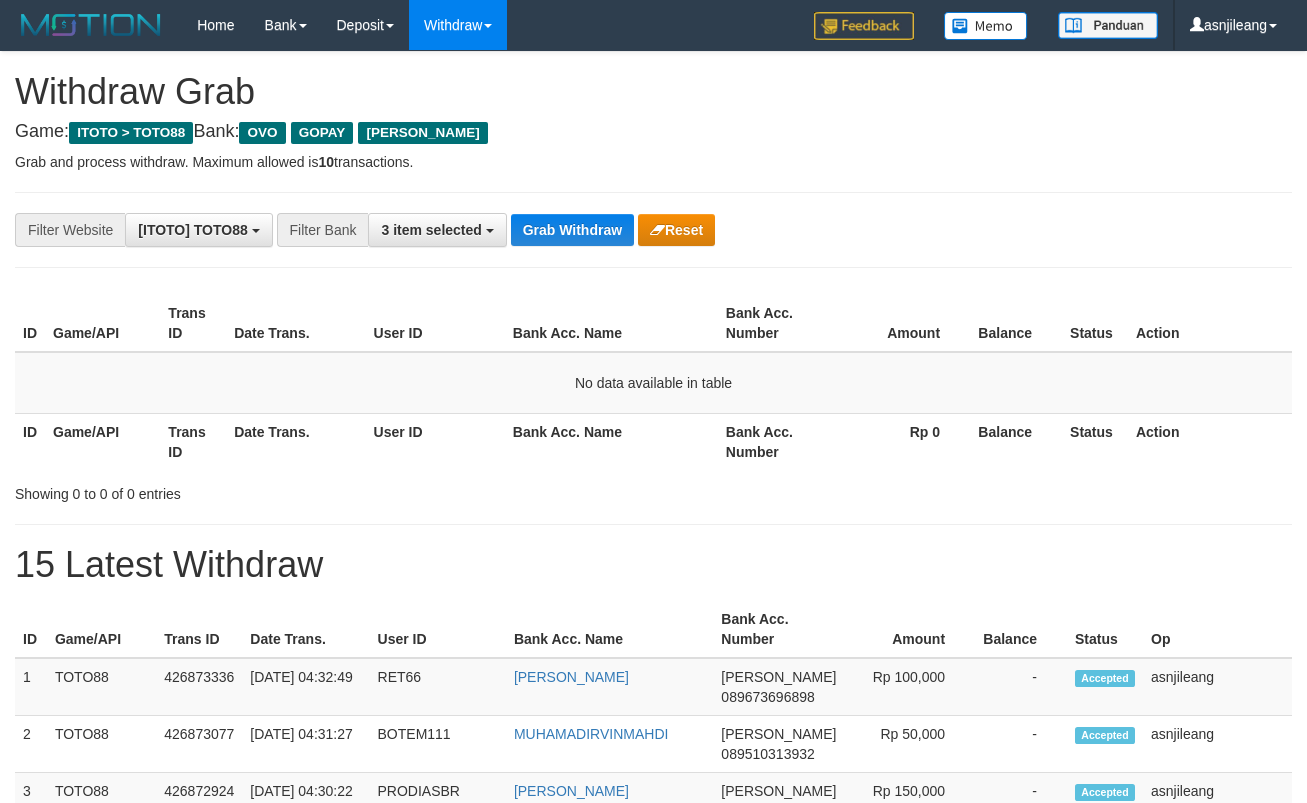 scroll, scrollTop: 0, scrollLeft: 0, axis: both 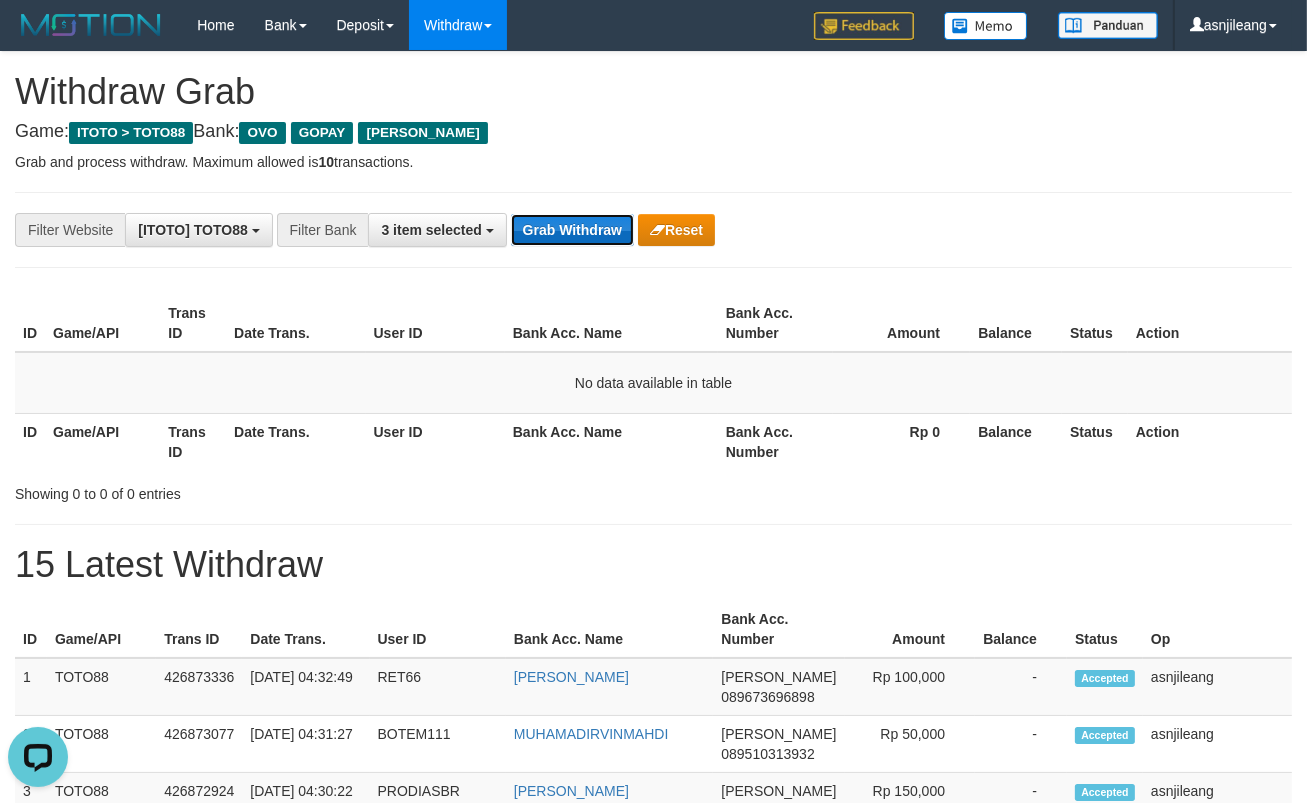 click on "Grab Withdraw" at bounding box center [572, 230] 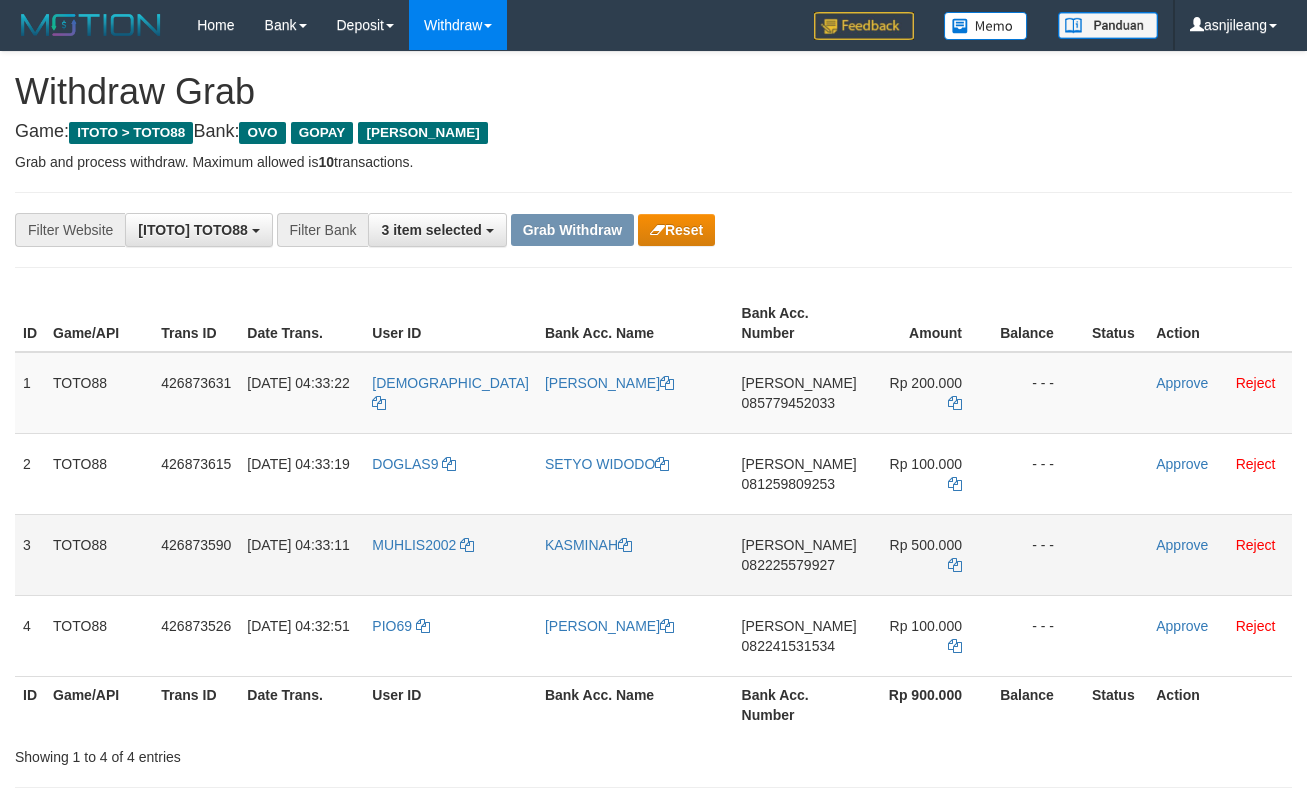 scroll, scrollTop: 0, scrollLeft: 0, axis: both 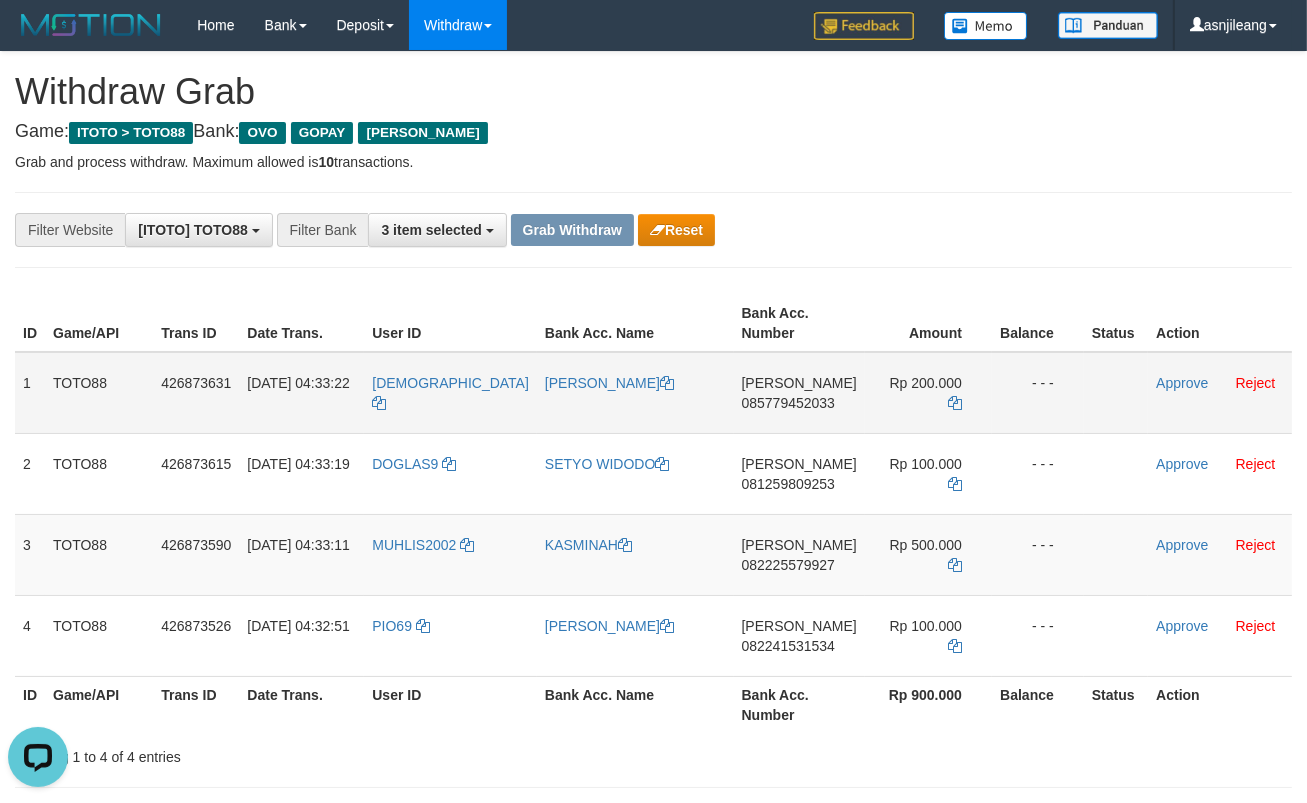 click on "DANA
085779452033" at bounding box center [799, 393] 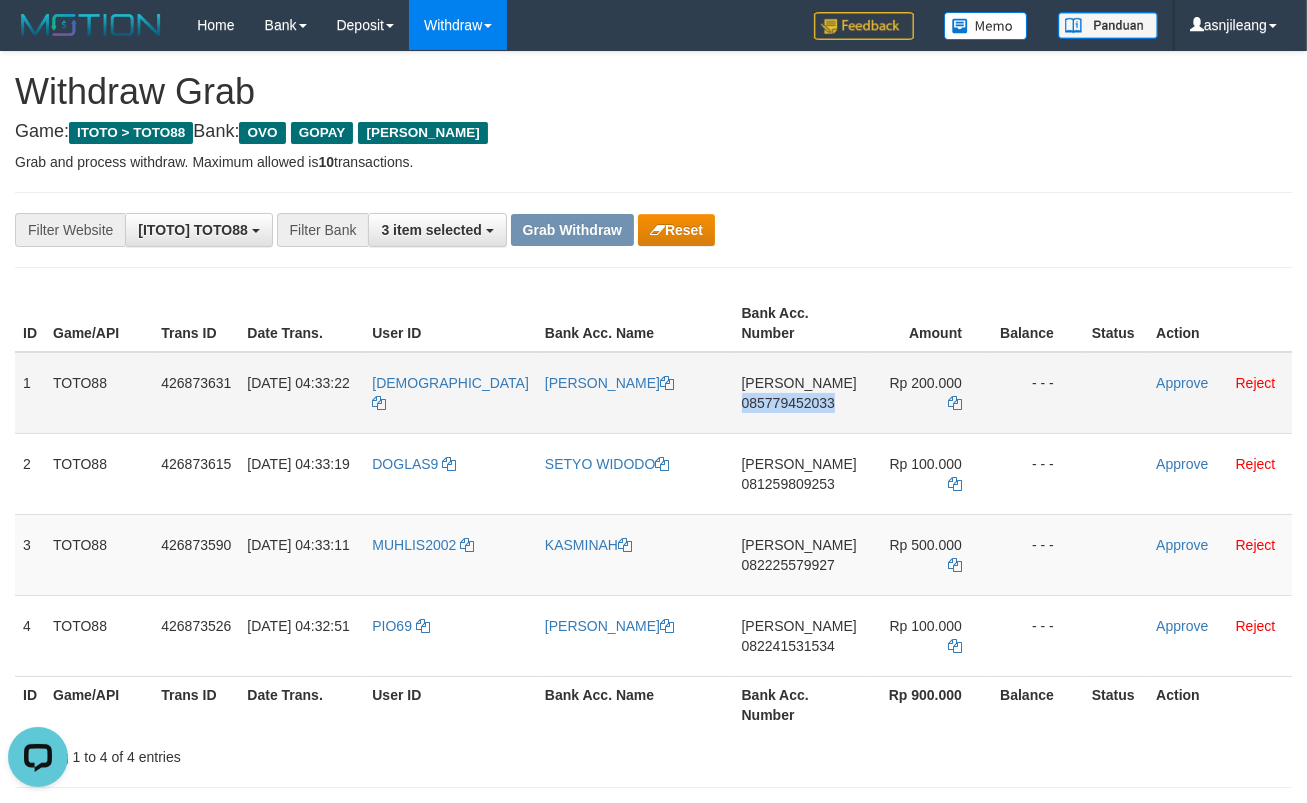 click on "DANA
085779452033" at bounding box center [799, 393] 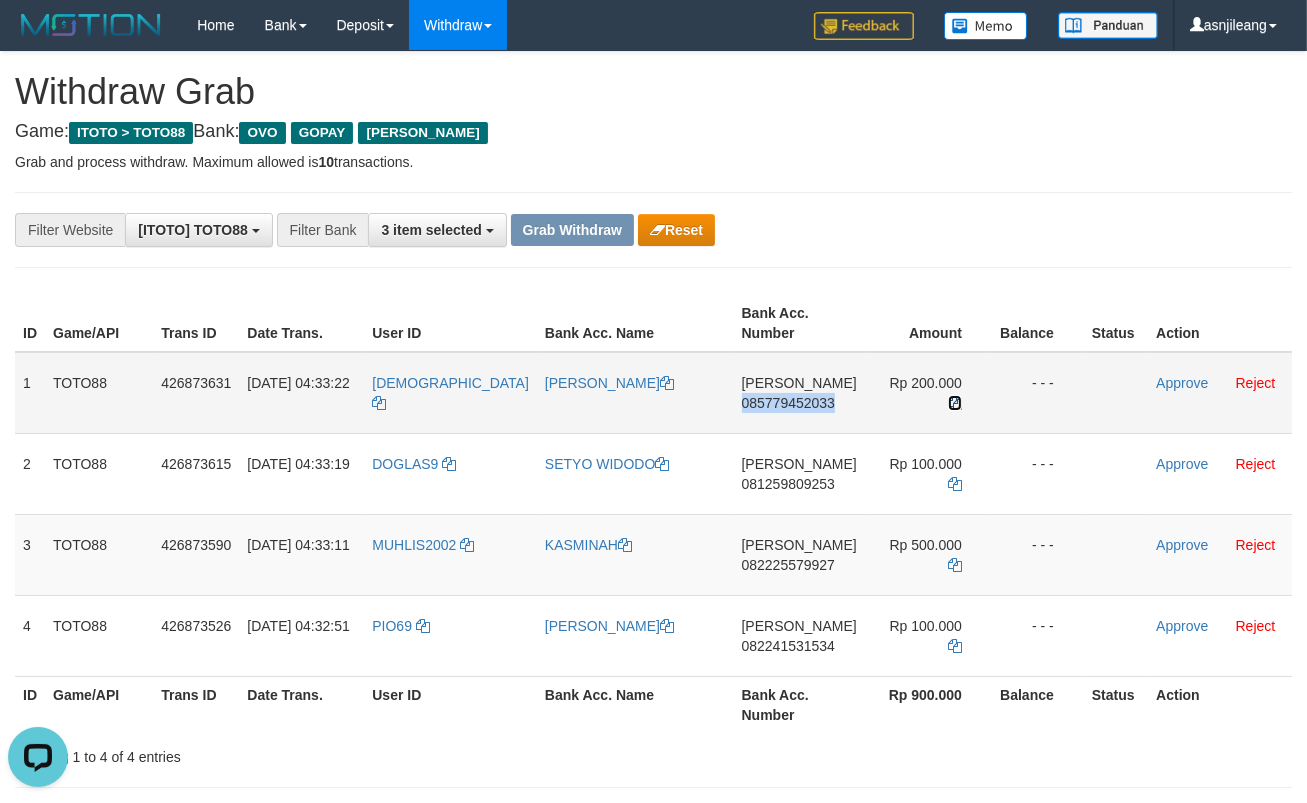 click at bounding box center [955, 403] 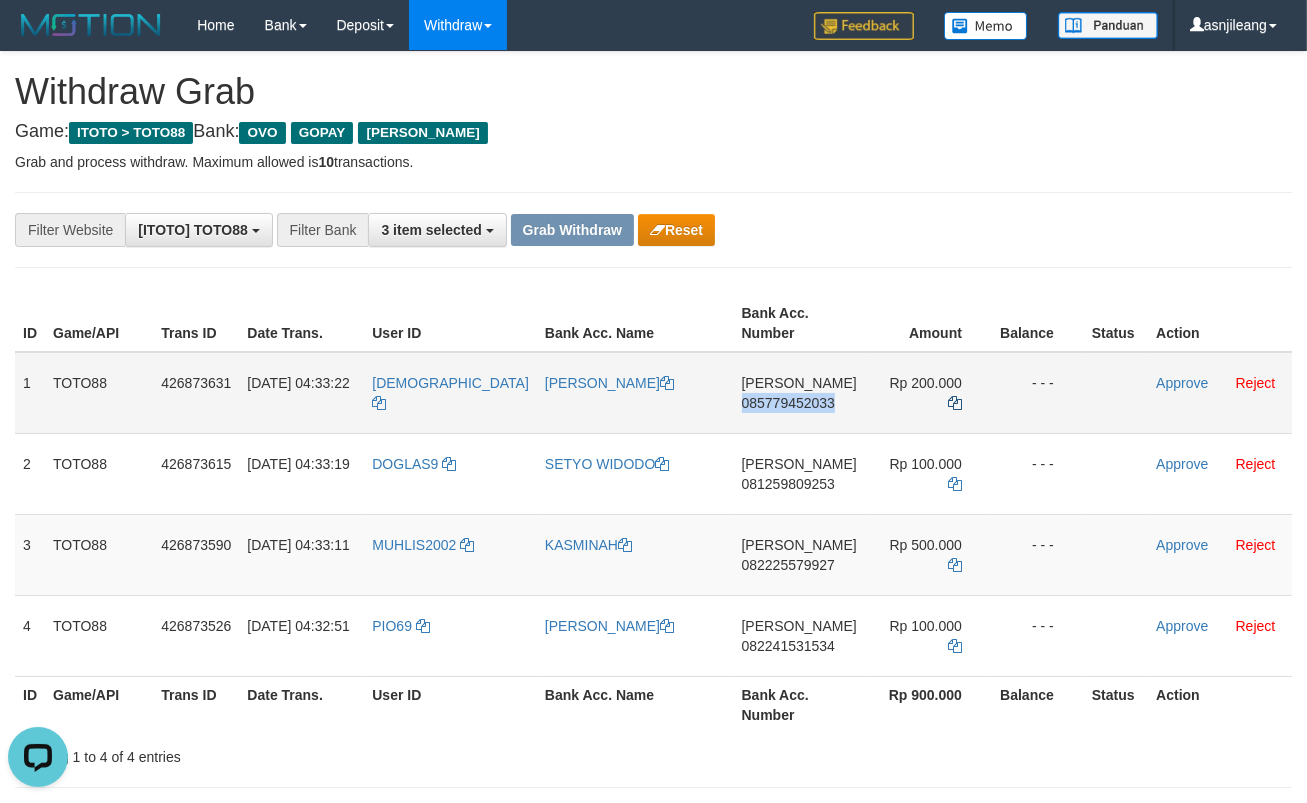 copy on "085779452033" 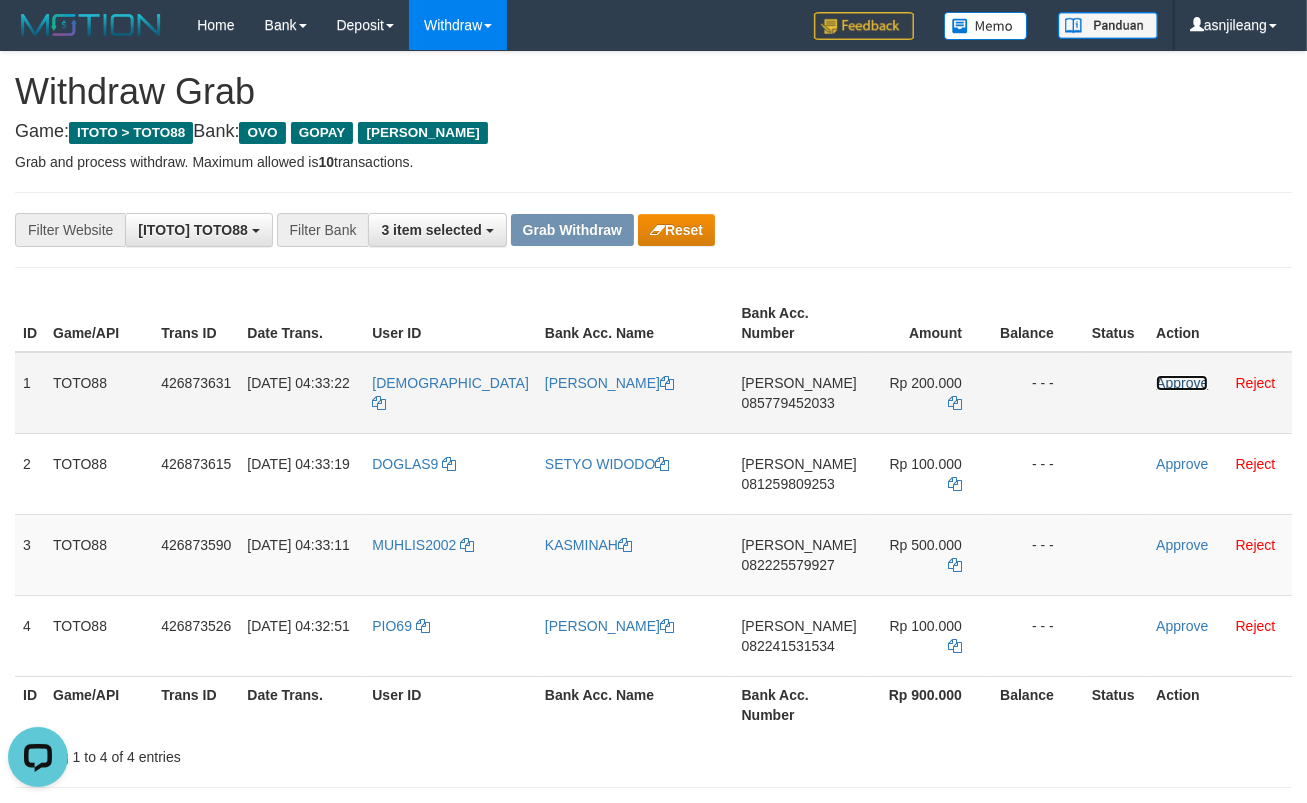 click on "Approve" at bounding box center (1182, 383) 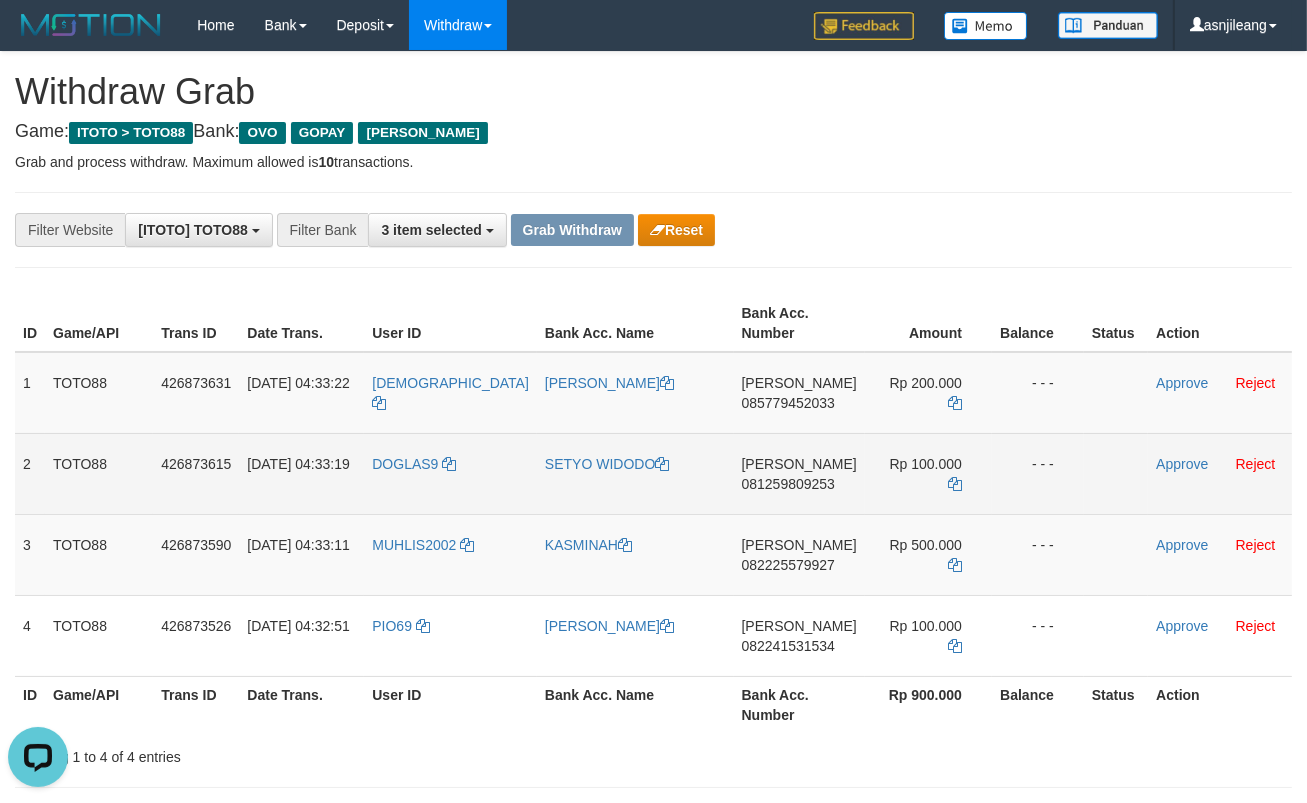 click on "DANA
081259809253" at bounding box center [799, 473] 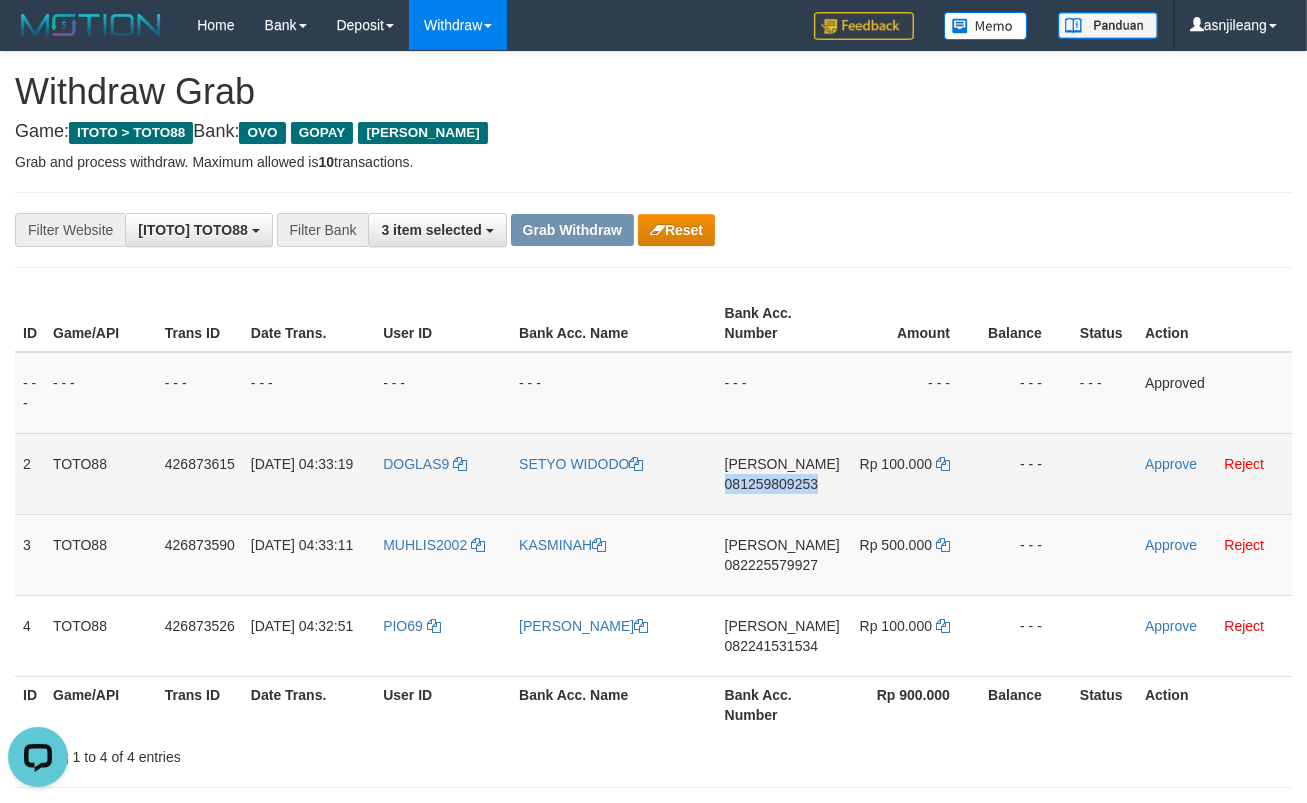 click on "DANA
081259809253" at bounding box center [782, 473] 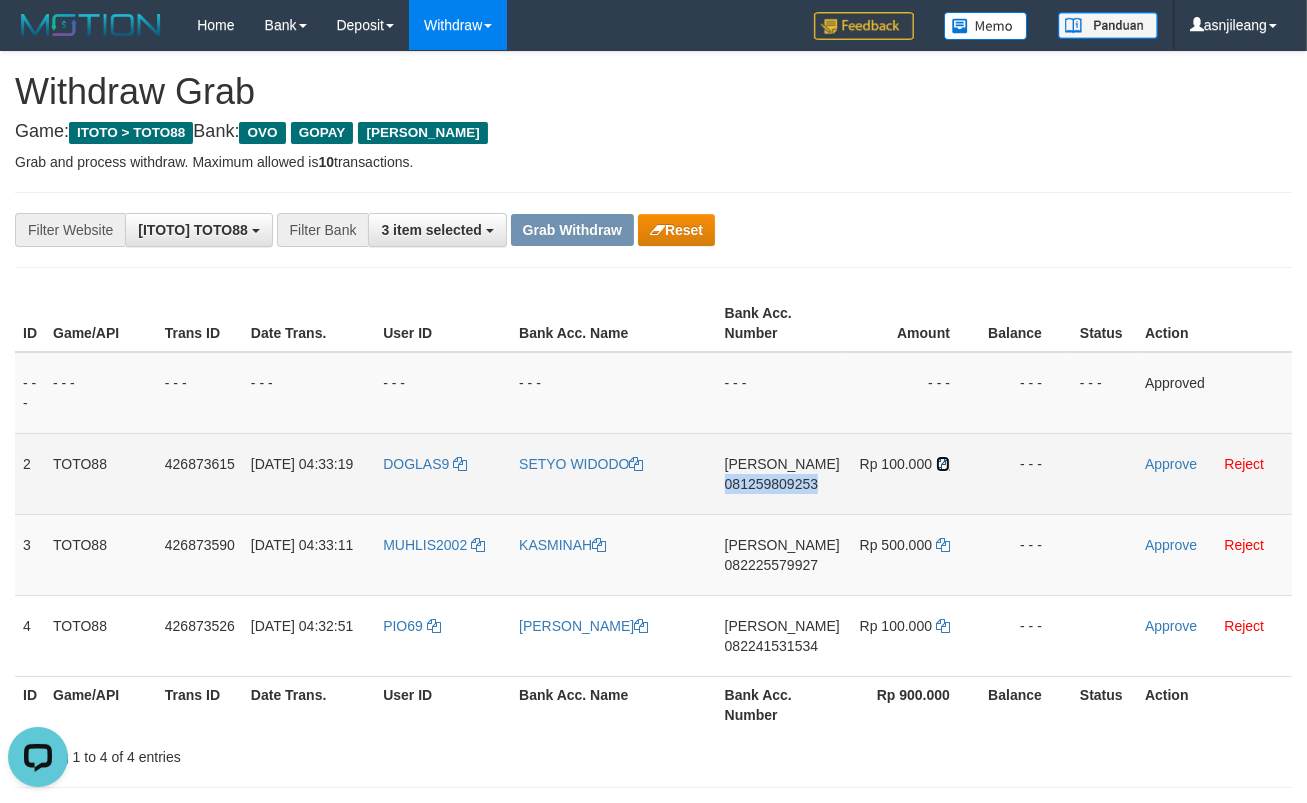 click at bounding box center [943, 464] 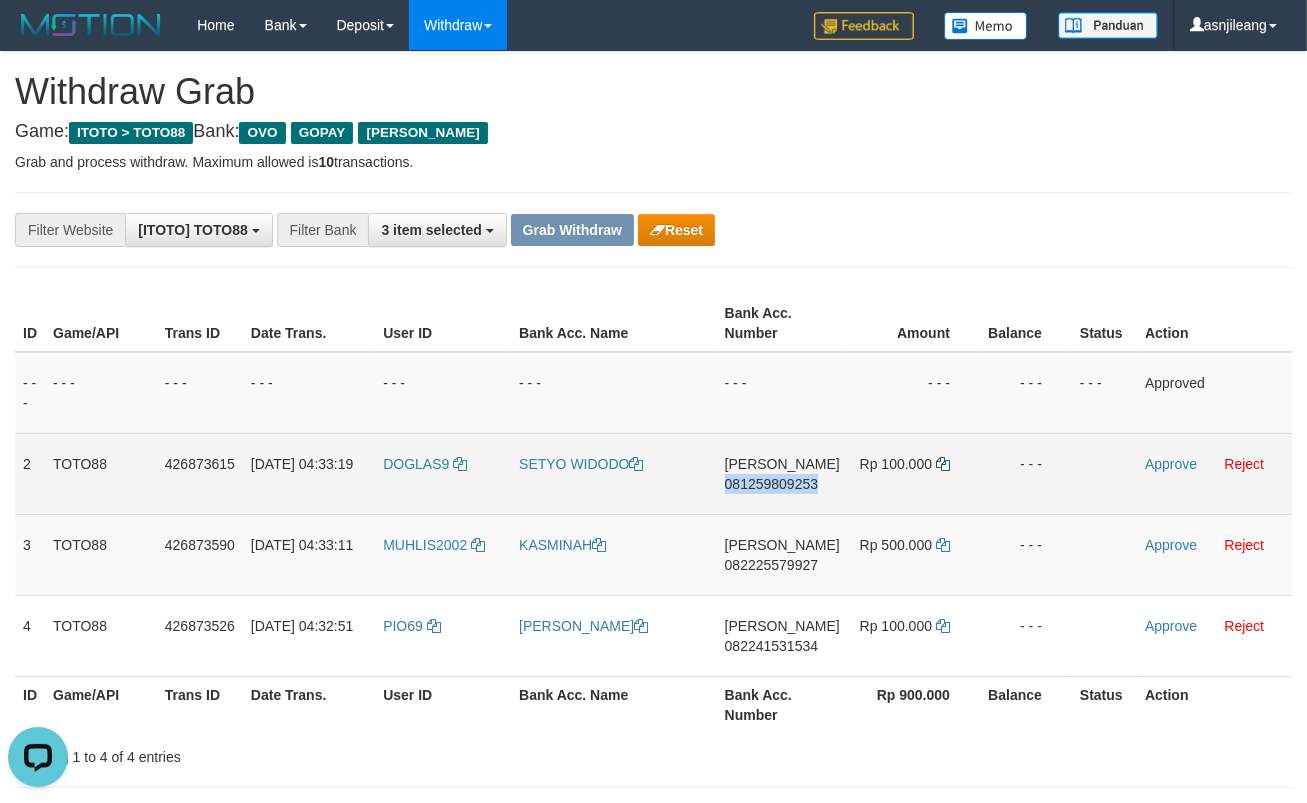 copy on "081259809253" 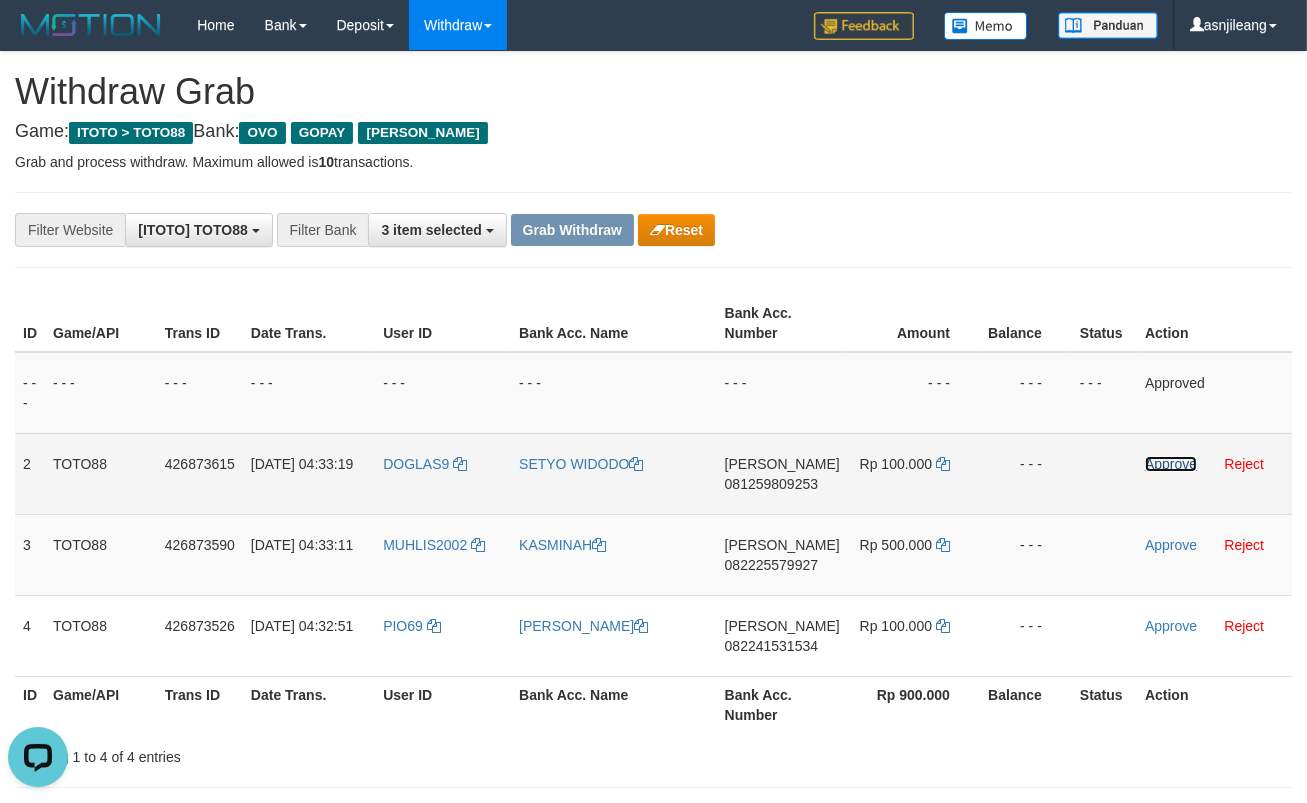 click on "Approve" at bounding box center (1171, 464) 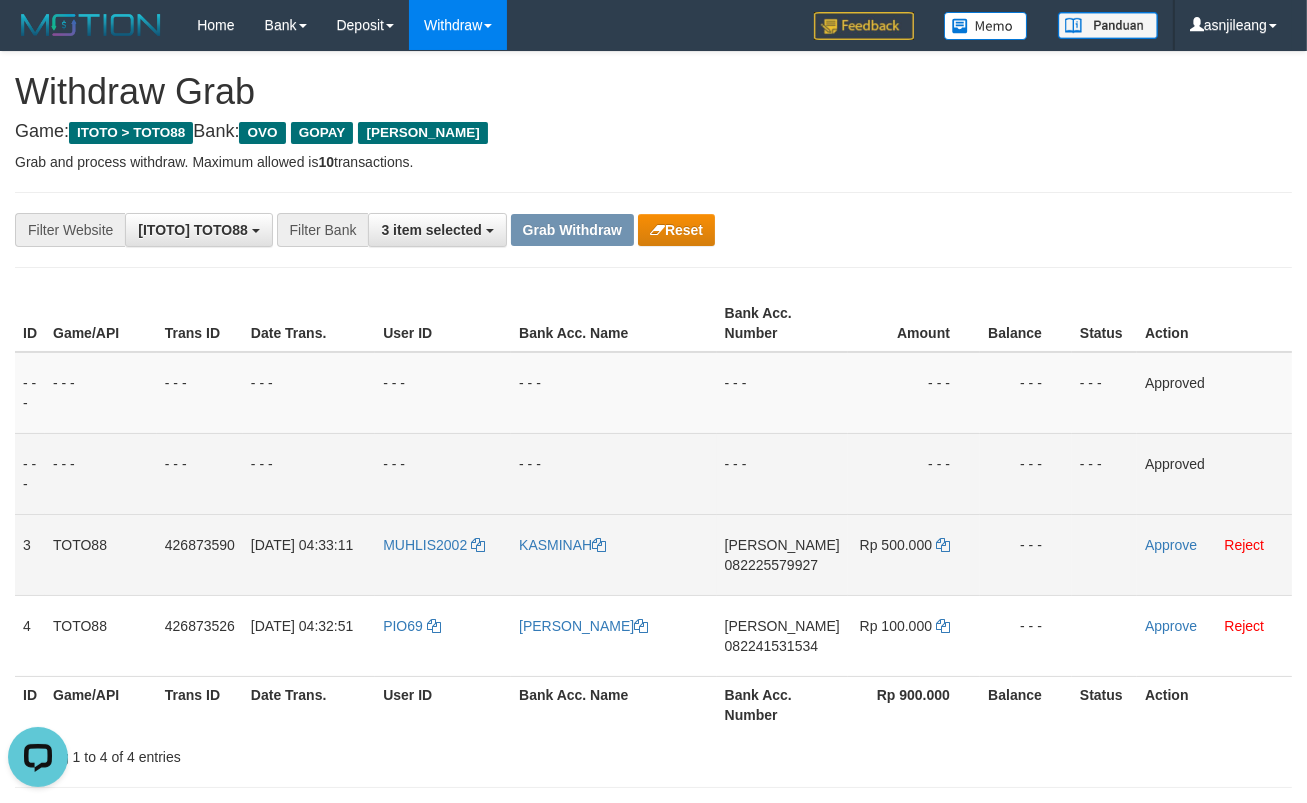 click on "082225579927" at bounding box center (771, 565) 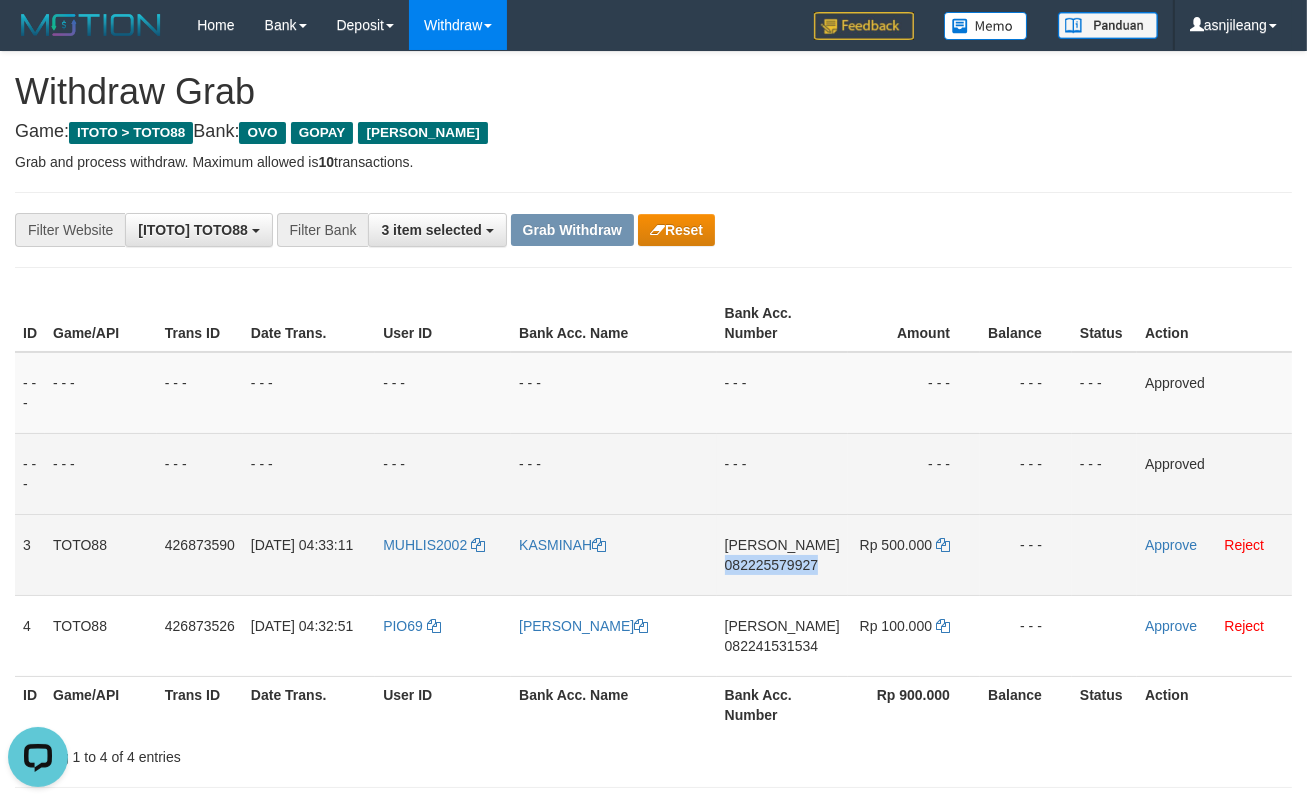 click on "082225579927" at bounding box center [771, 565] 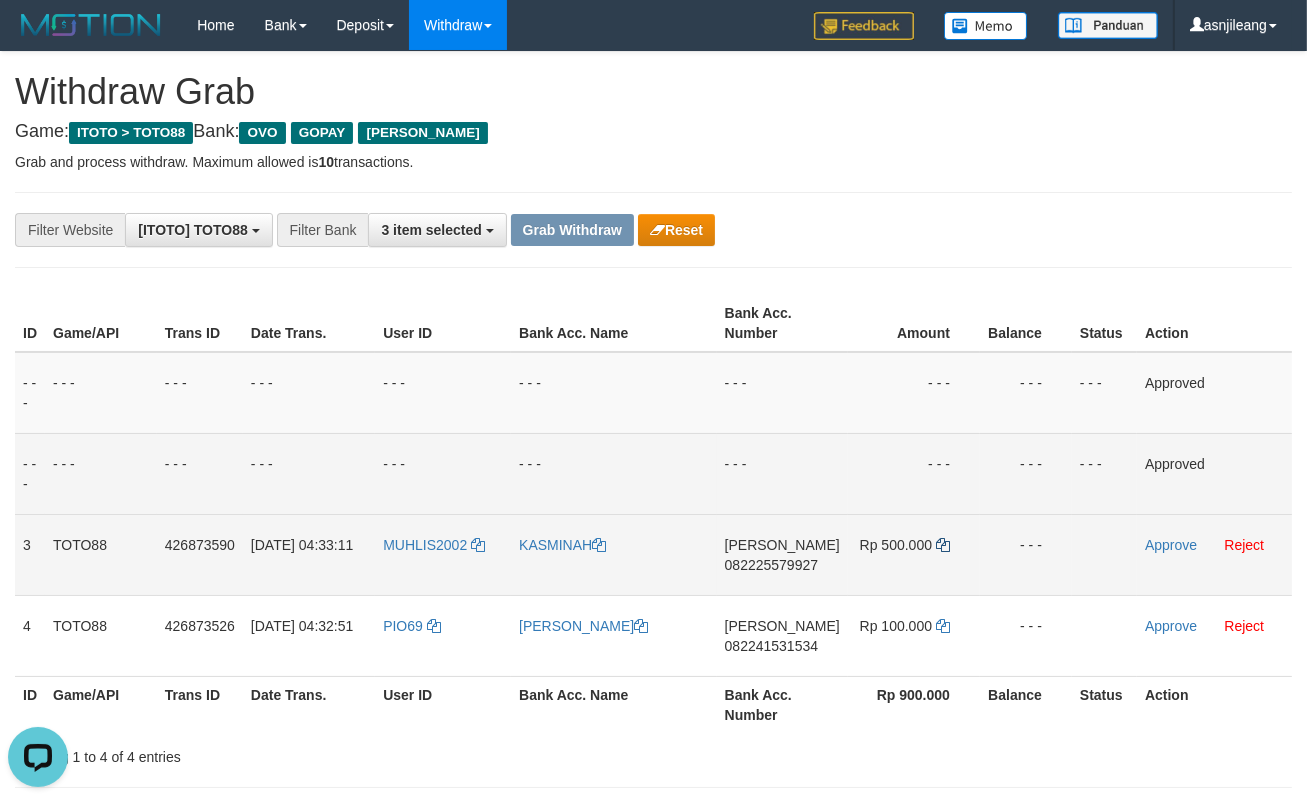 click on "Rp 500.000" at bounding box center [914, 554] 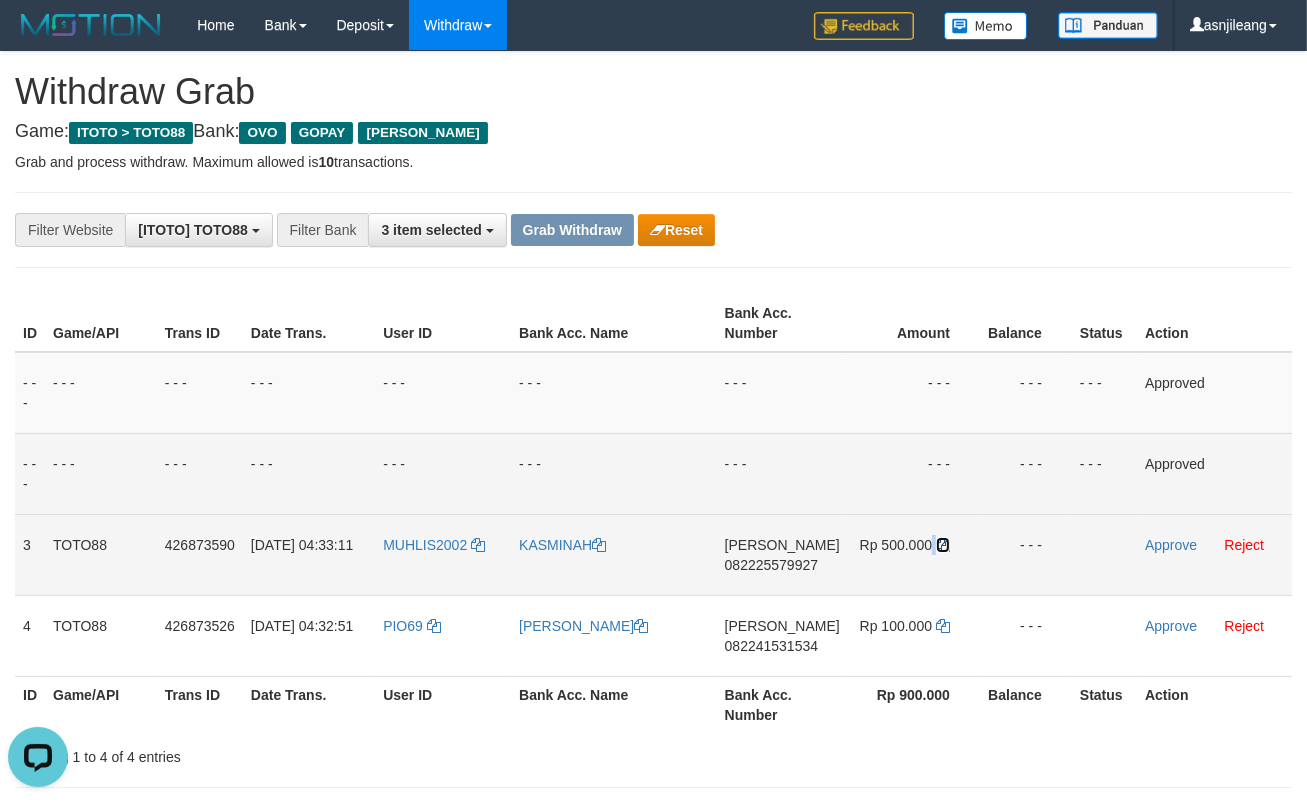 click at bounding box center [943, 545] 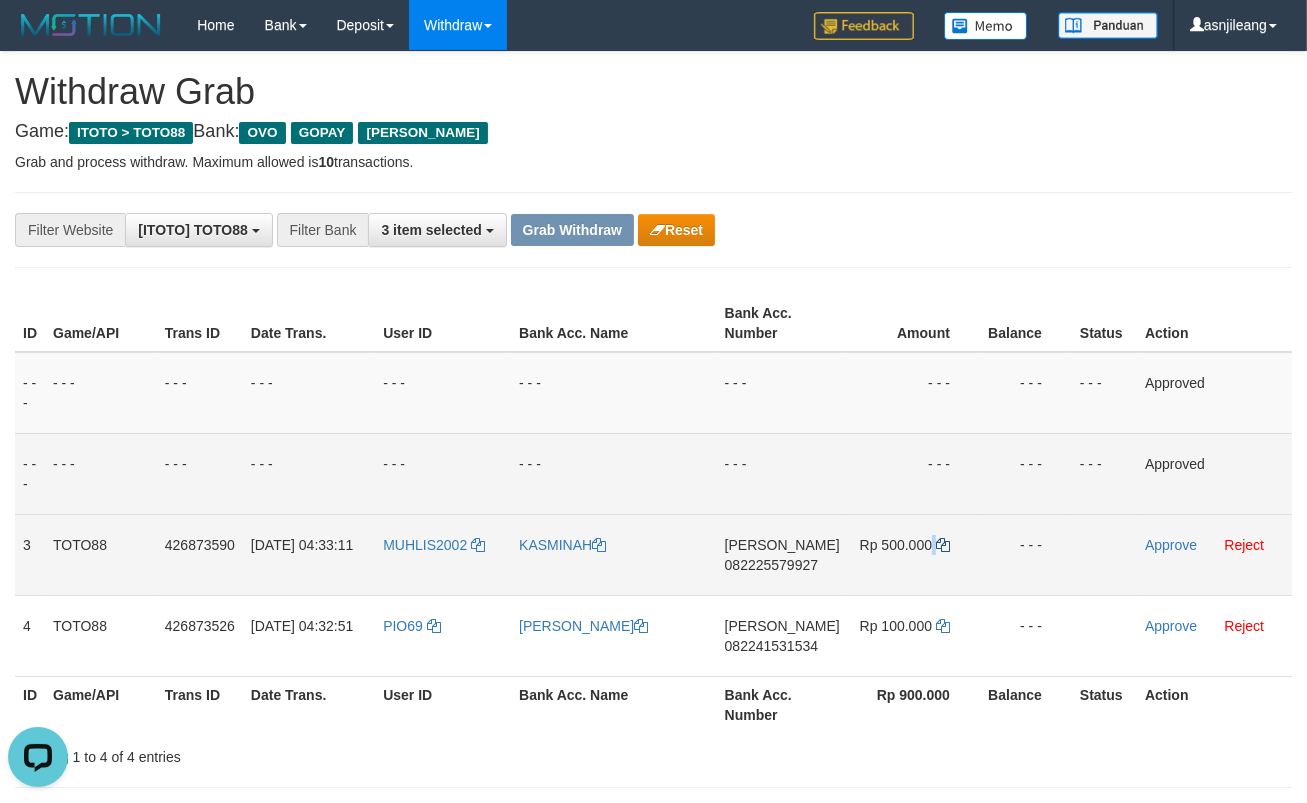copy 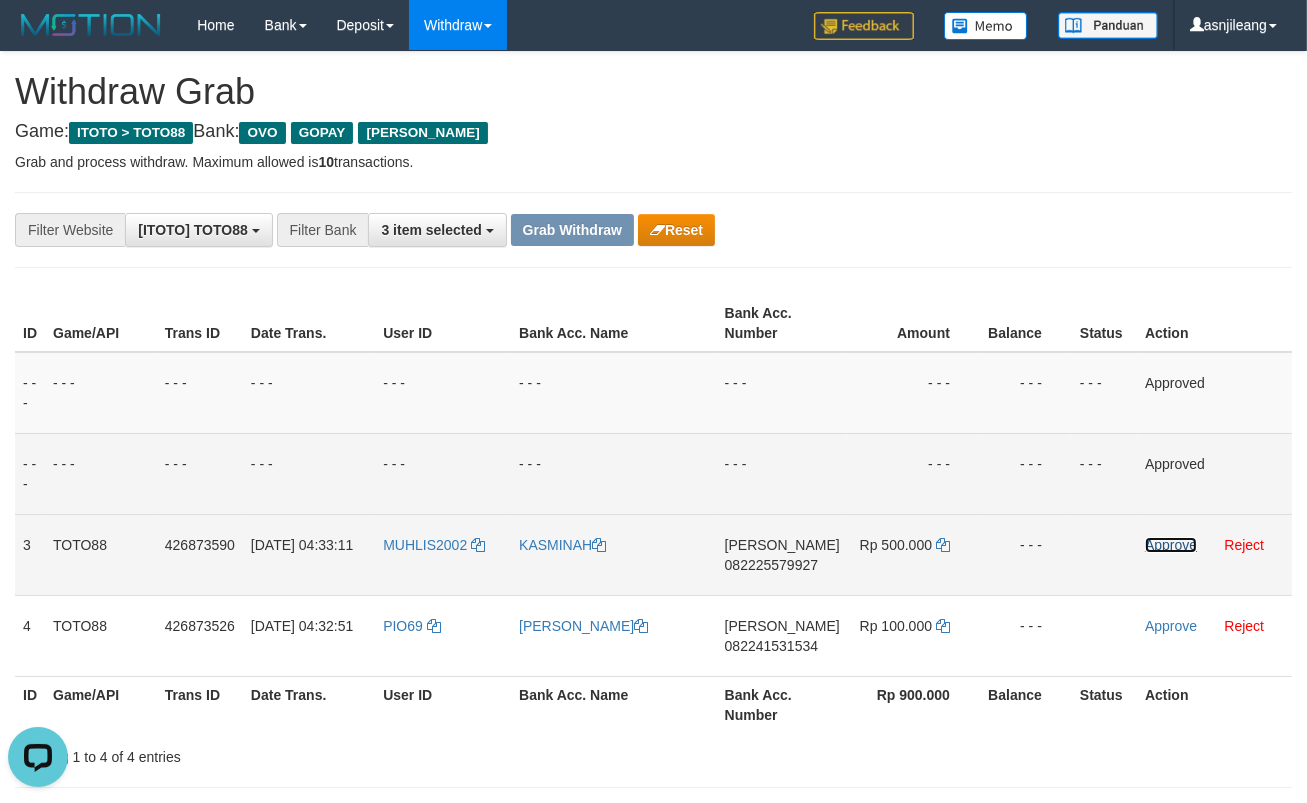 click on "Approve" at bounding box center (1171, 545) 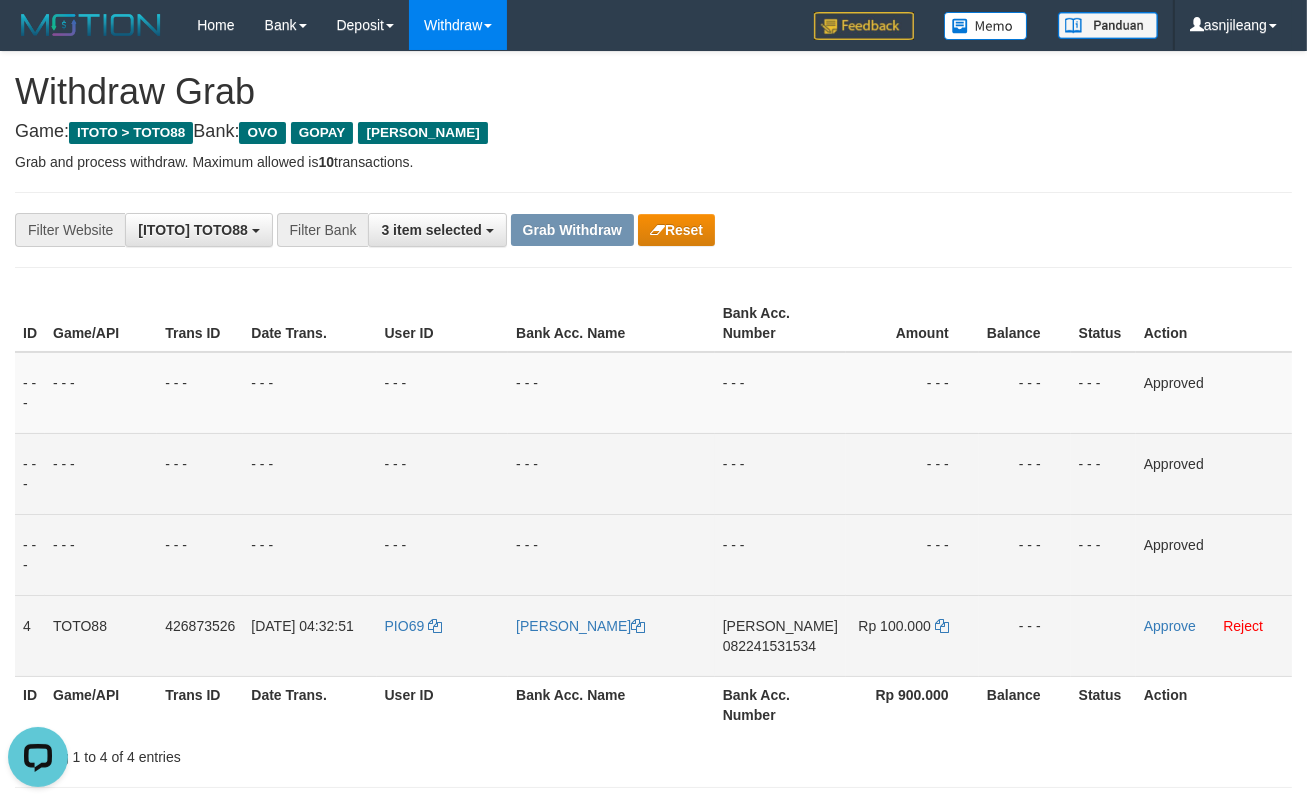click on "DANA
082241531534" at bounding box center (780, 635) 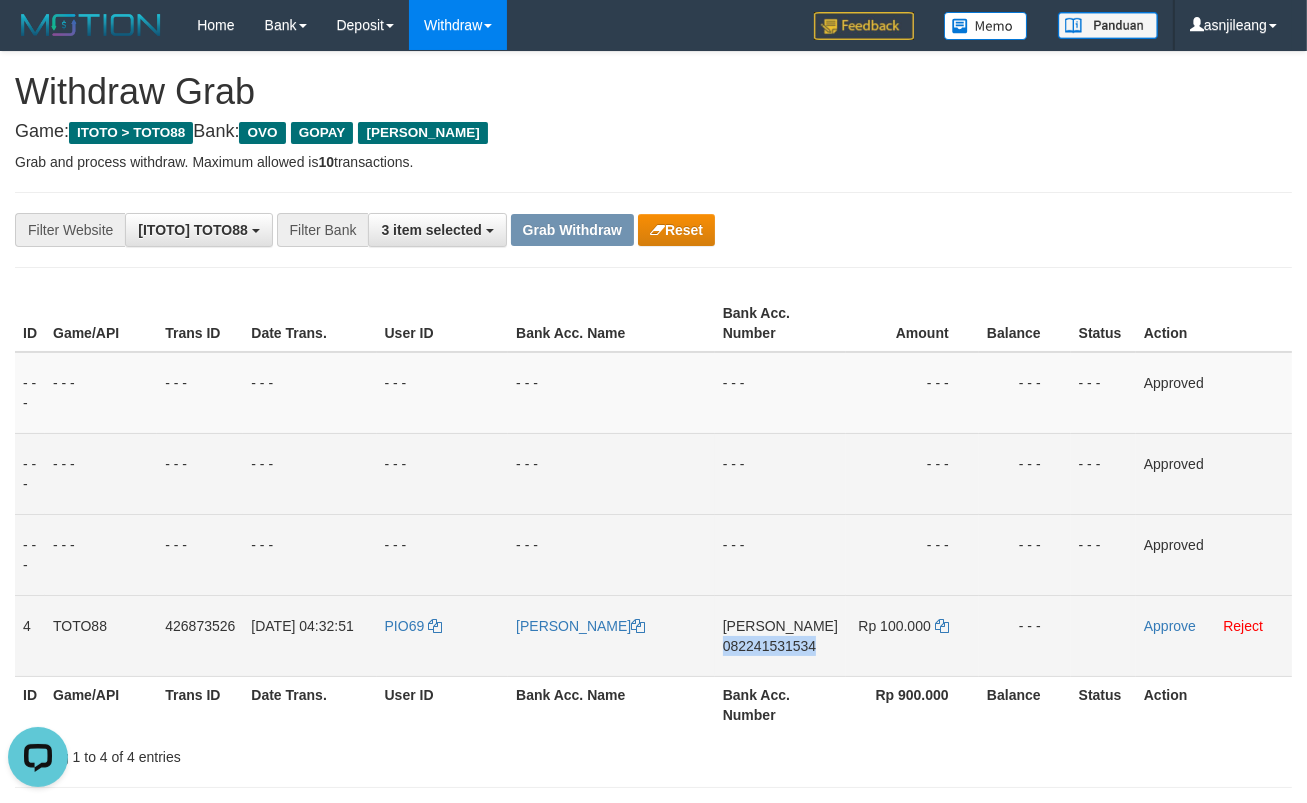 click on "DANA
082241531534" at bounding box center [780, 635] 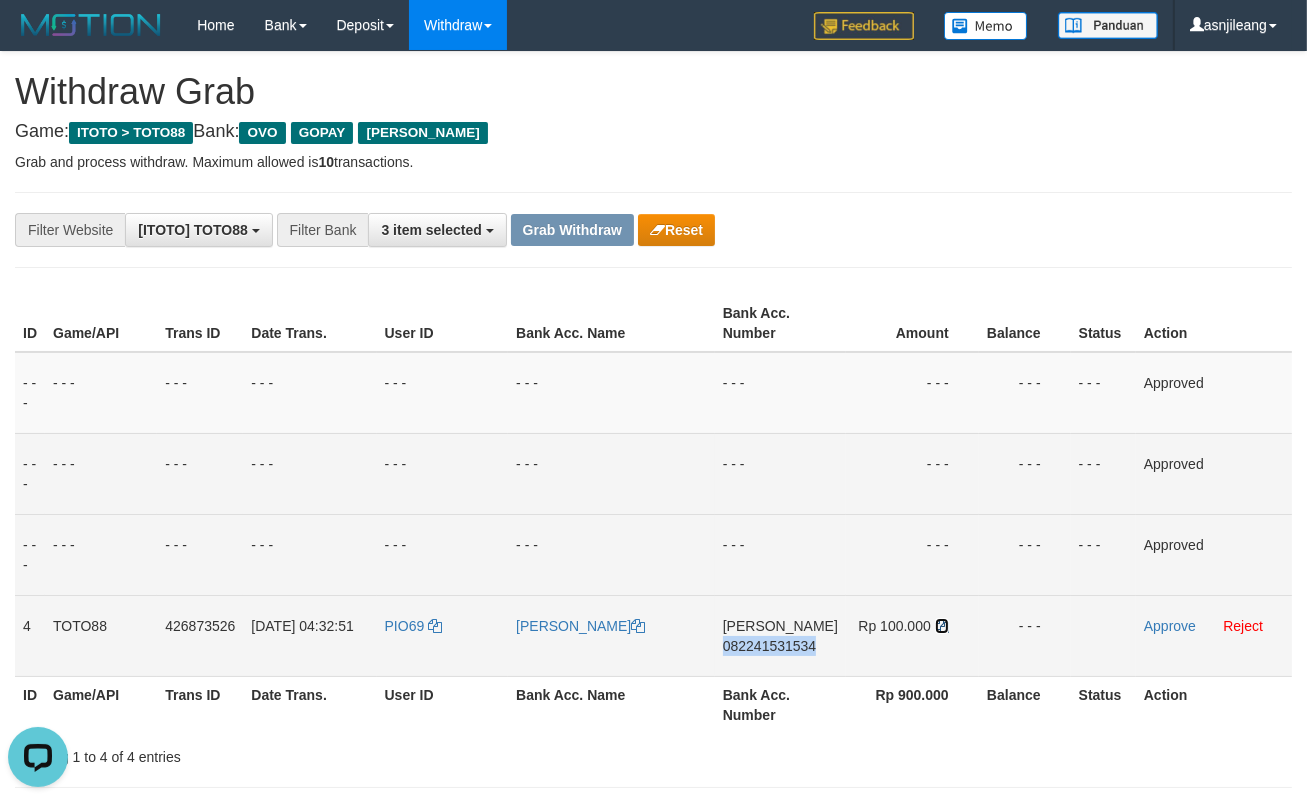 click at bounding box center [942, 626] 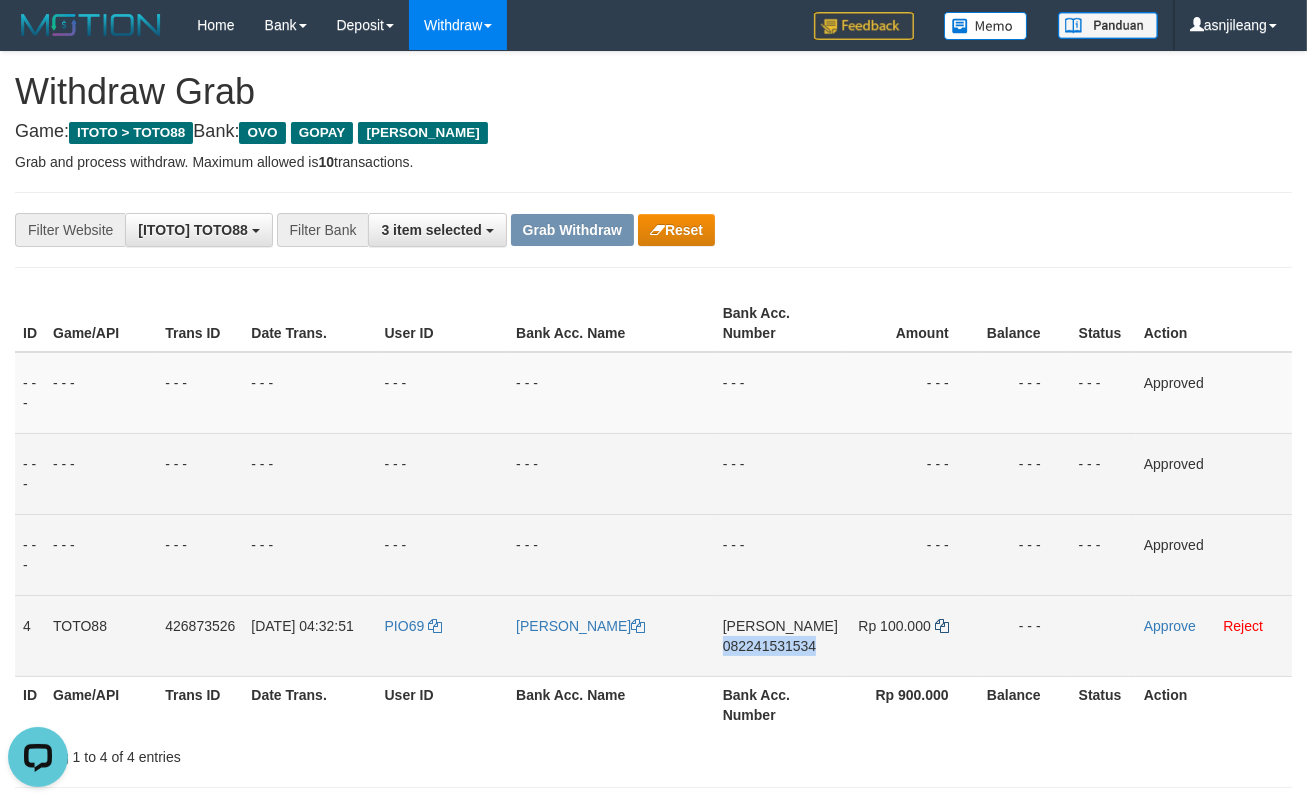 copy on "082241531534" 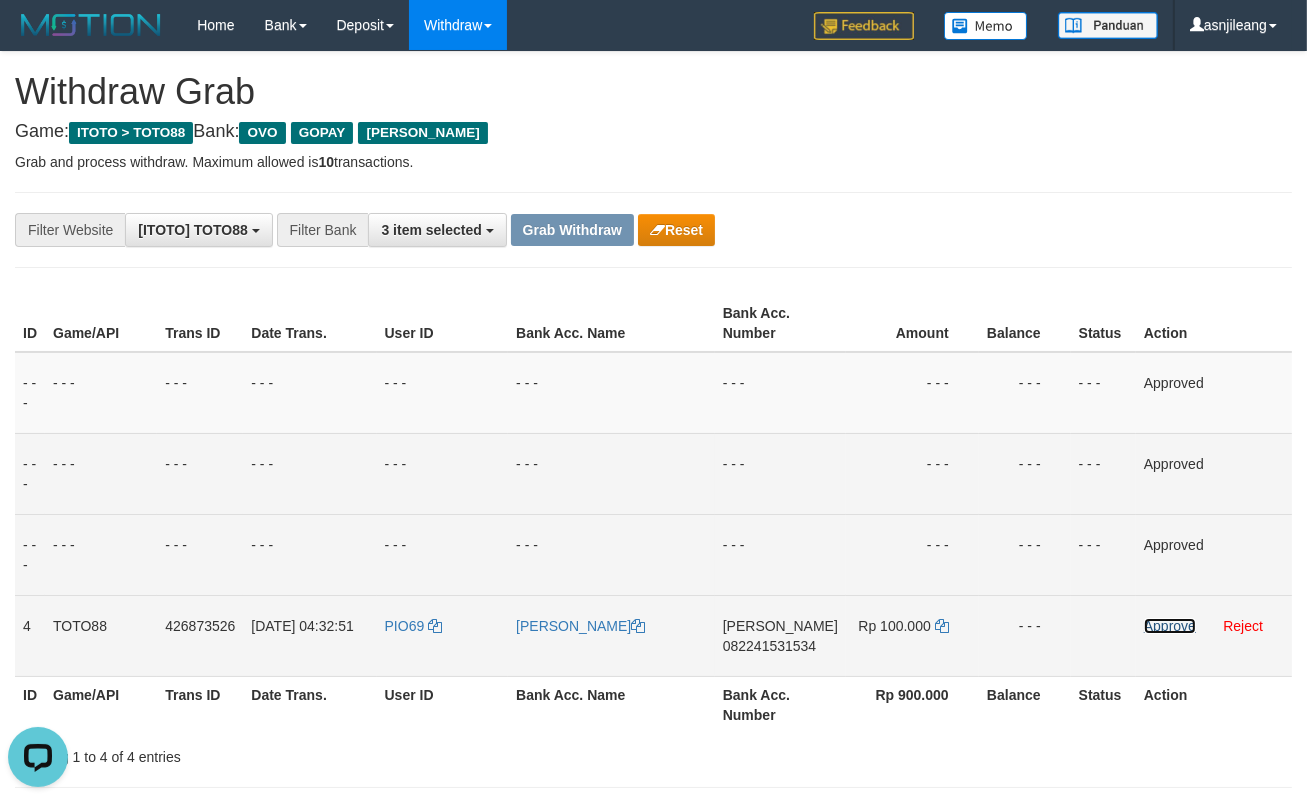 click on "Approve" at bounding box center [1170, 626] 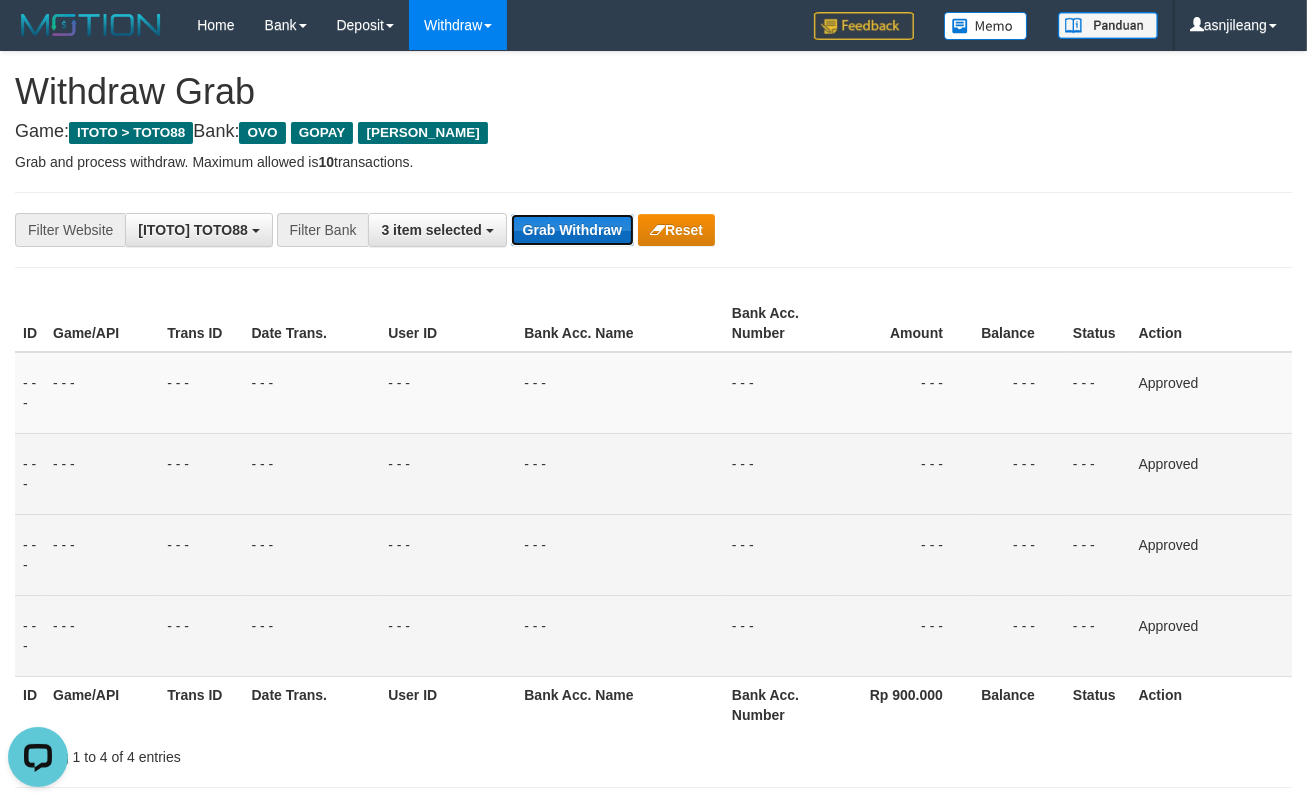 click on "Grab Withdraw" at bounding box center [572, 230] 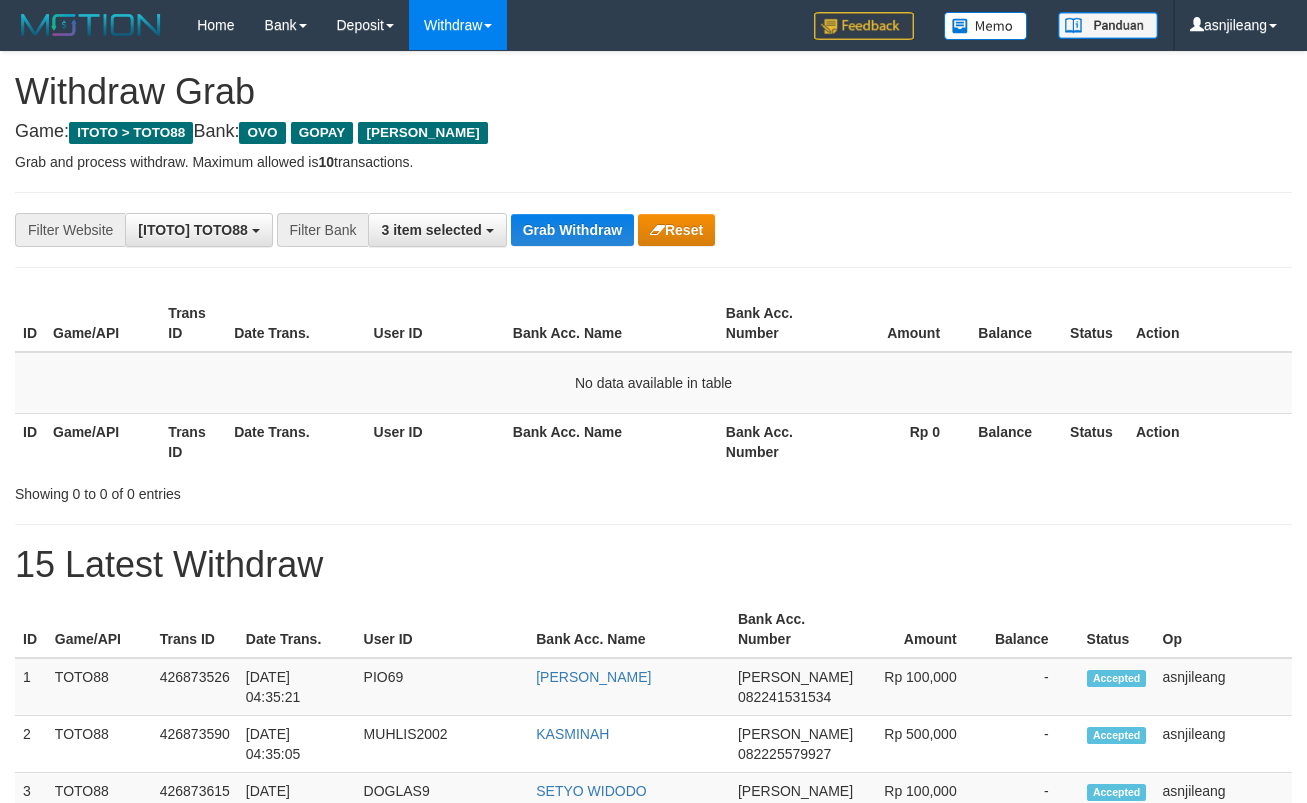 click on "Grab Withdraw" at bounding box center [572, 230] 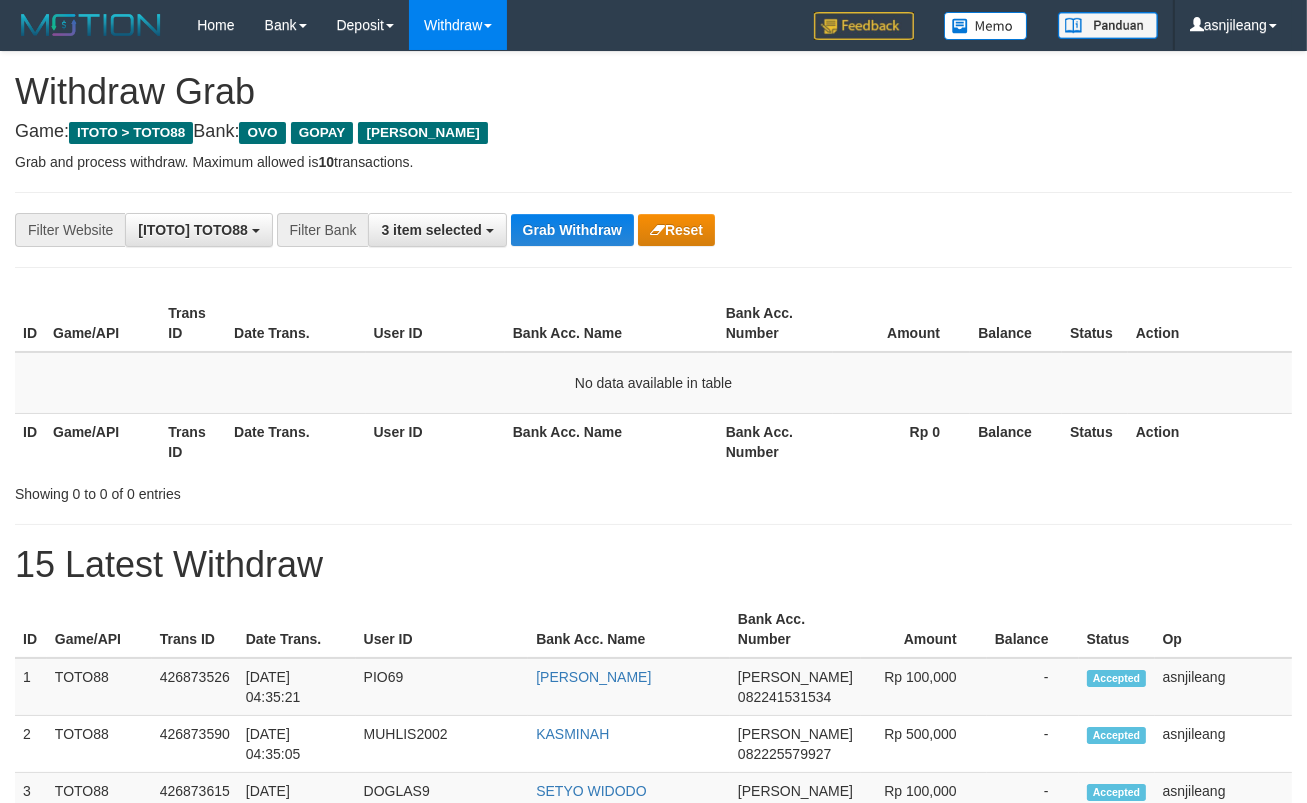 scroll, scrollTop: 17, scrollLeft: 0, axis: vertical 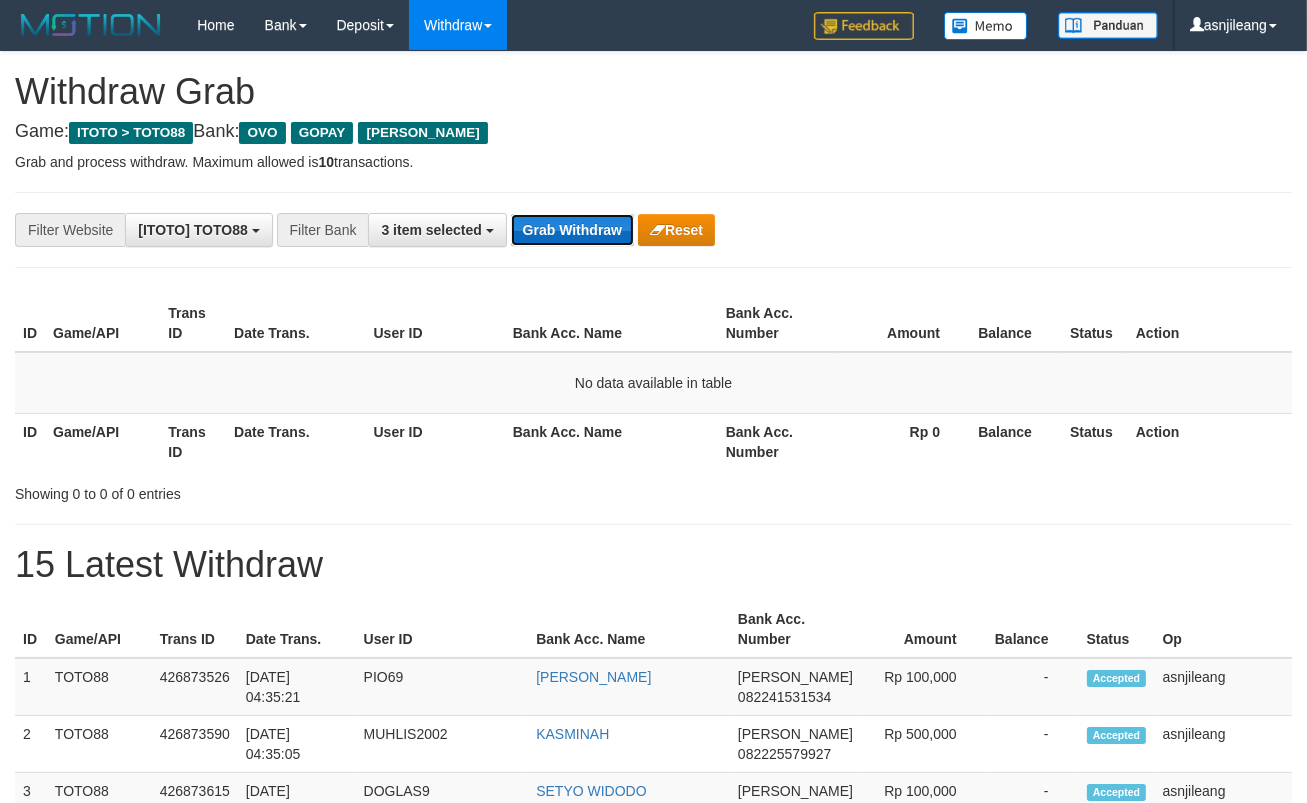 click on "Grab Withdraw" at bounding box center (572, 230) 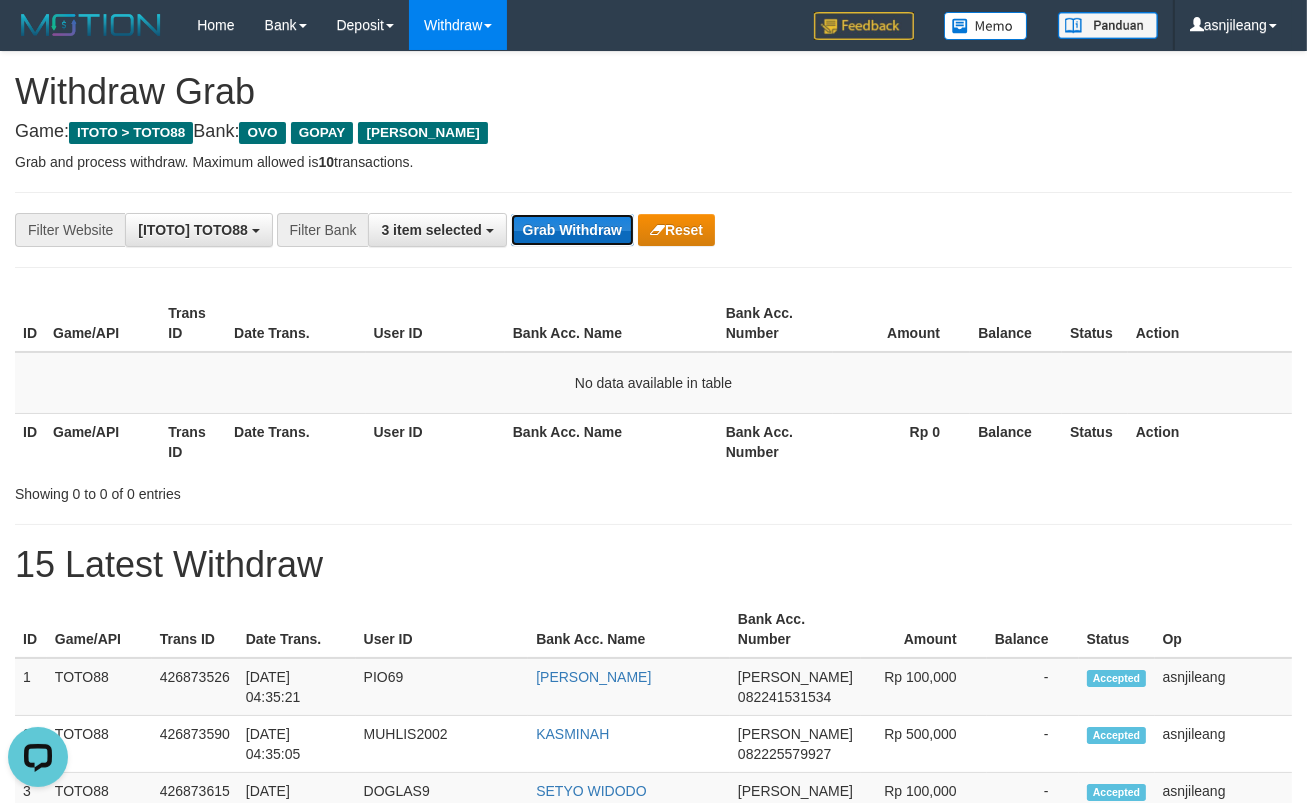 scroll, scrollTop: 0, scrollLeft: 0, axis: both 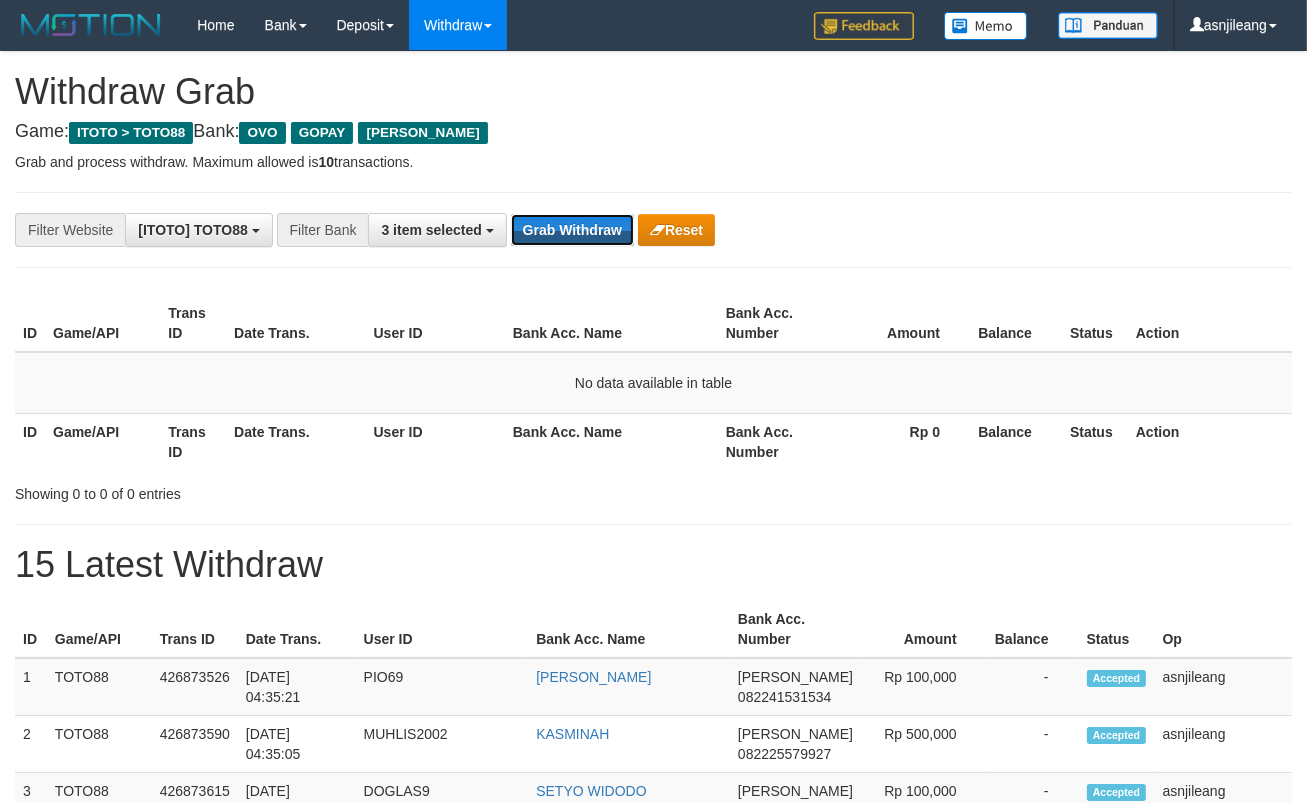 click on "Grab Withdraw" at bounding box center [572, 230] 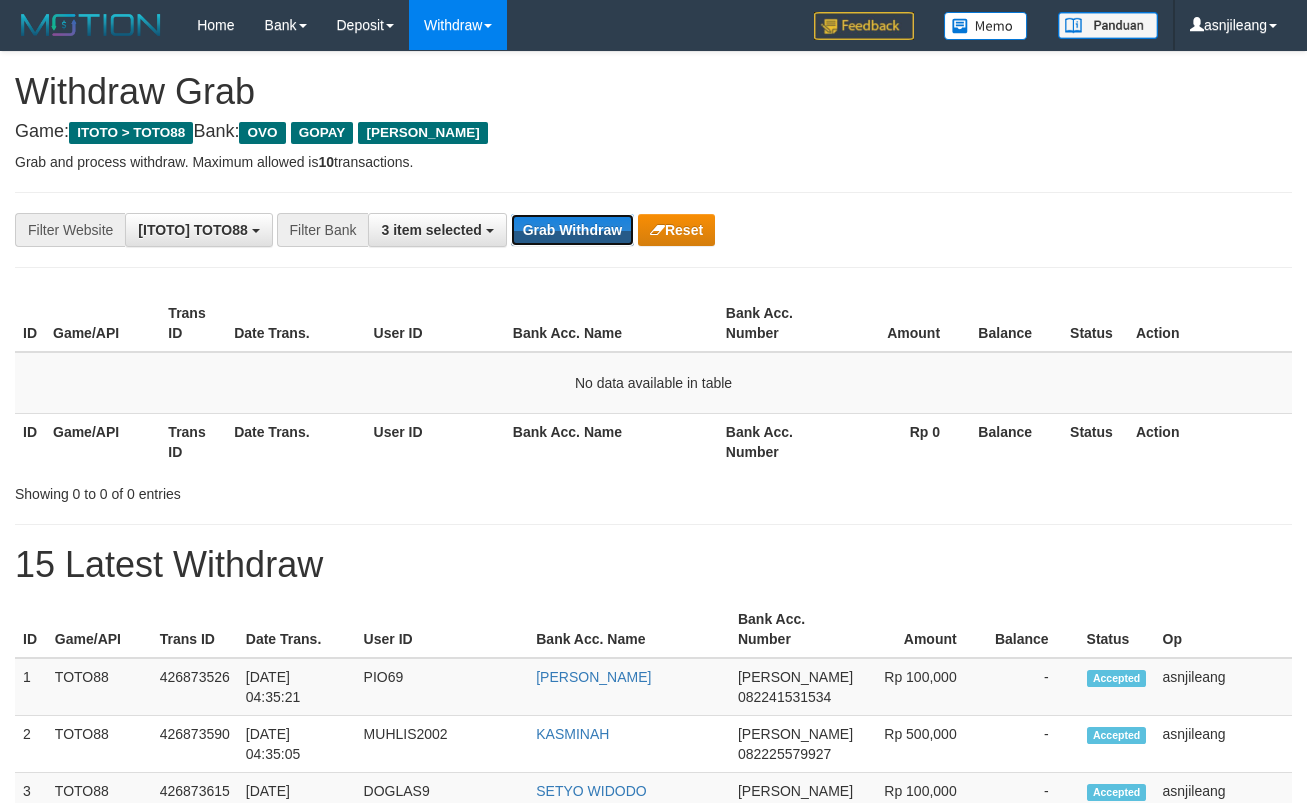 scroll, scrollTop: 0, scrollLeft: 0, axis: both 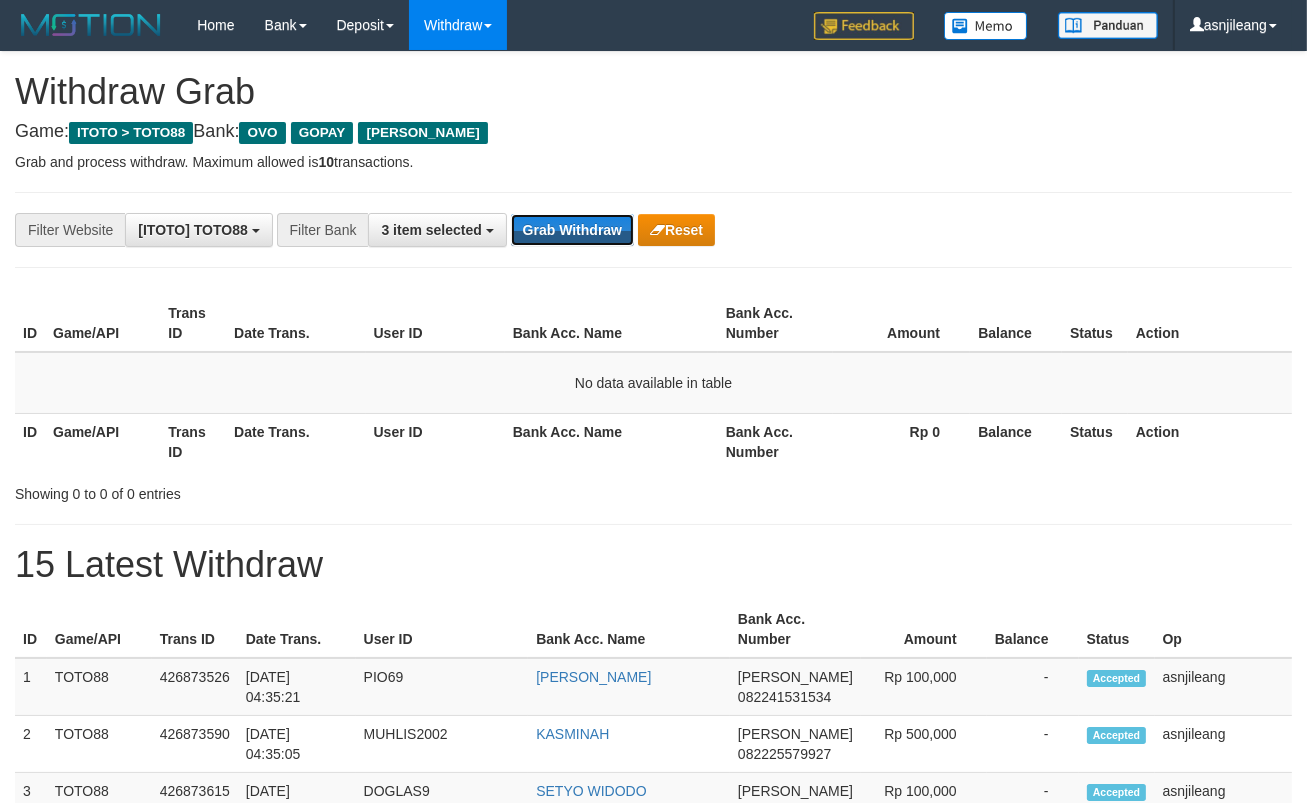 click on "Grab Withdraw" at bounding box center [572, 230] 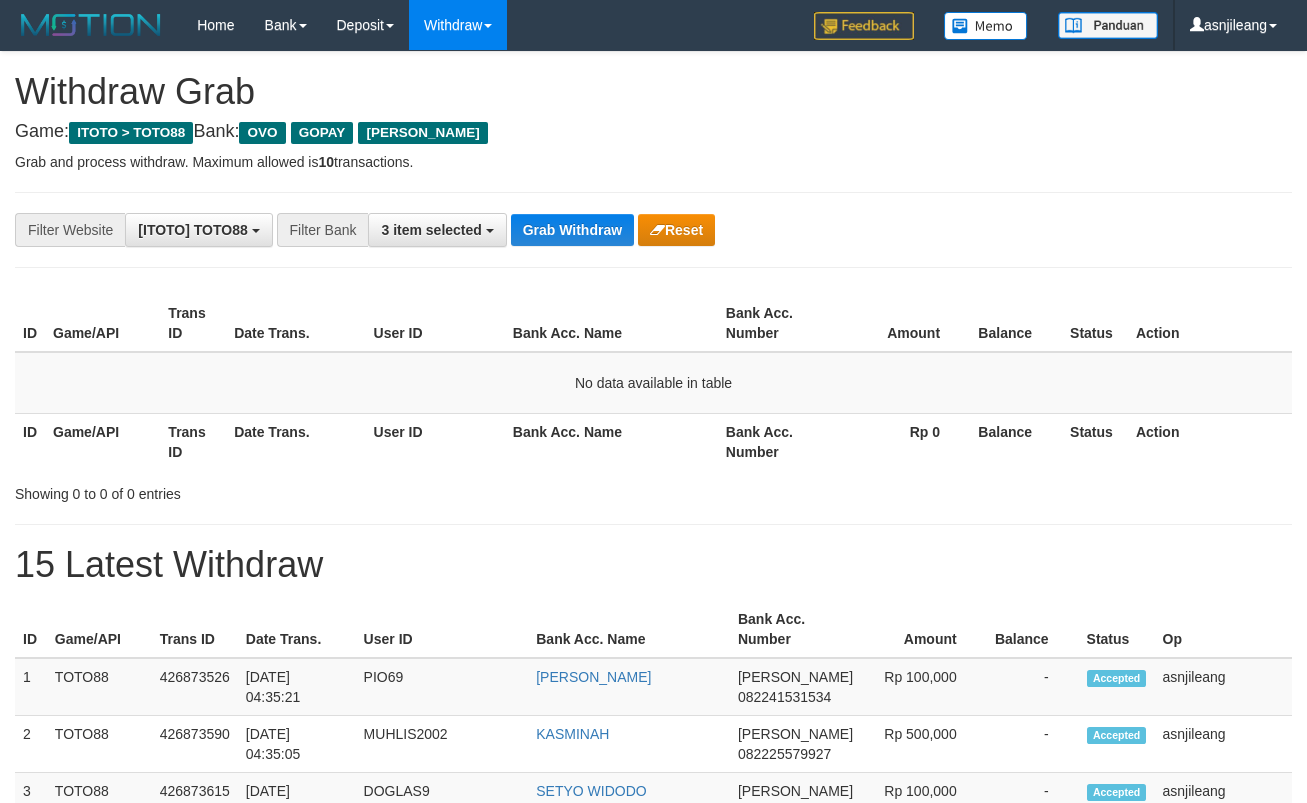 click on "Grab Withdraw" at bounding box center (572, 230) 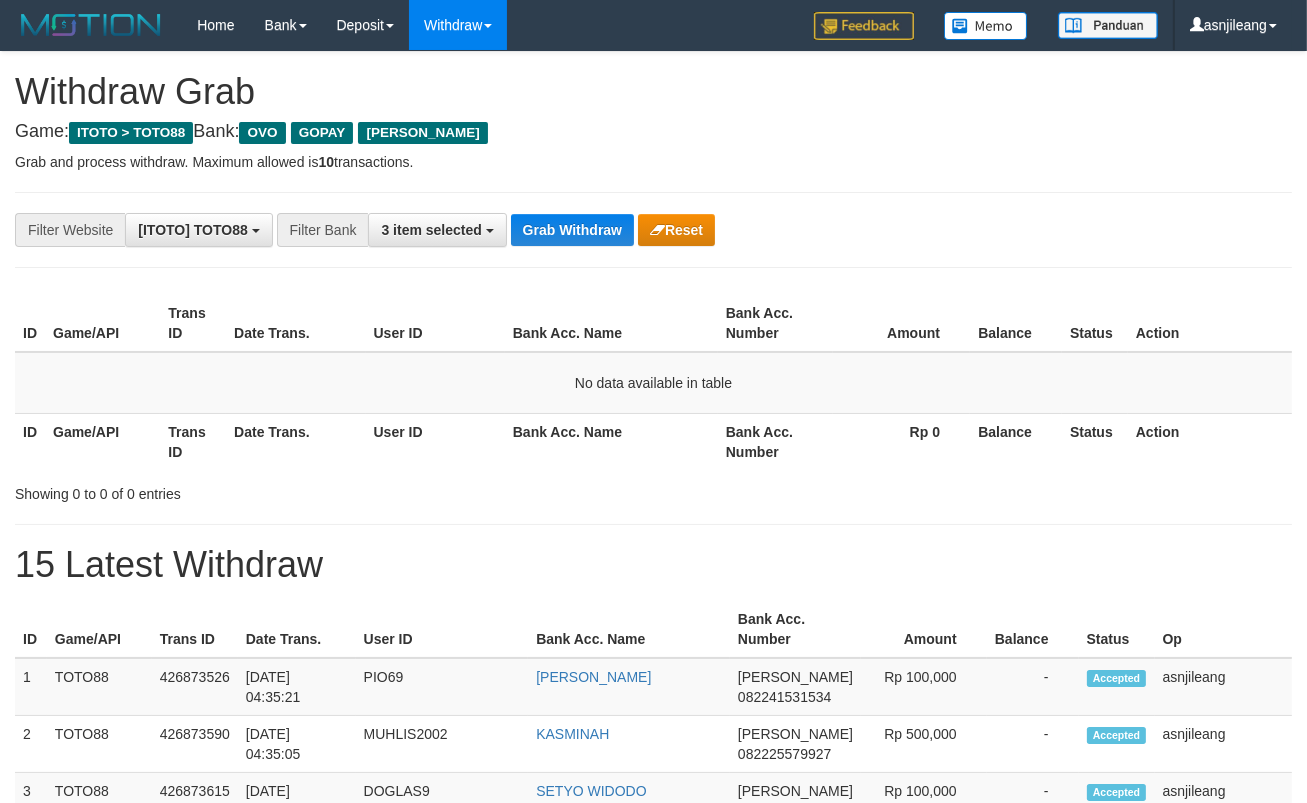 scroll, scrollTop: 17, scrollLeft: 0, axis: vertical 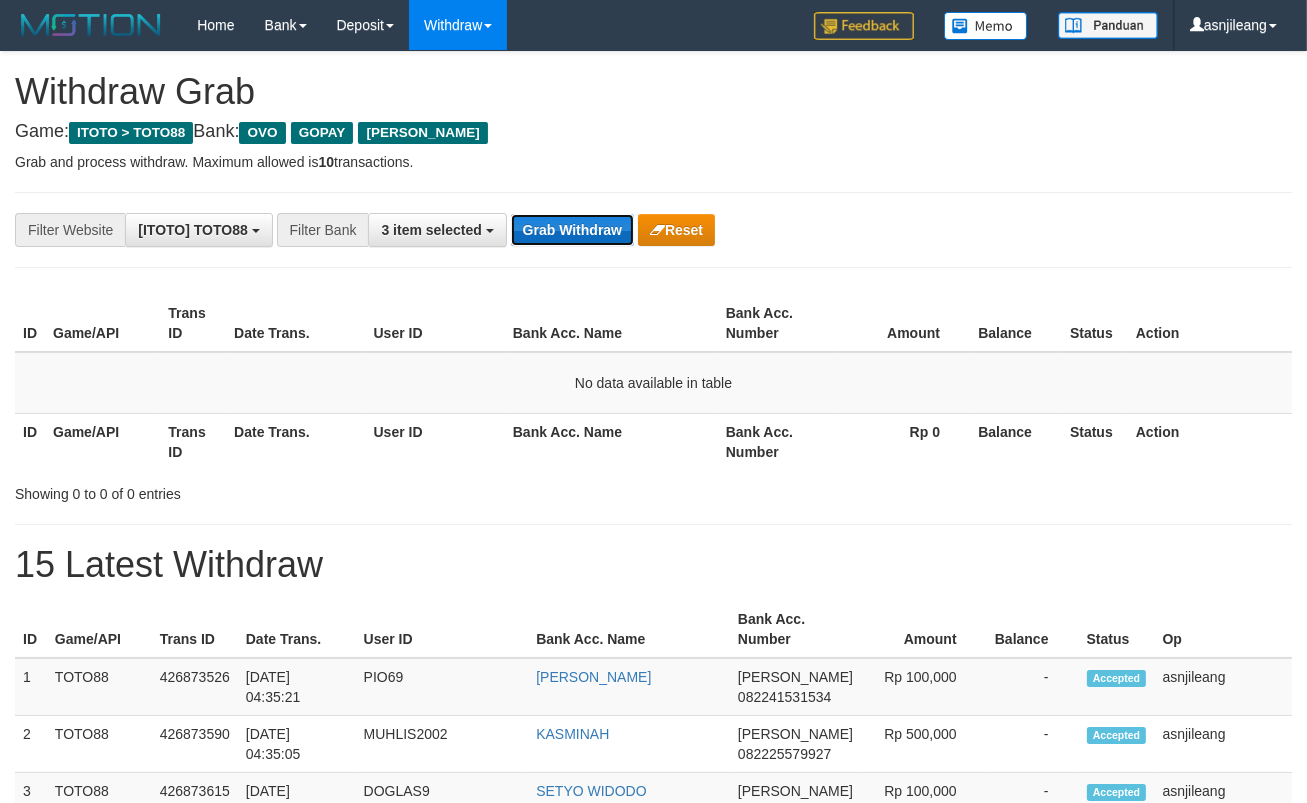 click on "Grab Withdraw" at bounding box center [572, 230] 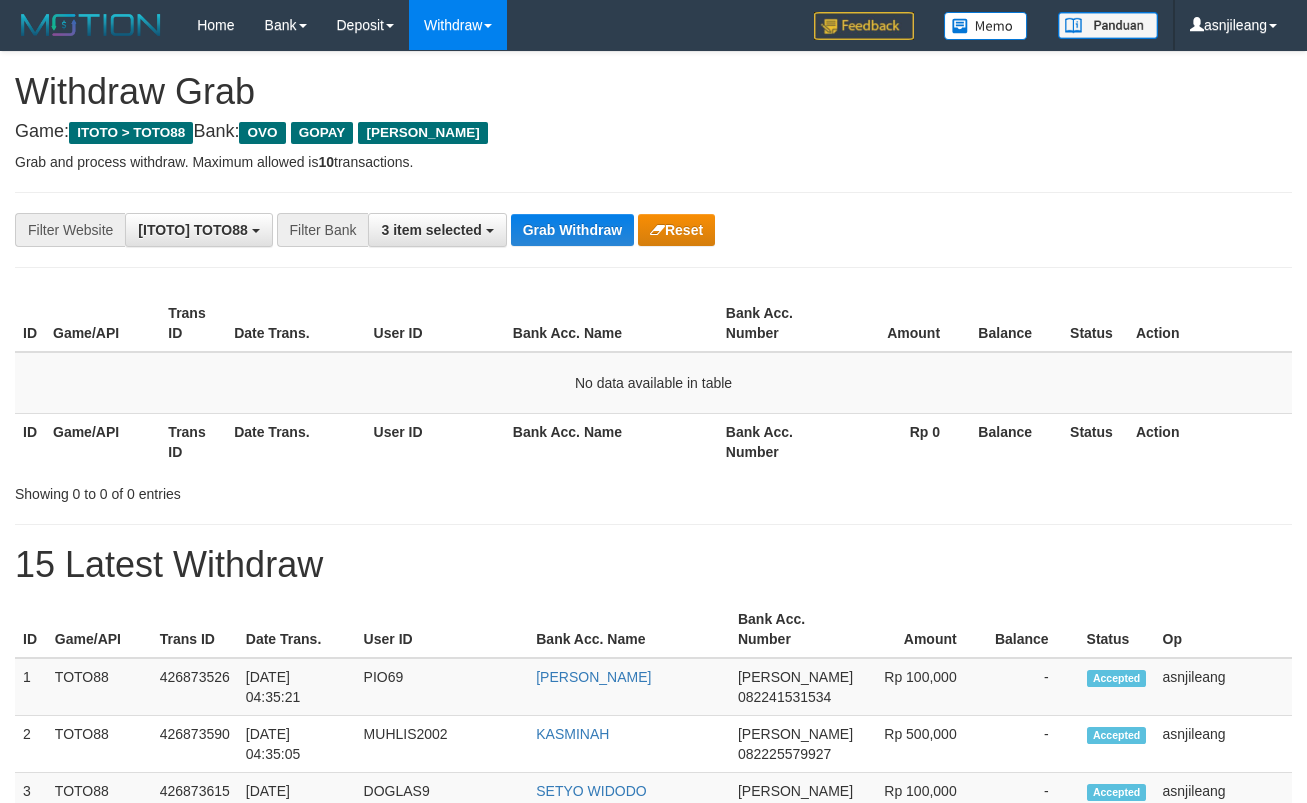 click on "Grab Withdraw" at bounding box center (572, 230) 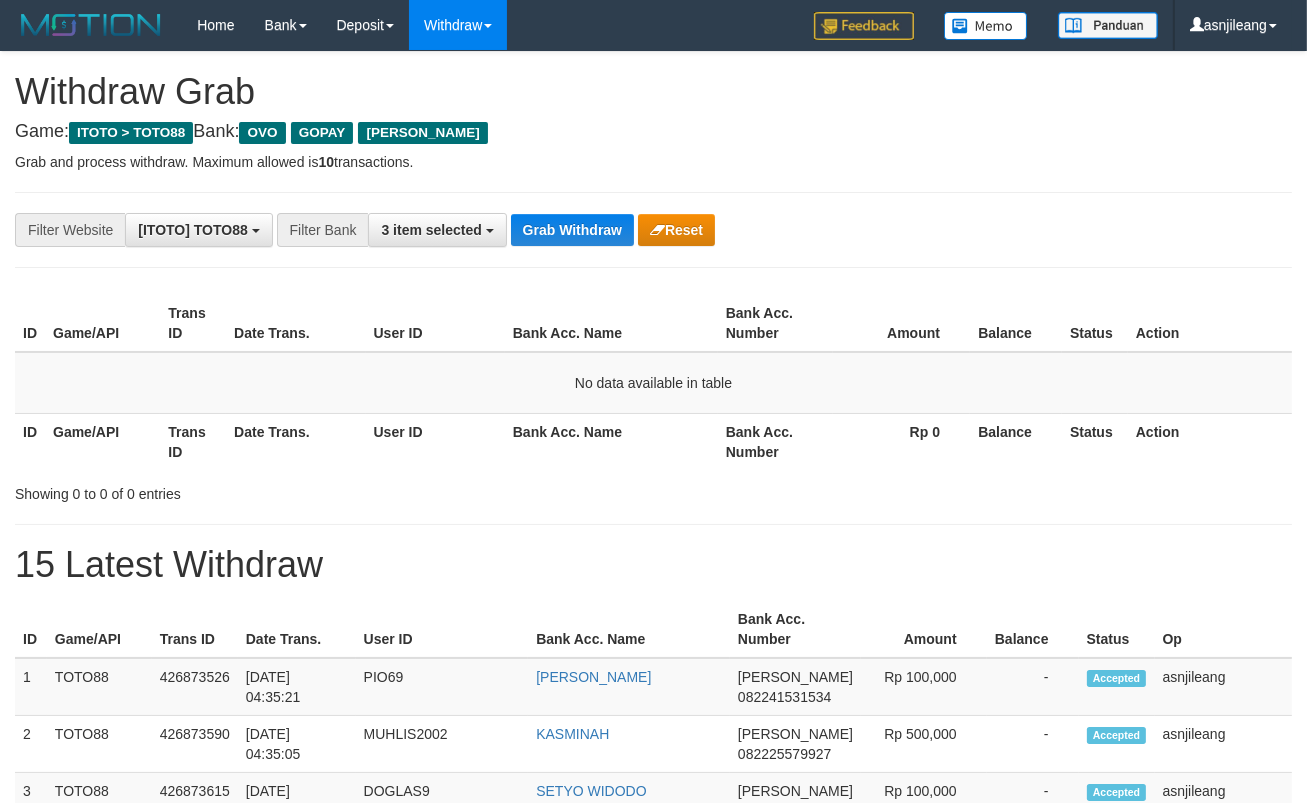 scroll, scrollTop: 17, scrollLeft: 0, axis: vertical 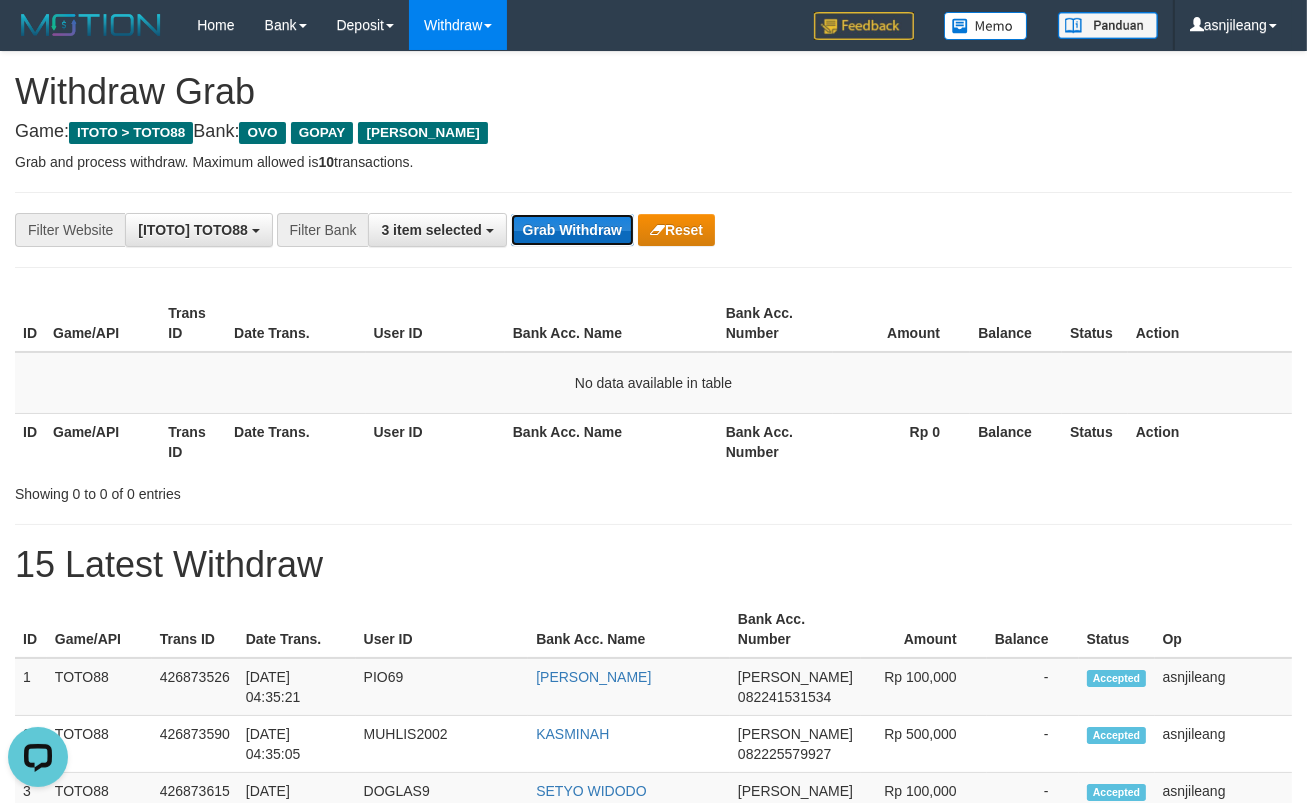 click on "Grab Withdraw" at bounding box center [572, 230] 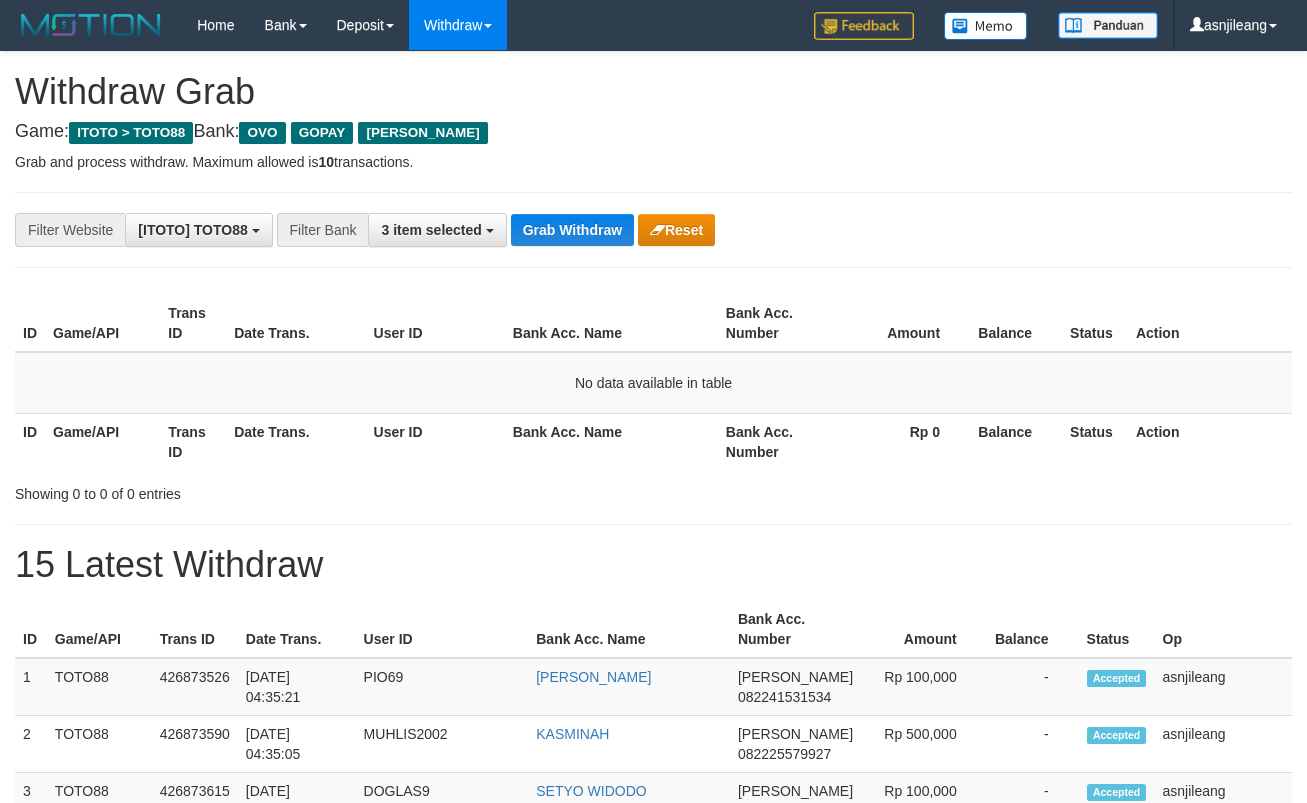 scroll, scrollTop: 0, scrollLeft: 0, axis: both 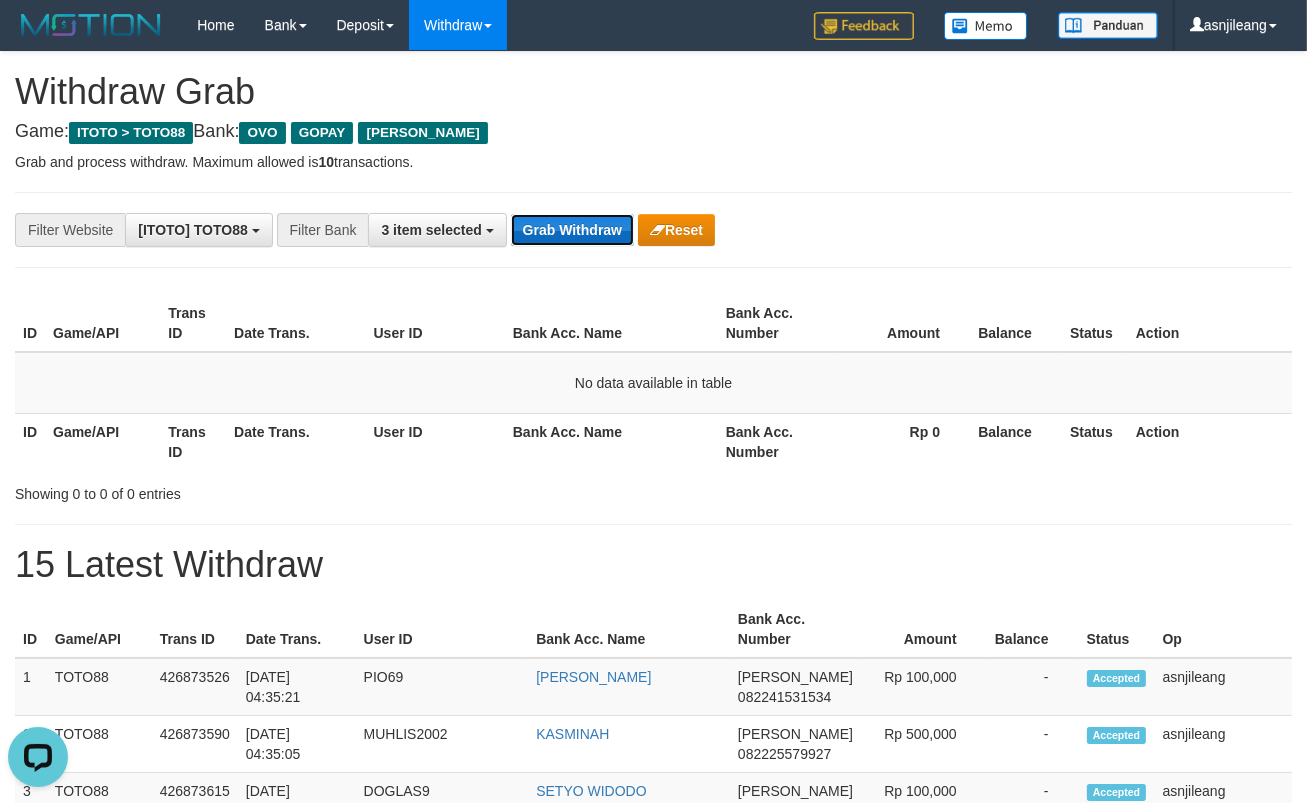 click on "Grab Withdraw" at bounding box center (572, 230) 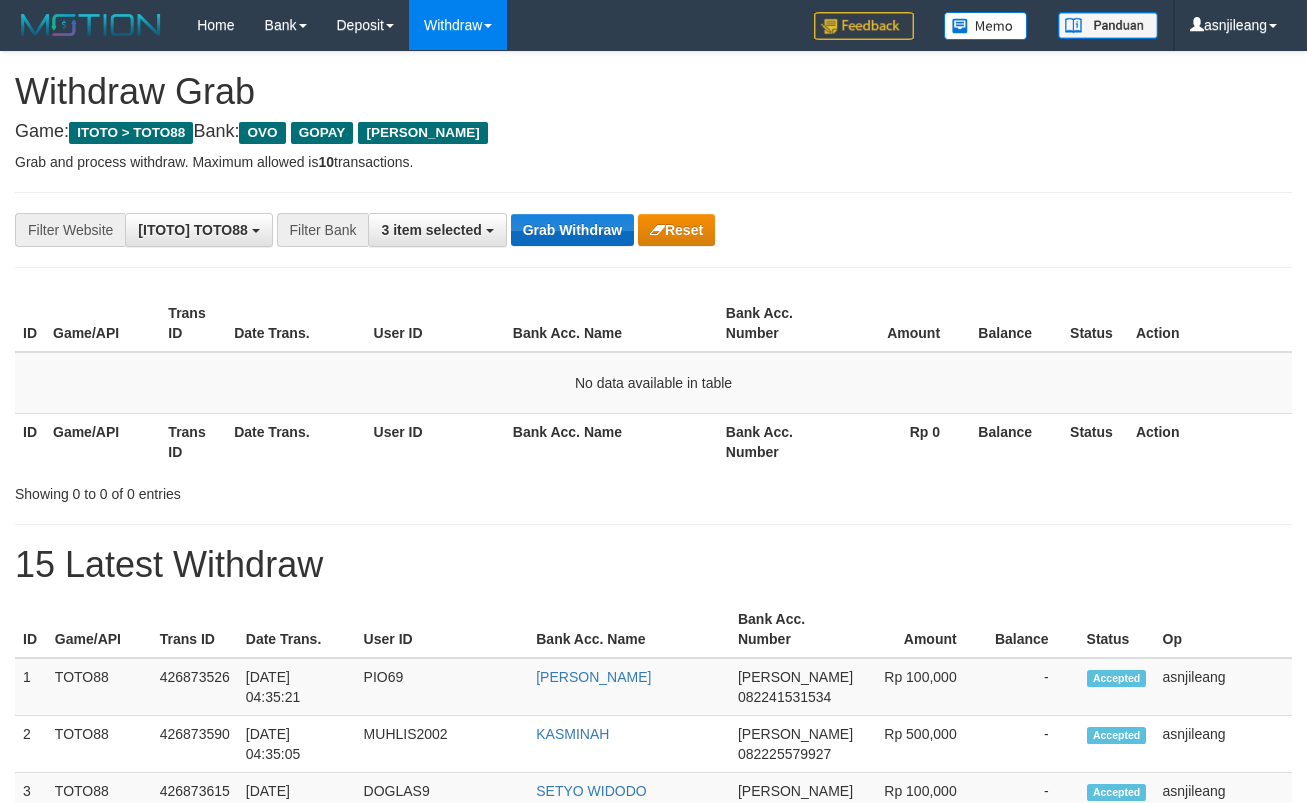 scroll, scrollTop: 0, scrollLeft: 0, axis: both 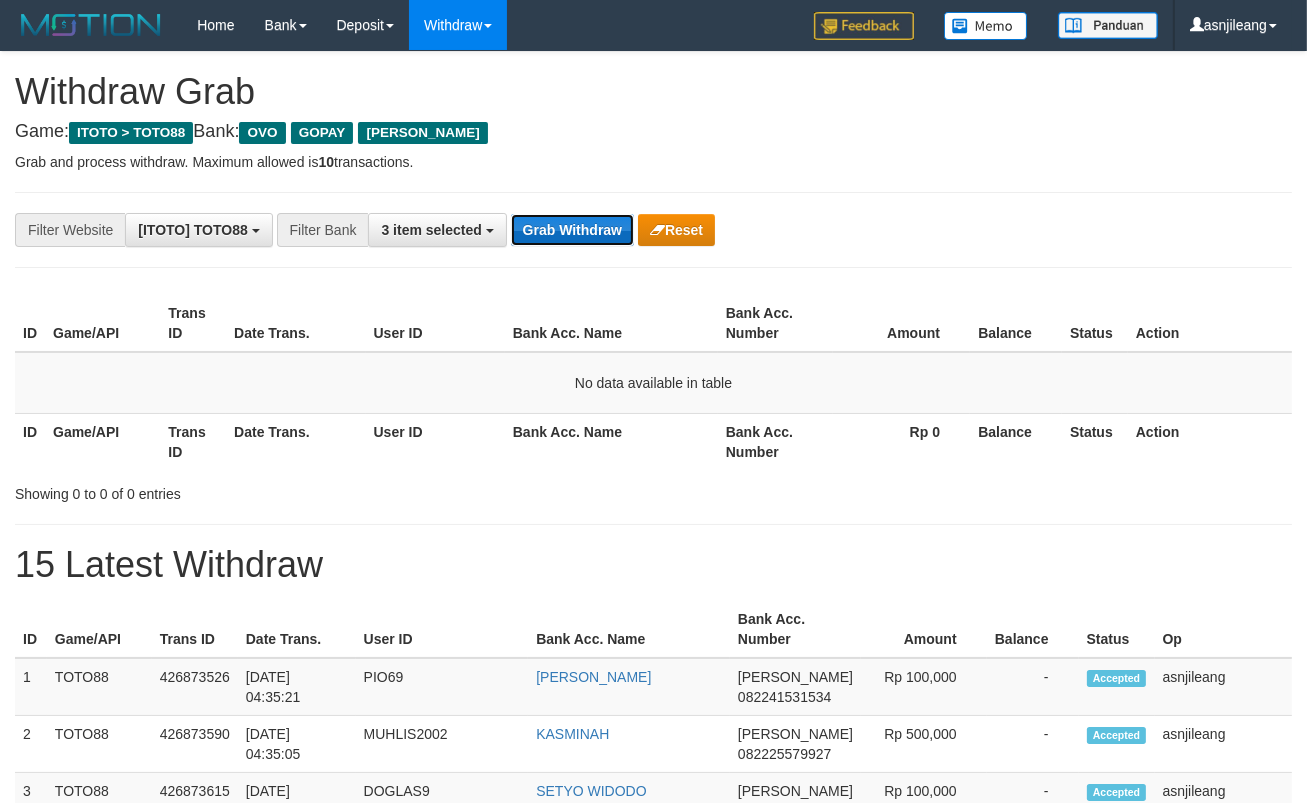 click on "Grab Withdraw" at bounding box center [572, 230] 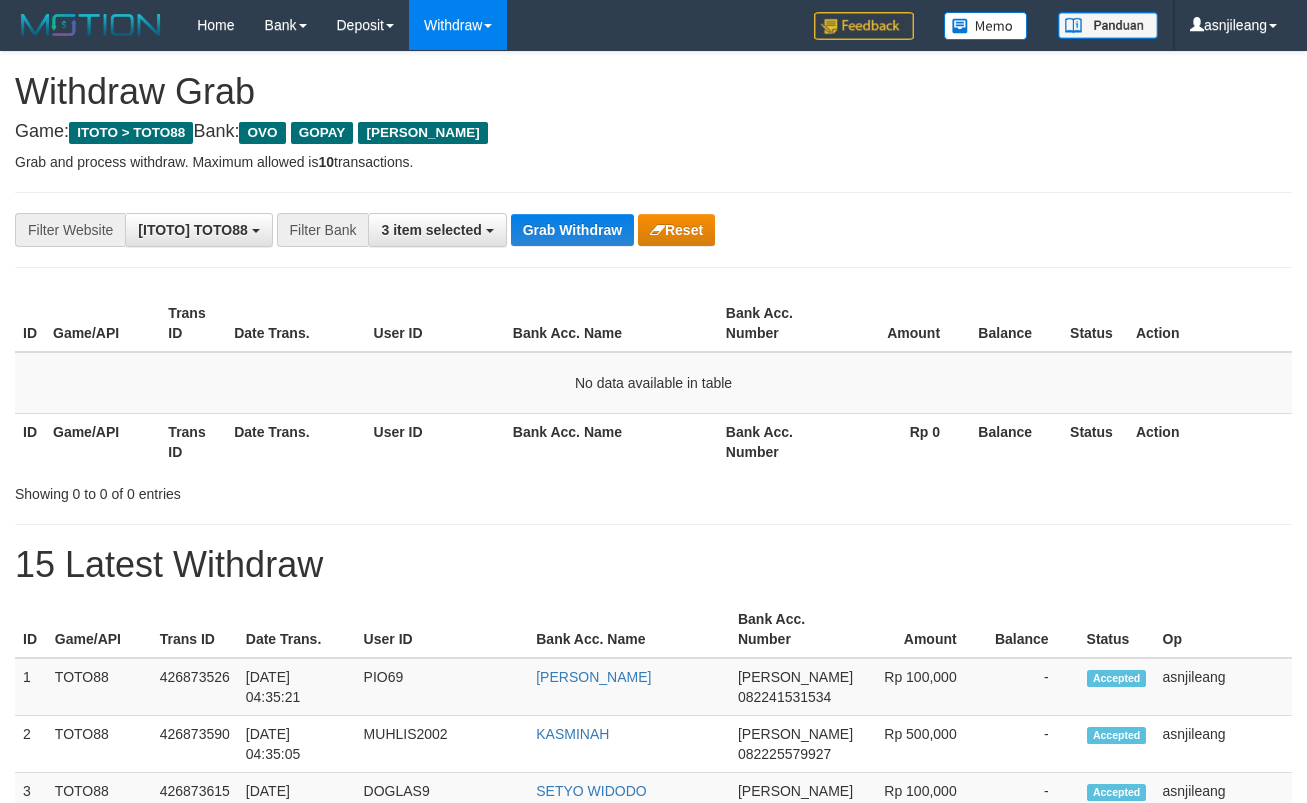 scroll, scrollTop: 0, scrollLeft: 0, axis: both 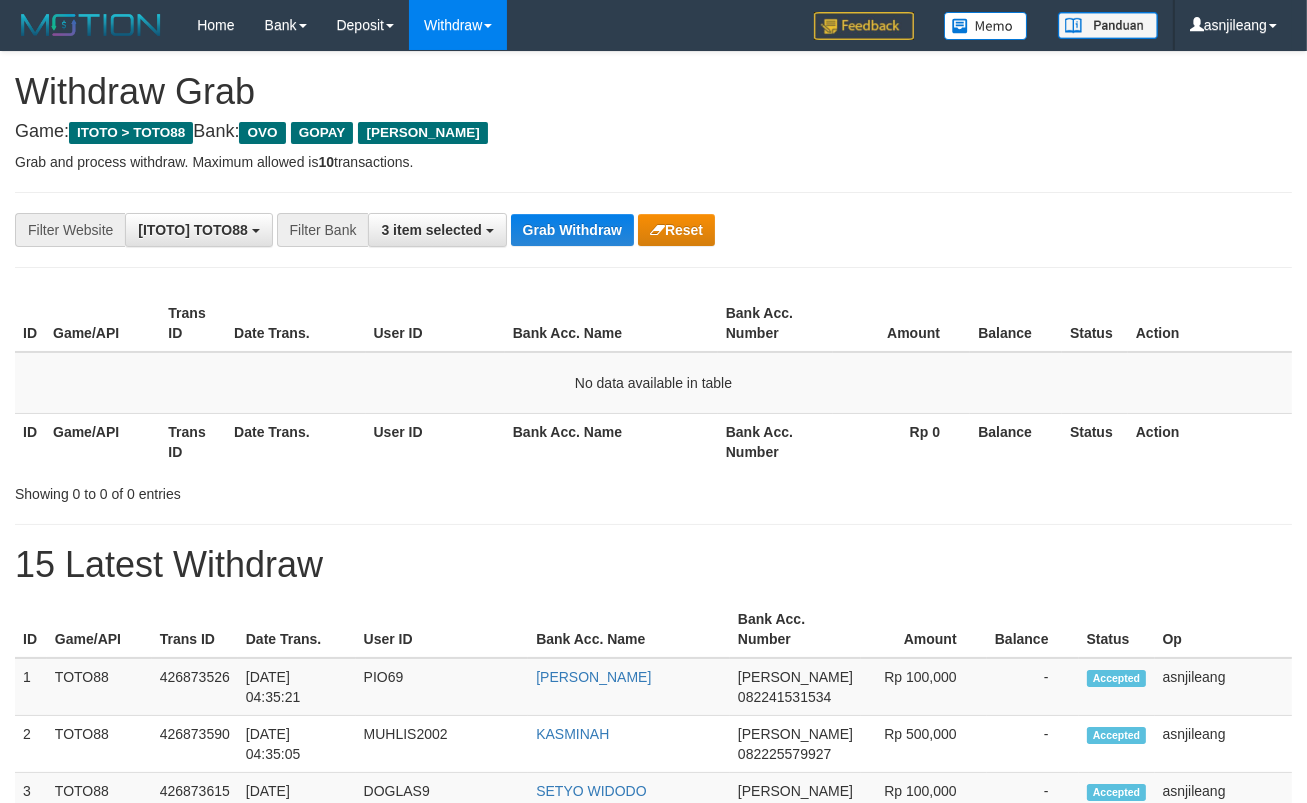 click on "Grab Withdraw" at bounding box center [572, 230] 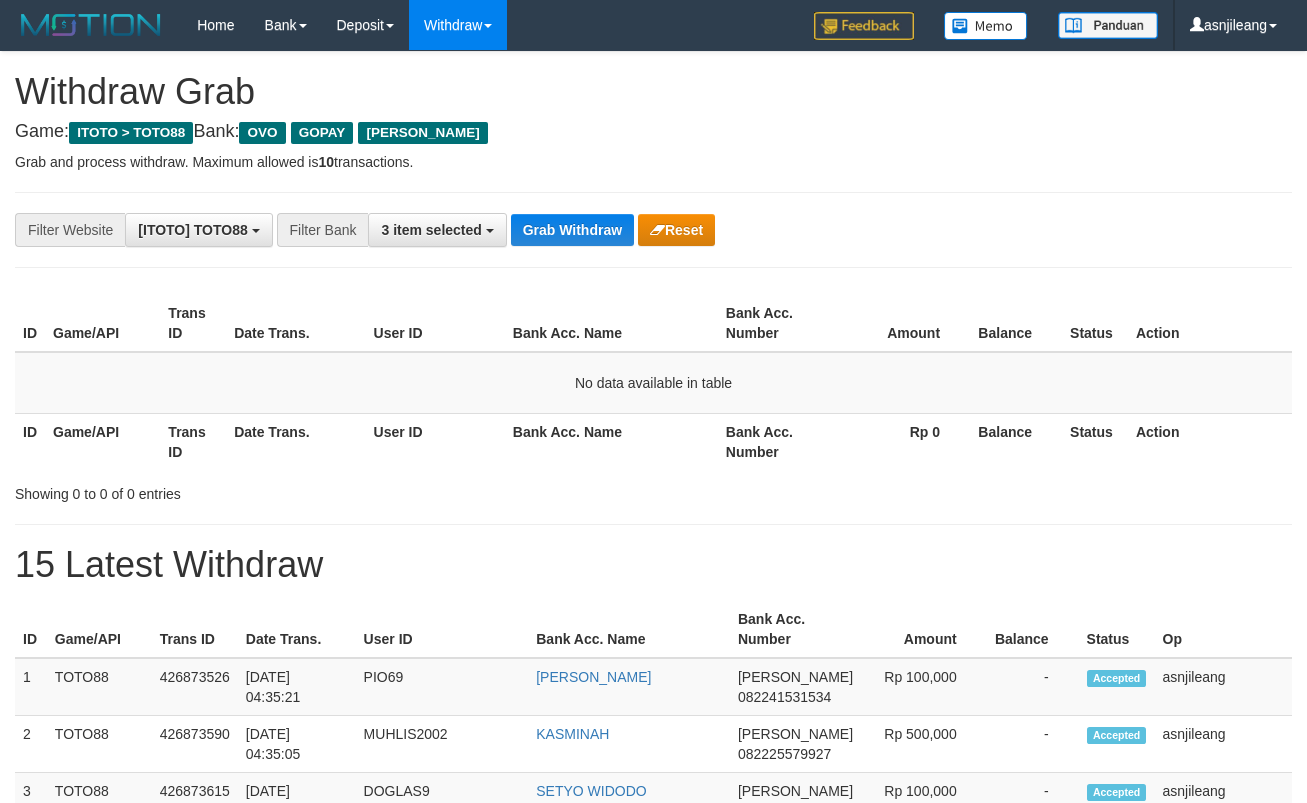 scroll, scrollTop: 0, scrollLeft: 0, axis: both 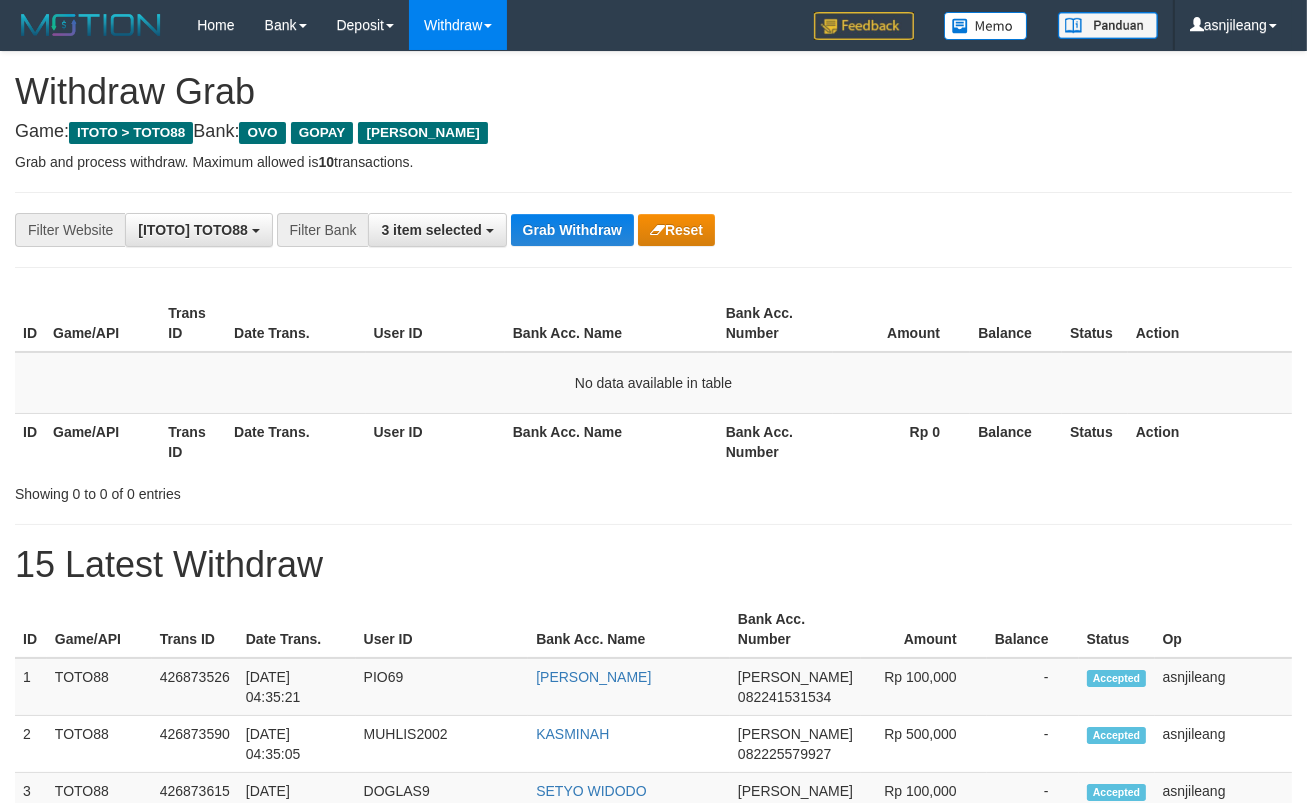 click on "Grab Withdraw" at bounding box center [572, 230] 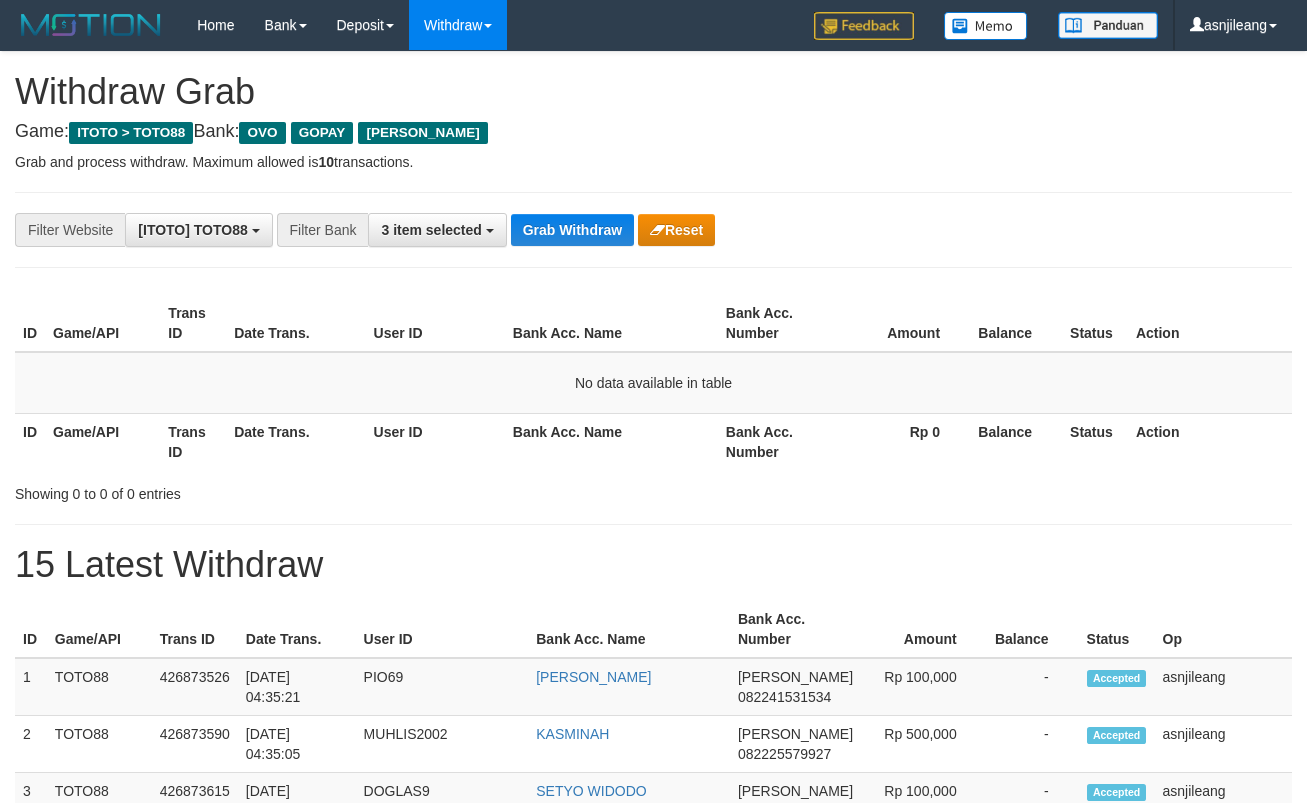 click on "Grab Withdraw" at bounding box center (572, 230) 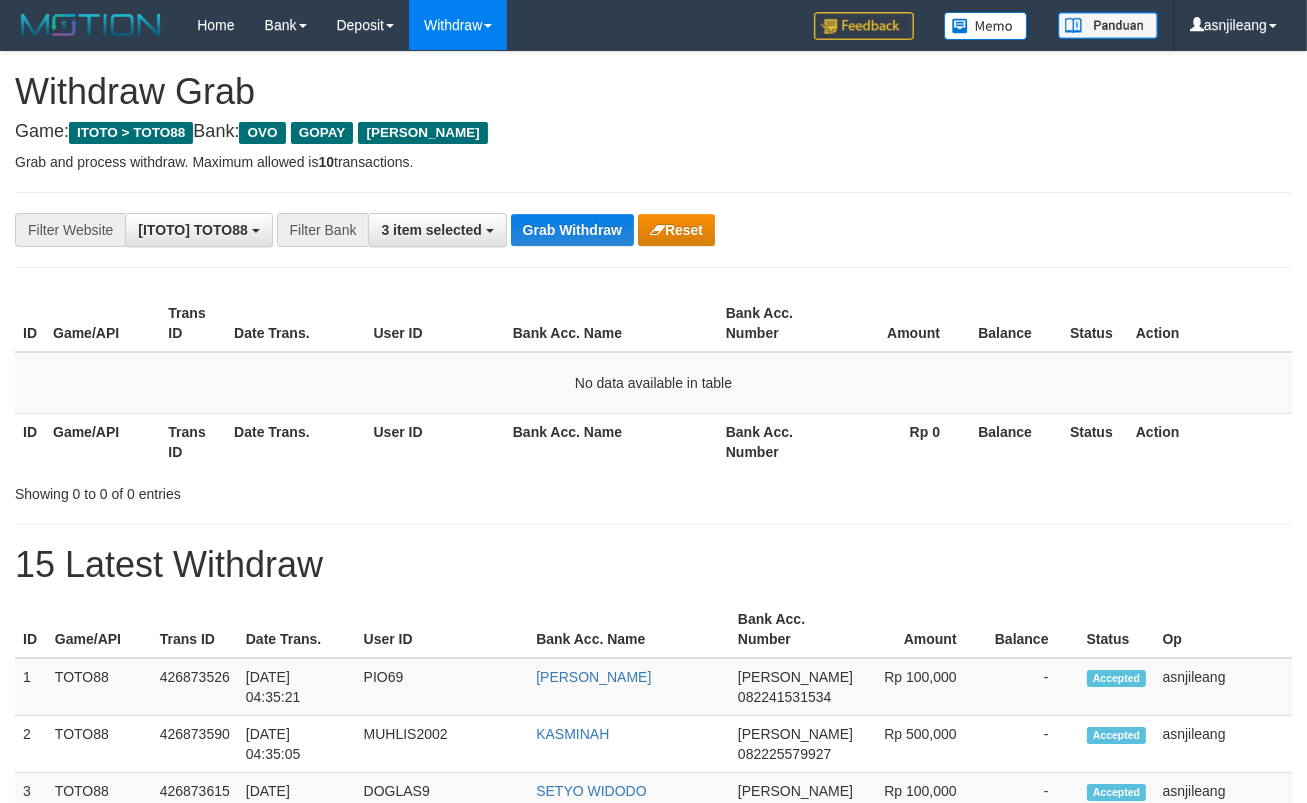 scroll, scrollTop: 17, scrollLeft: 0, axis: vertical 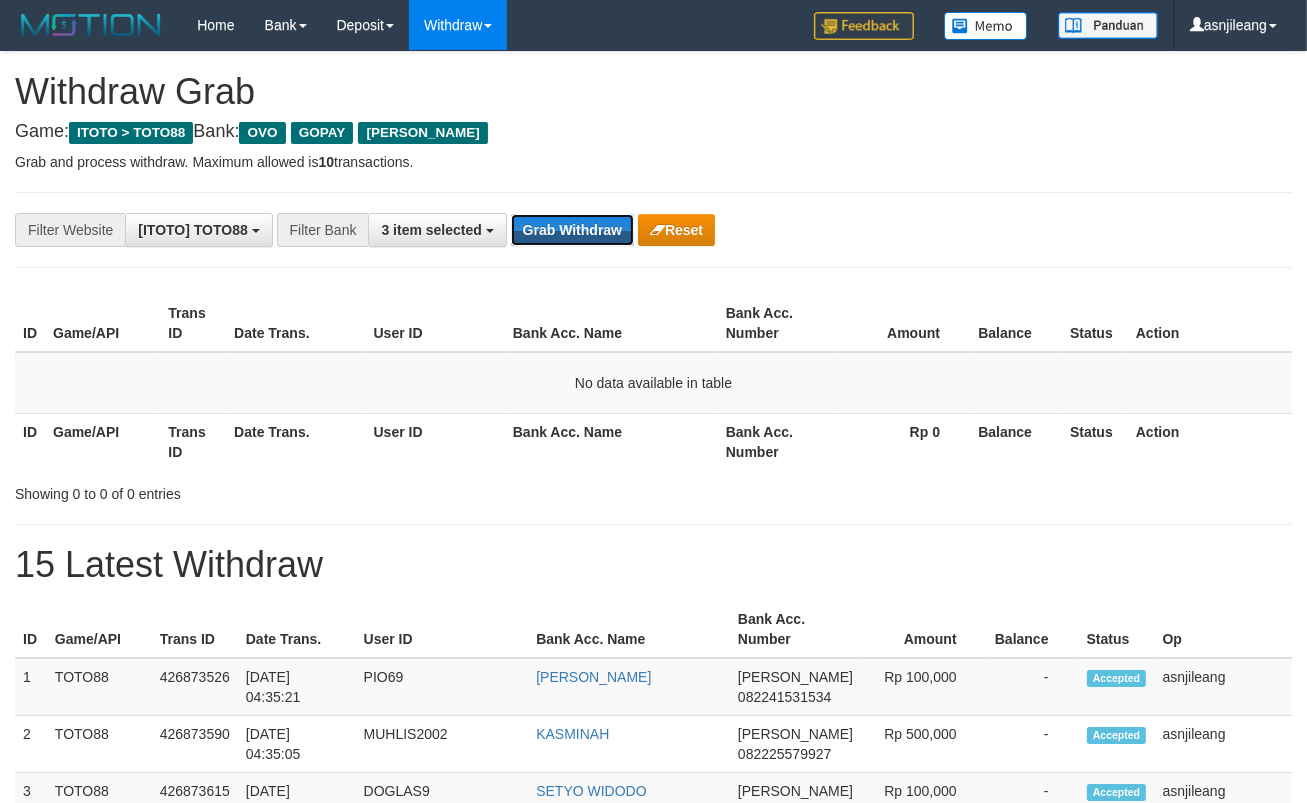 click on "Grab Withdraw" at bounding box center [572, 230] 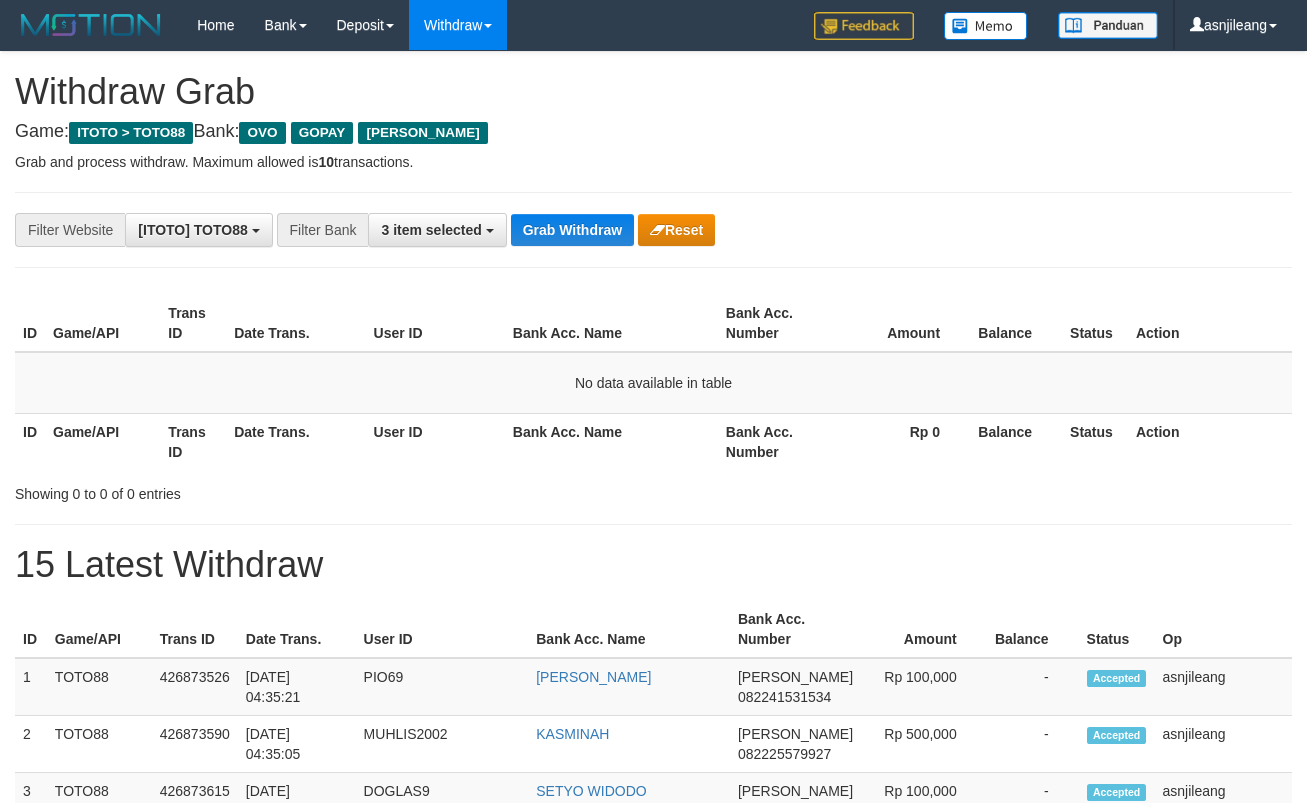 click on "Grab Withdraw" at bounding box center [572, 230] 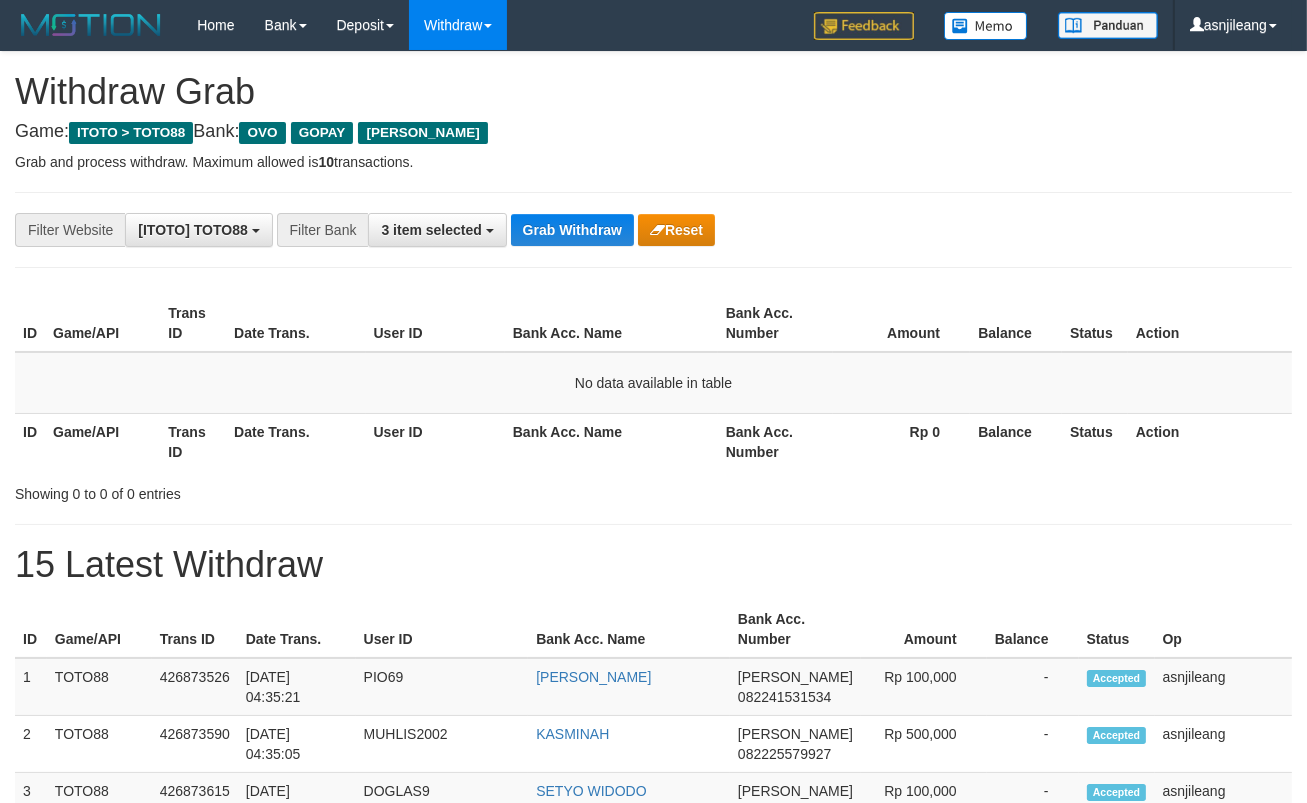 scroll, scrollTop: 17, scrollLeft: 0, axis: vertical 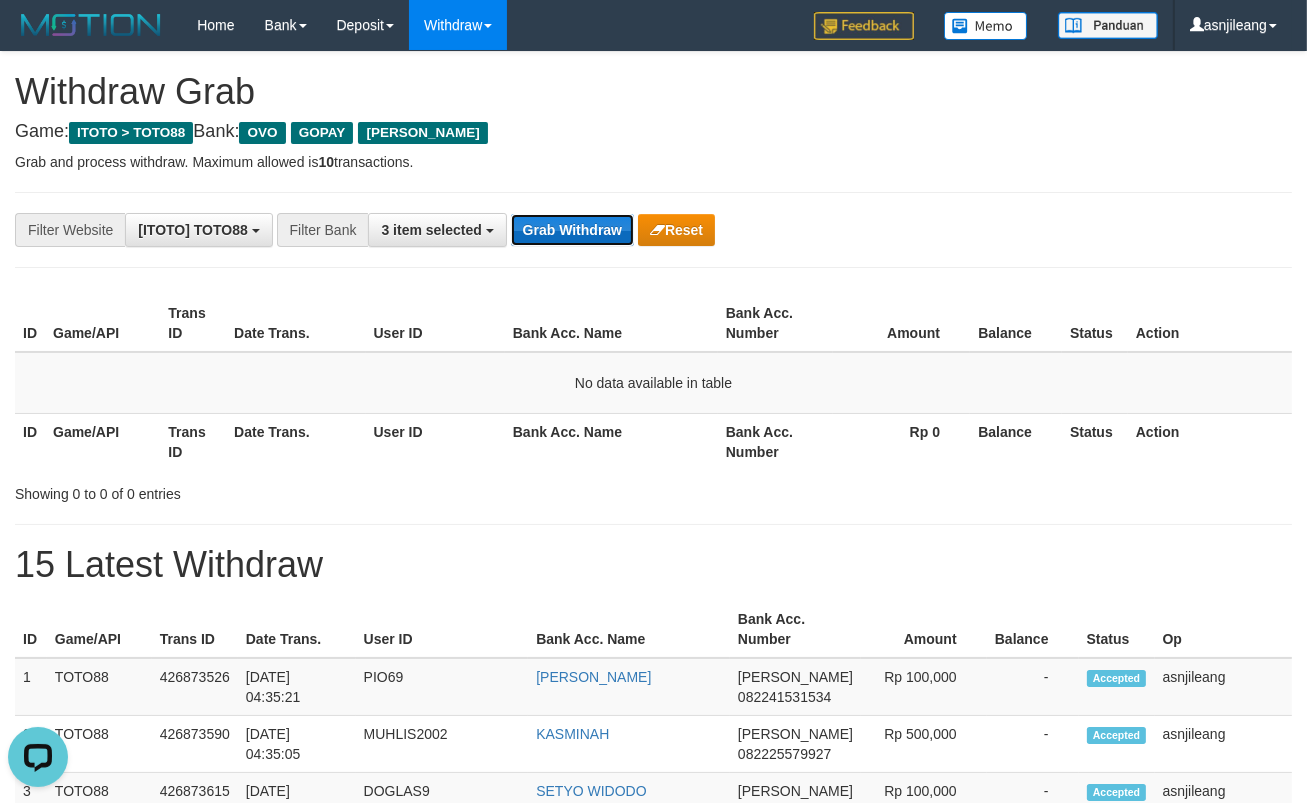 click on "Grab Withdraw" at bounding box center [572, 230] 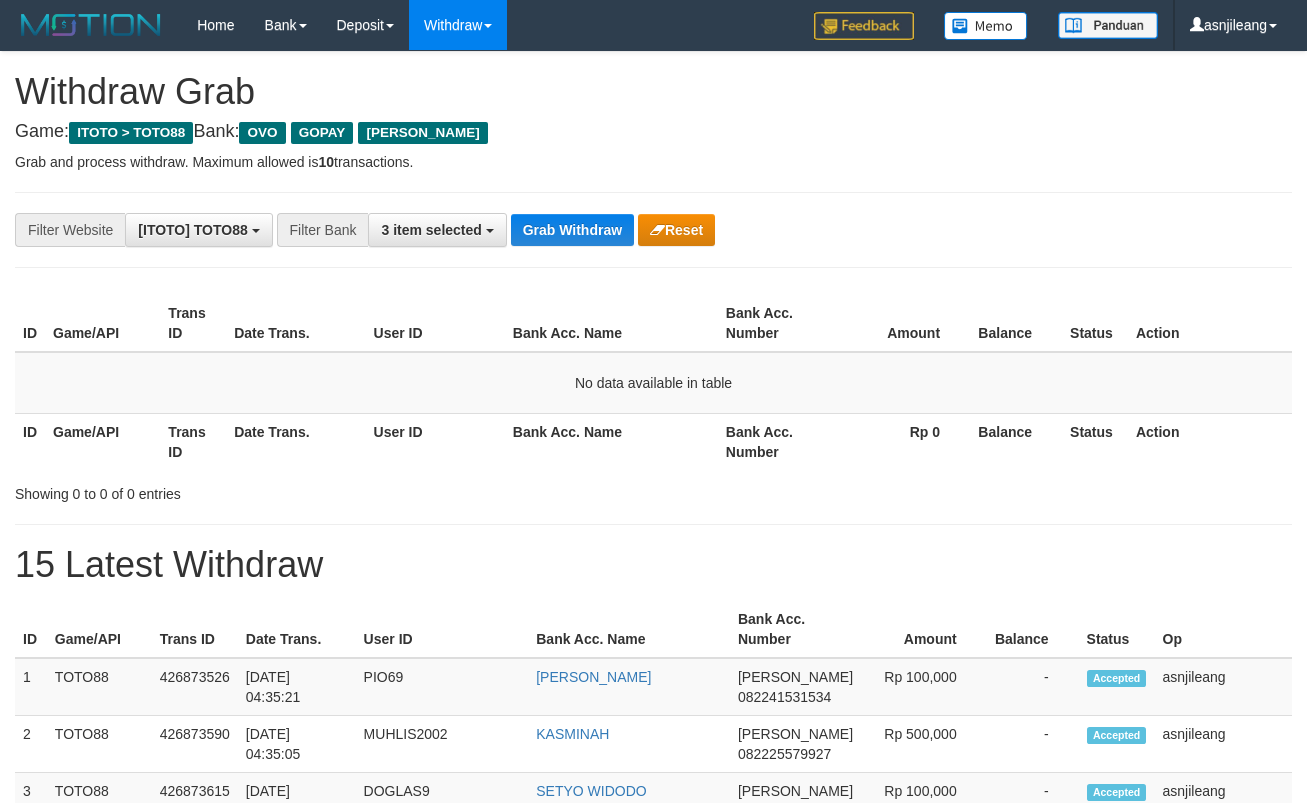 scroll, scrollTop: 0, scrollLeft: 0, axis: both 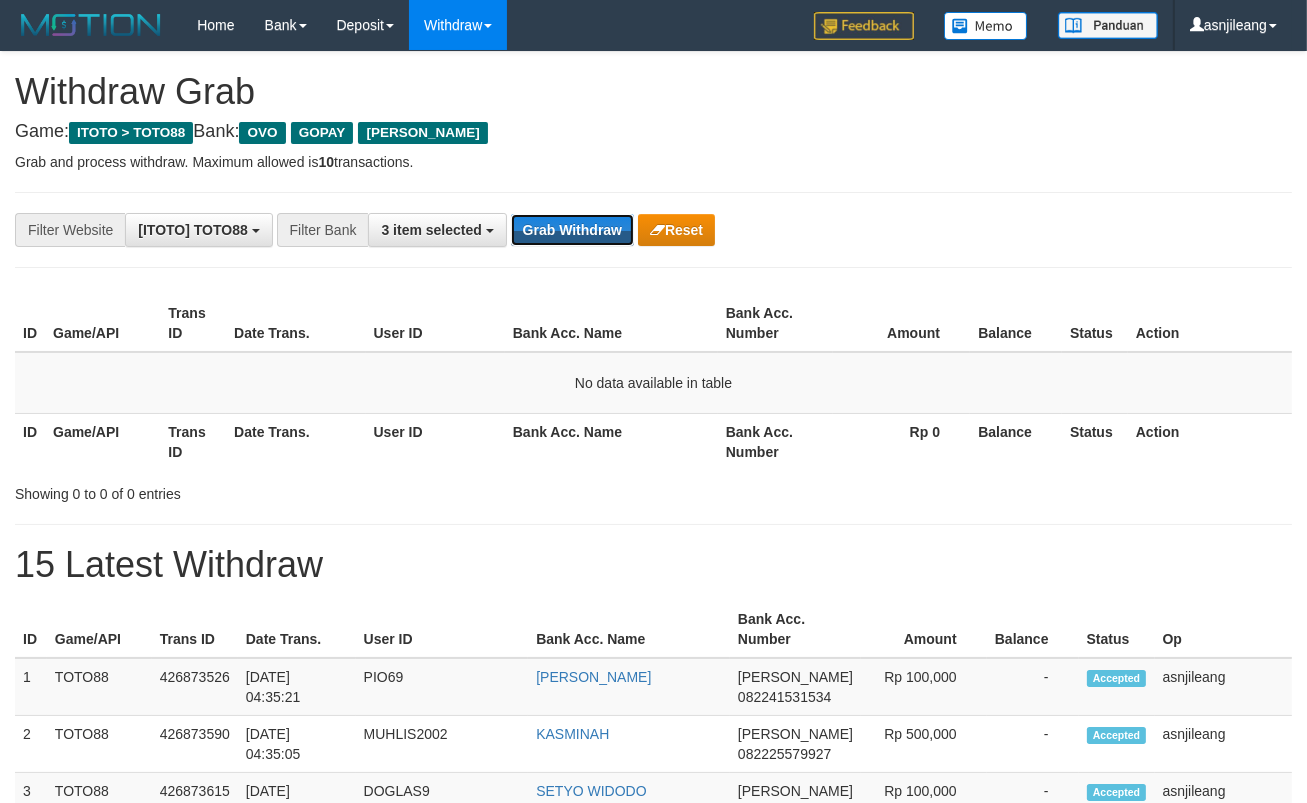click on "Grab Withdraw" at bounding box center (572, 230) 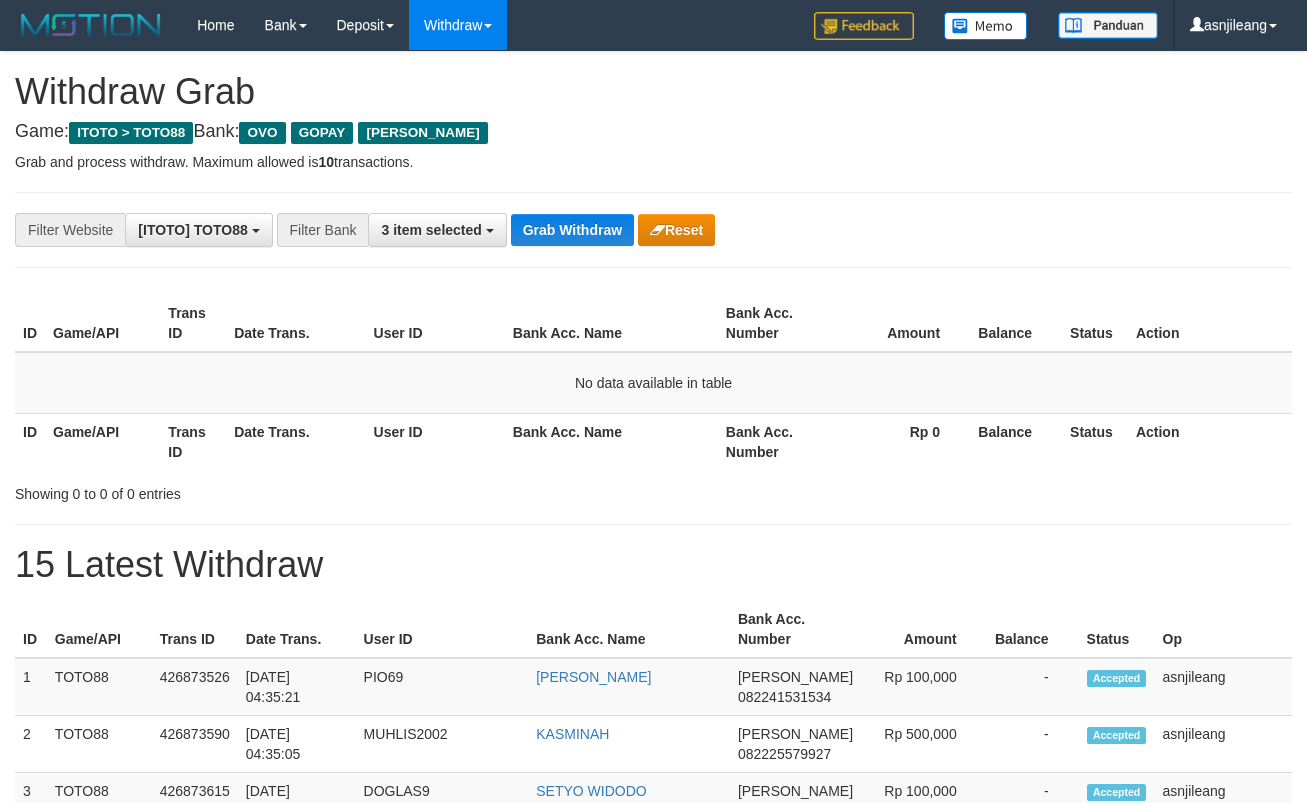 click on "Grab Withdraw" at bounding box center [572, 230] 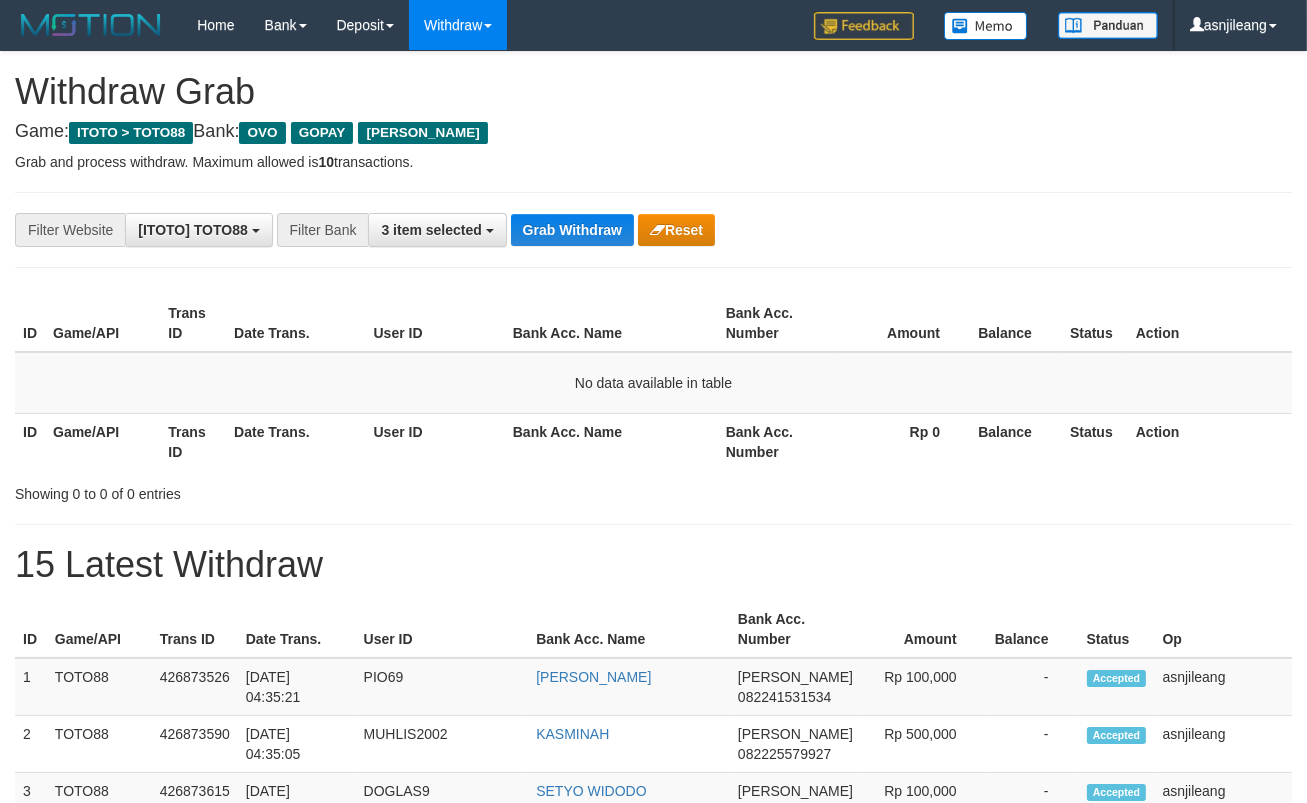 scroll, scrollTop: 17, scrollLeft: 0, axis: vertical 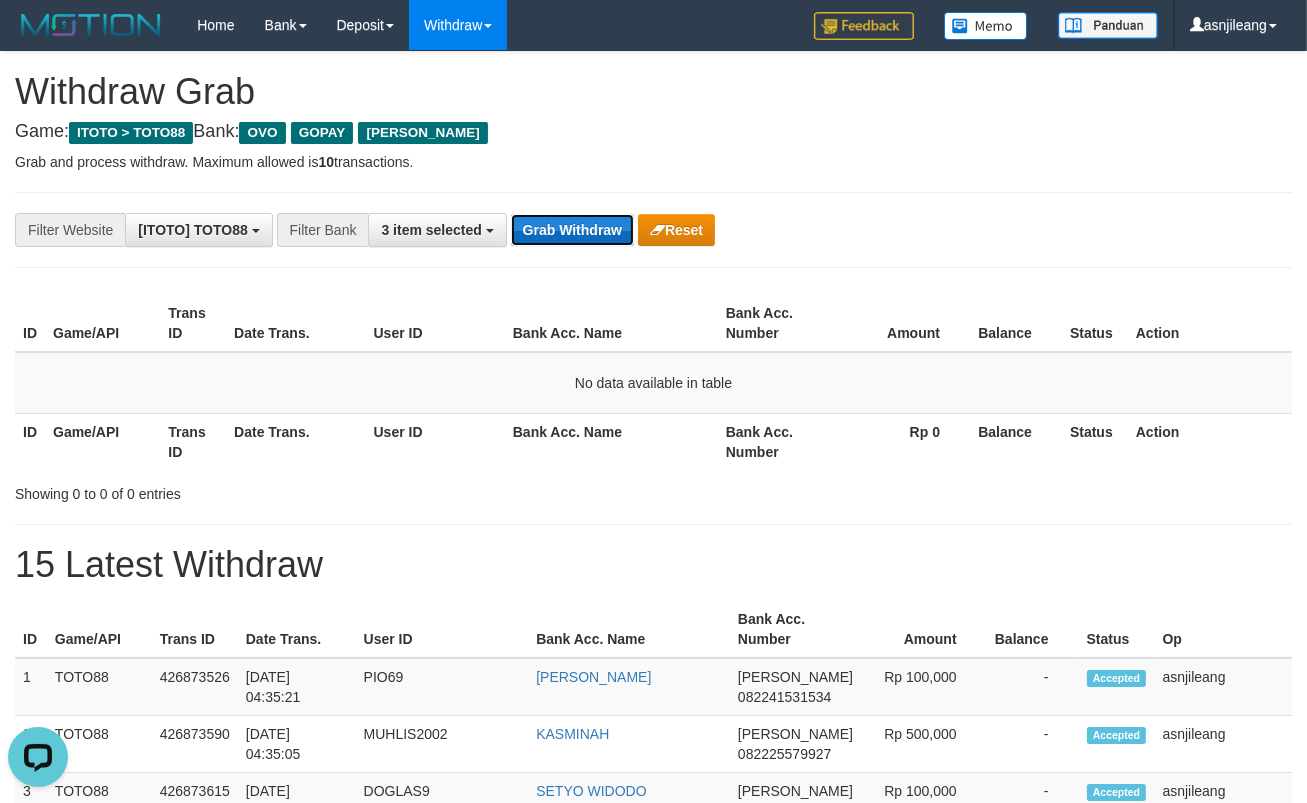click on "Grab Withdraw" at bounding box center (572, 230) 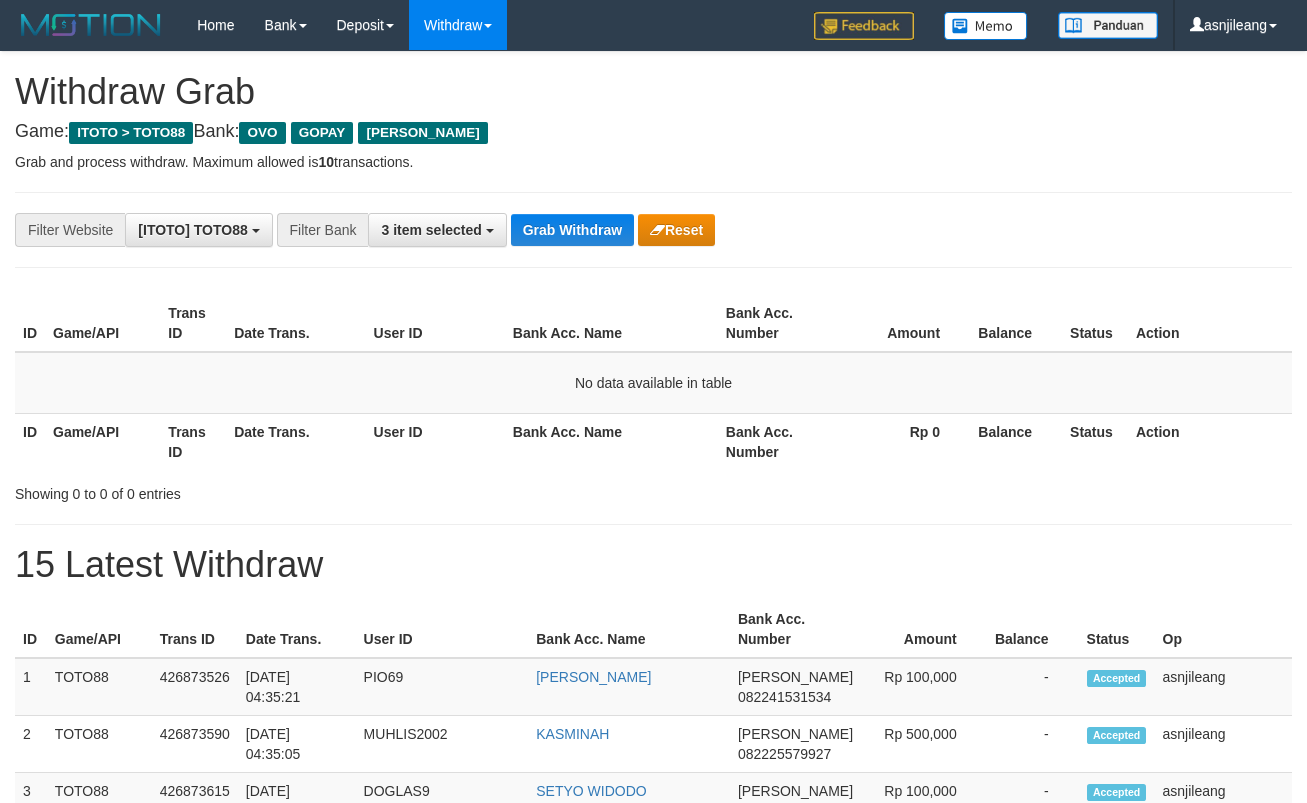 scroll, scrollTop: 0, scrollLeft: 0, axis: both 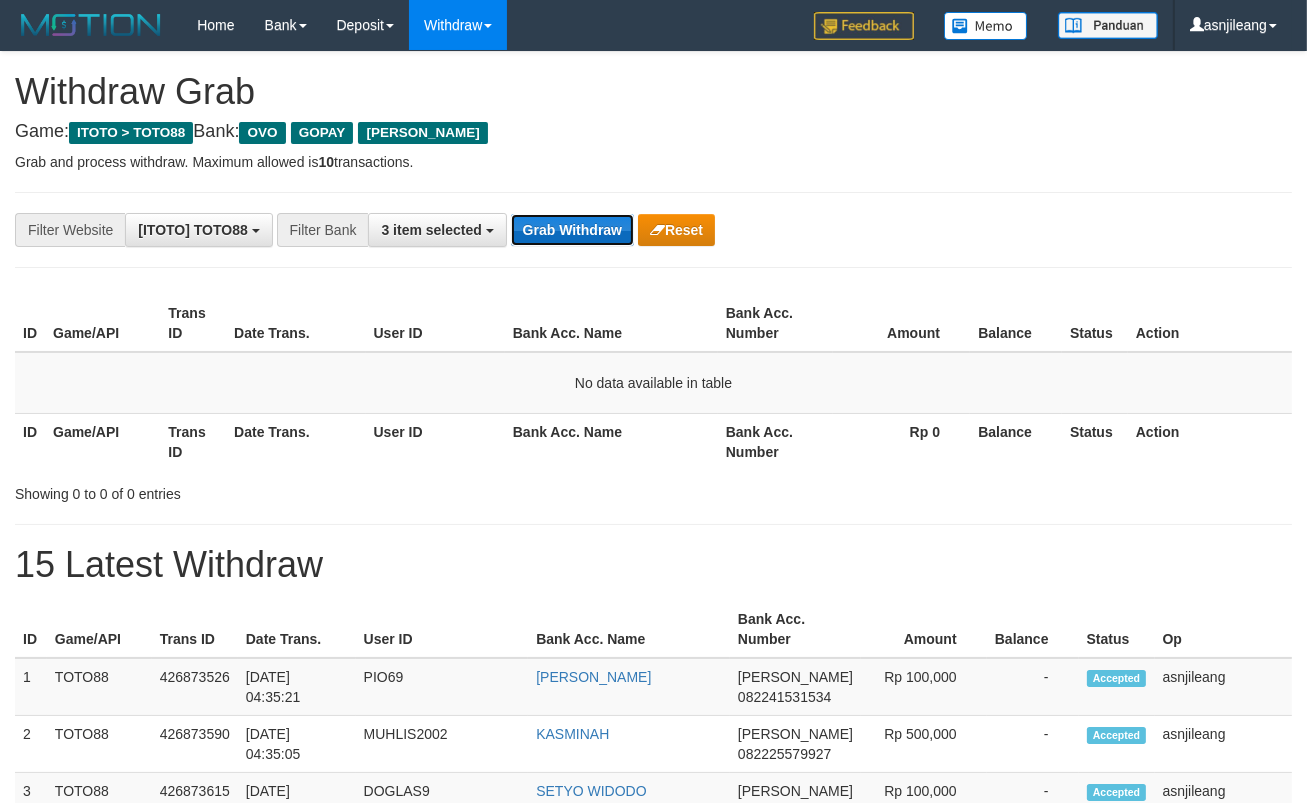 click on "Grab Withdraw" at bounding box center (572, 230) 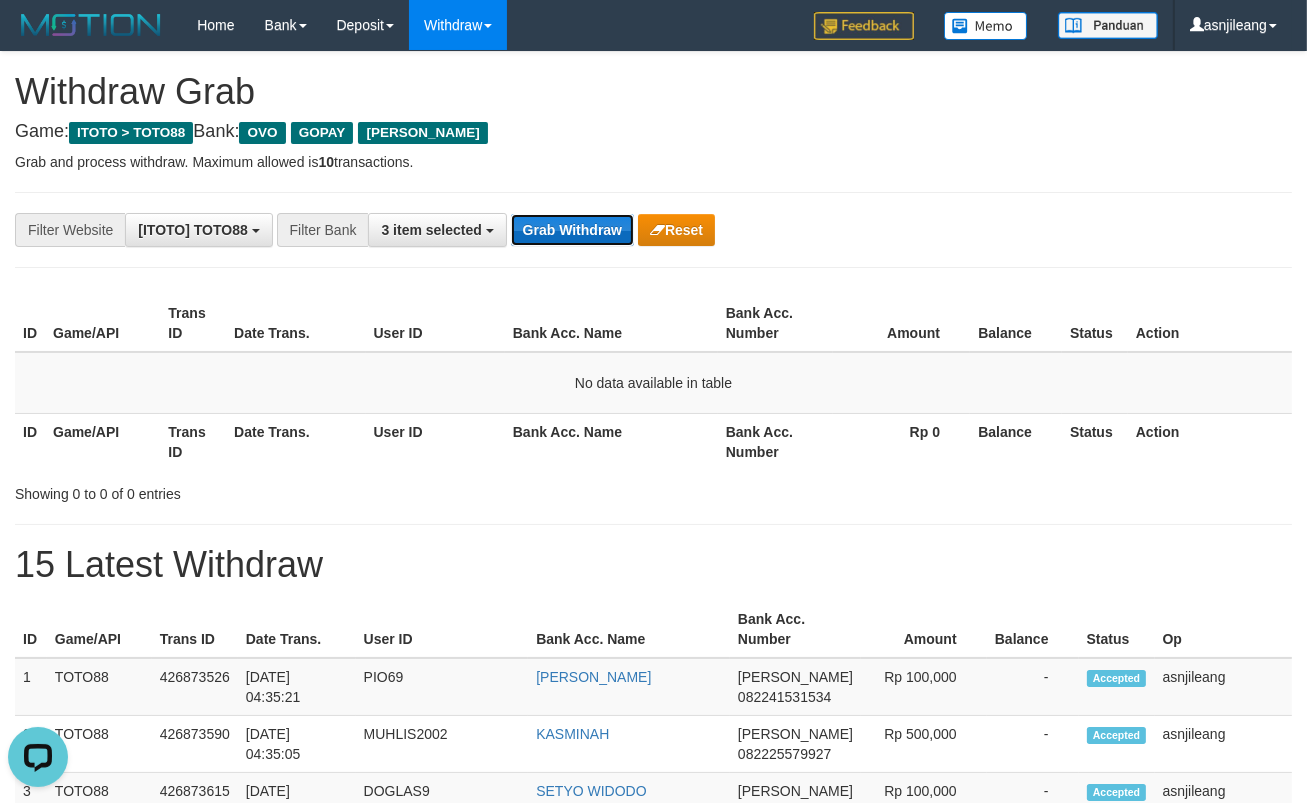 scroll, scrollTop: 0, scrollLeft: 0, axis: both 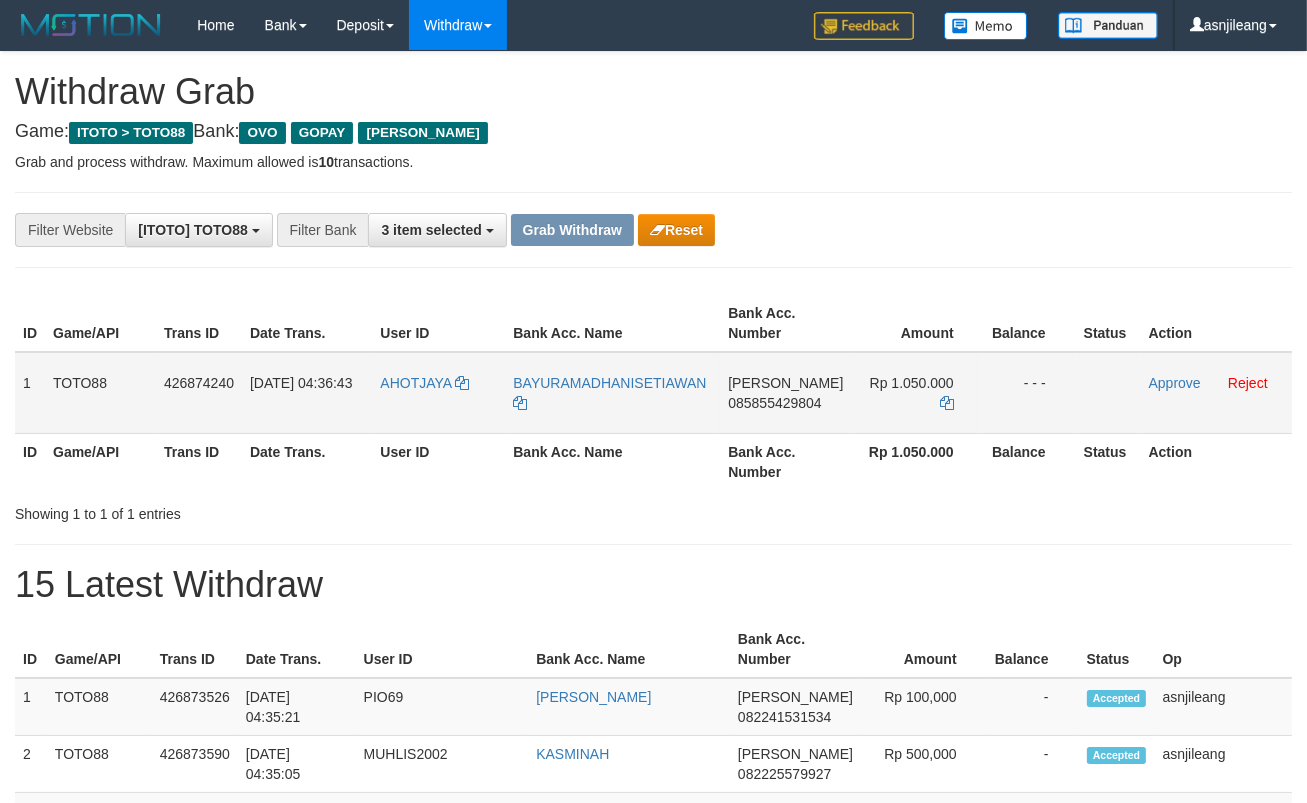 click on "DANA
085855429804" at bounding box center [785, 393] 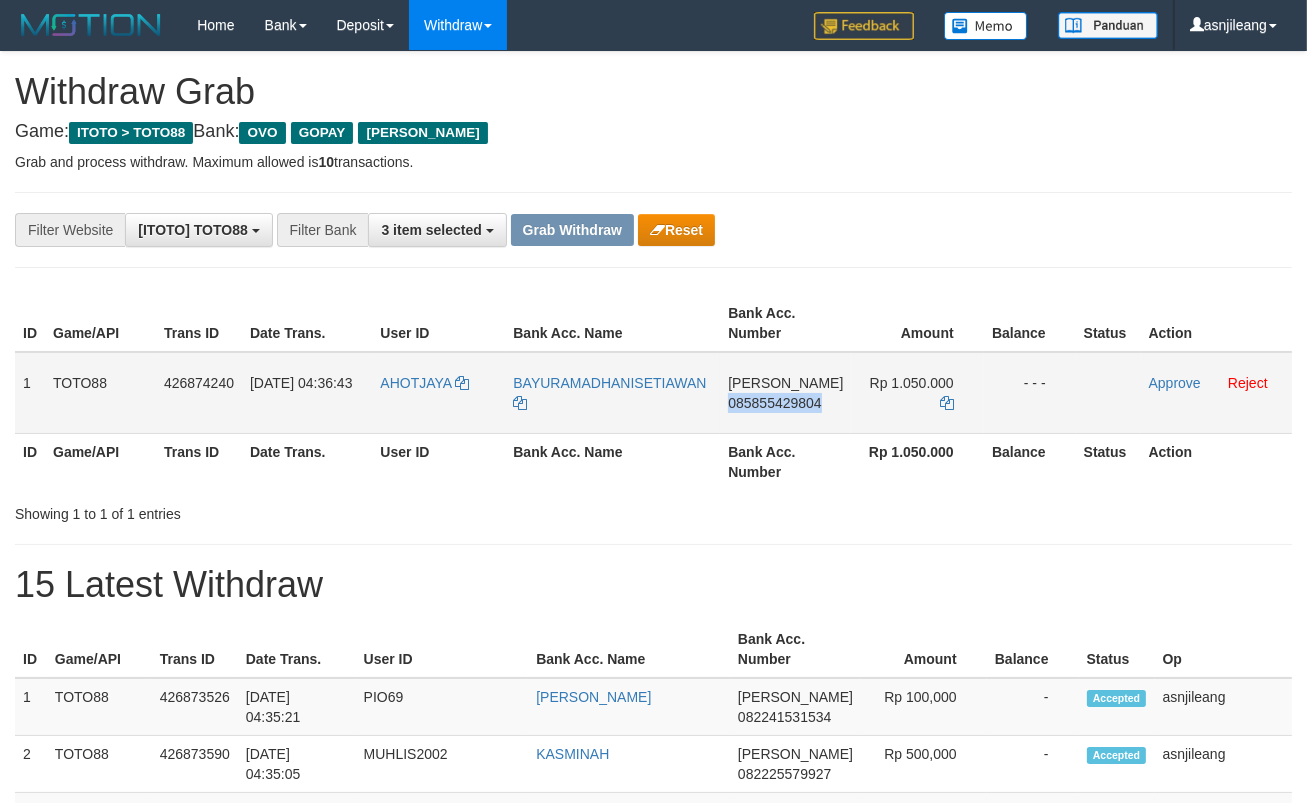 click on "DANA
085855429804" at bounding box center (785, 393) 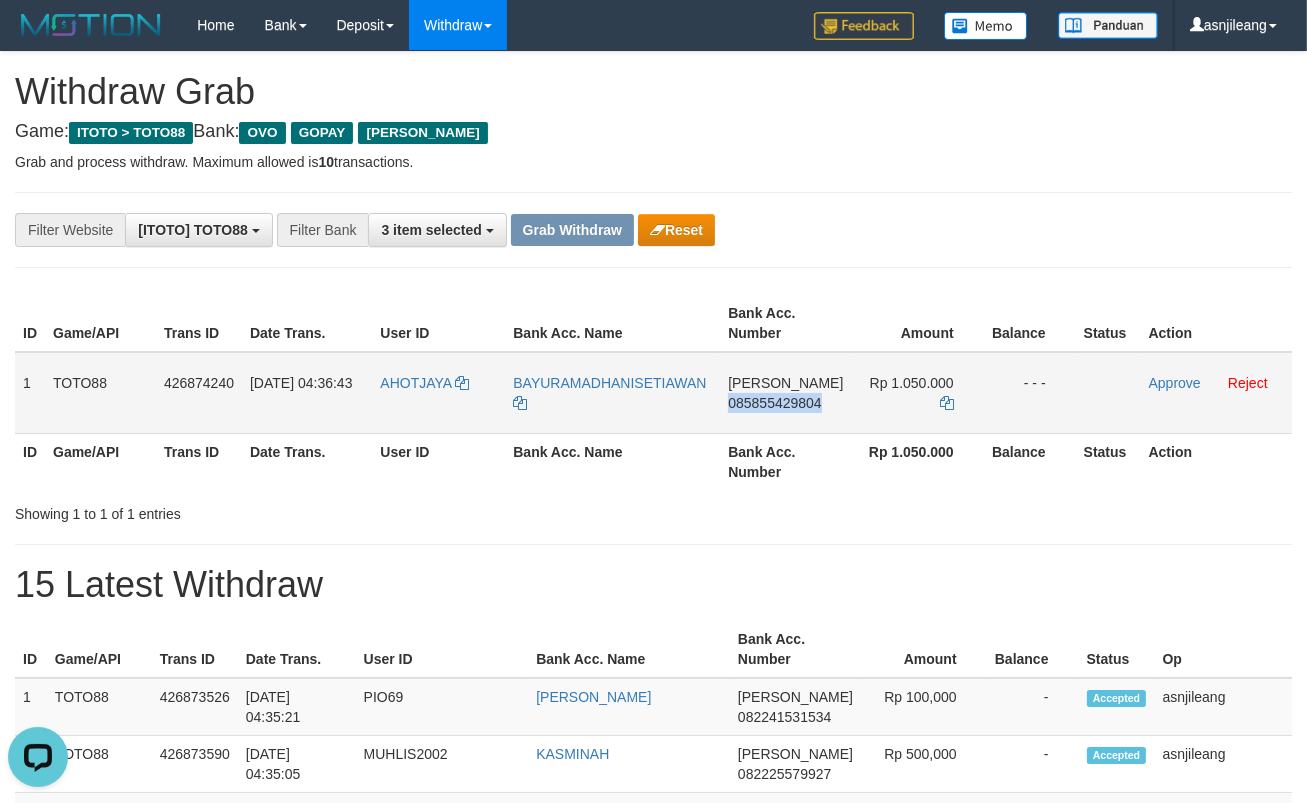 scroll, scrollTop: 0, scrollLeft: 0, axis: both 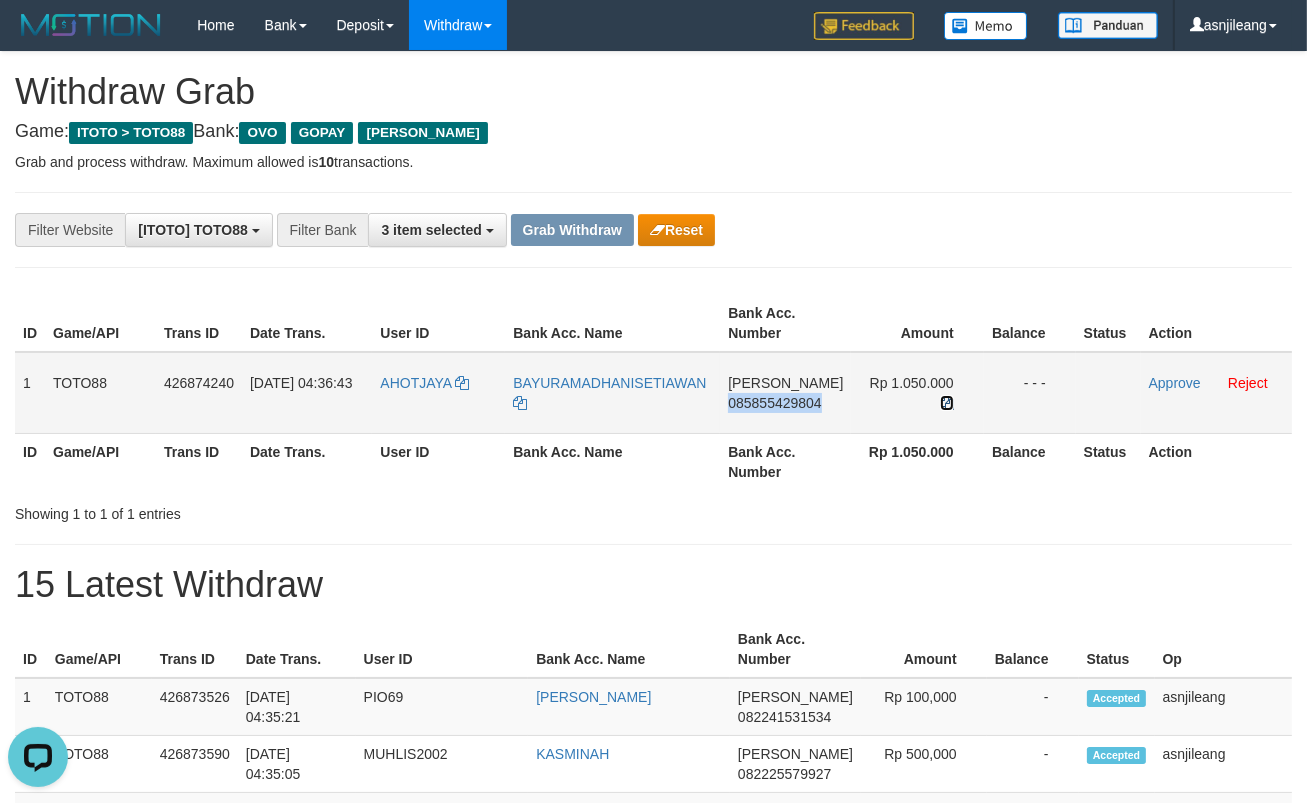 click at bounding box center [947, 403] 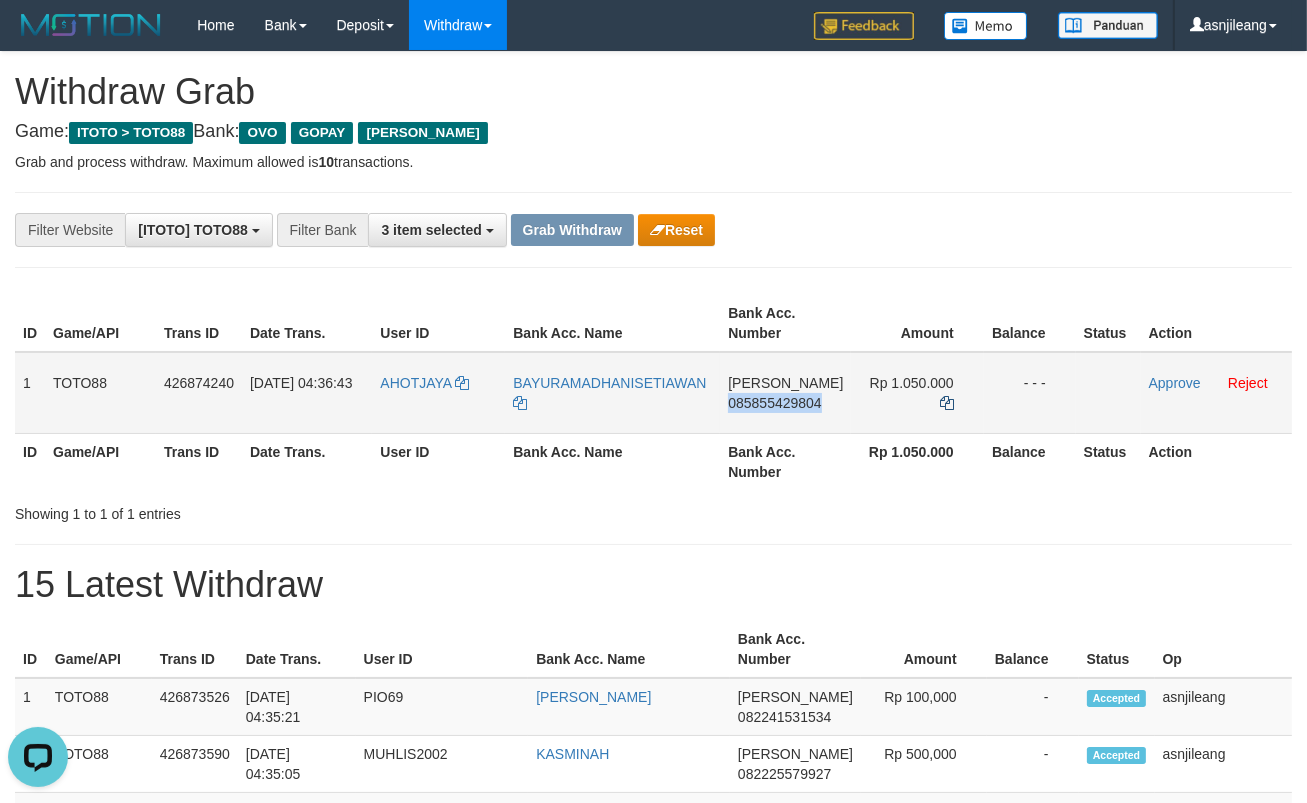 copy on "085855429804" 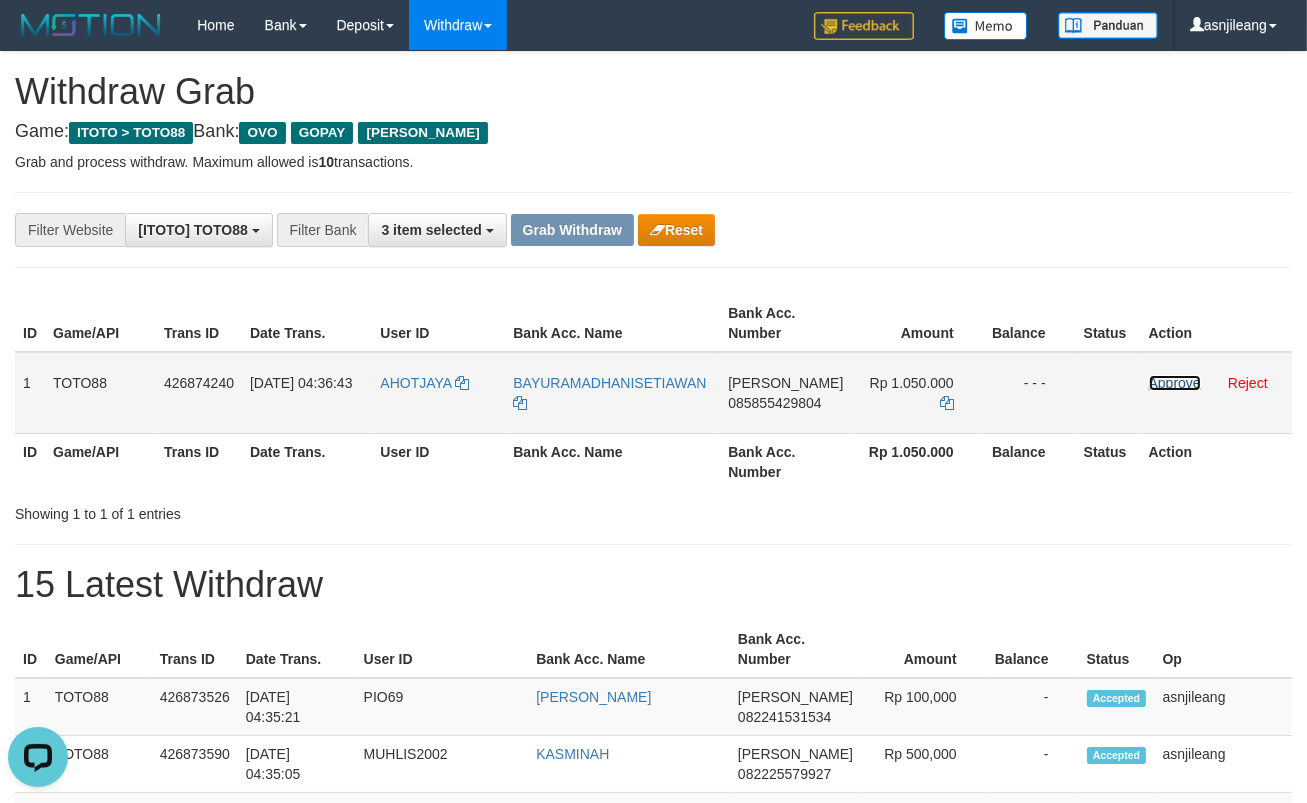 click on "Approve" at bounding box center [1175, 383] 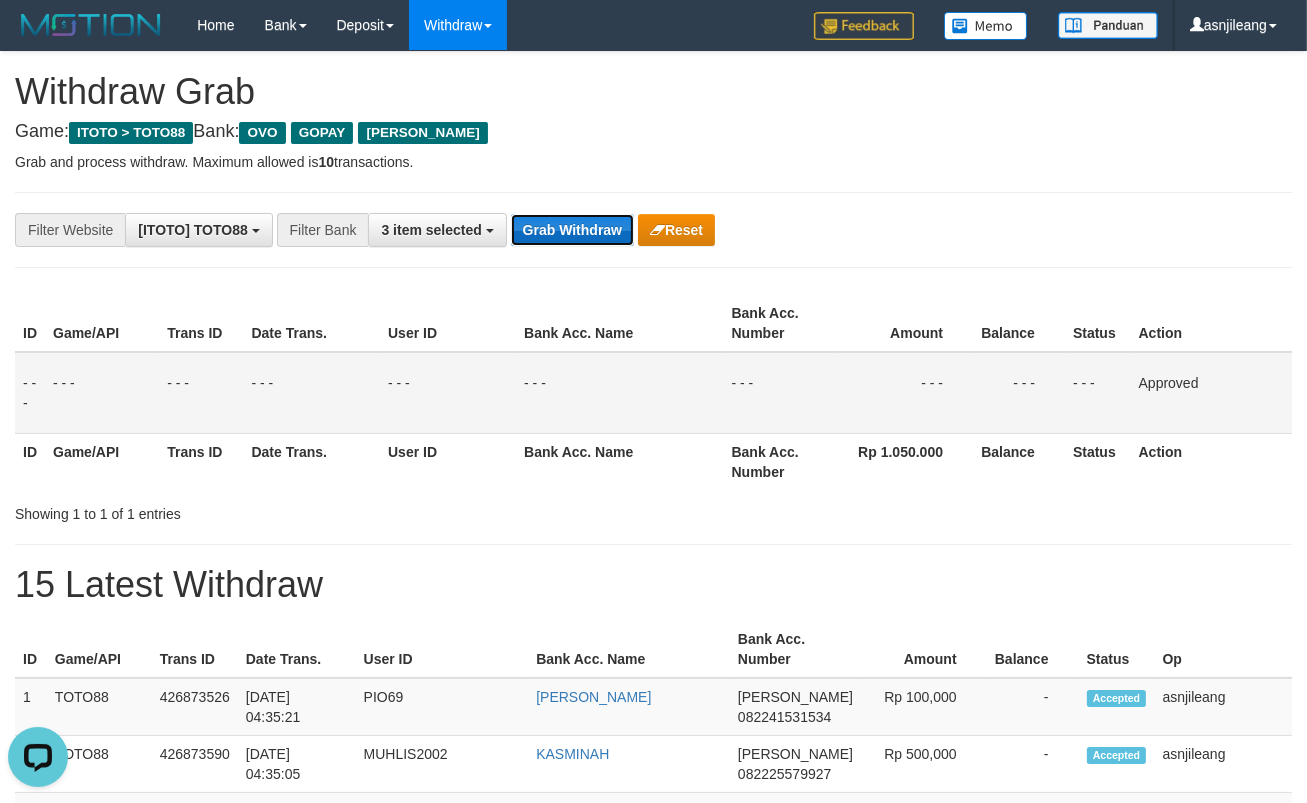 click on "Grab Withdraw" at bounding box center [572, 230] 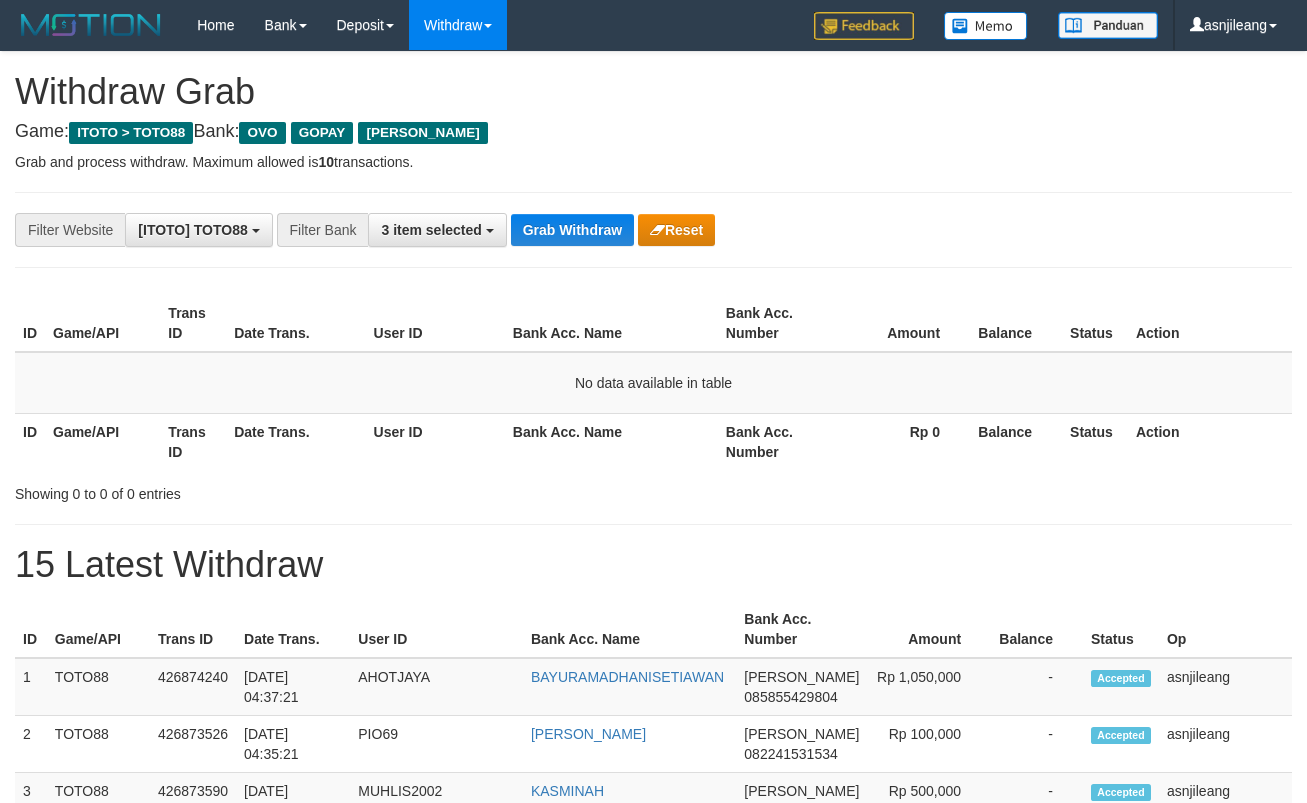 scroll, scrollTop: 0, scrollLeft: 0, axis: both 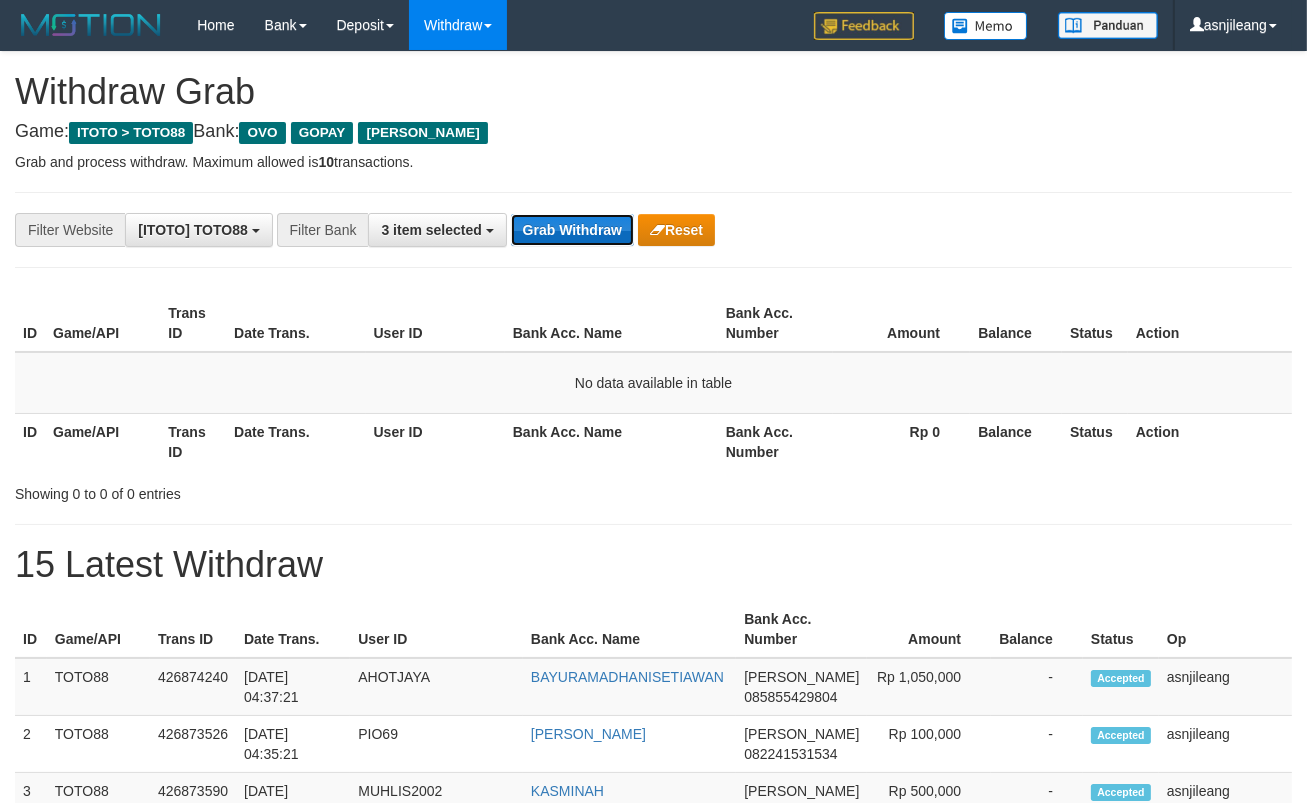 click on "Grab Withdraw" at bounding box center [572, 230] 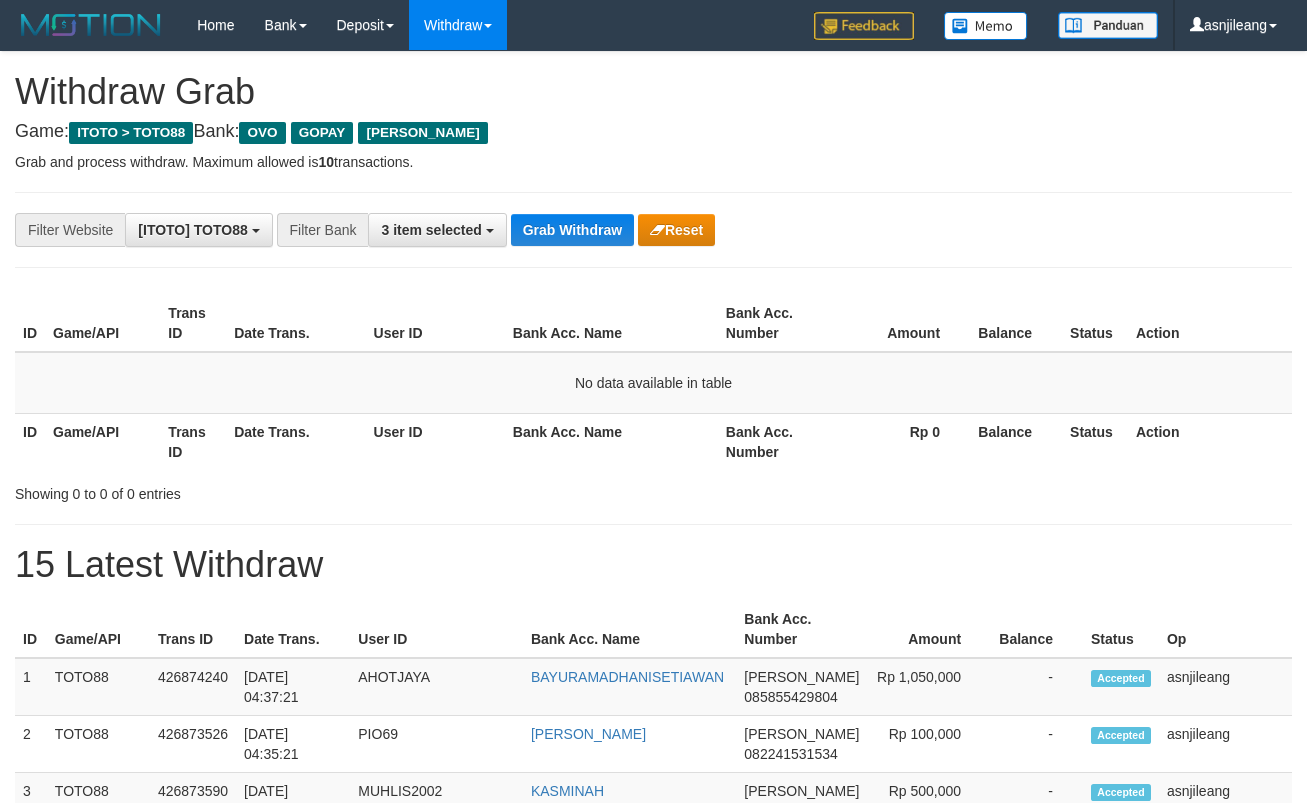 click on "Grab Withdraw" at bounding box center [572, 230] 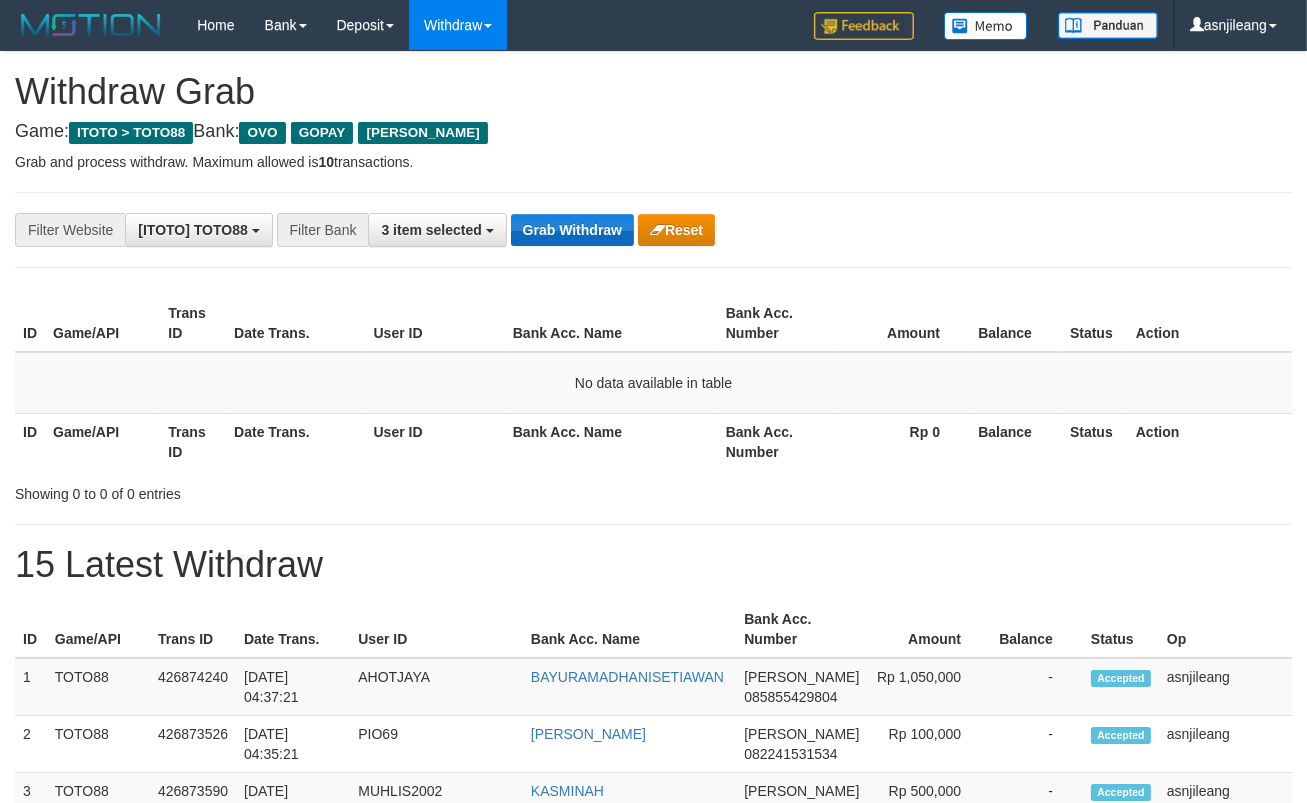 scroll, scrollTop: 17, scrollLeft: 0, axis: vertical 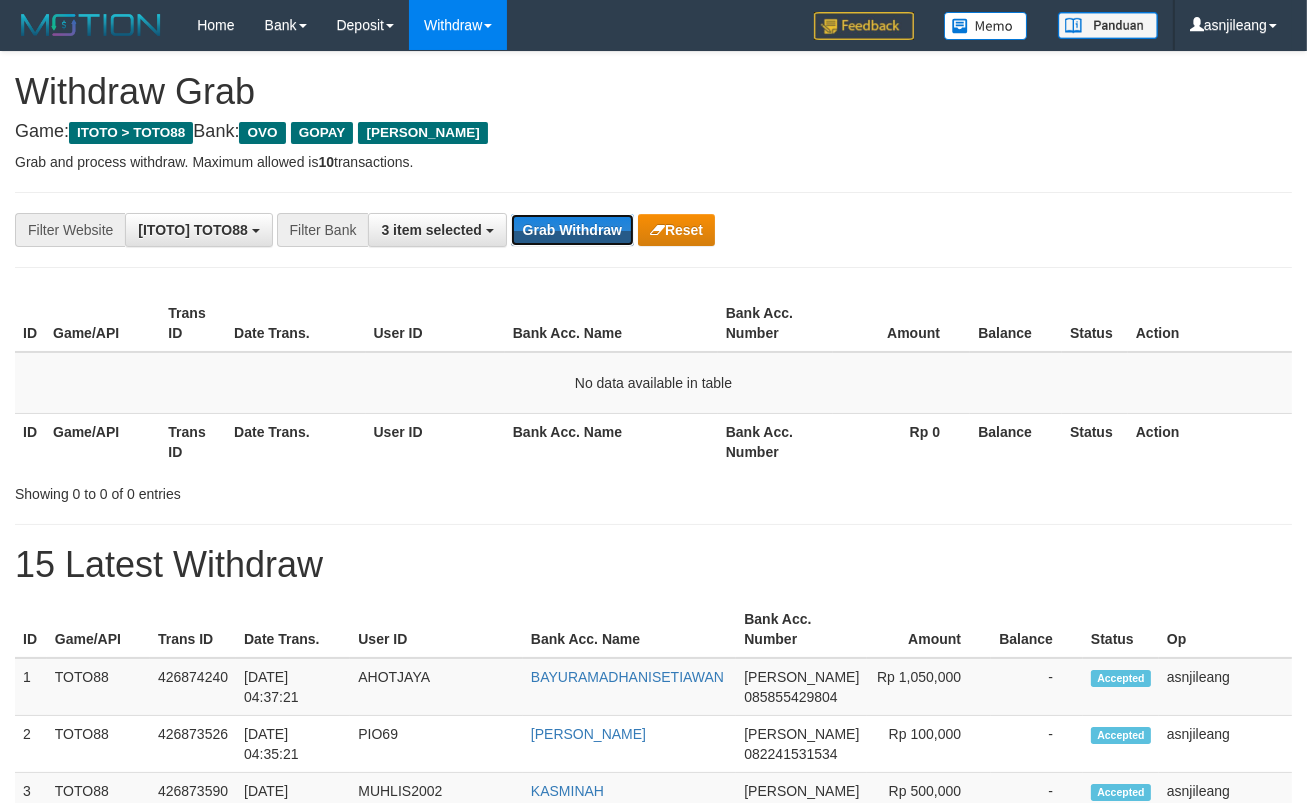 click on "Grab Withdraw" at bounding box center (572, 230) 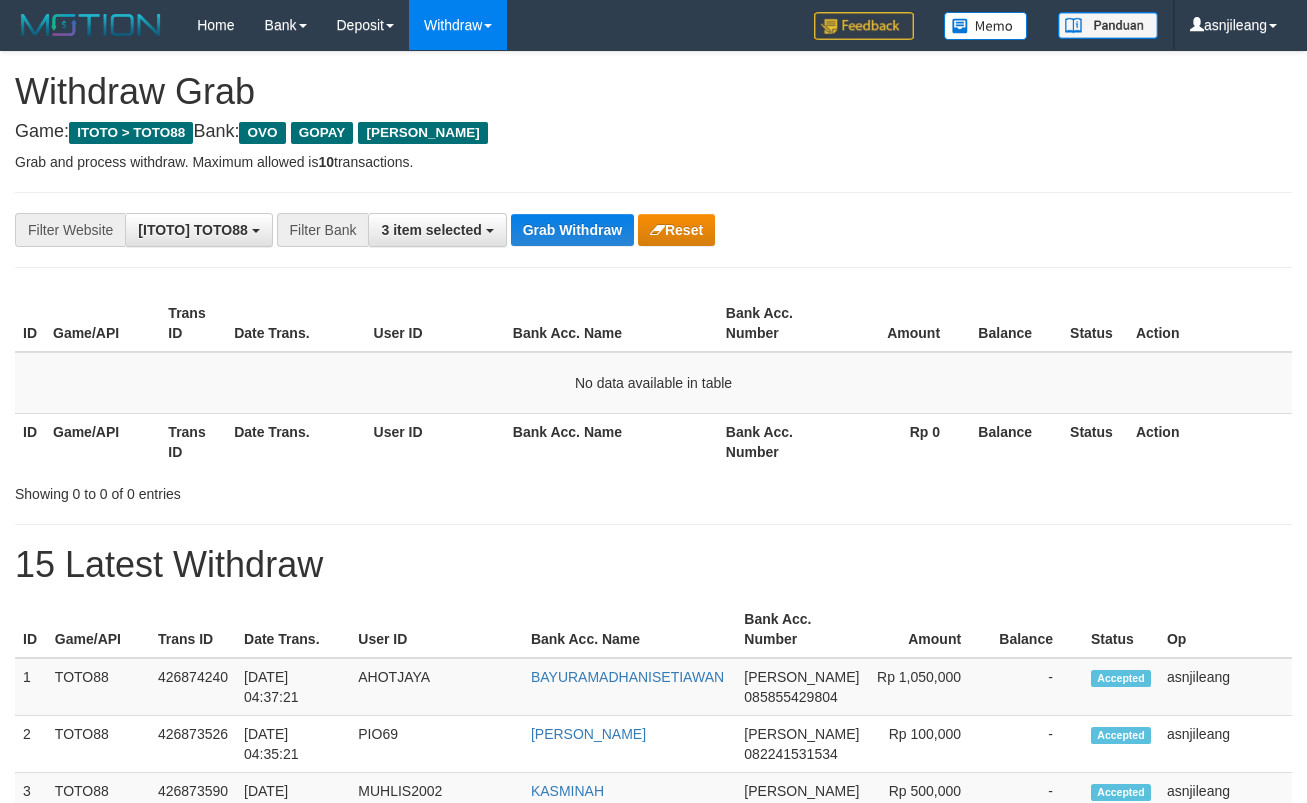 scroll, scrollTop: 0, scrollLeft: 0, axis: both 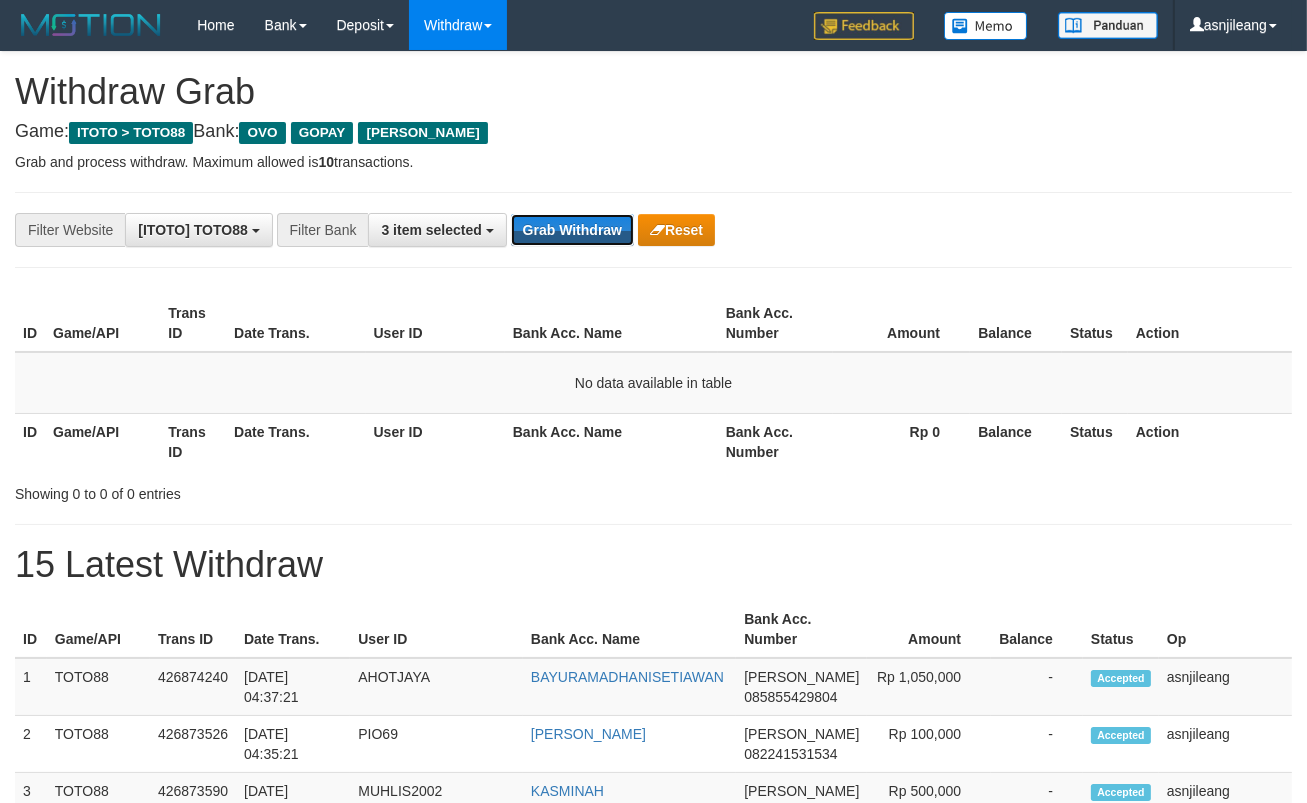 click on "Grab Withdraw" at bounding box center (572, 230) 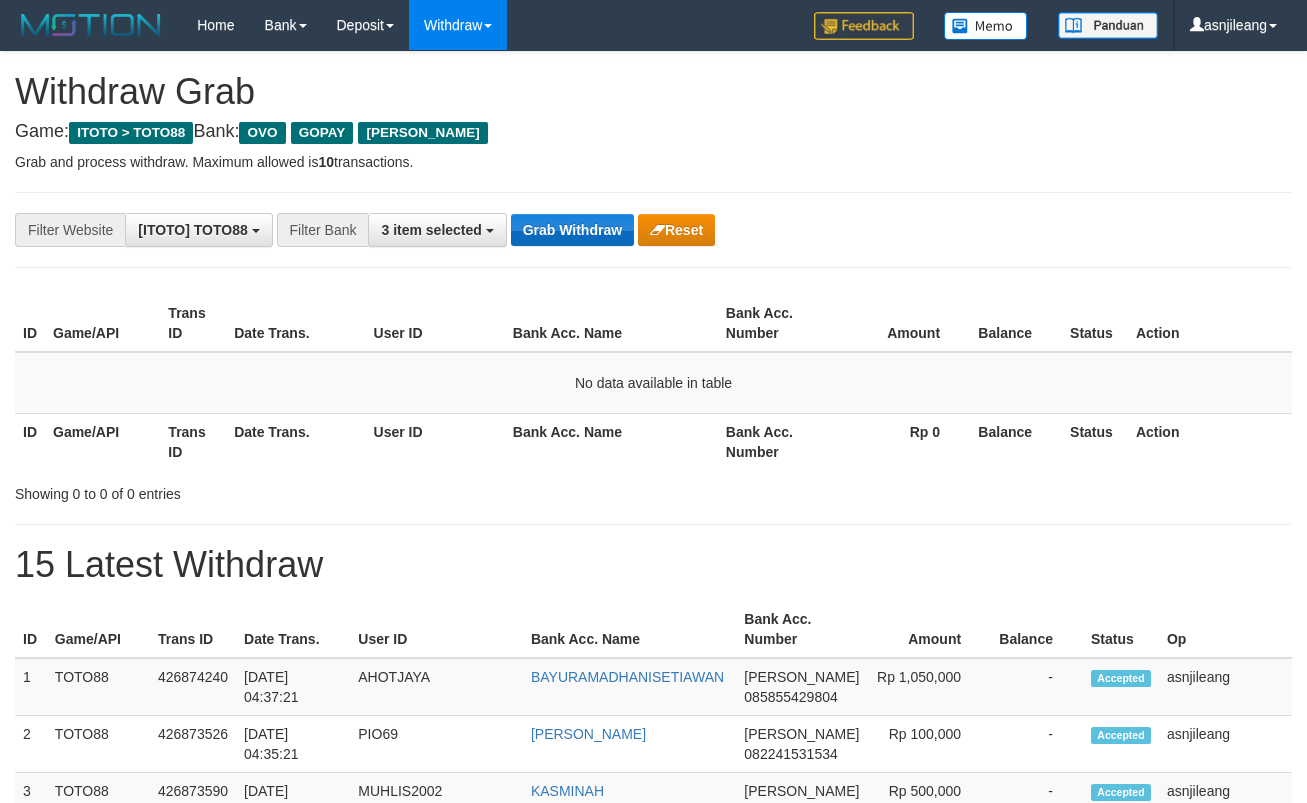 scroll, scrollTop: 0, scrollLeft: 0, axis: both 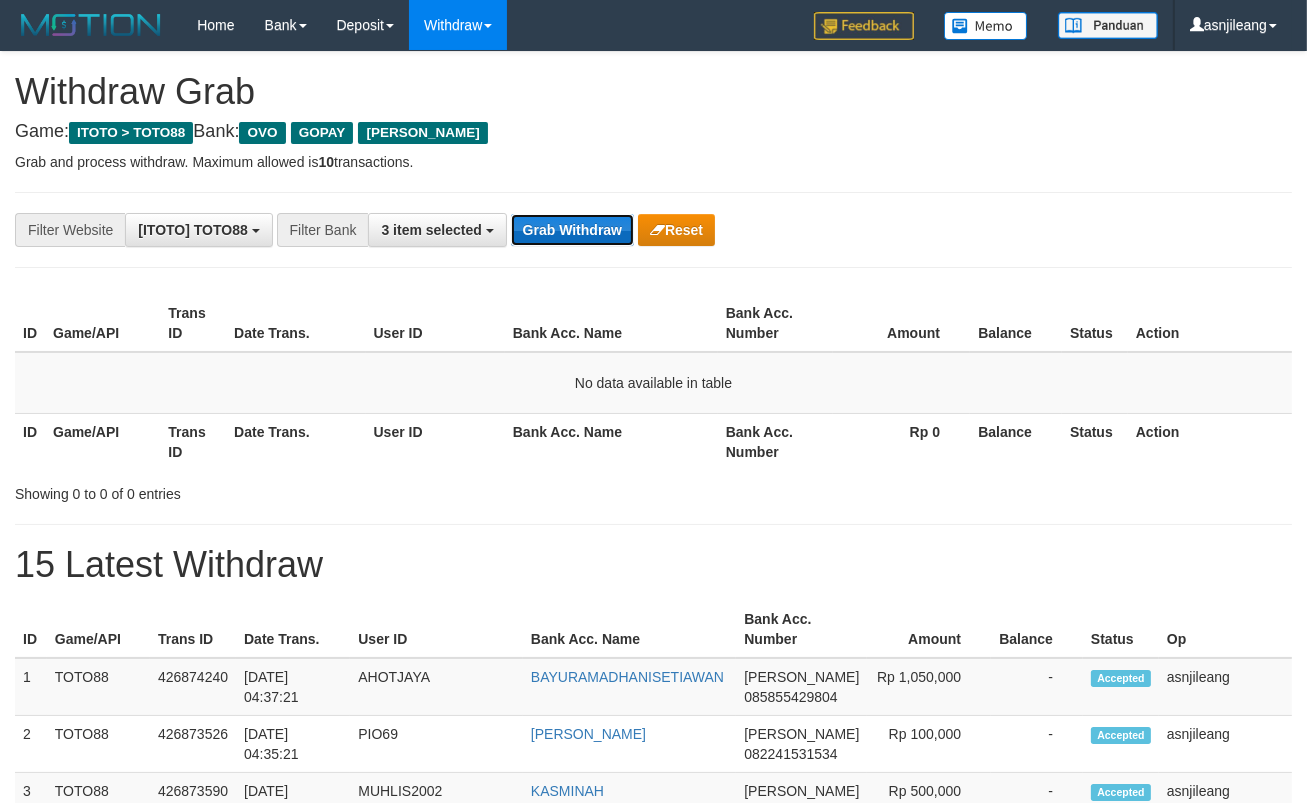 click on "Grab Withdraw" at bounding box center [572, 230] 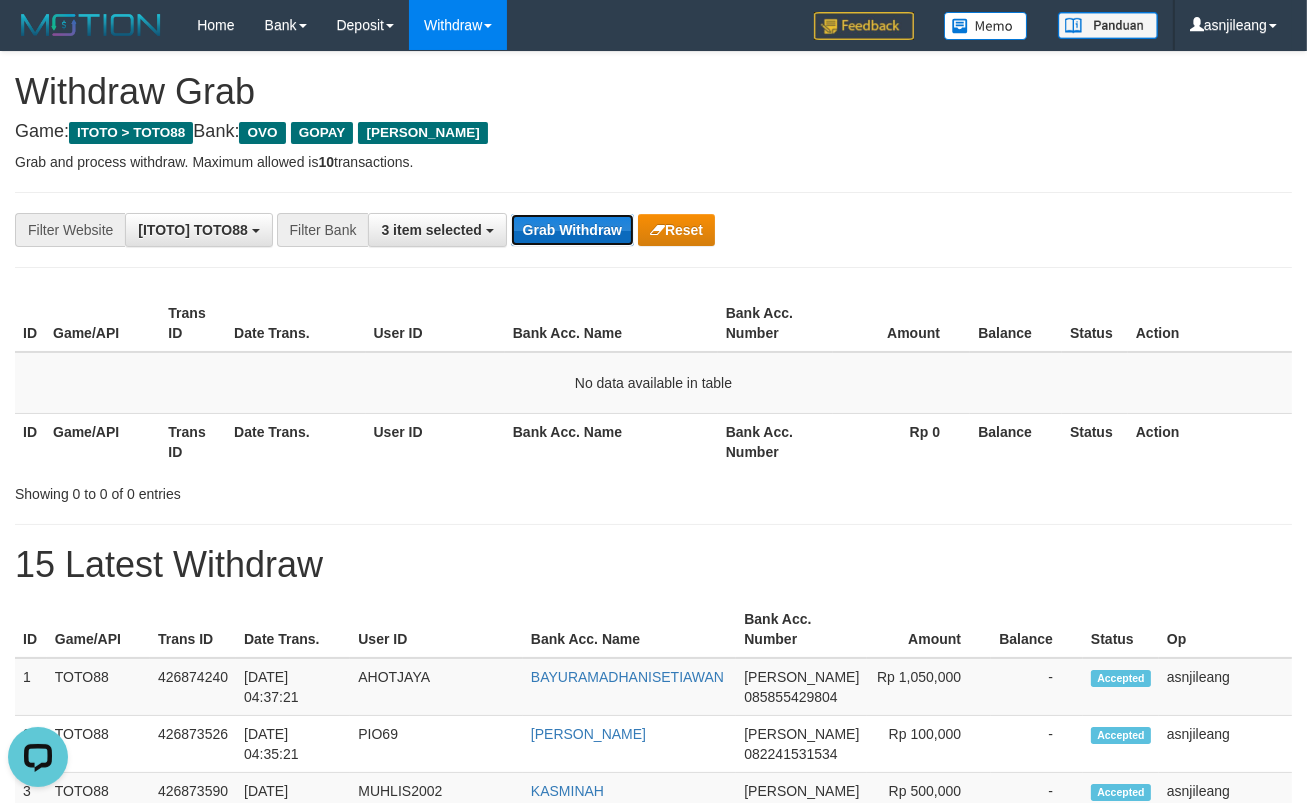 scroll, scrollTop: 0, scrollLeft: 0, axis: both 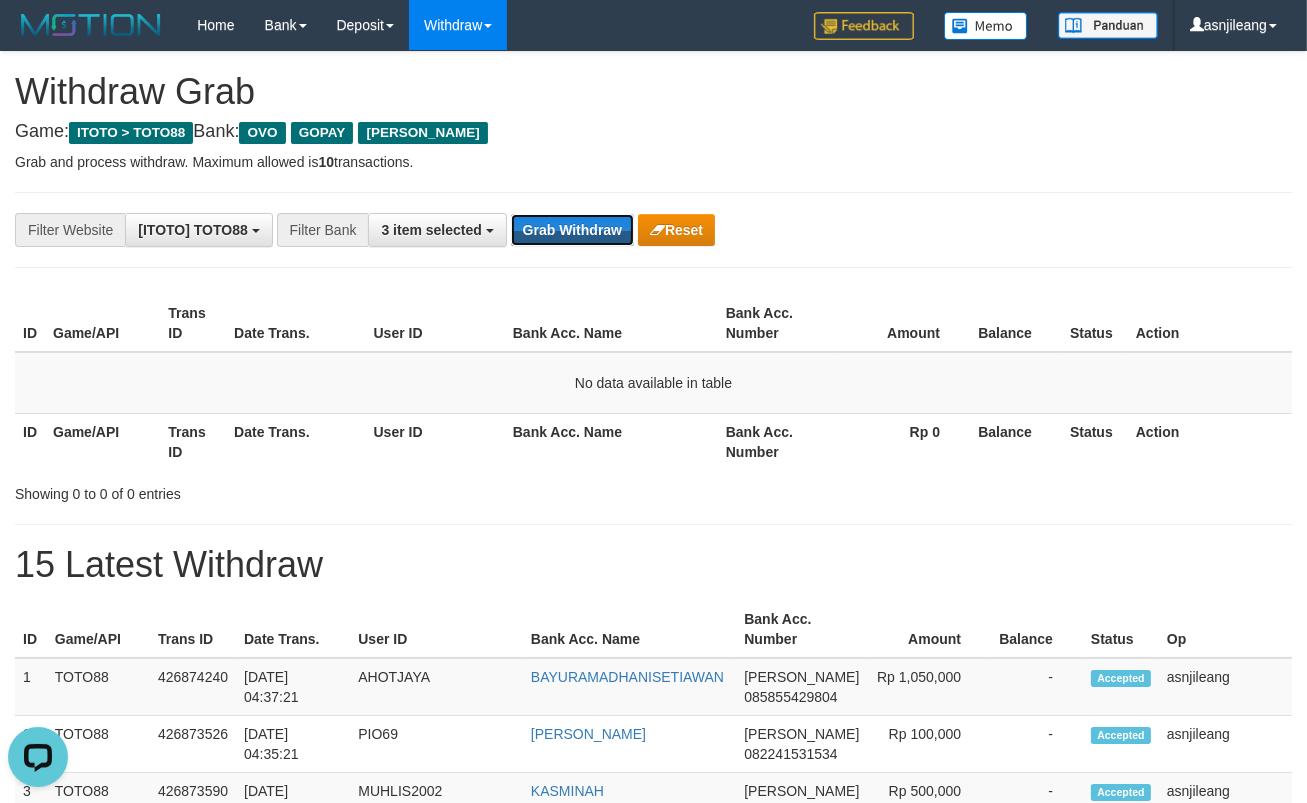 click on "Grab Withdraw" at bounding box center [572, 230] 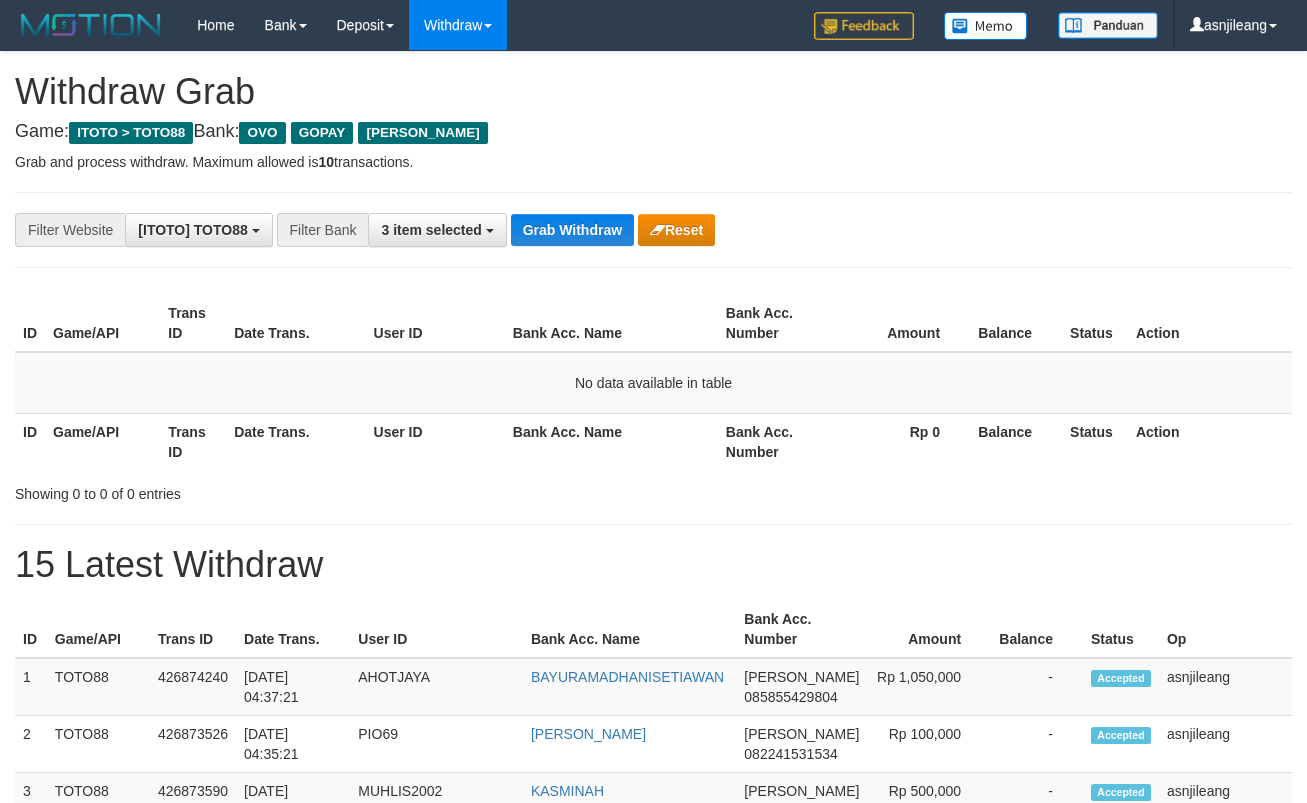 scroll, scrollTop: 0, scrollLeft: 0, axis: both 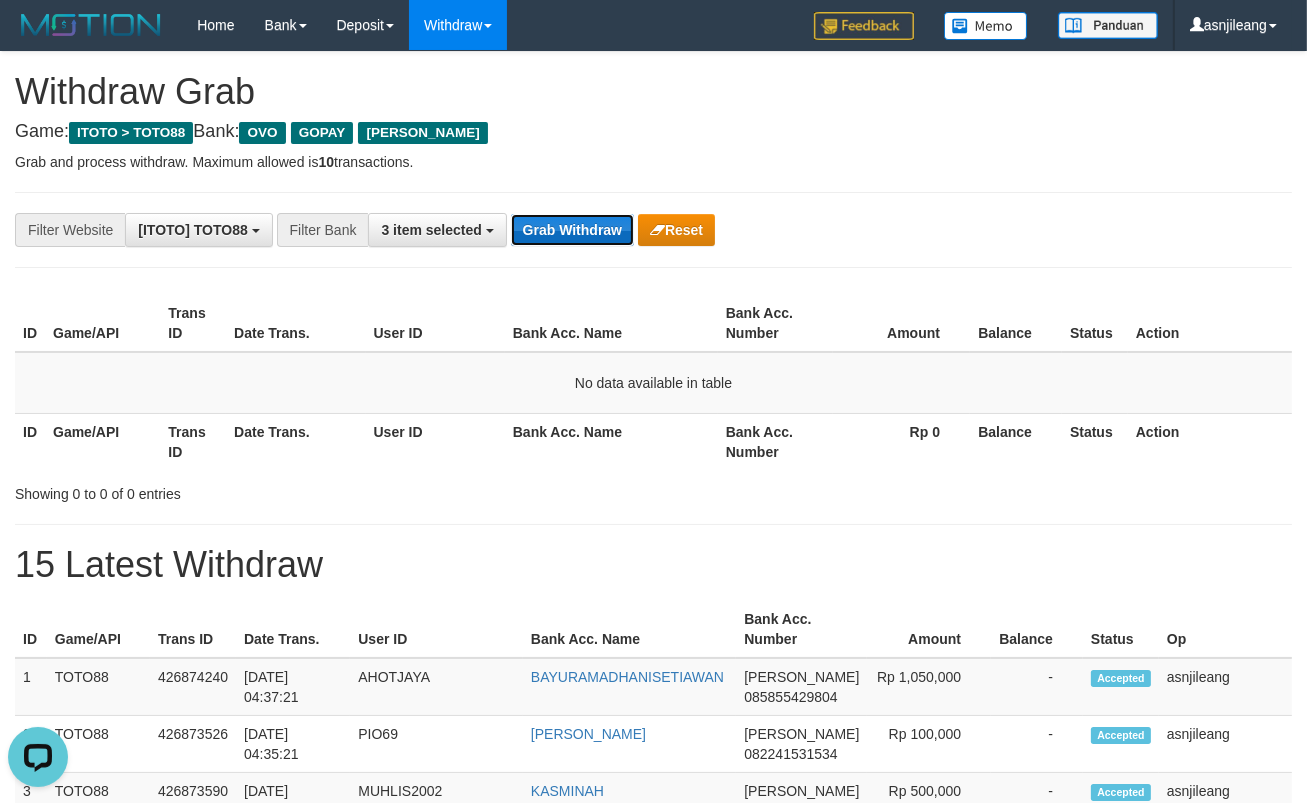 click on "Grab Withdraw" at bounding box center (572, 230) 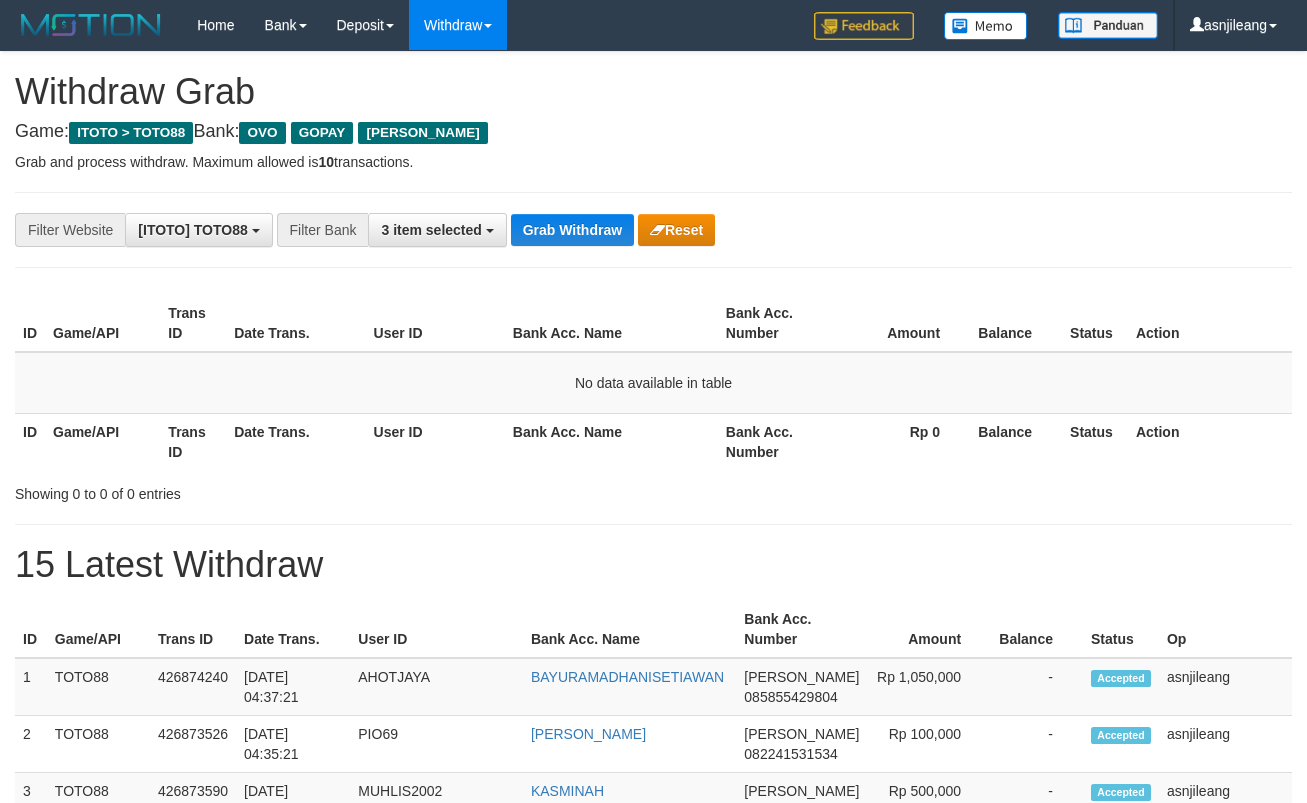 scroll, scrollTop: 0, scrollLeft: 0, axis: both 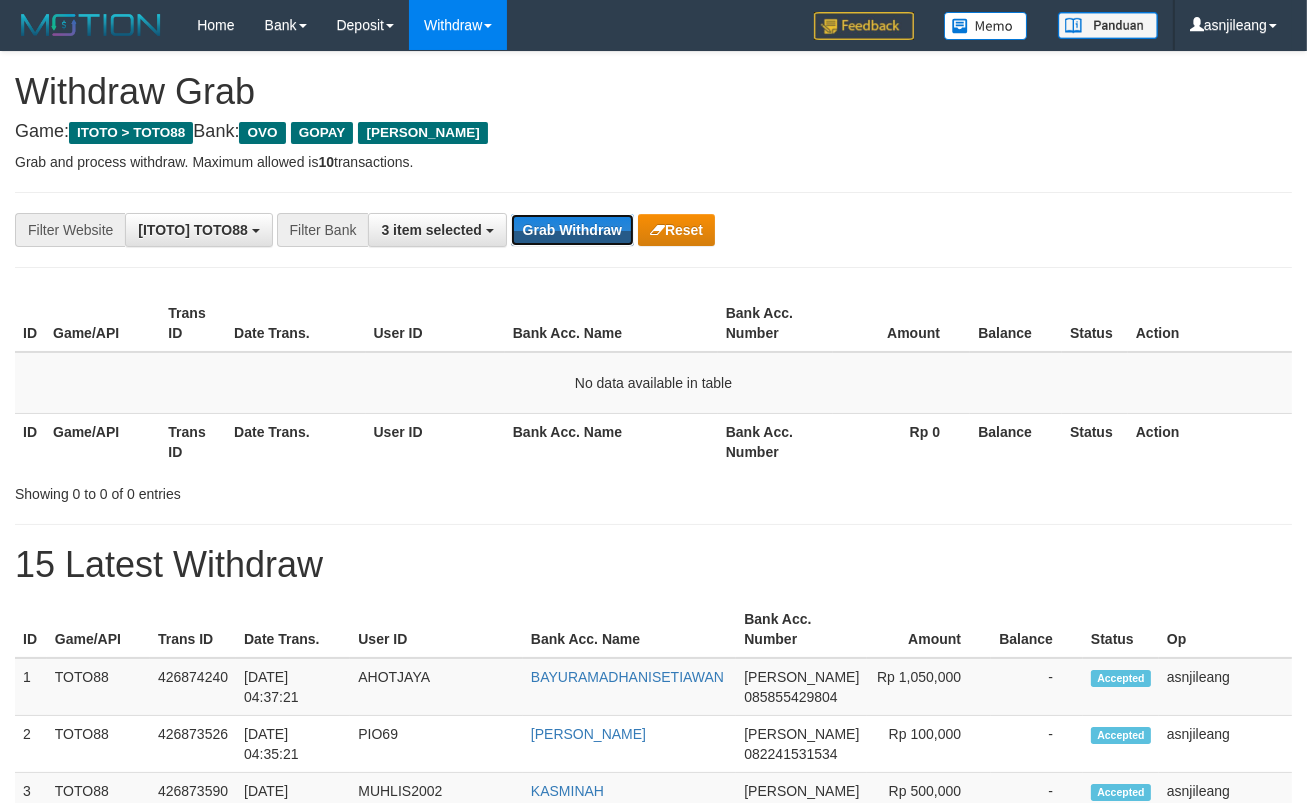 click on "Grab Withdraw" at bounding box center [572, 230] 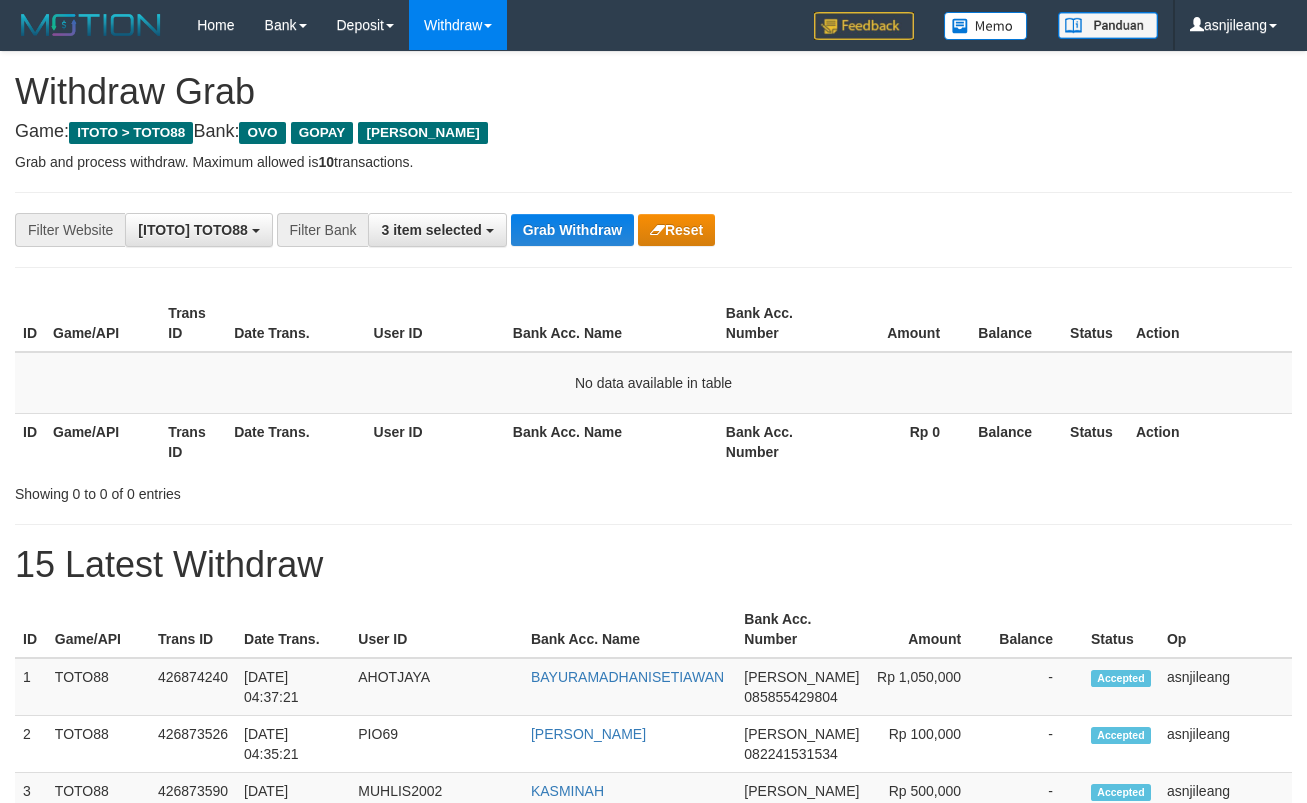scroll, scrollTop: 0, scrollLeft: 0, axis: both 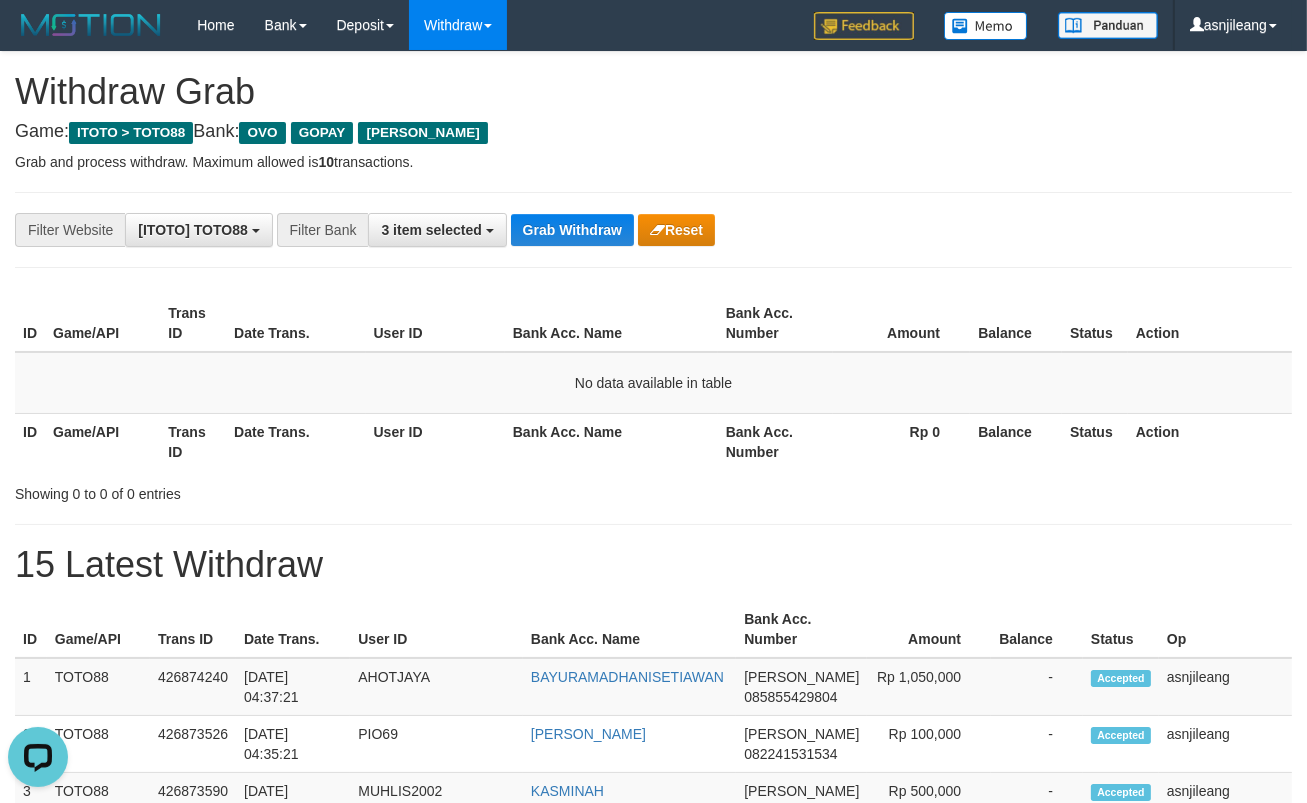 click on "**********" at bounding box center [544, 230] 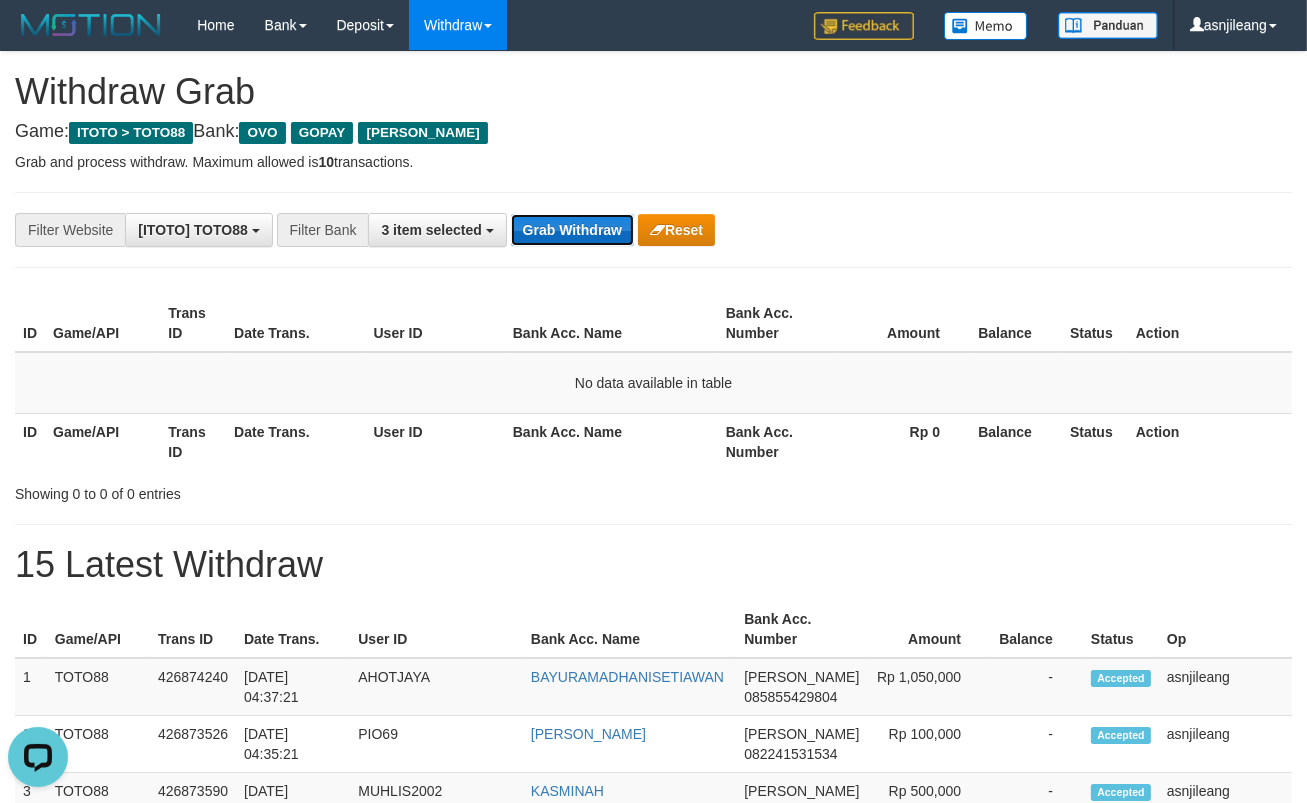 click on "Grab Withdraw" at bounding box center (572, 230) 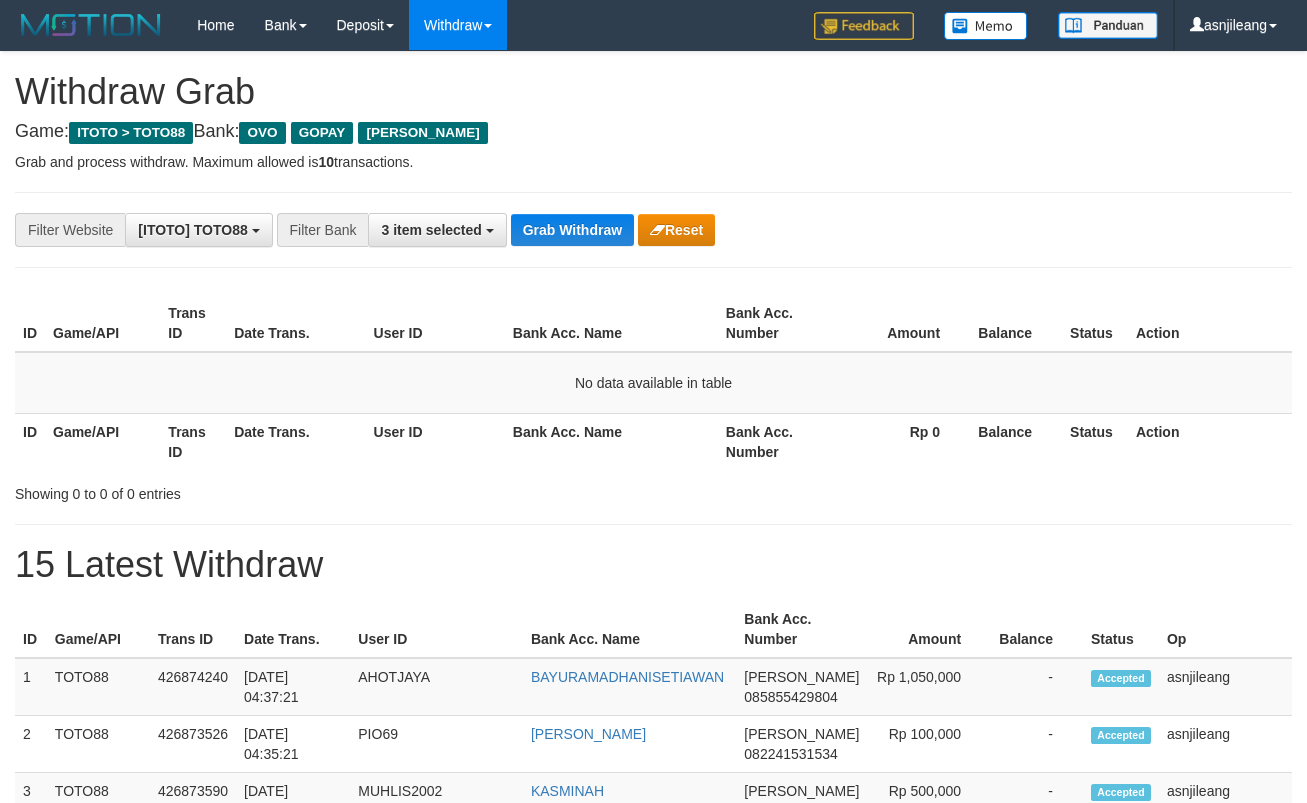 scroll, scrollTop: 0, scrollLeft: 0, axis: both 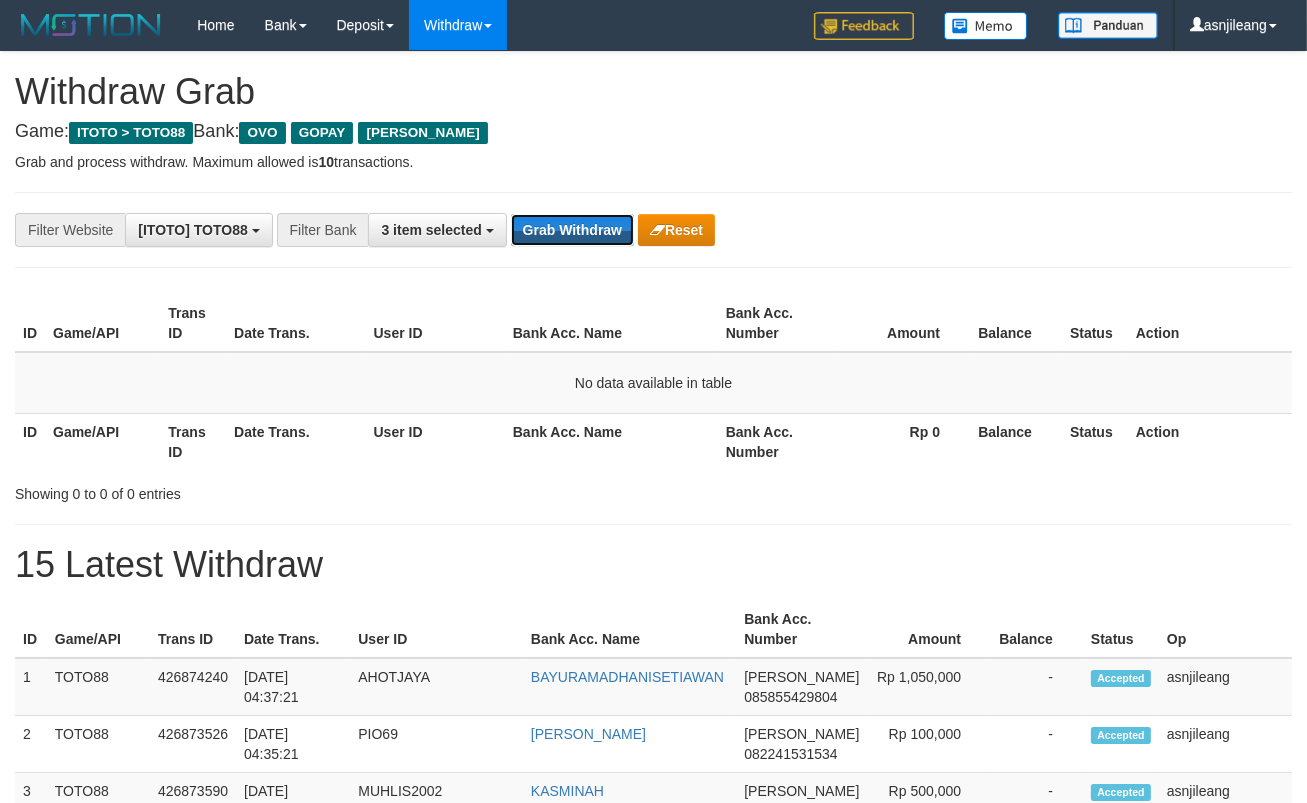 click on "Grab Withdraw" at bounding box center (572, 230) 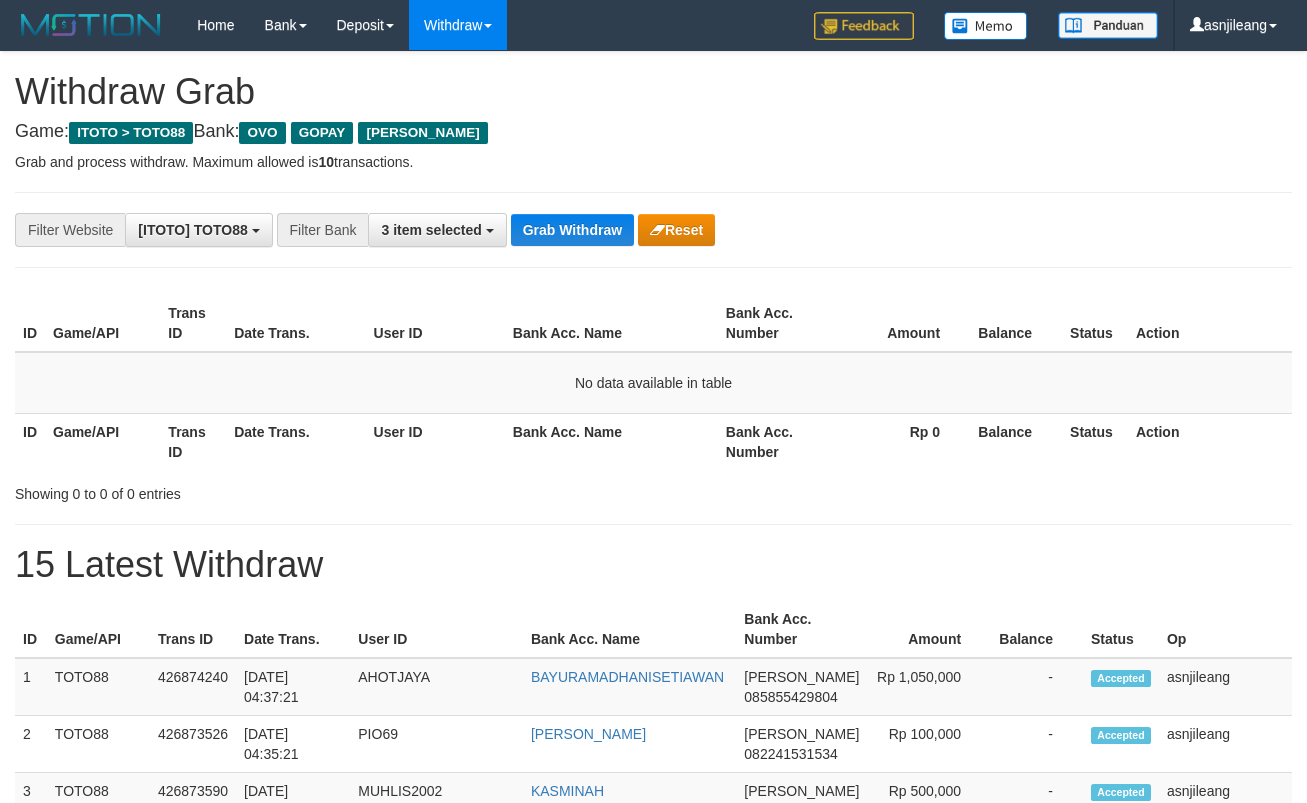 scroll, scrollTop: 0, scrollLeft: 0, axis: both 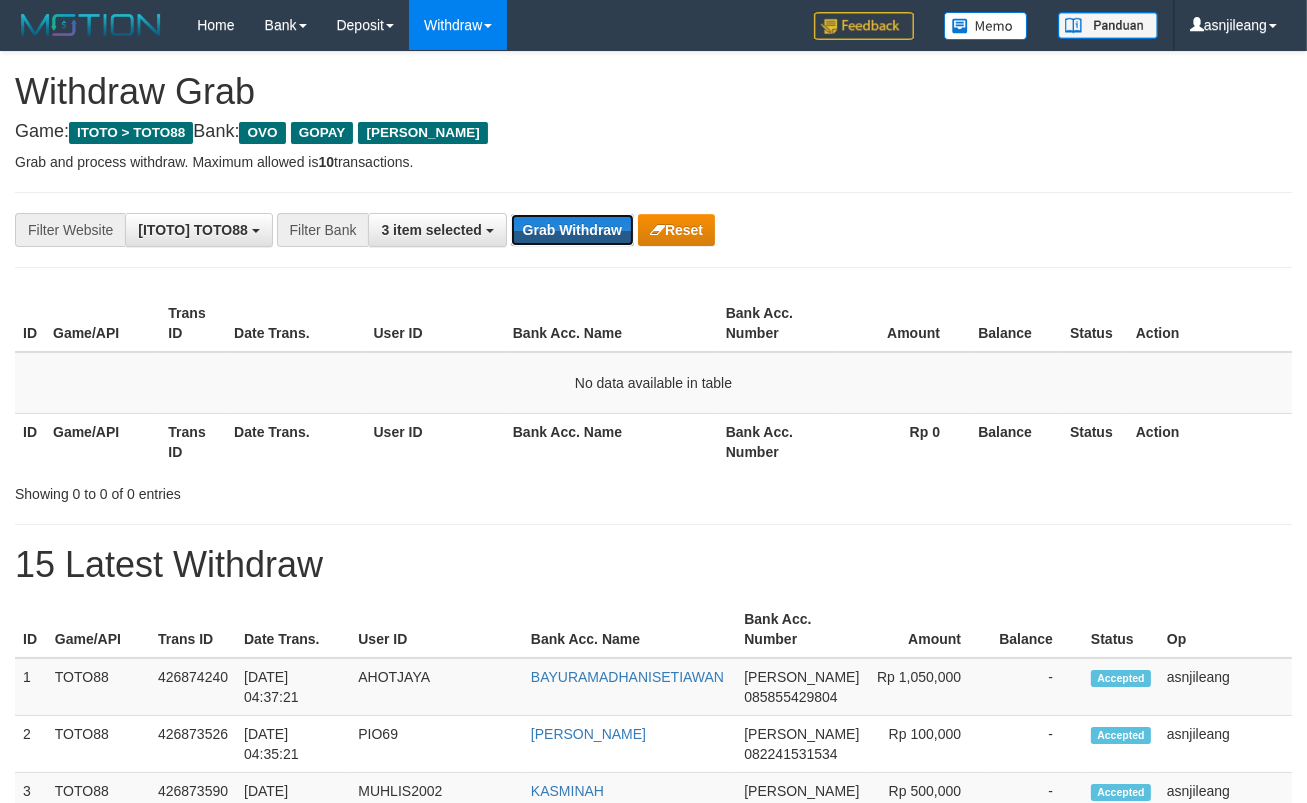 click on "Grab Withdraw" at bounding box center (572, 230) 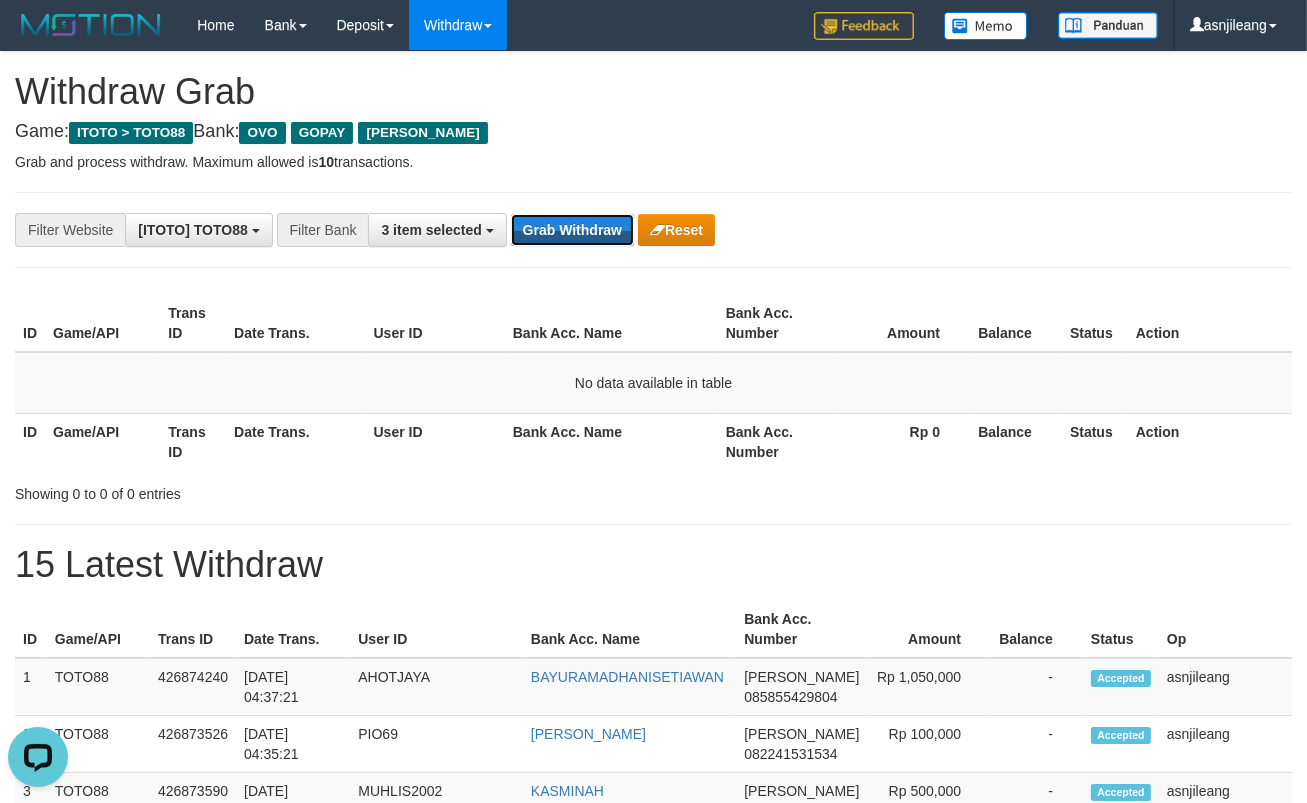 scroll, scrollTop: 0, scrollLeft: 0, axis: both 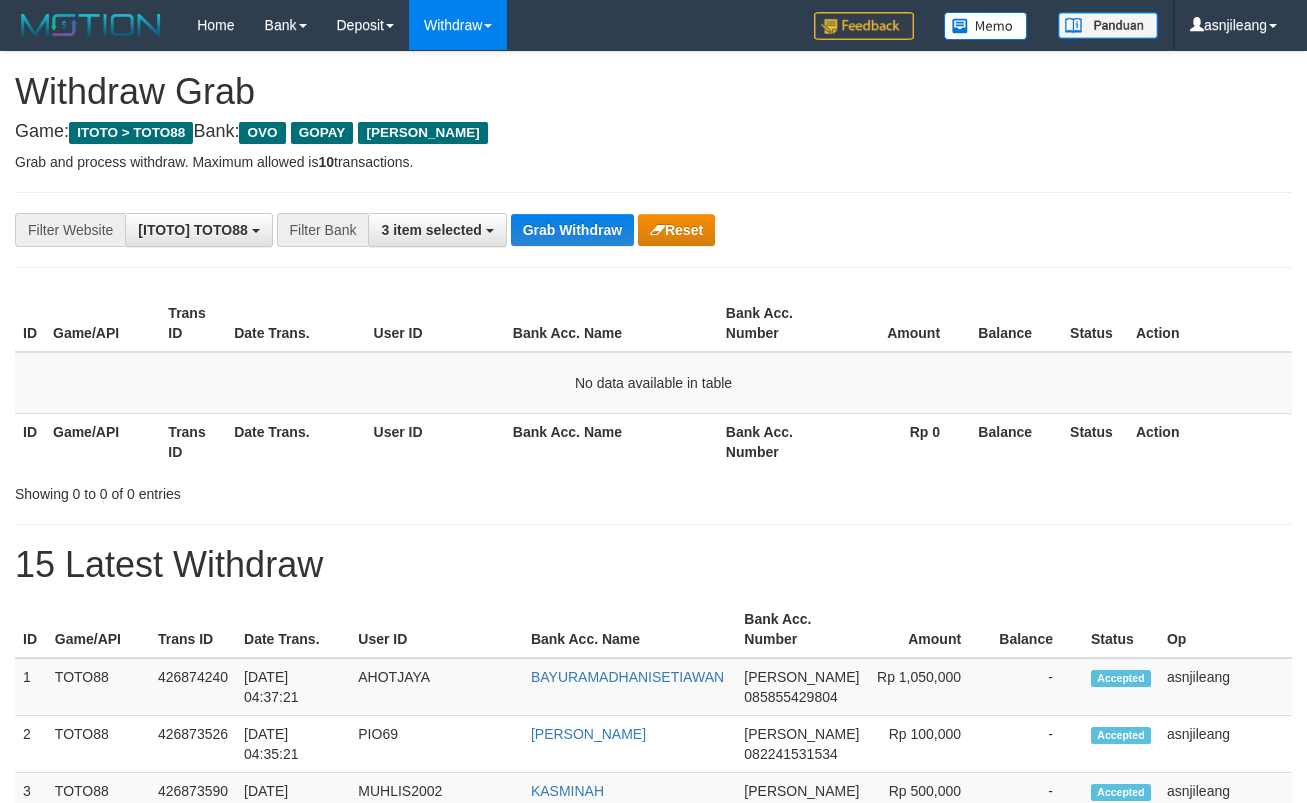 click on "Grab Withdraw" at bounding box center (572, 230) 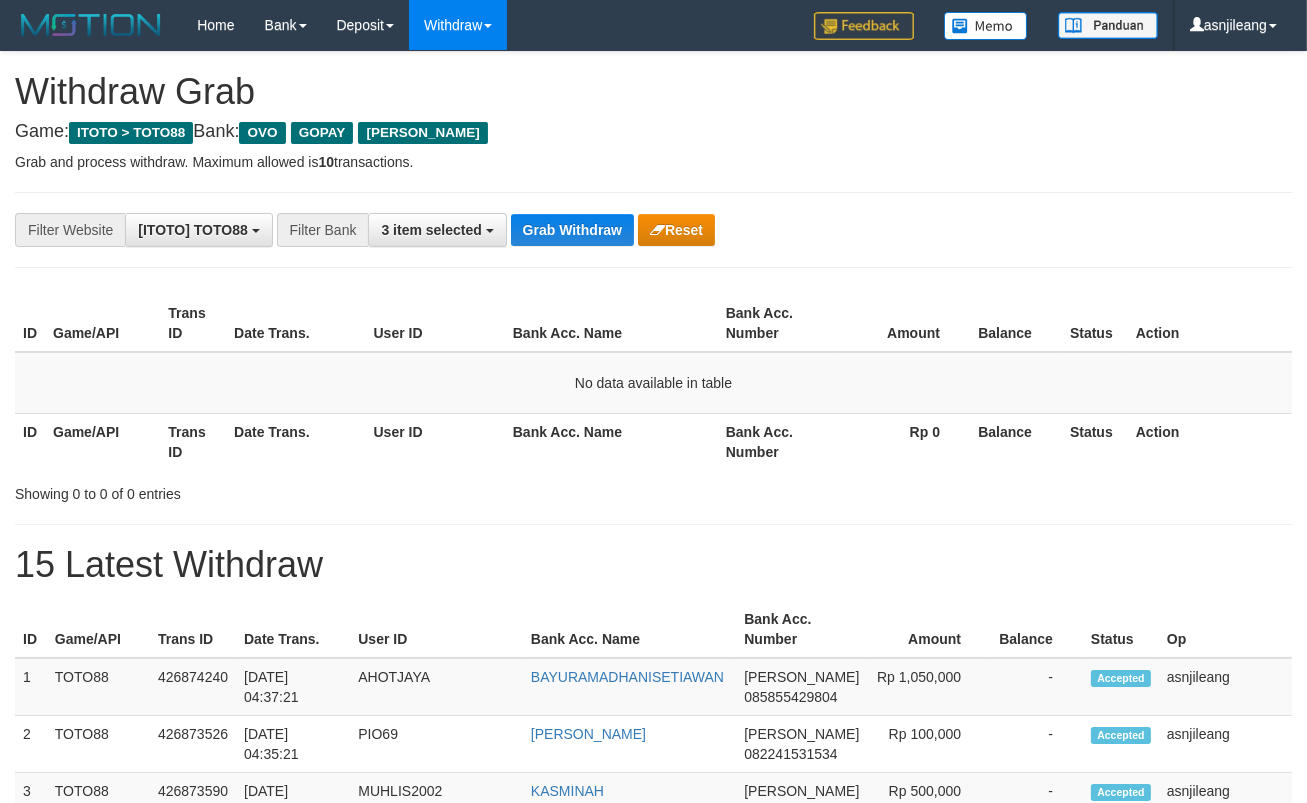 scroll, scrollTop: 17, scrollLeft: 0, axis: vertical 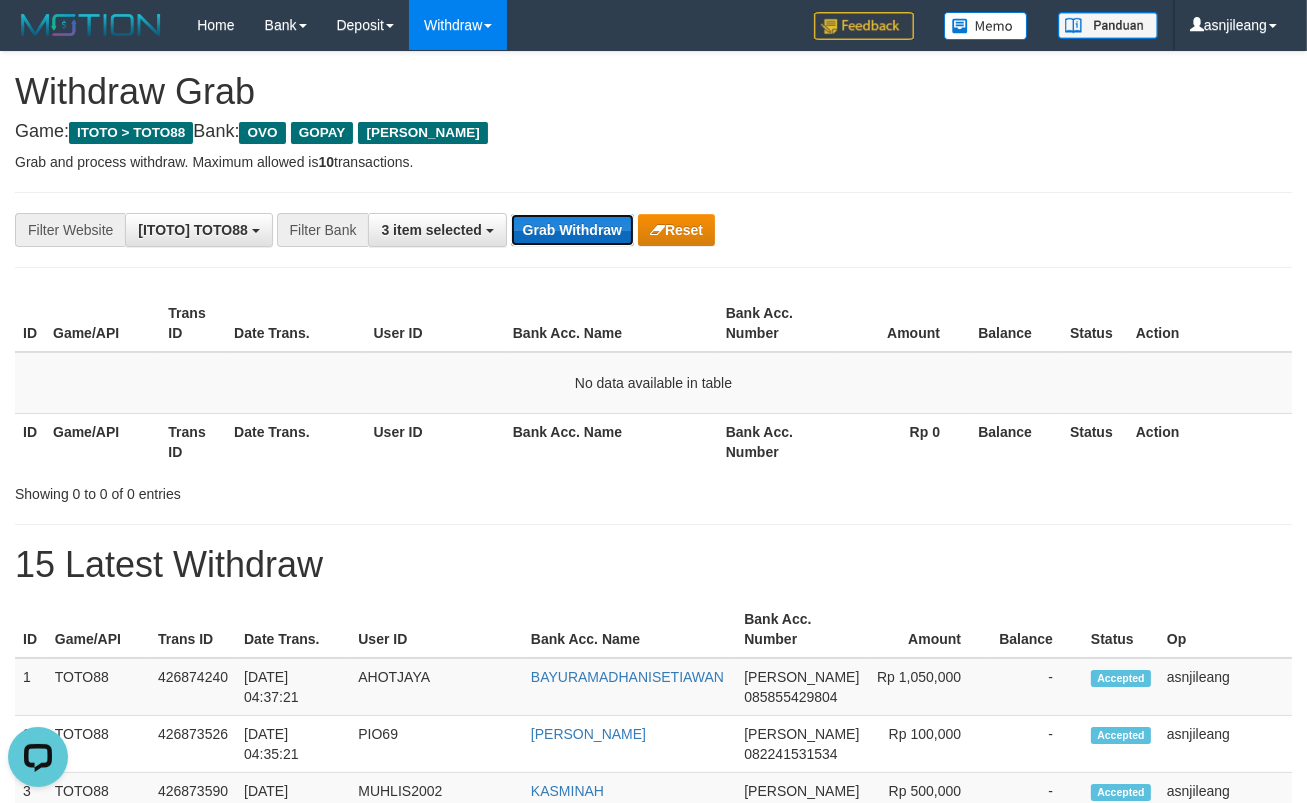 click on "Grab Withdraw" at bounding box center [572, 230] 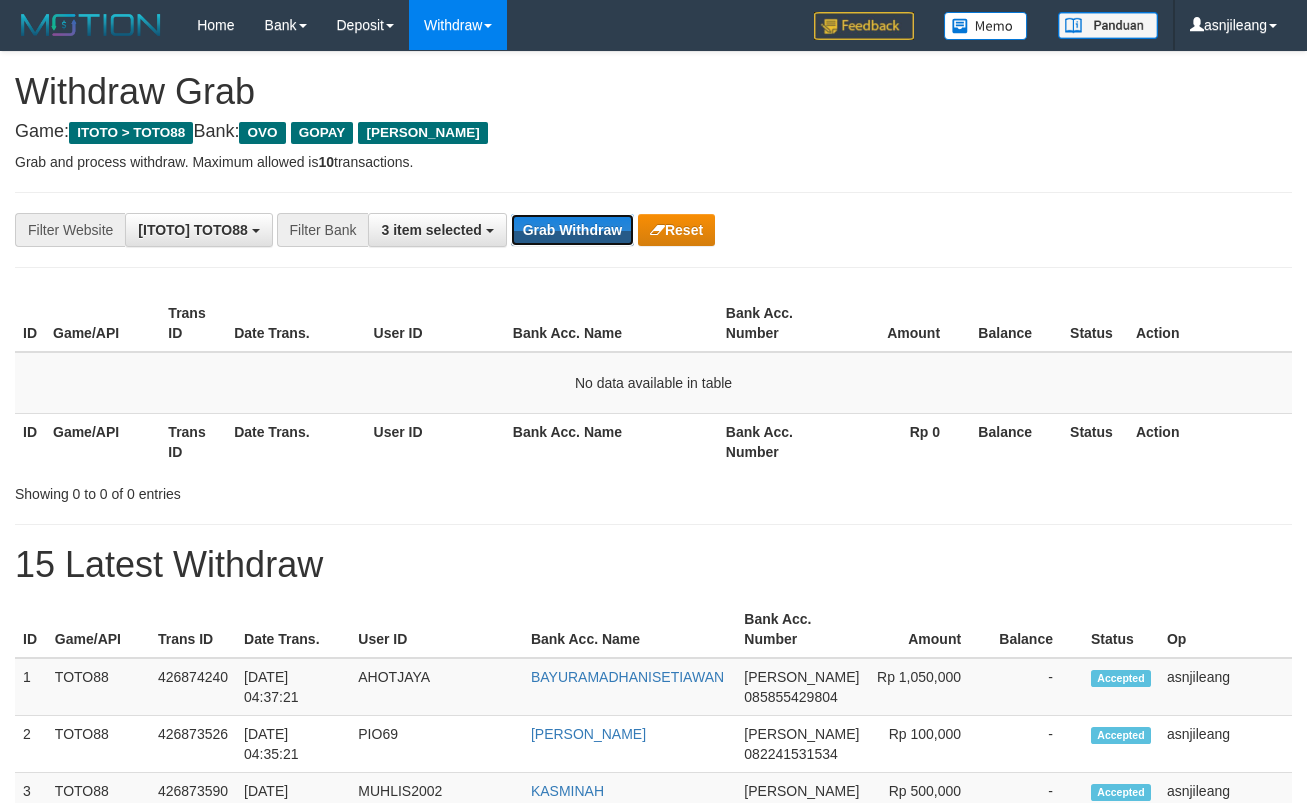 scroll, scrollTop: 0, scrollLeft: 0, axis: both 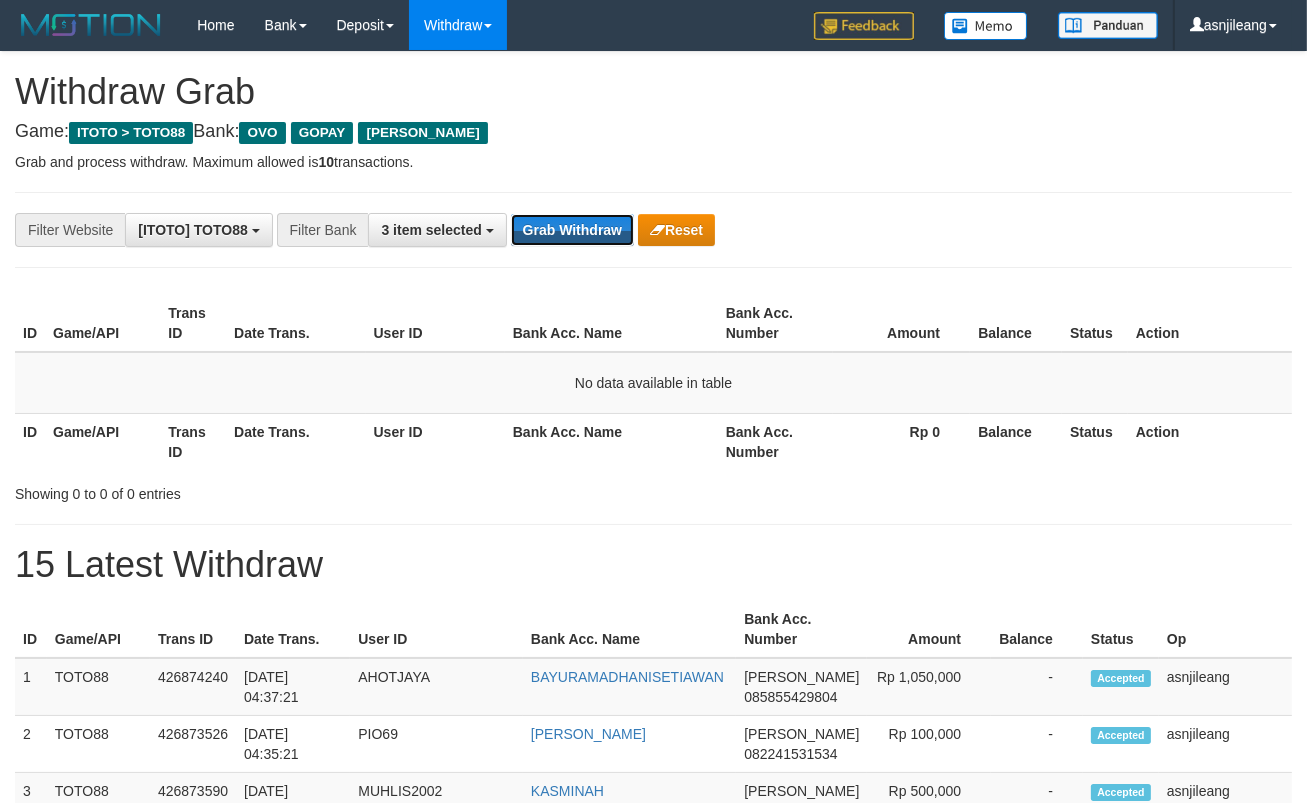 click on "Grab Withdraw" at bounding box center [572, 230] 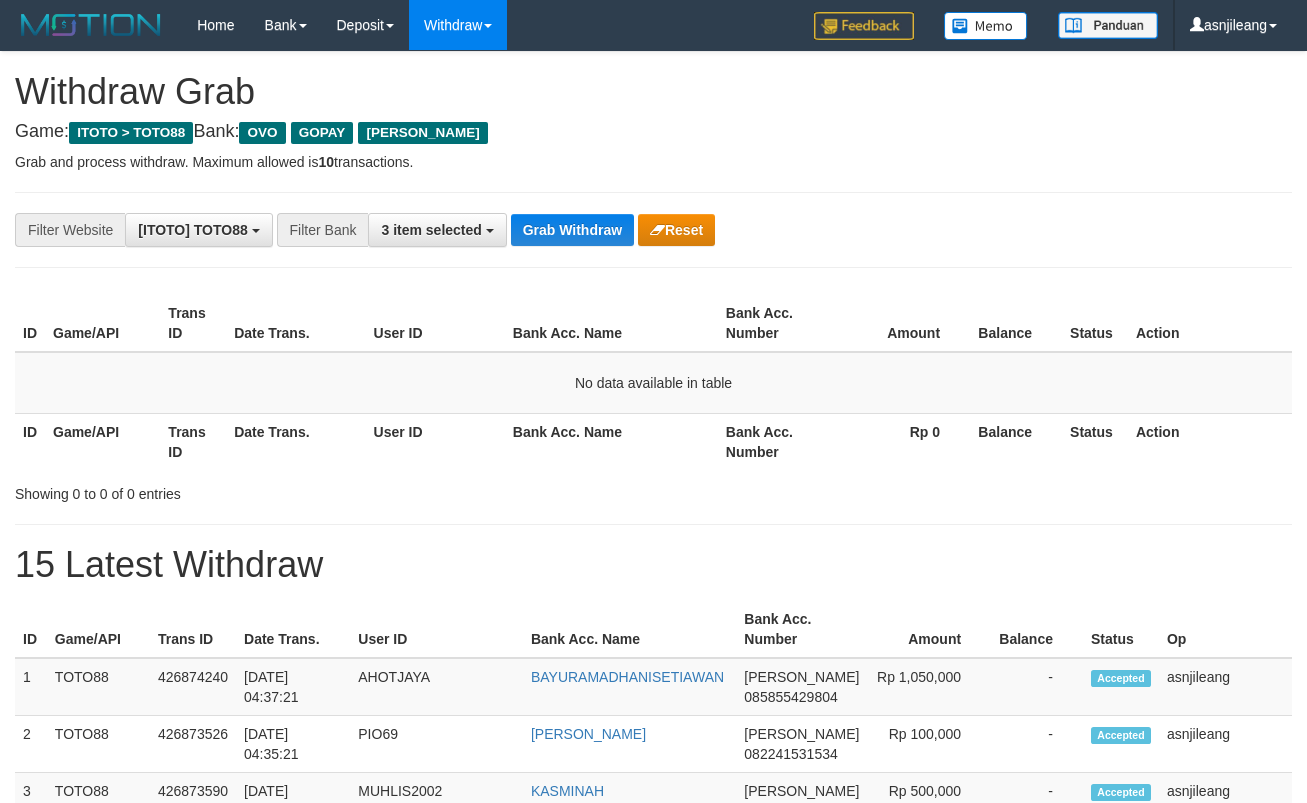 scroll, scrollTop: 0, scrollLeft: 0, axis: both 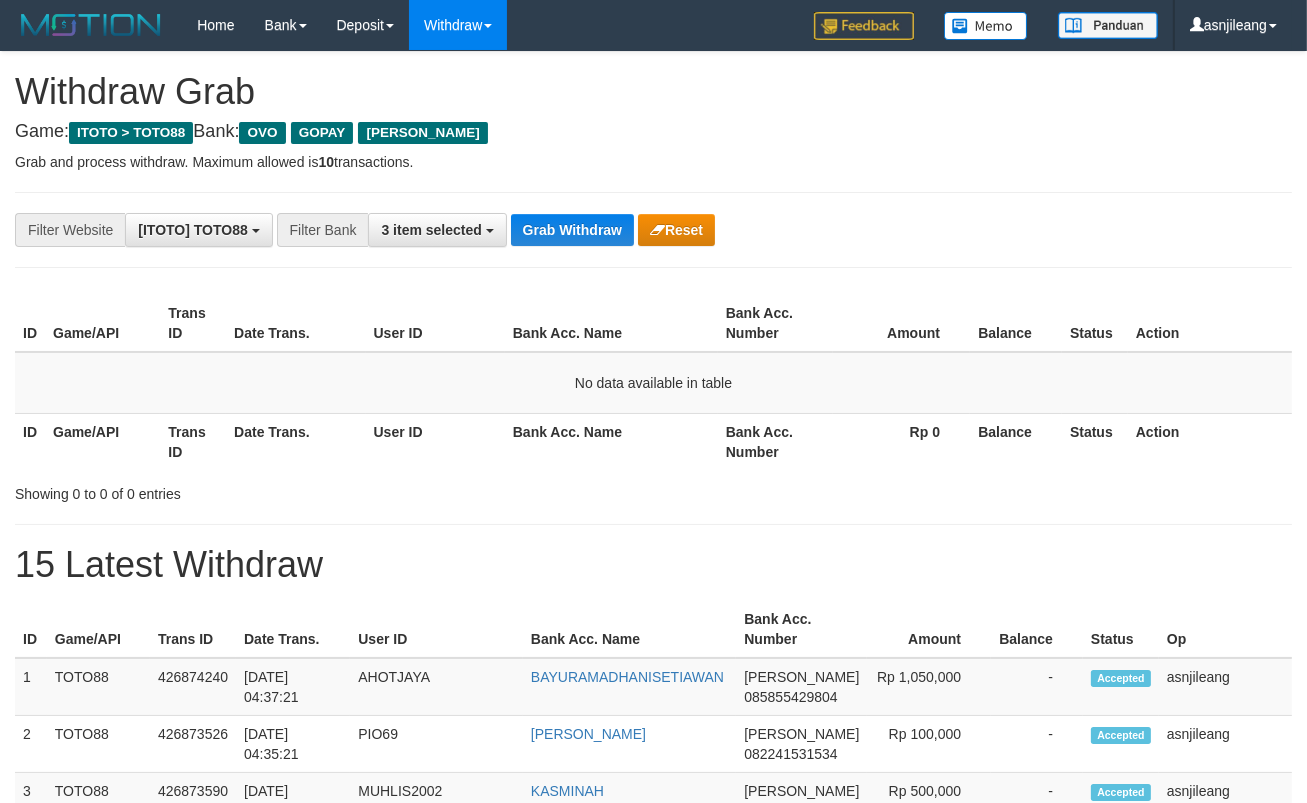 click on "Grab Withdraw" at bounding box center [572, 230] 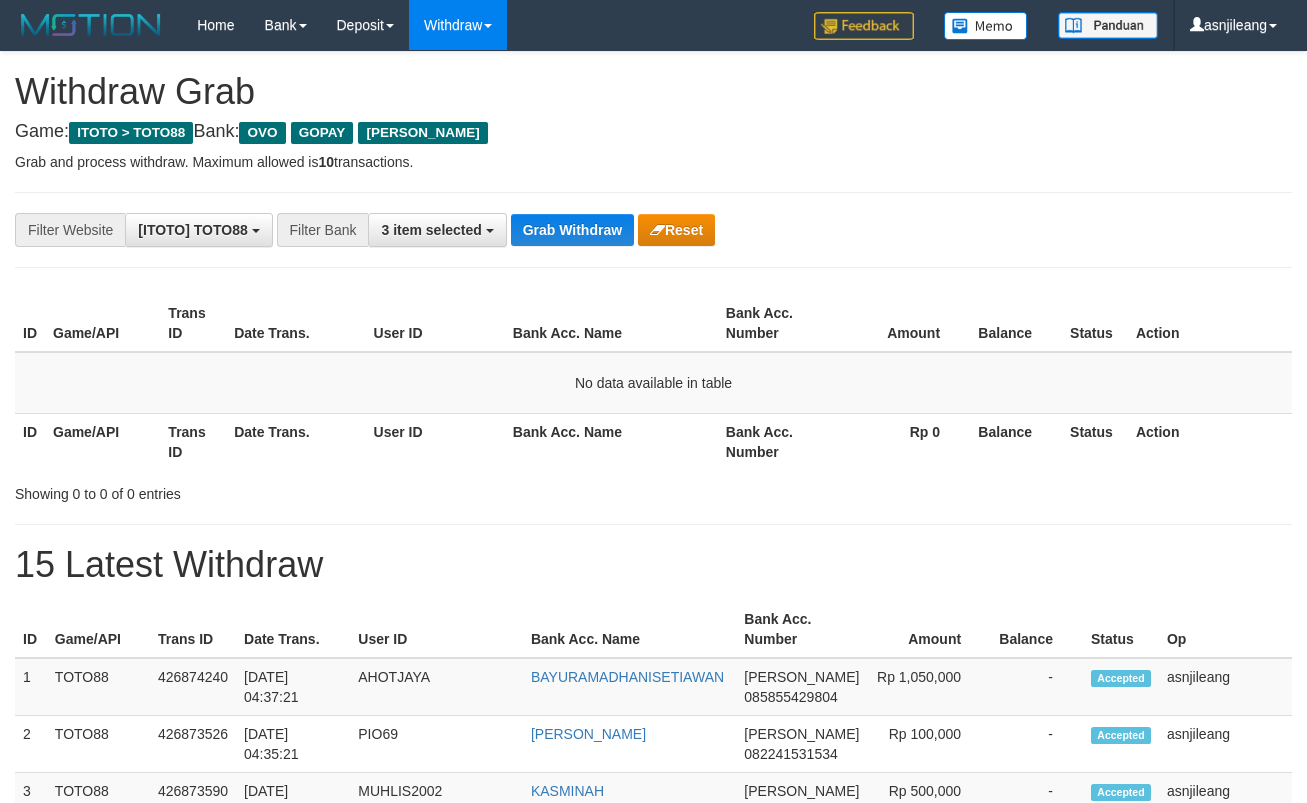 scroll, scrollTop: 0, scrollLeft: 0, axis: both 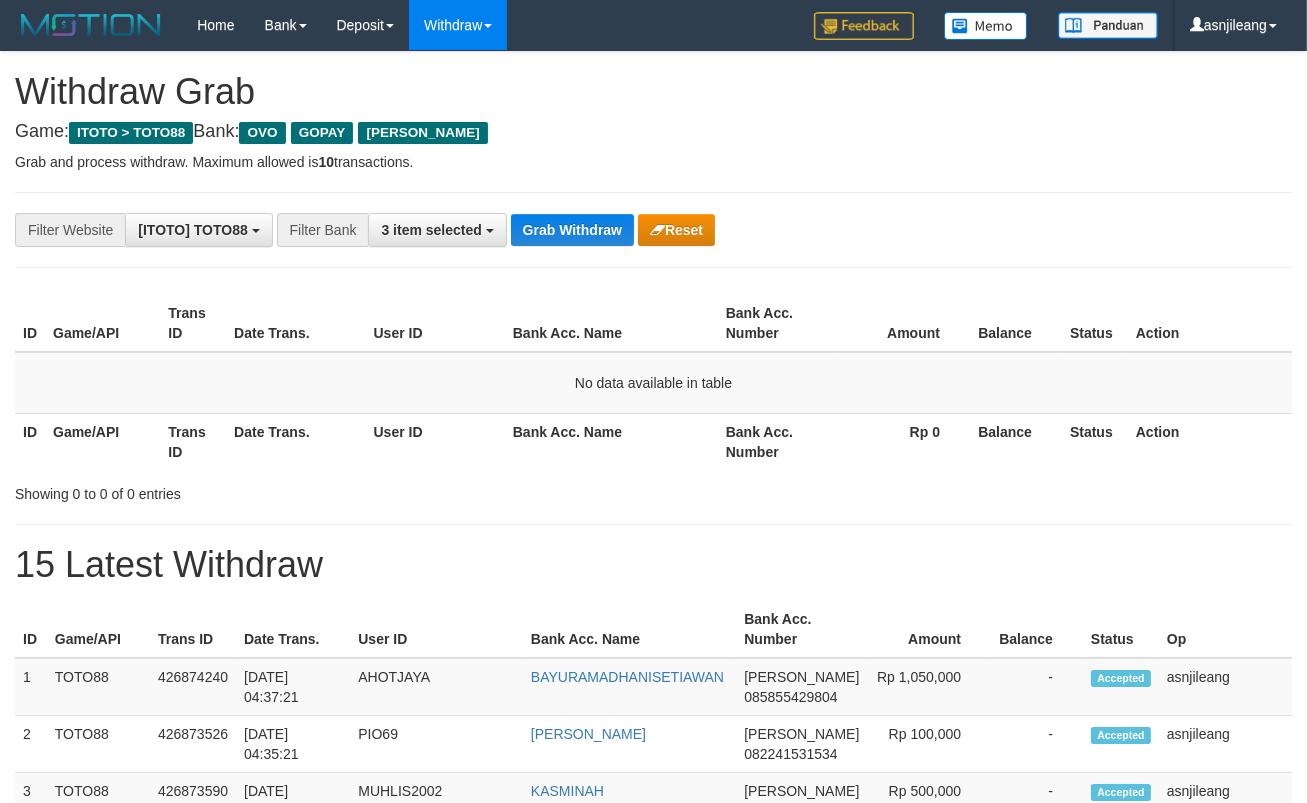 click on "Grab Withdraw" at bounding box center (572, 230) 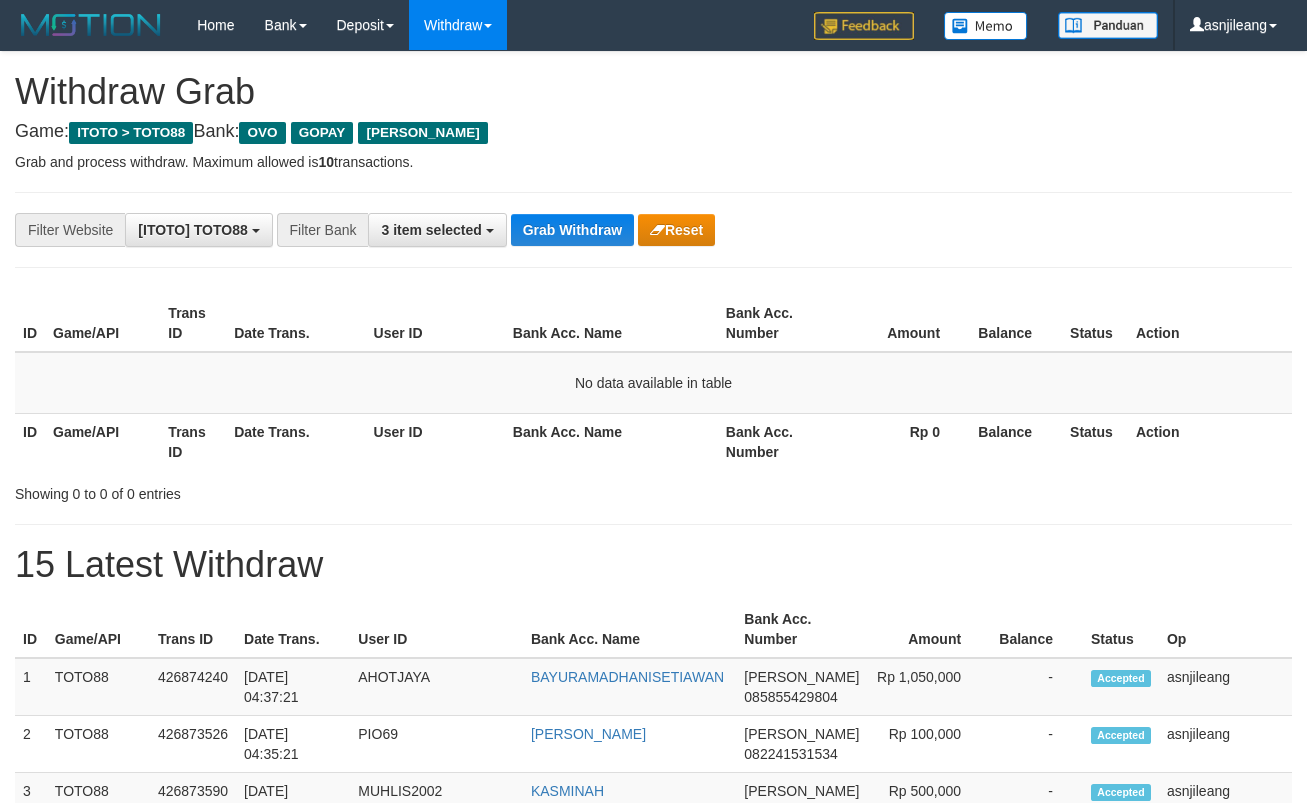 scroll, scrollTop: 0, scrollLeft: 0, axis: both 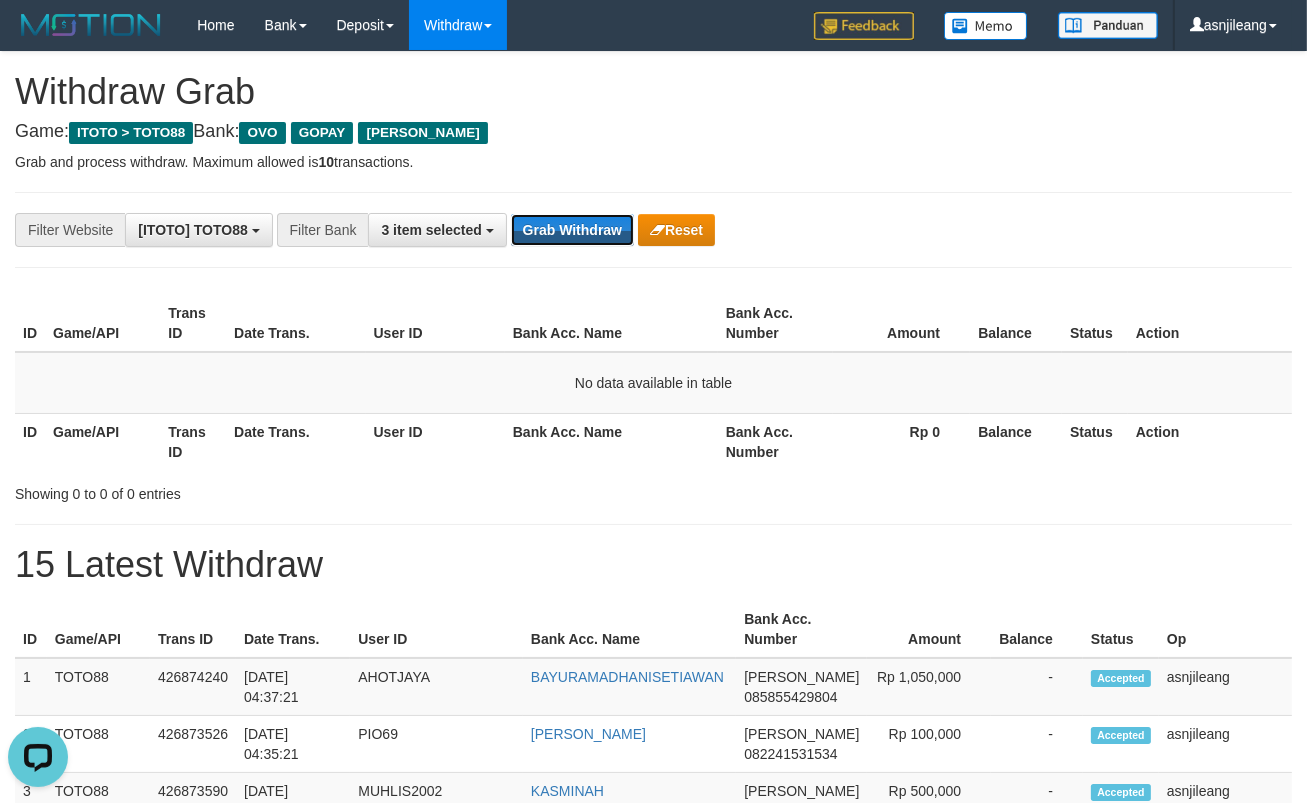click on "Grab Withdraw" at bounding box center (572, 230) 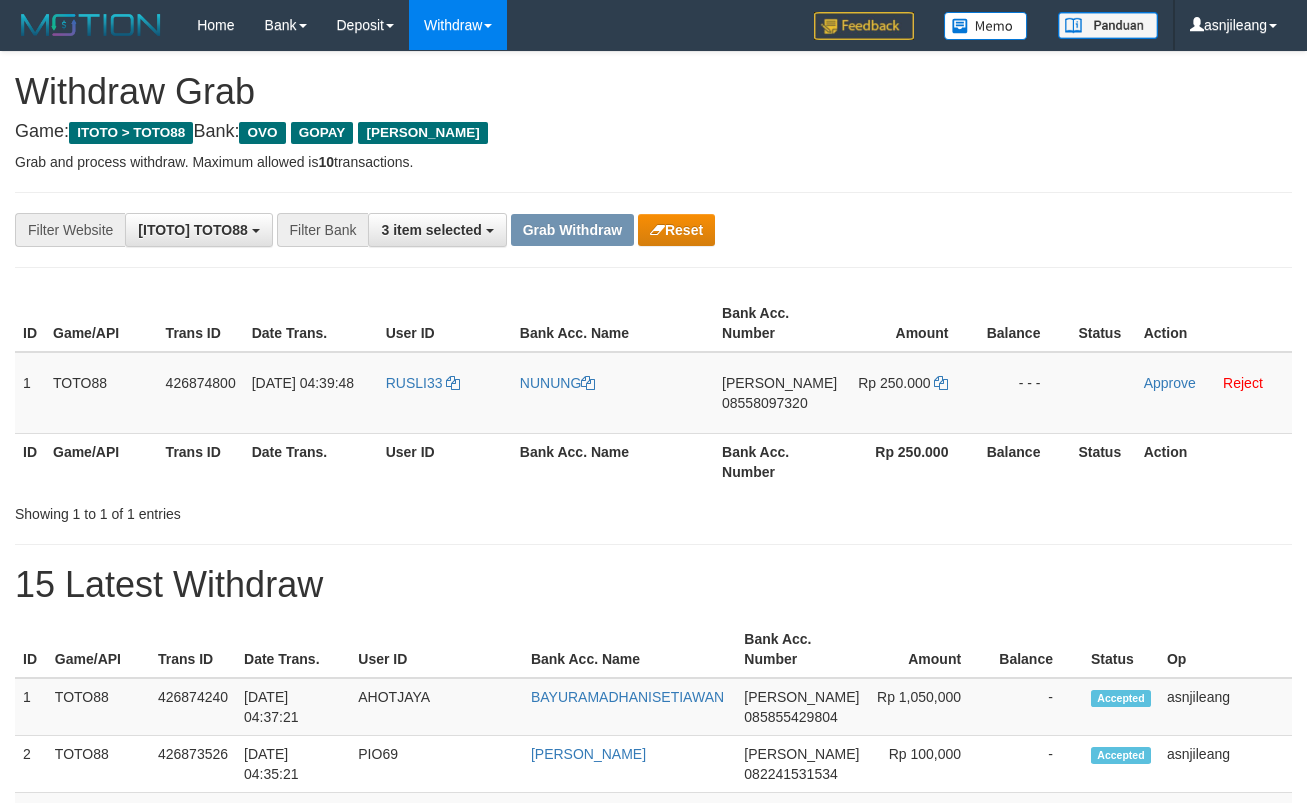 scroll, scrollTop: 0, scrollLeft: 0, axis: both 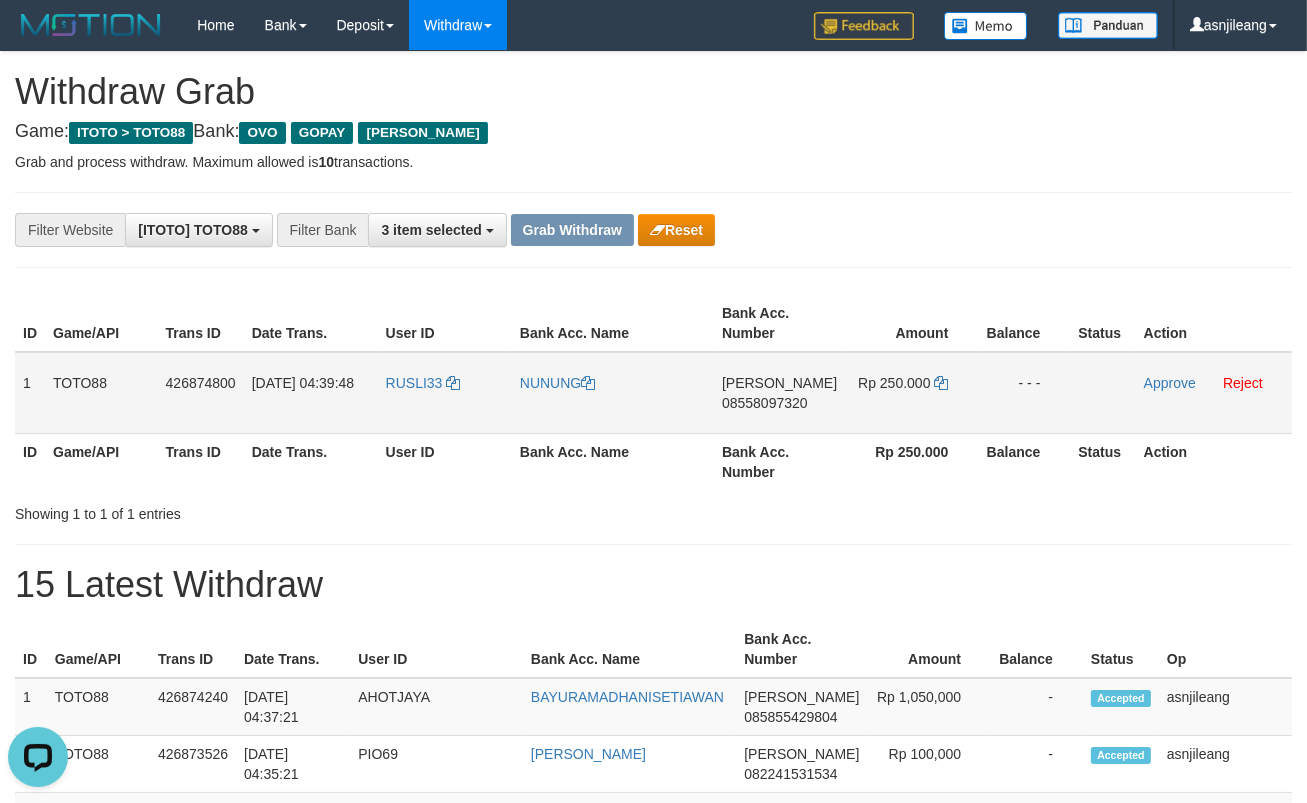 click on "DANA
08558097320" at bounding box center (779, 393) 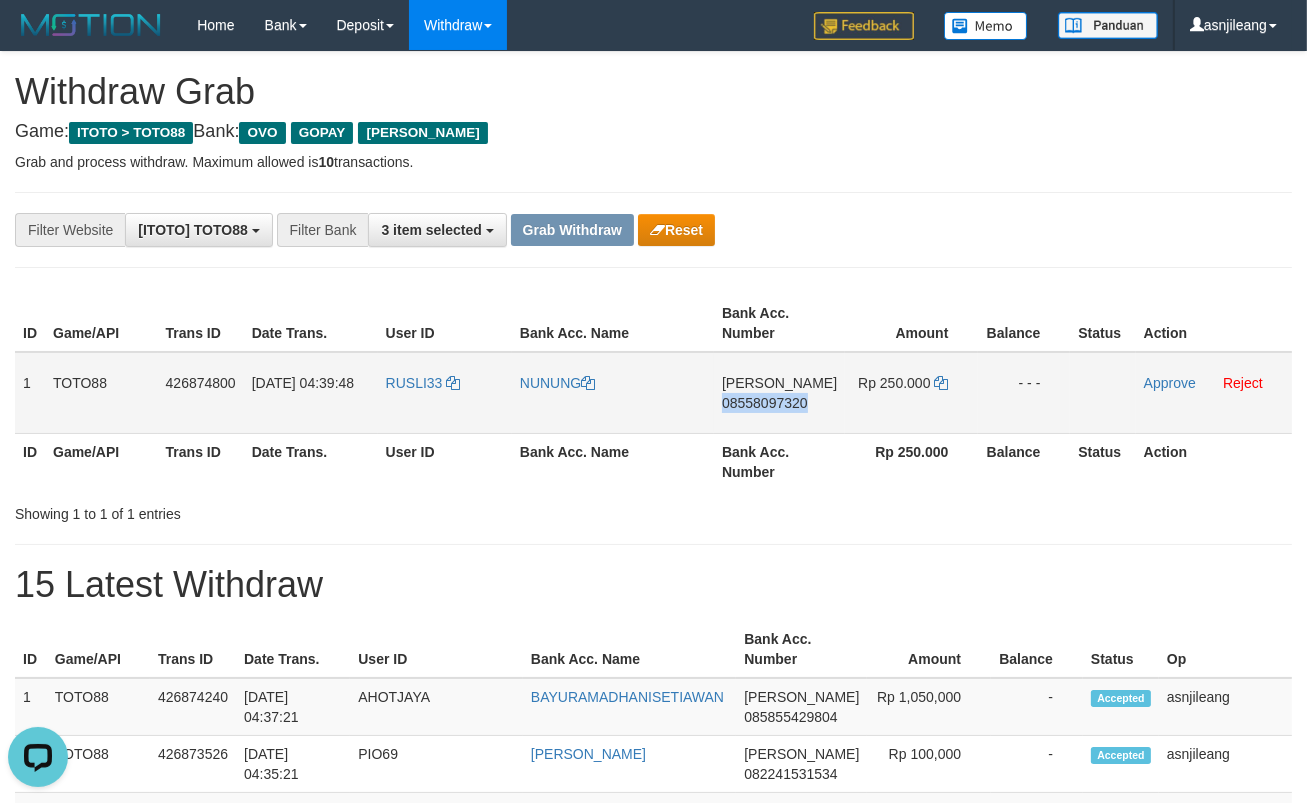 click on "[PERSON_NAME]
08558097320" at bounding box center (779, 393) 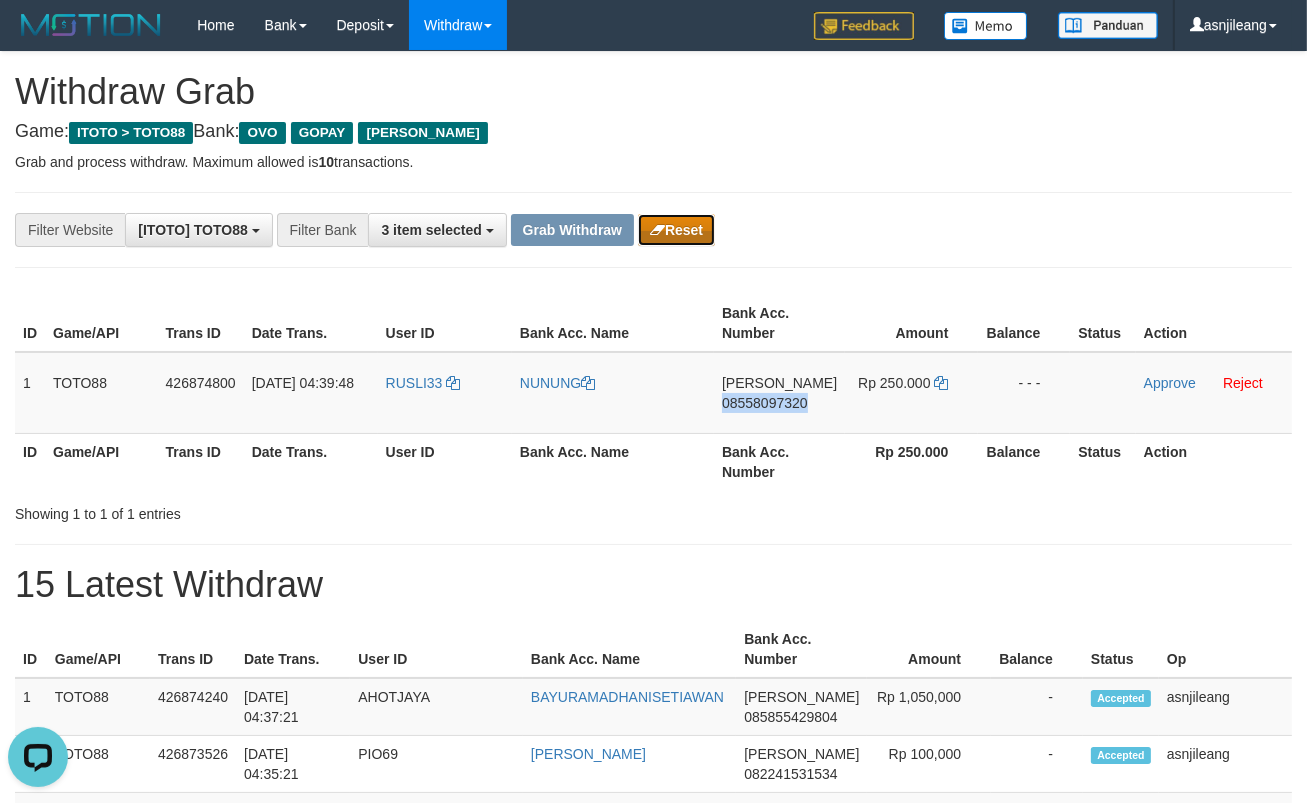 click on "Reset" at bounding box center (676, 230) 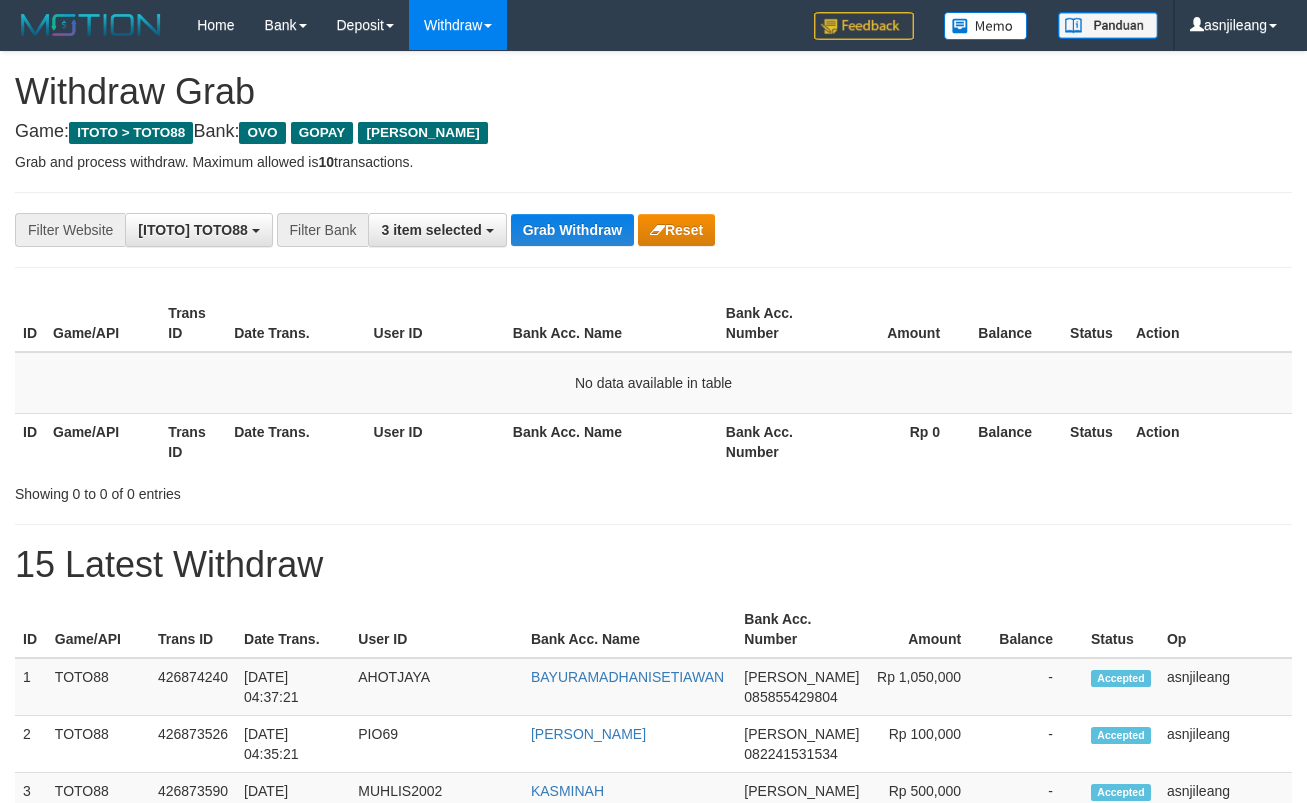 scroll, scrollTop: 0, scrollLeft: 0, axis: both 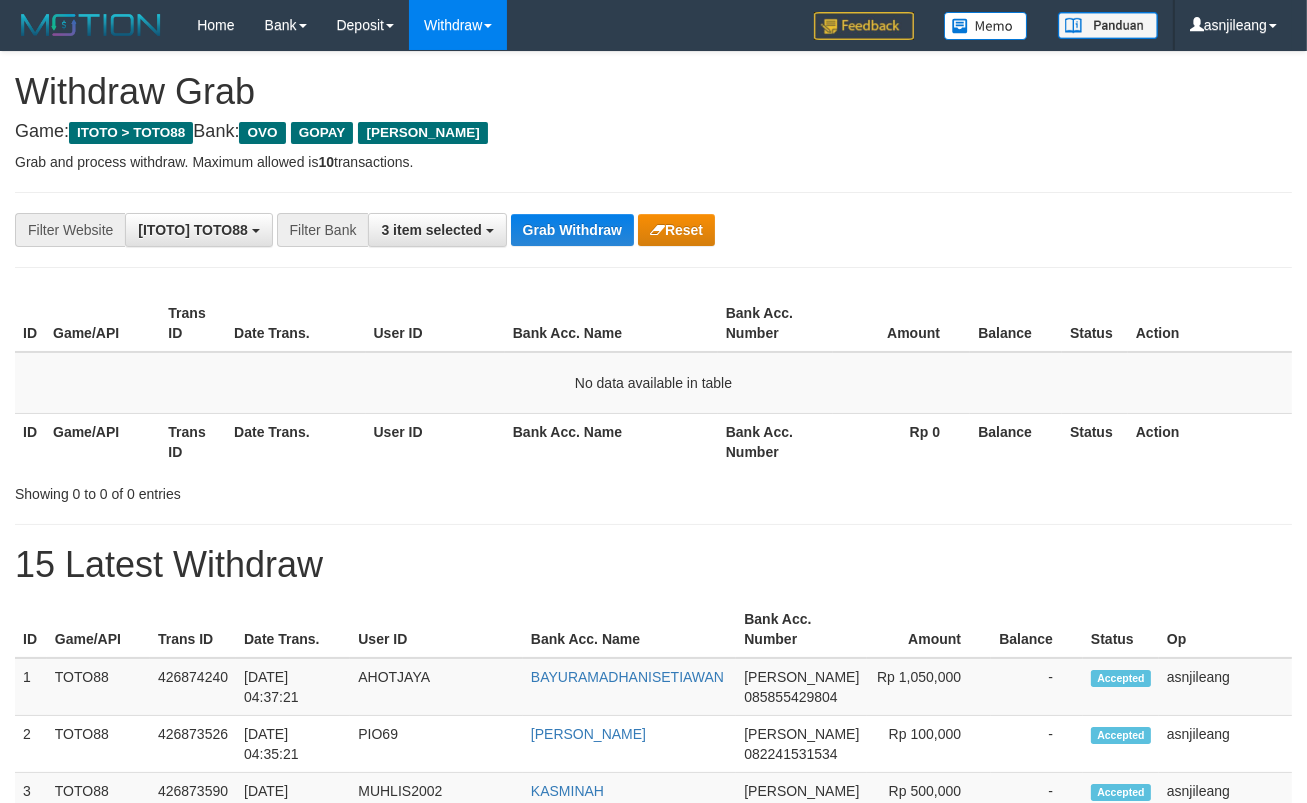 click on "Grab Withdraw" at bounding box center [572, 230] 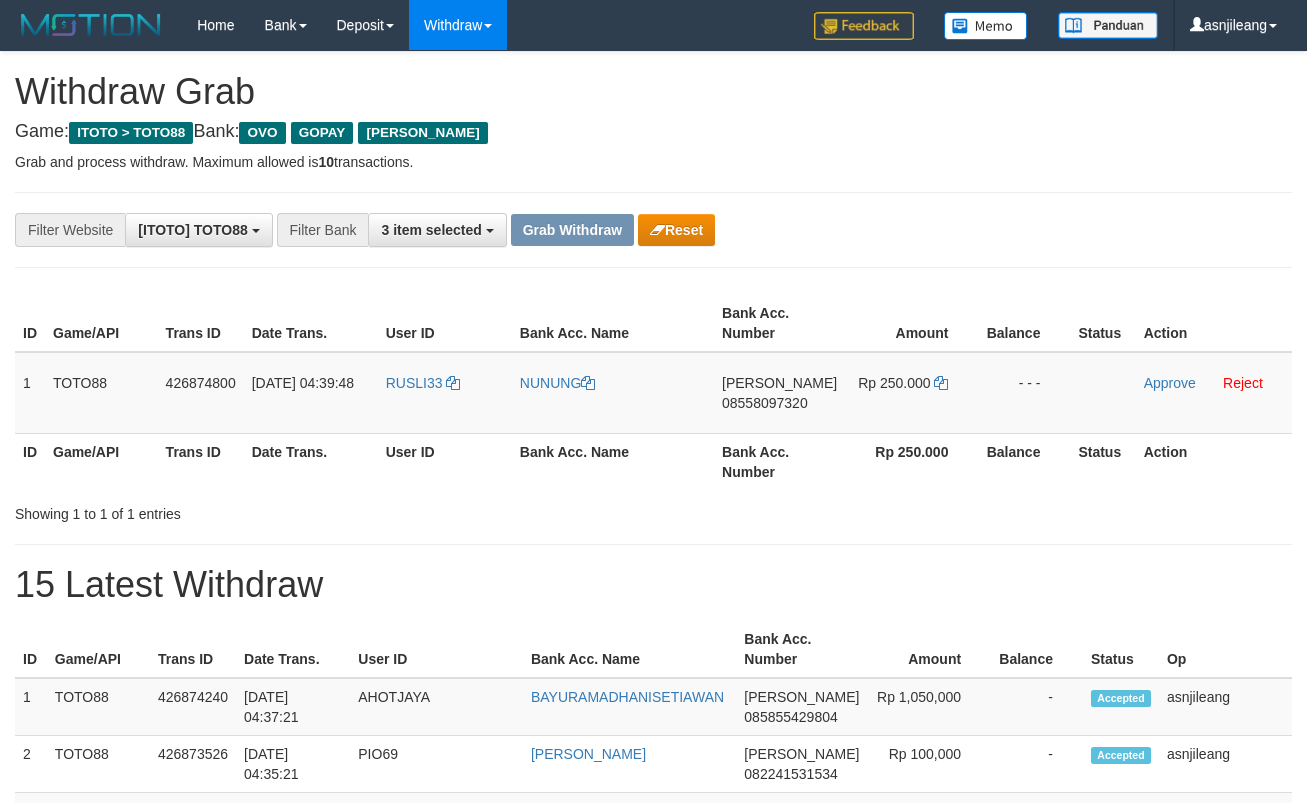 scroll, scrollTop: 0, scrollLeft: 0, axis: both 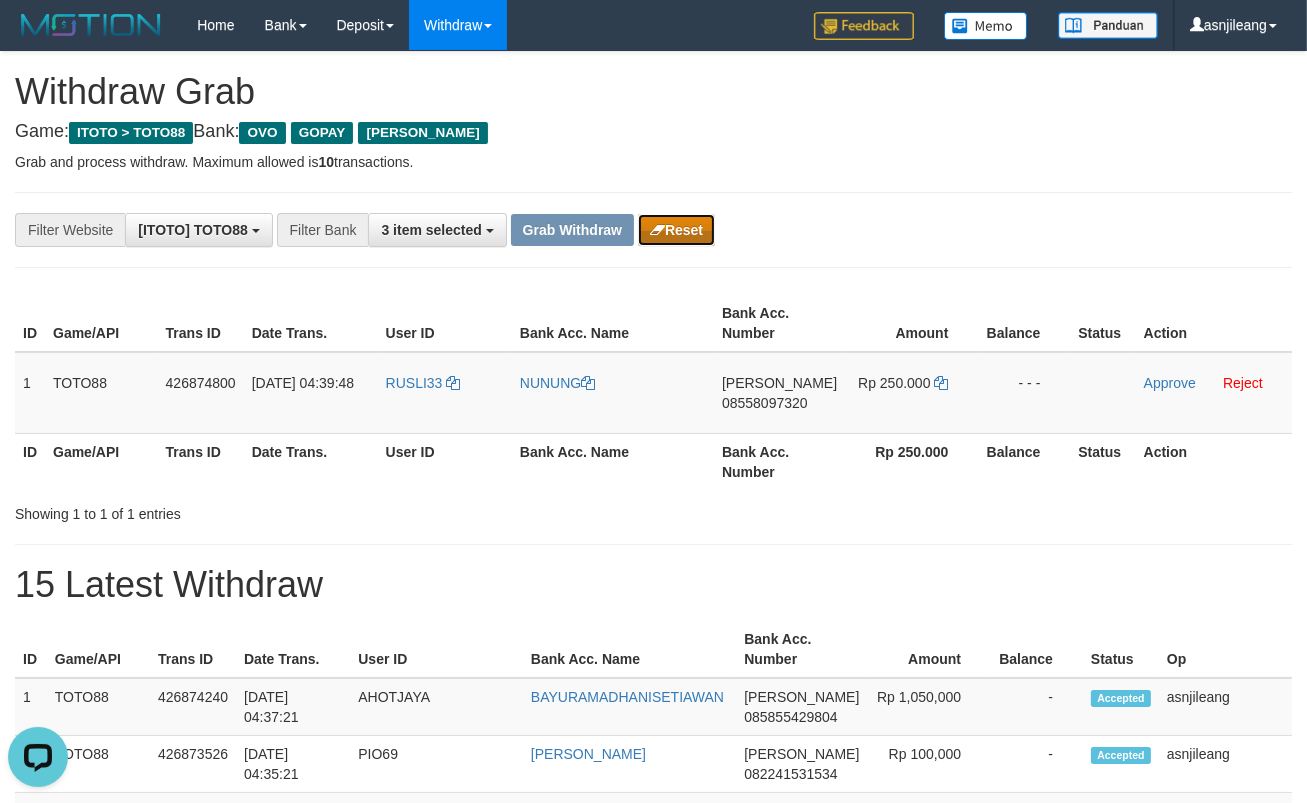 click on "Reset" at bounding box center (676, 230) 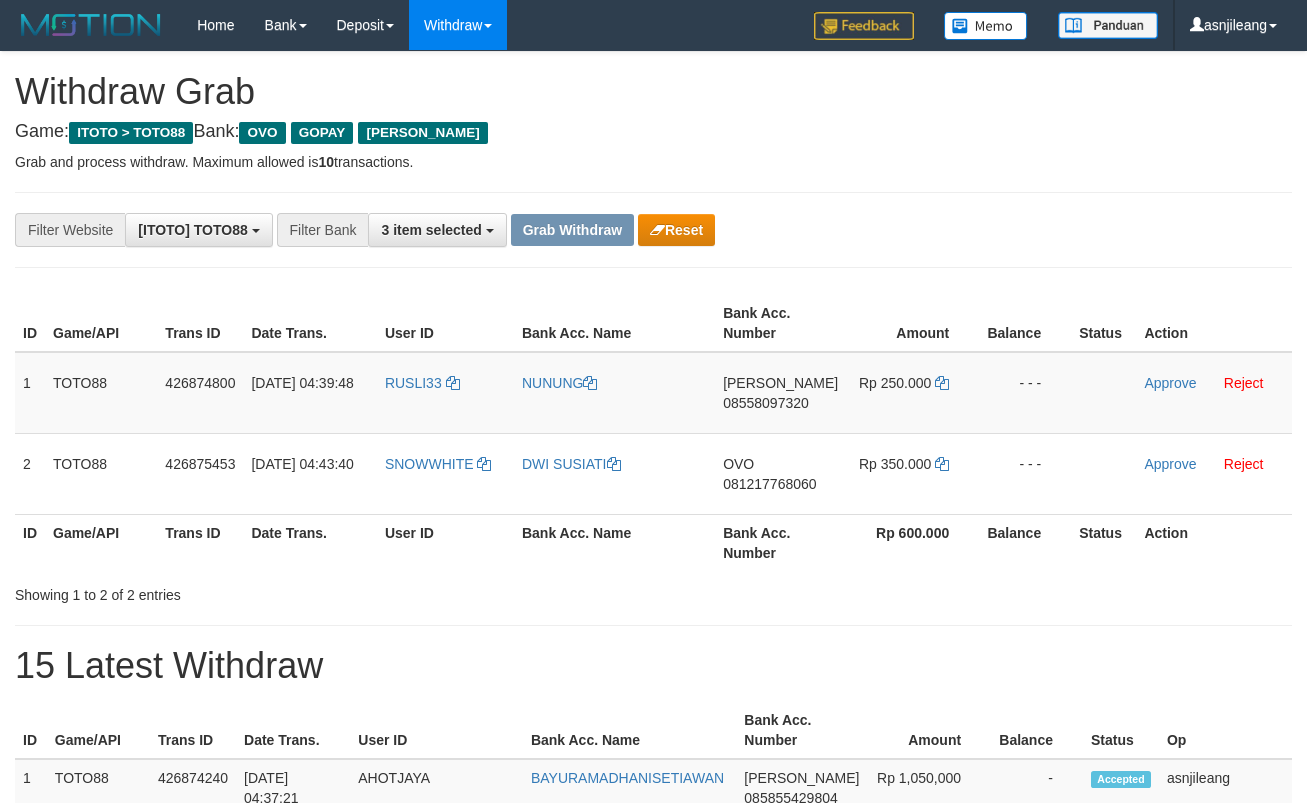 scroll, scrollTop: 0, scrollLeft: 0, axis: both 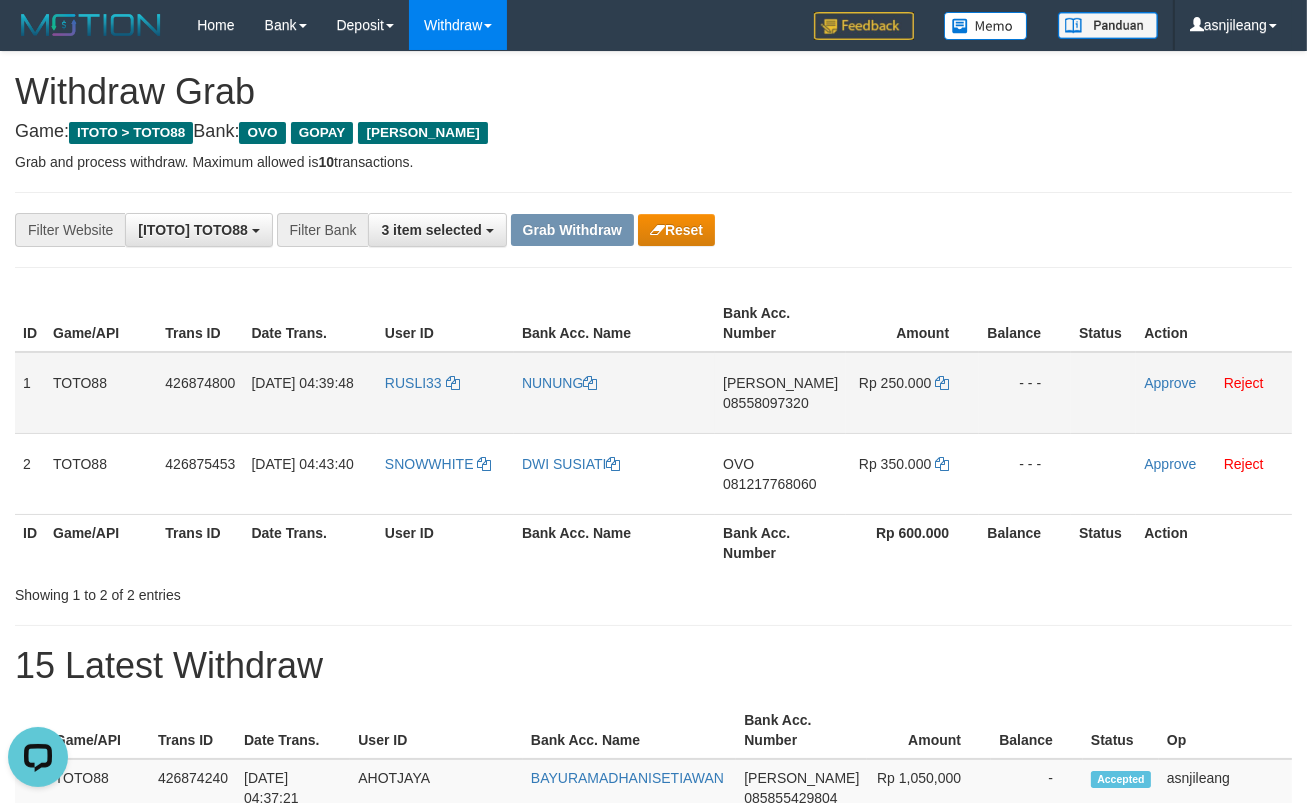 click on "[PERSON_NAME]
08558097320" at bounding box center (780, 393) 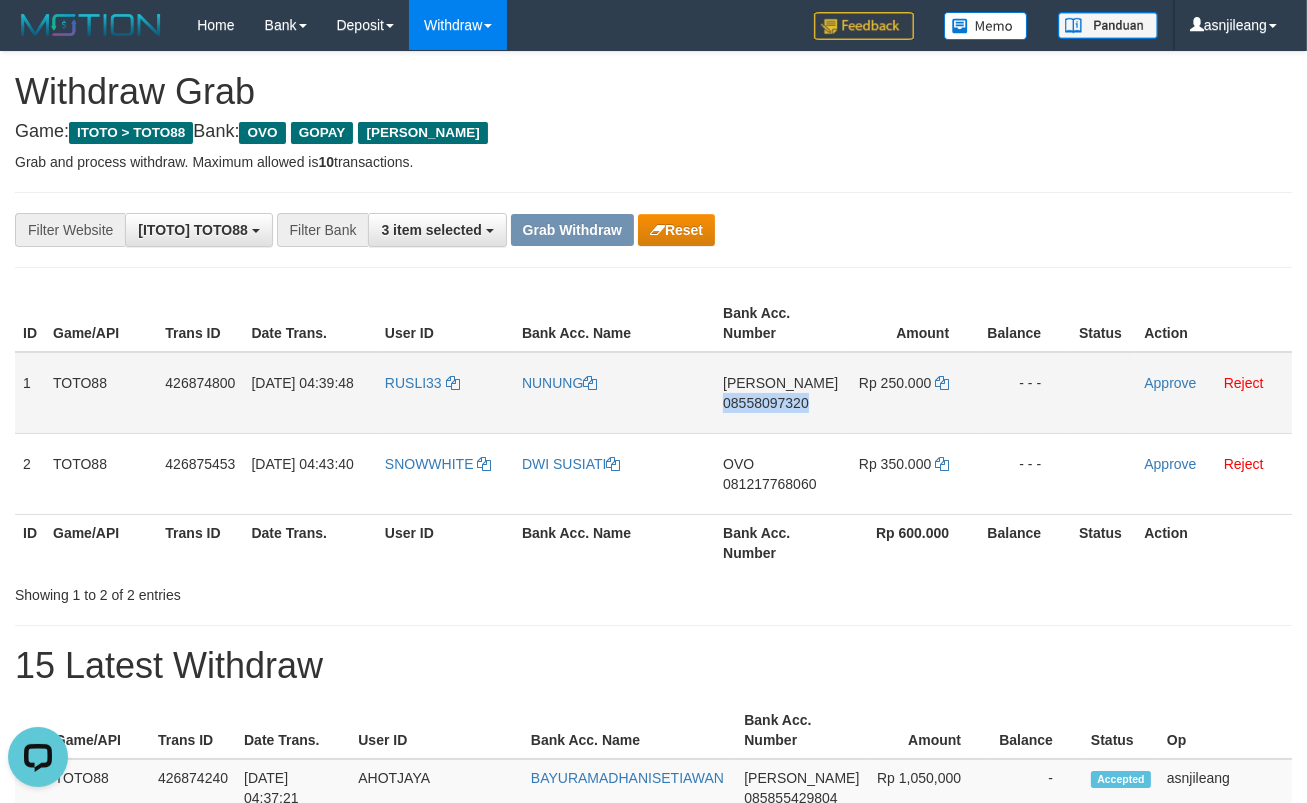 click on "[PERSON_NAME]
08558097320" at bounding box center [780, 393] 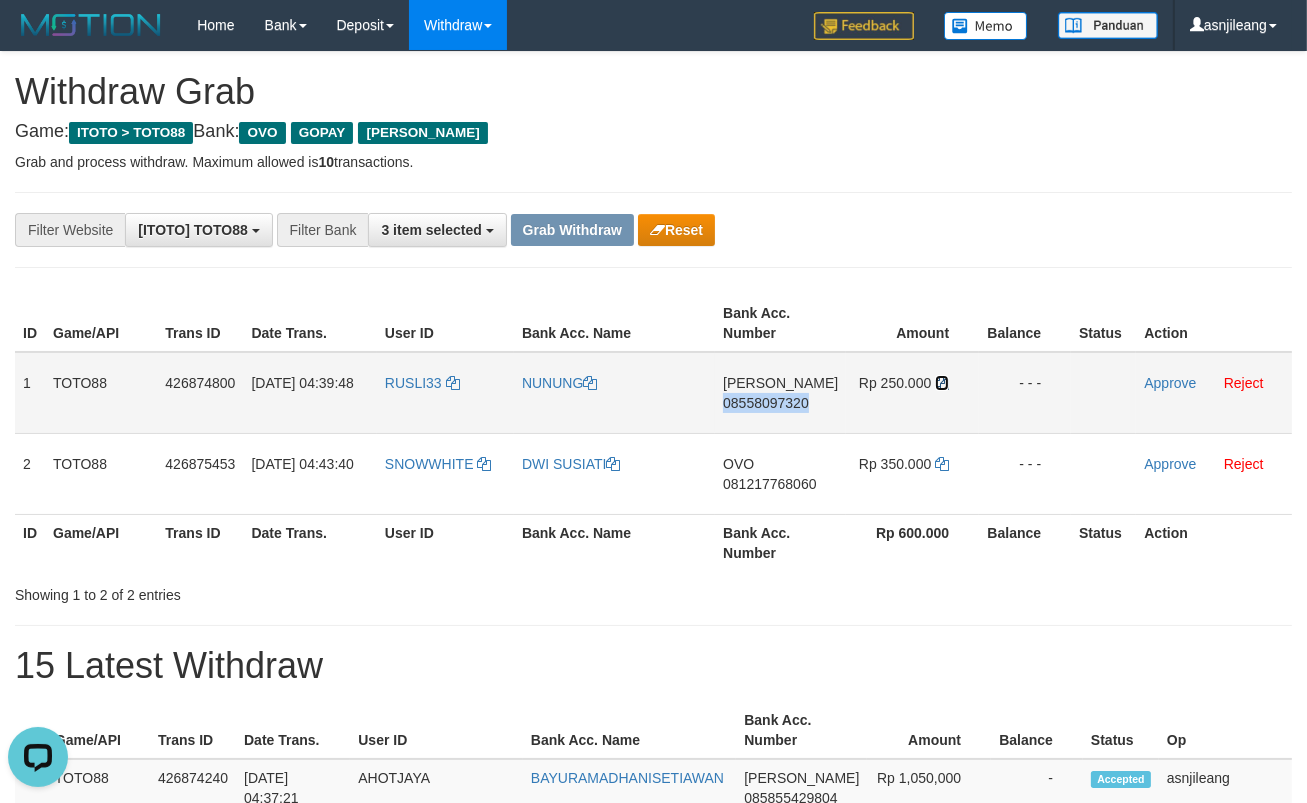click at bounding box center (942, 383) 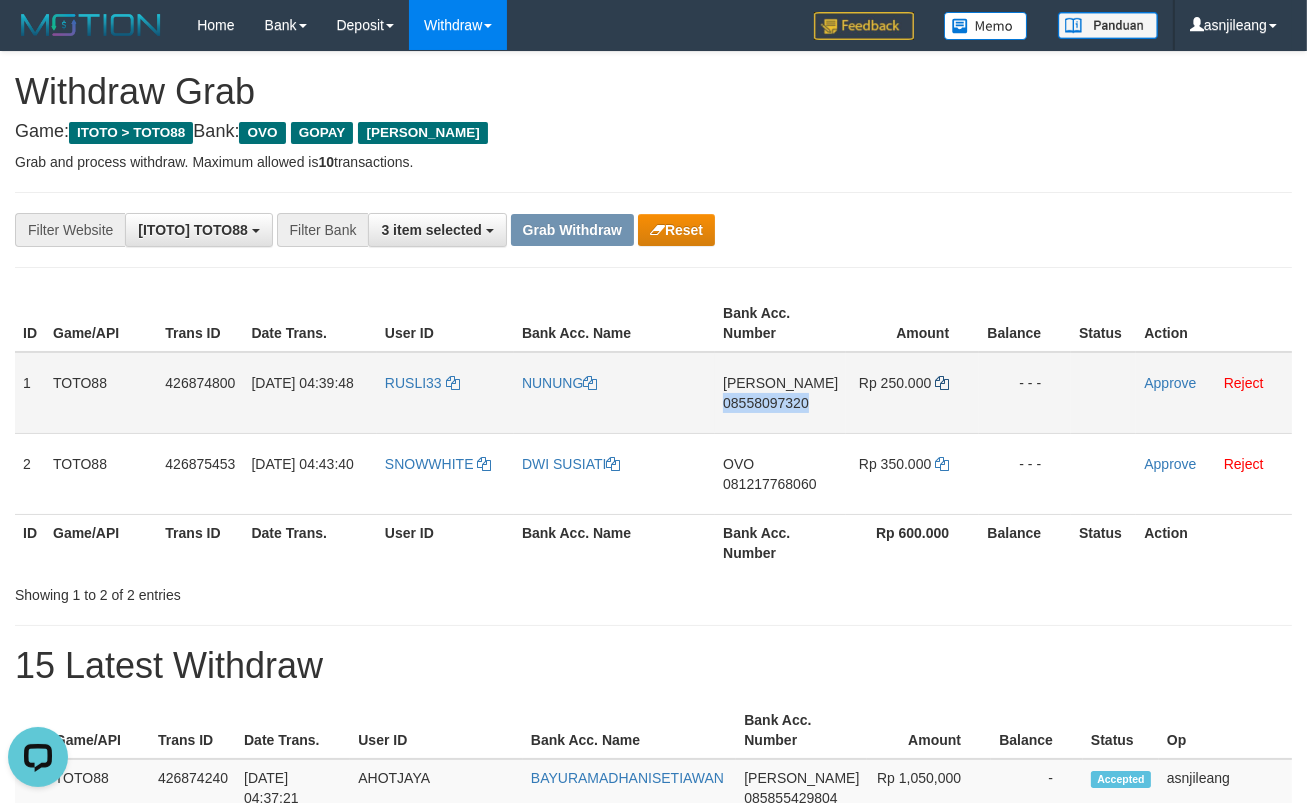 copy on "08558097320" 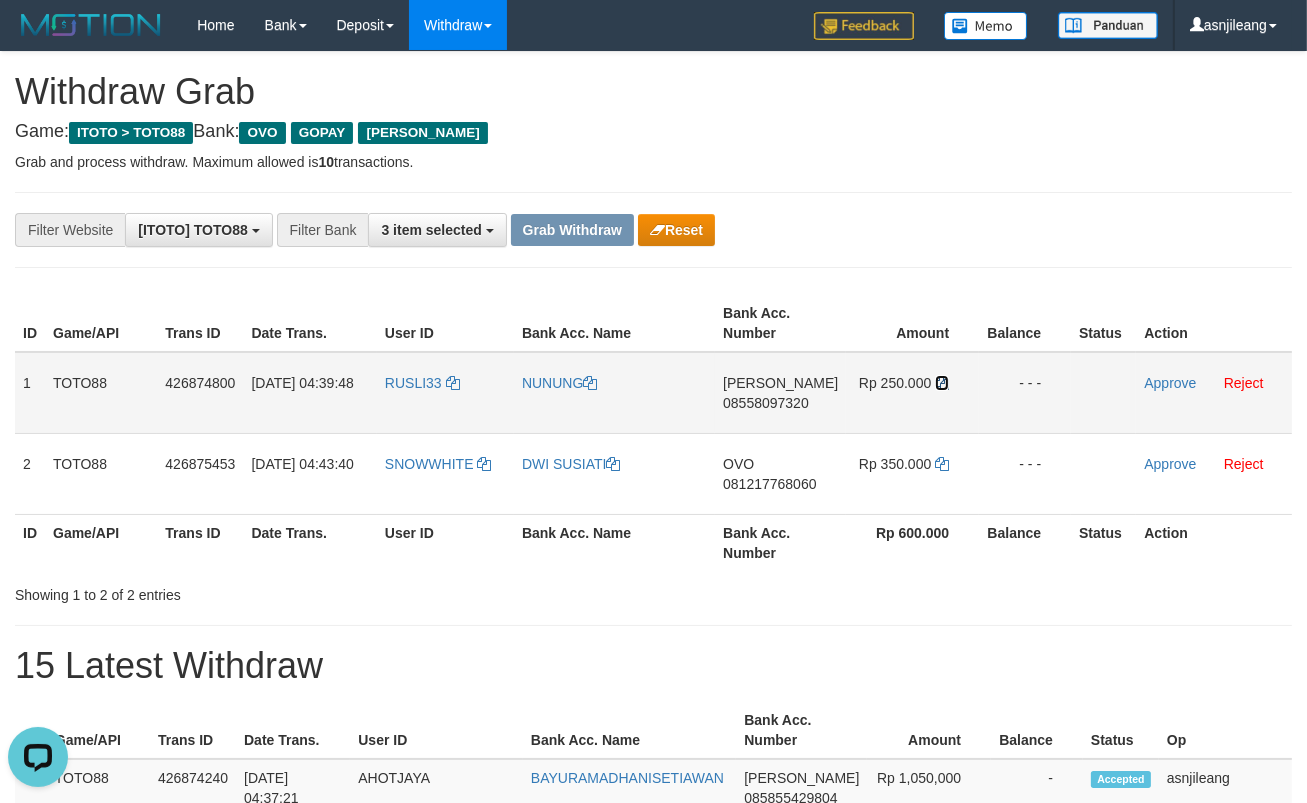 click at bounding box center [942, 383] 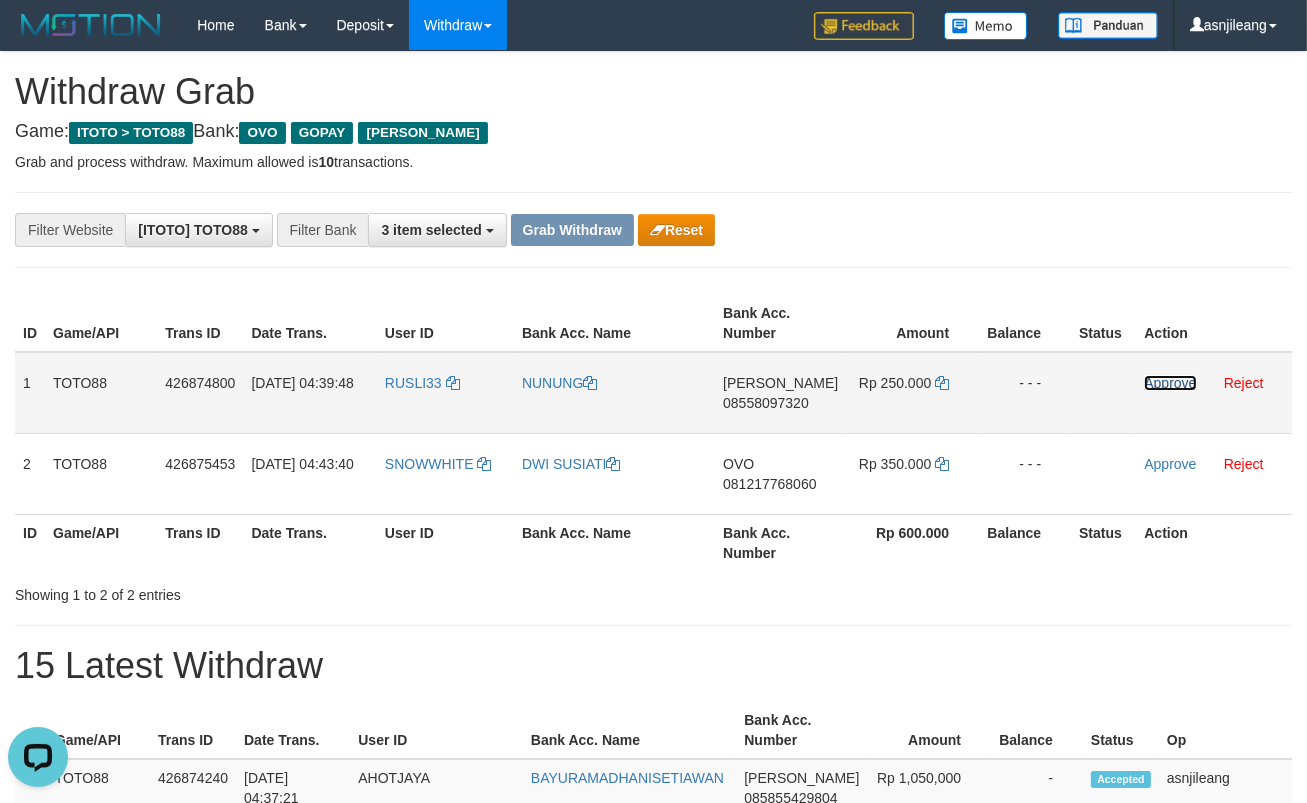 click on "Approve" at bounding box center (1170, 383) 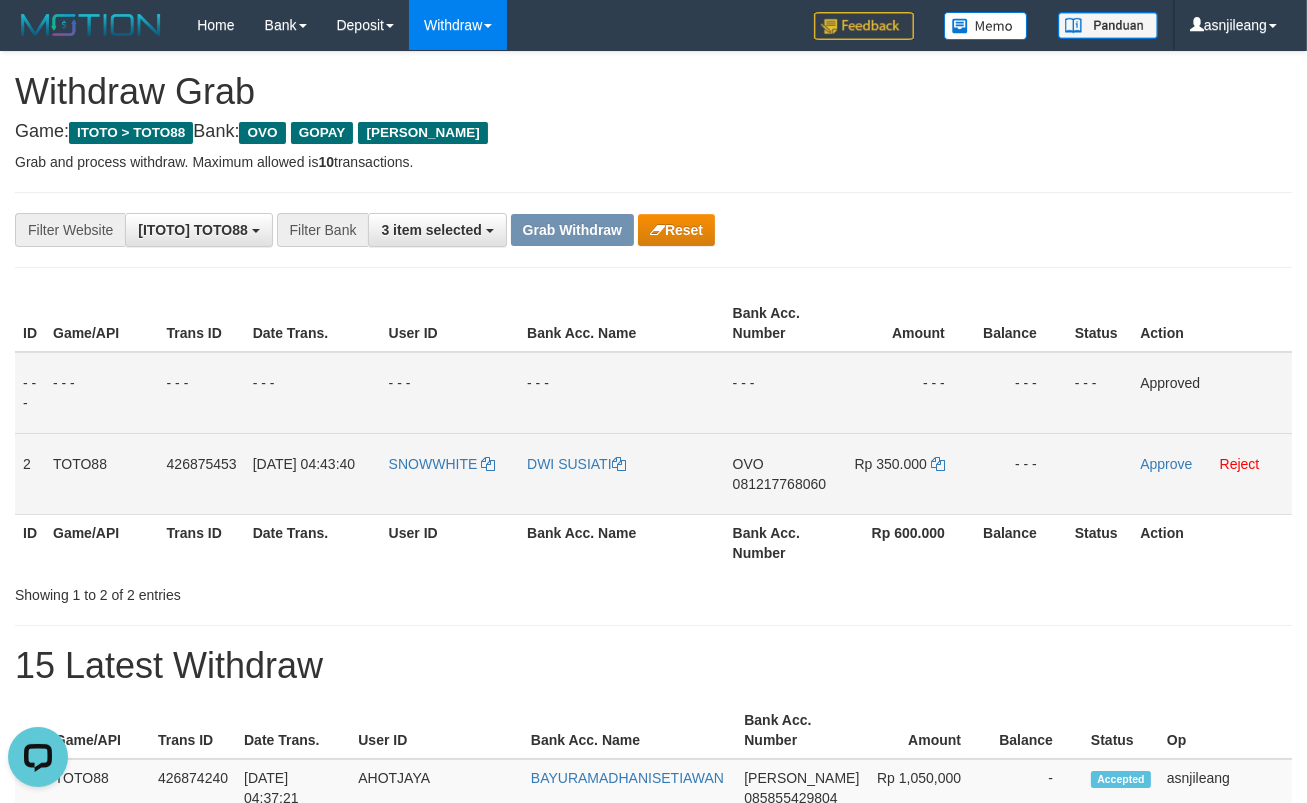 click on "OVO
081217768060" at bounding box center (783, 473) 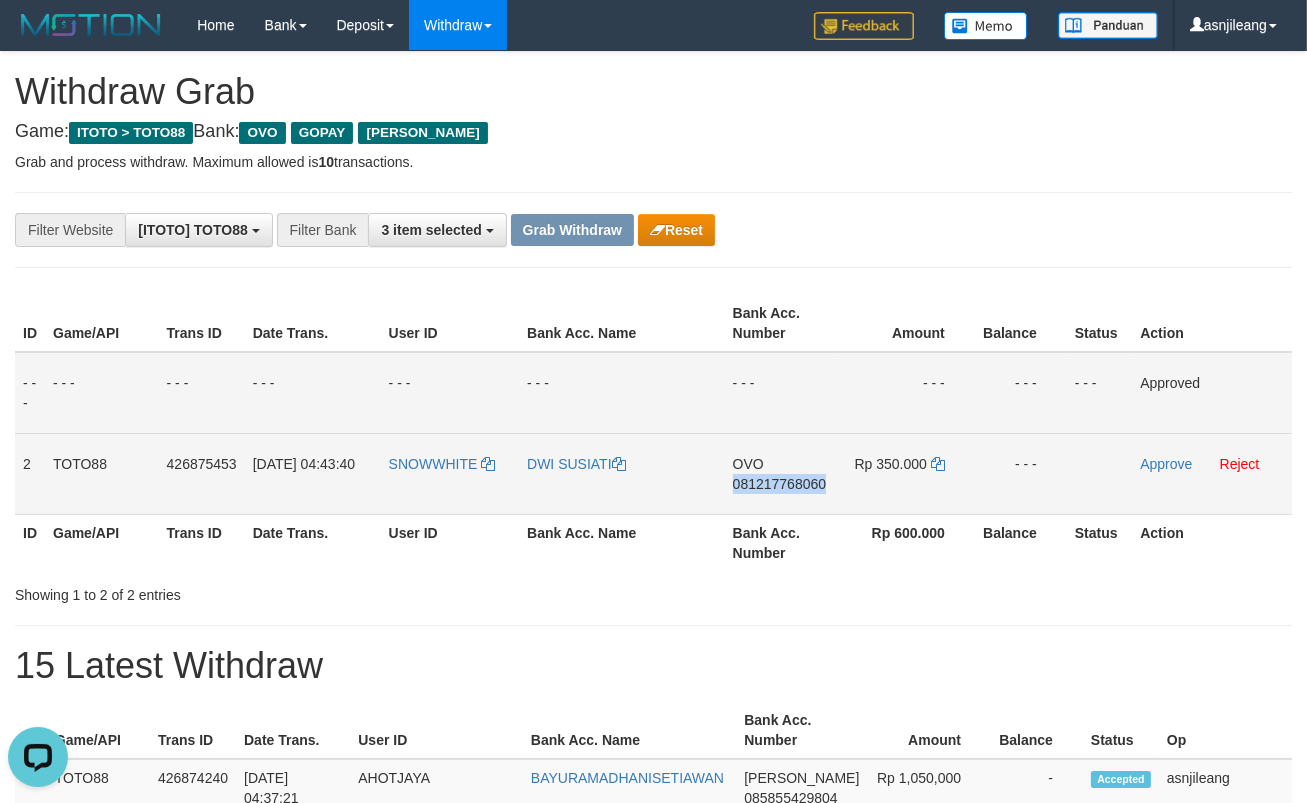 click on "OVO
081217768060" at bounding box center [783, 473] 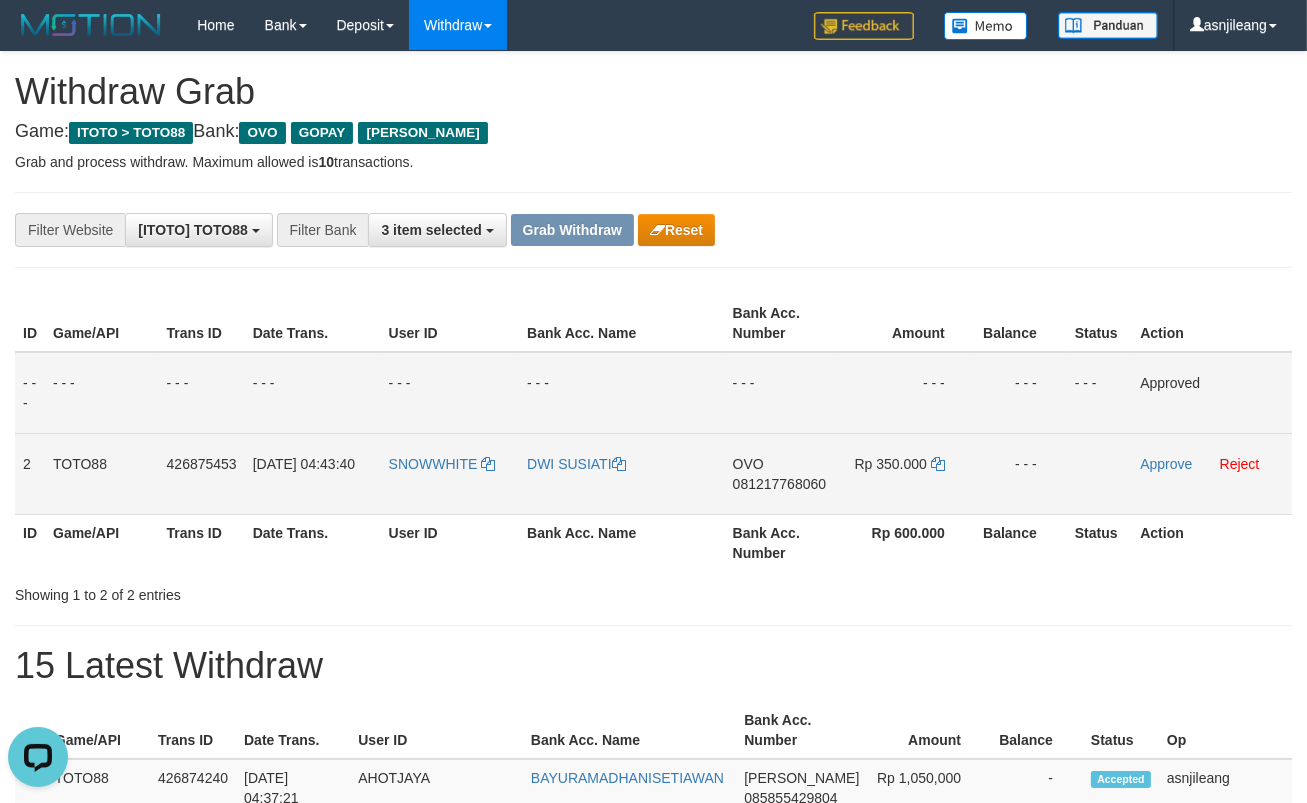 click on "Rp 350.000" at bounding box center (907, 473) 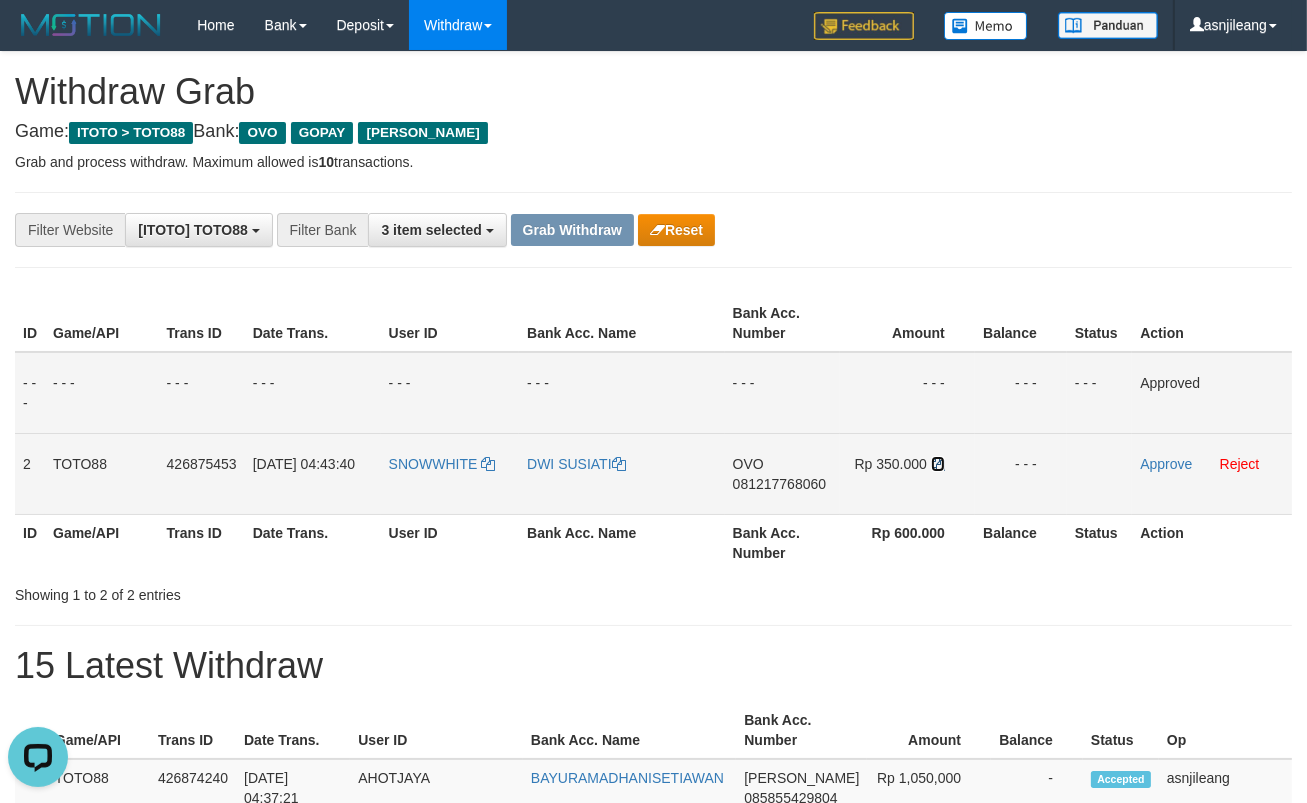click at bounding box center [938, 464] 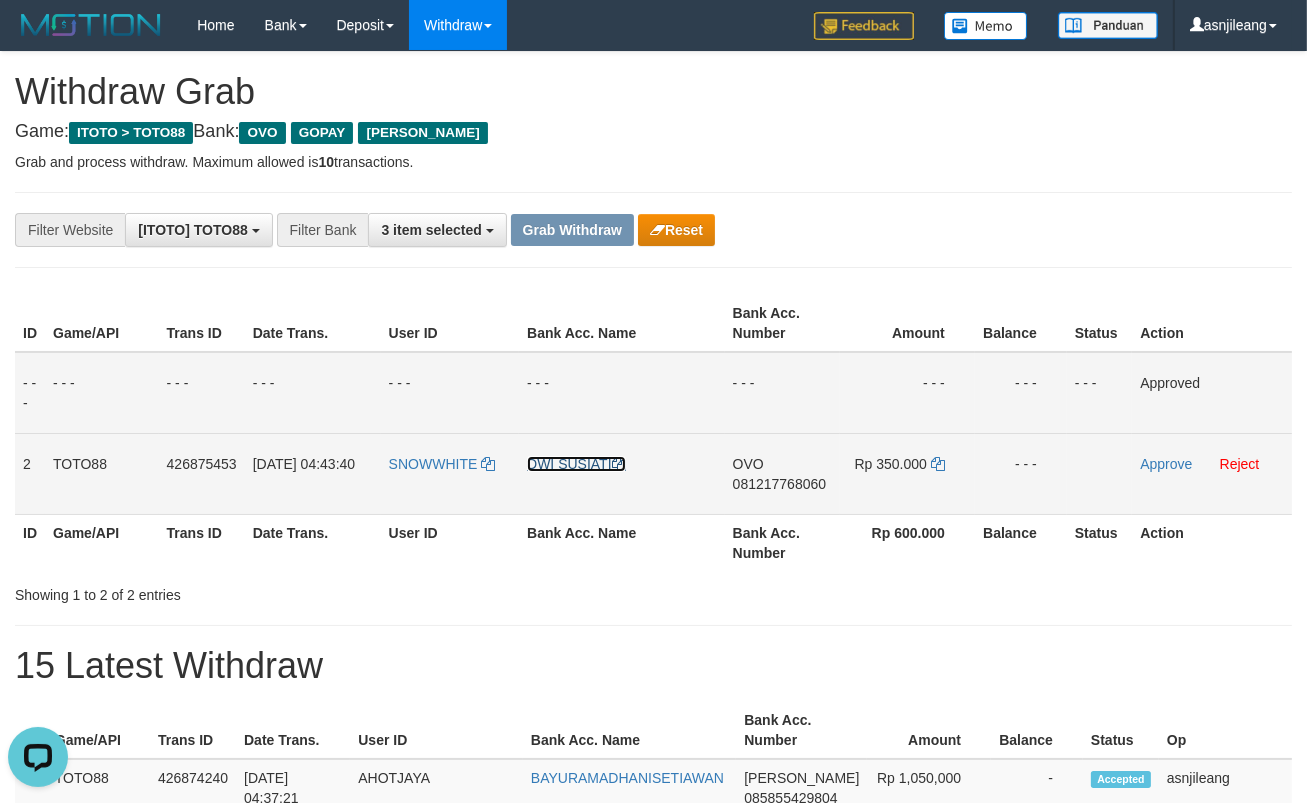 click on "DWI SUSIATI" at bounding box center [576, 464] 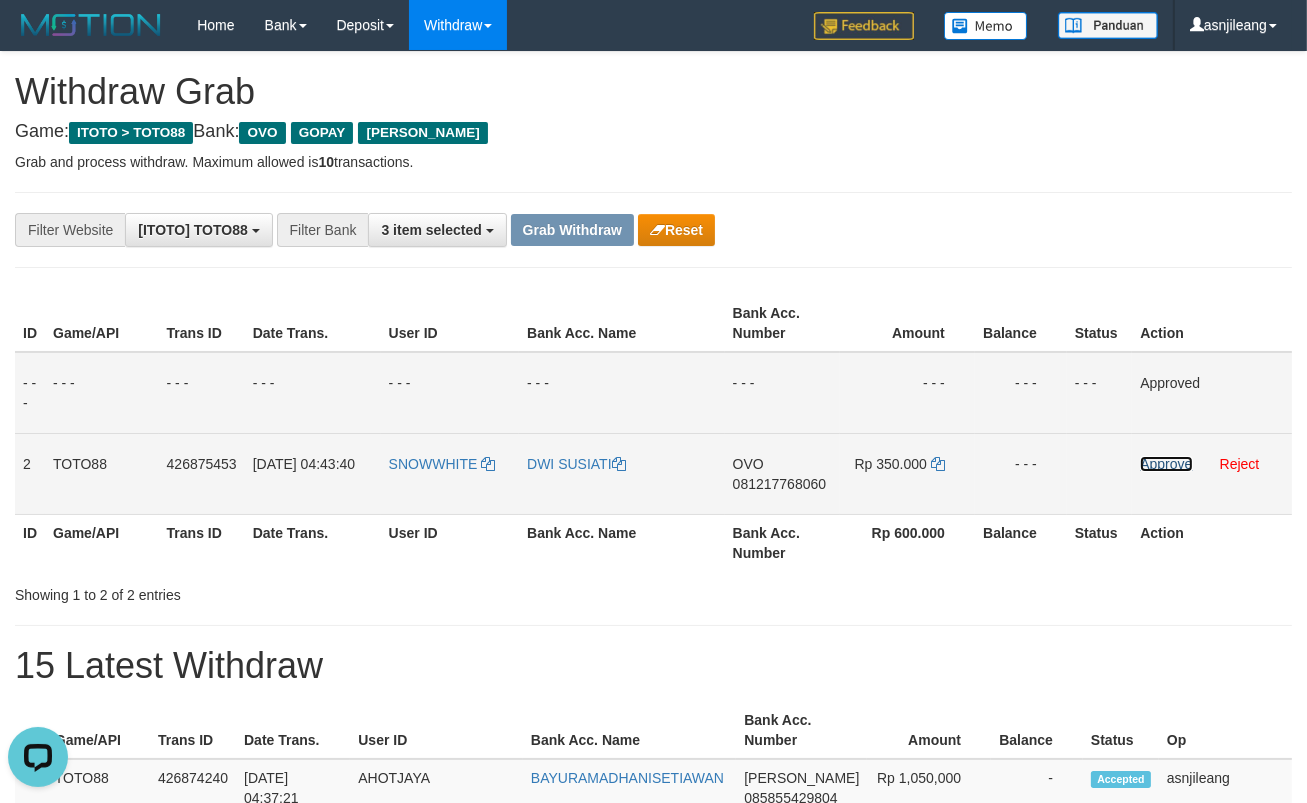 click on "Approve" at bounding box center [1166, 464] 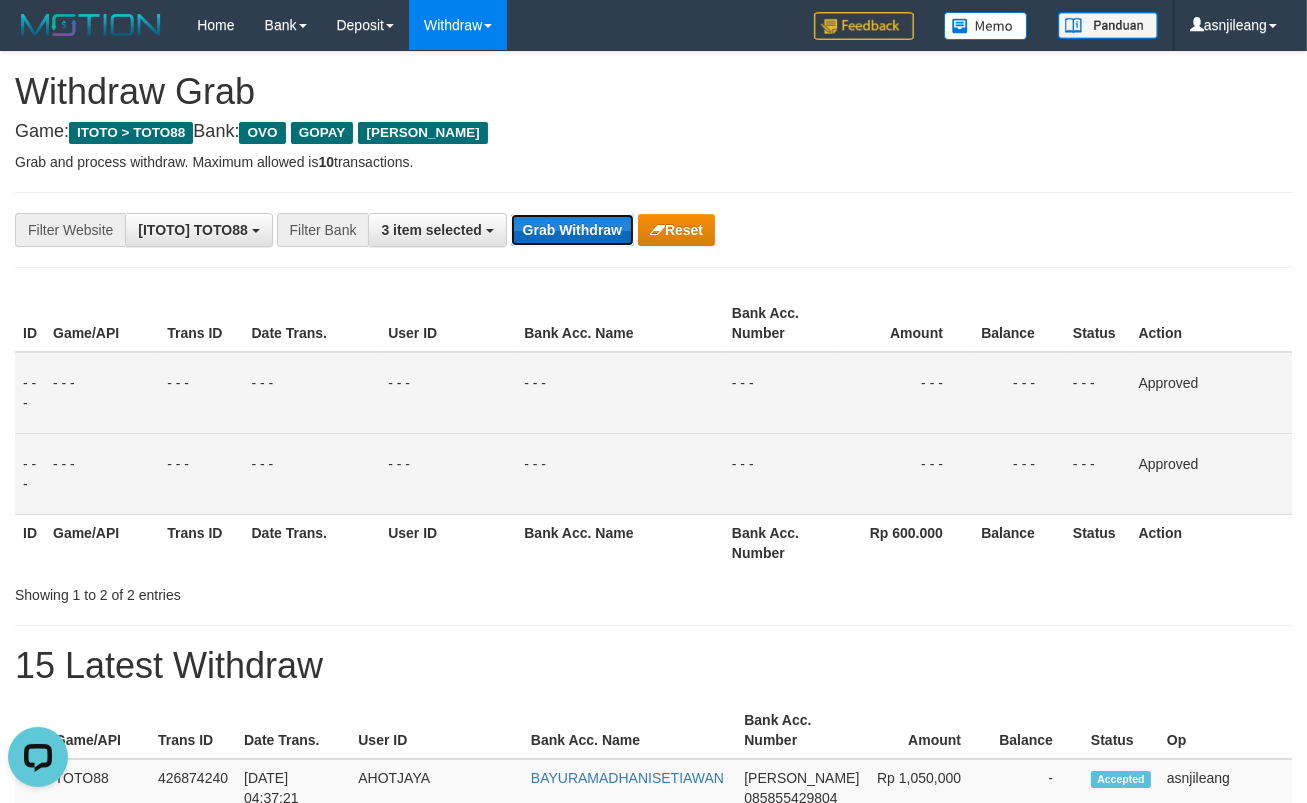 click on "Grab Withdraw" at bounding box center [572, 230] 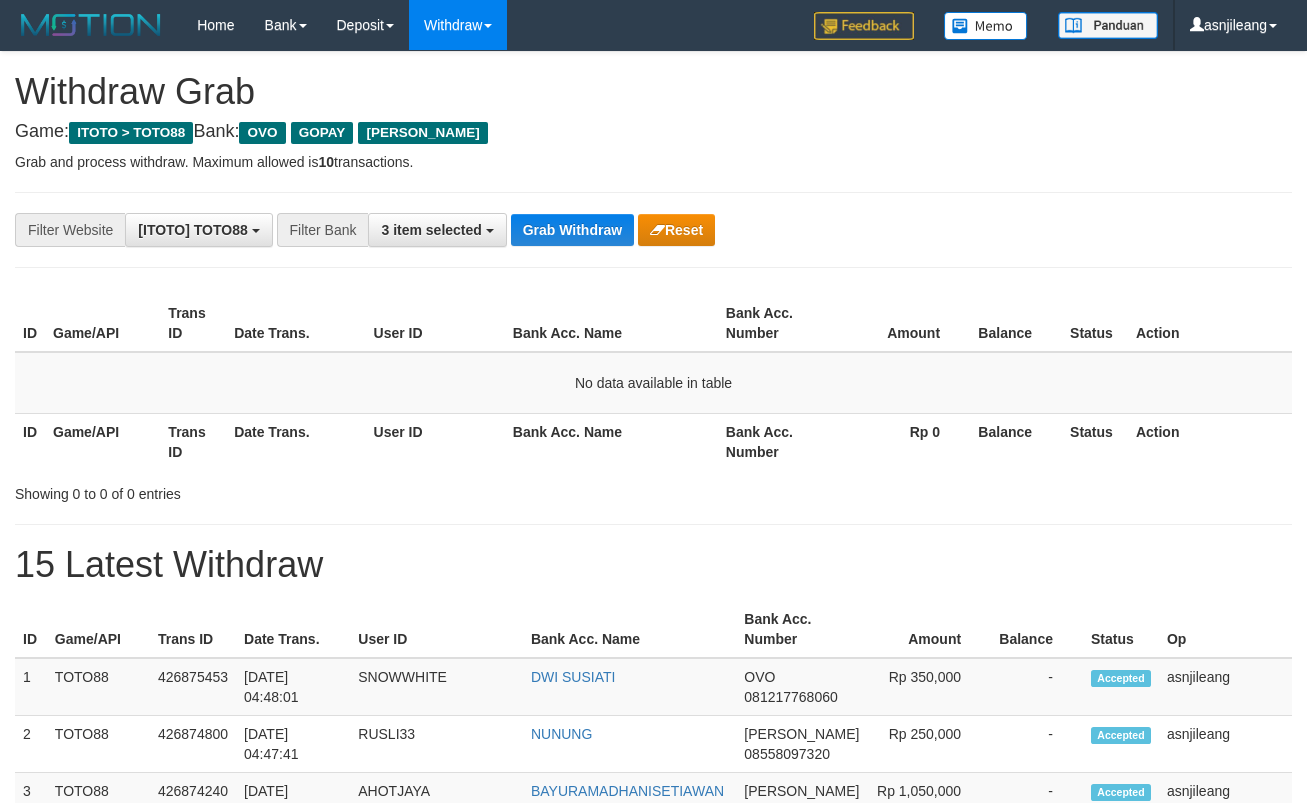 scroll, scrollTop: 0, scrollLeft: 0, axis: both 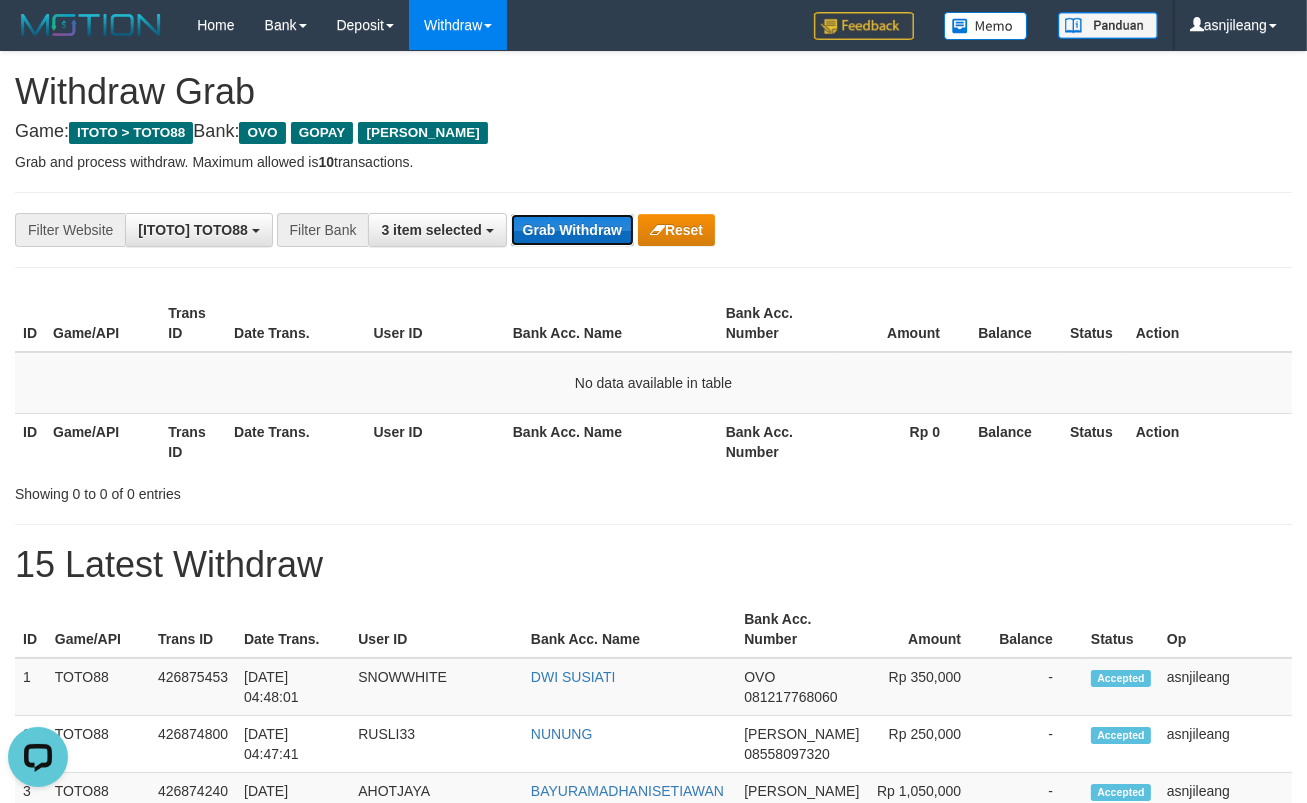 click on "Grab Withdraw" at bounding box center [572, 230] 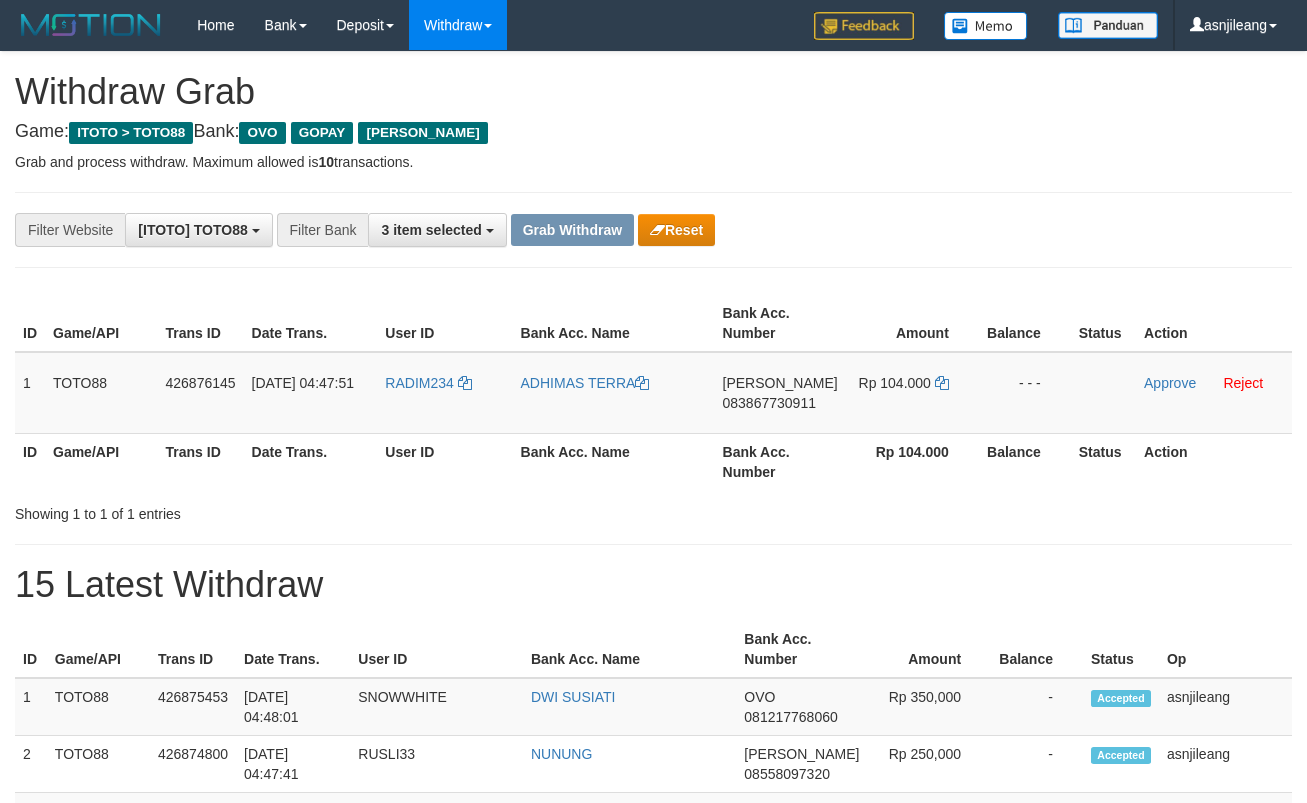 scroll, scrollTop: 0, scrollLeft: 0, axis: both 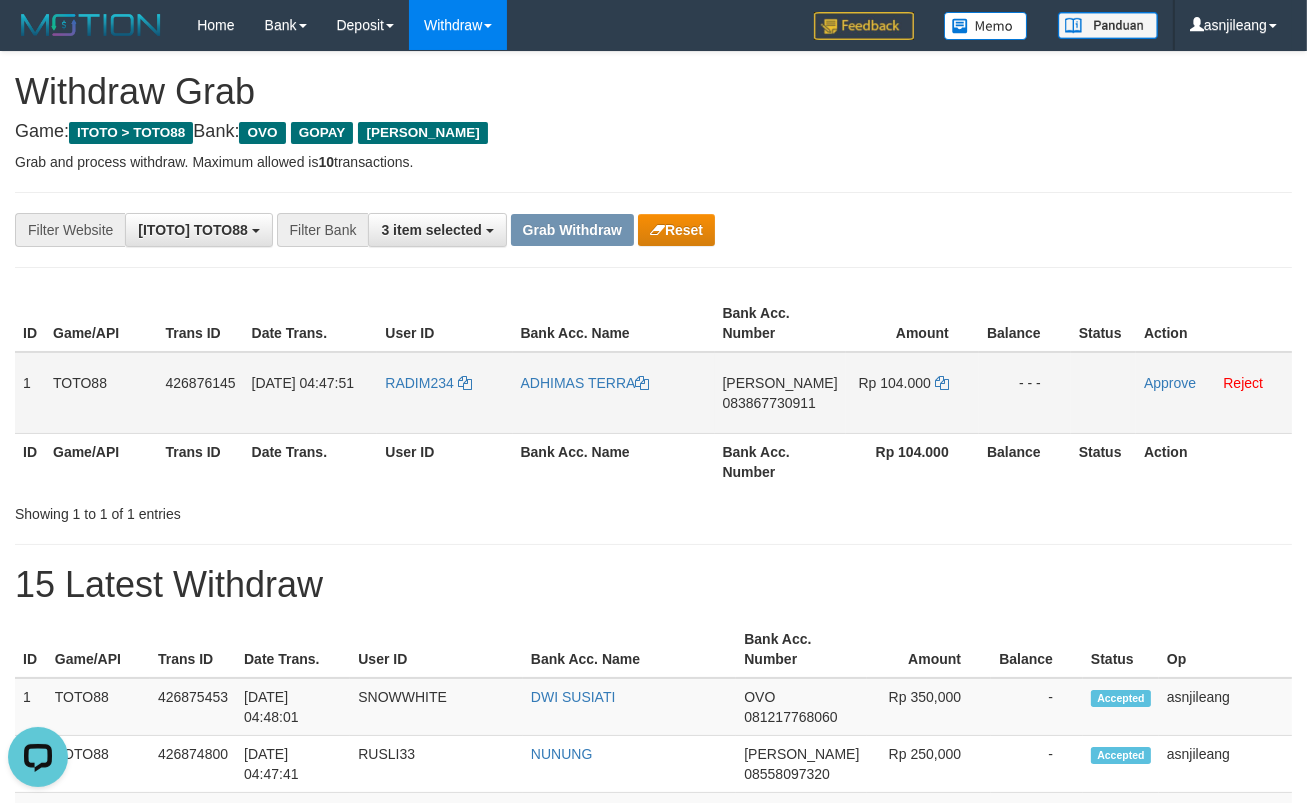click on "DANA
083867730911" at bounding box center [780, 393] 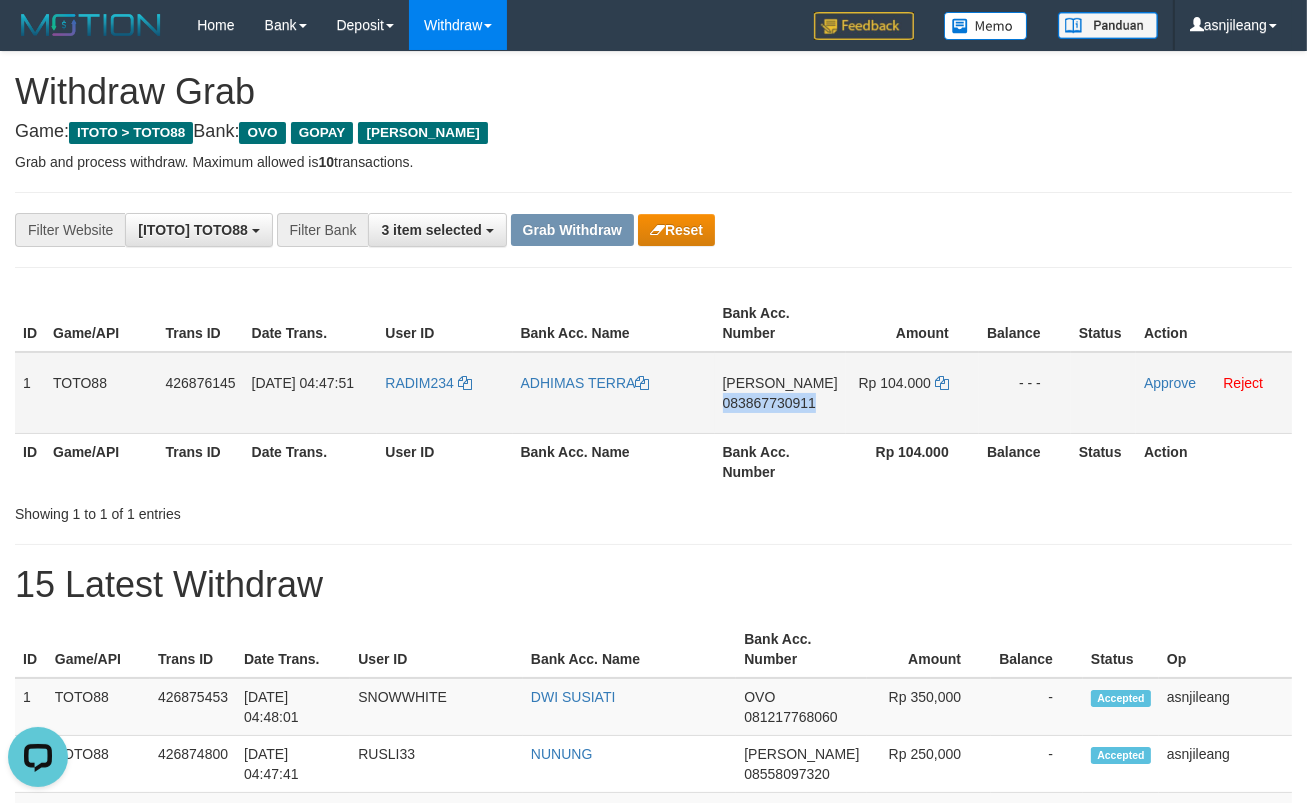 click on "DANA
083867730911" at bounding box center (780, 393) 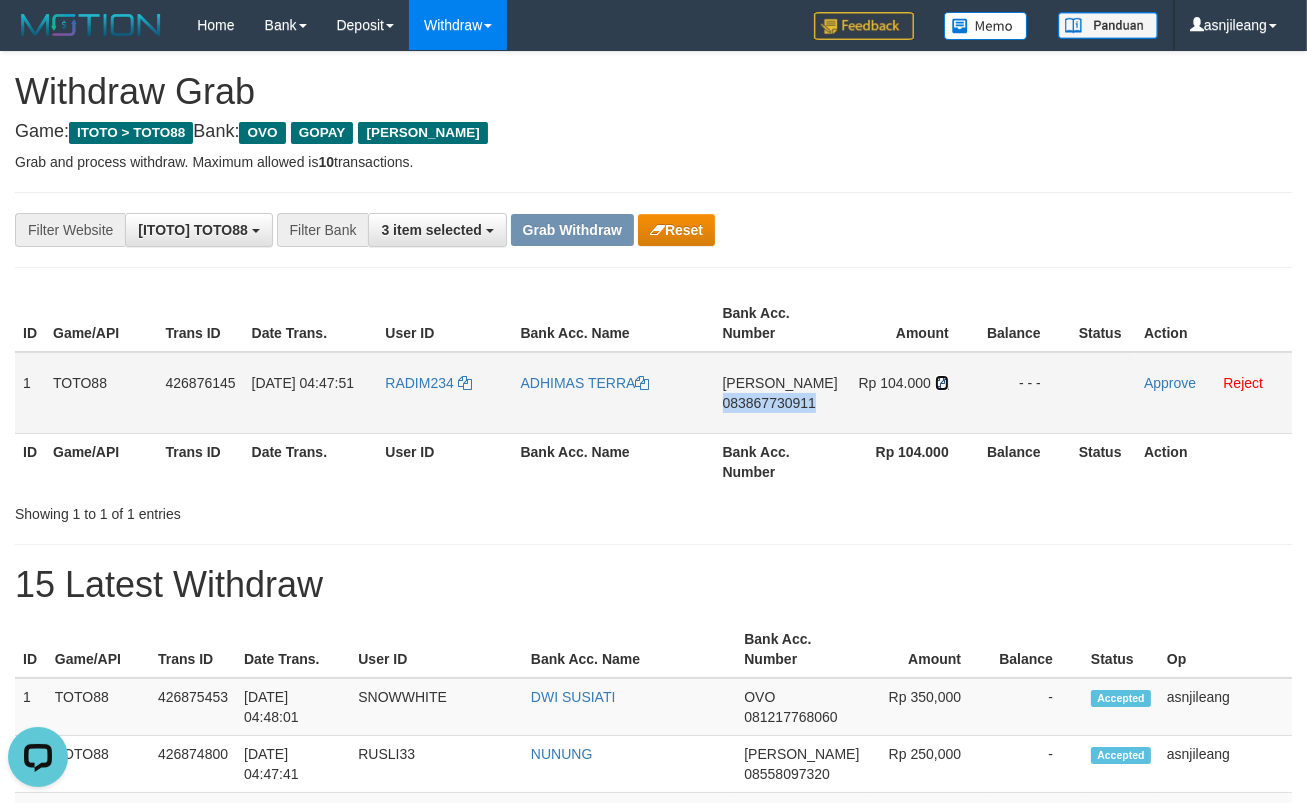 click at bounding box center [942, 383] 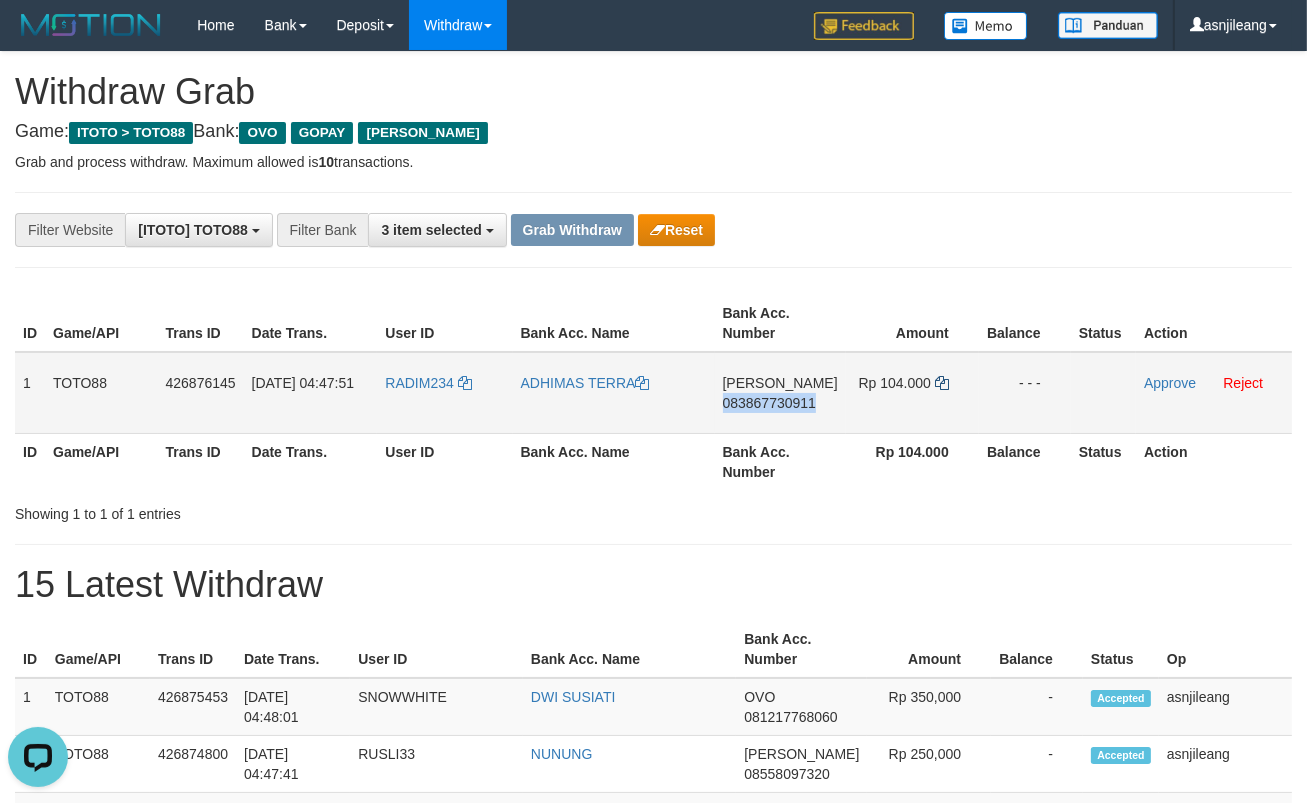 copy on "083867730911" 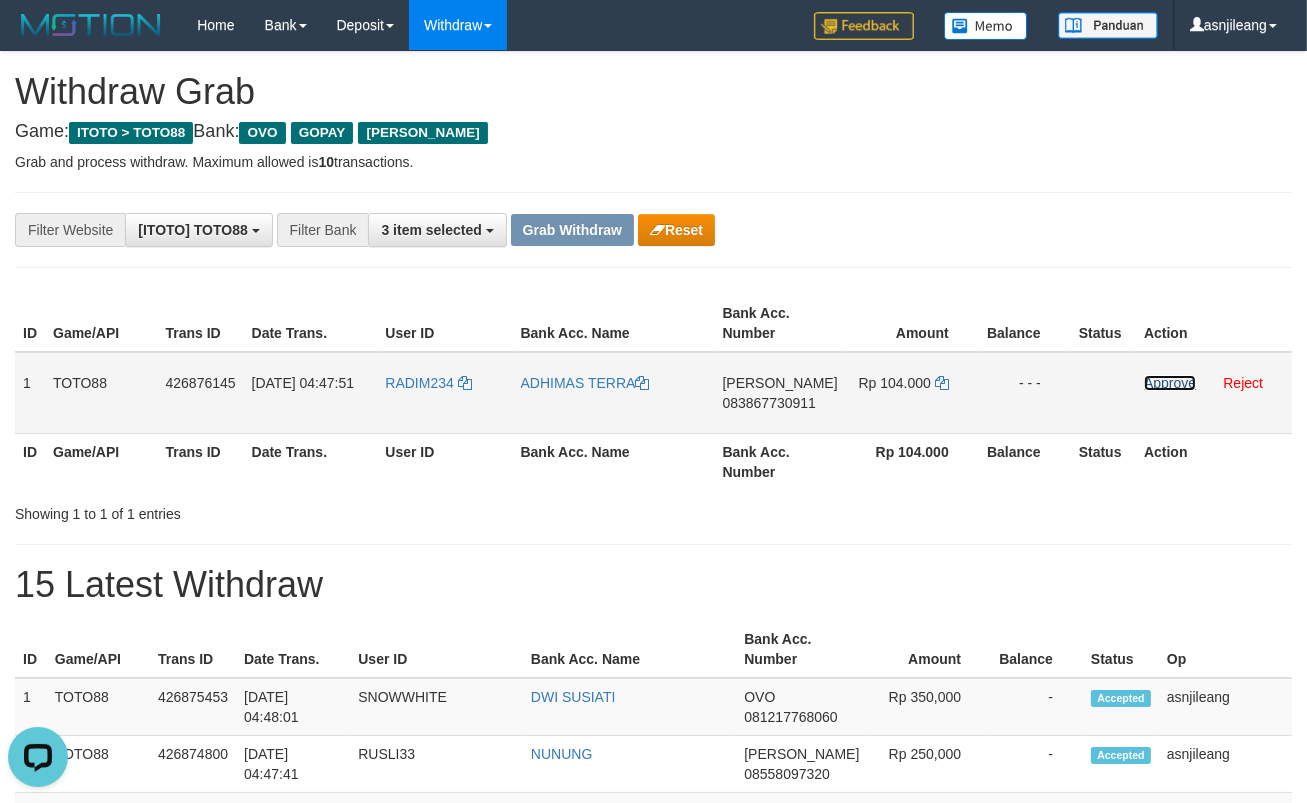 click on "Approve" at bounding box center [1170, 383] 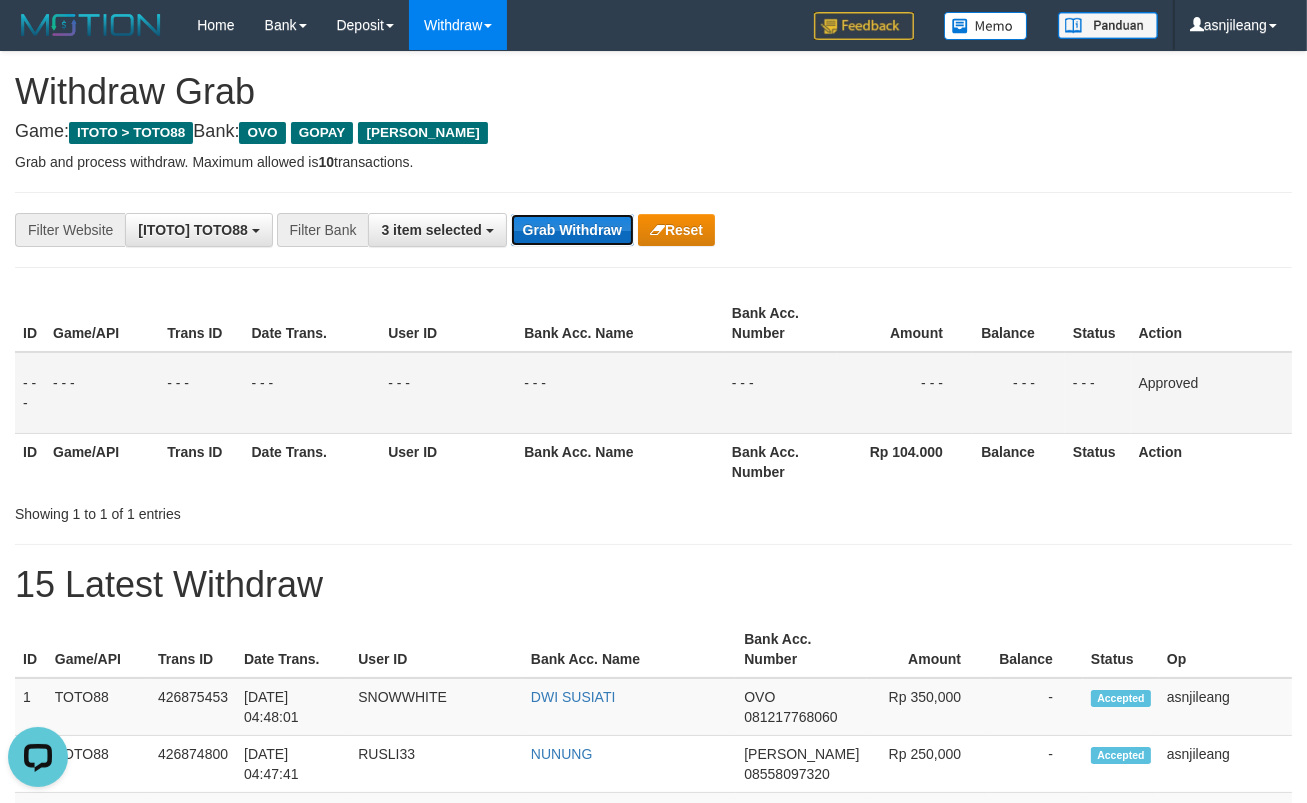 click on "Grab Withdraw" at bounding box center (572, 230) 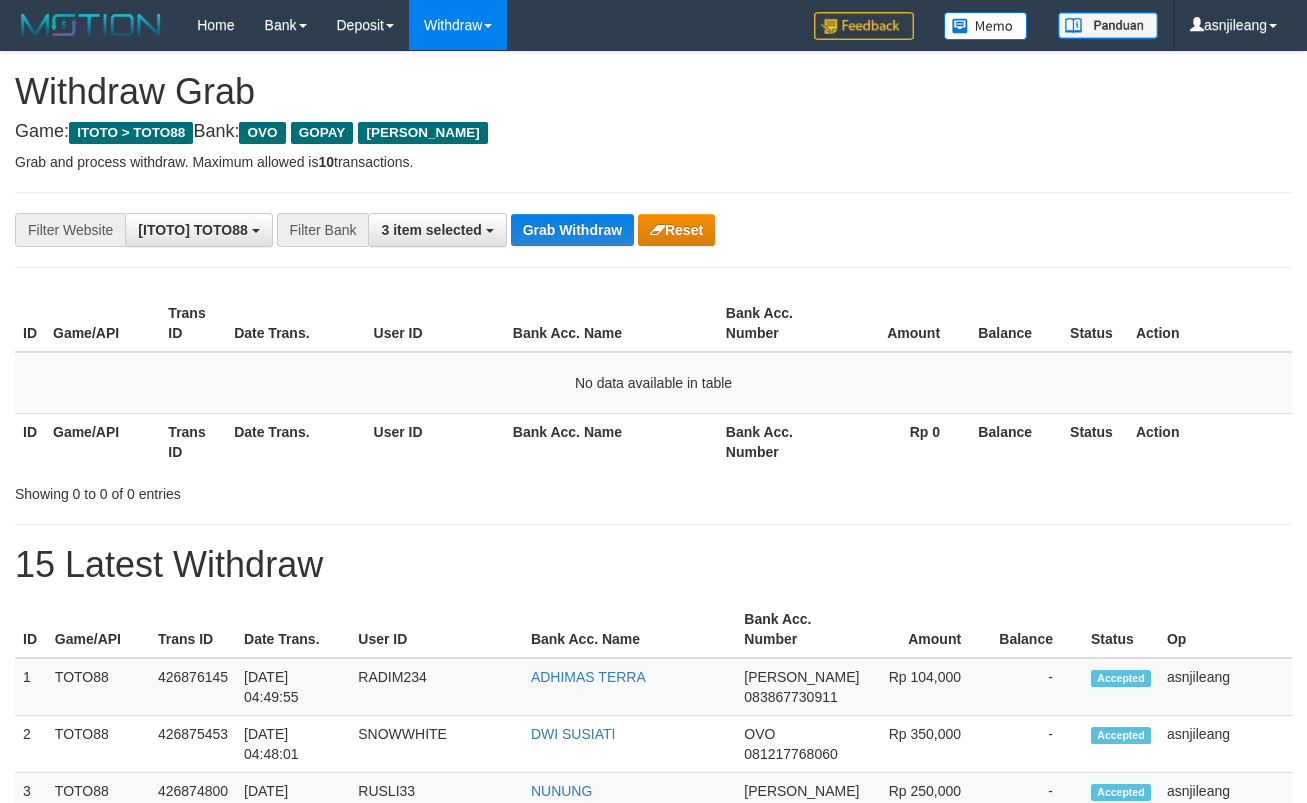 scroll, scrollTop: 0, scrollLeft: 0, axis: both 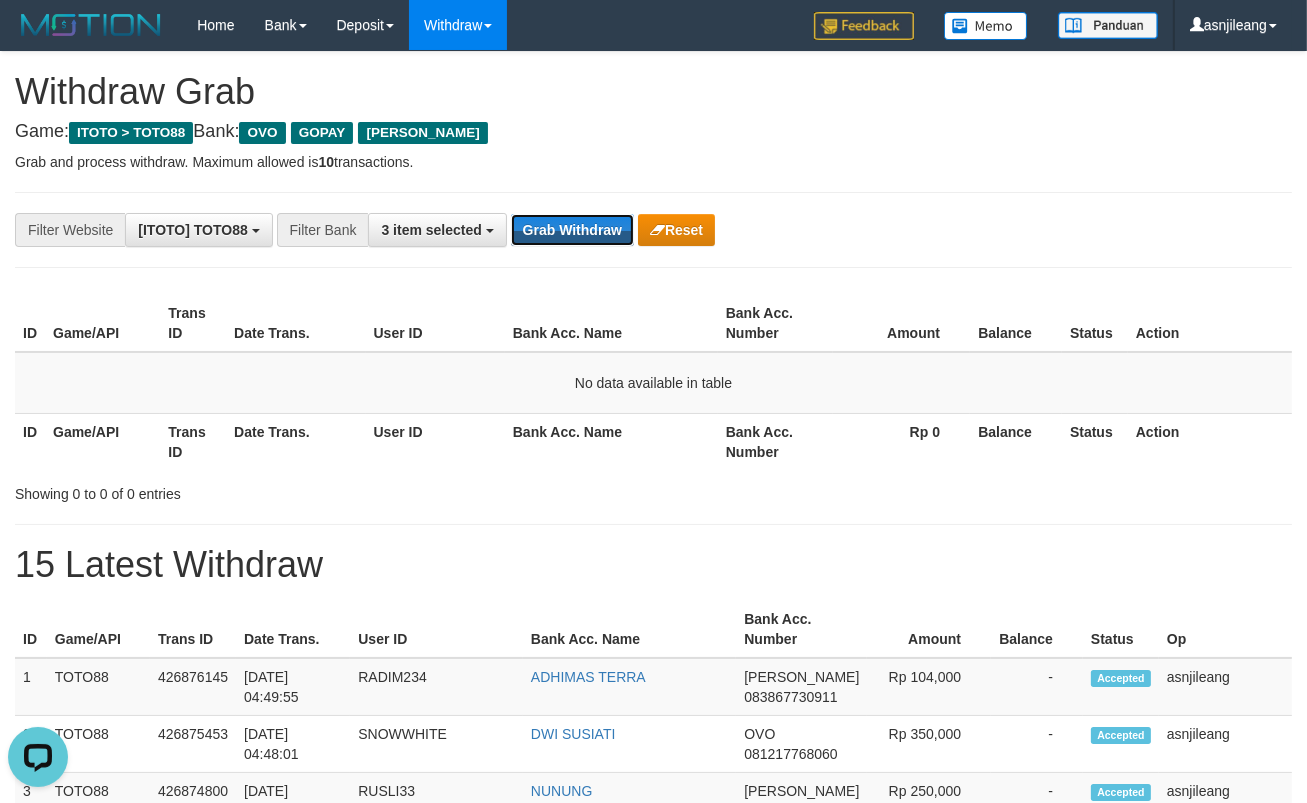 click on "Grab Withdraw" at bounding box center [572, 230] 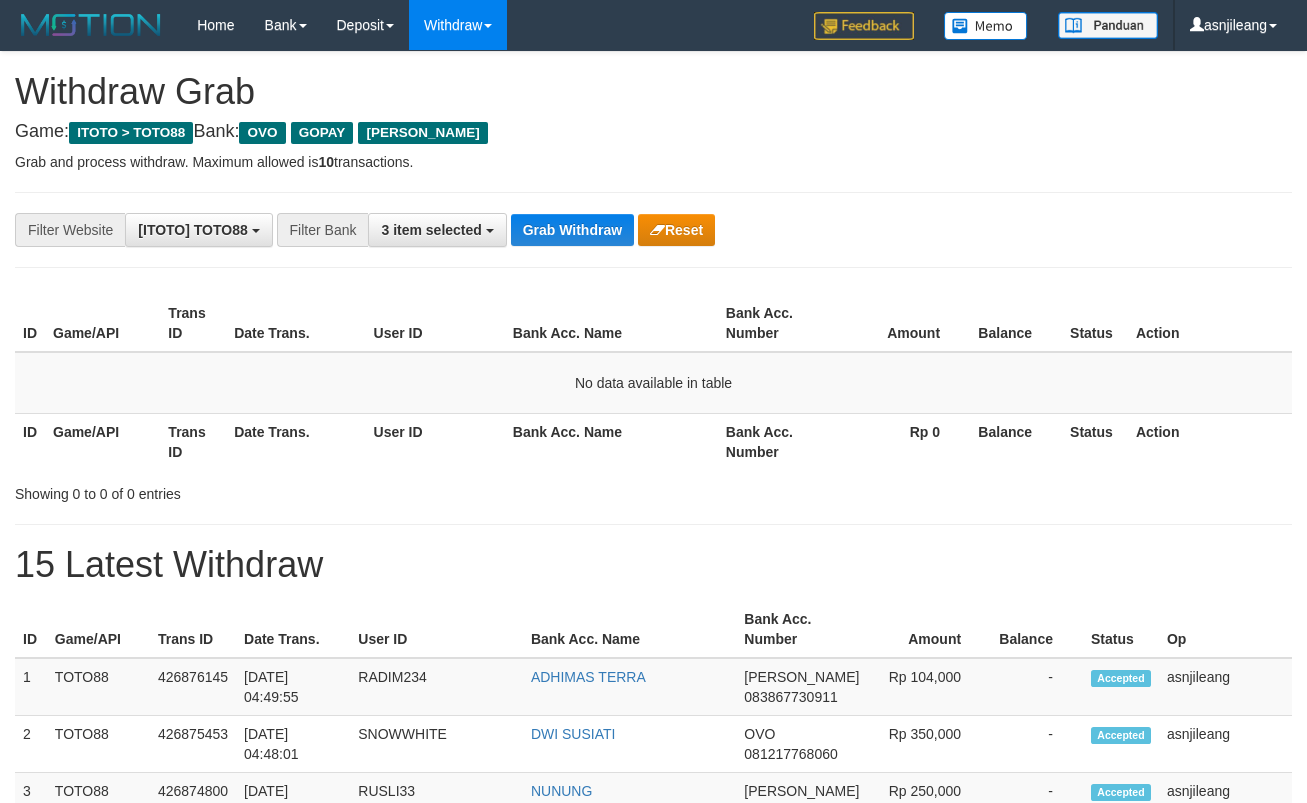 scroll, scrollTop: 0, scrollLeft: 0, axis: both 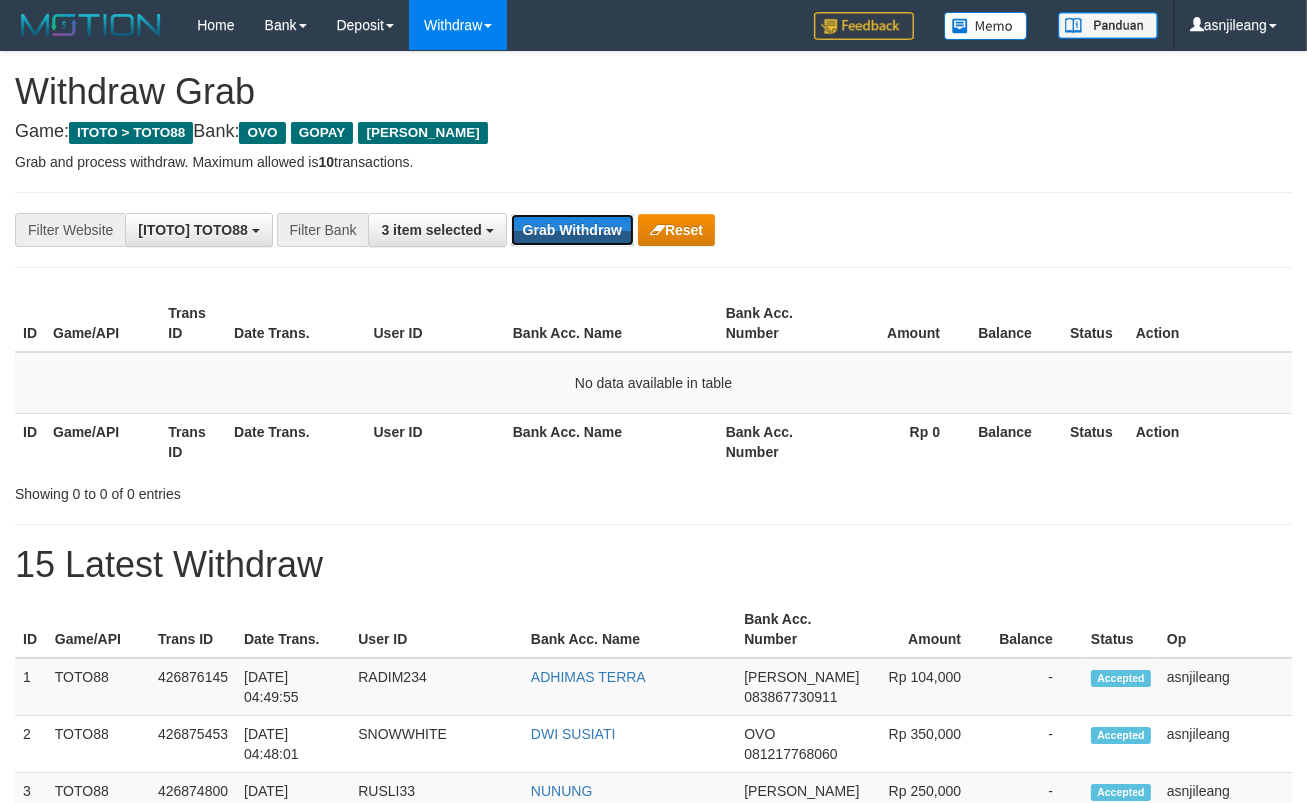 click on "Grab Withdraw" at bounding box center (572, 230) 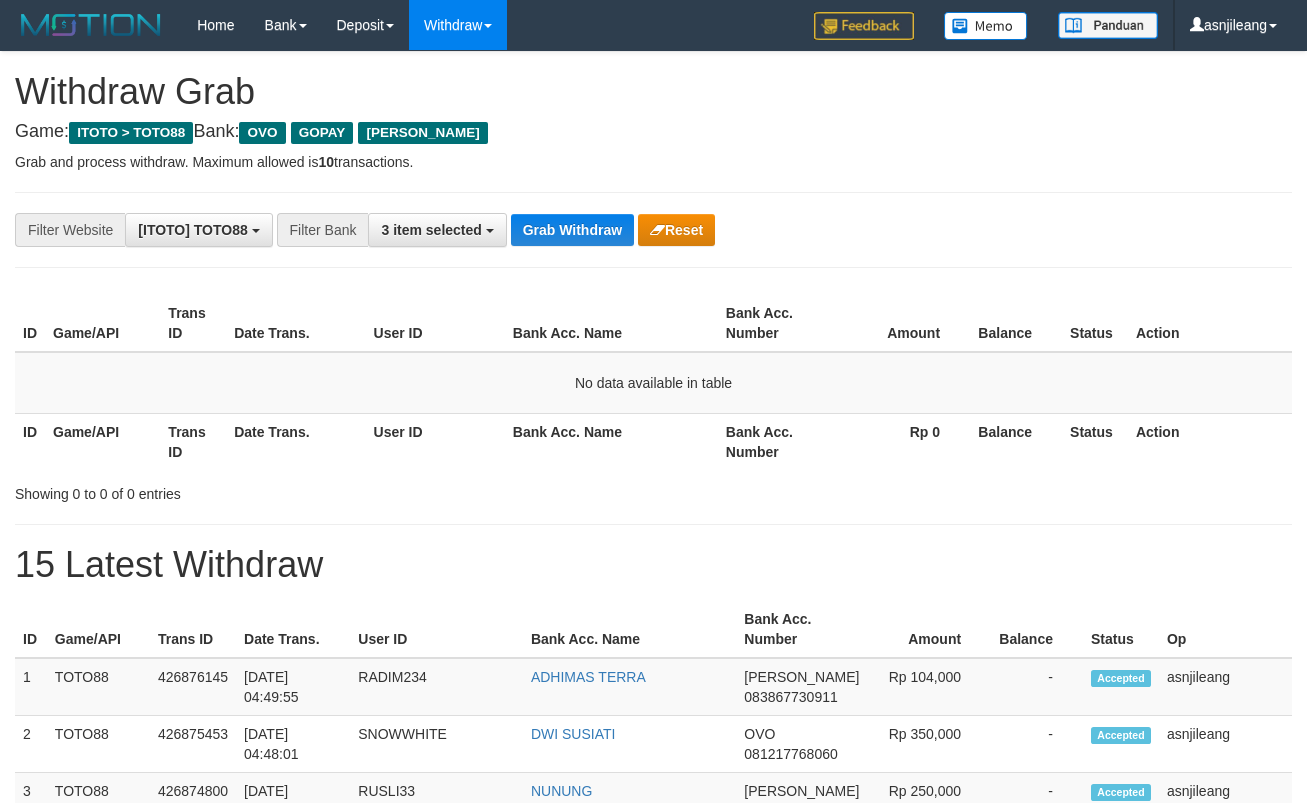 scroll, scrollTop: 0, scrollLeft: 0, axis: both 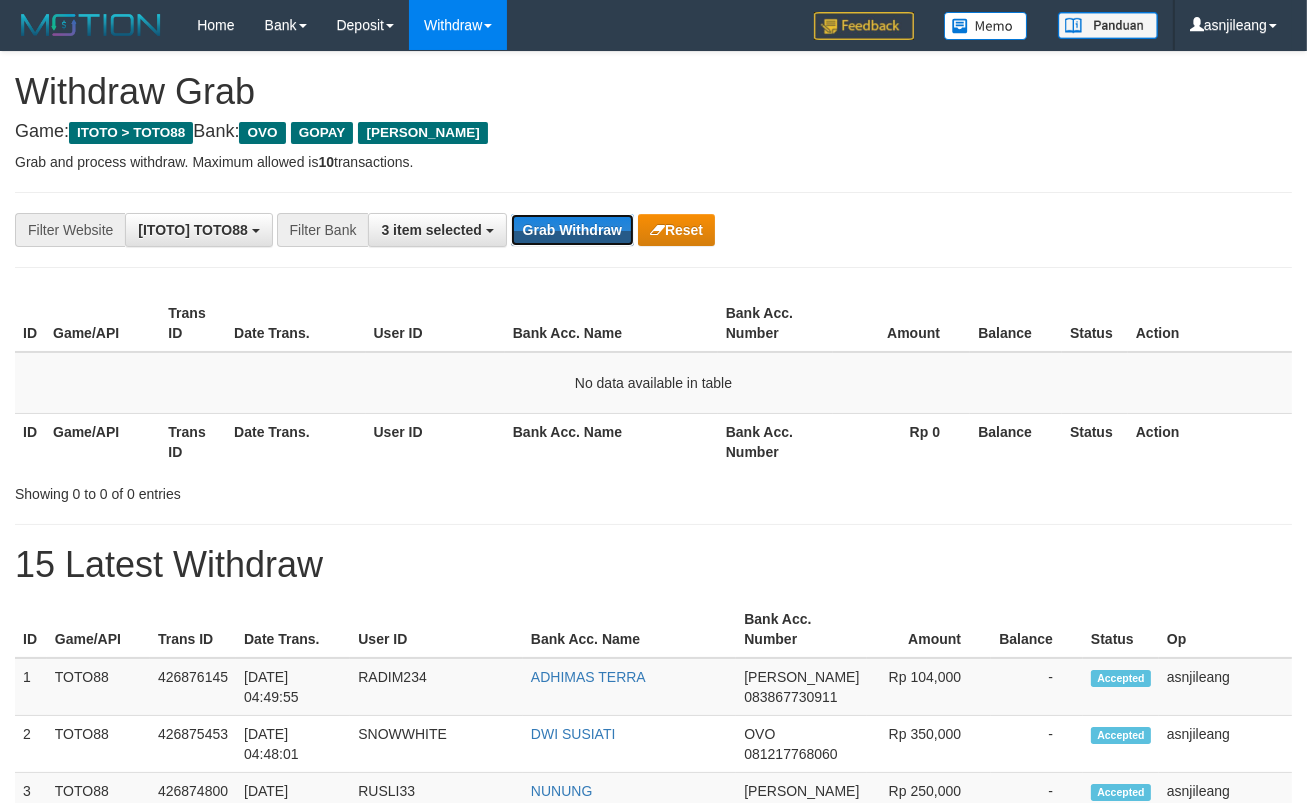click on "Grab Withdraw" at bounding box center [572, 230] 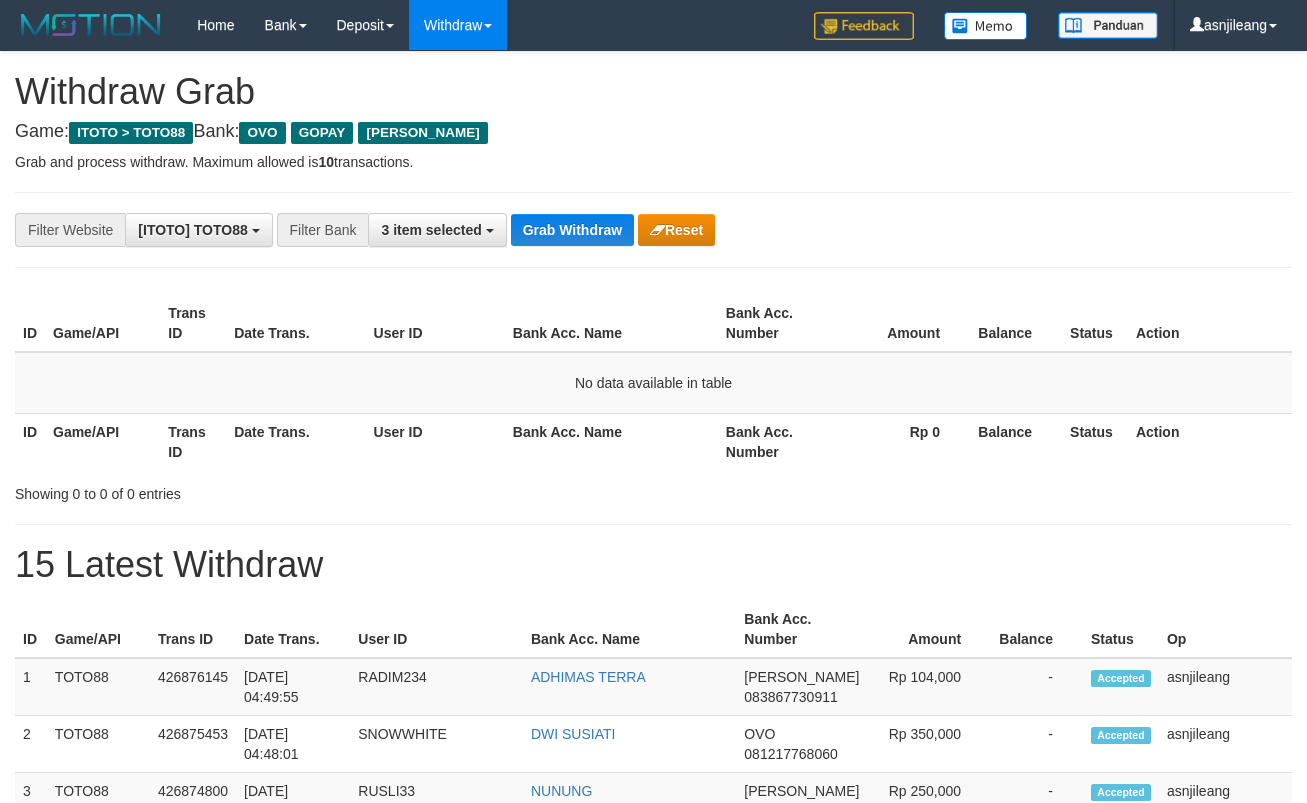 scroll, scrollTop: 0, scrollLeft: 0, axis: both 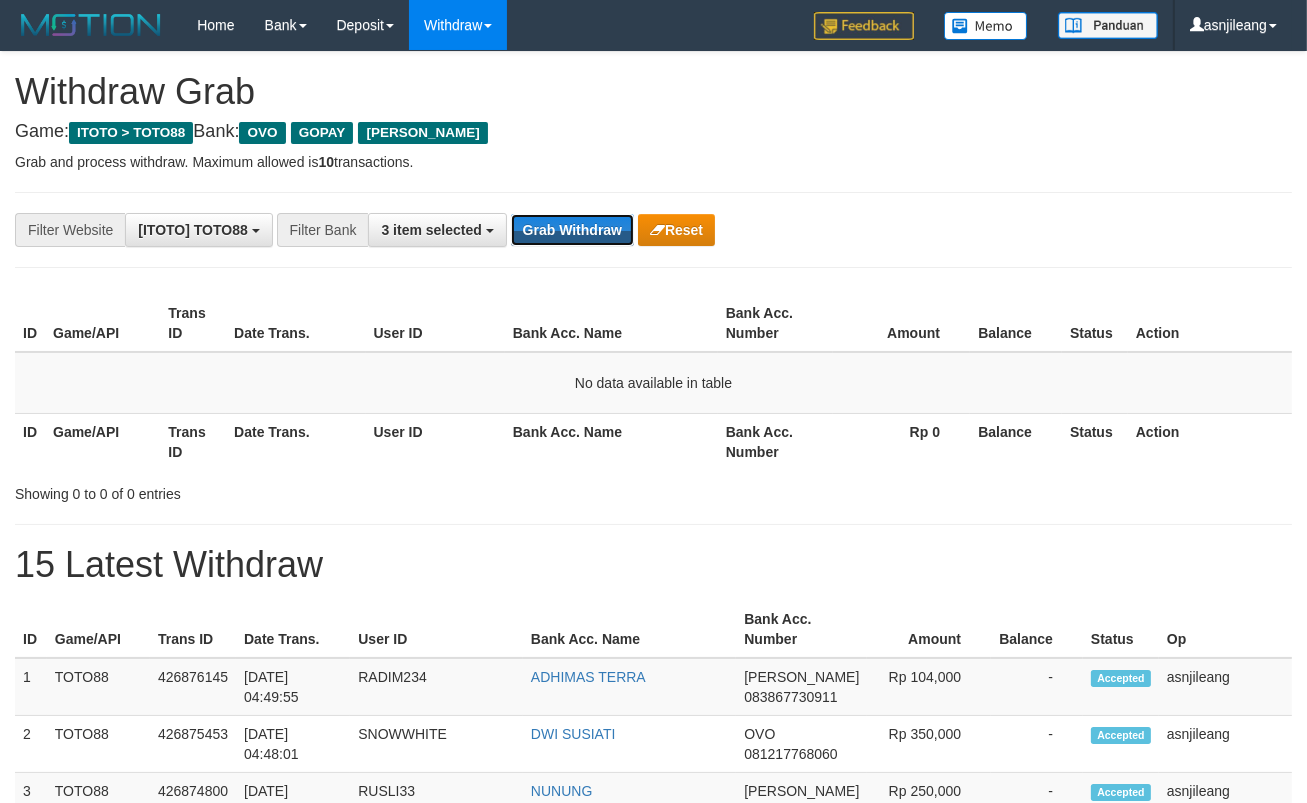 click on "Grab Withdraw" at bounding box center (572, 230) 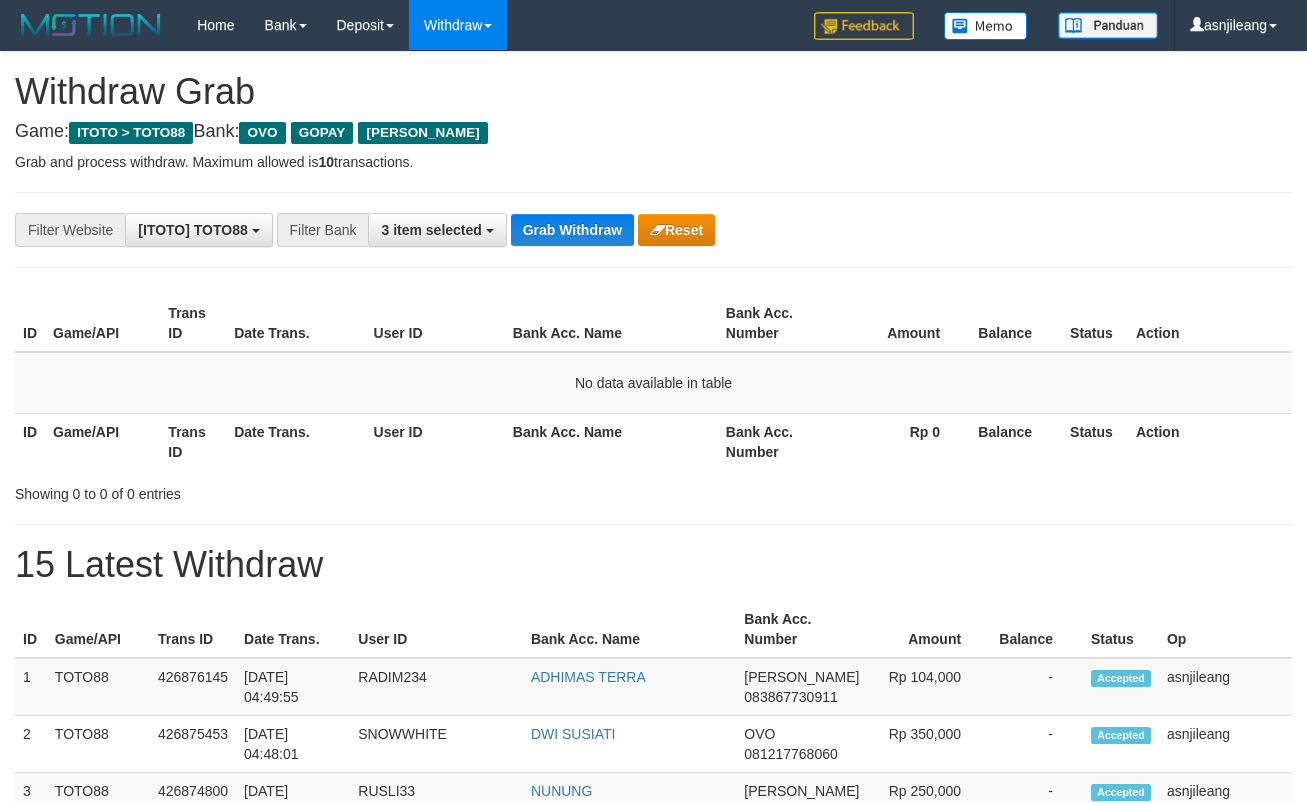 scroll, scrollTop: 0, scrollLeft: 0, axis: both 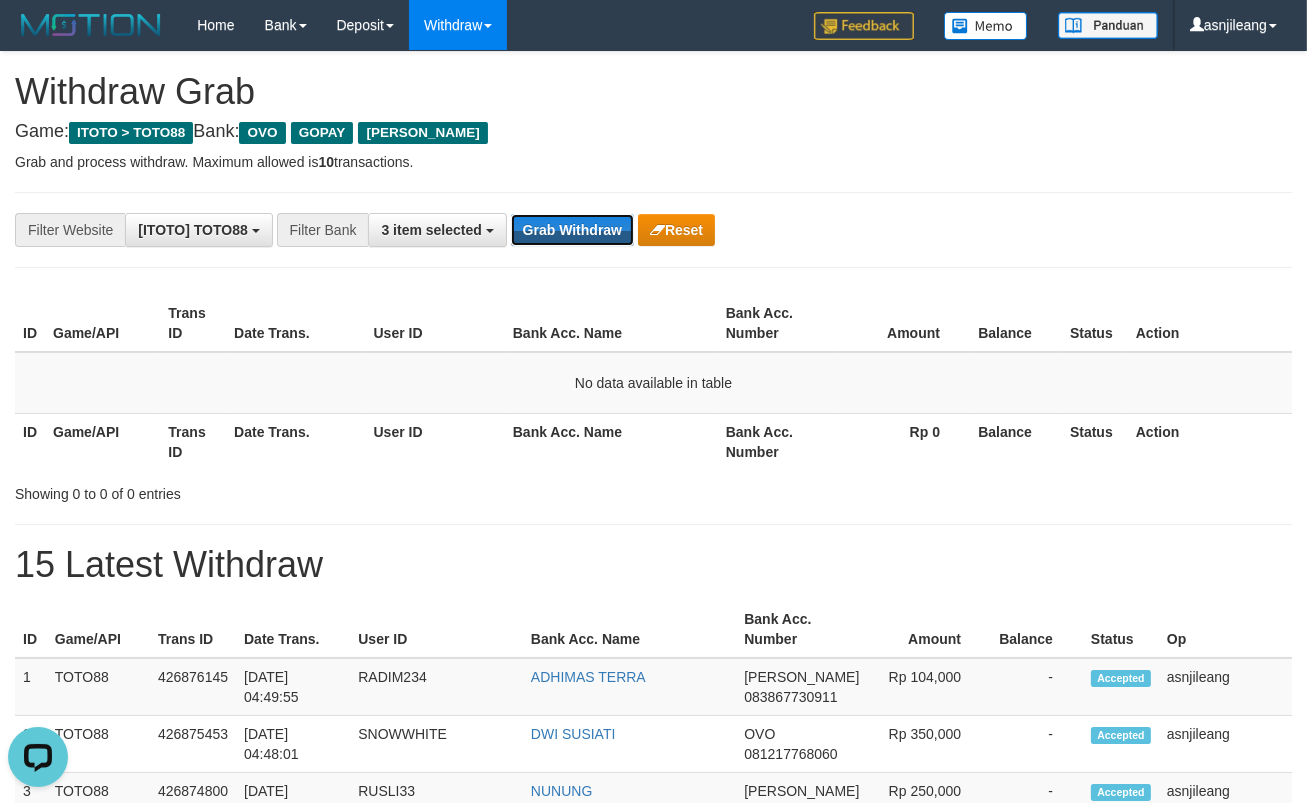 click on "Grab Withdraw" at bounding box center (572, 230) 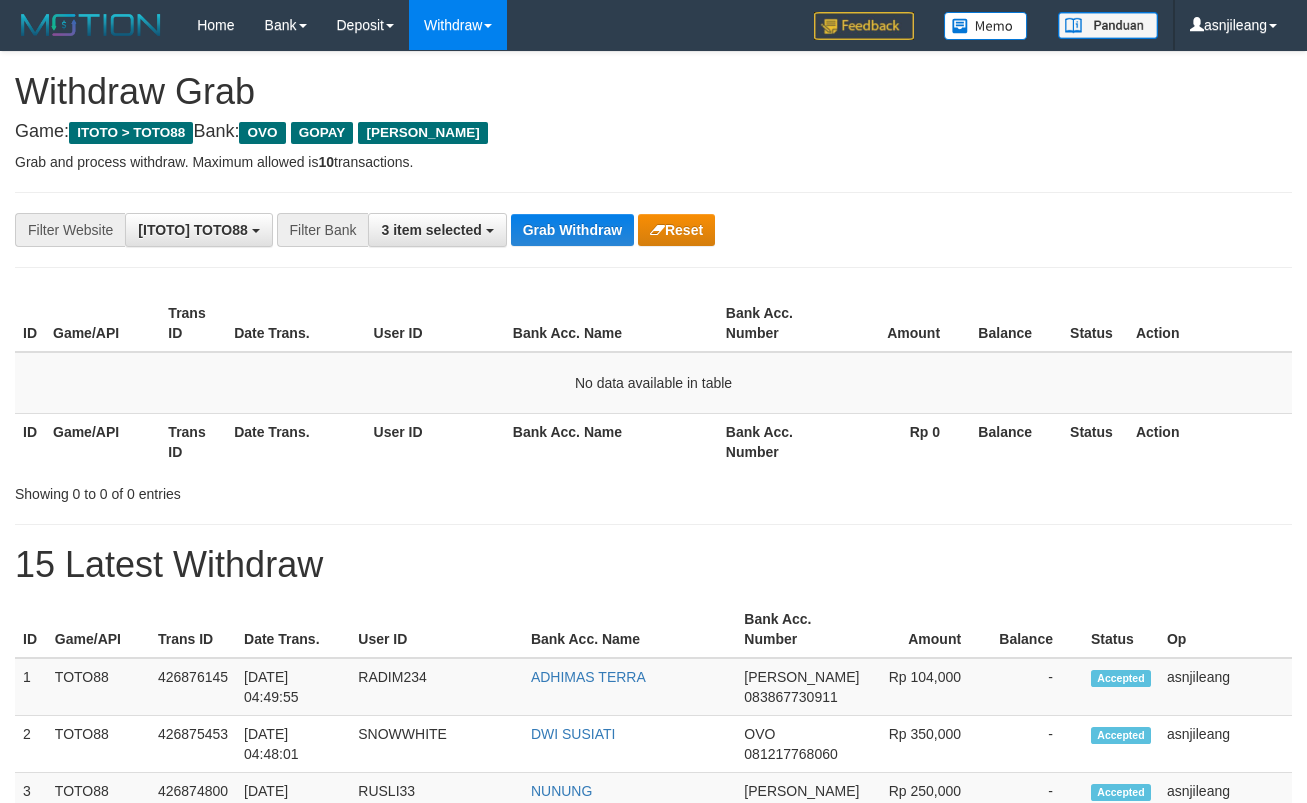 scroll, scrollTop: 0, scrollLeft: 0, axis: both 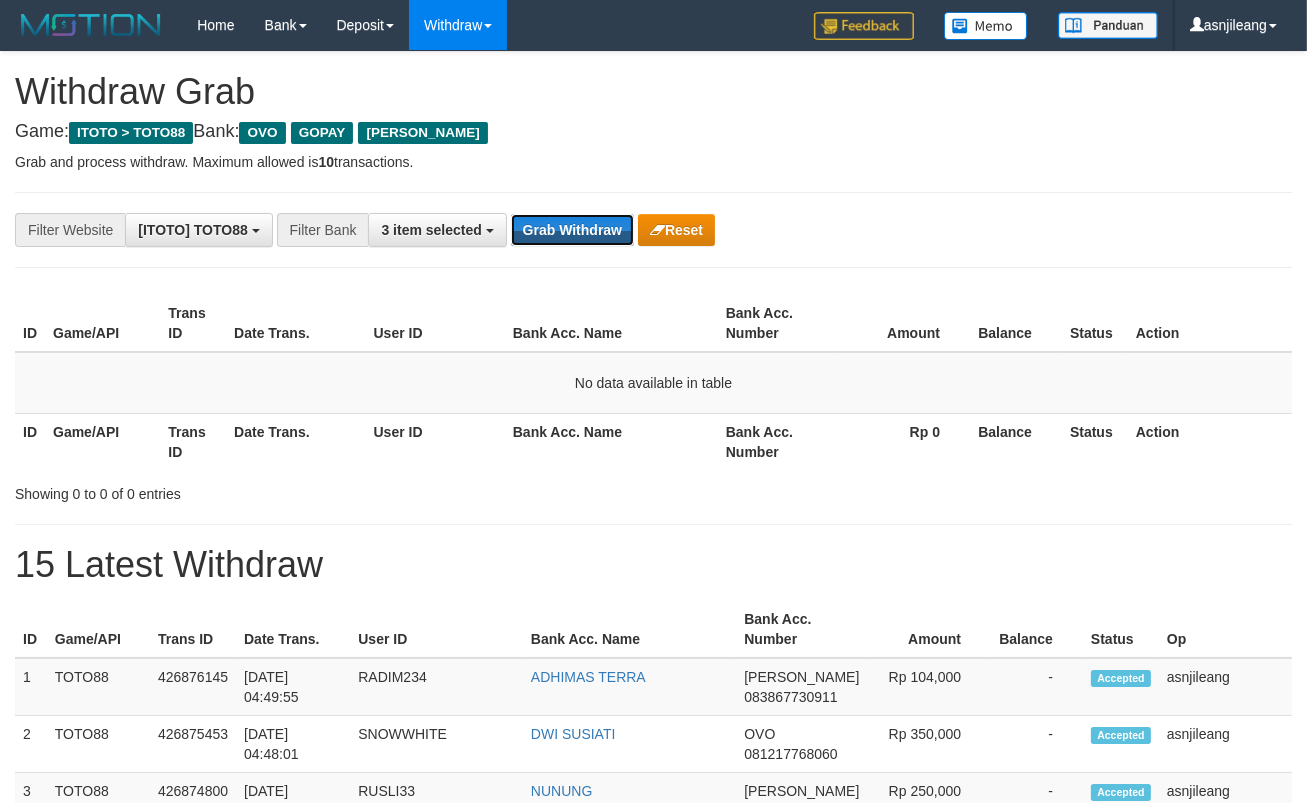 click on "Grab Withdraw" at bounding box center (572, 230) 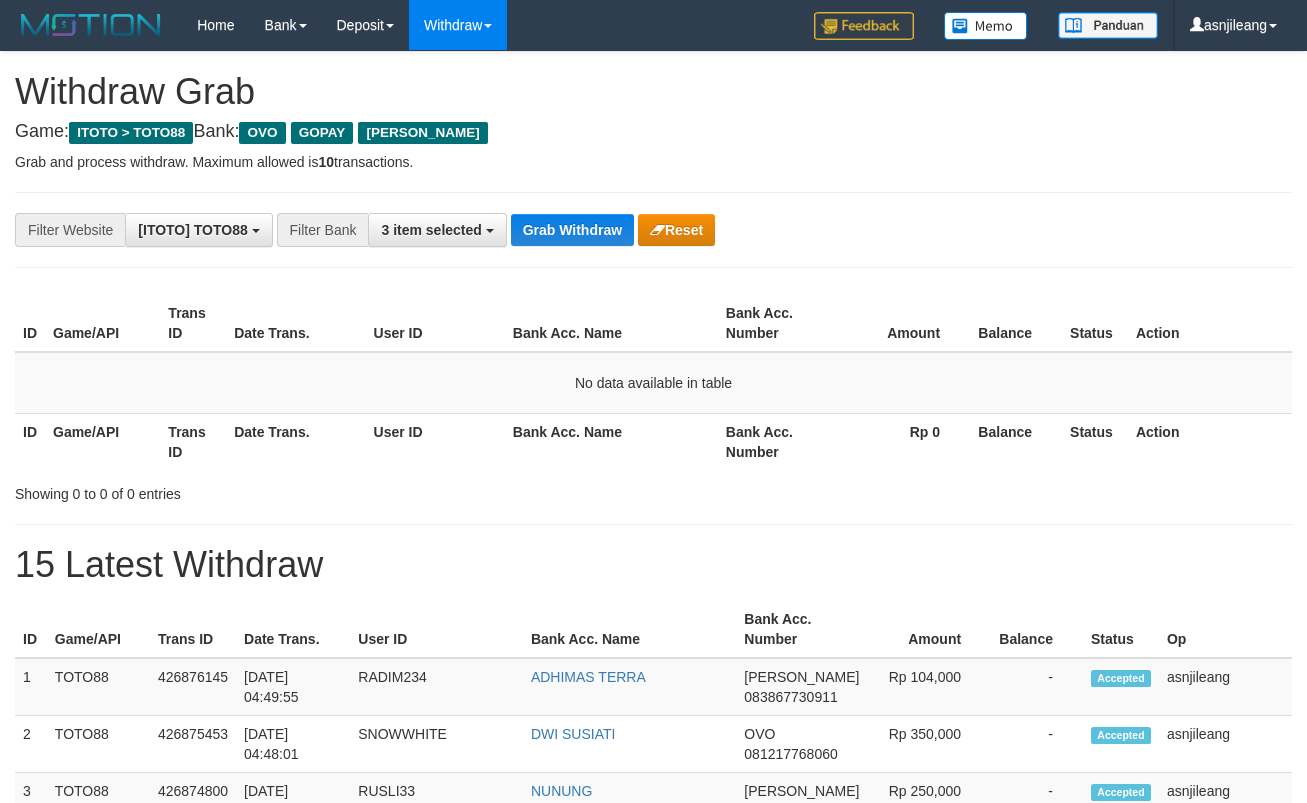 scroll, scrollTop: 0, scrollLeft: 0, axis: both 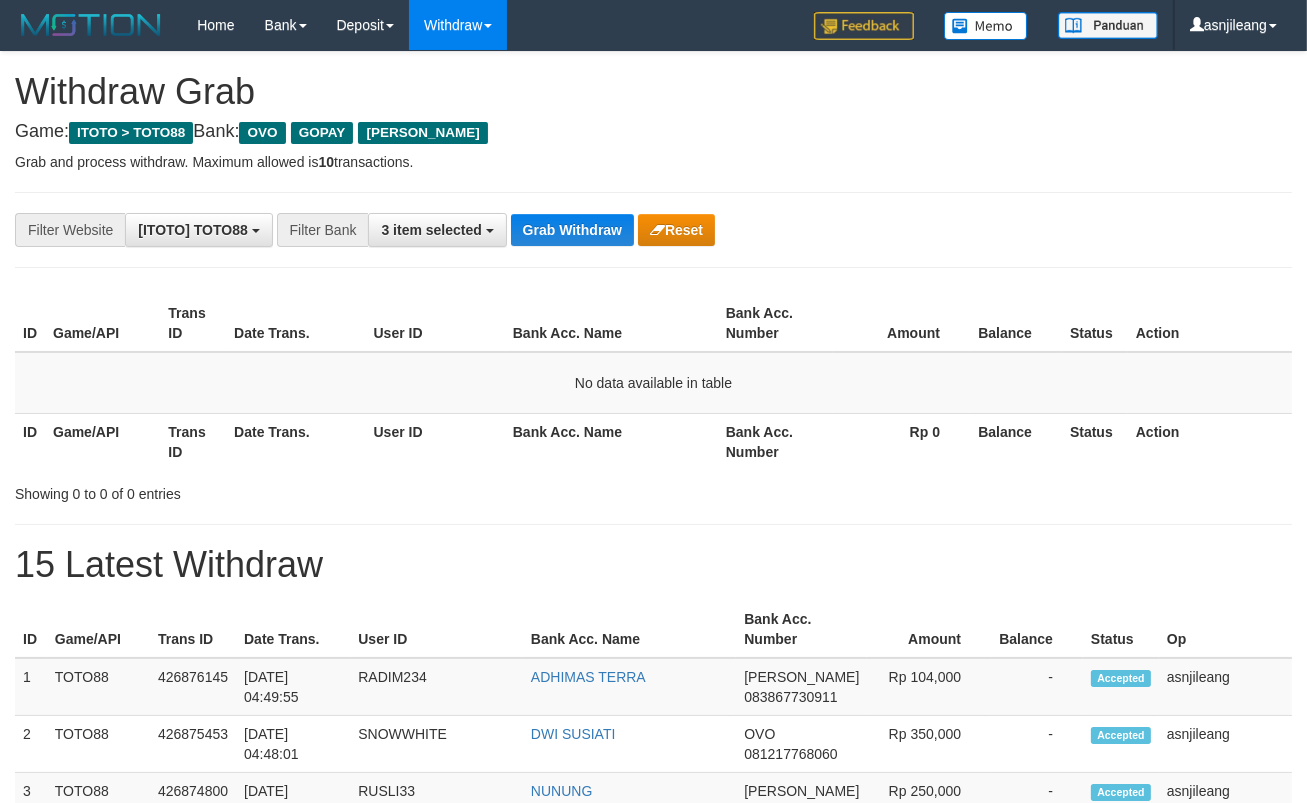 click on "Grab Withdraw" at bounding box center (572, 230) 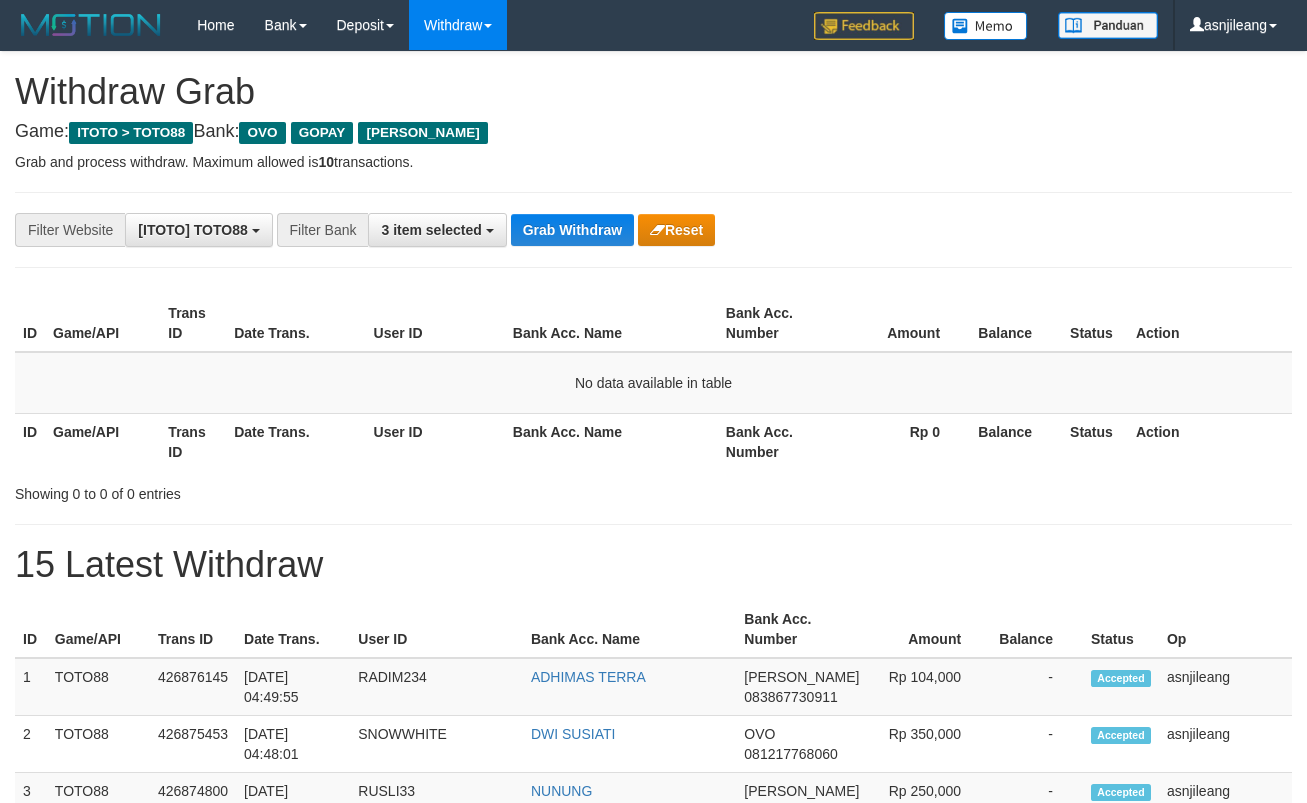 scroll, scrollTop: 0, scrollLeft: 0, axis: both 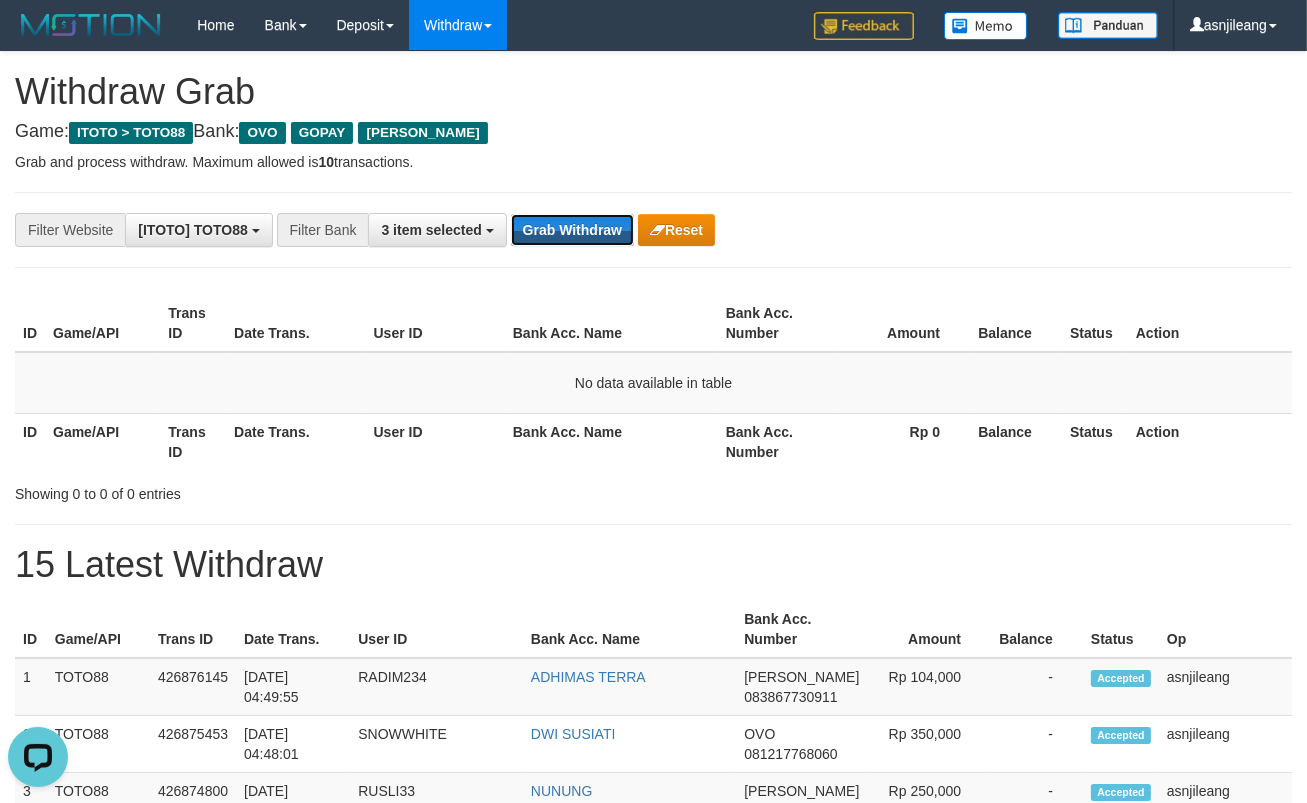 click on "Grab Withdraw" at bounding box center [572, 230] 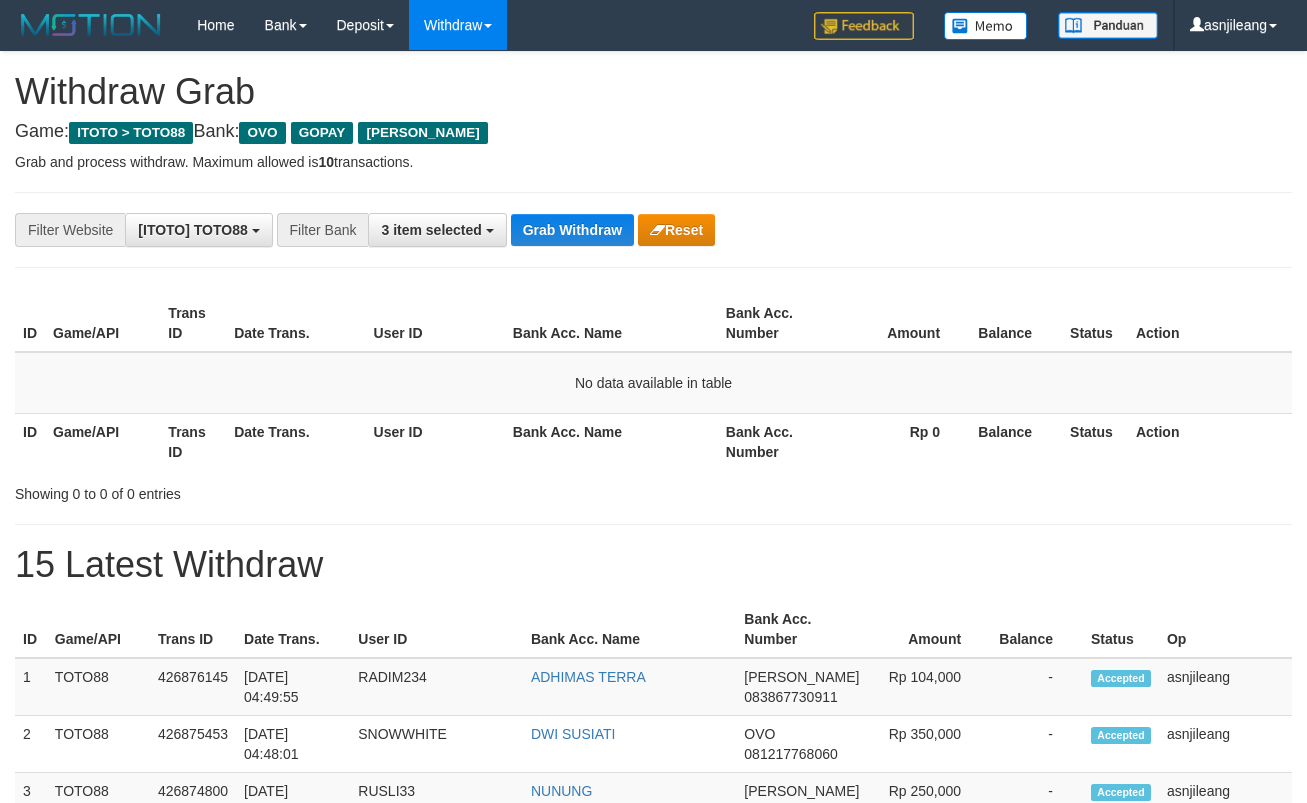 scroll, scrollTop: 0, scrollLeft: 0, axis: both 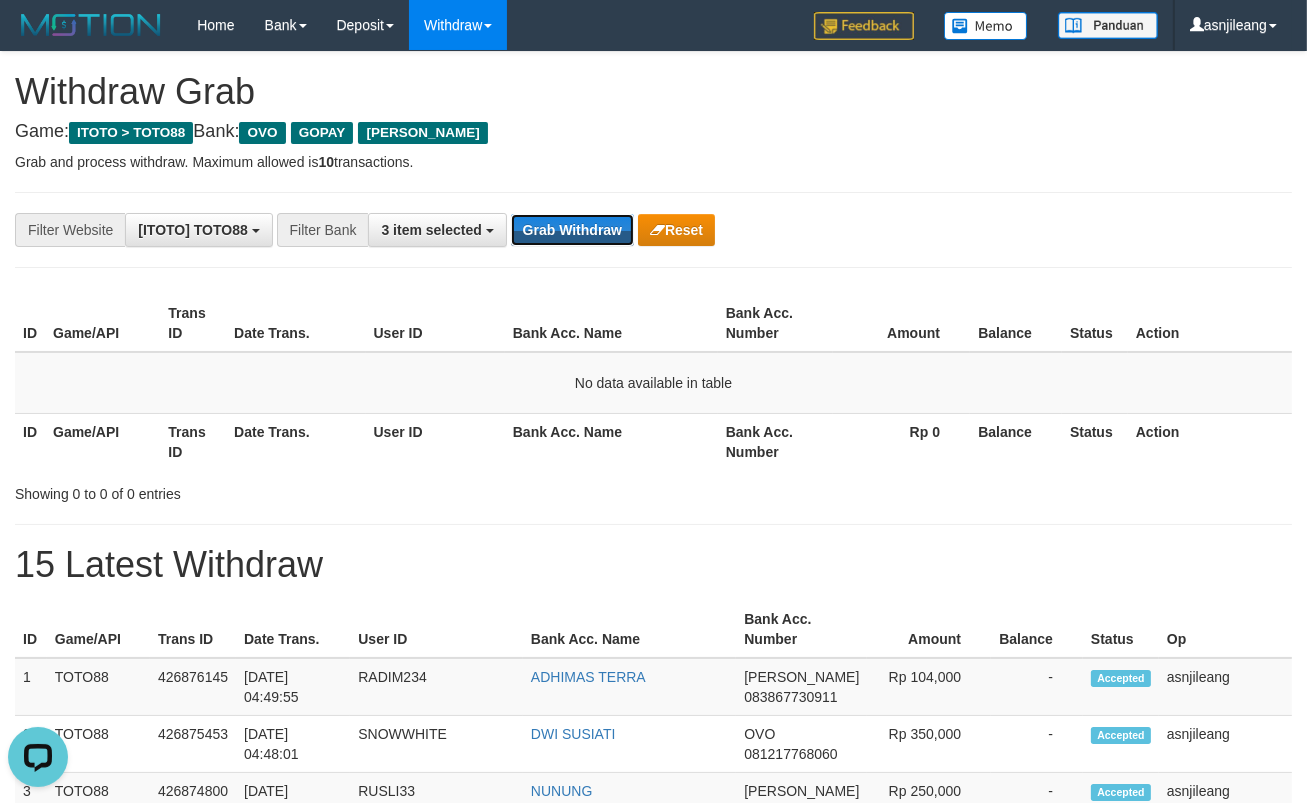 click on "Grab Withdraw" at bounding box center (572, 230) 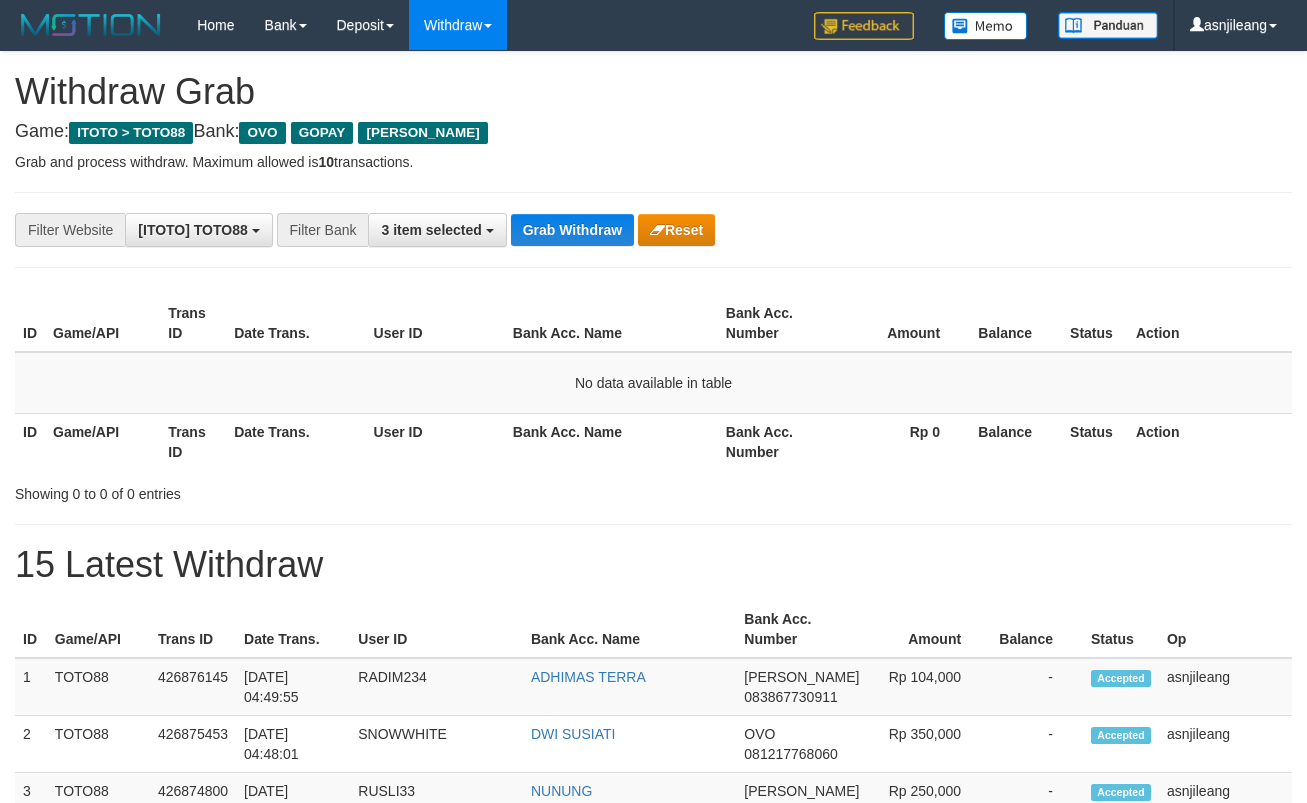 scroll, scrollTop: 0, scrollLeft: 0, axis: both 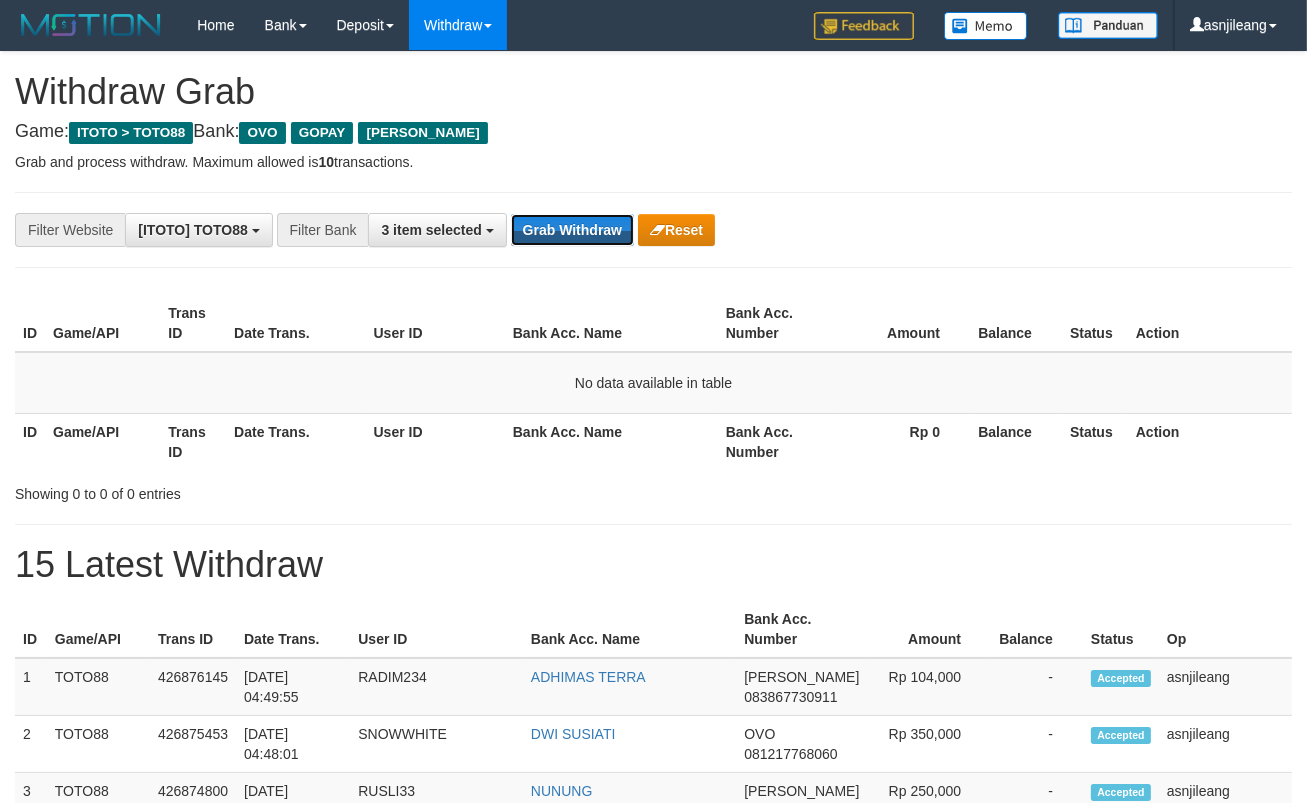 click on "Grab Withdraw" at bounding box center (572, 230) 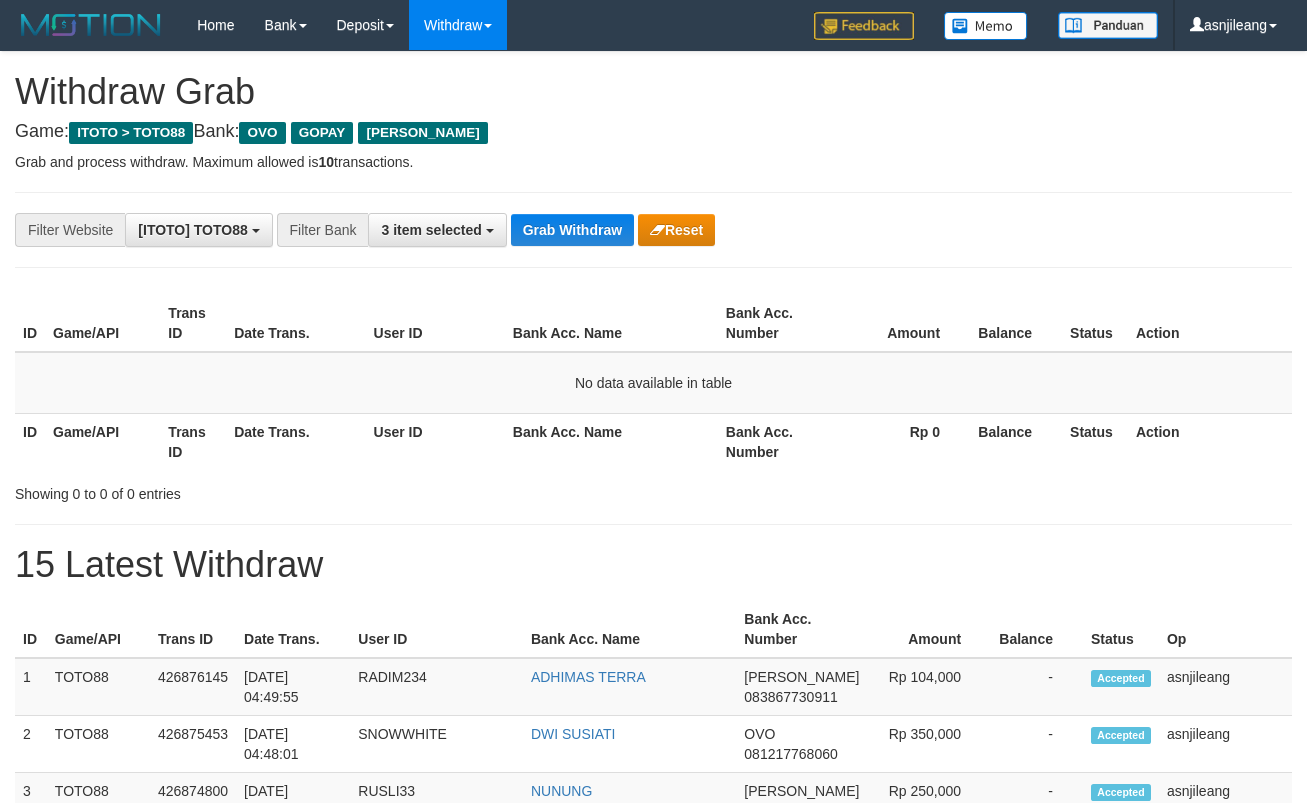 click on "Grab Withdraw" at bounding box center (572, 230) 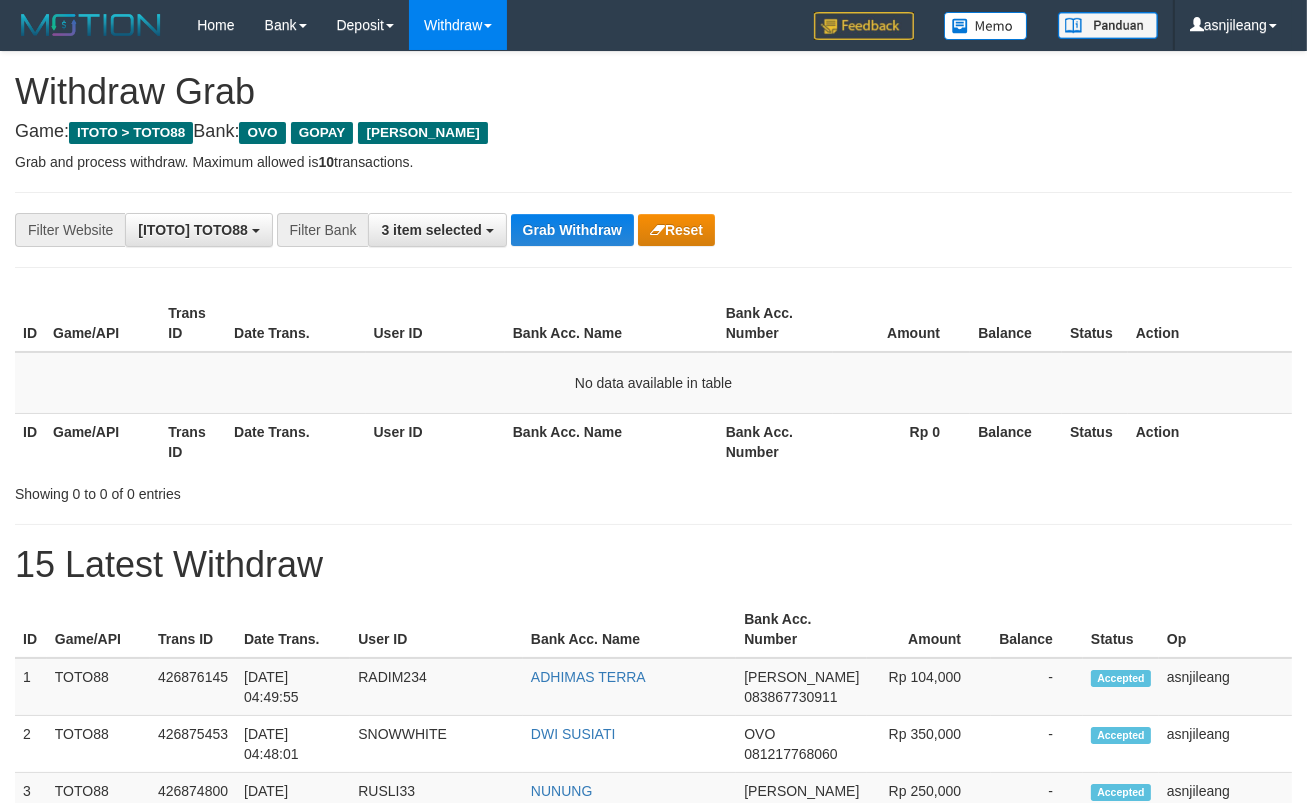 scroll, scrollTop: 17, scrollLeft: 0, axis: vertical 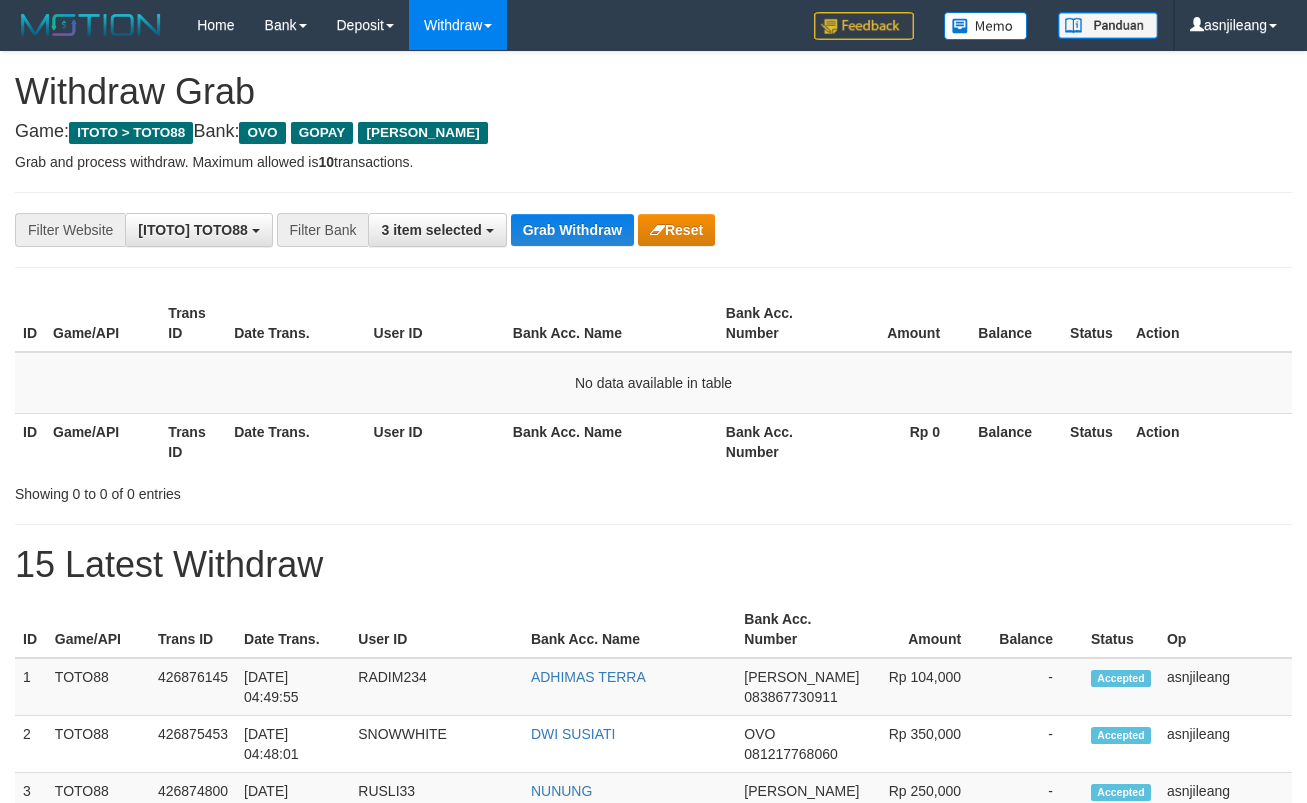 click on "Grab Withdraw" at bounding box center [572, 230] 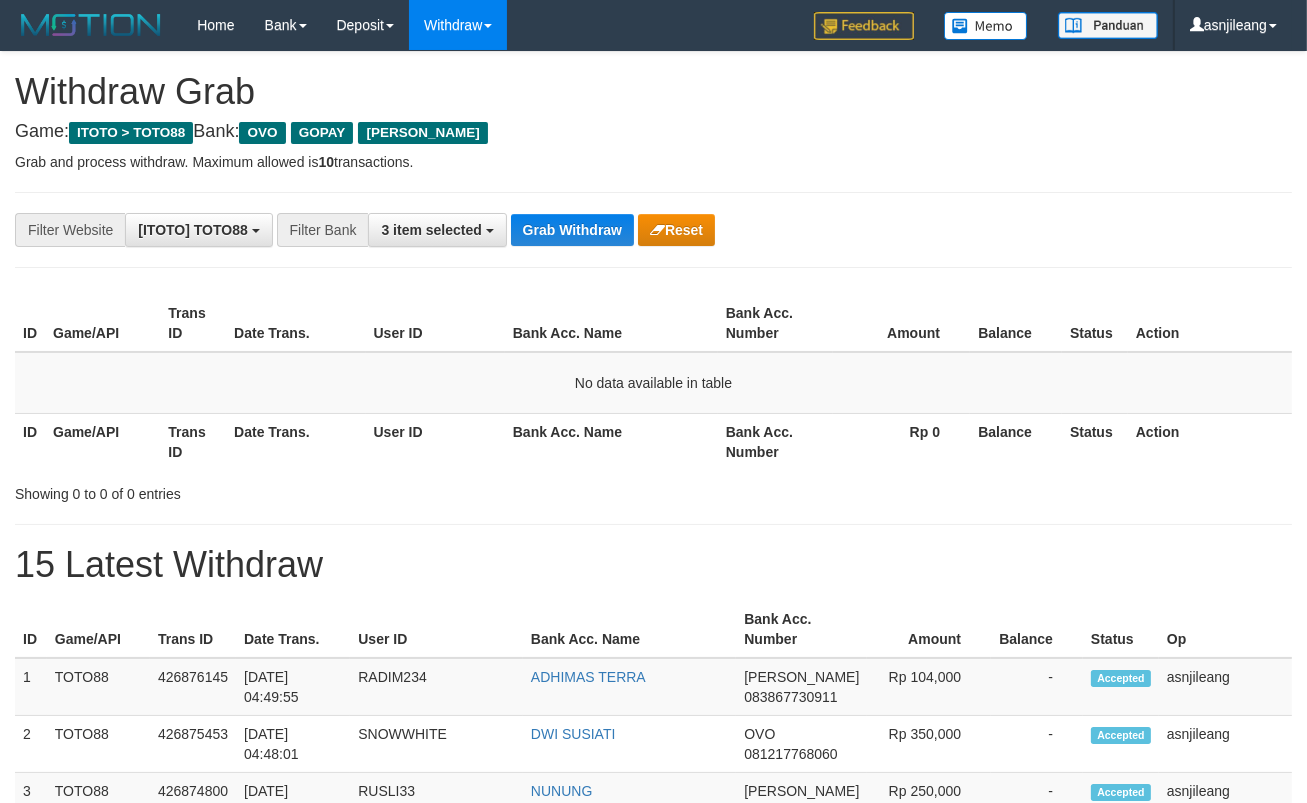 scroll, scrollTop: 17, scrollLeft: 0, axis: vertical 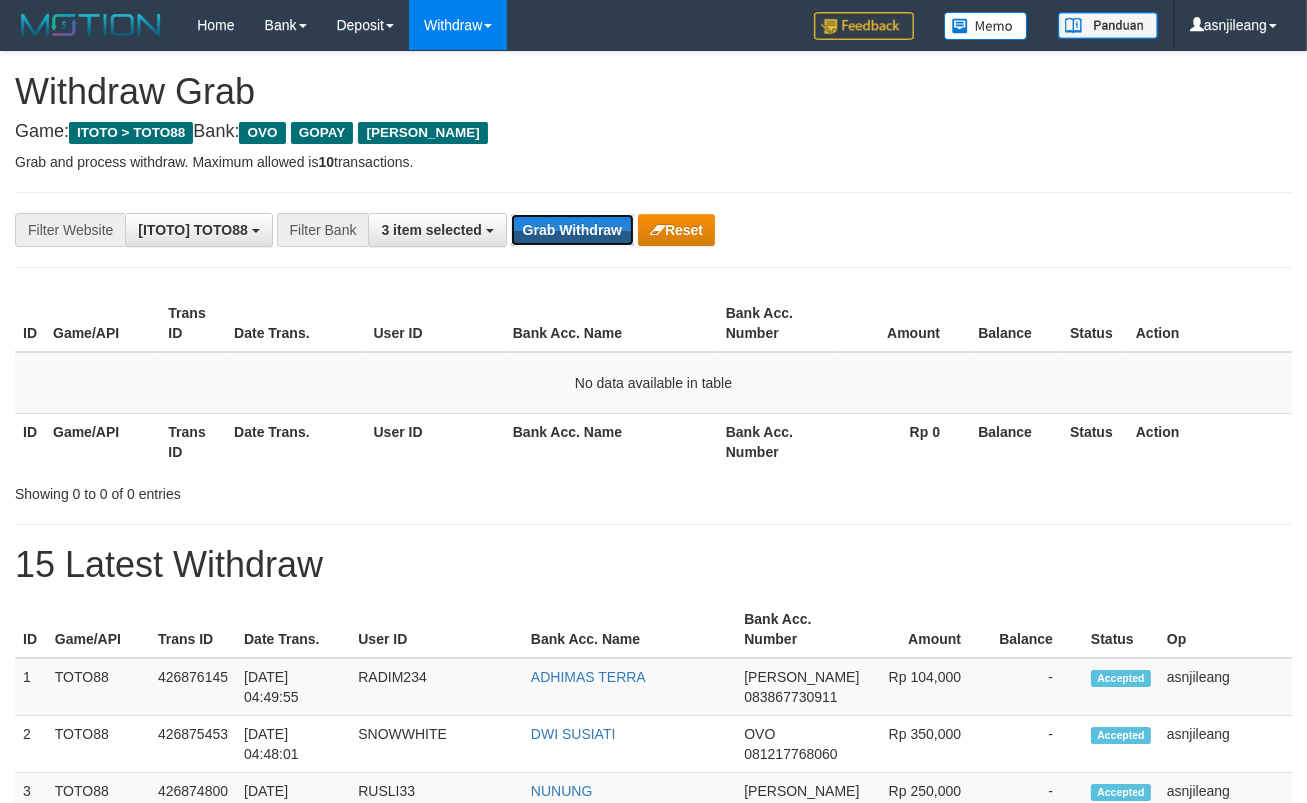 click on "Grab Withdraw" at bounding box center [572, 230] 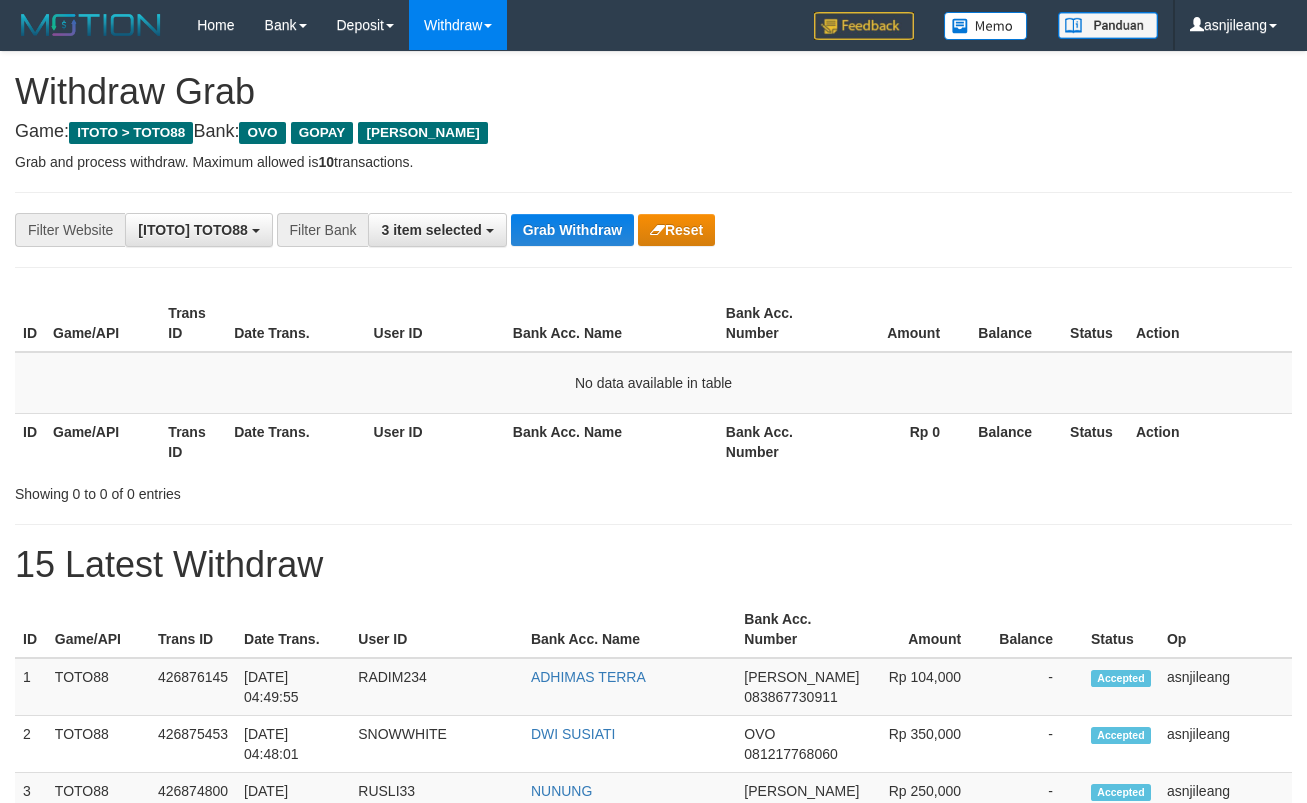 scroll, scrollTop: 0, scrollLeft: 0, axis: both 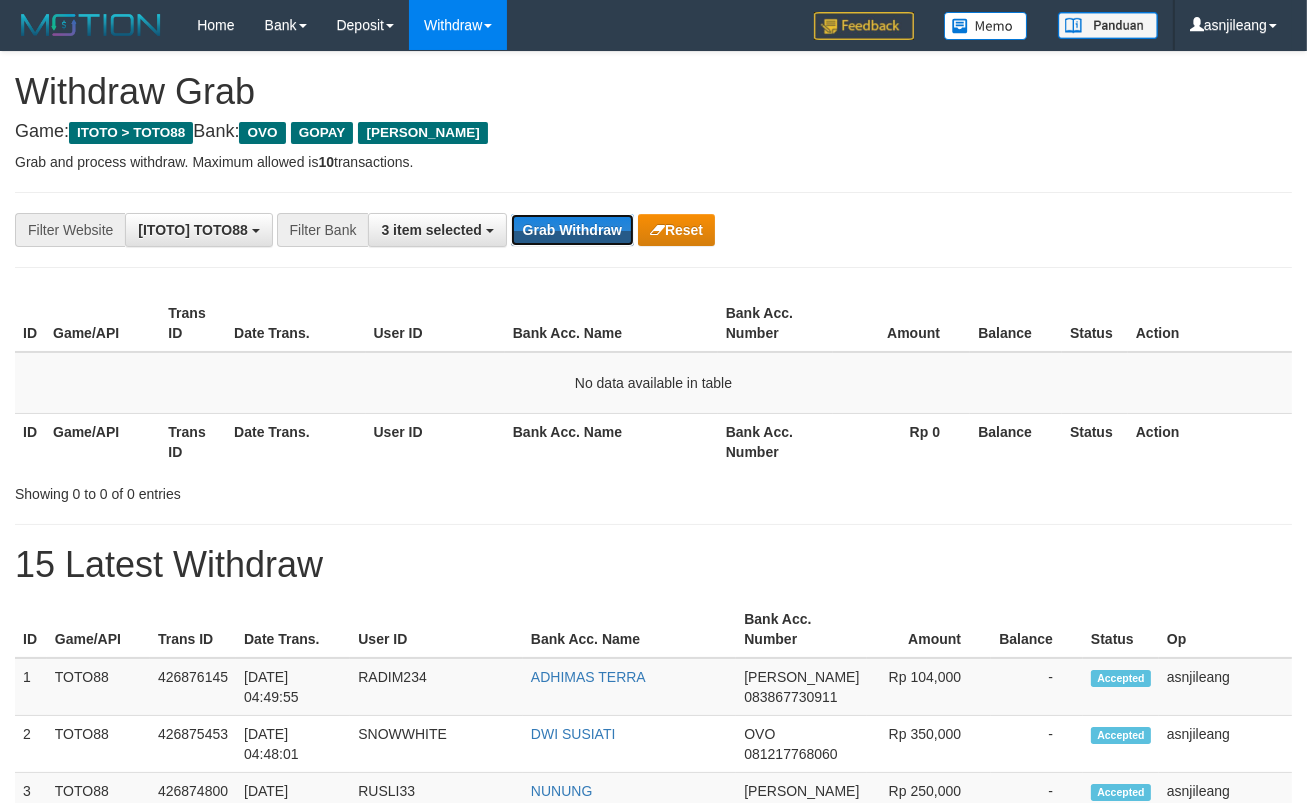 click on "Grab Withdraw" at bounding box center (572, 230) 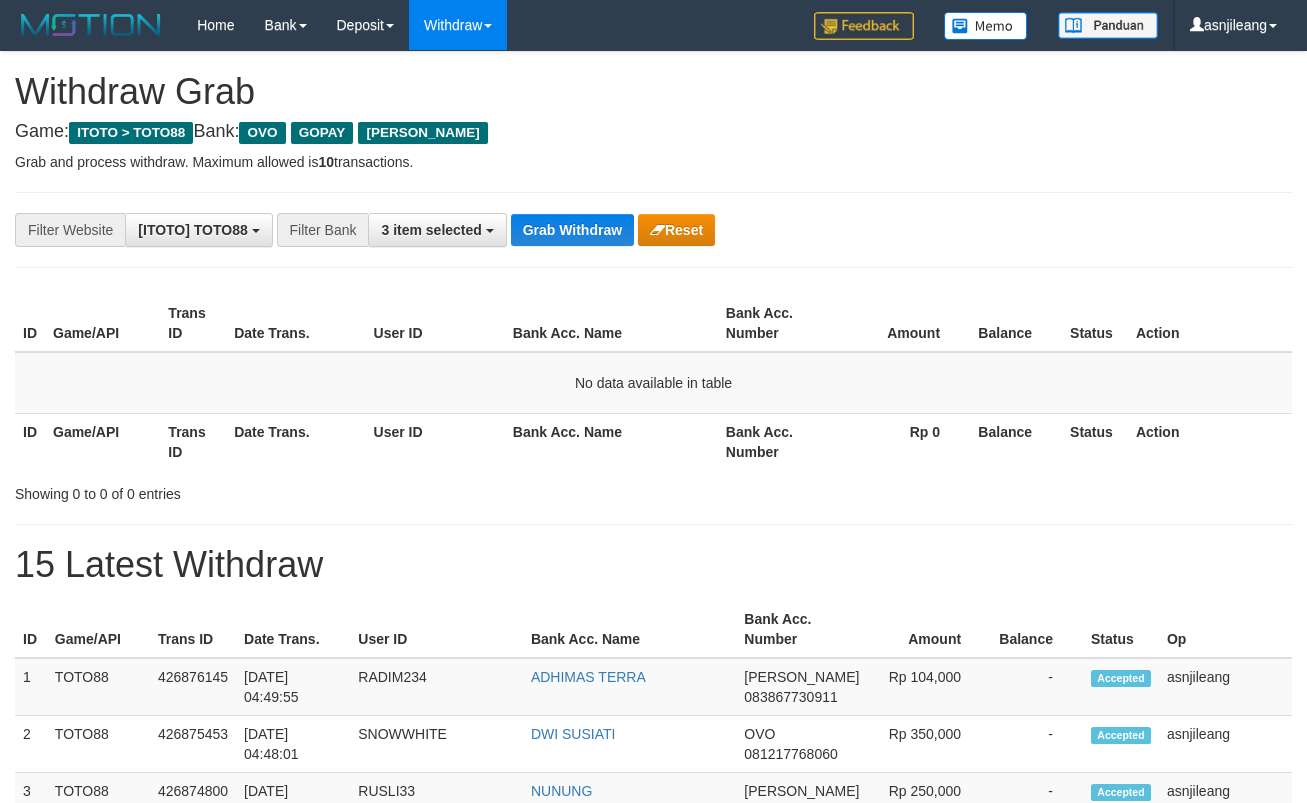 scroll, scrollTop: 0, scrollLeft: 0, axis: both 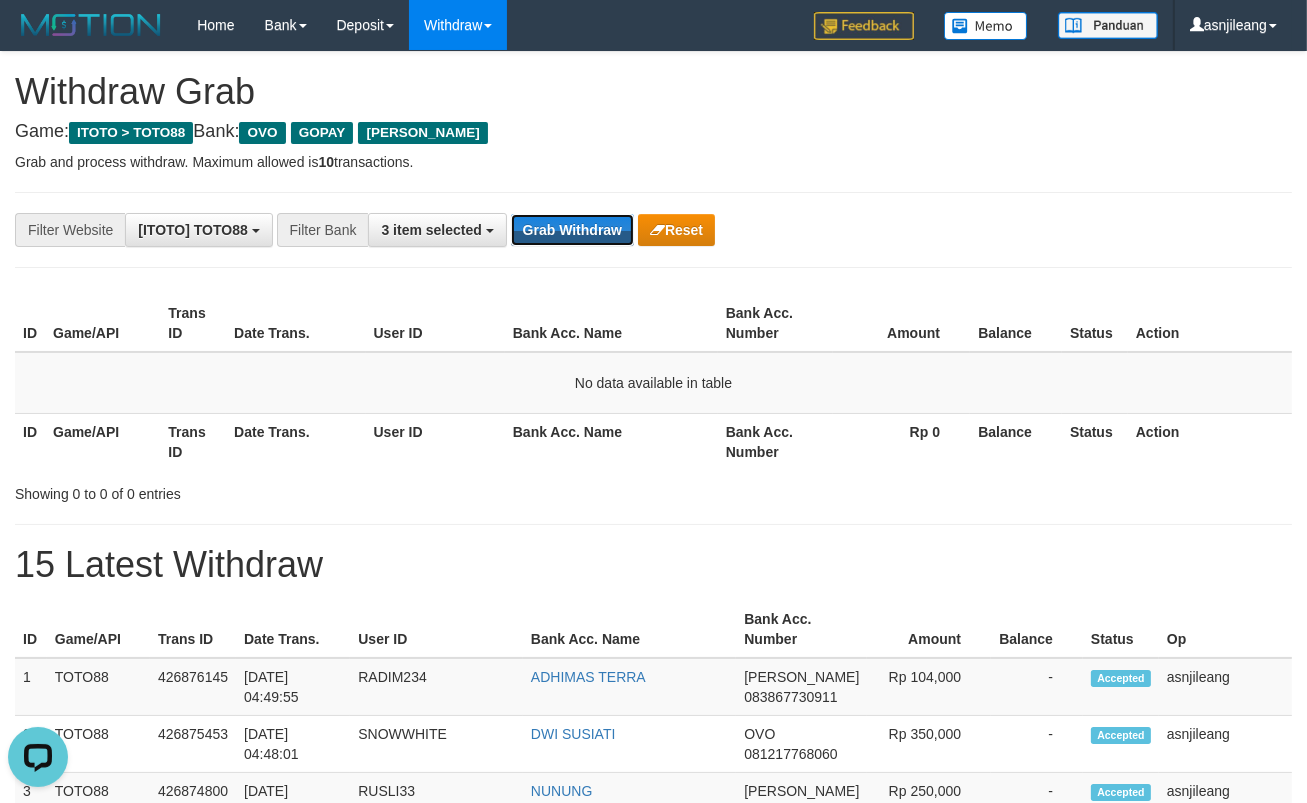 click on "Grab Withdraw" at bounding box center [572, 230] 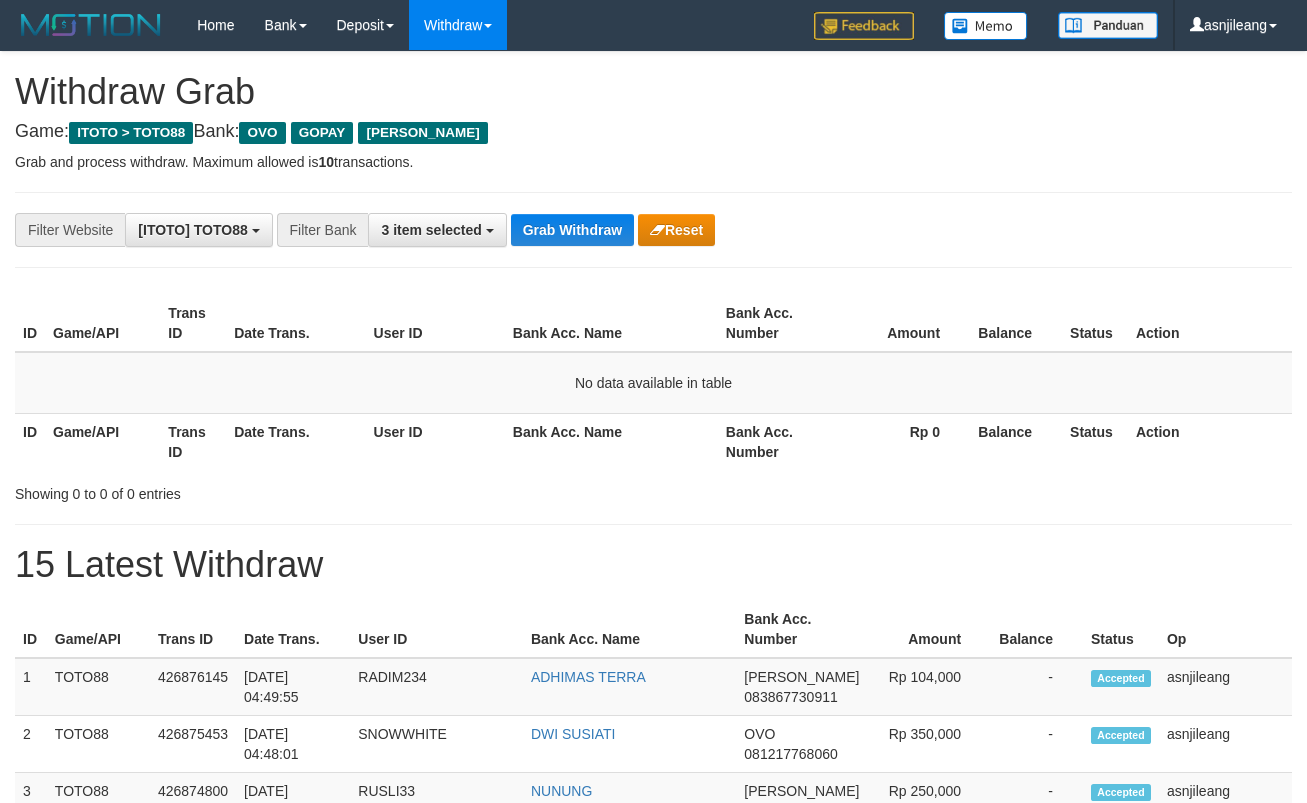 scroll, scrollTop: 0, scrollLeft: 0, axis: both 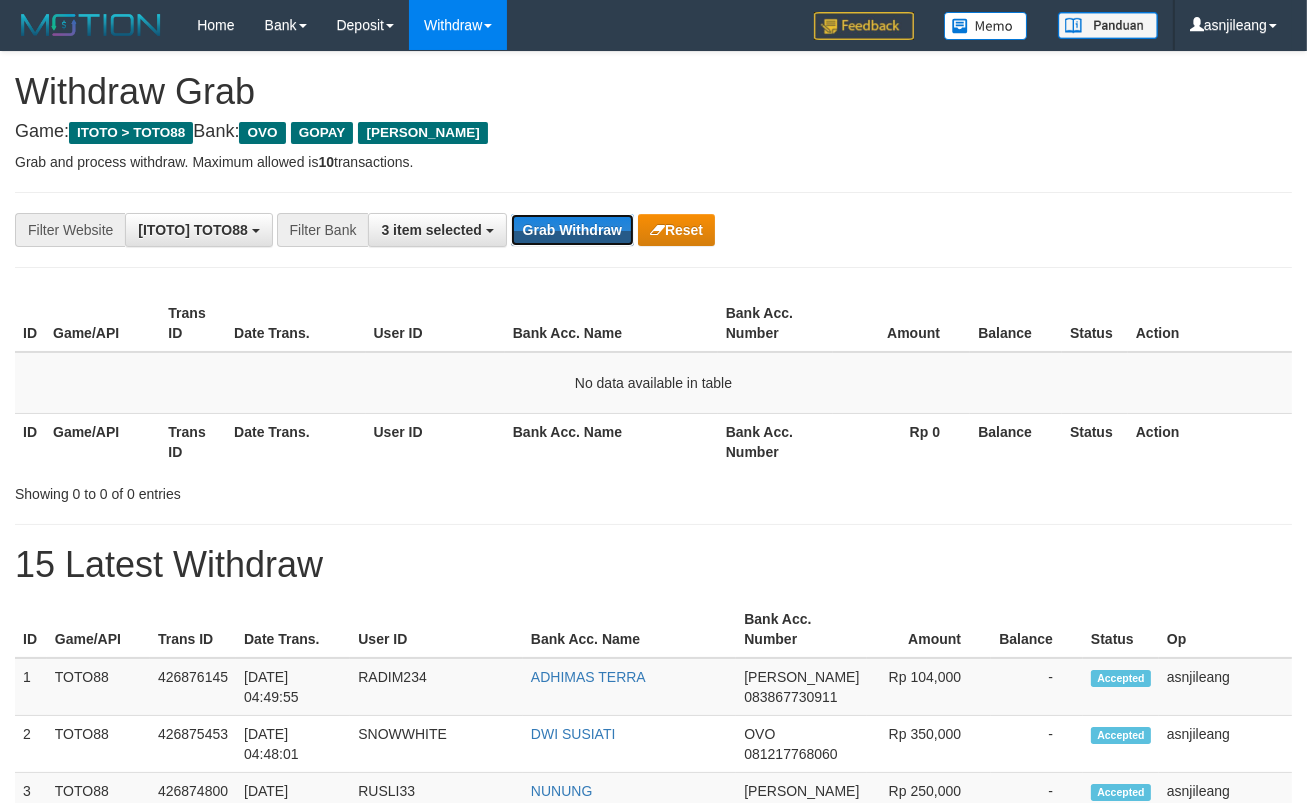 click on "Grab Withdraw" at bounding box center [572, 230] 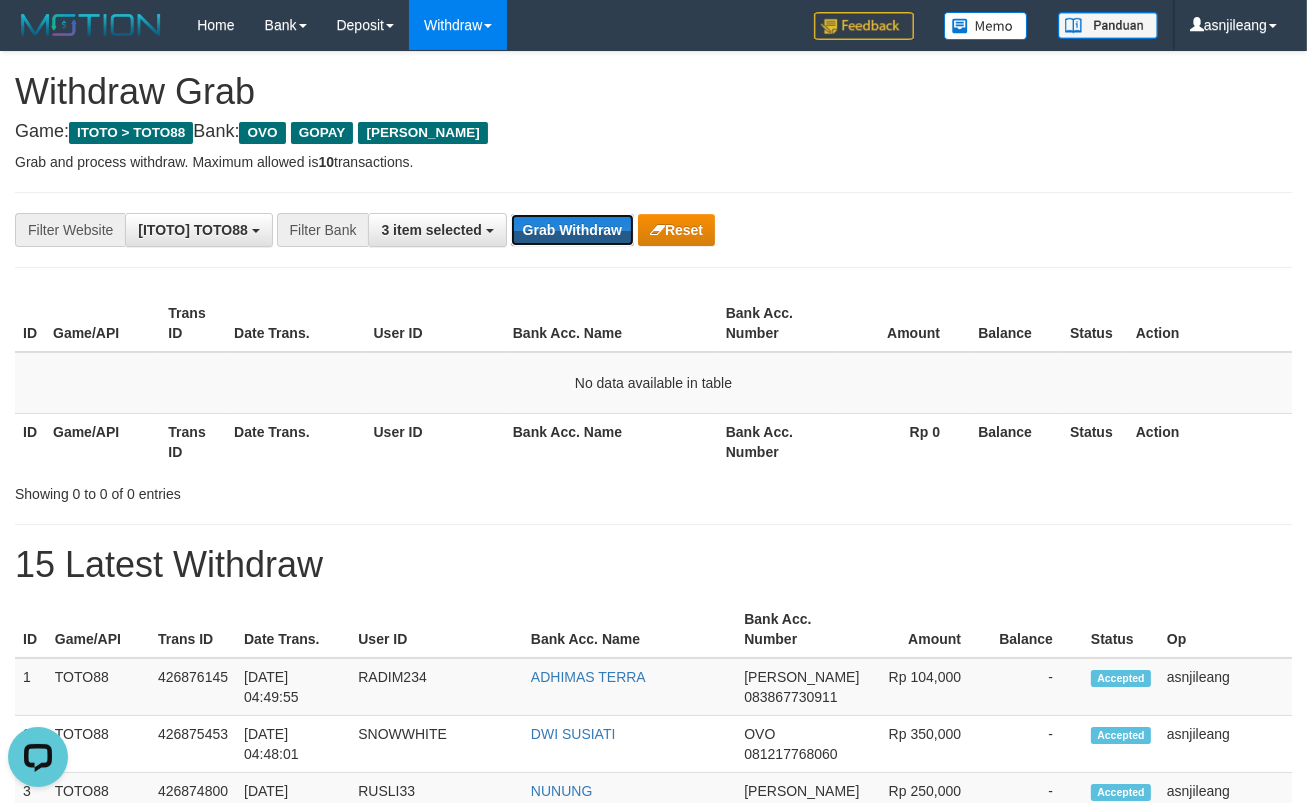 scroll, scrollTop: 0, scrollLeft: 0, axis: both 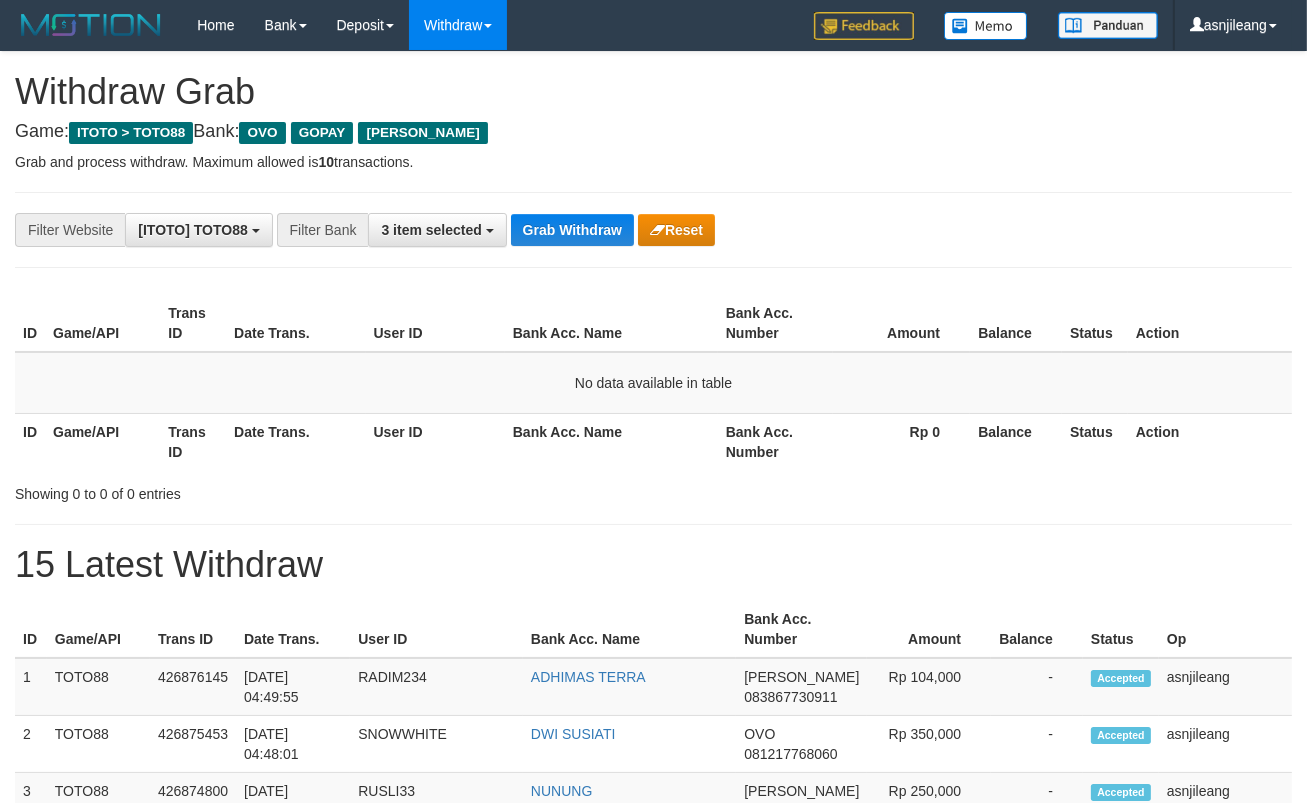 click on "Grab Withdraw" at bounding box center (572, 230) 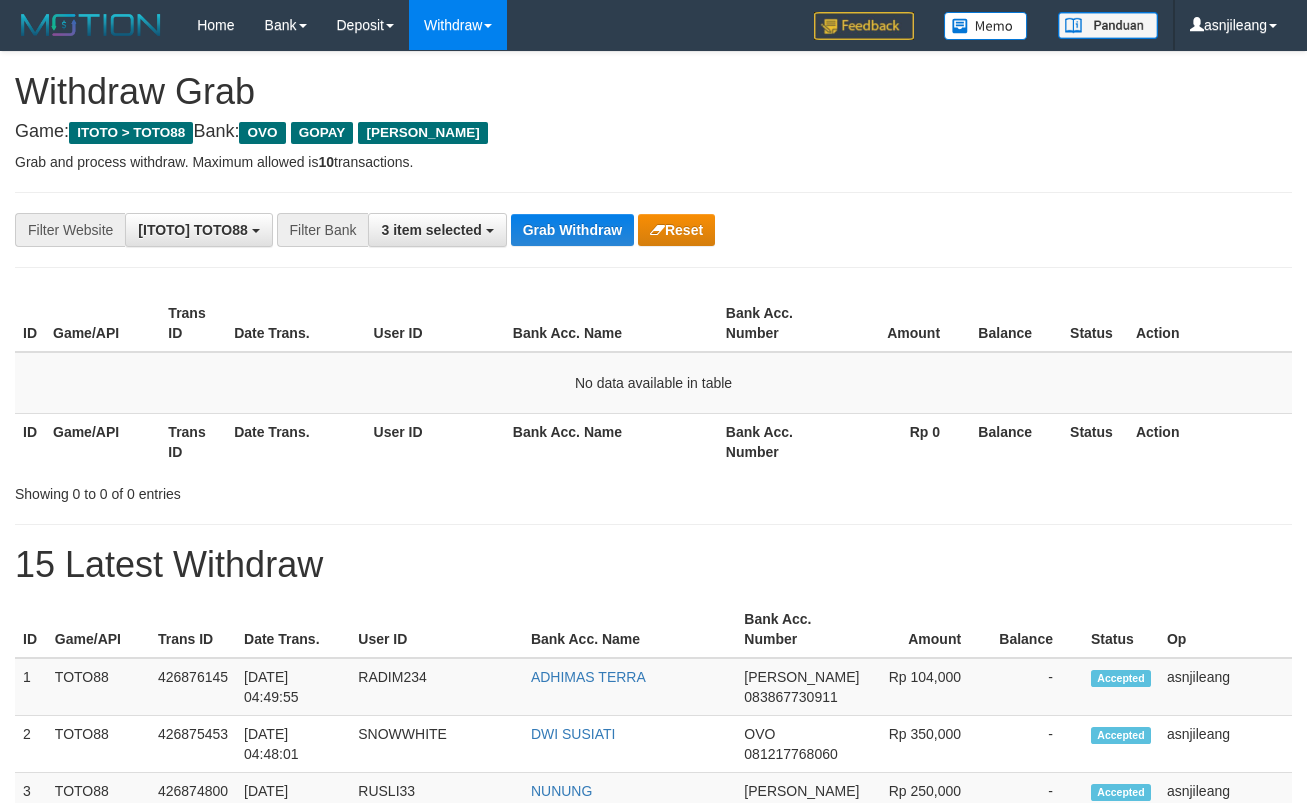scroll, scrollTop: 0, scrollLeft: 0, axis: both 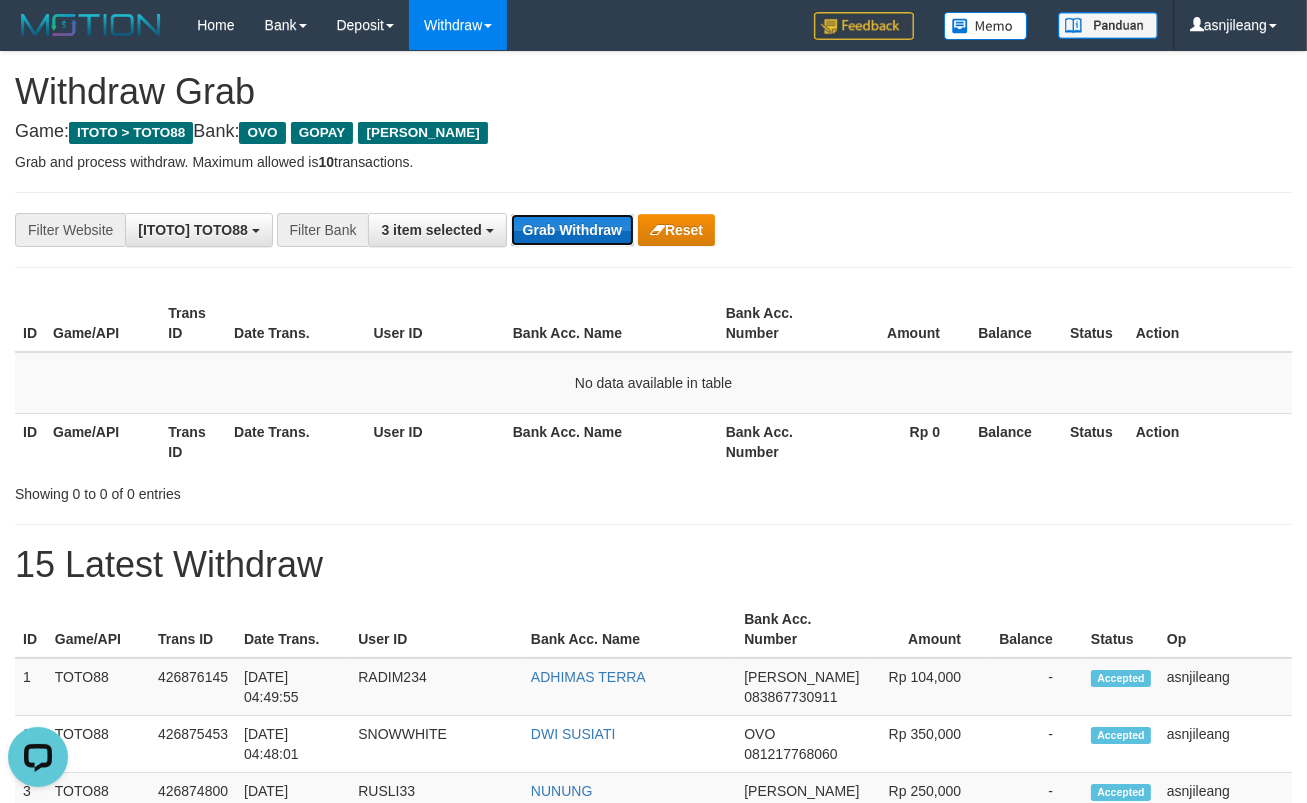 click on "Grab Withdraw" at bounding box center (572, 230) 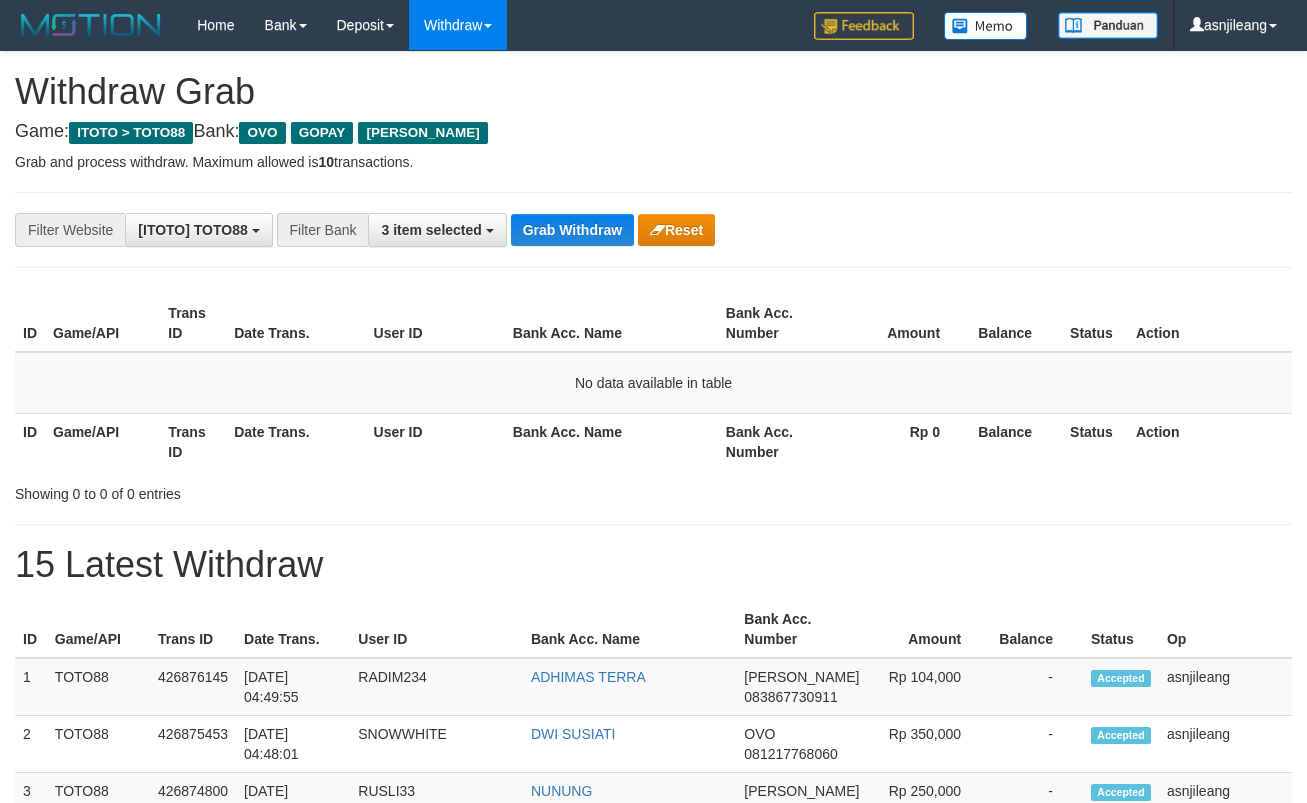 scroll, scrollTop: 0, scrollLeft: 0, axis: both 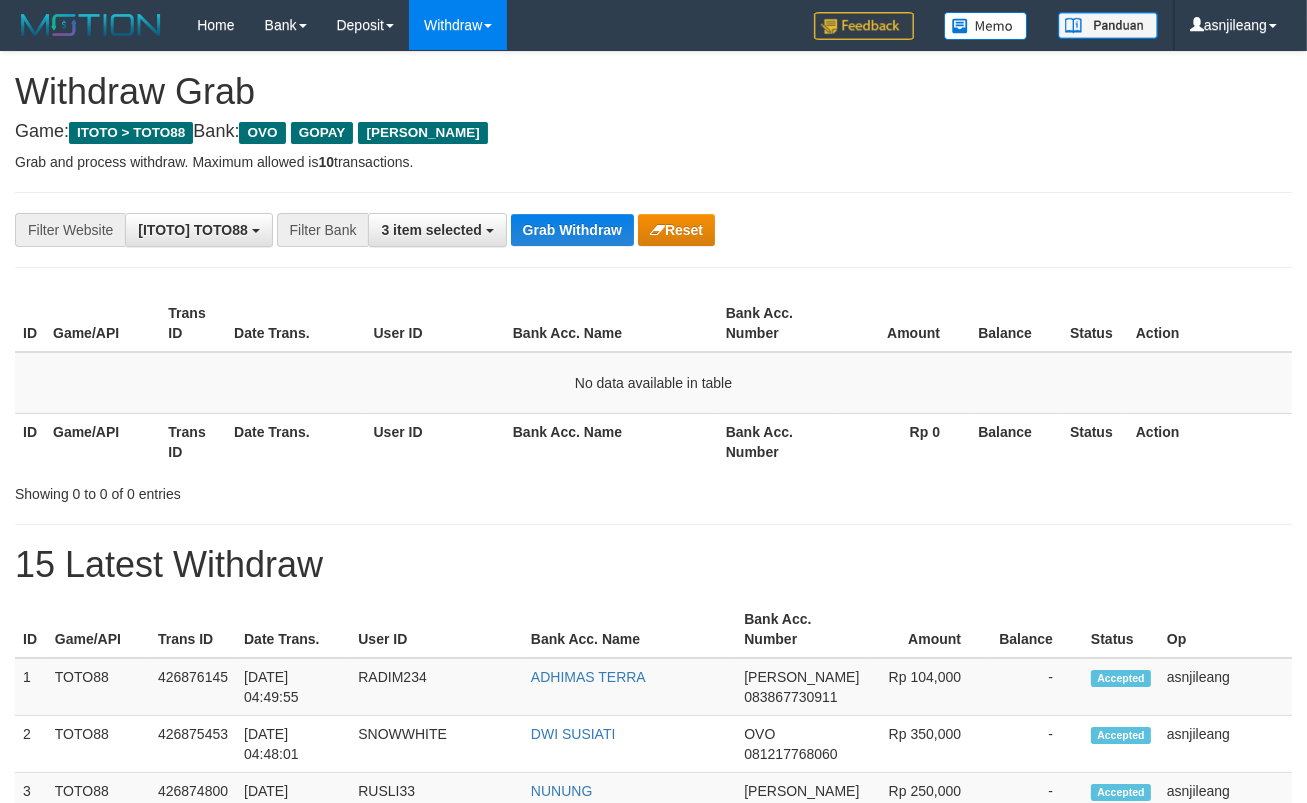 click on "Grab Withdraw" at bounding box center (572, 230) 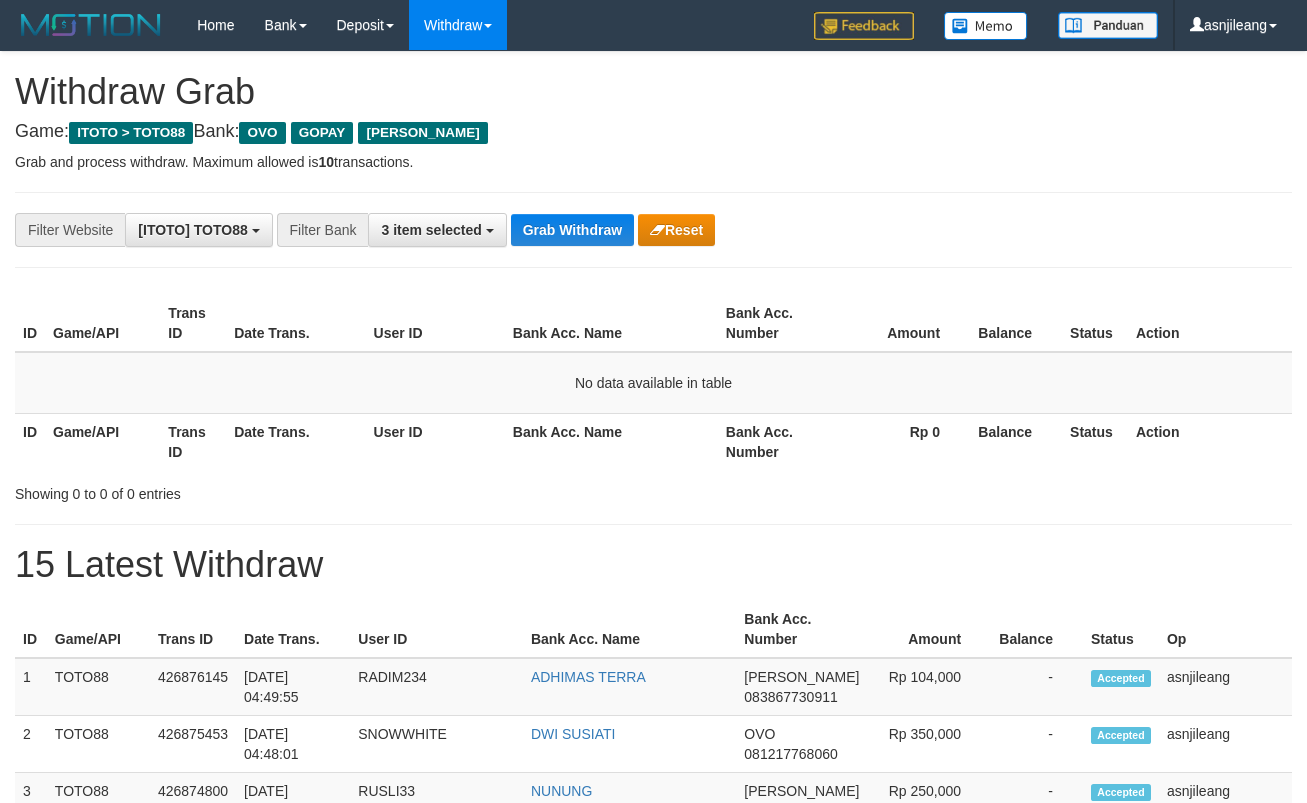 scroll, scrollTop: 0, scrollLeft: 0, axis: both 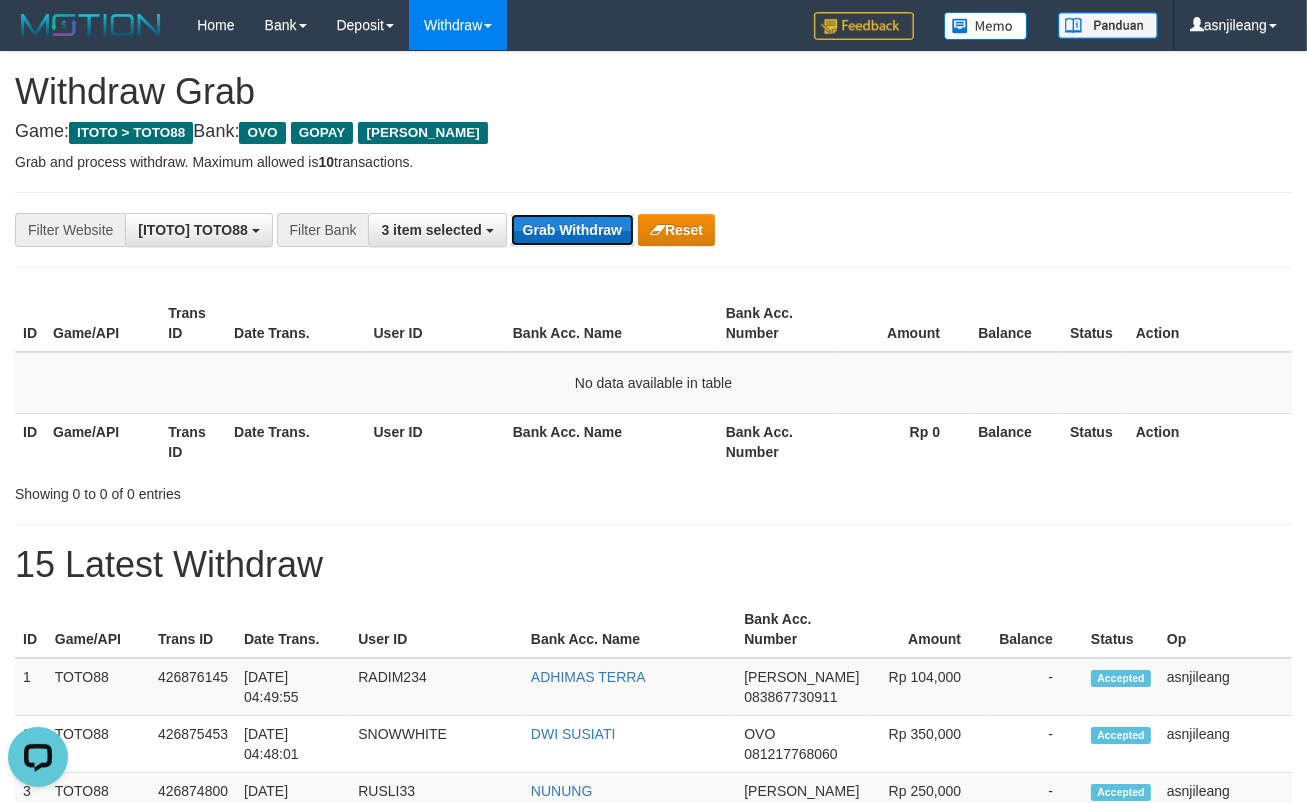 click on "Grab Withdraw" at bounding box center [572, 230] 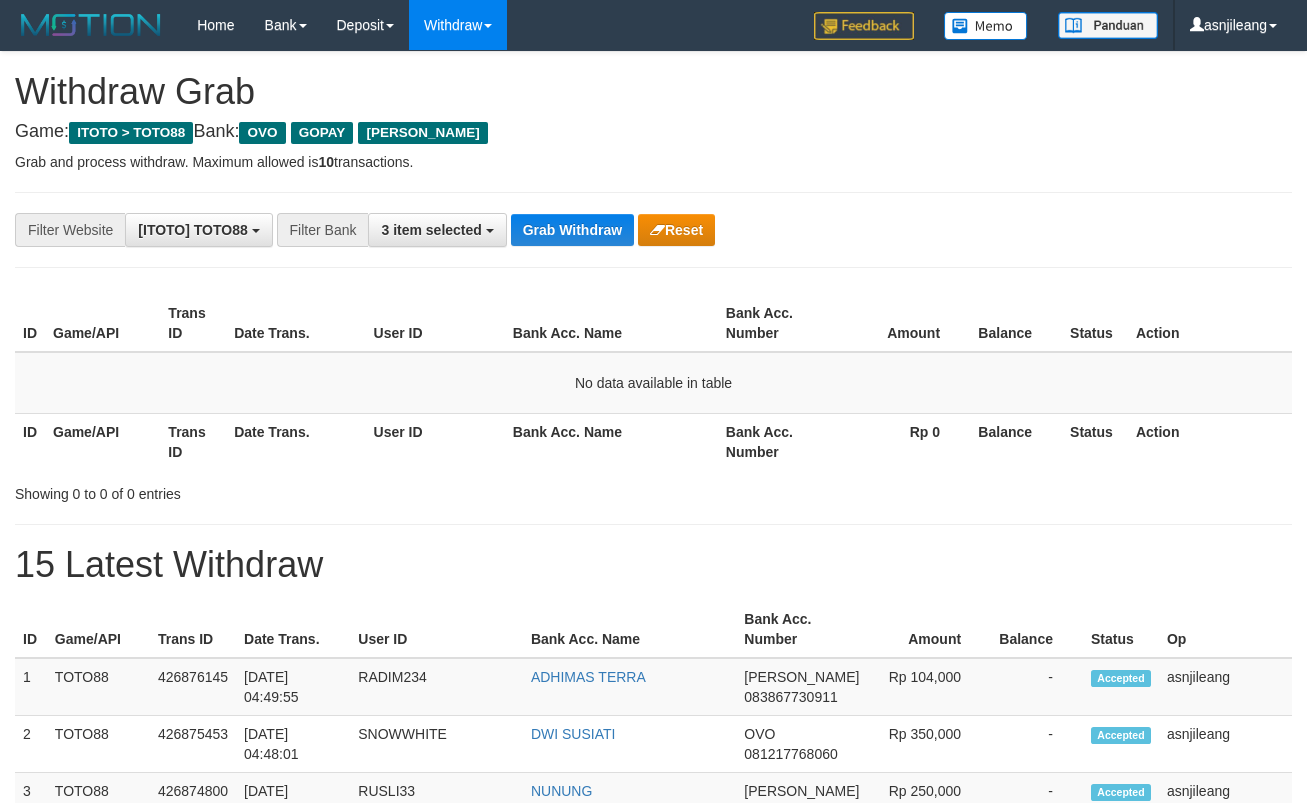 scroll, scrollTop: 0, scrollLeft: 0, axis: both 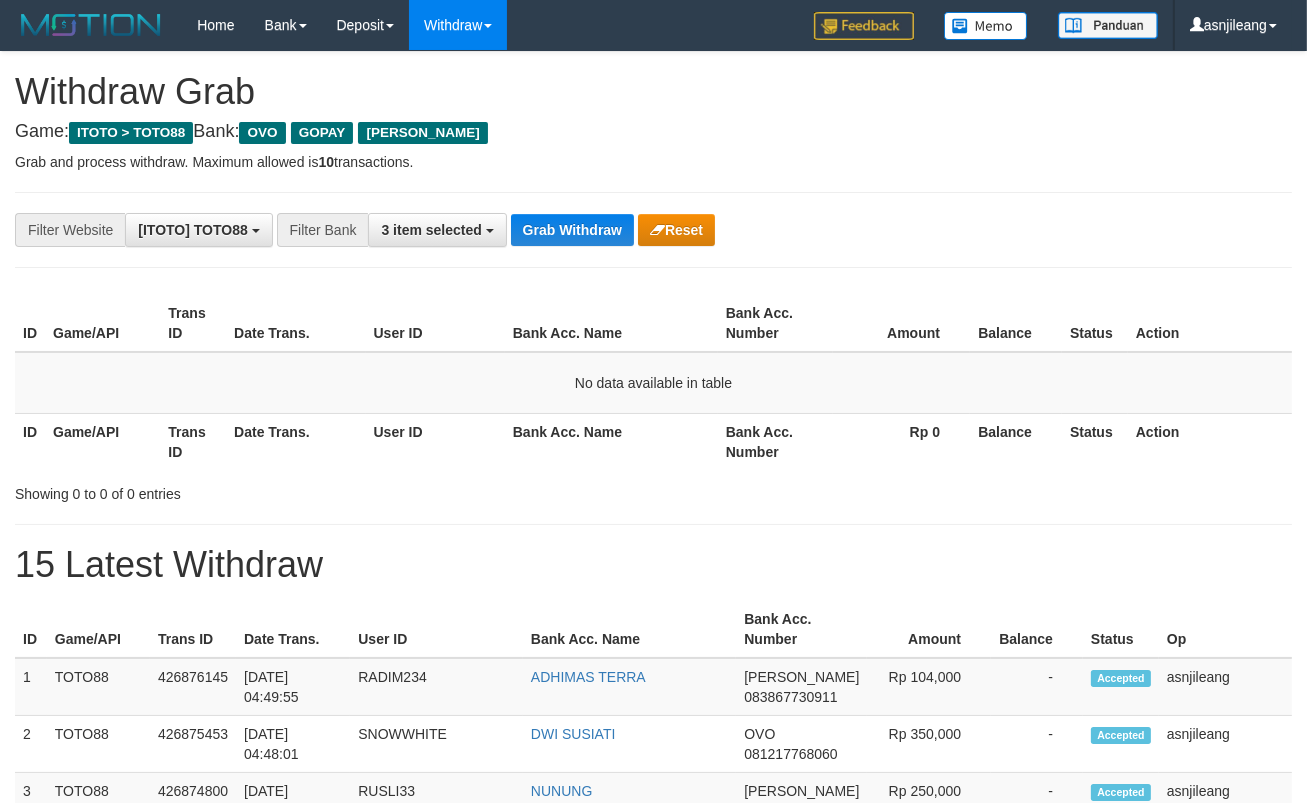 click on "Grab Withdraw" at bounding box center (572, 230) 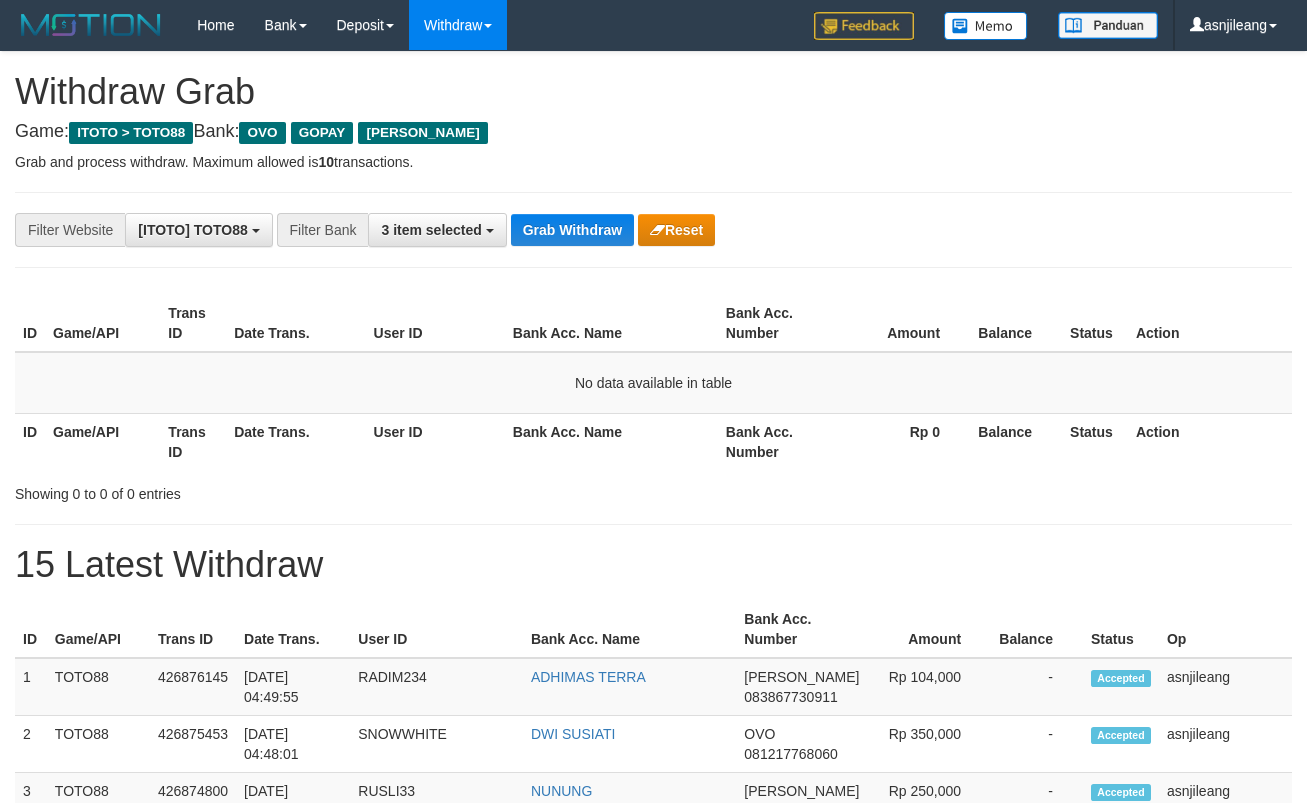 scroll, scrollTop: 0, scrollLeft: 0, axis: both 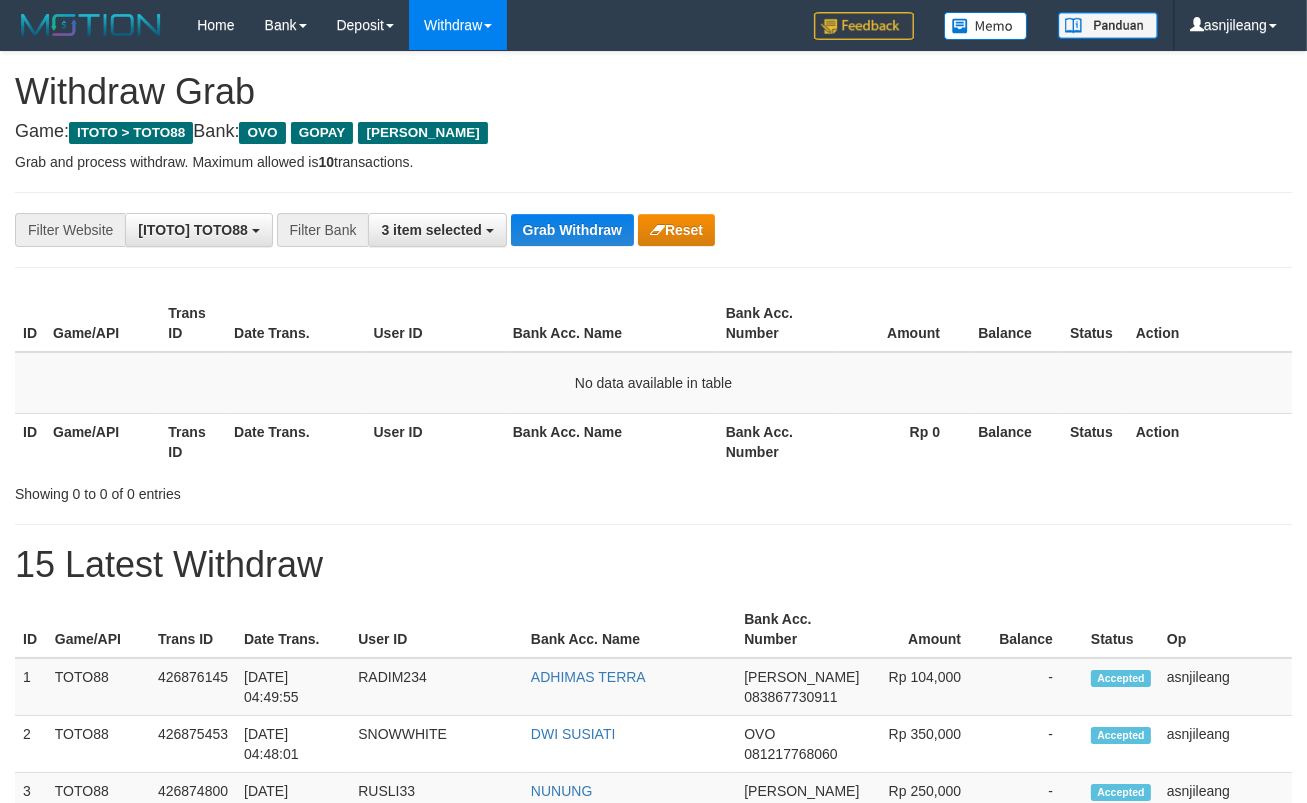click on "Grab Withdraw" at bounding box center [572, 230] 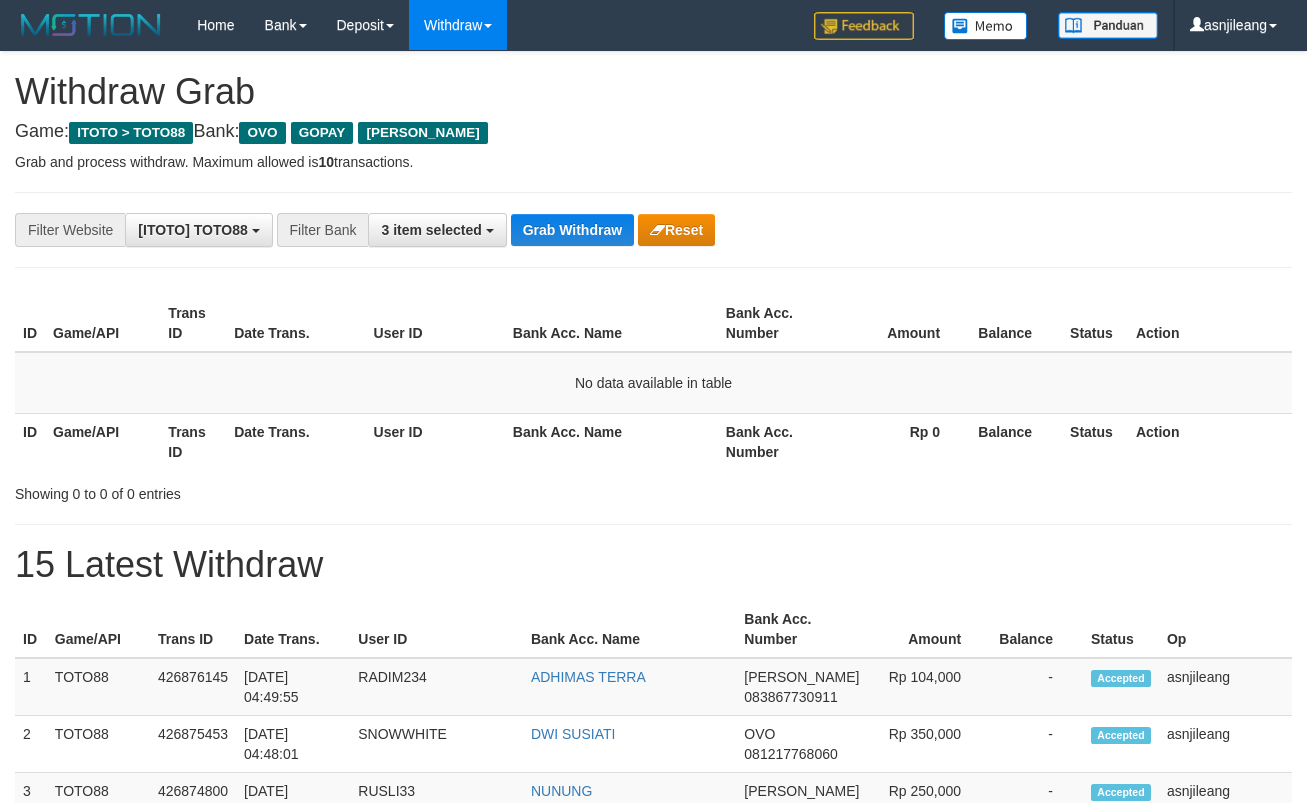 scroll, scrollTop: 0, scrollLeft: 0, axis: both 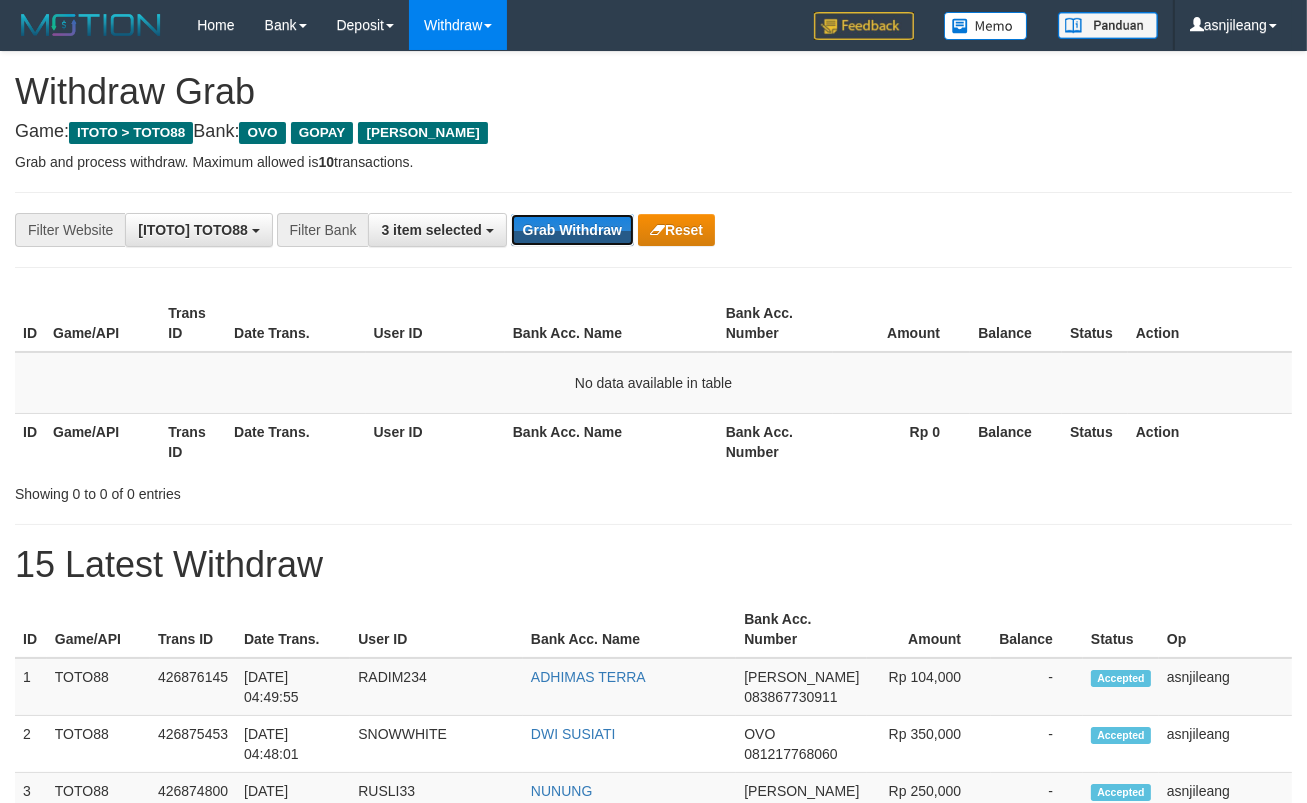 click on "Grab Withdraw" at bounding box center (572, 230) 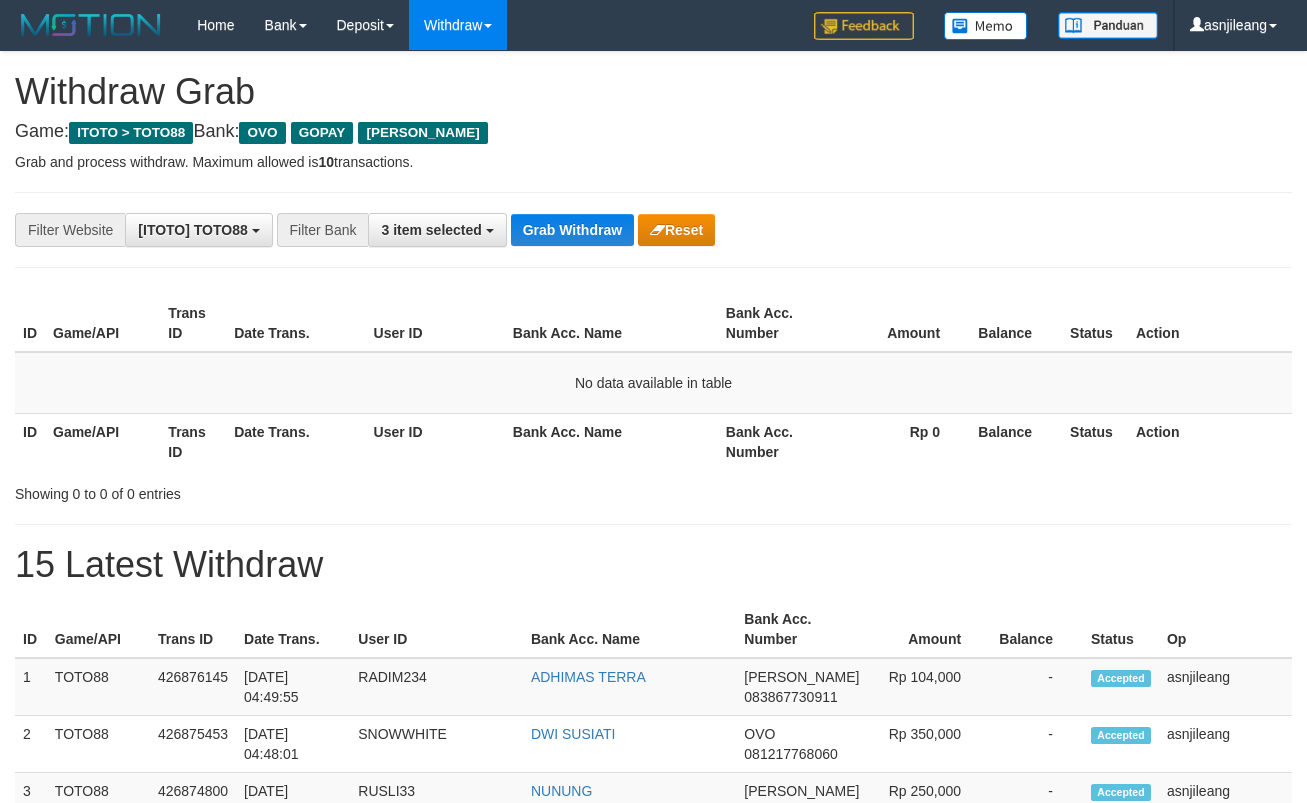 scroll, scrollTop: 0, scrollLeft: 0, axis: both 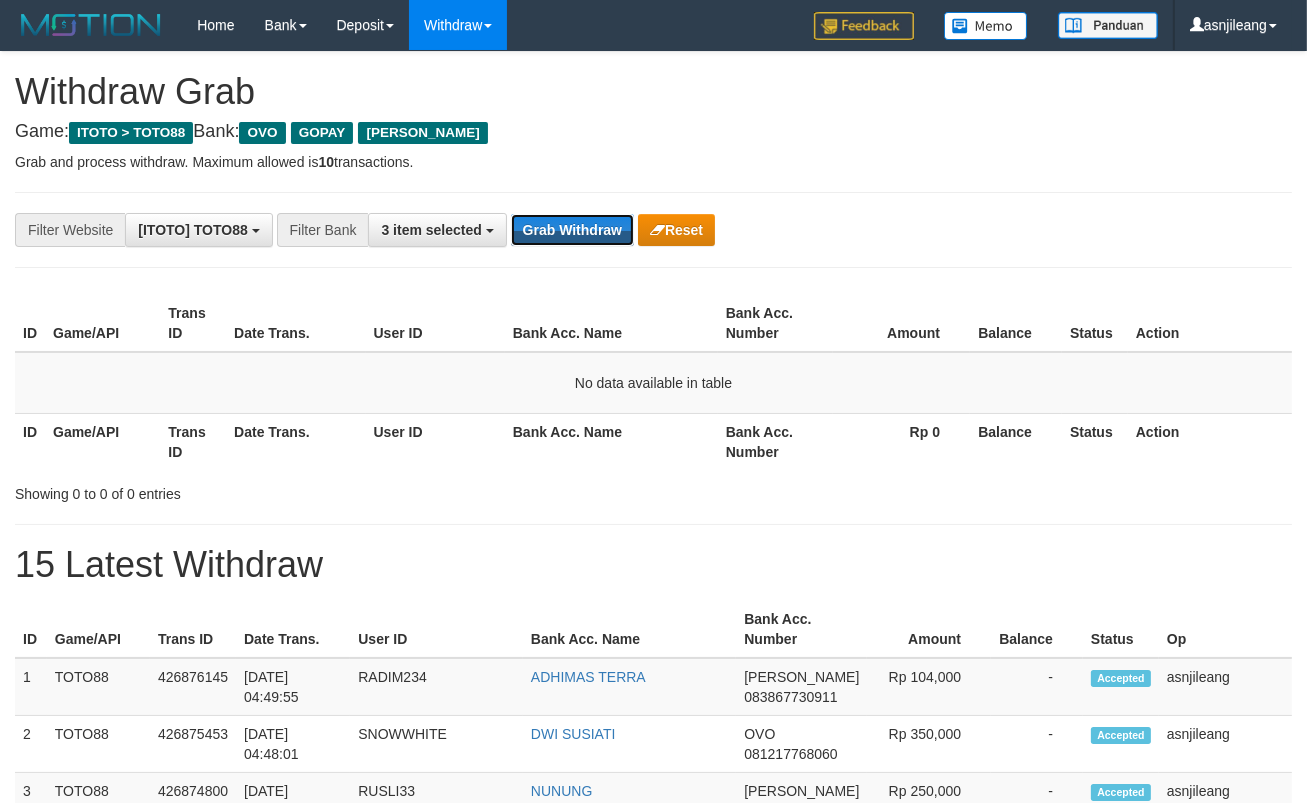 click on "Grab Withdraw" at bounding box center [572, 230] 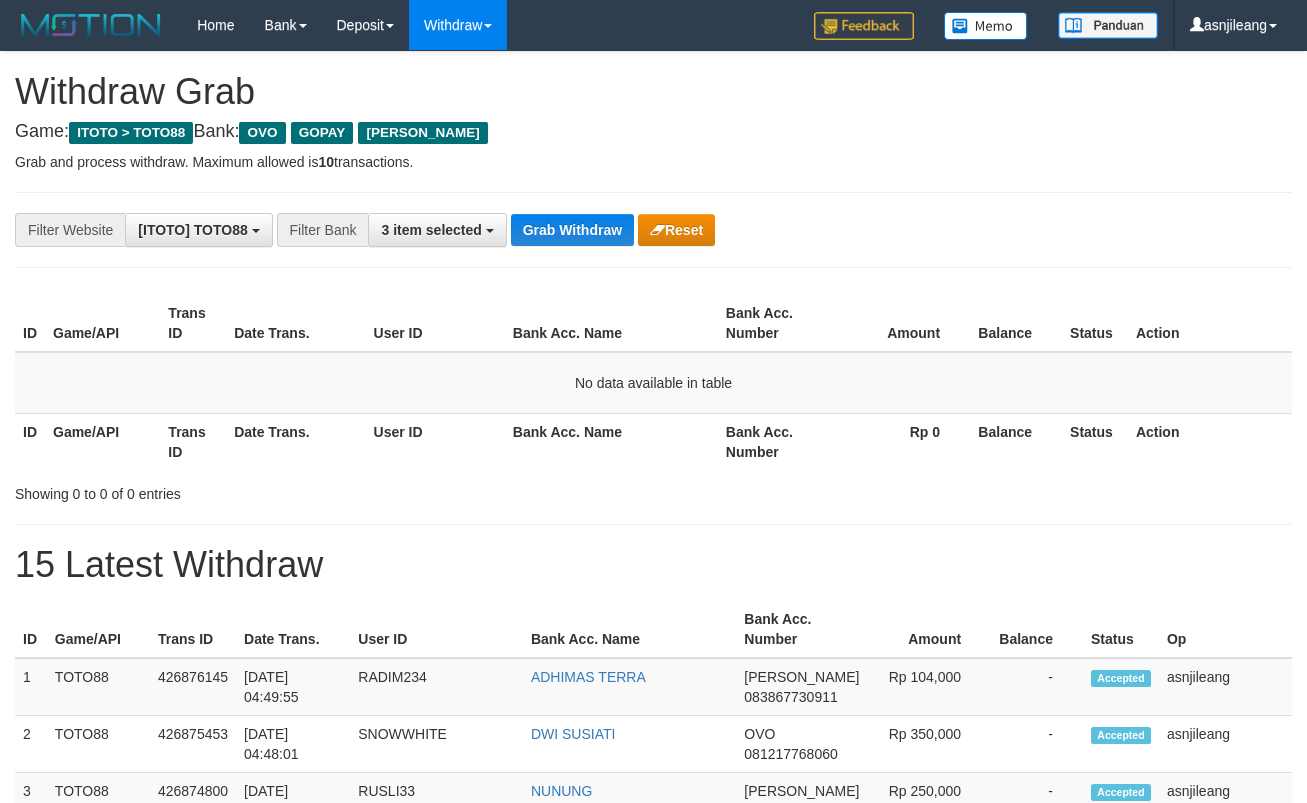 scroll, scrollTop: 0, scrollLeft: 0, axis: both 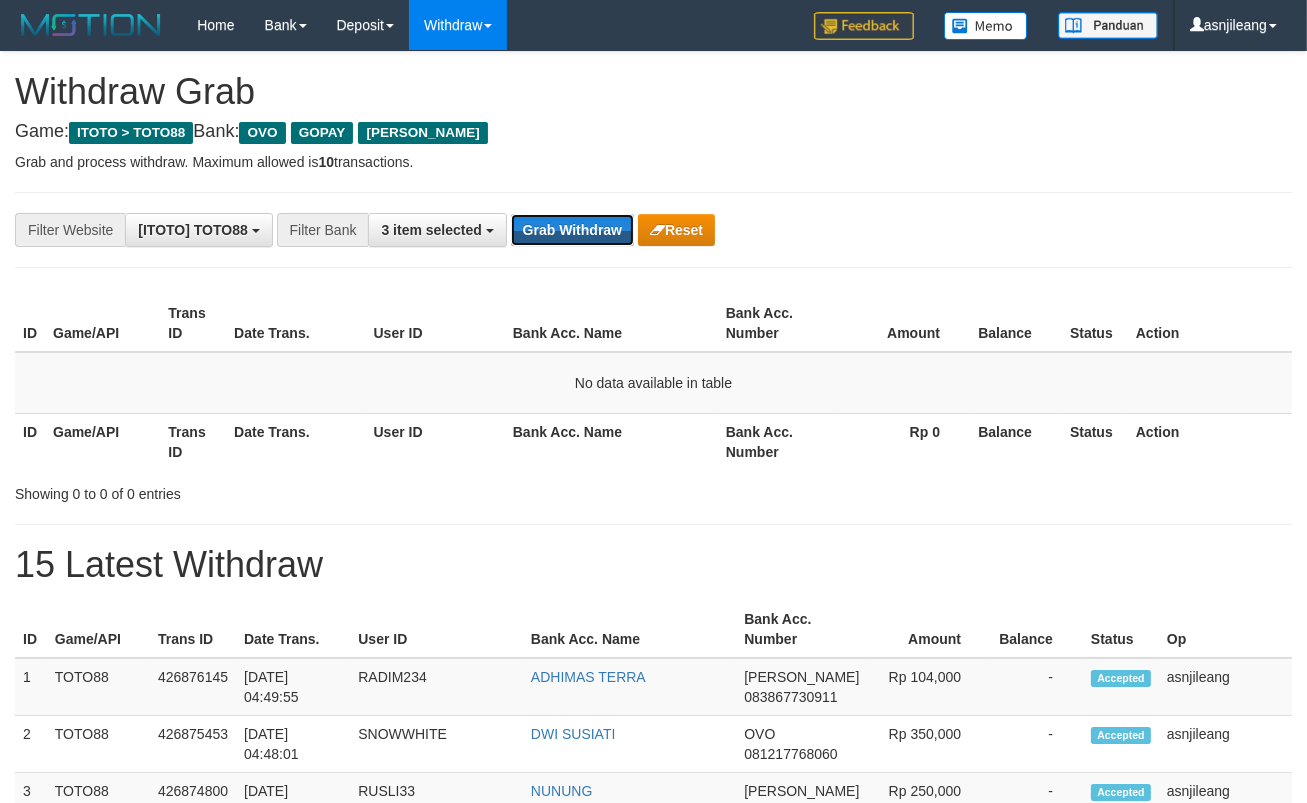 click on "Grab Withdraw" at bounding box center (572, 230) 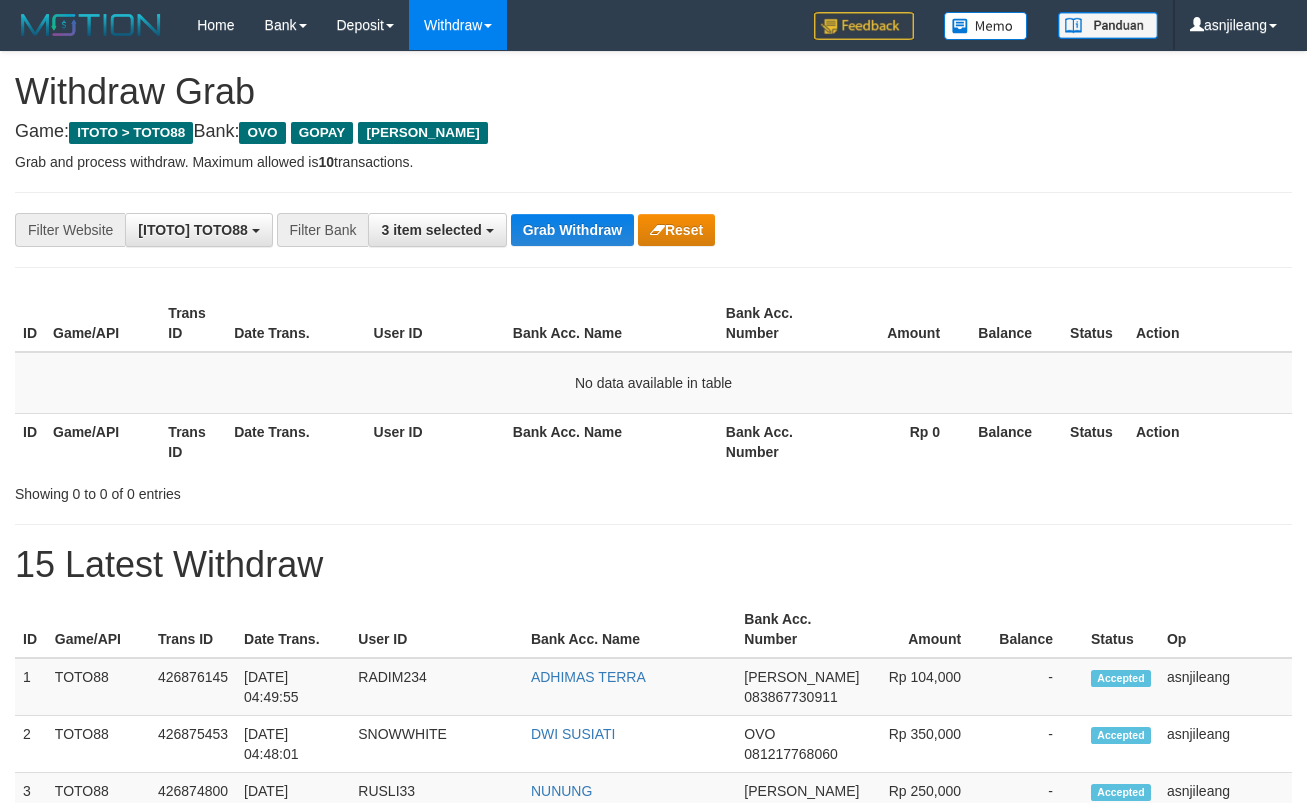 scroll, scrollTop: 0, scrollLeft: 0, axis: both 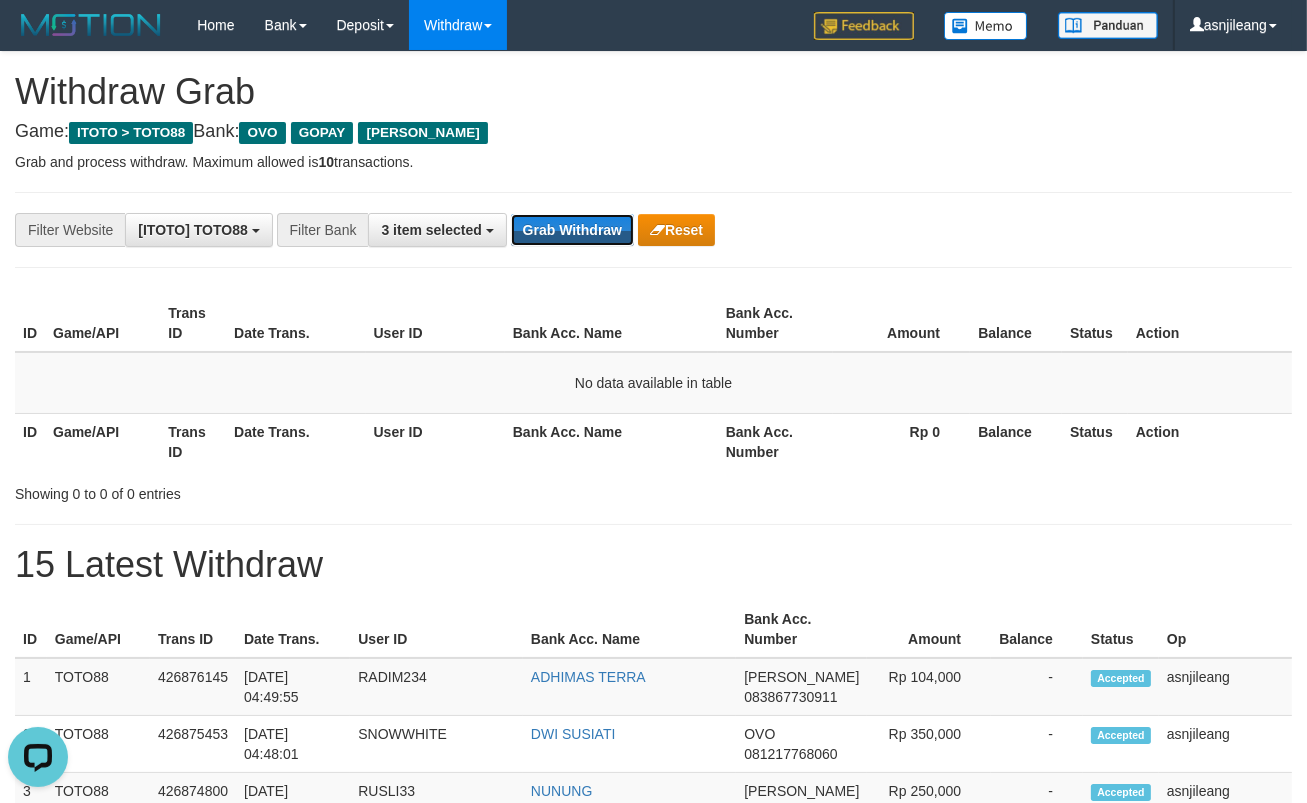 click on "Grab Withdraw" at bounding box center [572, 230] 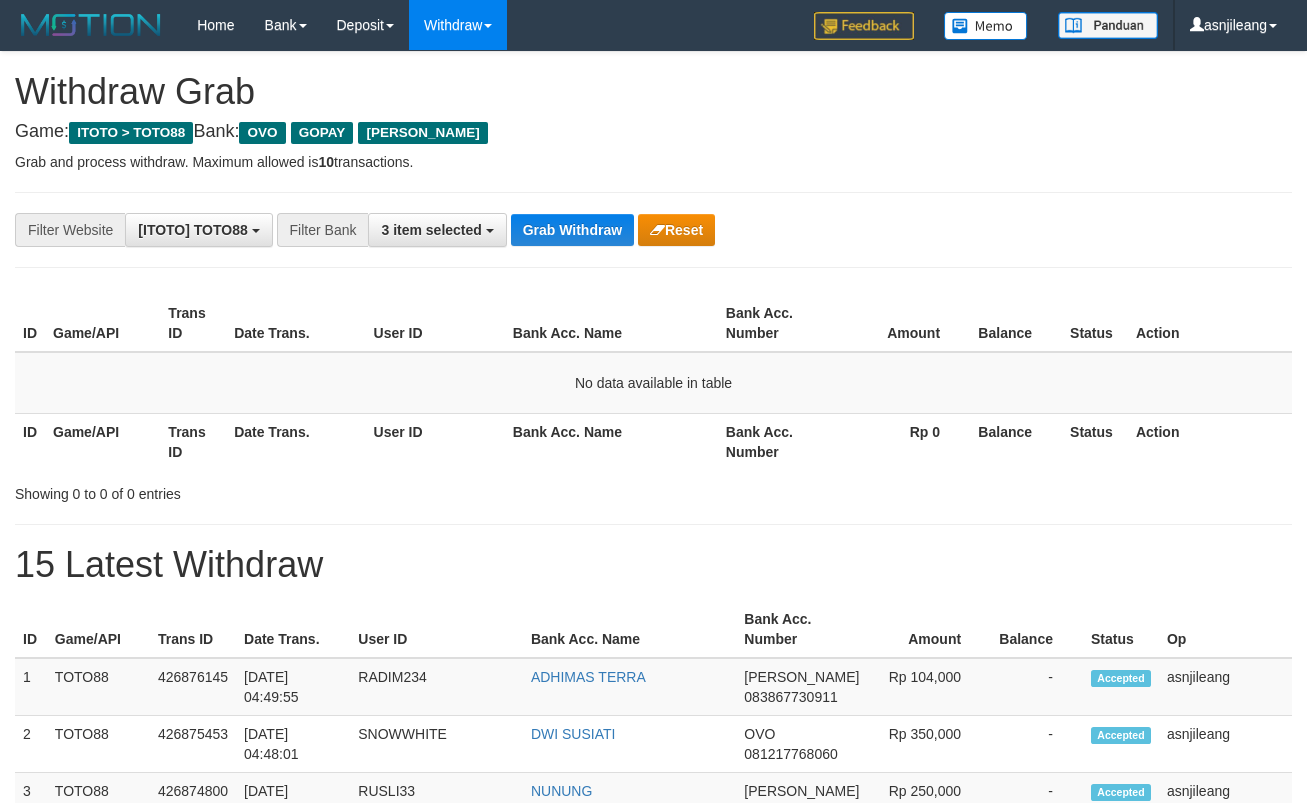 scroll, scrollTop: 0, scrollLeft: 0, axis: both 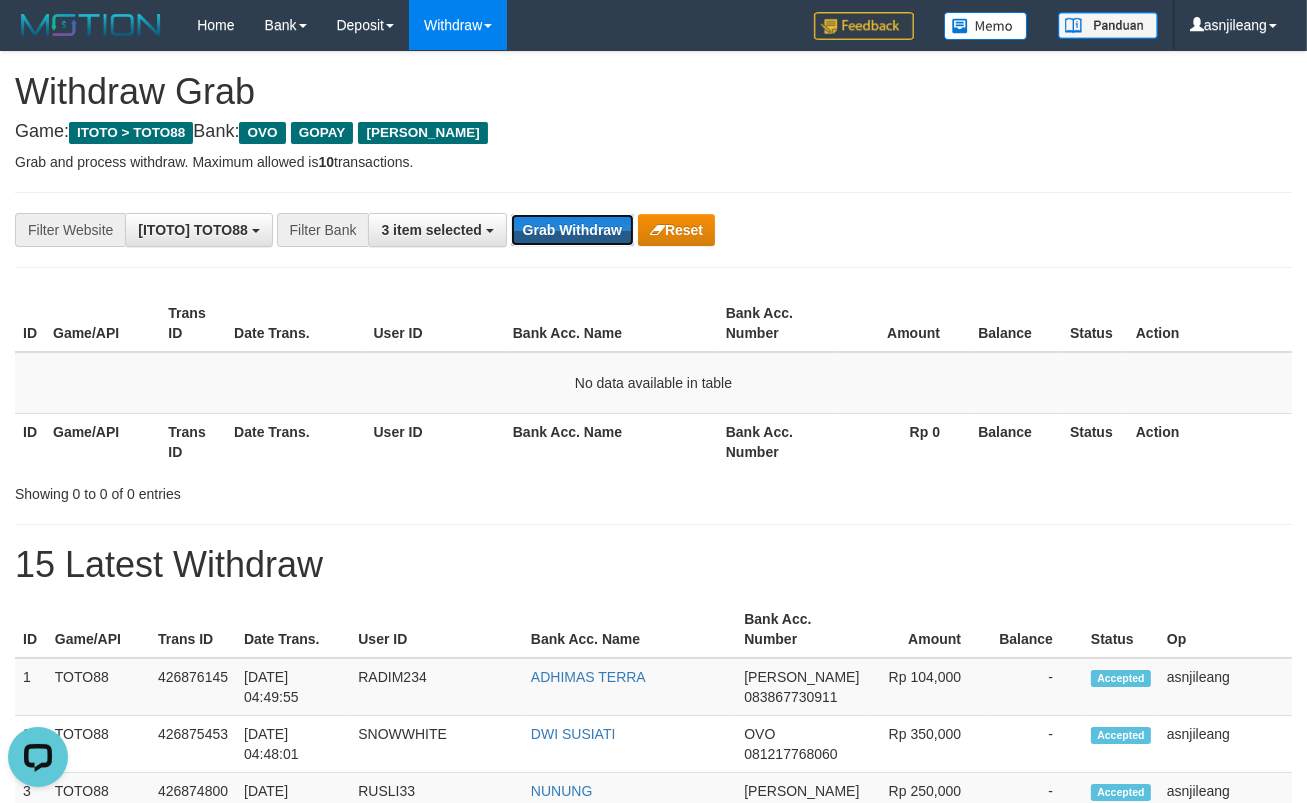 click on "Grab Withdraw" at bounding box center [572, 230] 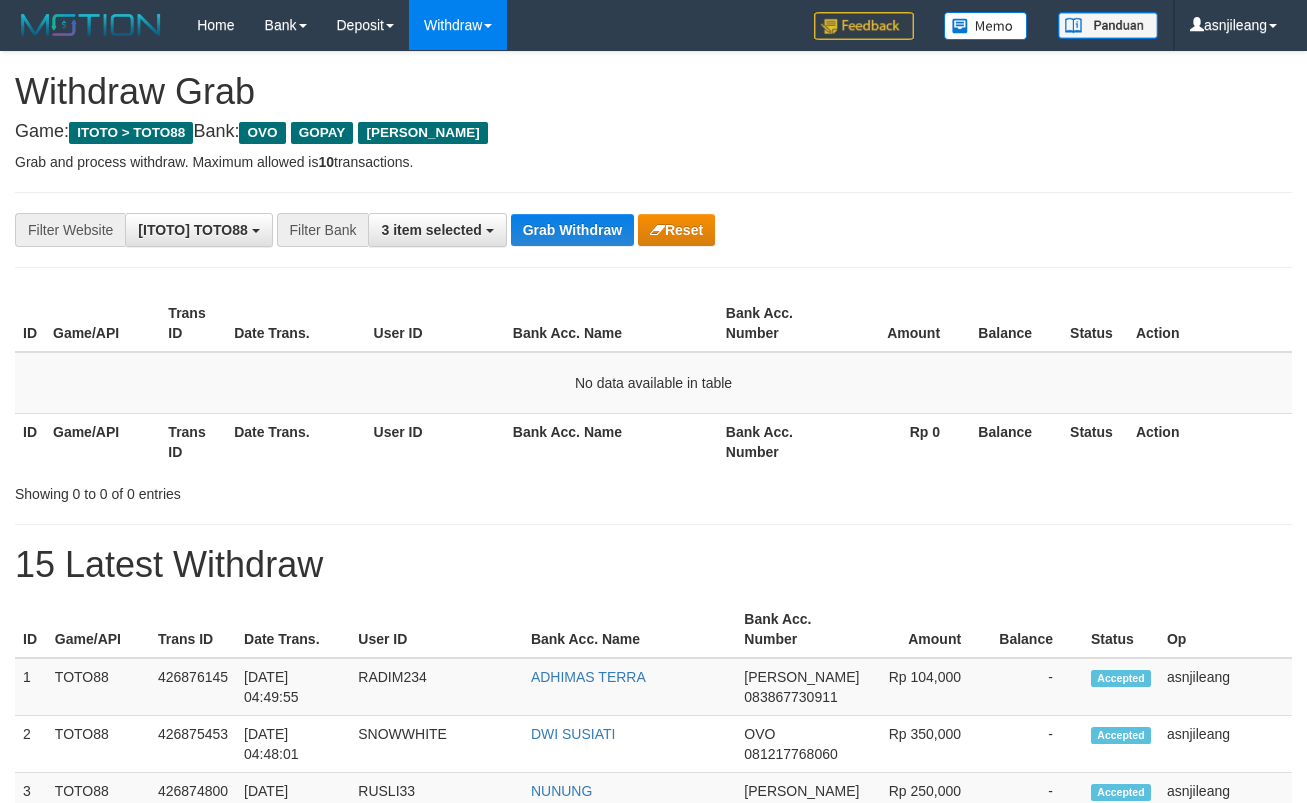 scroll, scrollTop: 0, scrollLeft: 0, axis: both 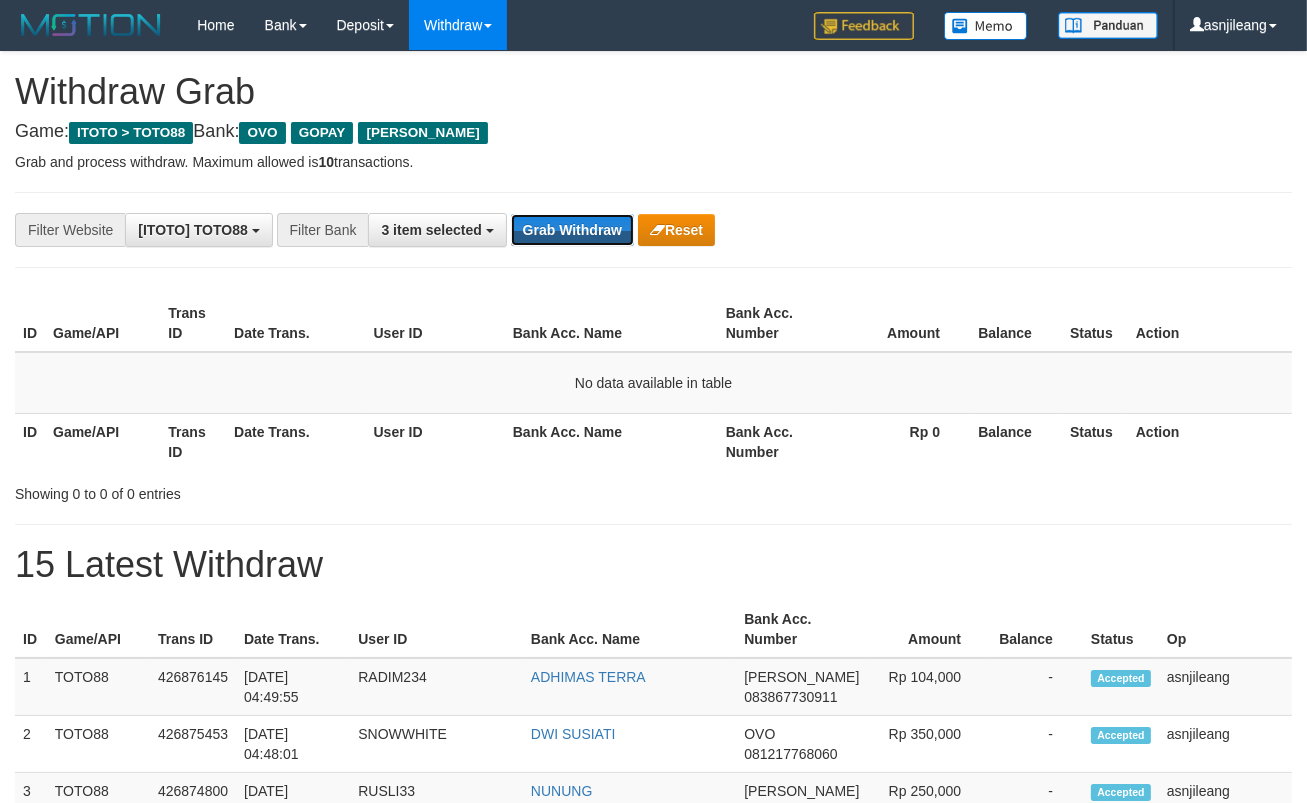 click on "Grab Withdraw" at bounding box center (572, 230) 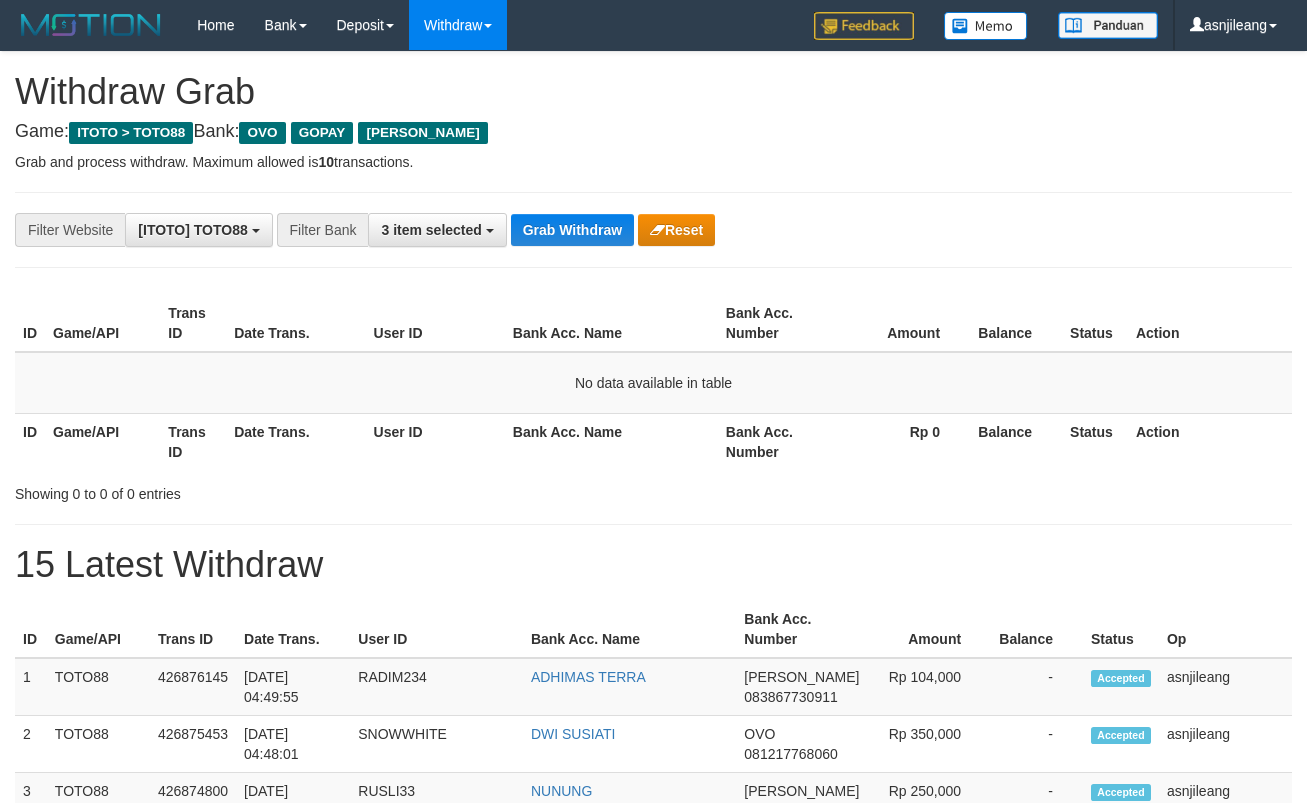 scroll, scrollTop: 0, scrollLeft: 0, axis: both 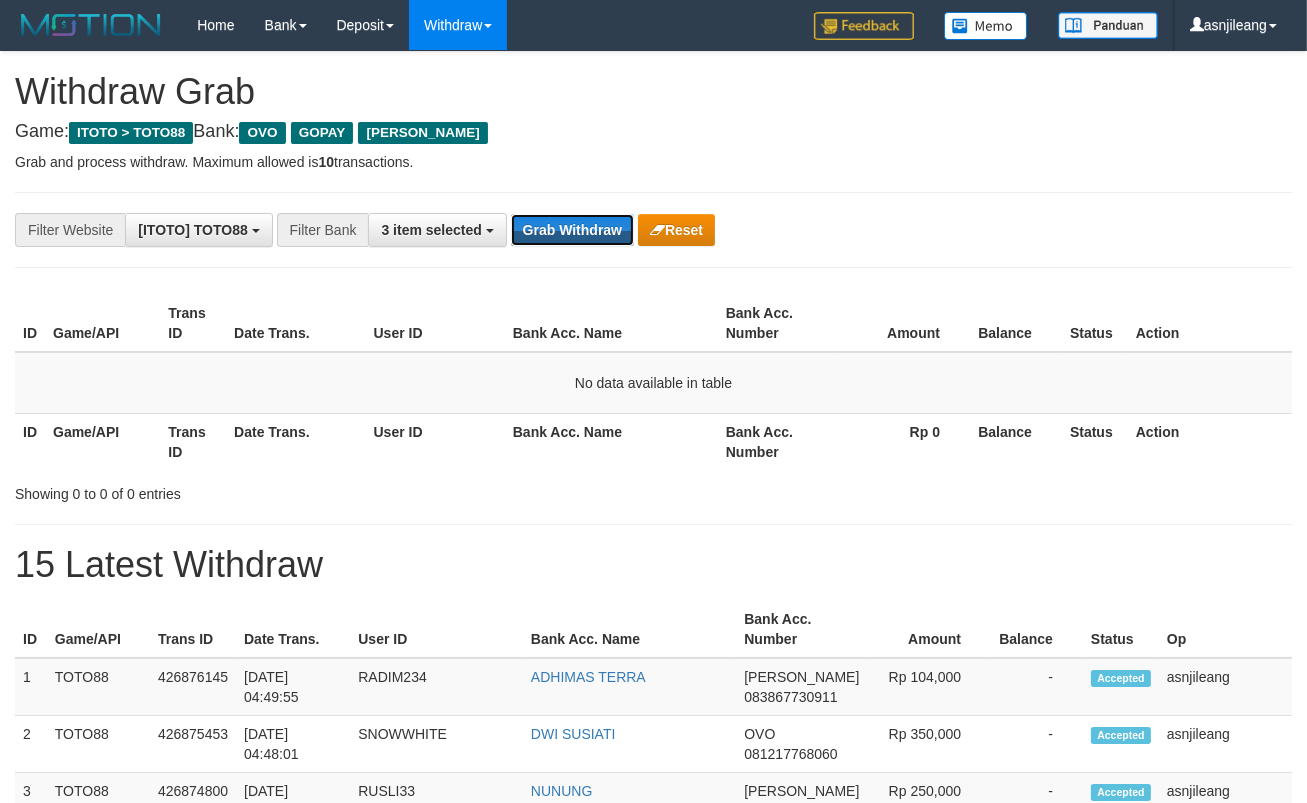 click on "Grab Withdraw" at bounding box center [572, 230] 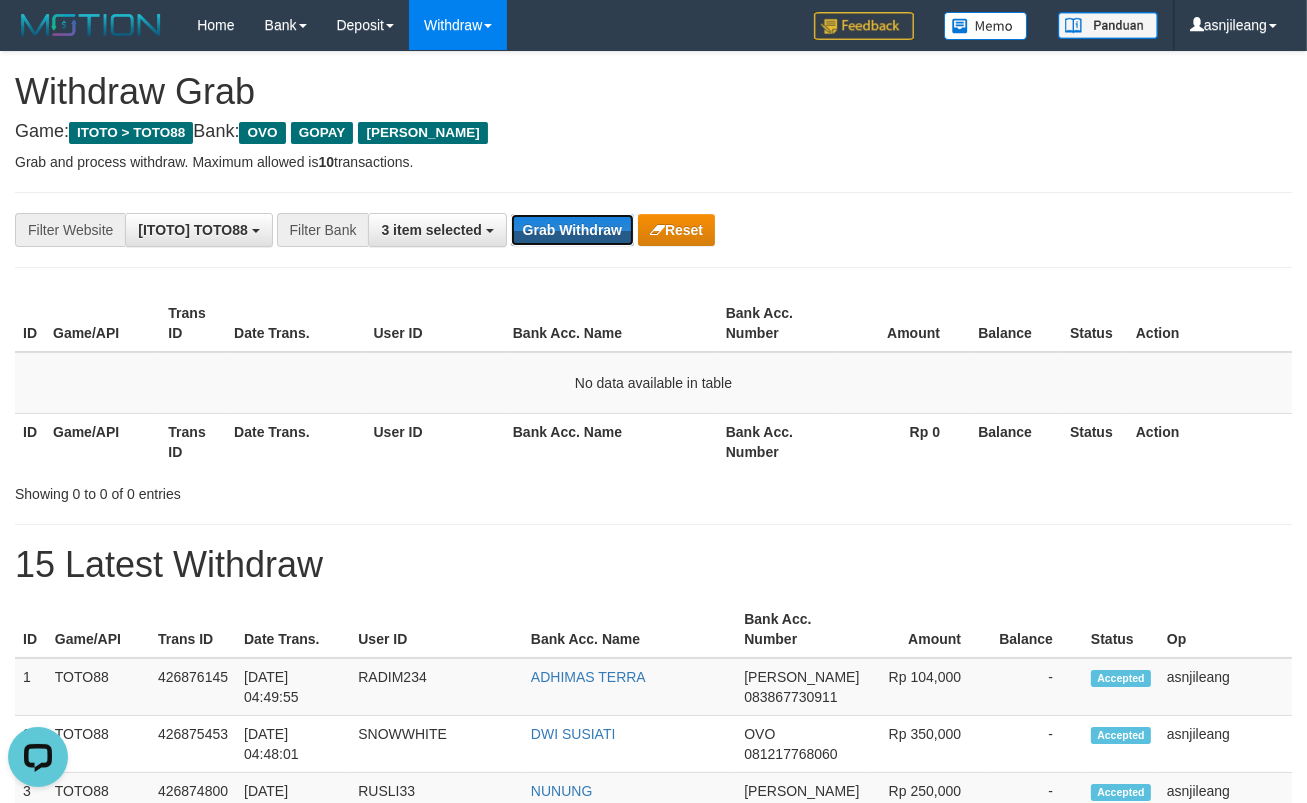 scroll, scrollTop: 0, scrollLeft: 0, axis: both 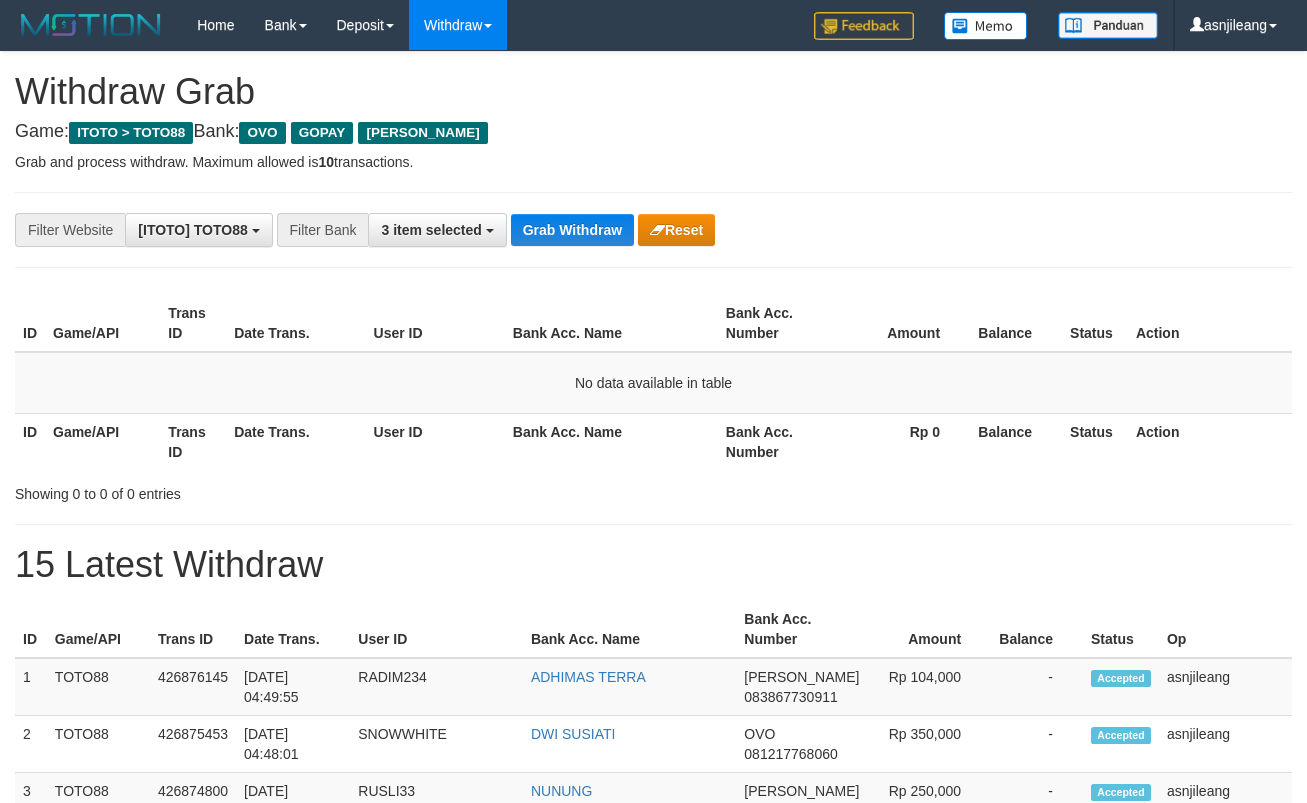 click on "Grab Withdraw" at bounding box center [572, 230] 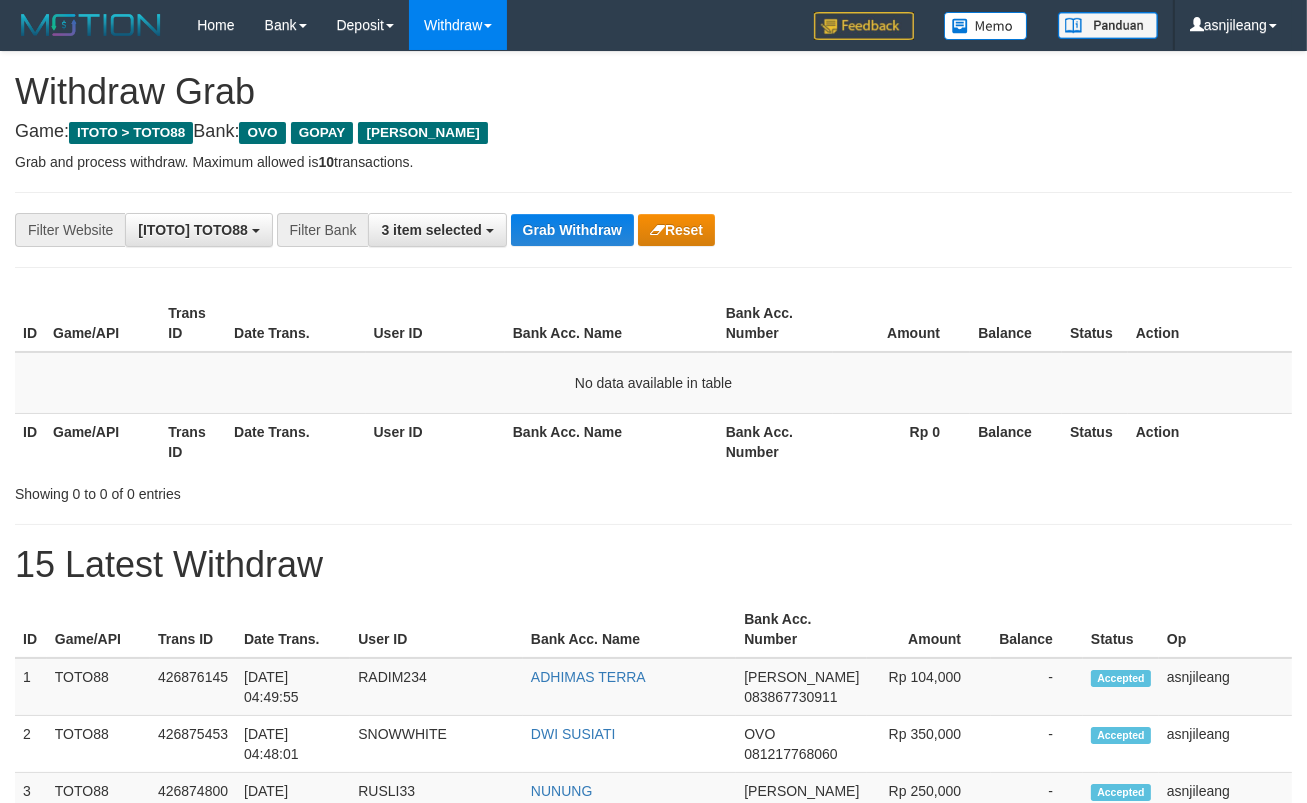 scroll, scrollTop: 17, scrollLeft: 0, axis: vertical 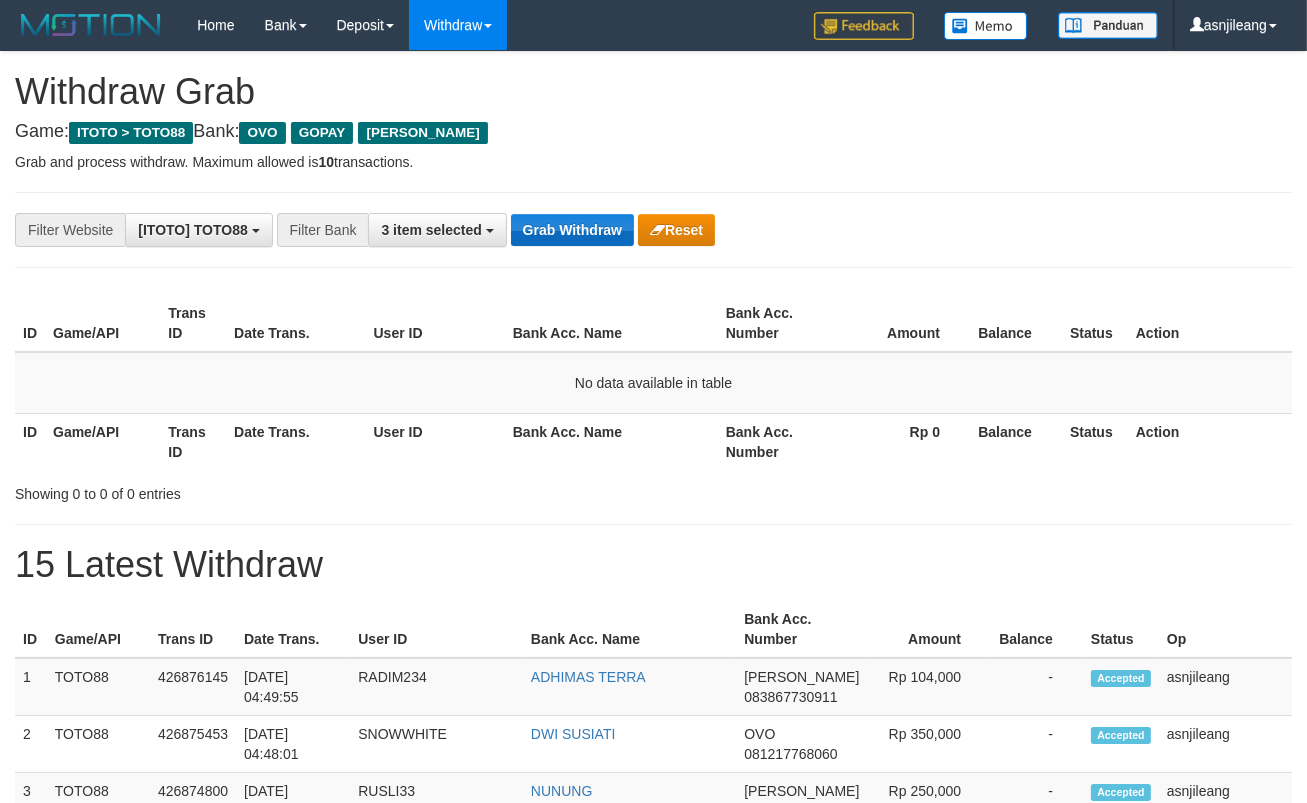 click on "Grab Withdraw" at bounding box center (572, 230) 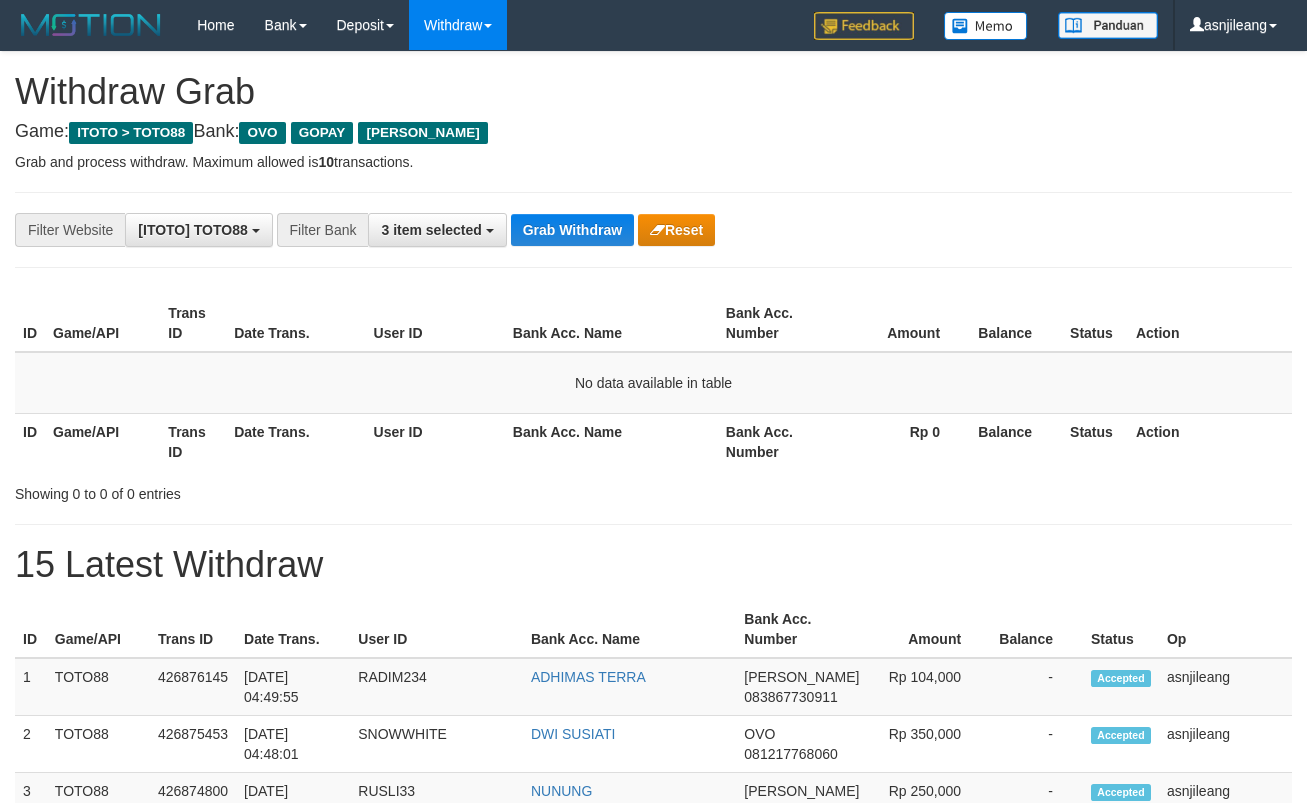 scroll, scrollTop: 0, scrollLeft: 0, axis: both 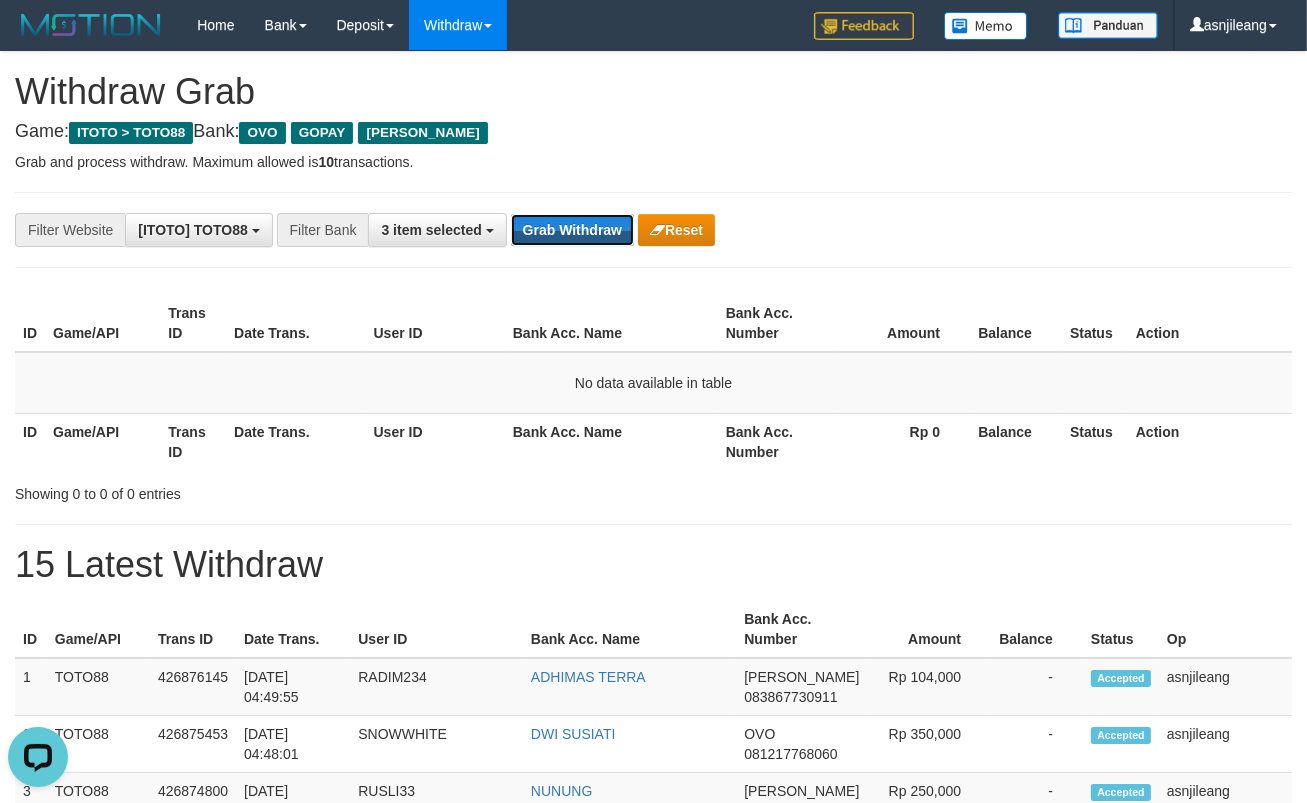 click on "Grab Withdraw" at bounding box center (572, 230) 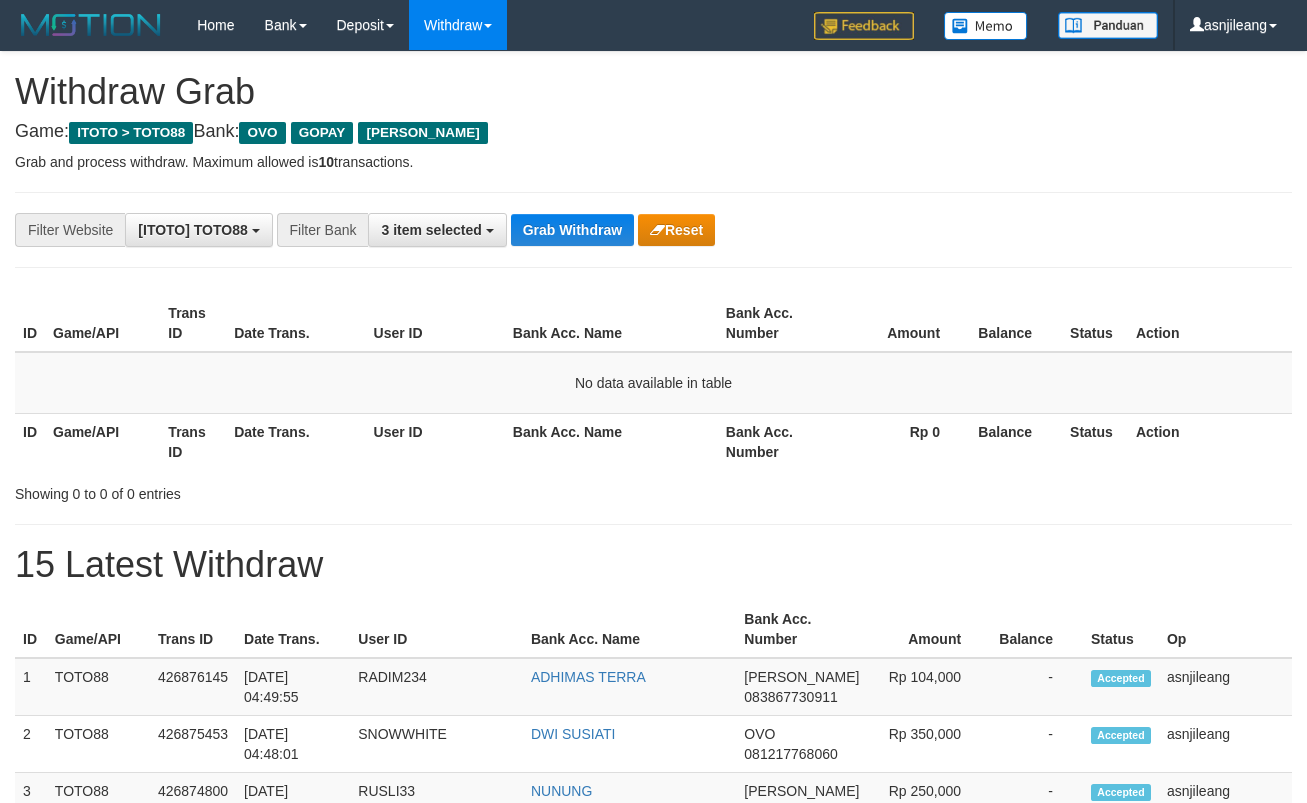 scroll, scrollTop: 0, scrollLeft: 0, axis: both 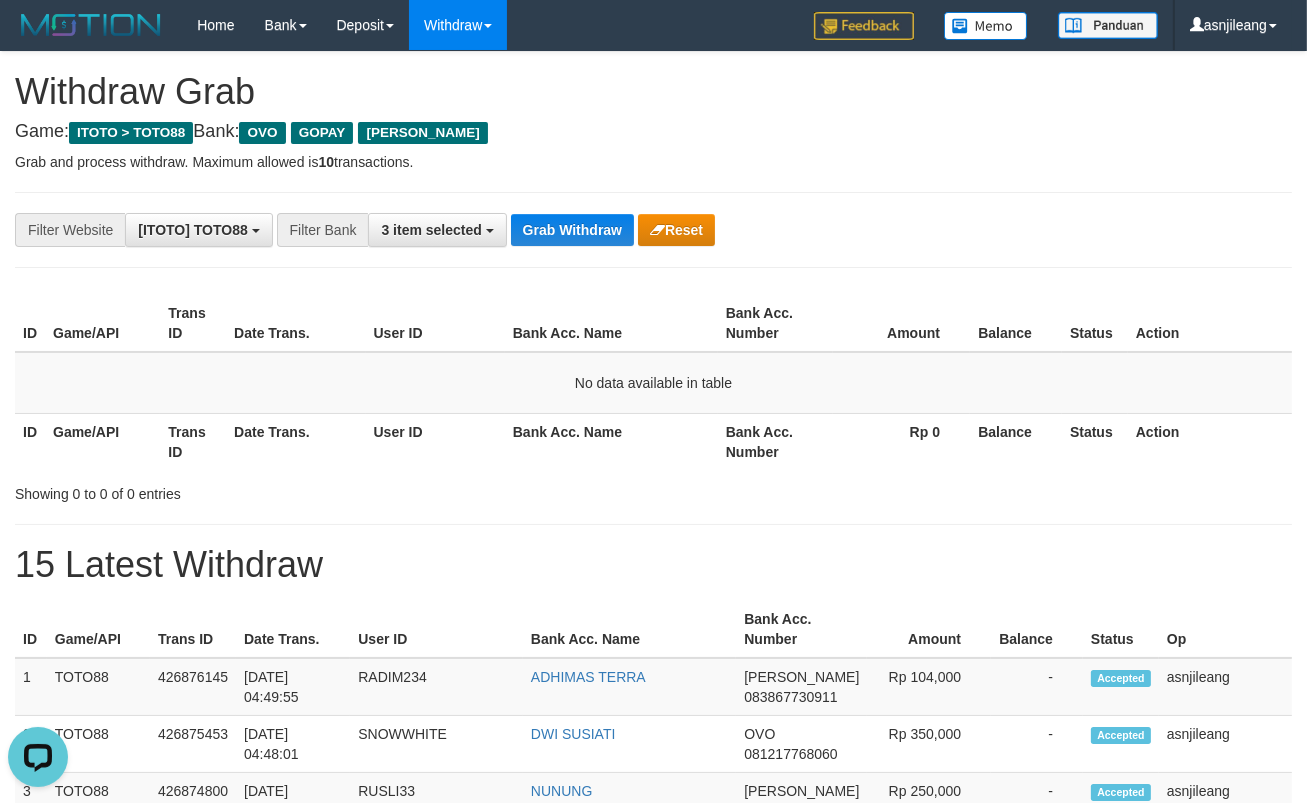 click on "**********" at bounding box center [653, 1113] 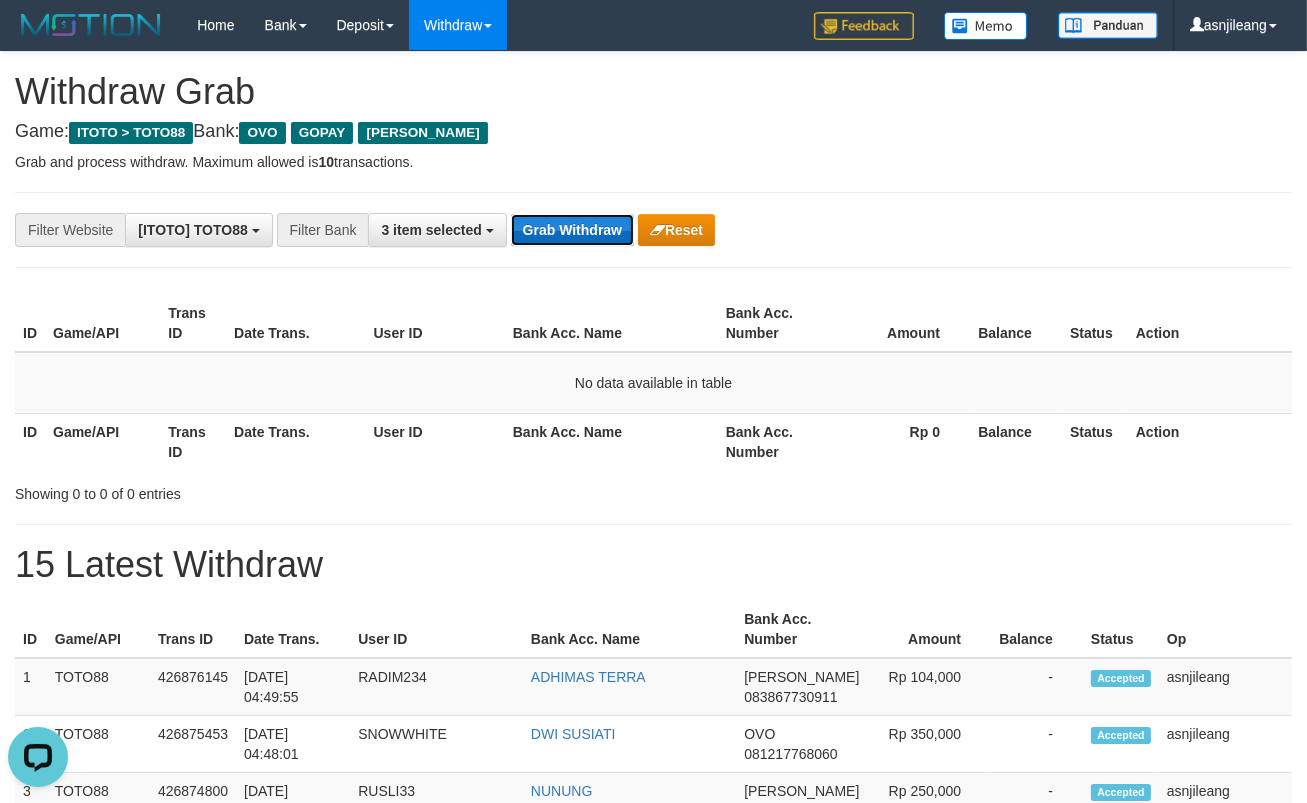 click on "Grab Withdraw" at bounding box center (572, 230) 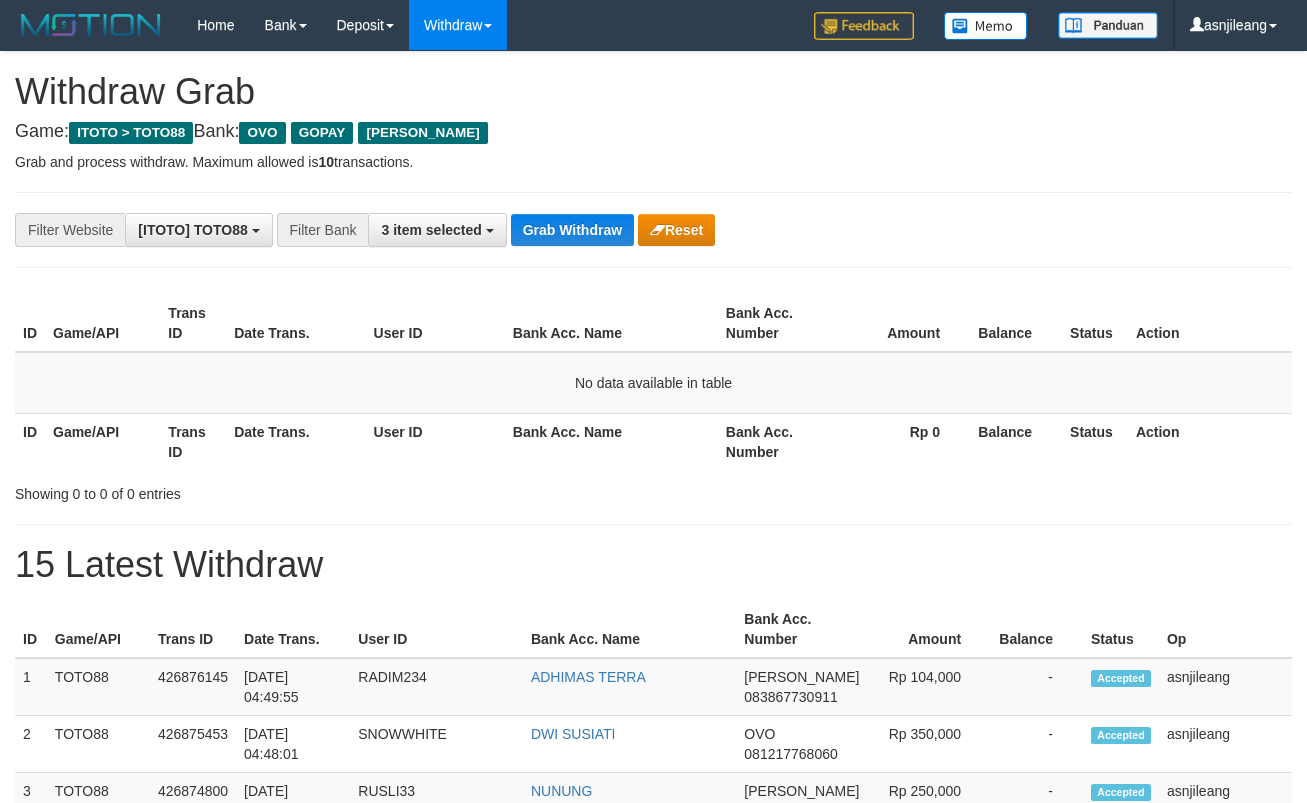 scroll, scrollTop: 0, scrollLeft: 0, axis: both 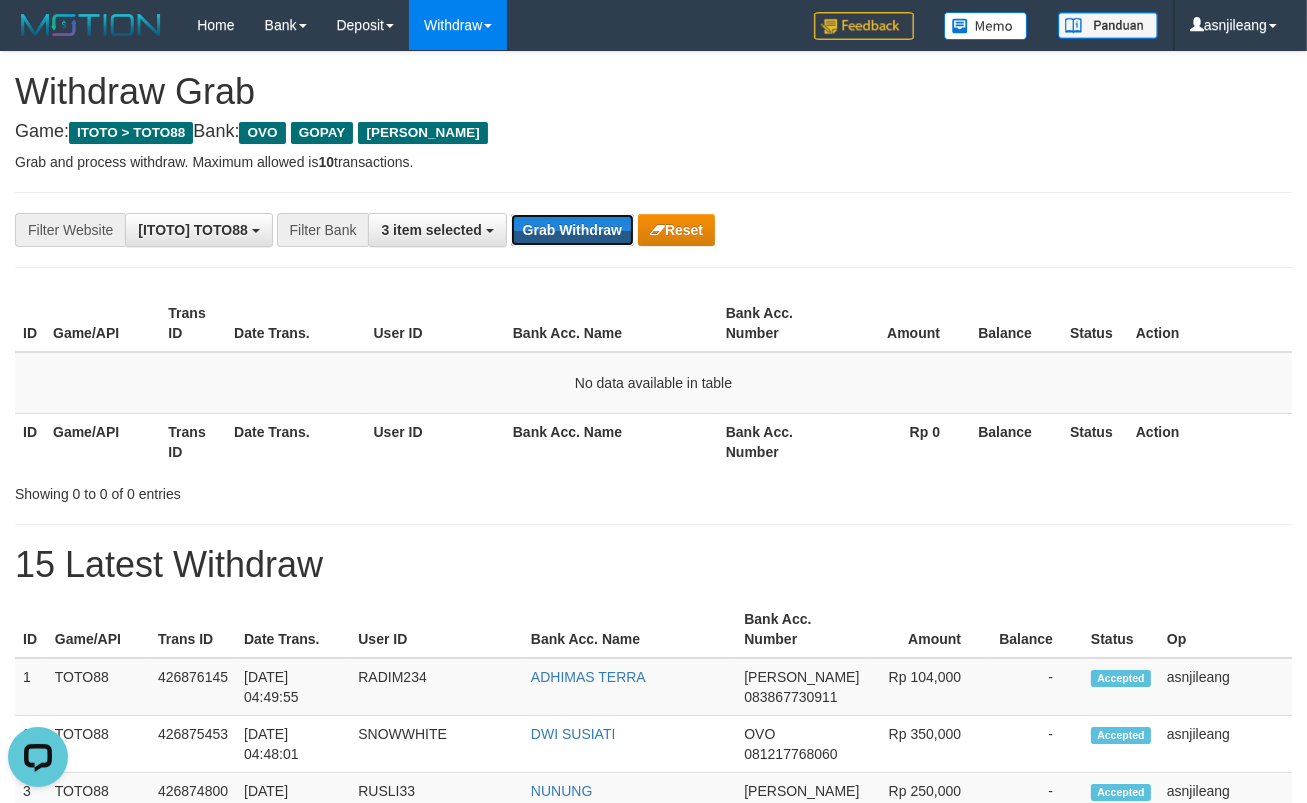 click on "Grab Withdraw" at bounding box center [572, 230] 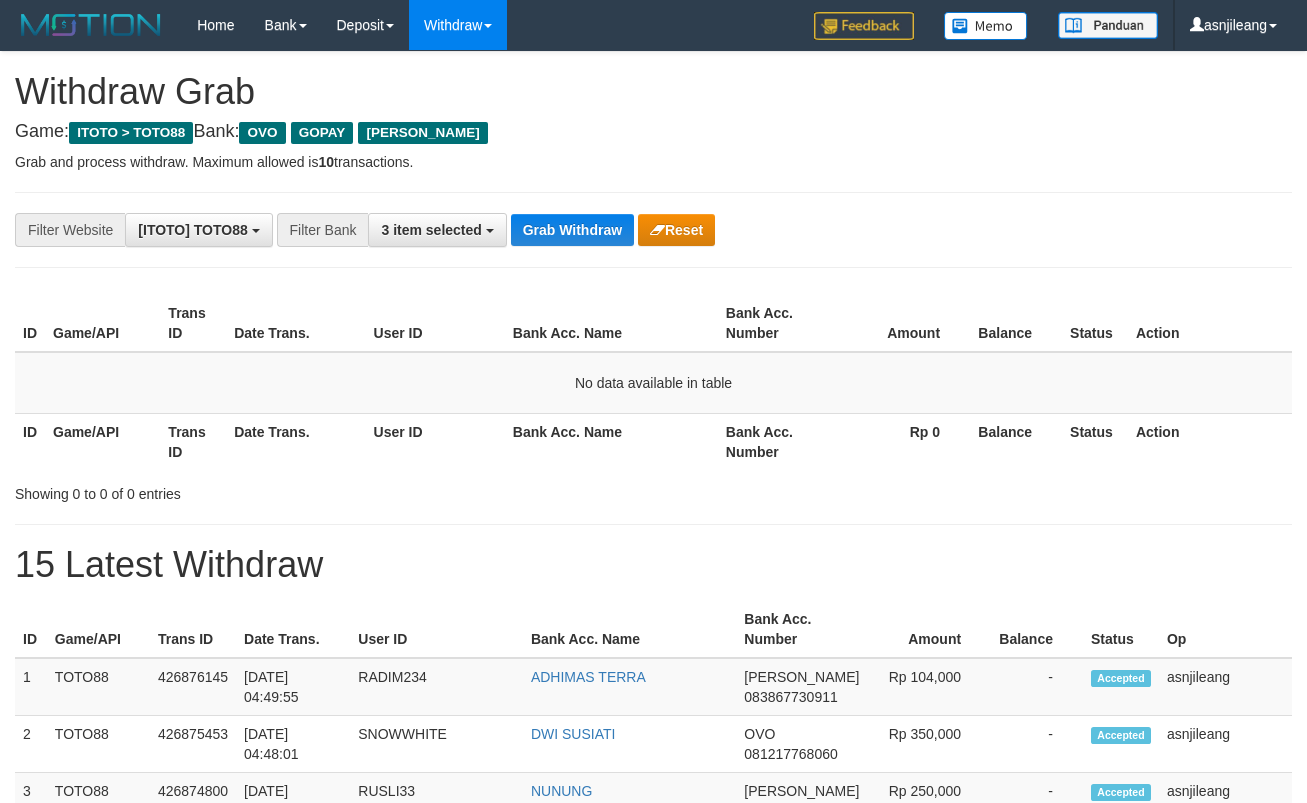 scroll, scrollTop: 0, scrollLeft: 0, axis: both 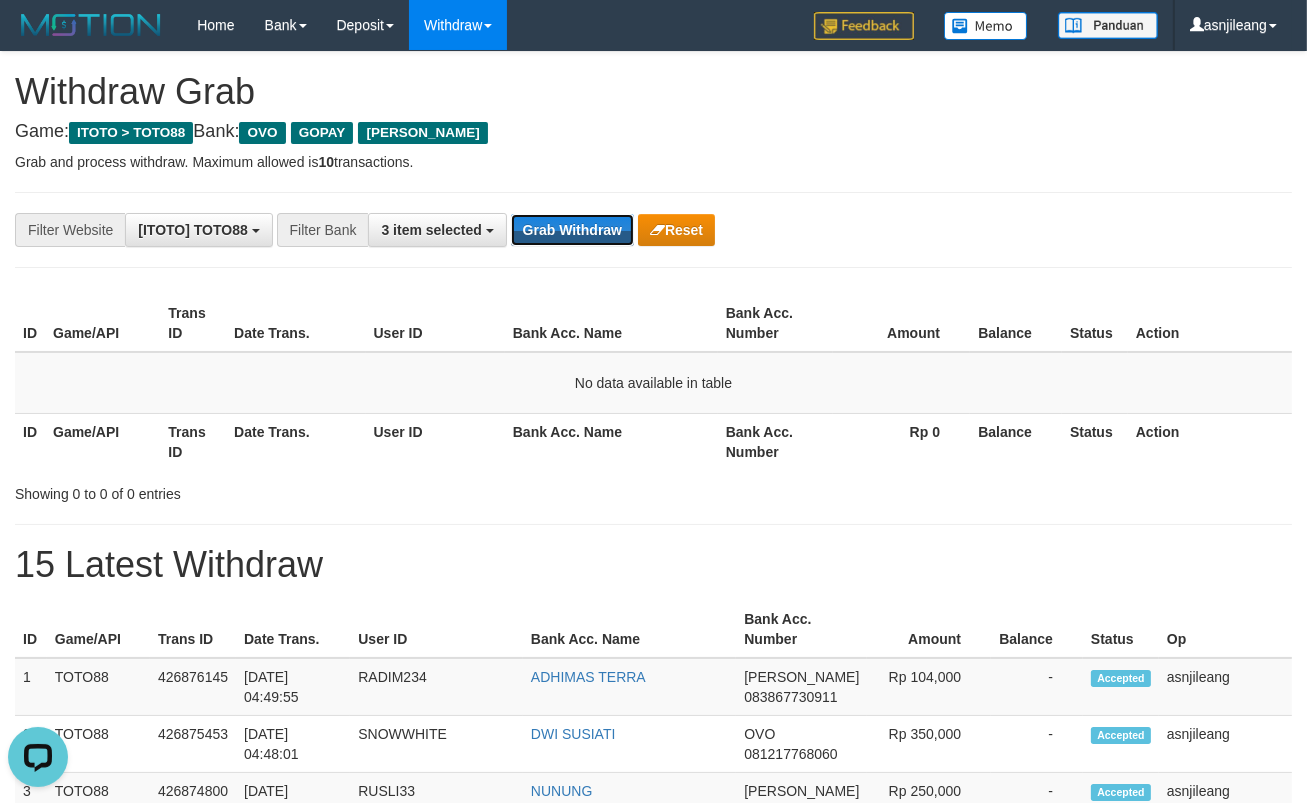 click on "Grab Withdraw" at bounding box center [572, 230] 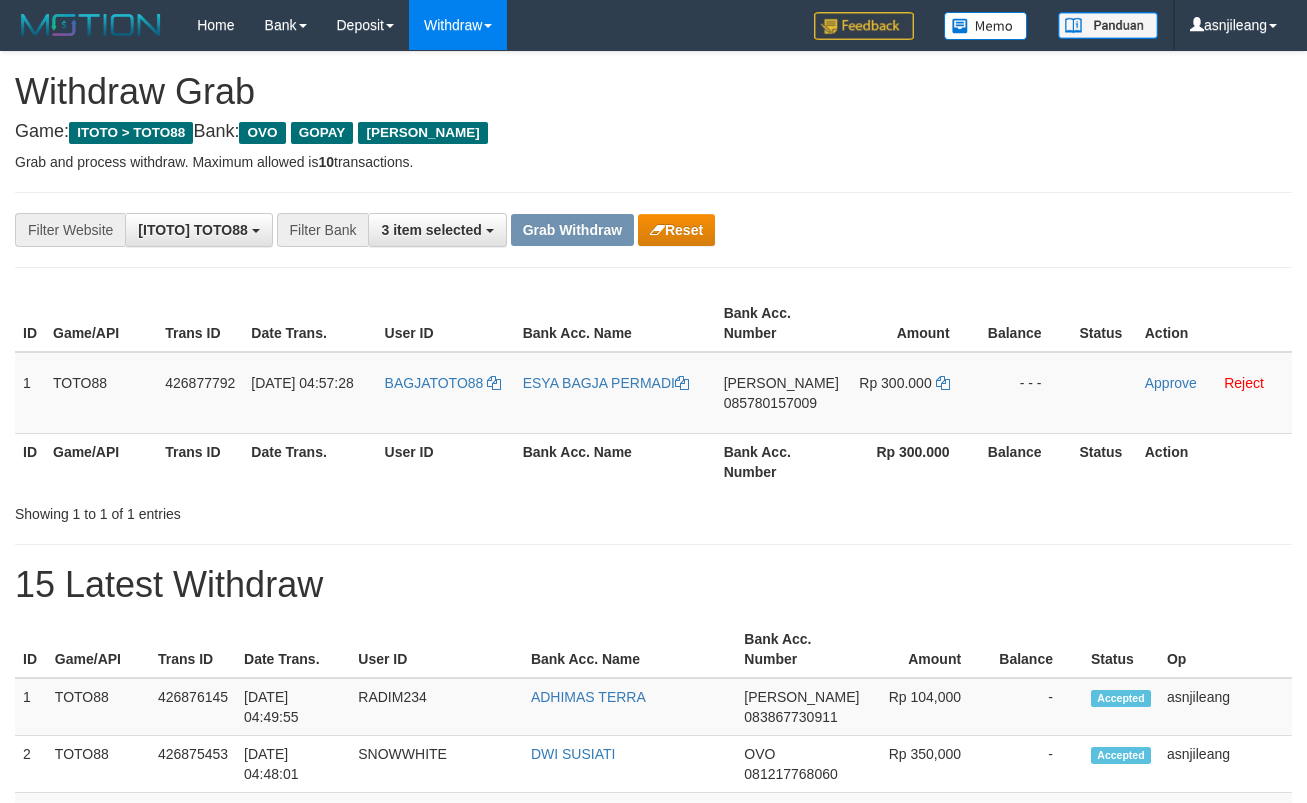 scroll, scrollTop: 0, scrollLeft: 0, axis: both 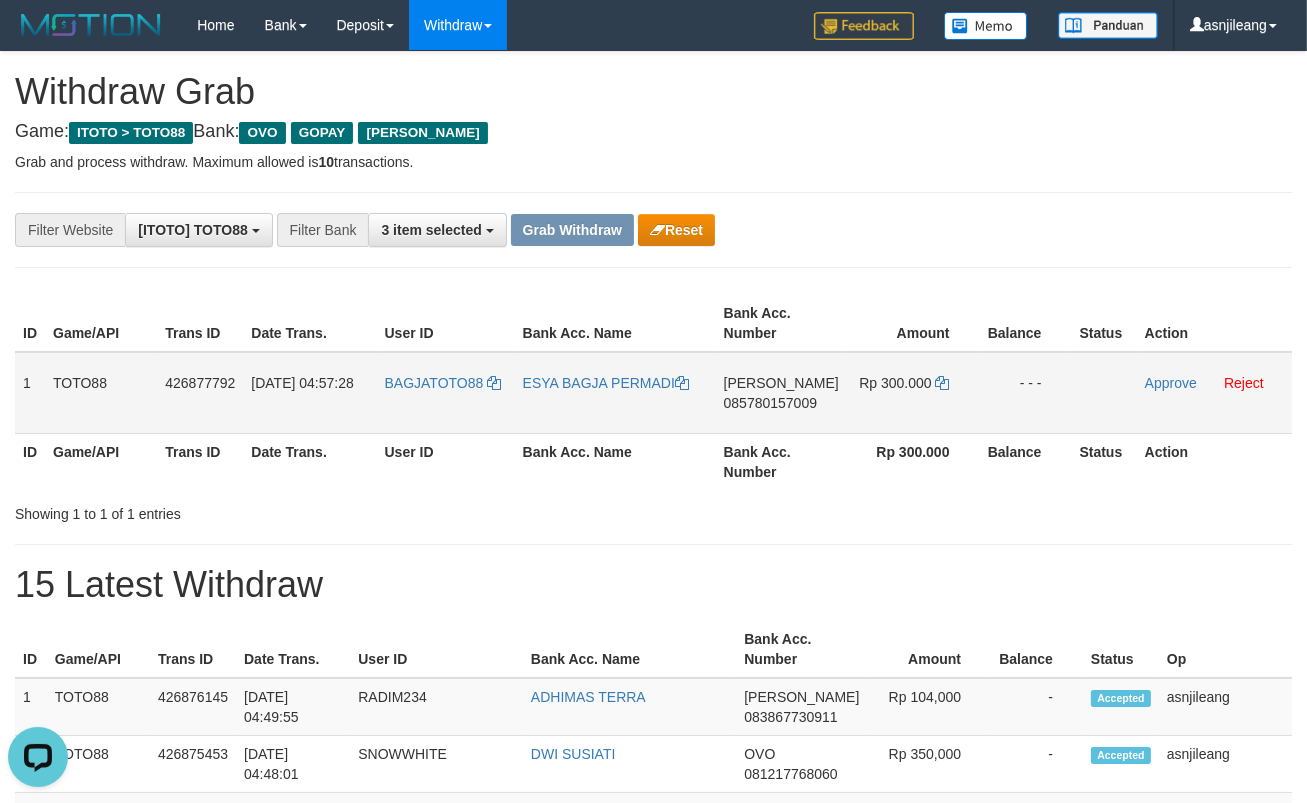 click on "085780157009" at bounding box center [770, 403] 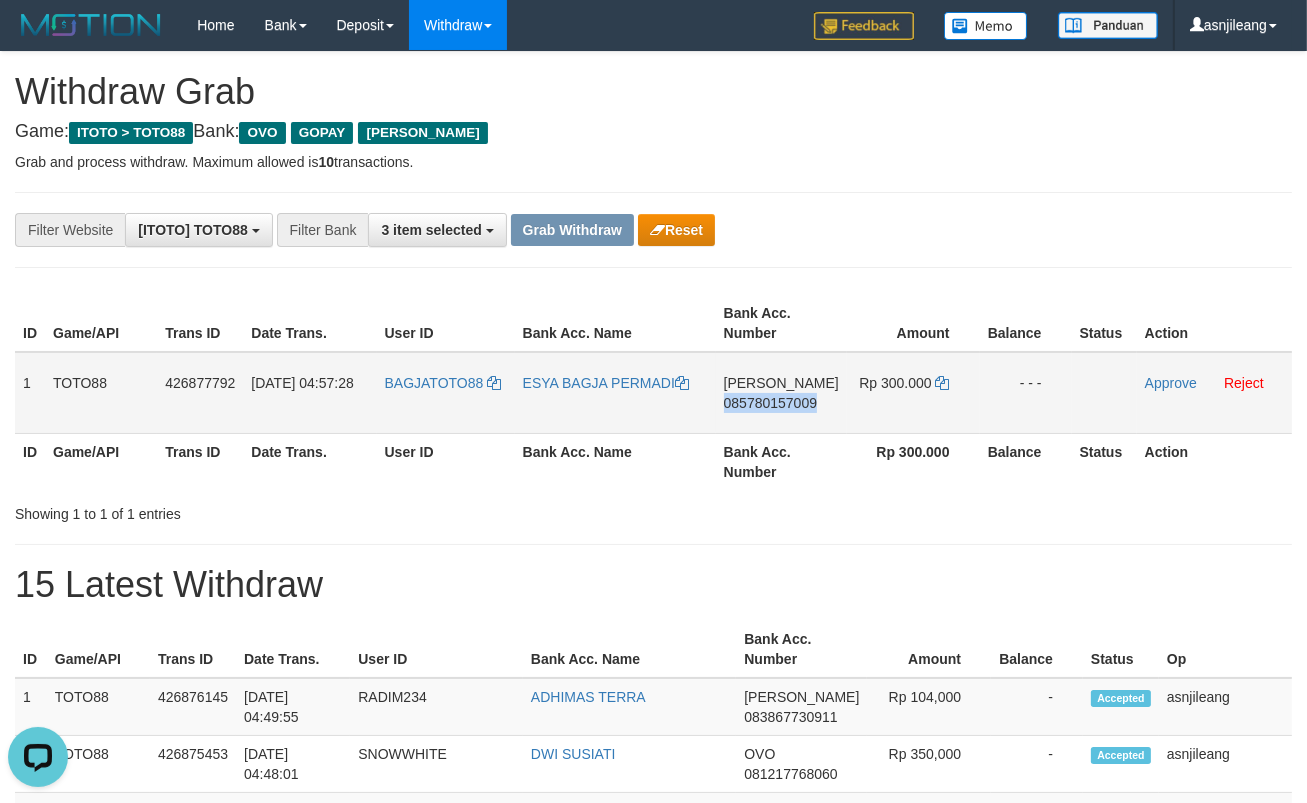 click on "085780157009" at bounding box center [770, 403] 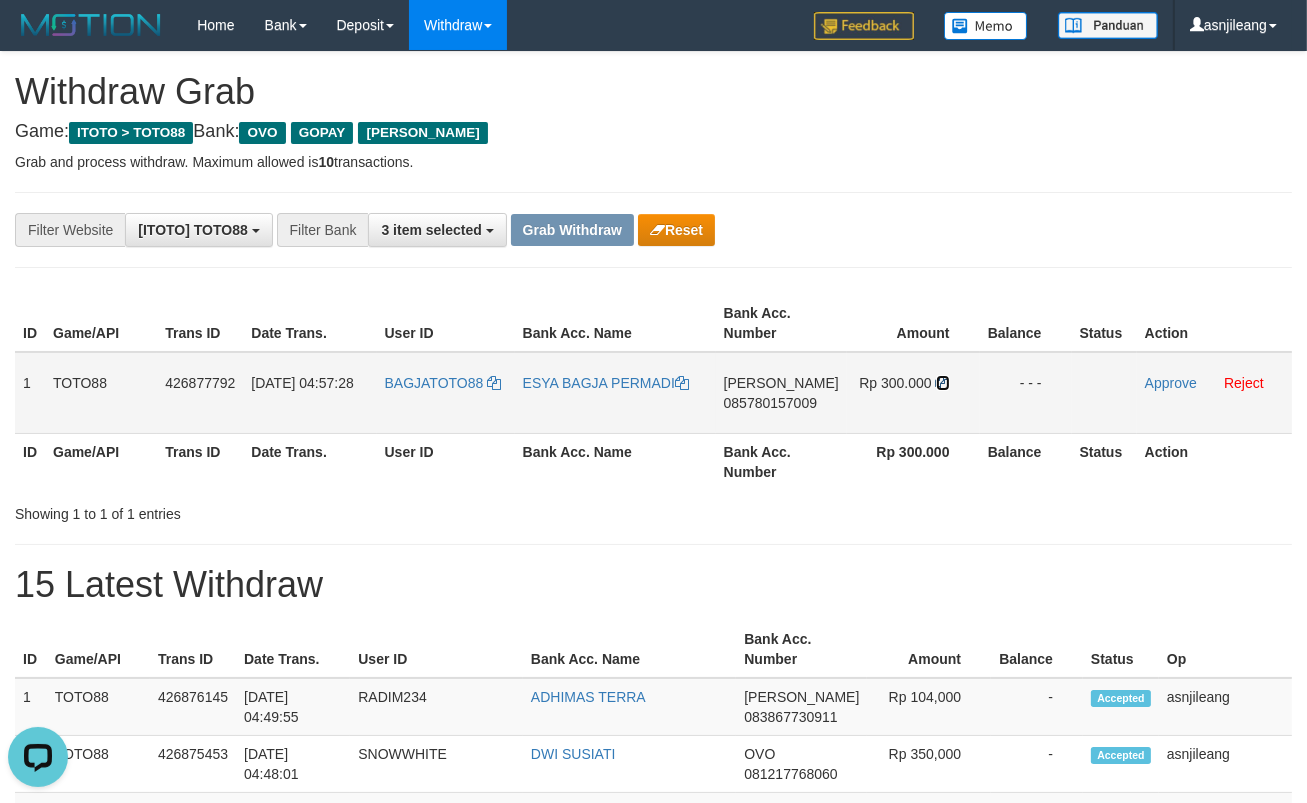 click at bounding box center (943, 383) 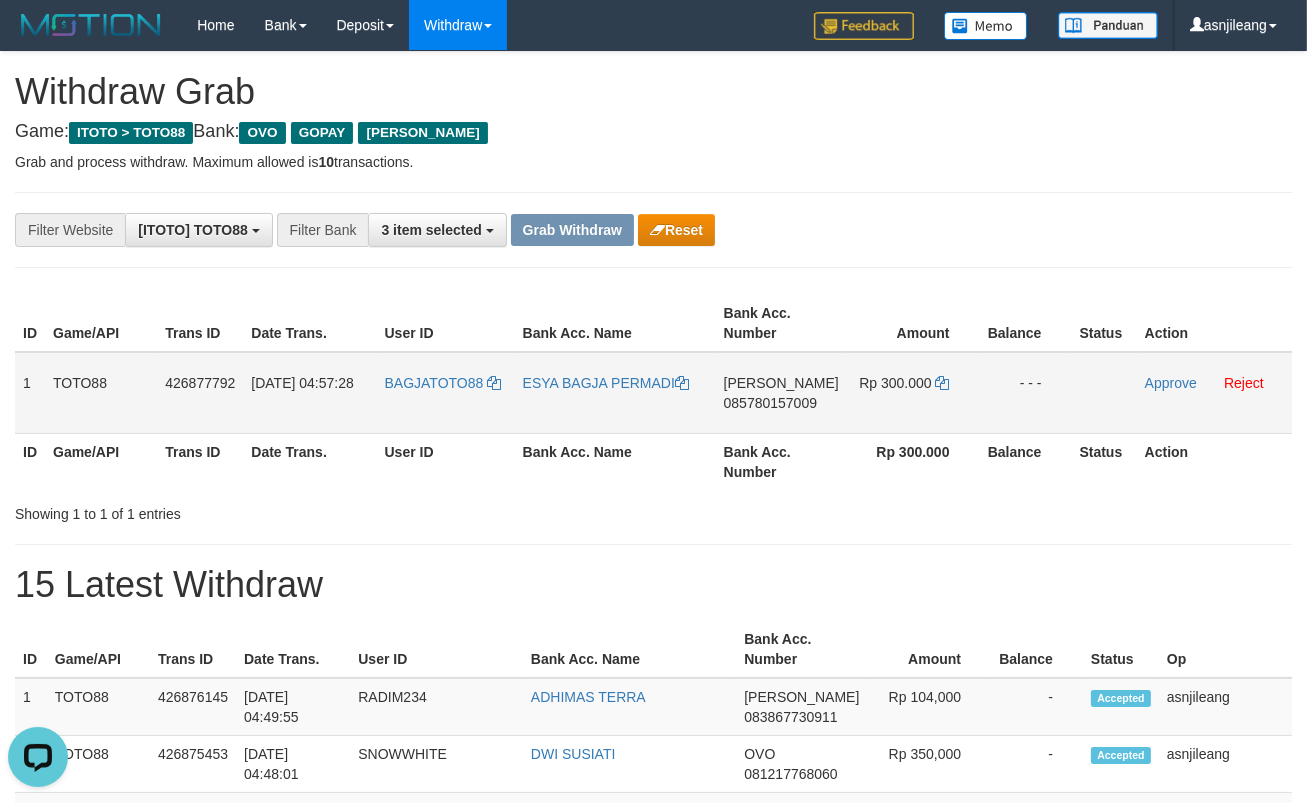click on "Approve
Reject" at bounding box center [1214, 393] 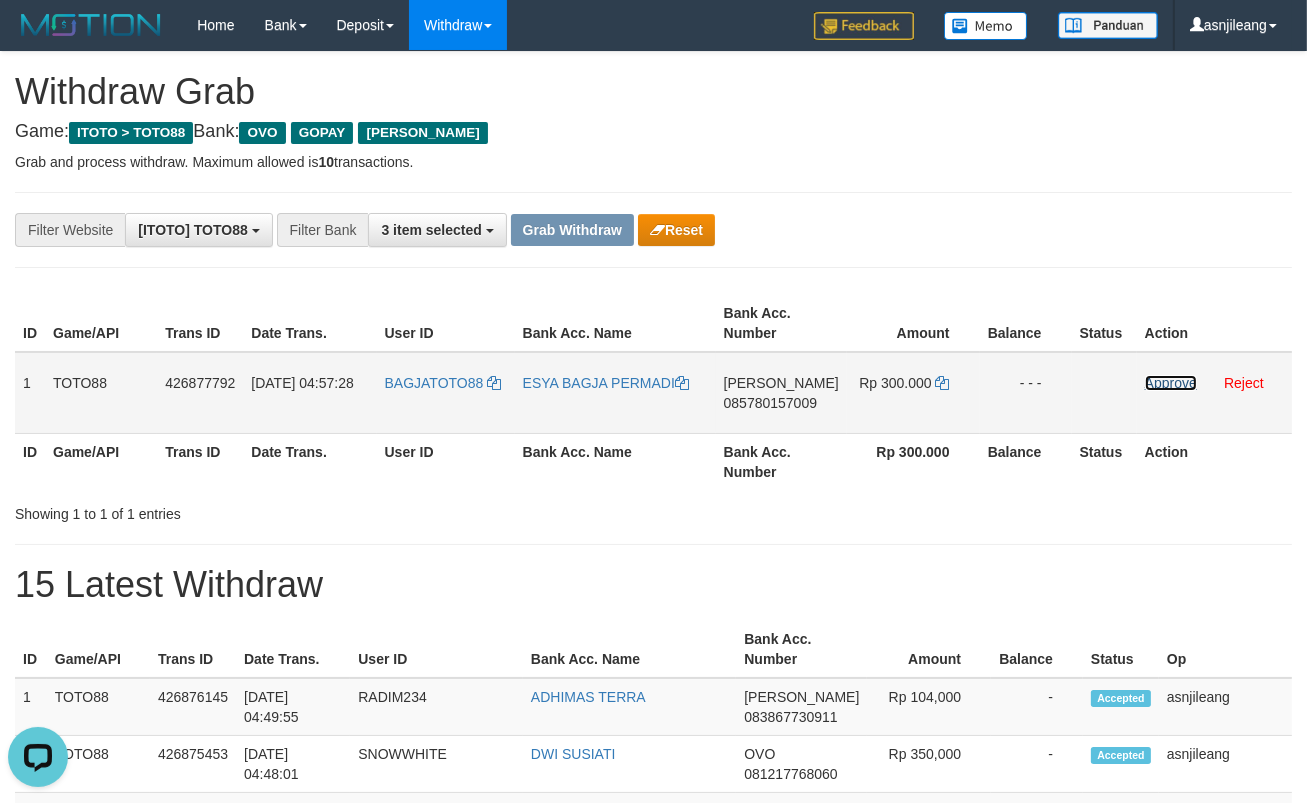 click on "Approve" at bounding box center (1171, 383) 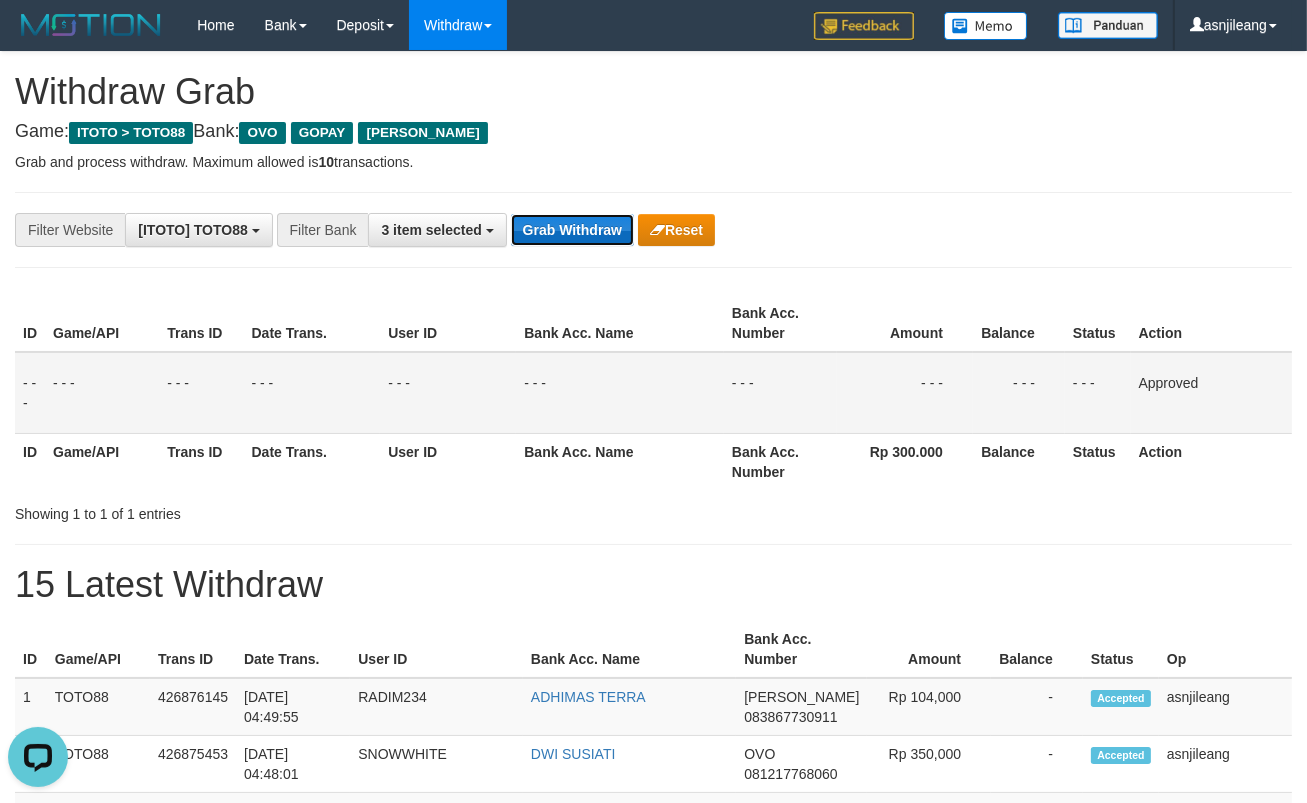 click on "Grab Withdraw" at bounding box center (572, 230) 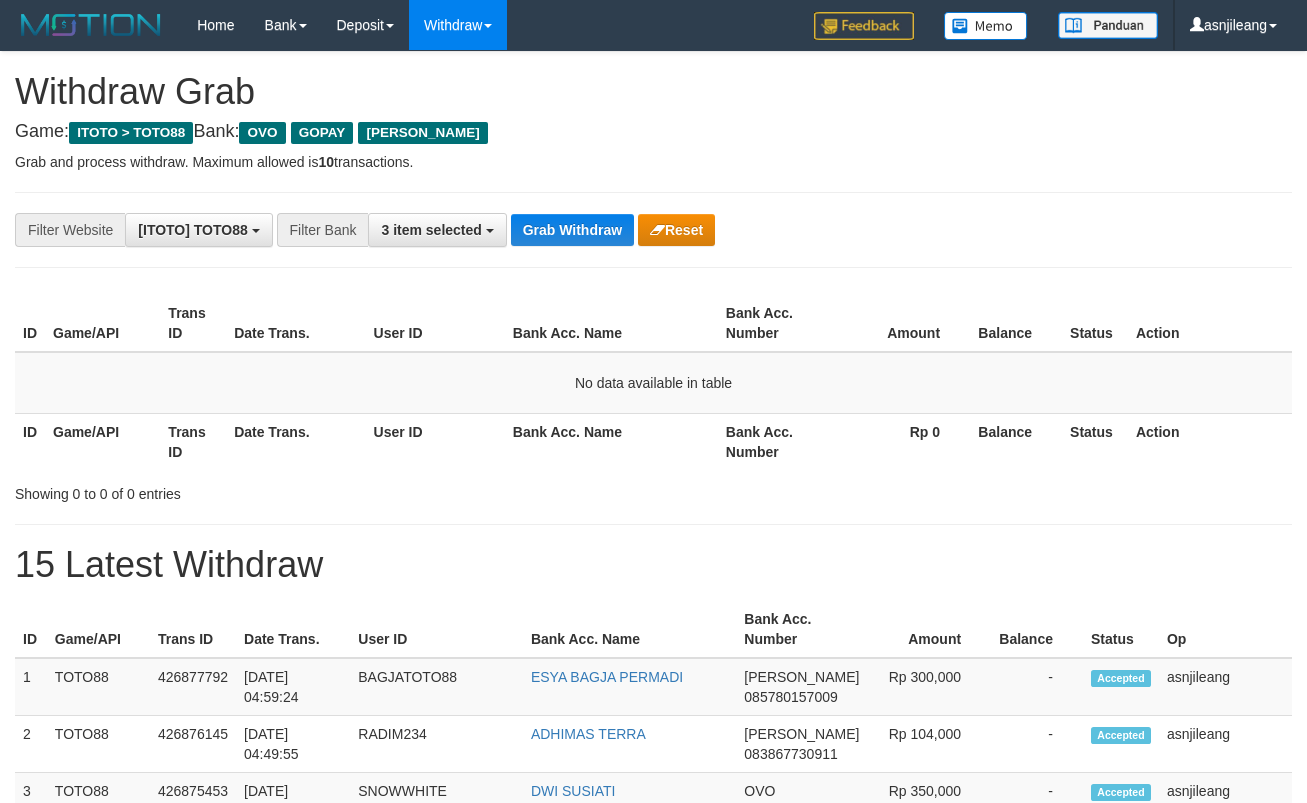 scroll, scrollTop: 0, scrollLeft: 0, axis: both 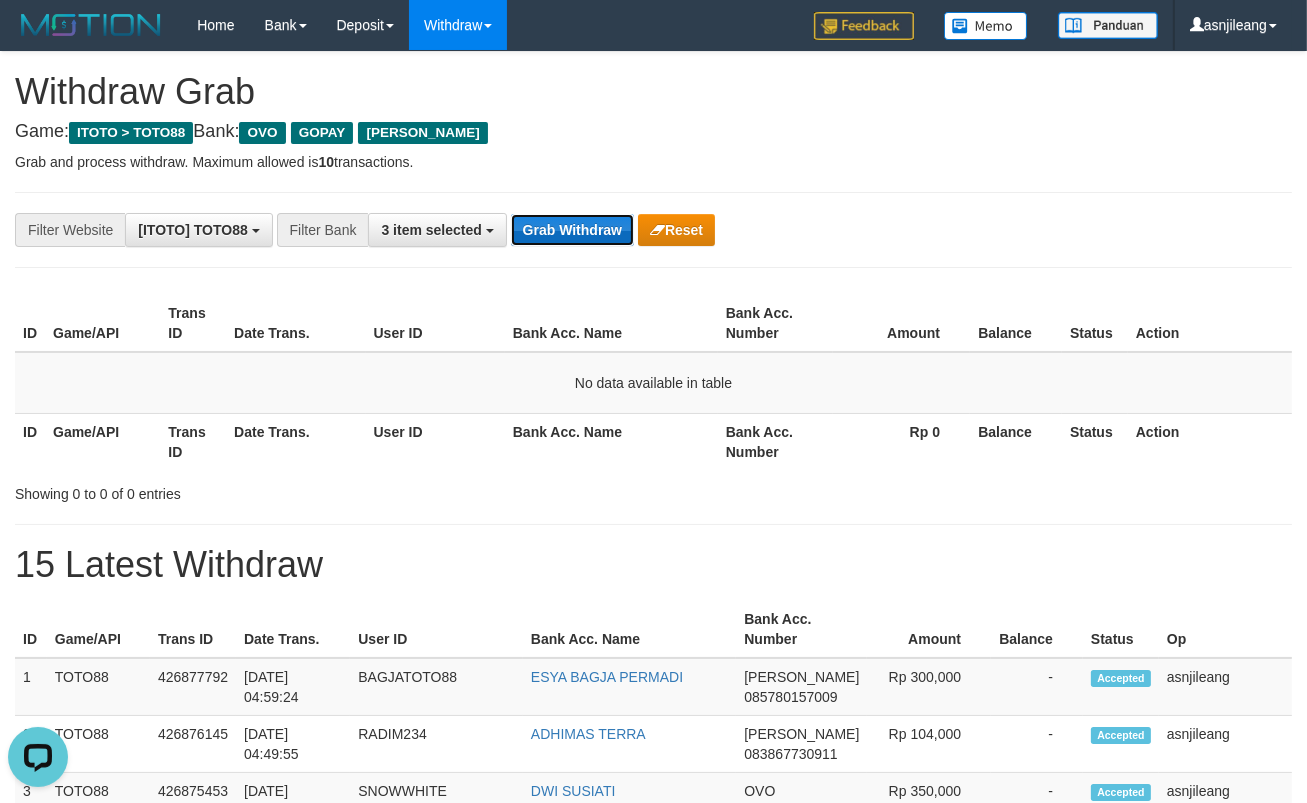 click on "Grab Withdraw" at bounding box center (572, 230) 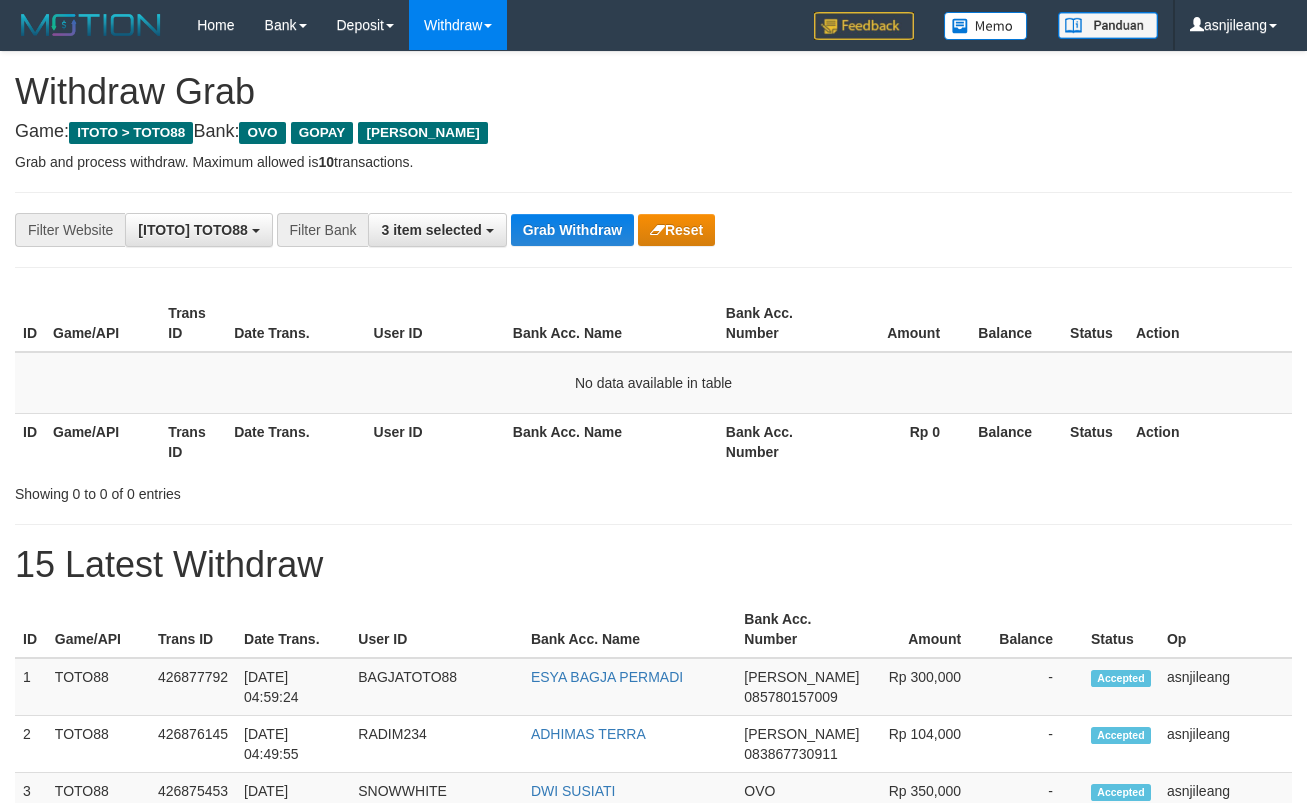 scroll, scrollTop: 0, scrollLeft: 0, axis: both 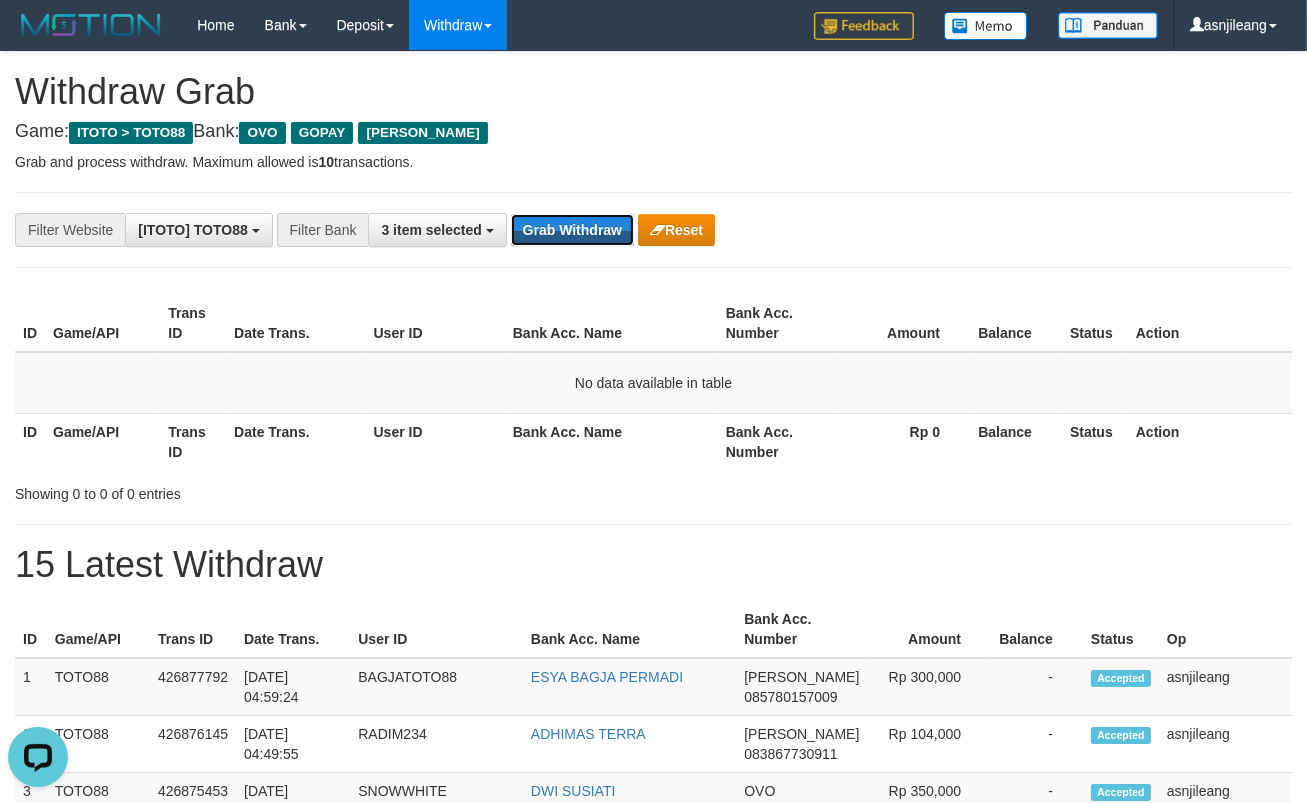 click on "Grab Withdraw" at bounding box center [572, 230] 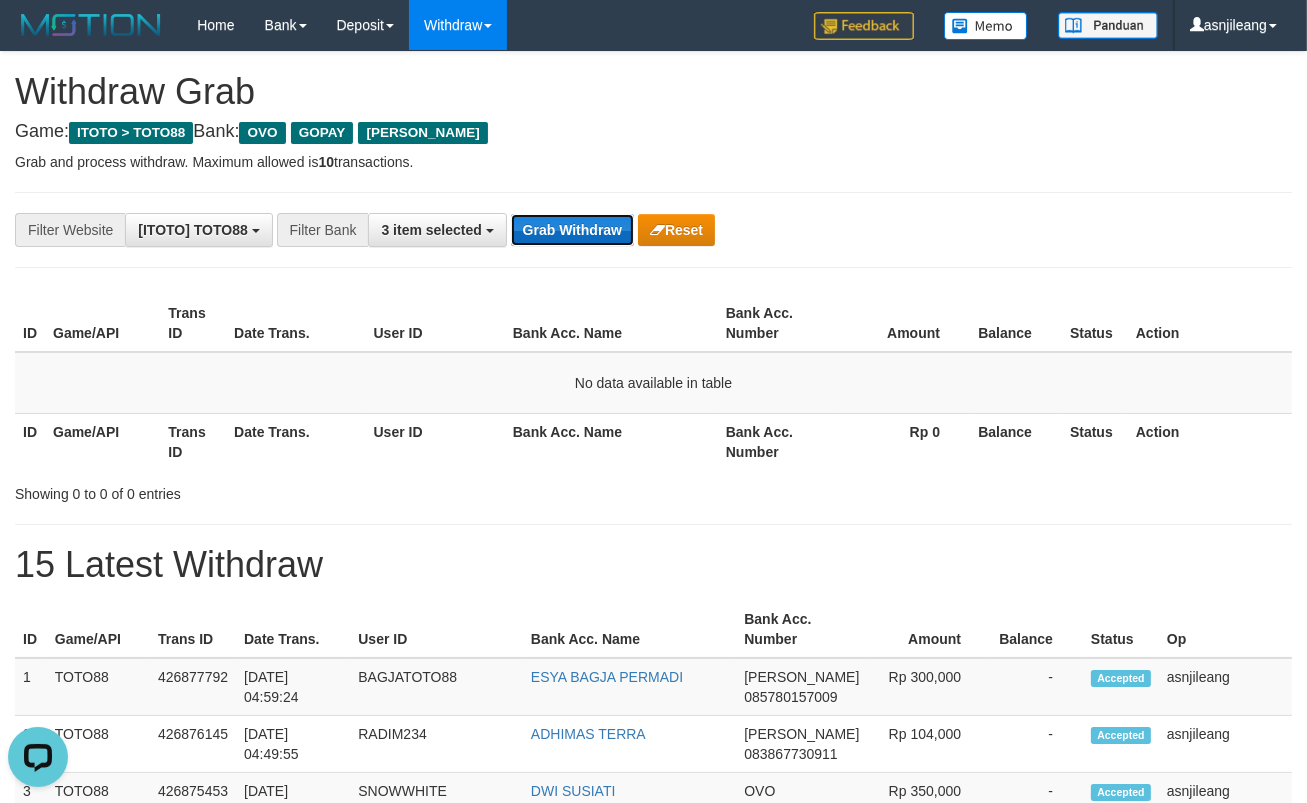 click on "Grab Withdraw" at bounding box center (572, 230) 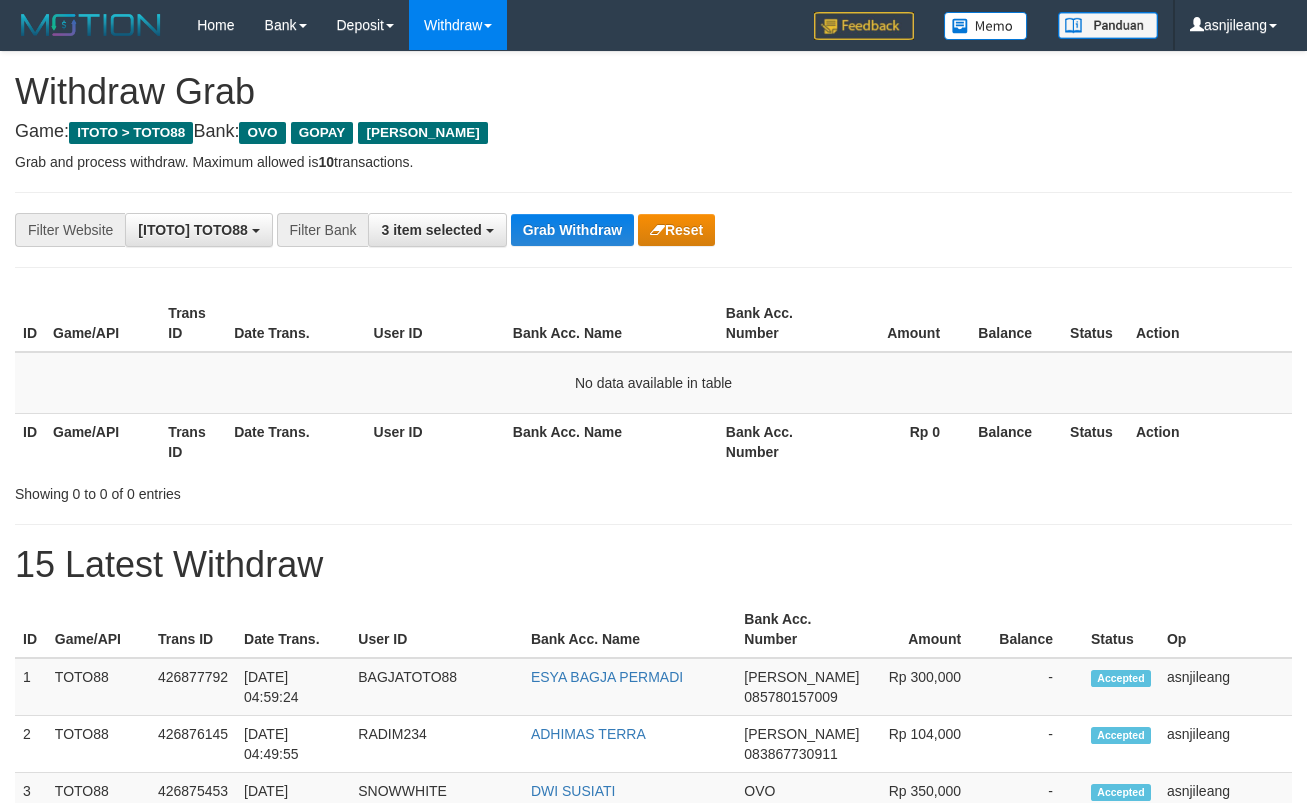 scroll, scrollTop: 0, scrollLeft: 0, axis: both 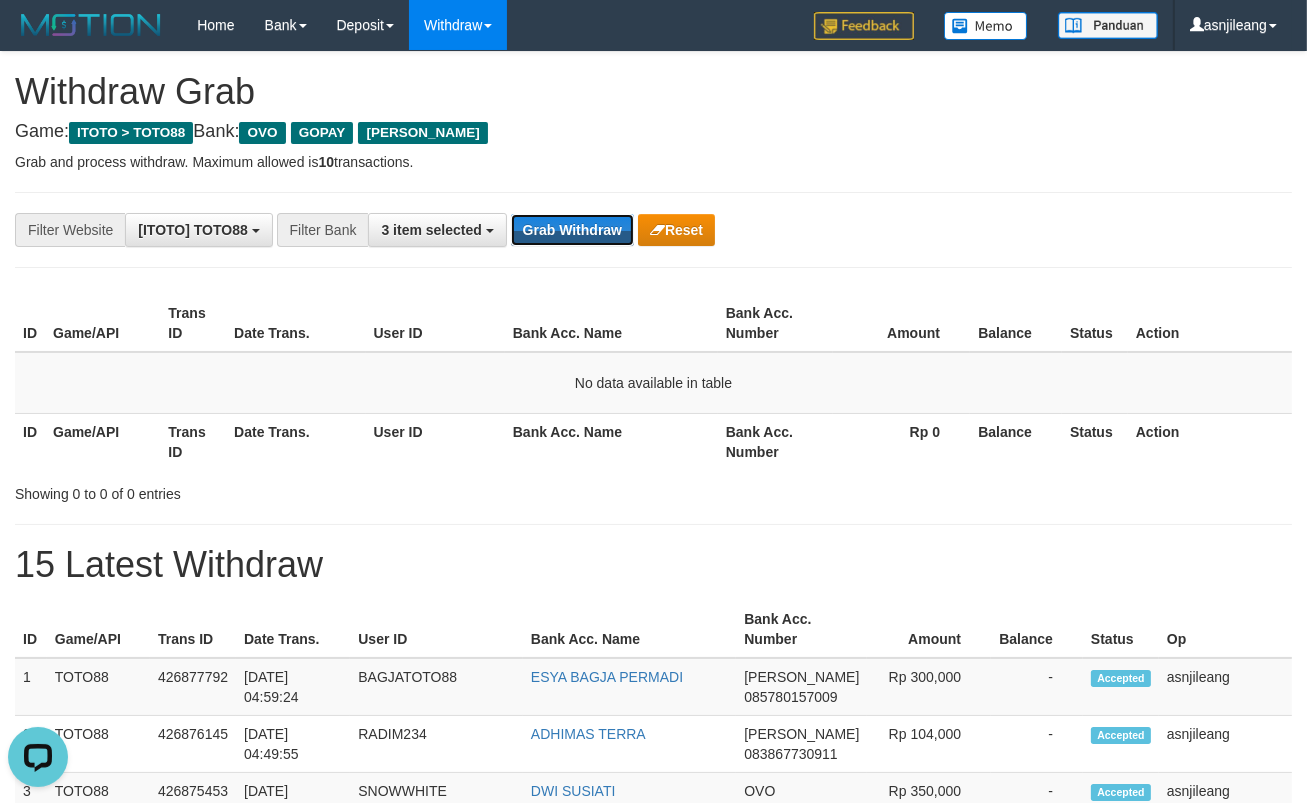 click on "Grab Withdraw" at bounding box center (572, 230) 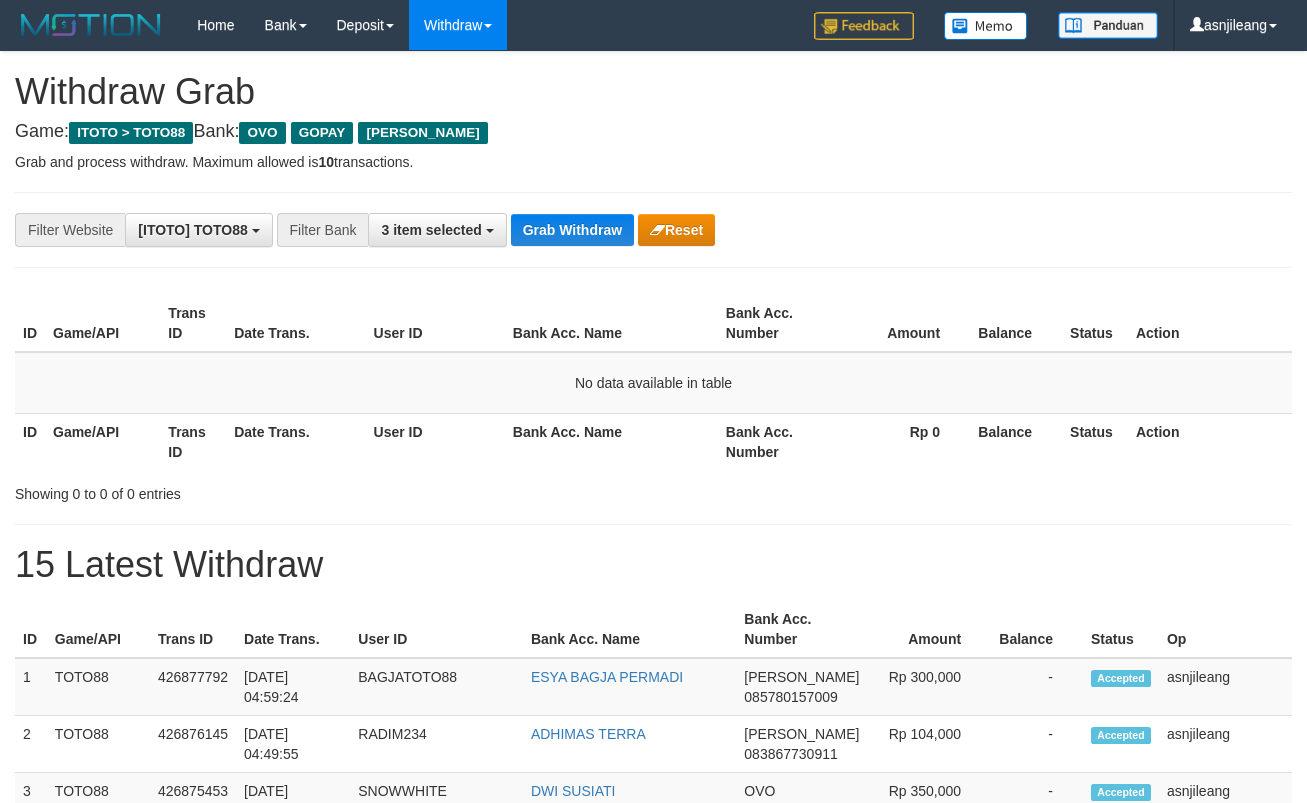 scroll, scrollTop: 0, scrollLeft: 0, axis: both 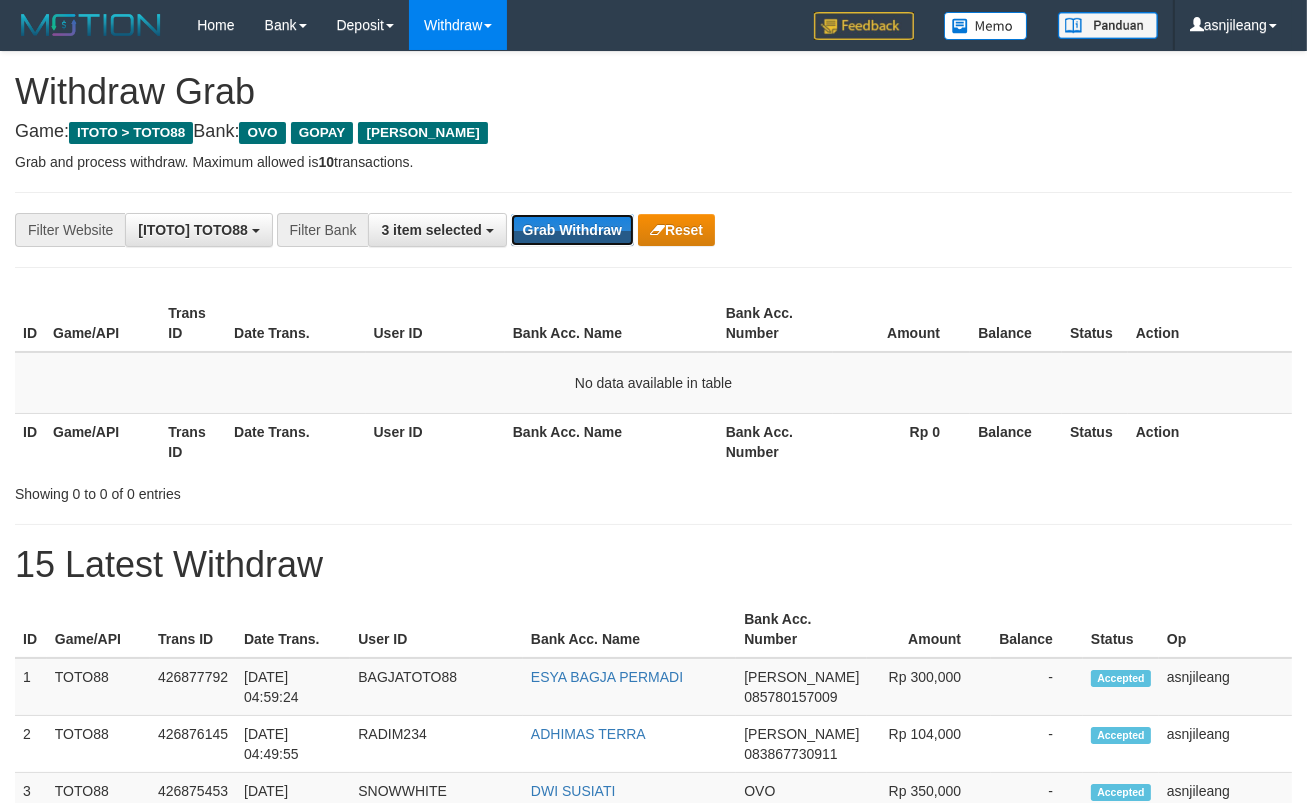click on "Grab Withdraw" at bounding box center [572, 230] 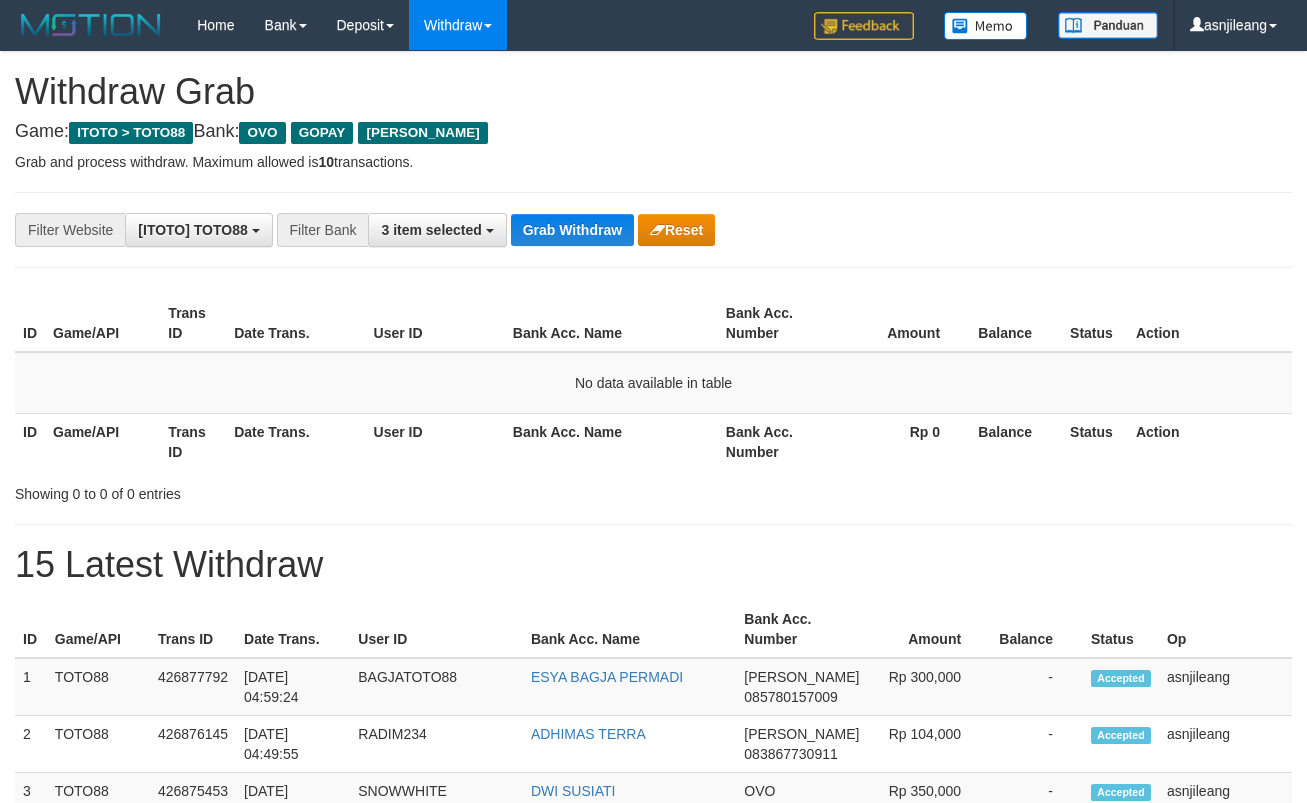 scroll, scrollTop: 0, scrollLeft: 0, axis: both 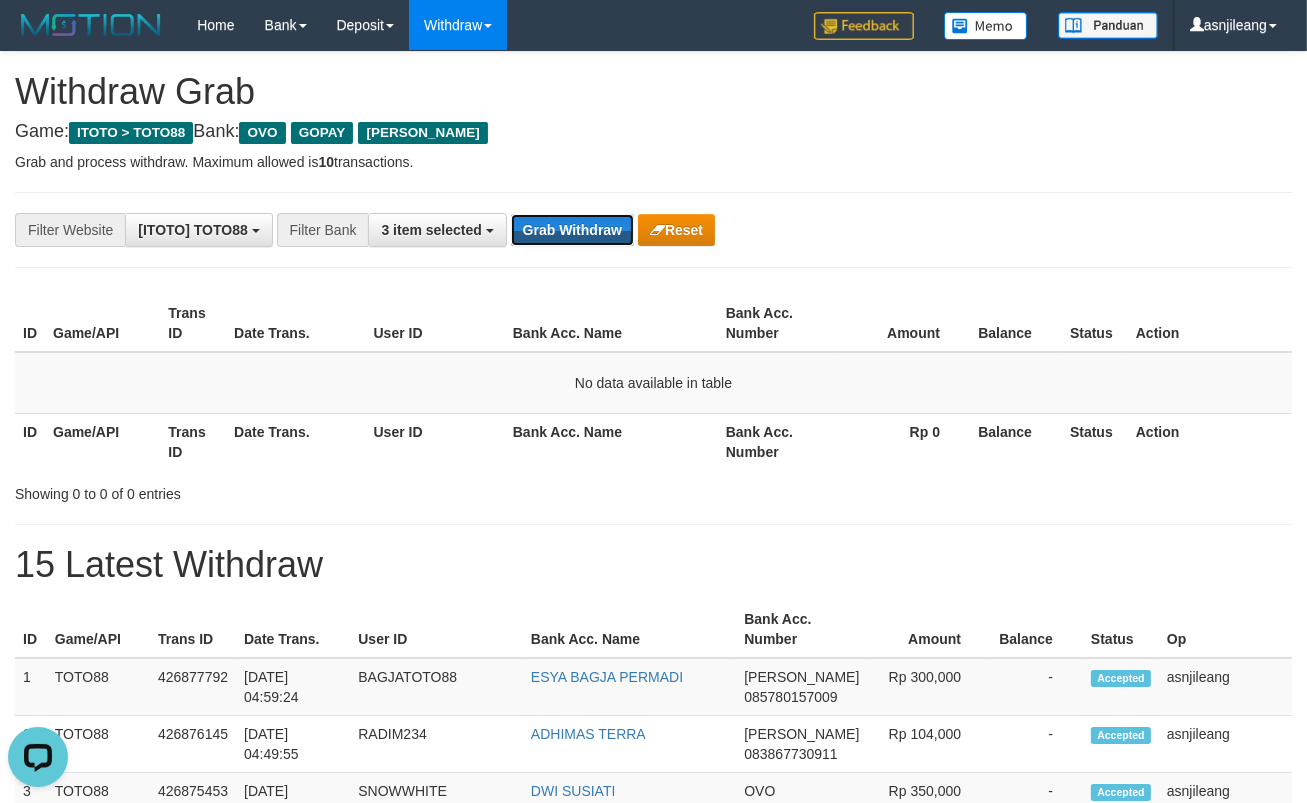 click on "Grab Withdraw" at bounding box center (572, 230) 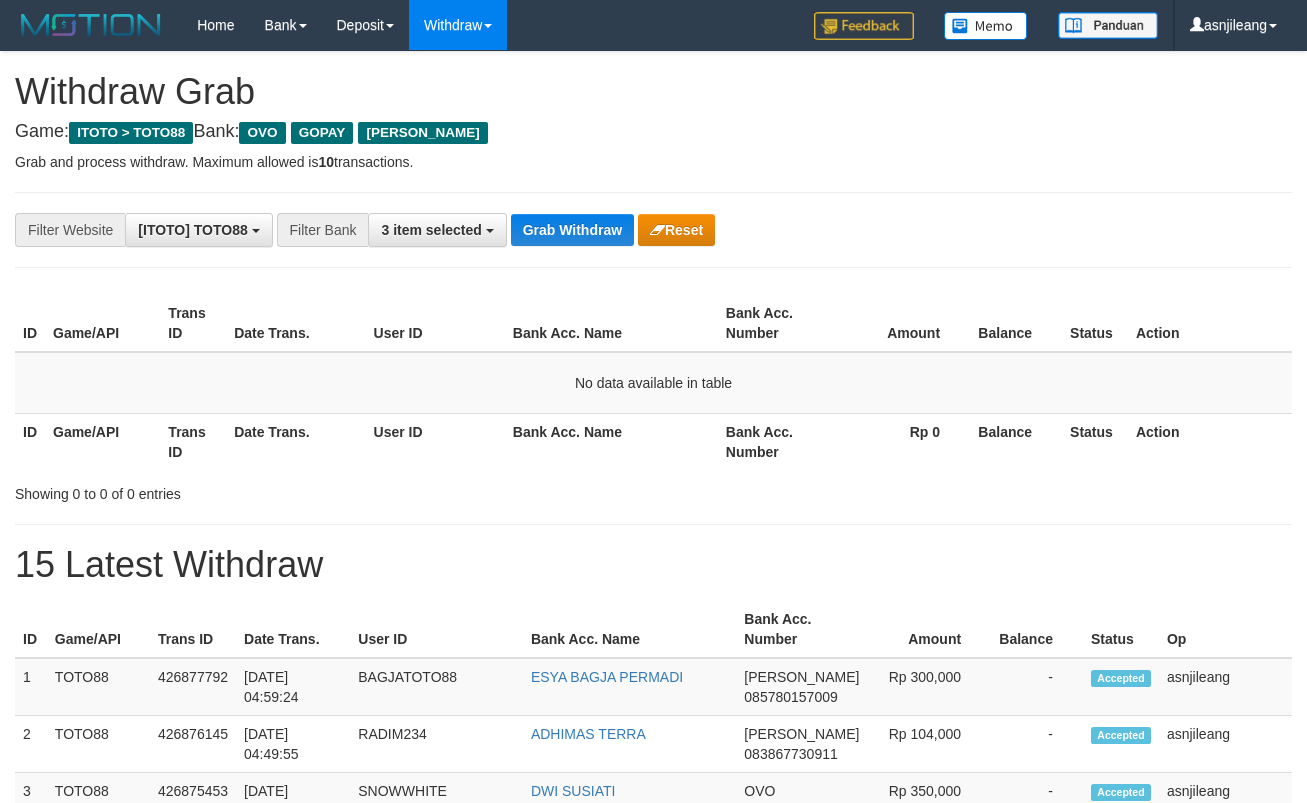 scroll, scrollTop: 0, scrollLeft: 0, axis: both 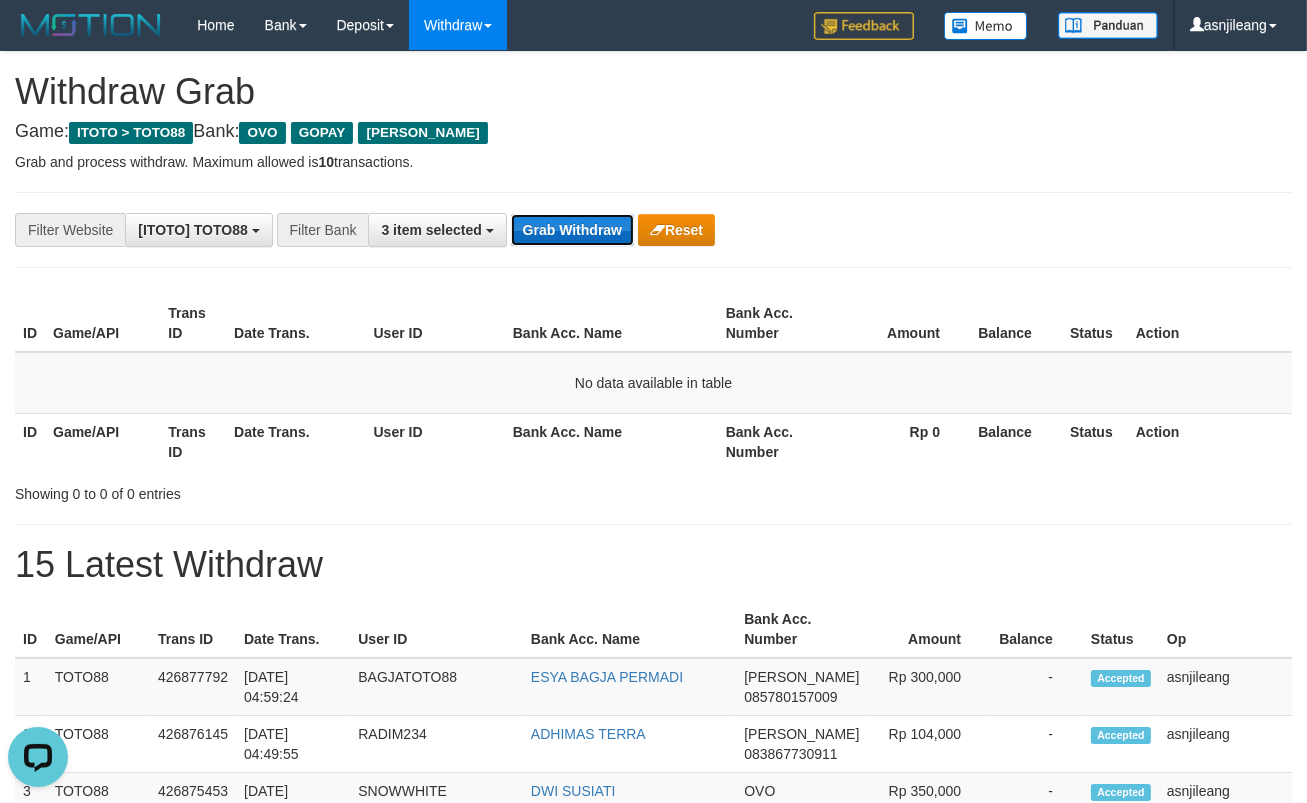 click on "Grab Withdraw" at bounding box center [572, 230] 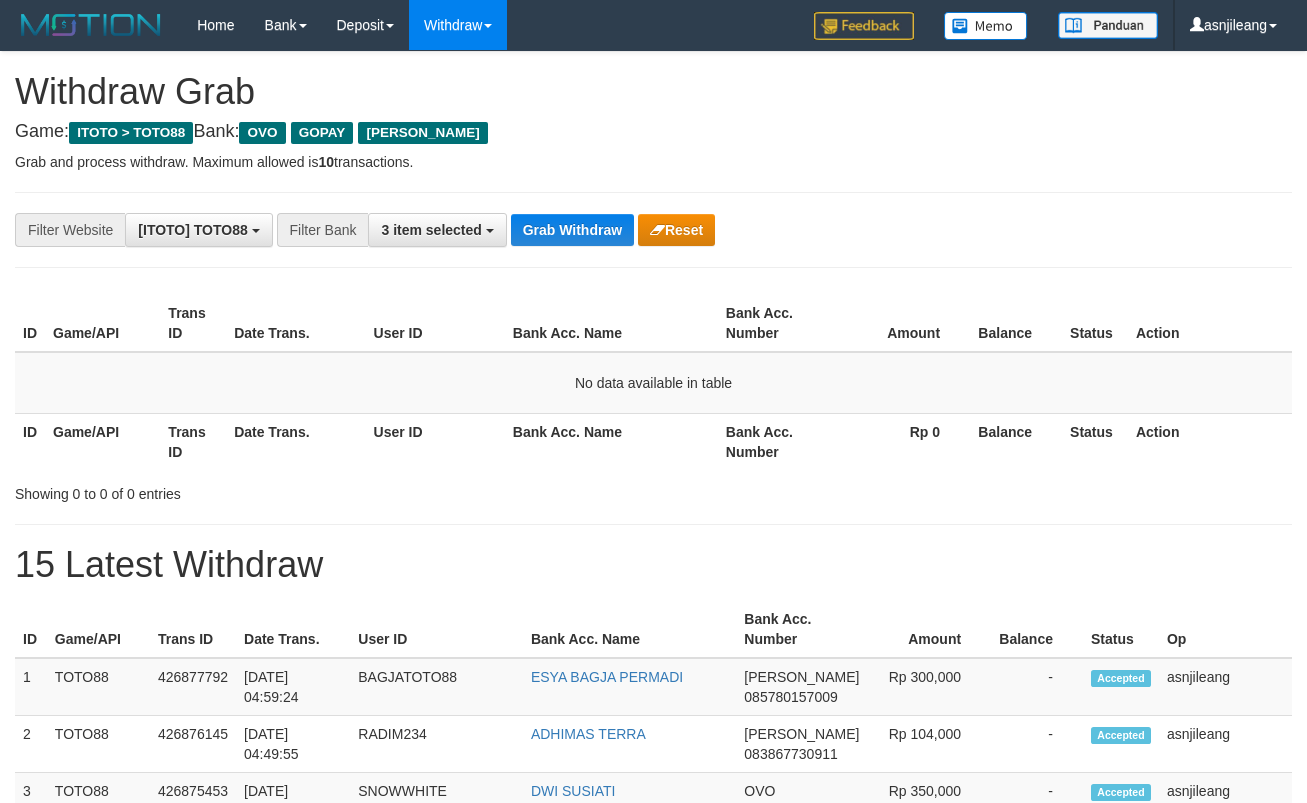 scroll, scrollTop: 0, scrollLeft: 0, axis: both 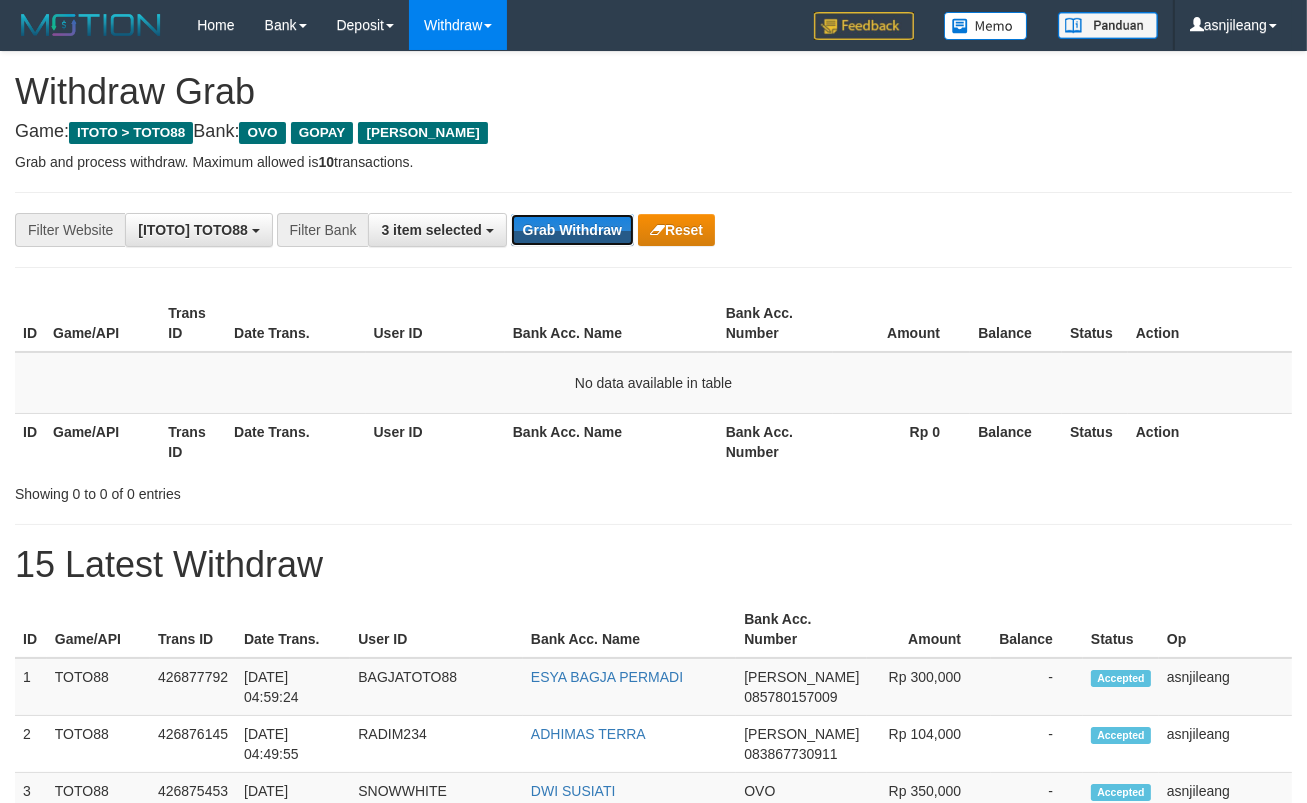 click on "Grab Withdraw" at bounding box center (572, 230) 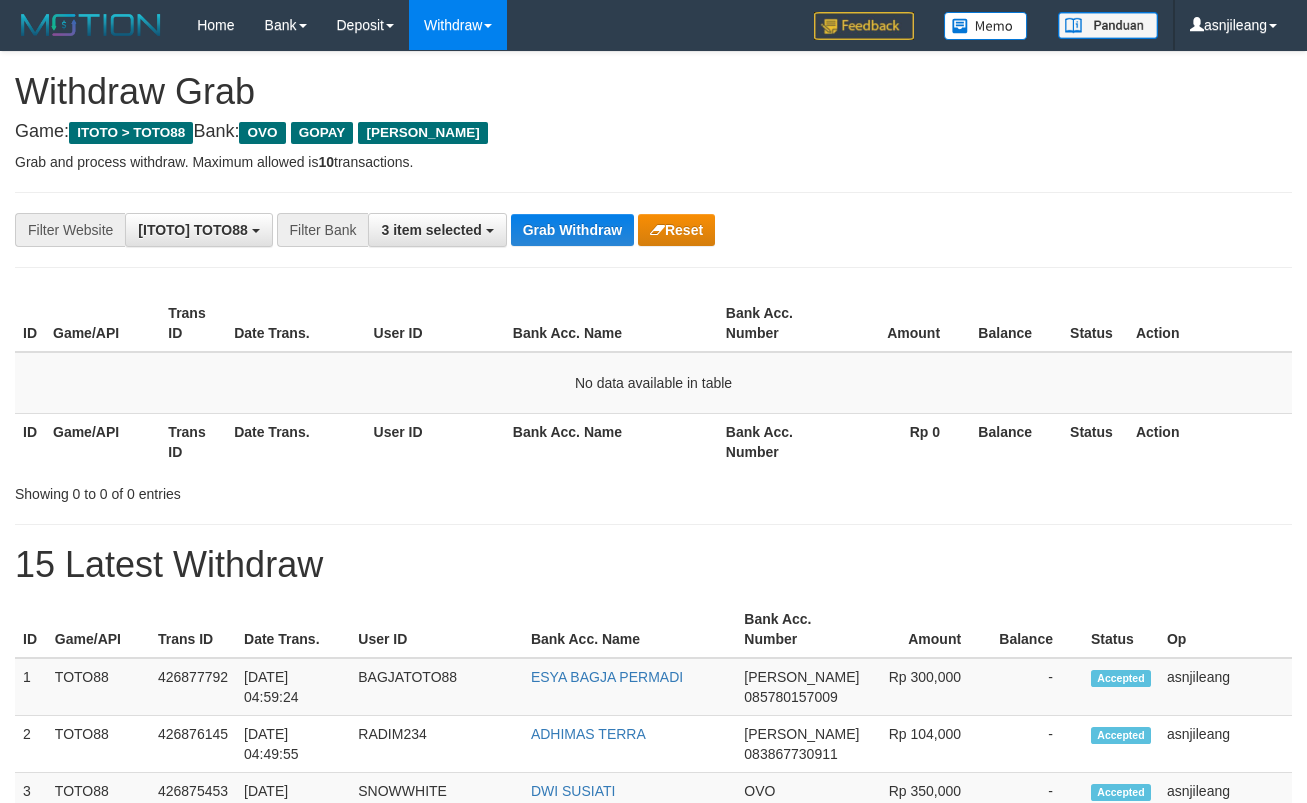 scroll, scrollTop: 0, scrollLeft: 0, axis: both 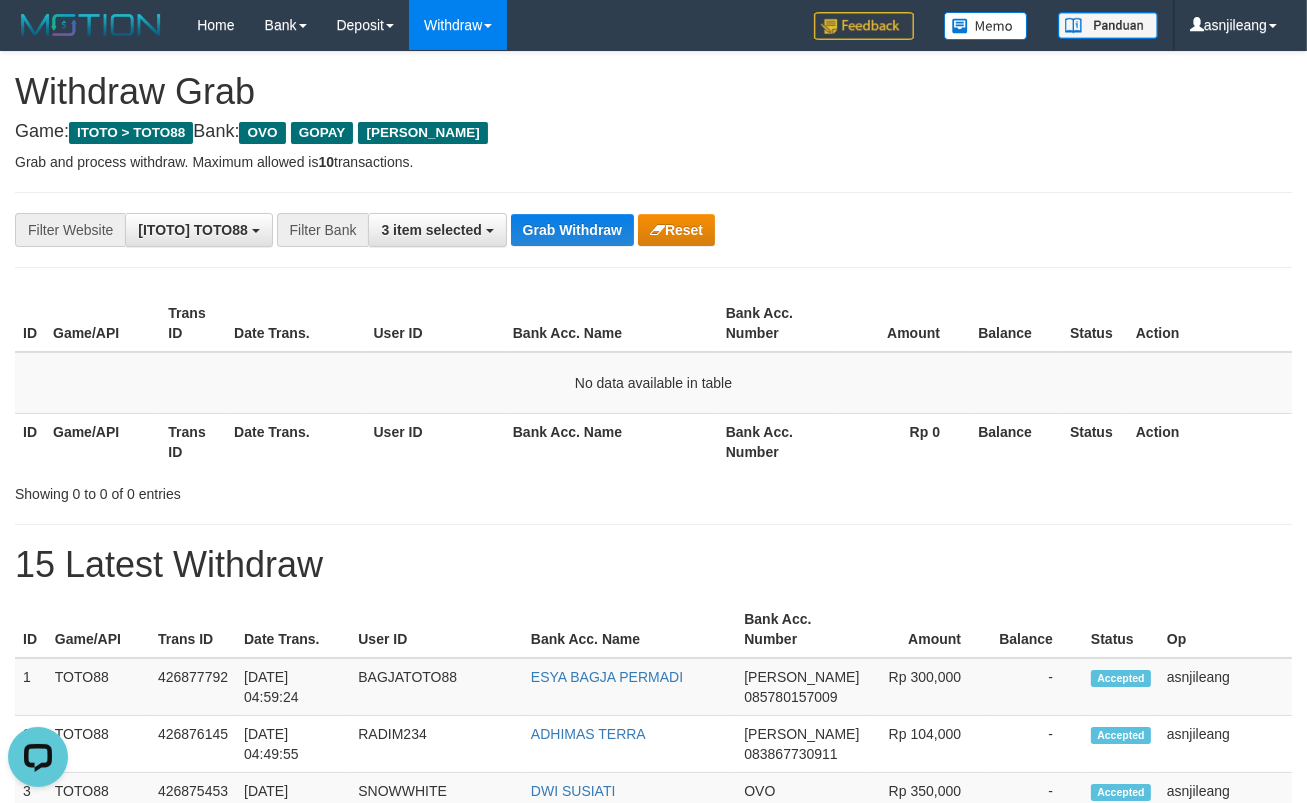 click on "**********" at bounding box center (544, 230) 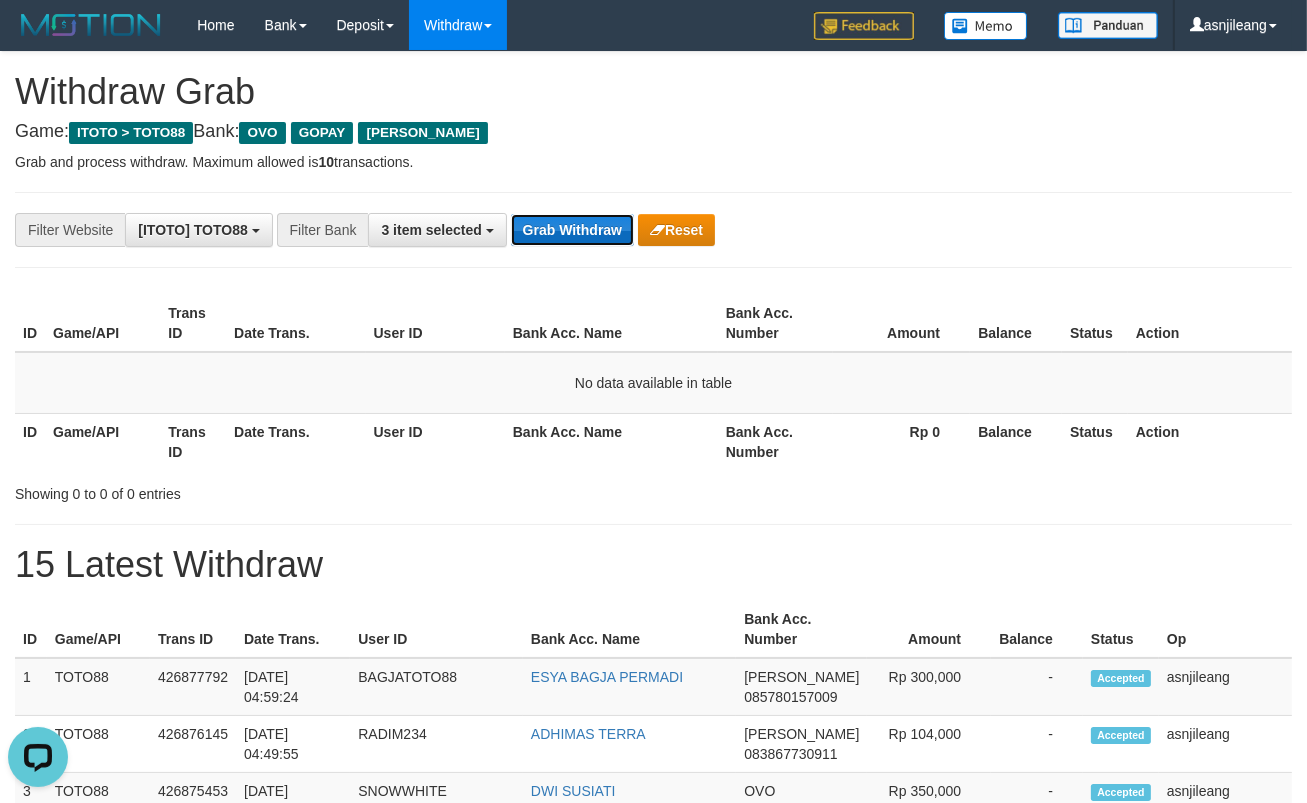 click on "Grab Withdraw" at bounding box center (572, 230) 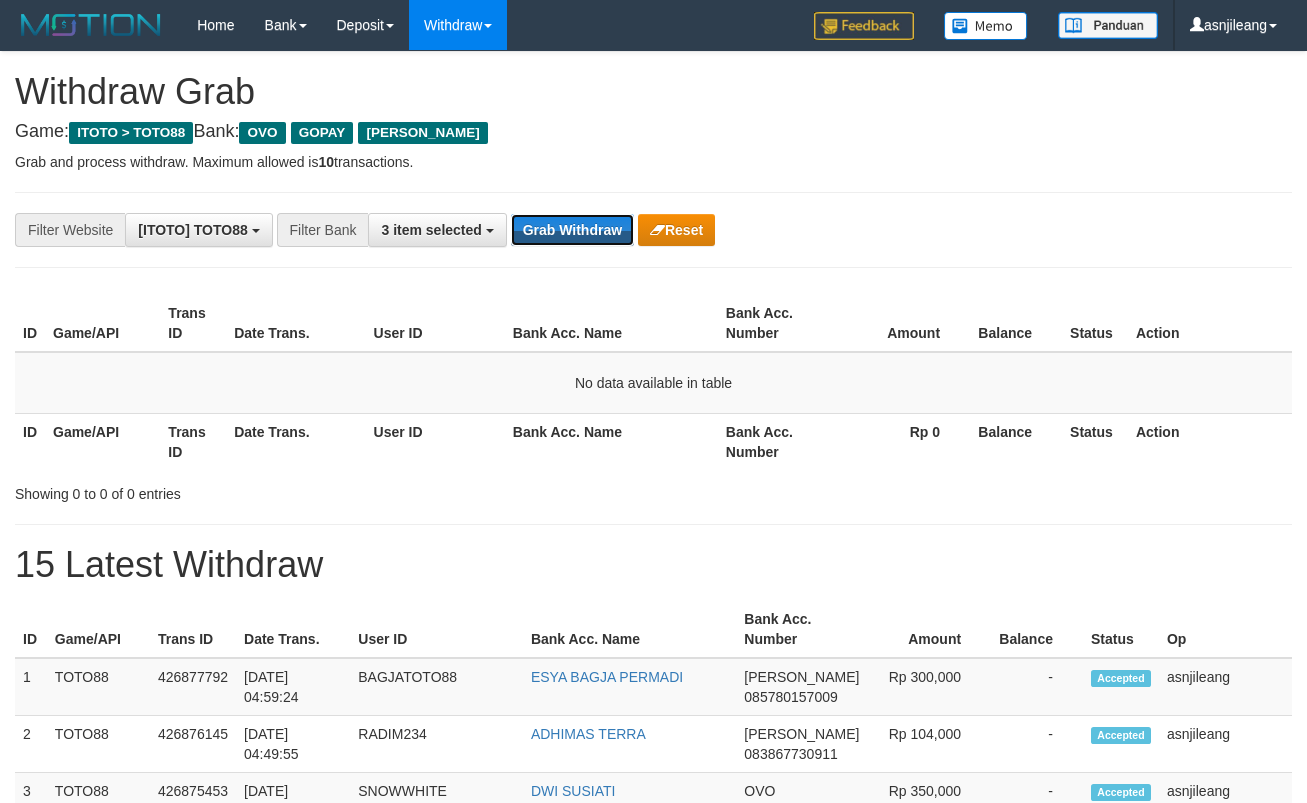 scroll, scrollTop: 0, scrollLeft: 0, axis: both 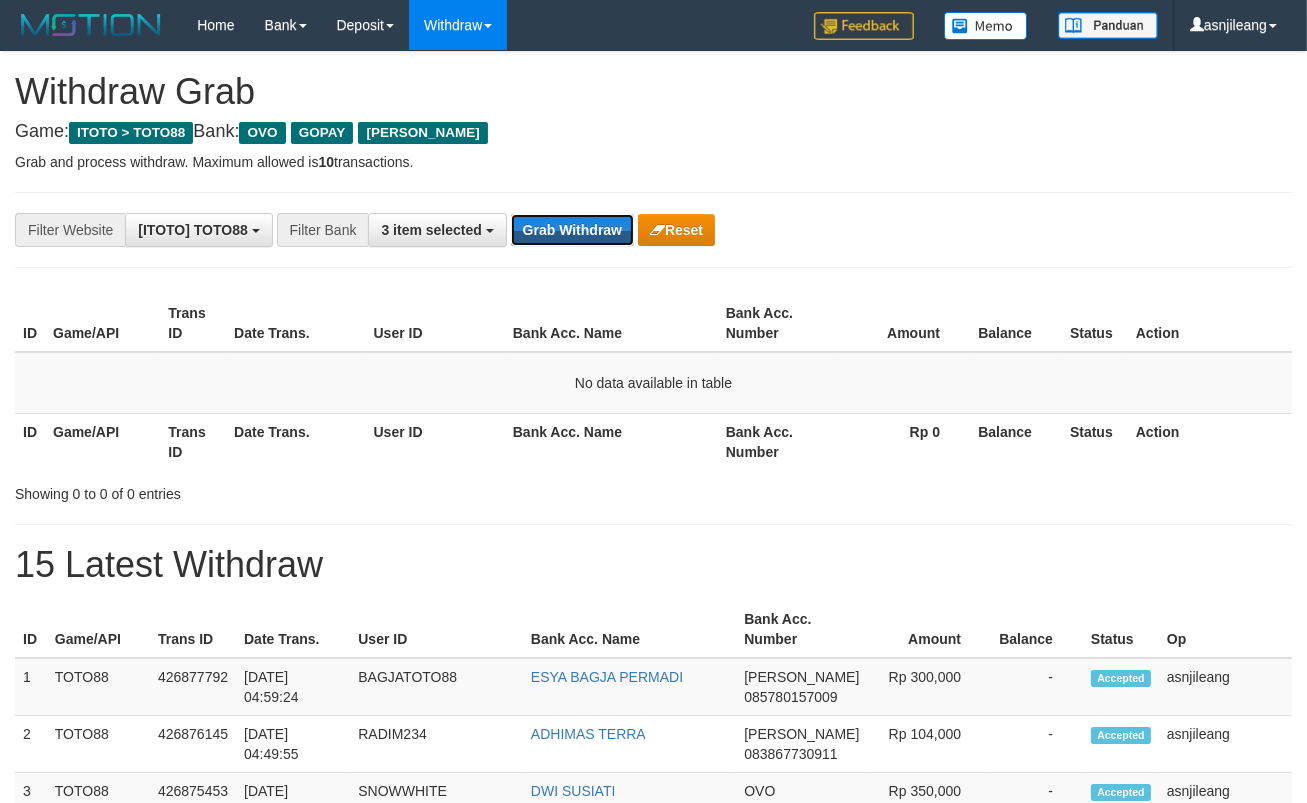 click on "Grab Withdraw" at bounding box center [572, 230] 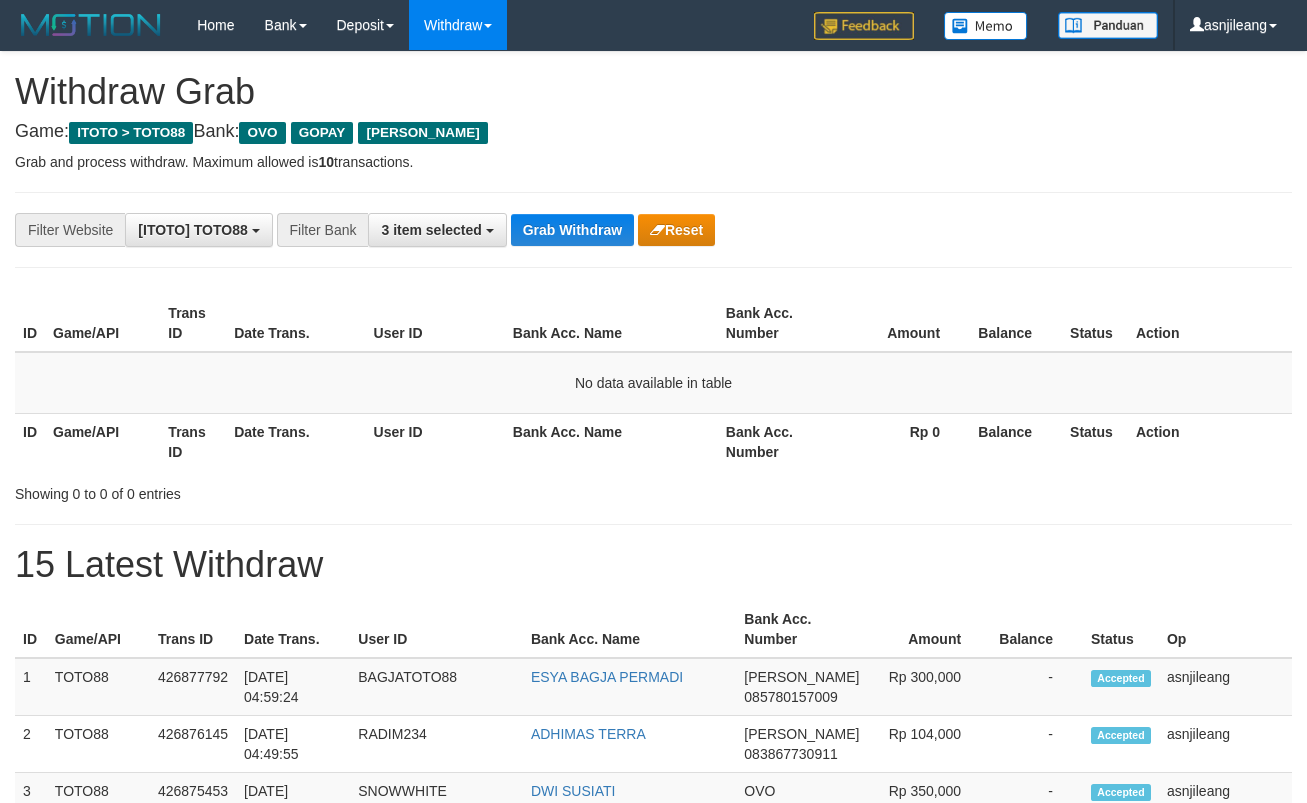 scroll, scrollTop: 0, scrollLeft: 0, axis: both 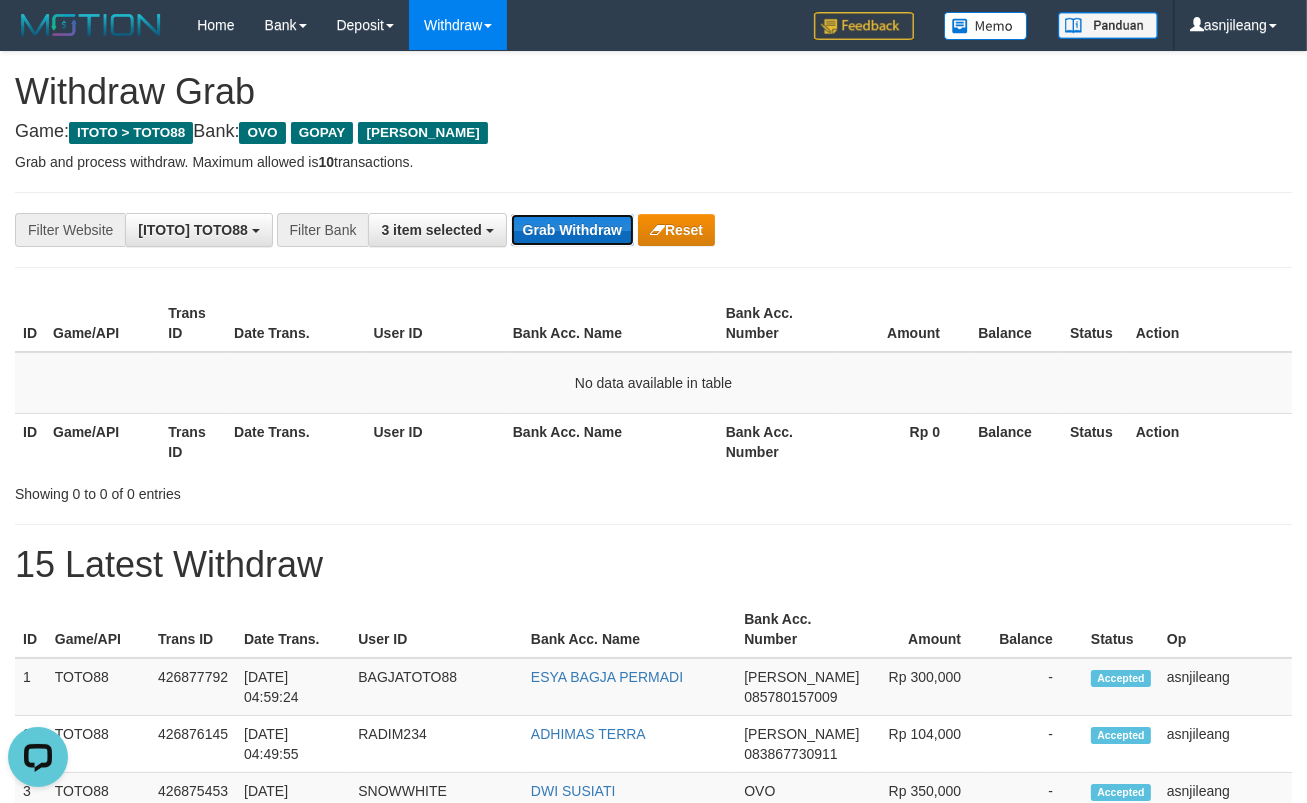 click on "Grab Withdraw" at bounding box center (572, 230) 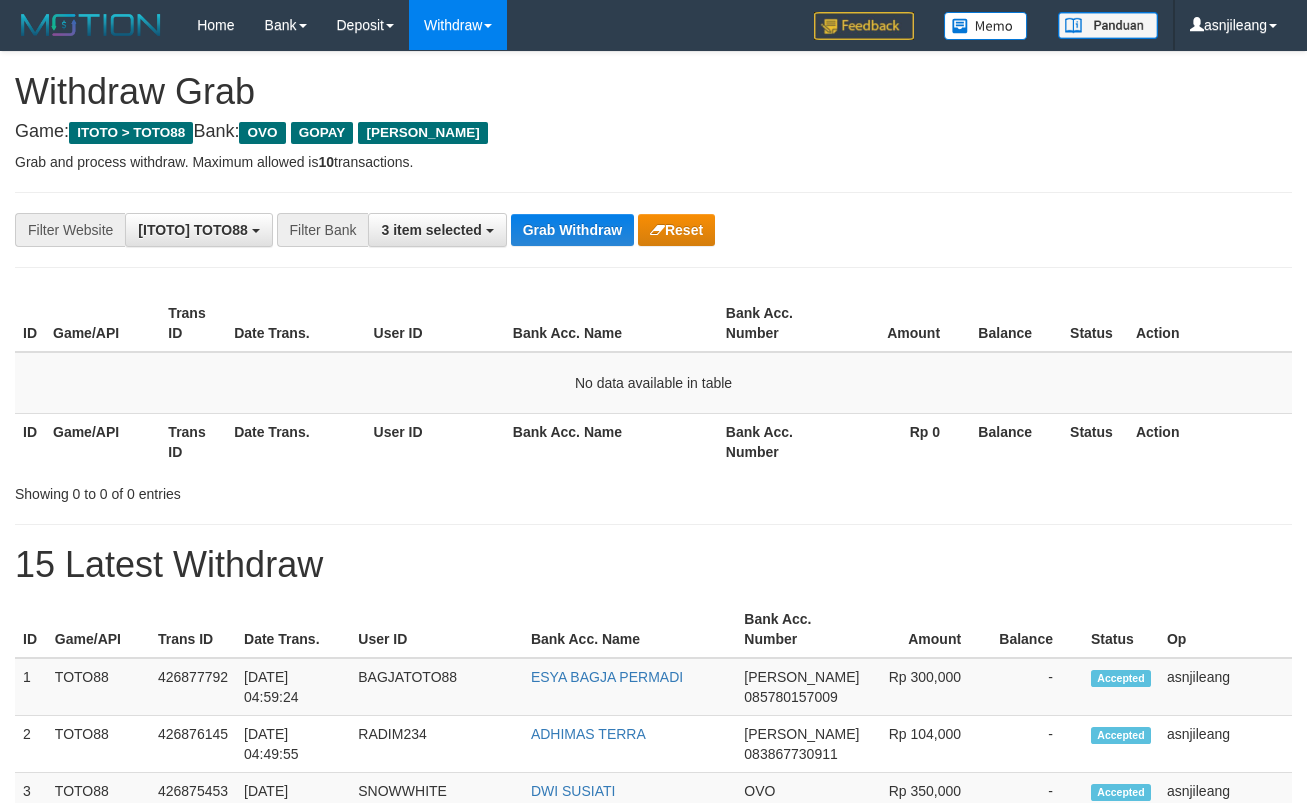 scroll, scrollTop: 0, scrollLeft: 0, axis: both 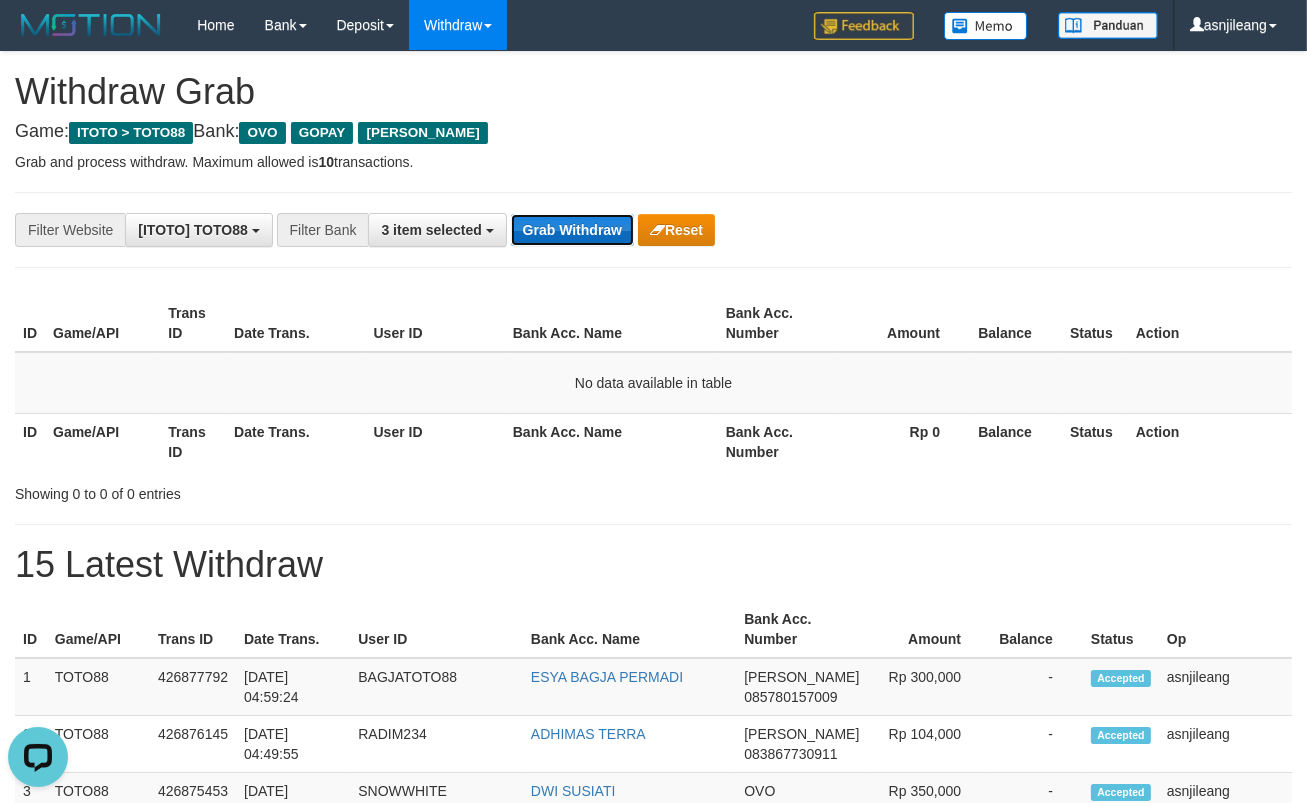 click on "Grab Withdraw" at bounding box center [572, 230] 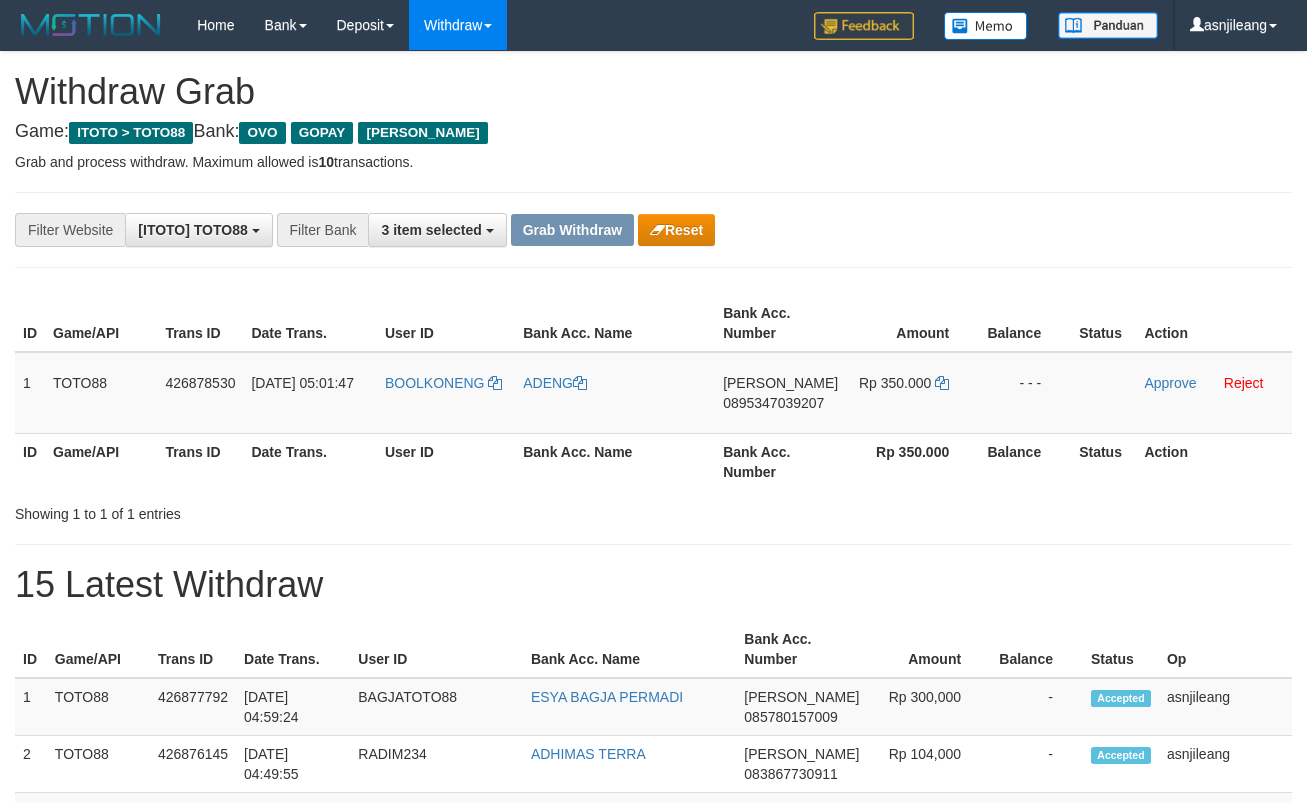 scroll, scrollTop: 0, scrollLeft: 0, axis: both 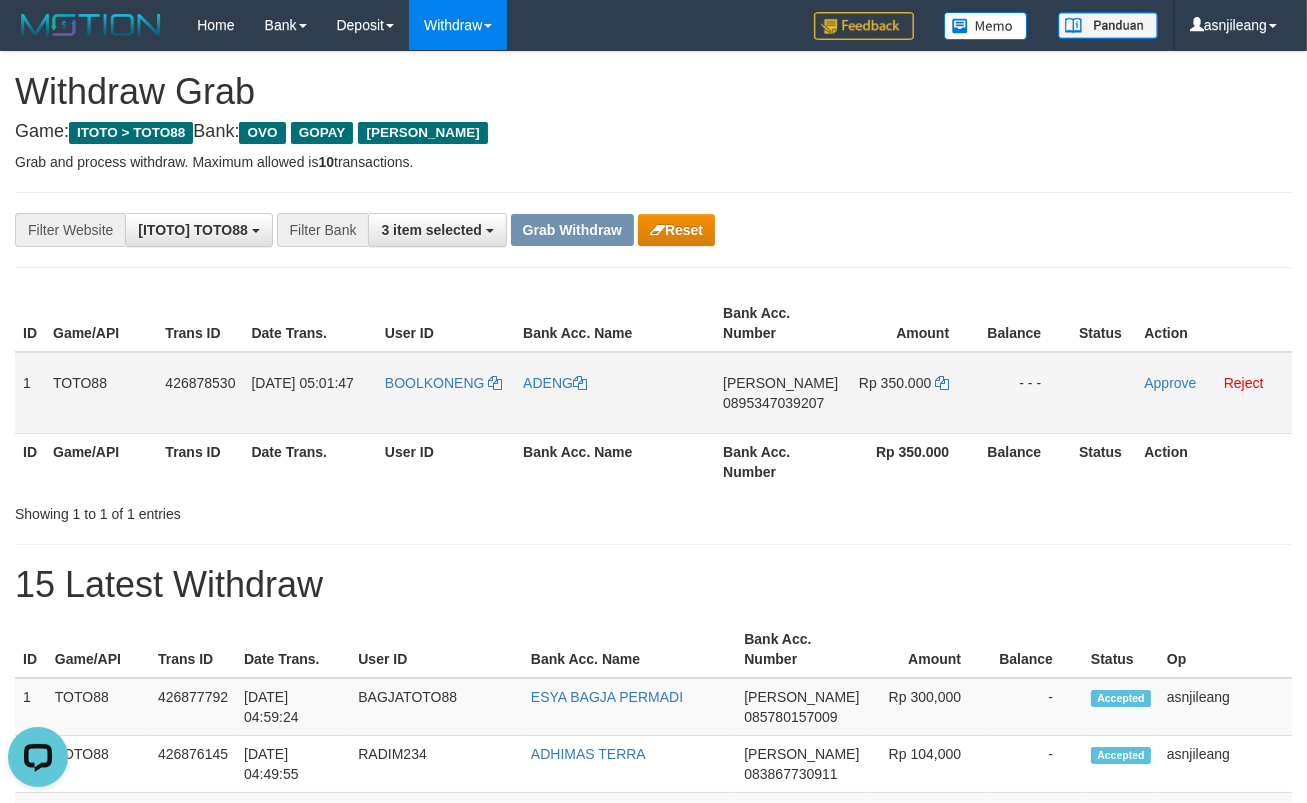 click on "DANA
0895347039207" at bounding box center (780, 393) 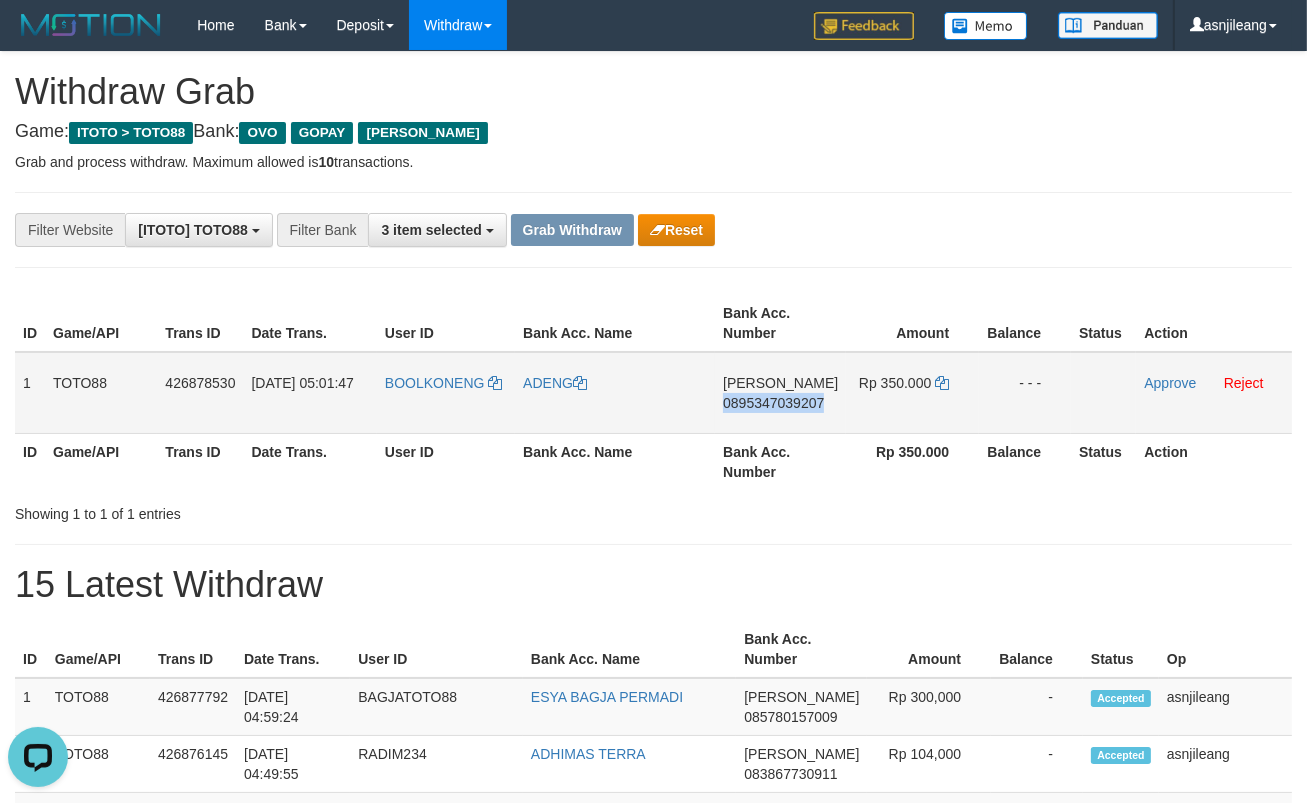 click on "DANA
0895347039207" at bounding box center (780, 393) 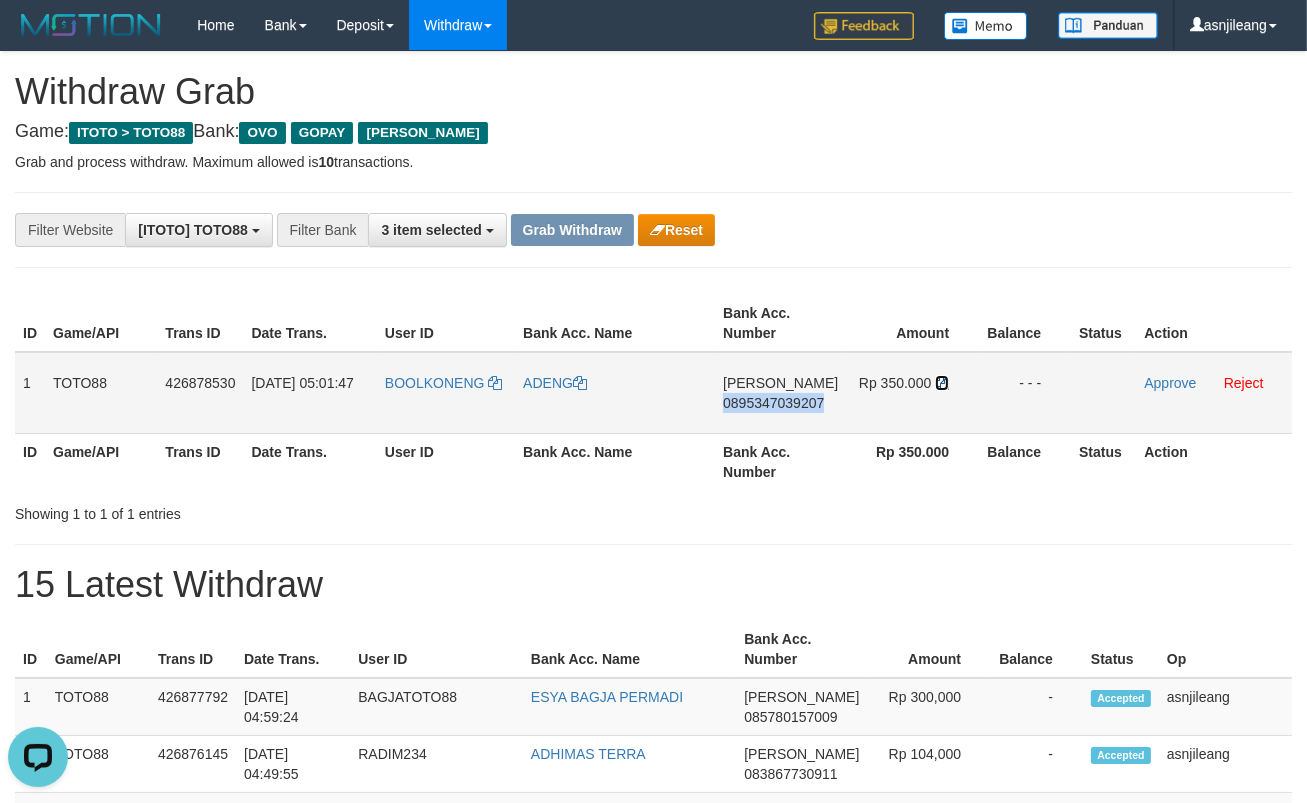 click at bounding box center [942, 383] 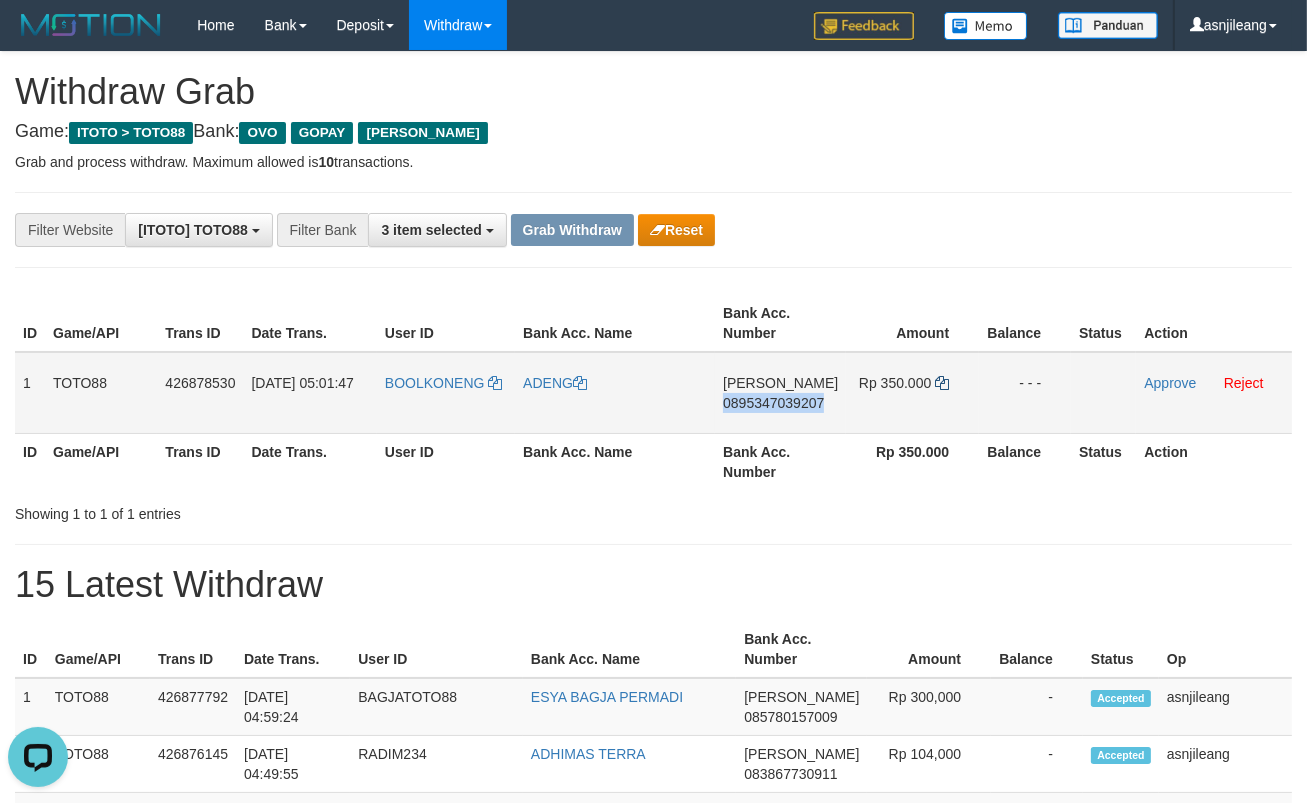 copy on "0895347039207" 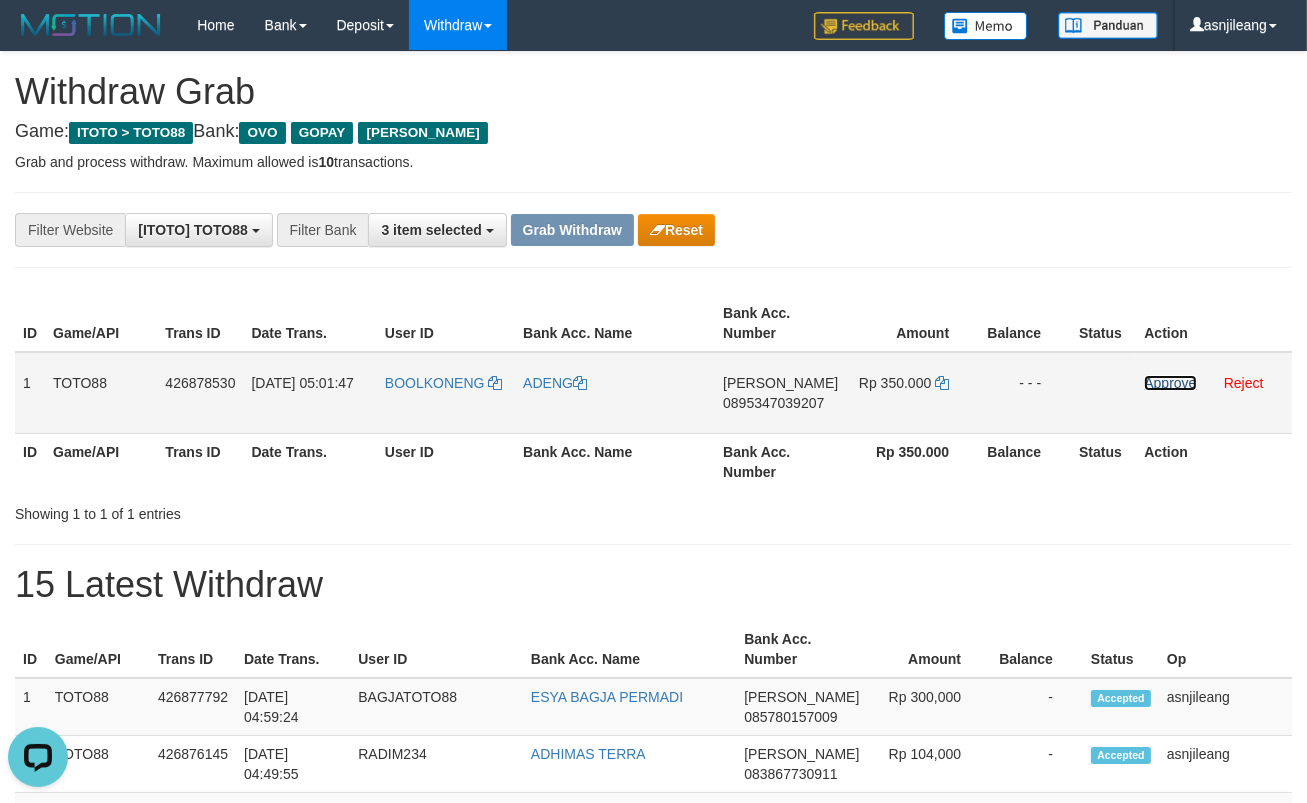 click on "Approve" at bounding box center [1170, 383] 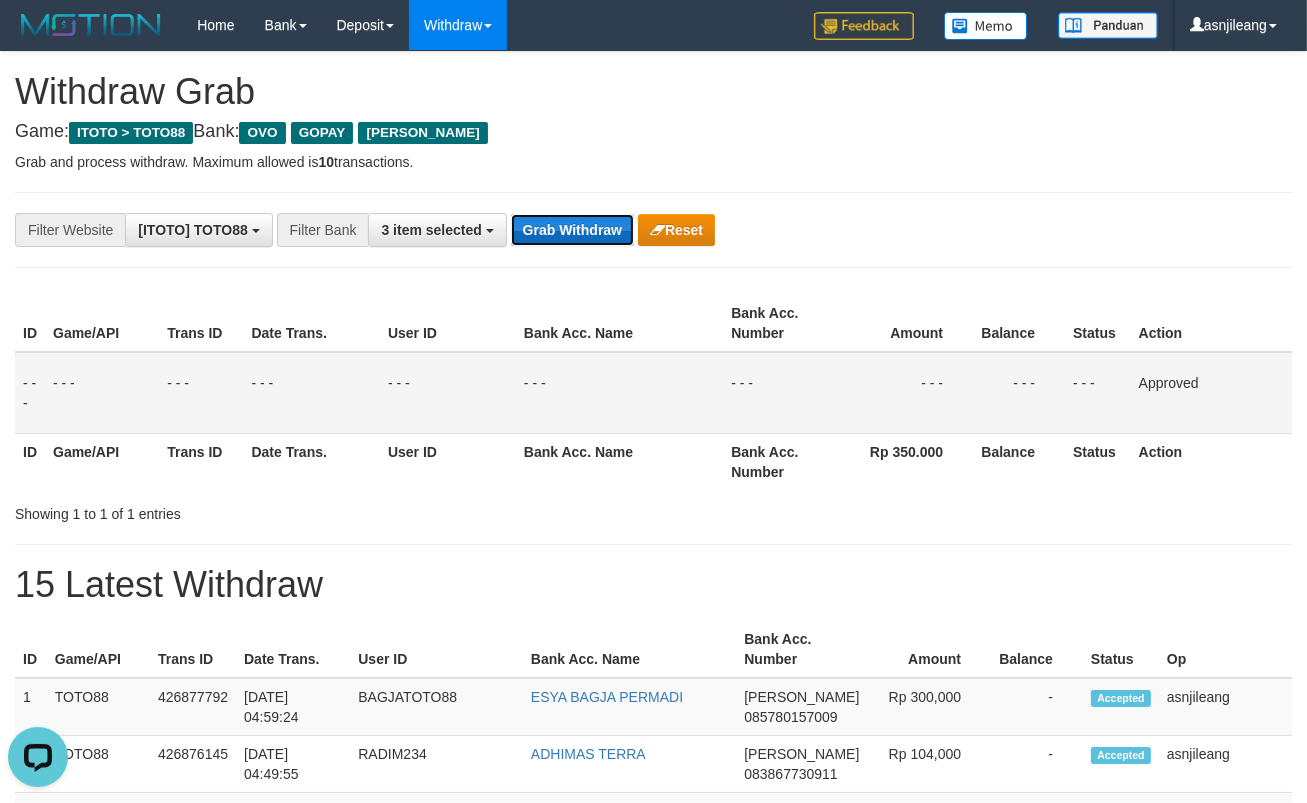 click on "Grab Withdraw" at bounding box center [572, 230] 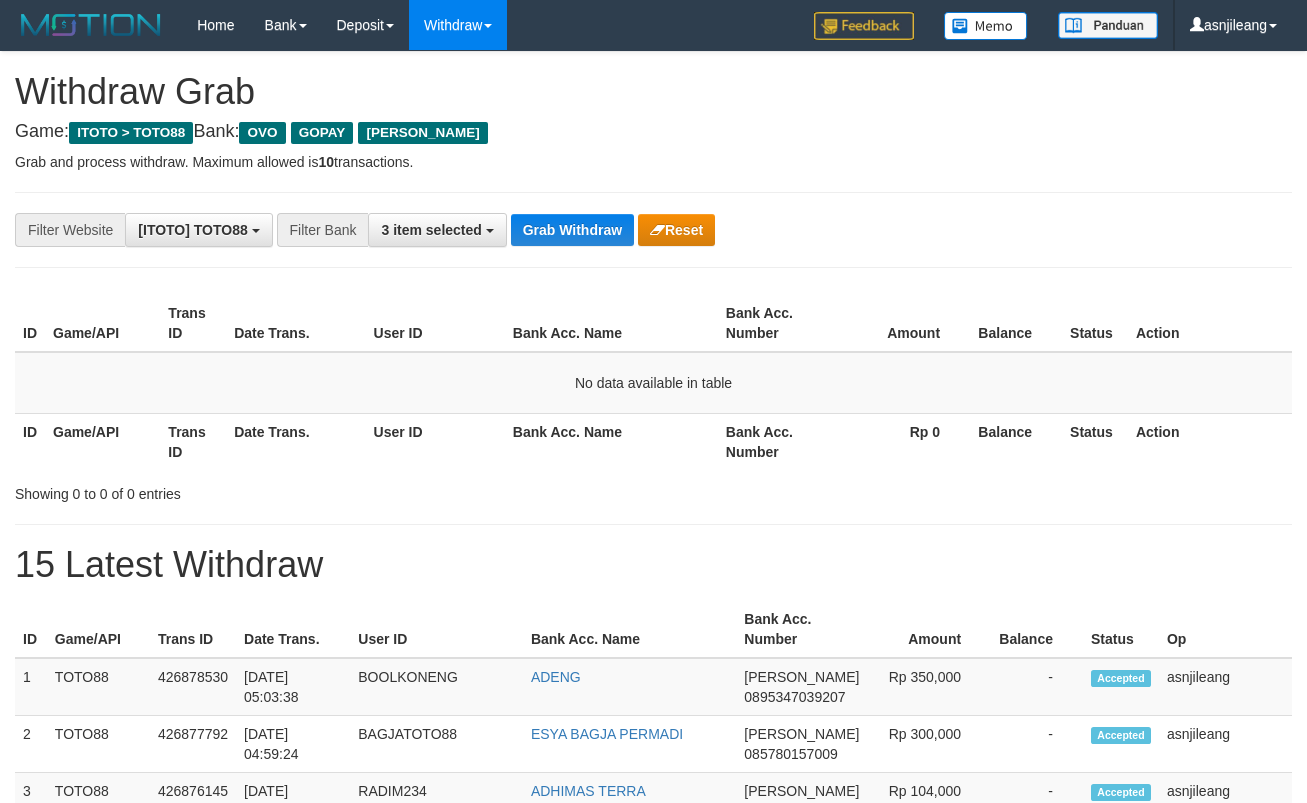 scroll, scrollTop: 0, scrollLeft: 0, axis: both 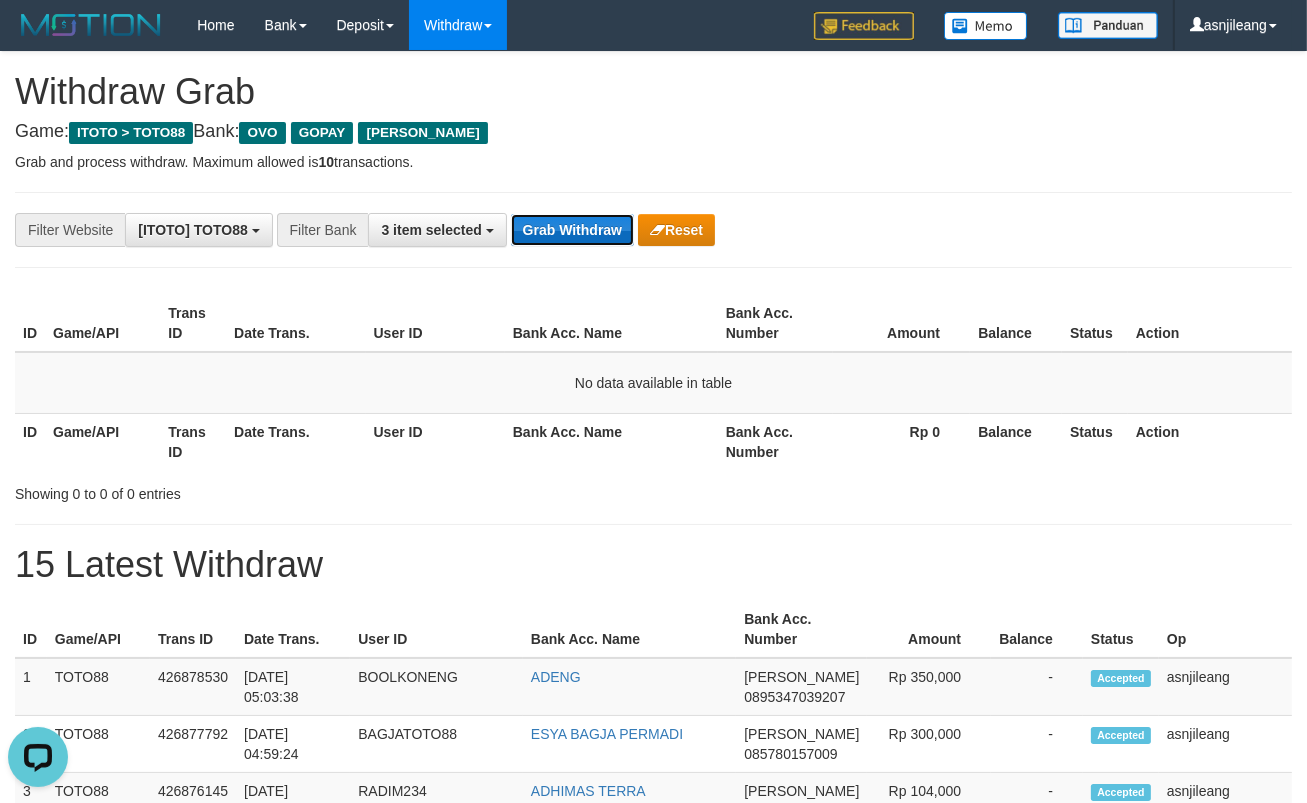 click on "Grab Withdraw" at bounding box center [572, 230] 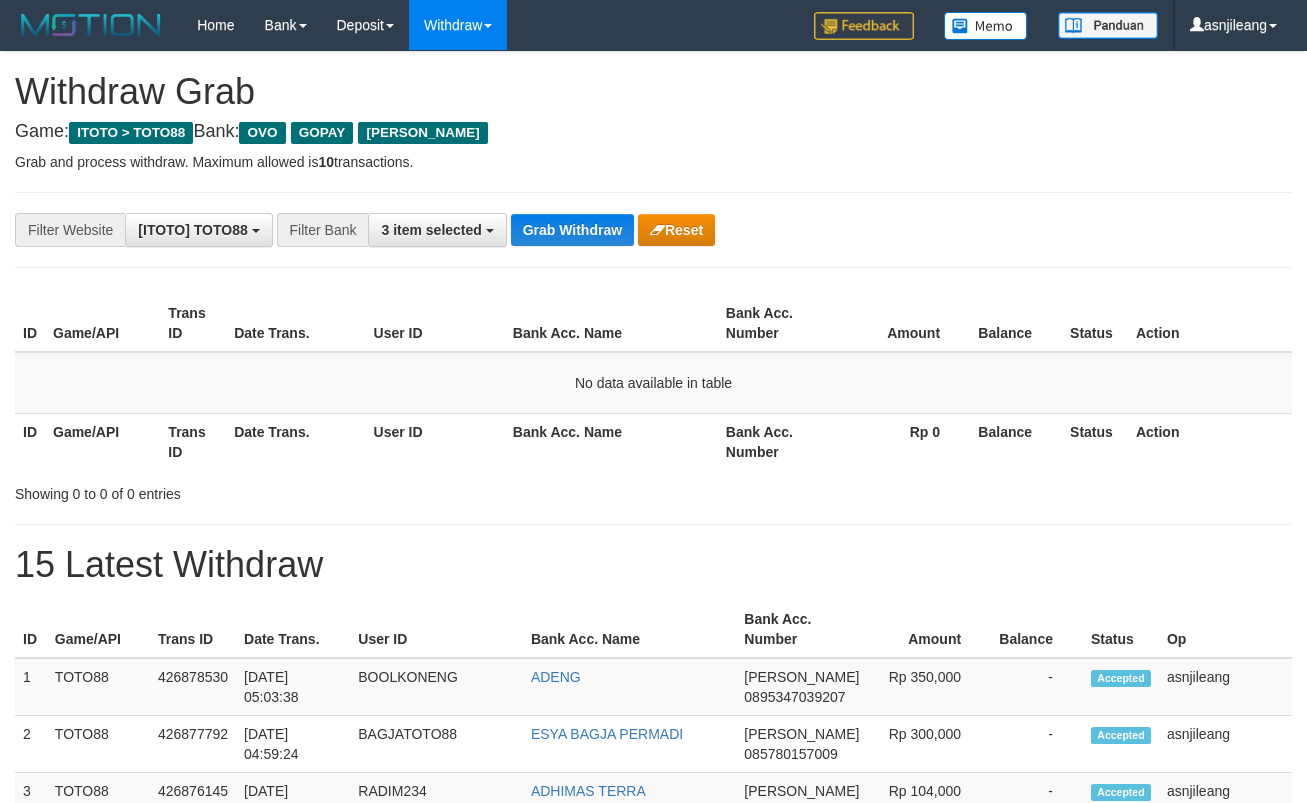 scroll, scrollTop: 0, scrollLeft: 0, axis: both 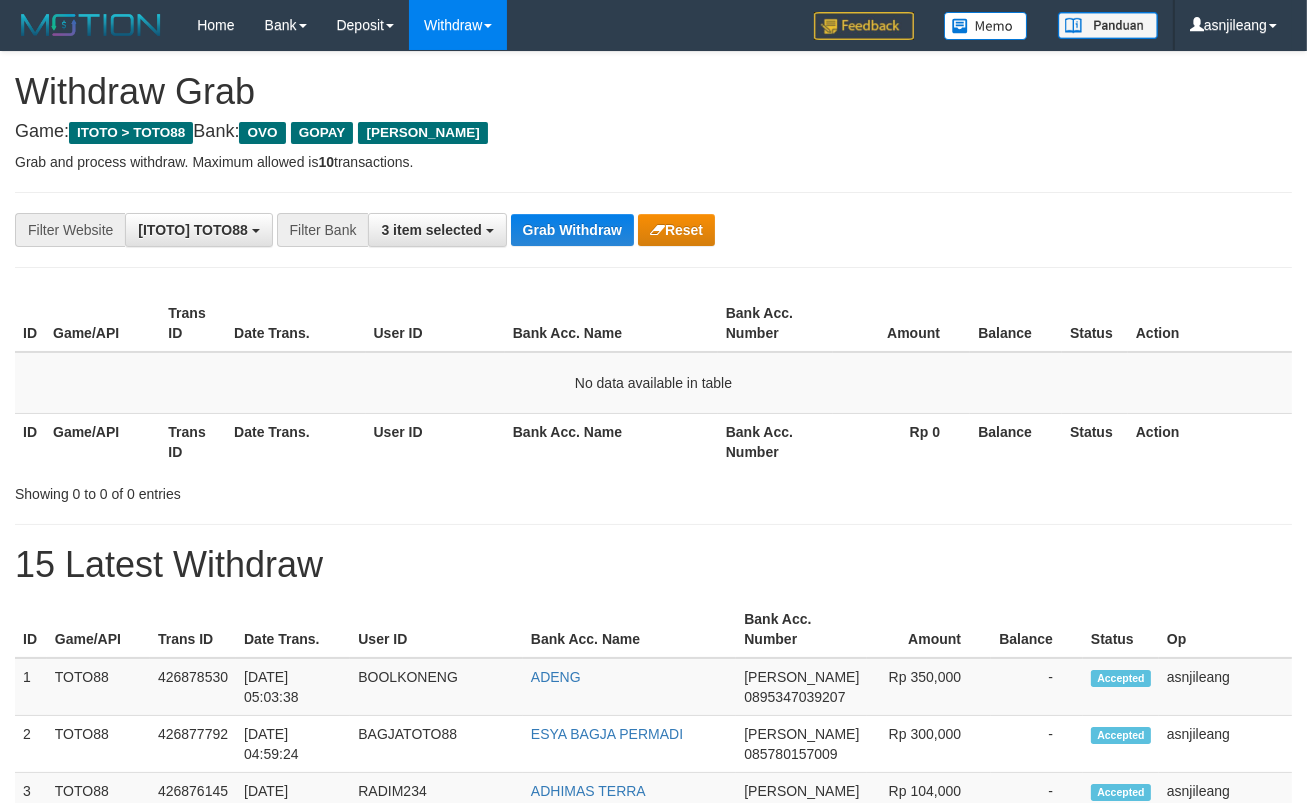 click on "Grab Withdraw" at bounding box center (572, 230) 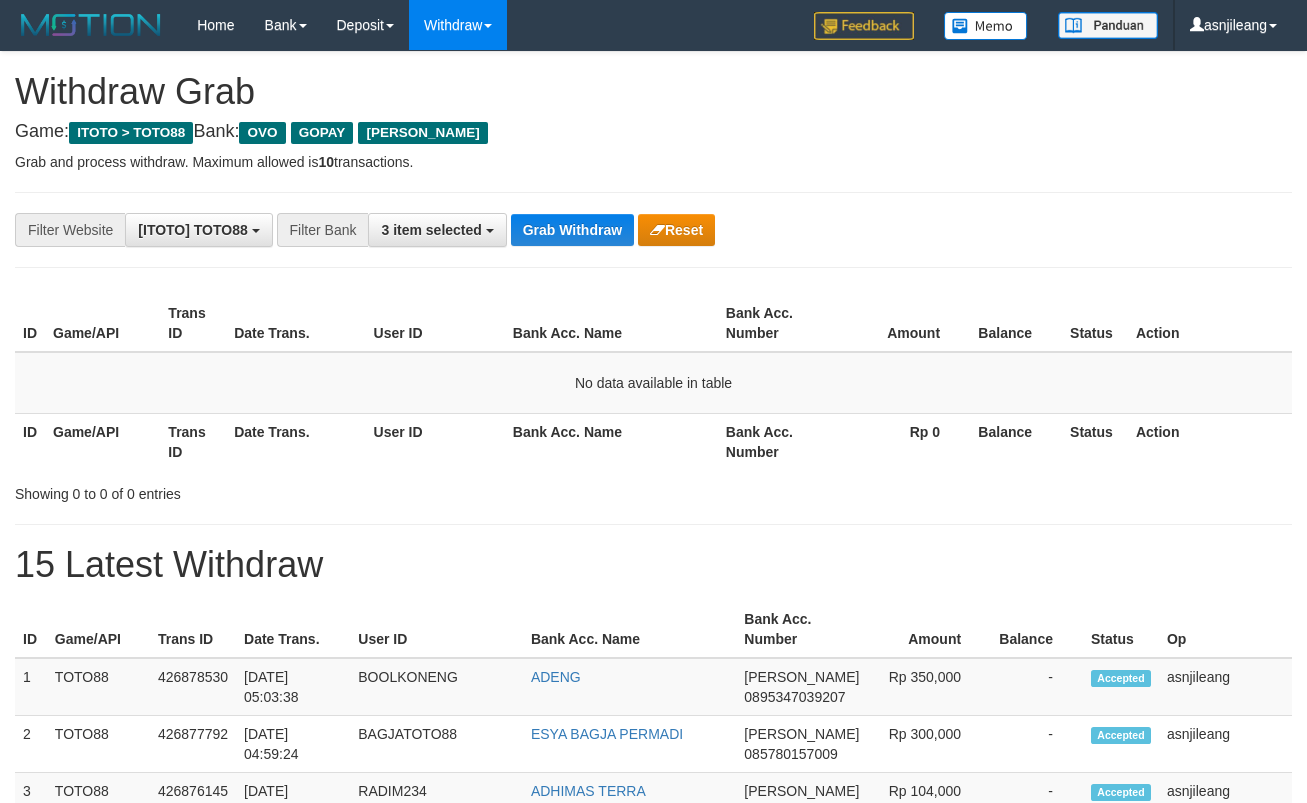 scroll, scrollTop: 0, scrollLeft: 0, axis: both 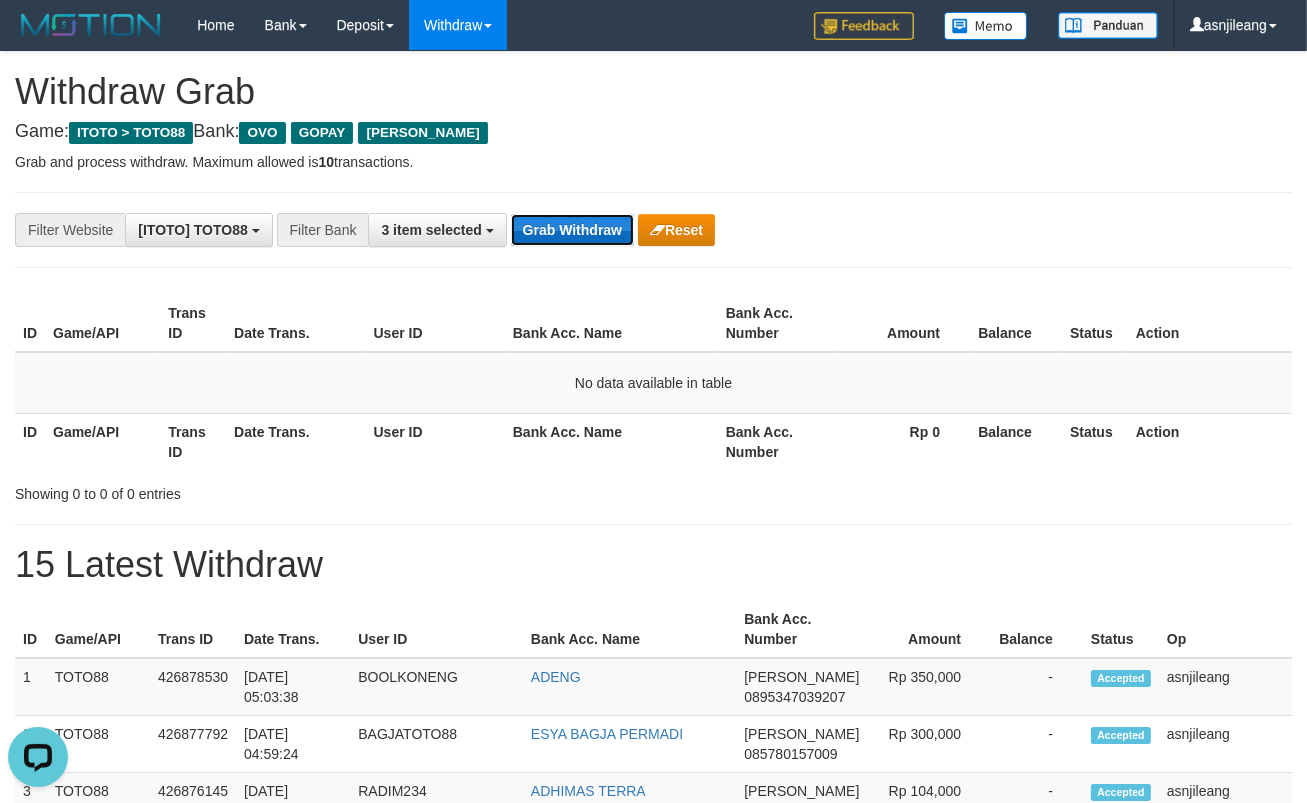 drag, startPoint x: 0, startPoint y: 0, endPoint x: 580, endPoint y: 214, distance: 618.22003 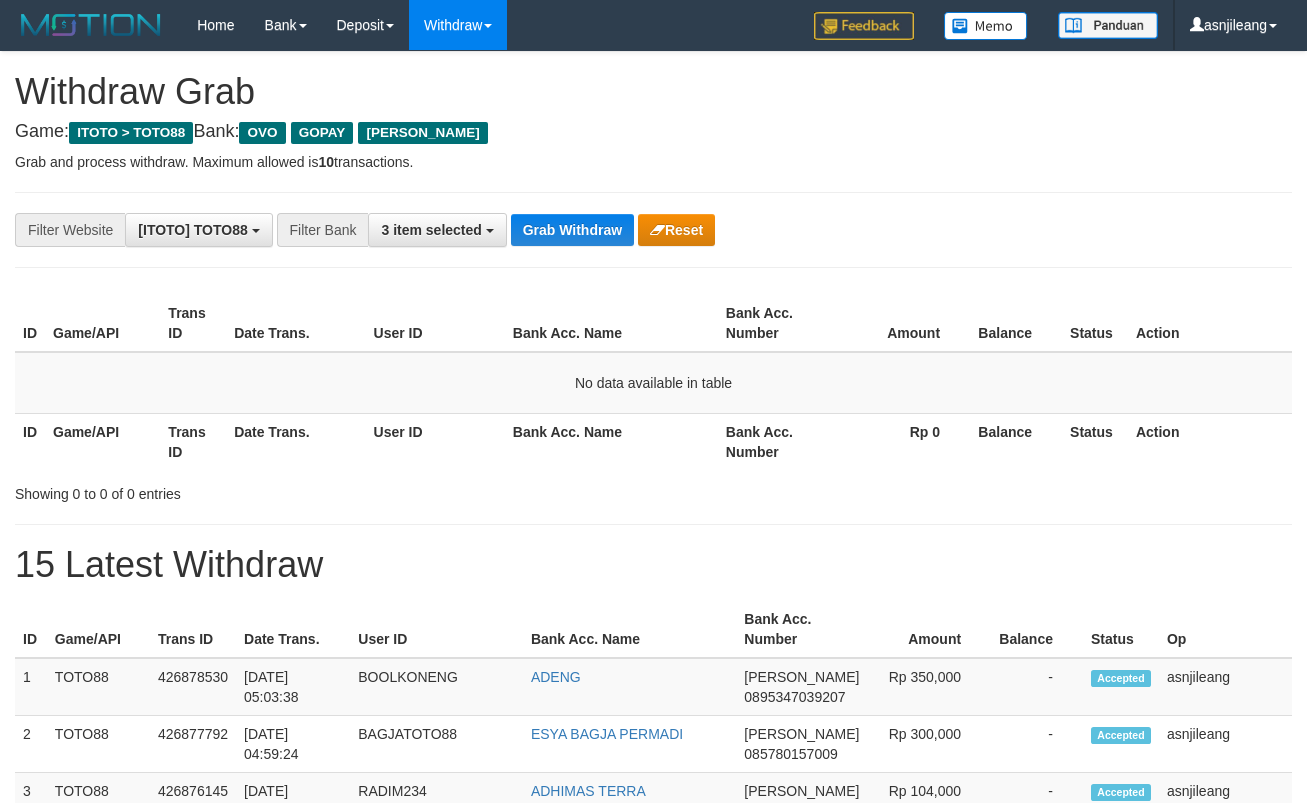 scroll, scrollTop: 0, scrollLeft: 0, axis: both 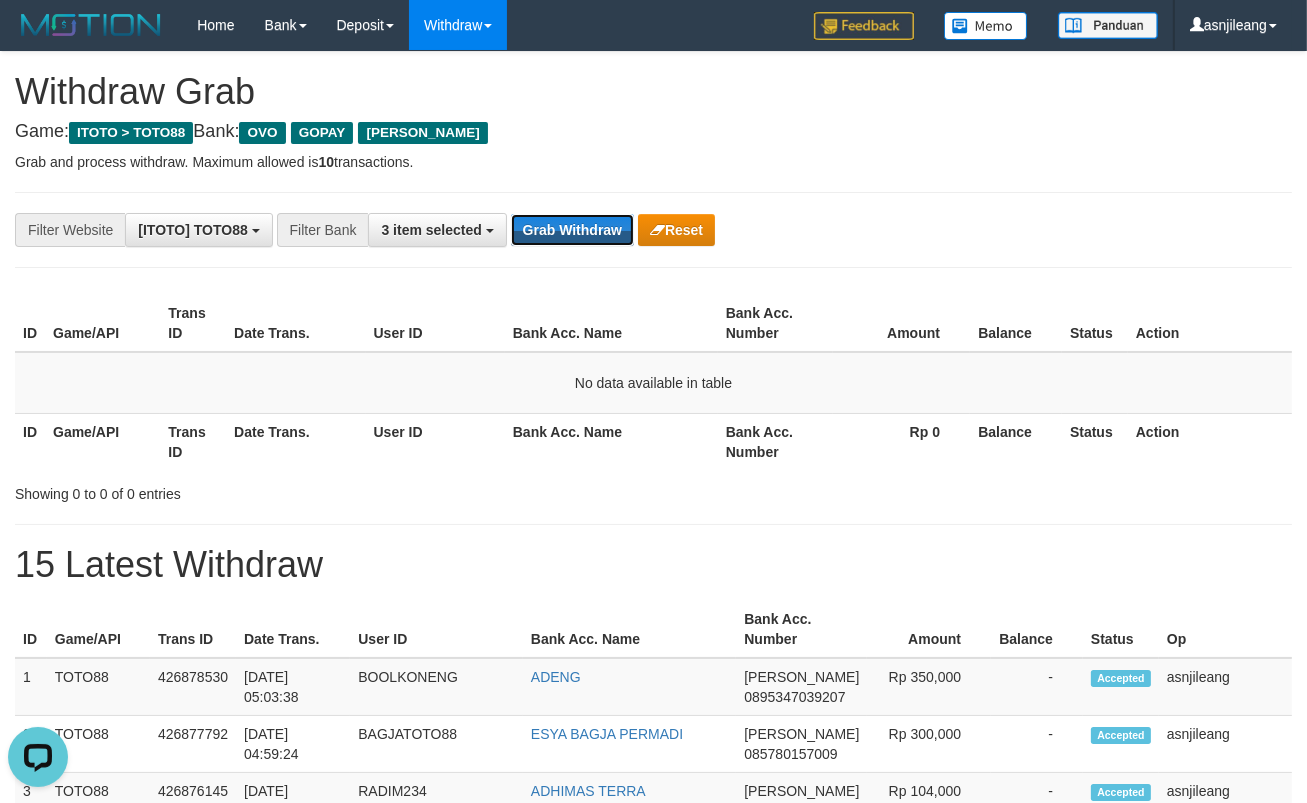 click on "Grab Withdraw" at bounding box center (572, 230) 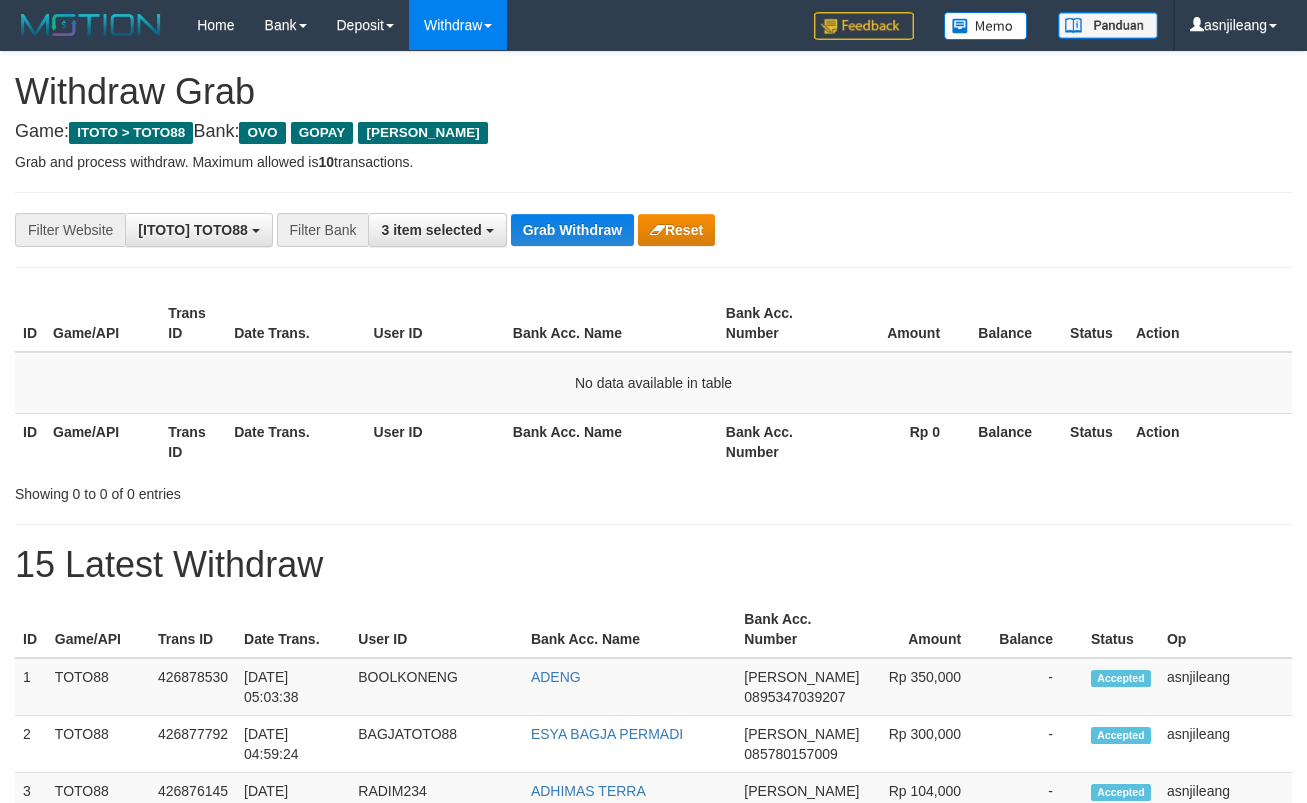 scroll, scrollTop: 0, scrollLeft: 0, axis: both 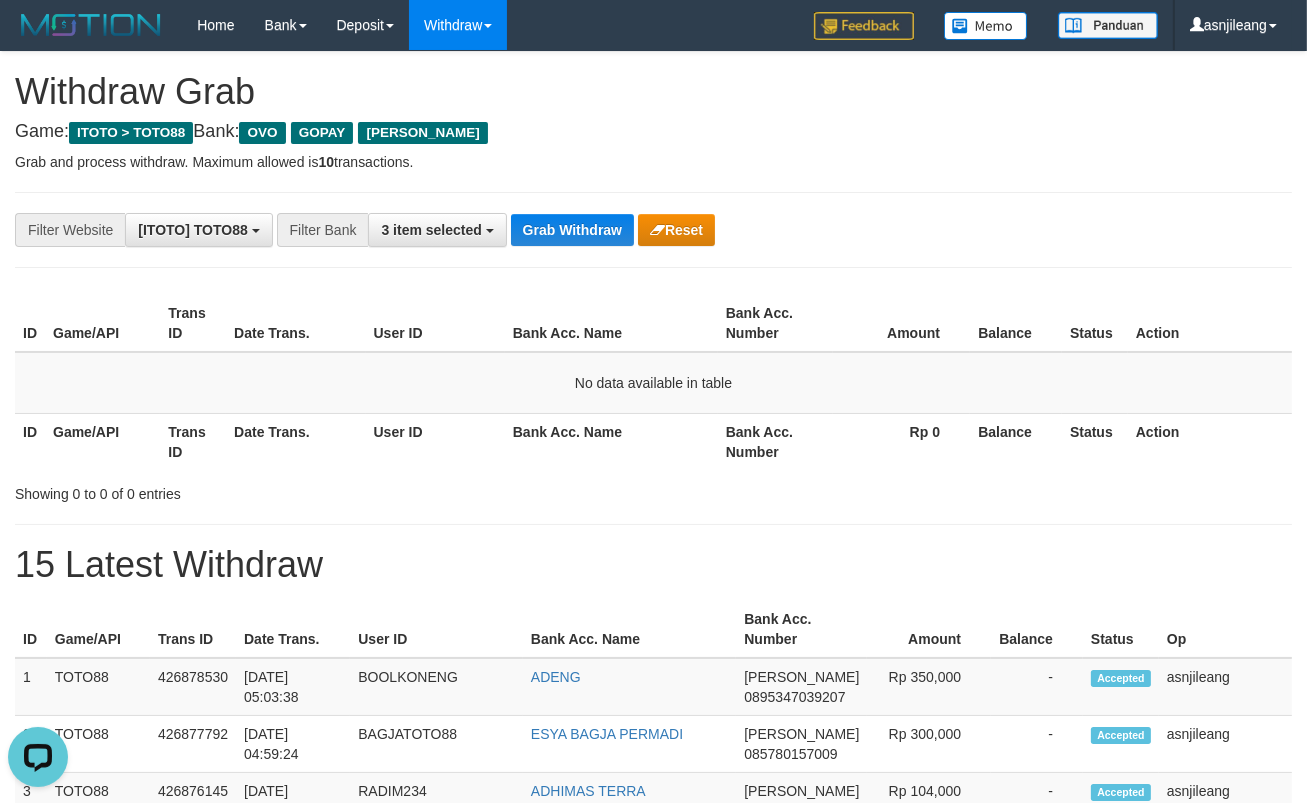 click on "**********" at bounding box center (653, 1113) 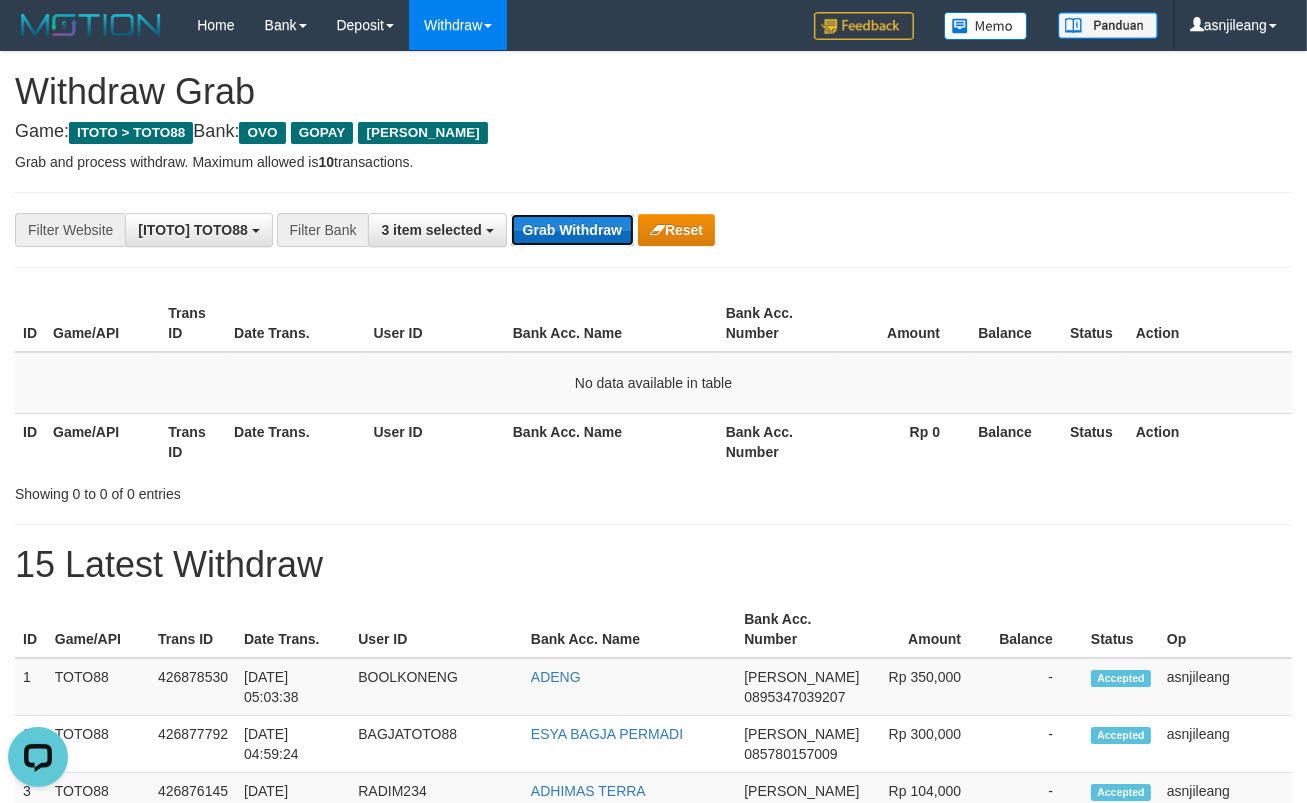 click on "Grab Withdraw" at bounding box center (572, 230) 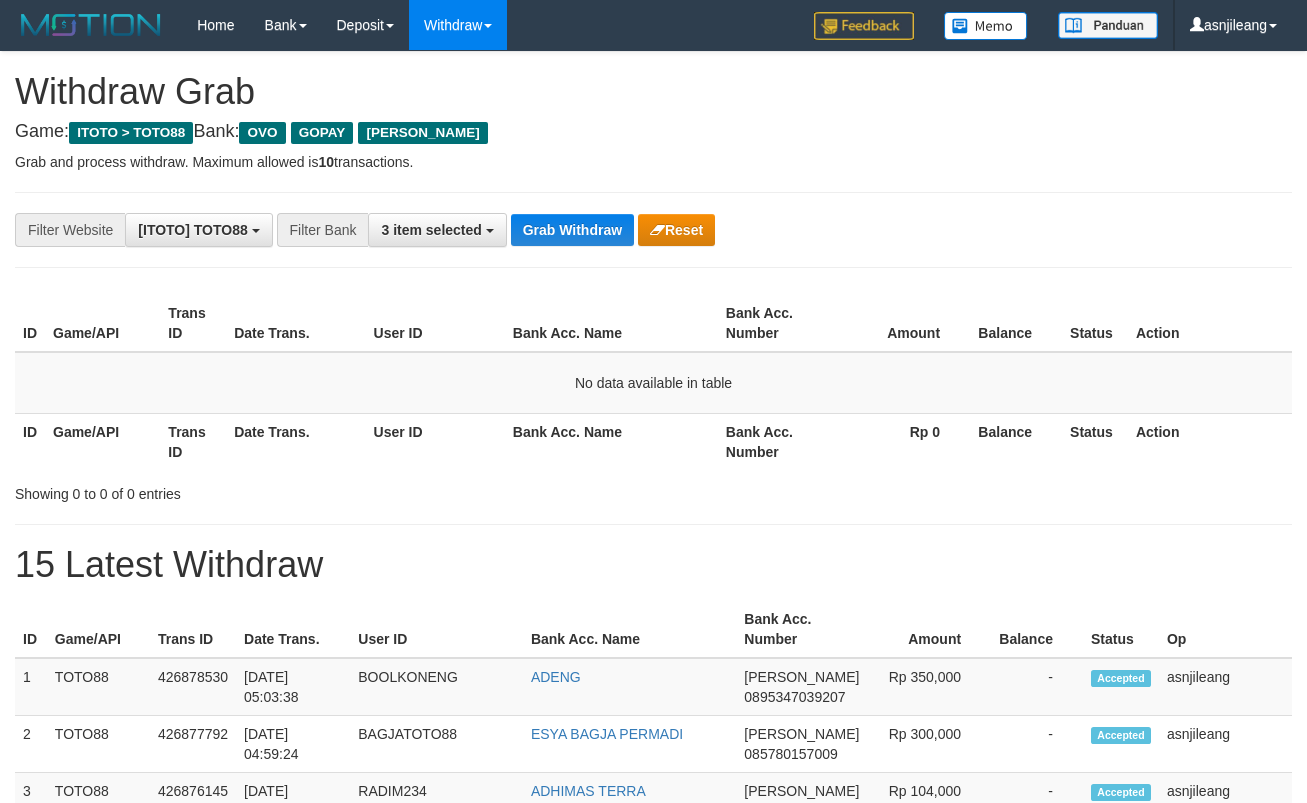 scroll, scrollTop: 0, scrollLeft: 0, axis: both 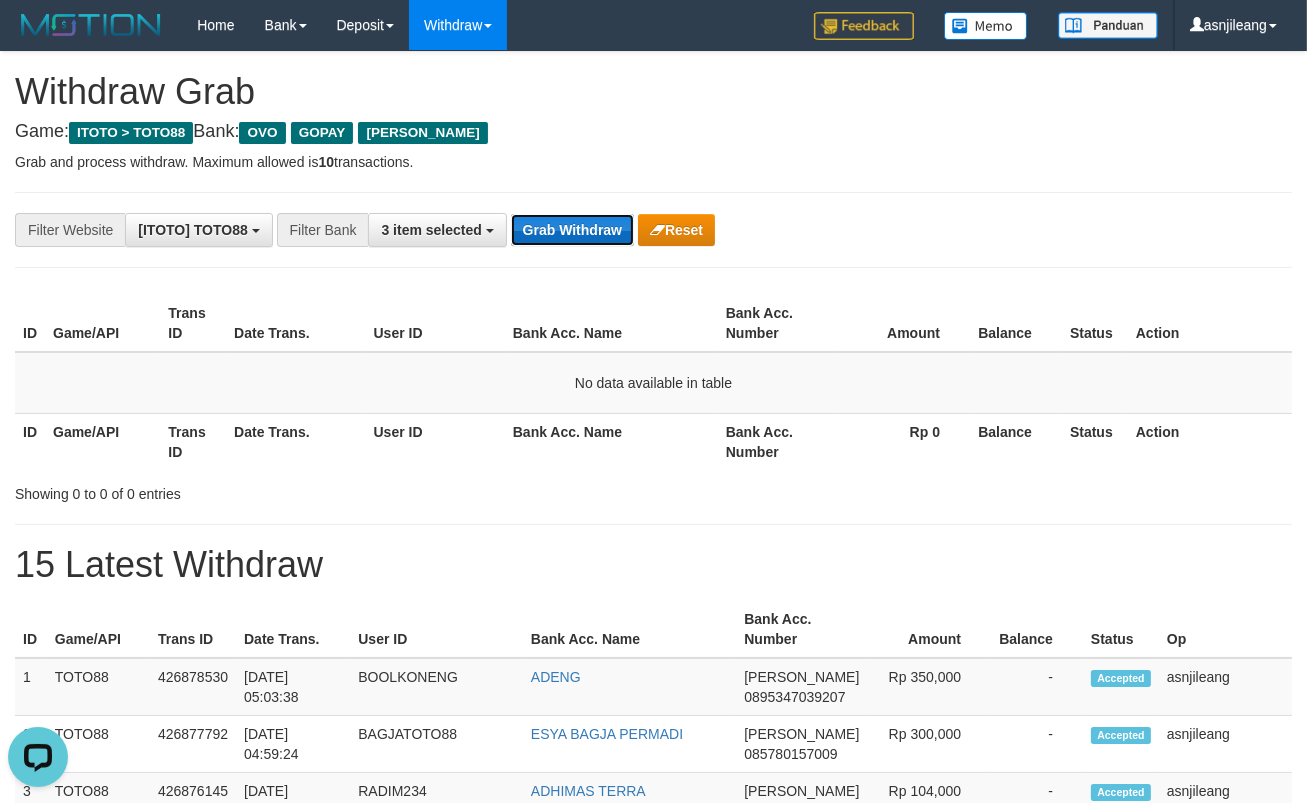 click on "Grab Withdraw" at bounding box center [572, 230] 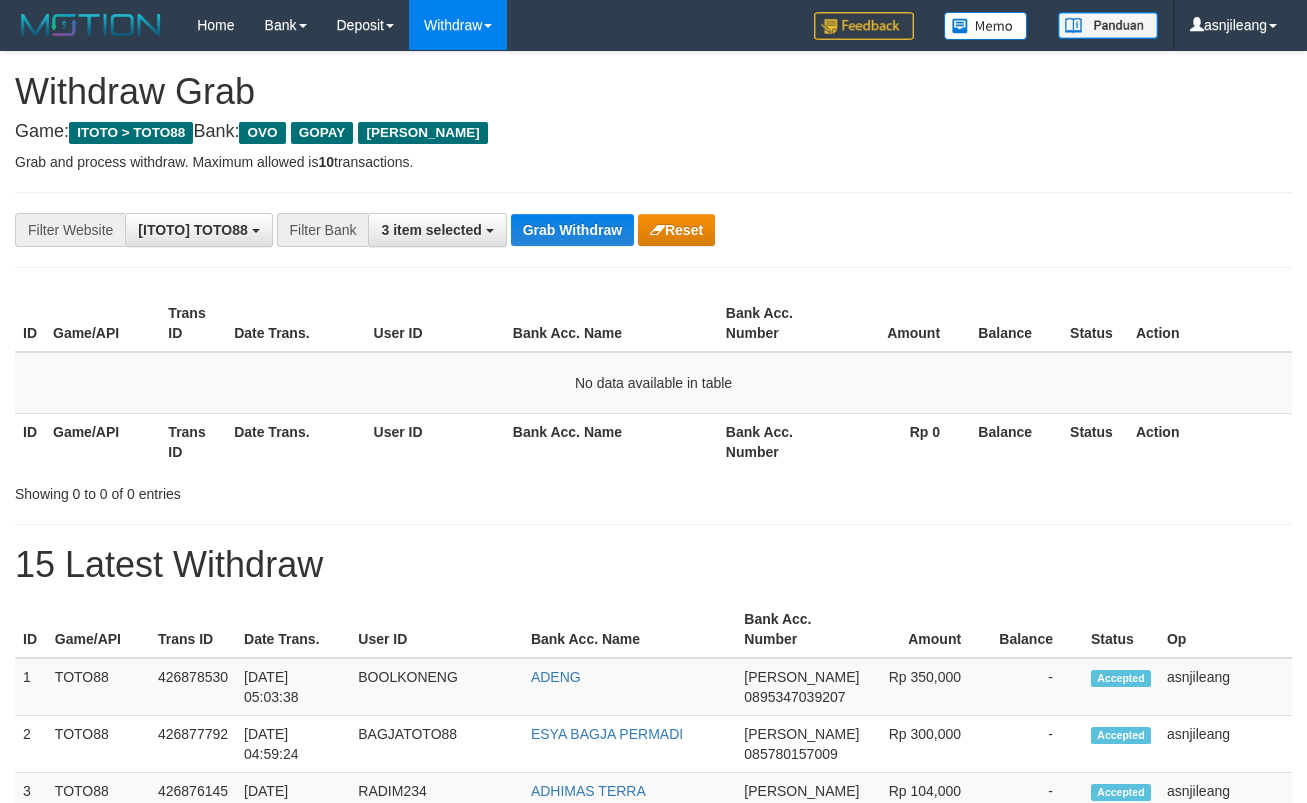 scroll, scrollTop: 0, scrollLeft: 0, axis: both 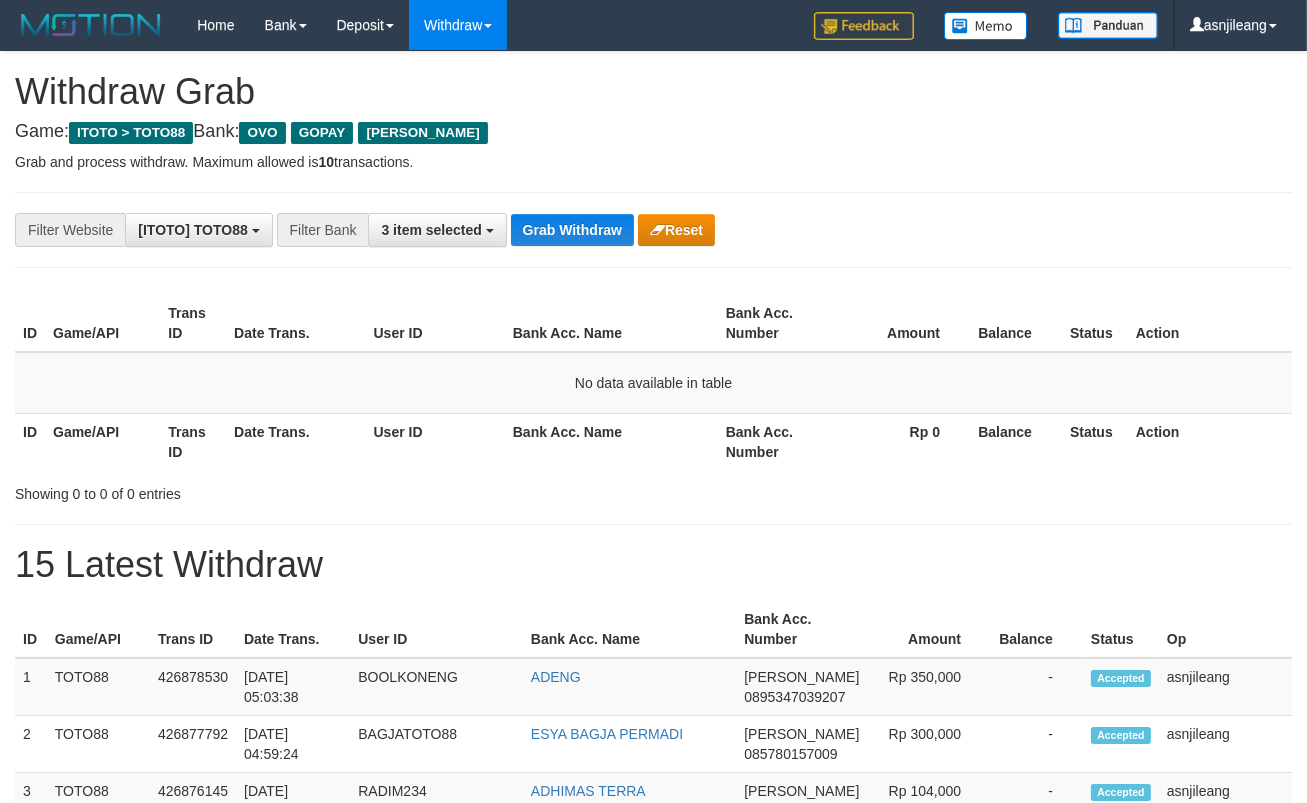 click on "Grab Withdraw" at bounding box center [572, 230] 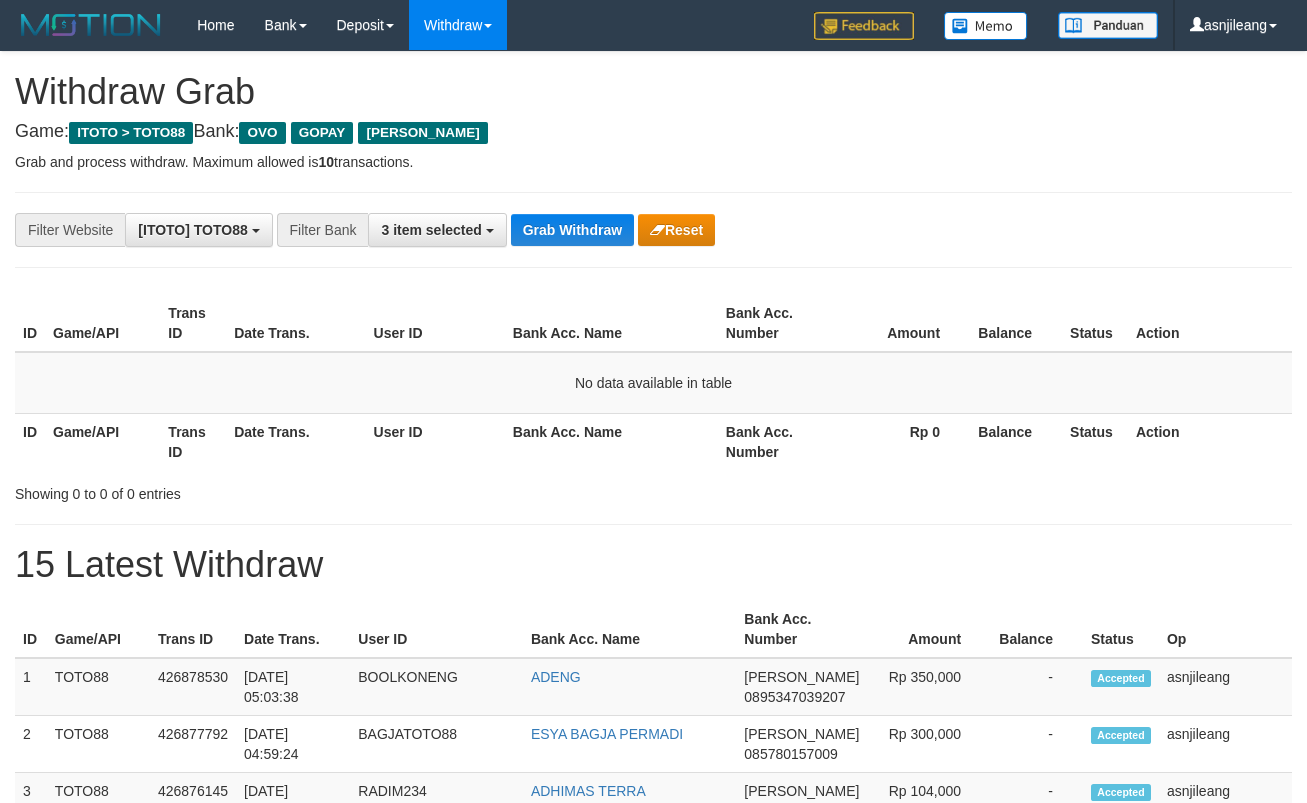 scroll, scrollTop: 0, scrollLeft: 0, axis: both 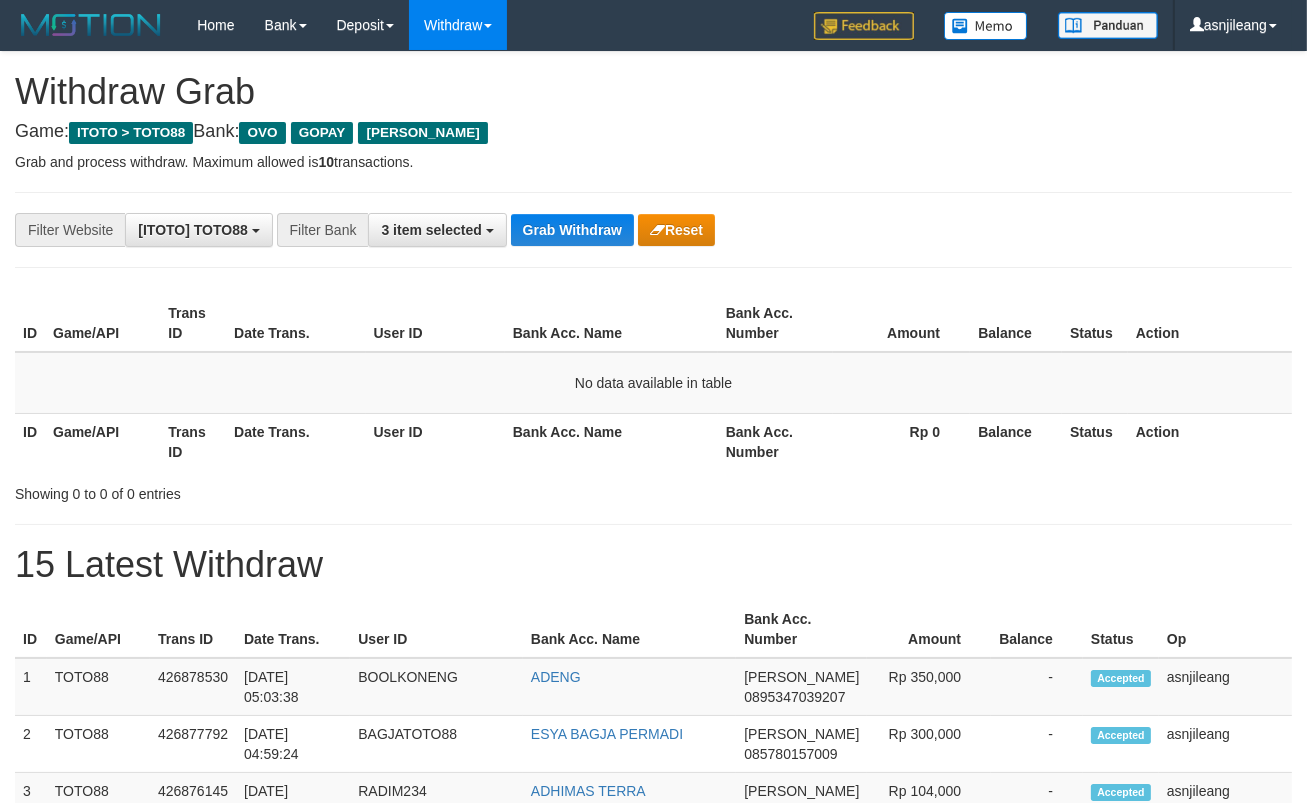 click on "Grab Withdraw" at bounding box center [572, 230] 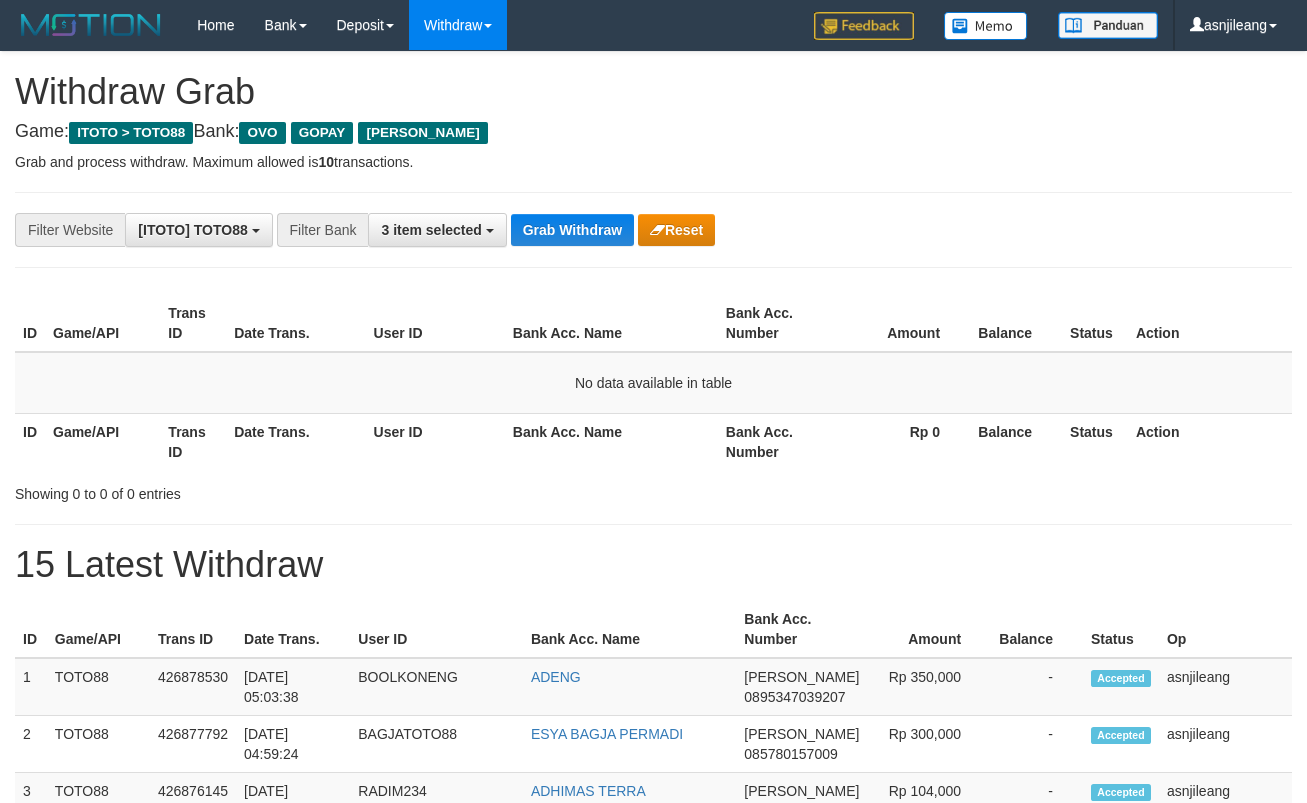 scroll, scrollTop: 0, scrollLeft: 0, axis: both 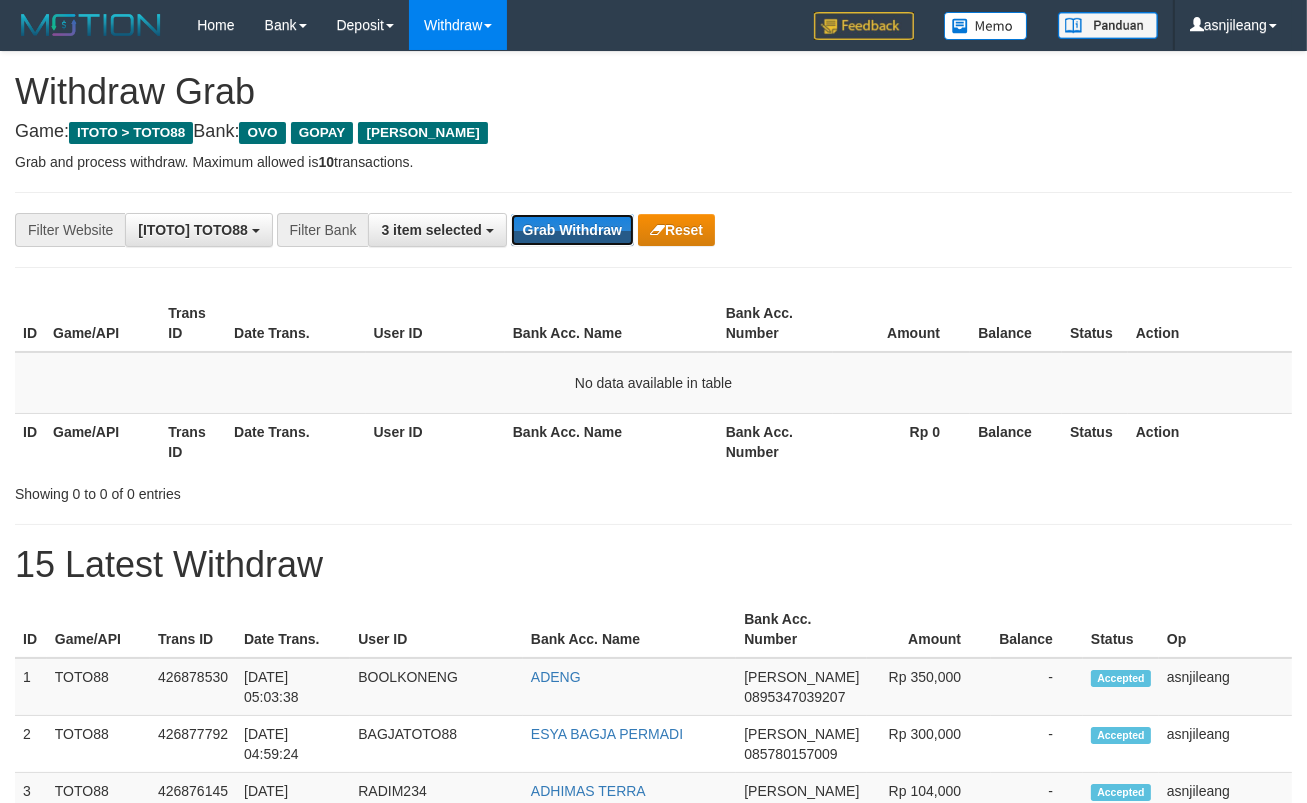 click on "Grab Withdraw" at bounding box center [572, 230] 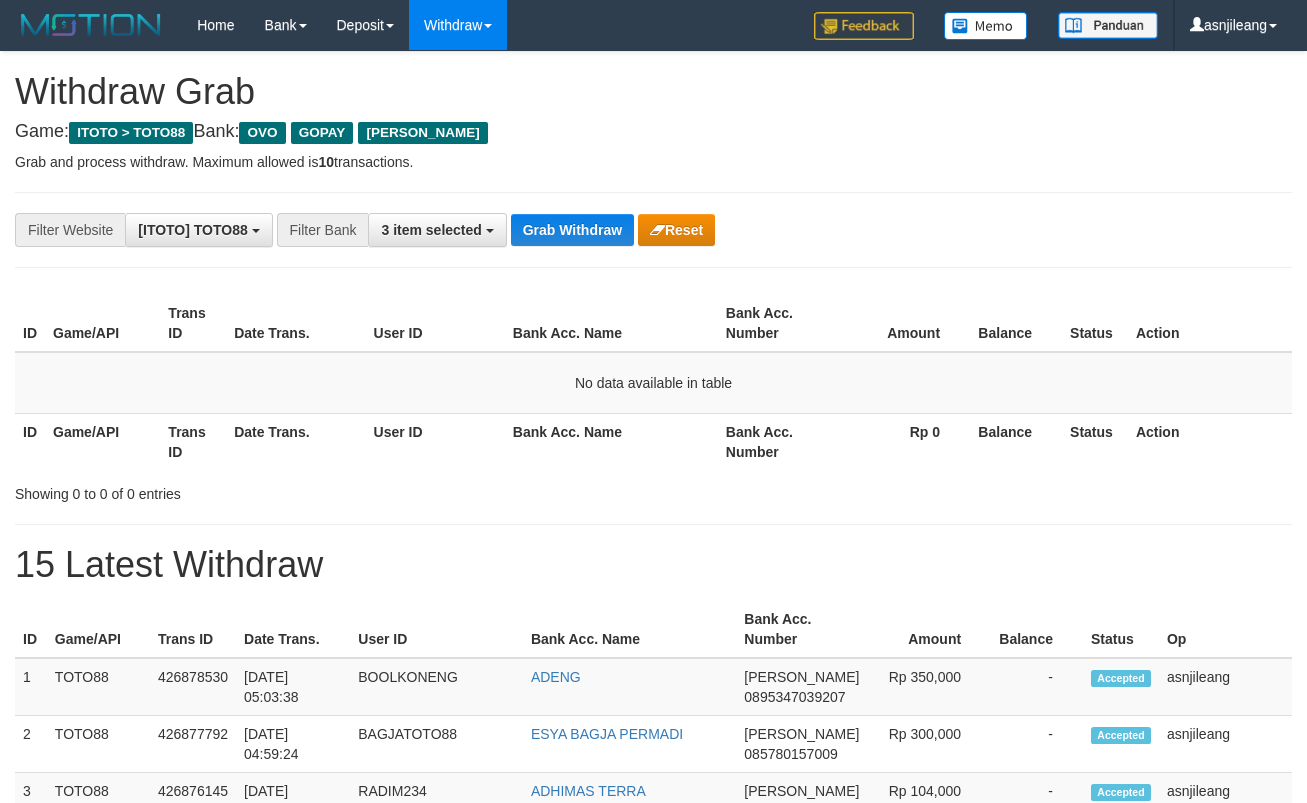 scroll, scrollTop: 0, scrollLeft: 0, axis: both 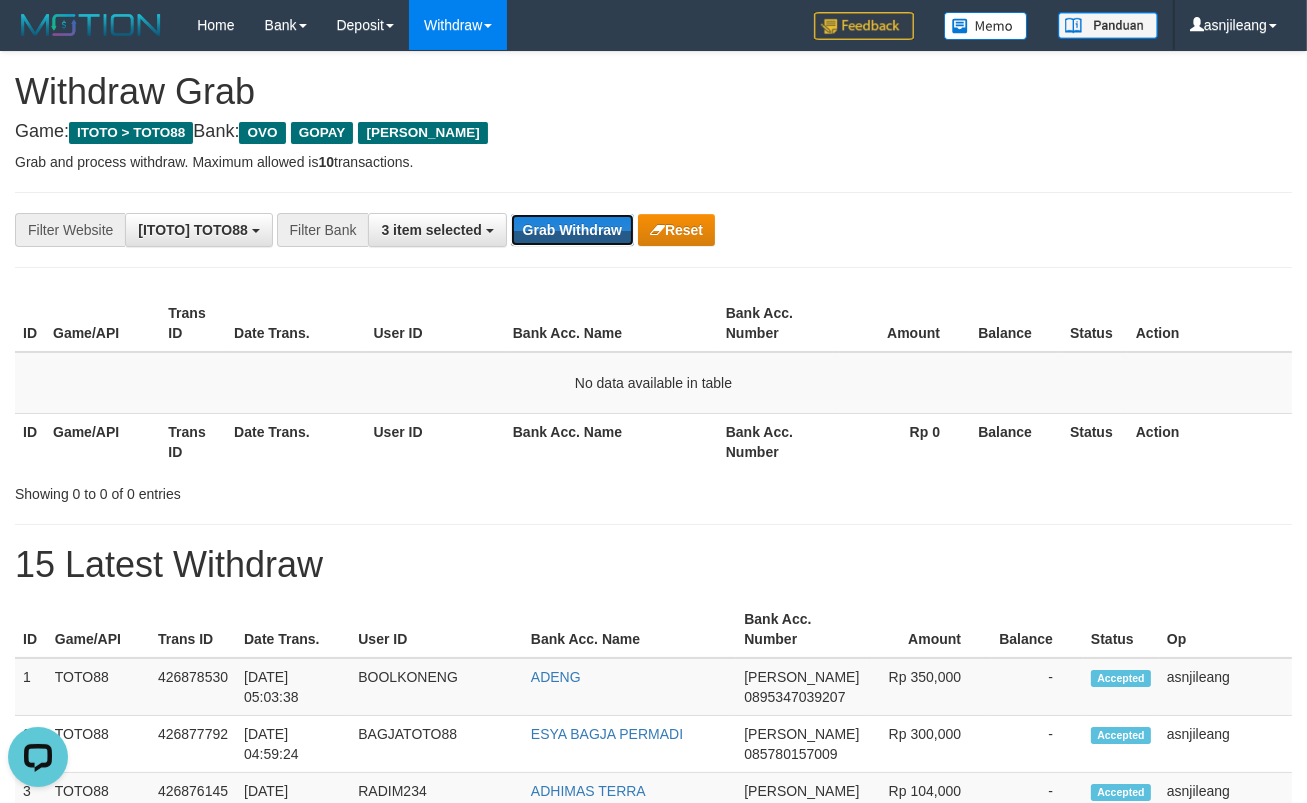click on "Grab Withdraw" at bounding box center (572, 230) 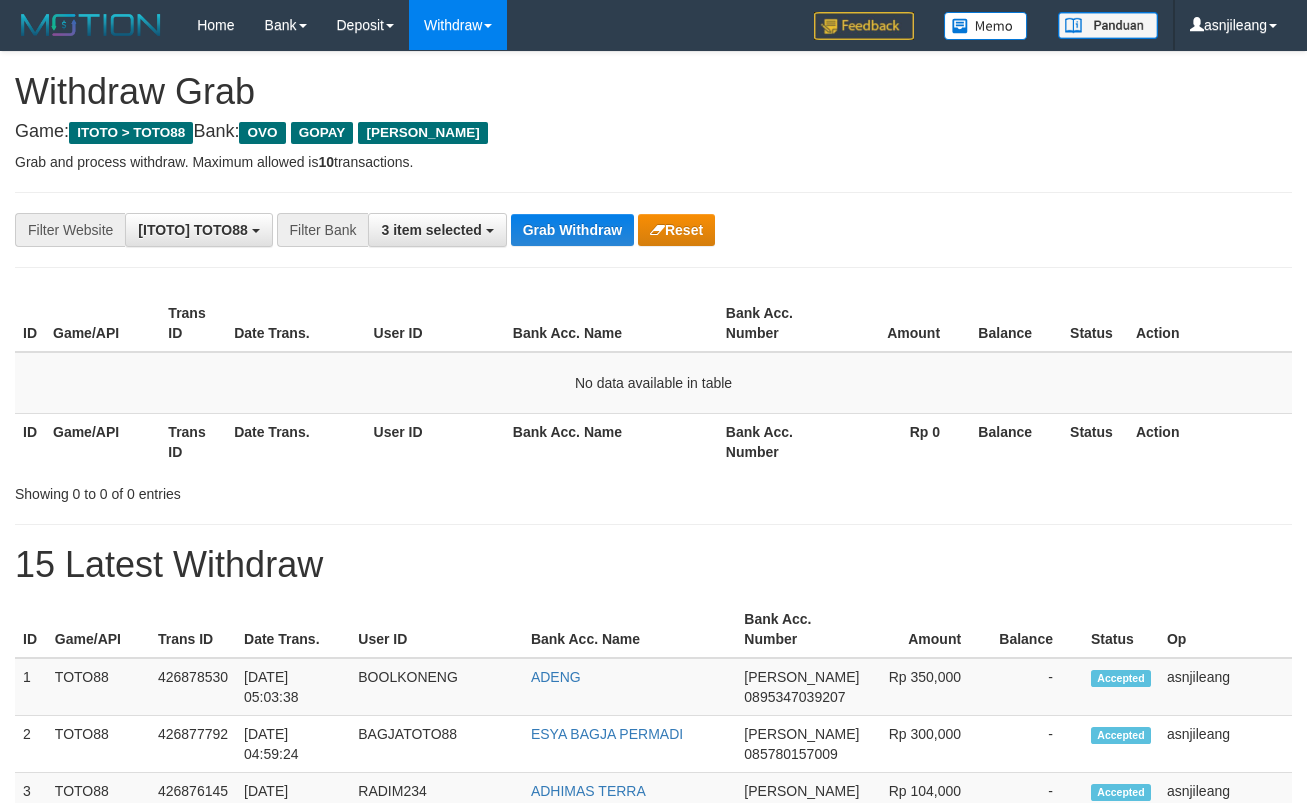 scroll, scrollTop: 0, scrollLeft: 0, axis: both 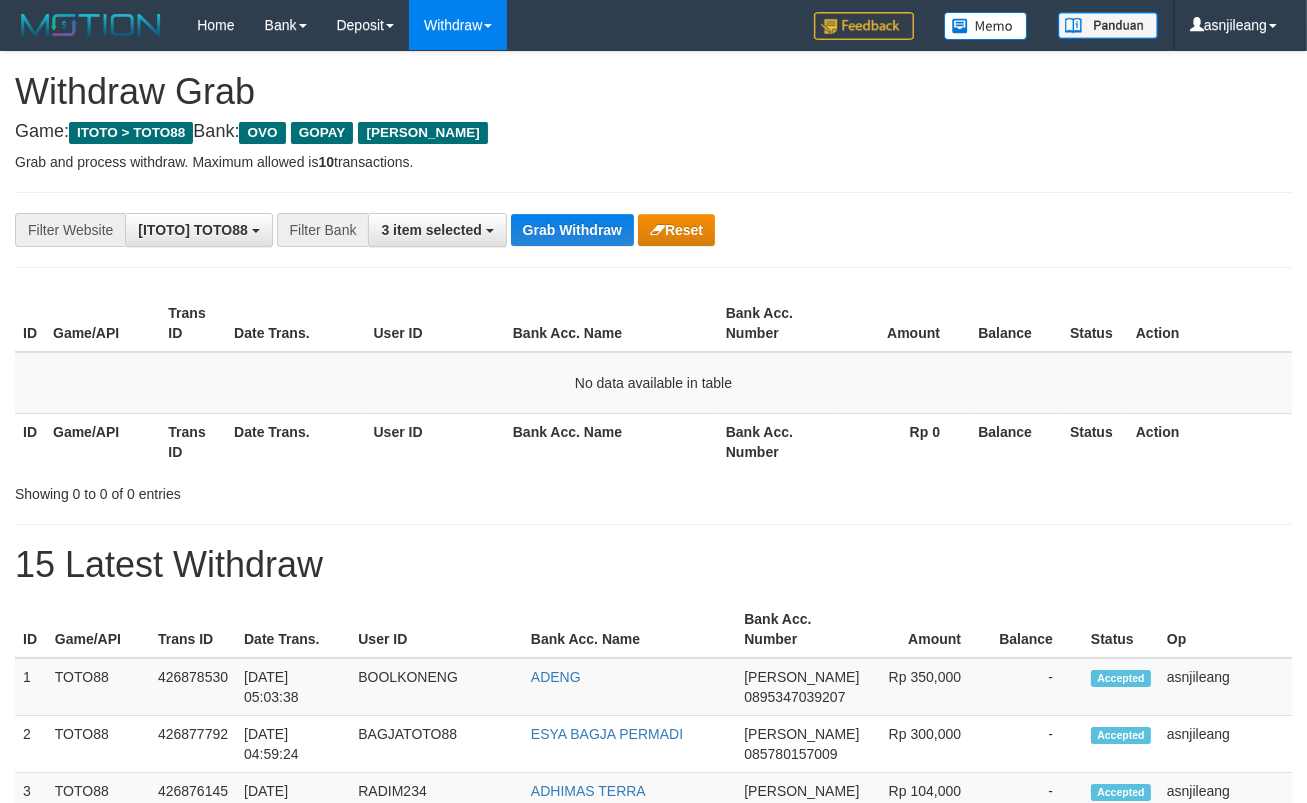 click on "Grab Withdraw" at bounding box center [572, 230] 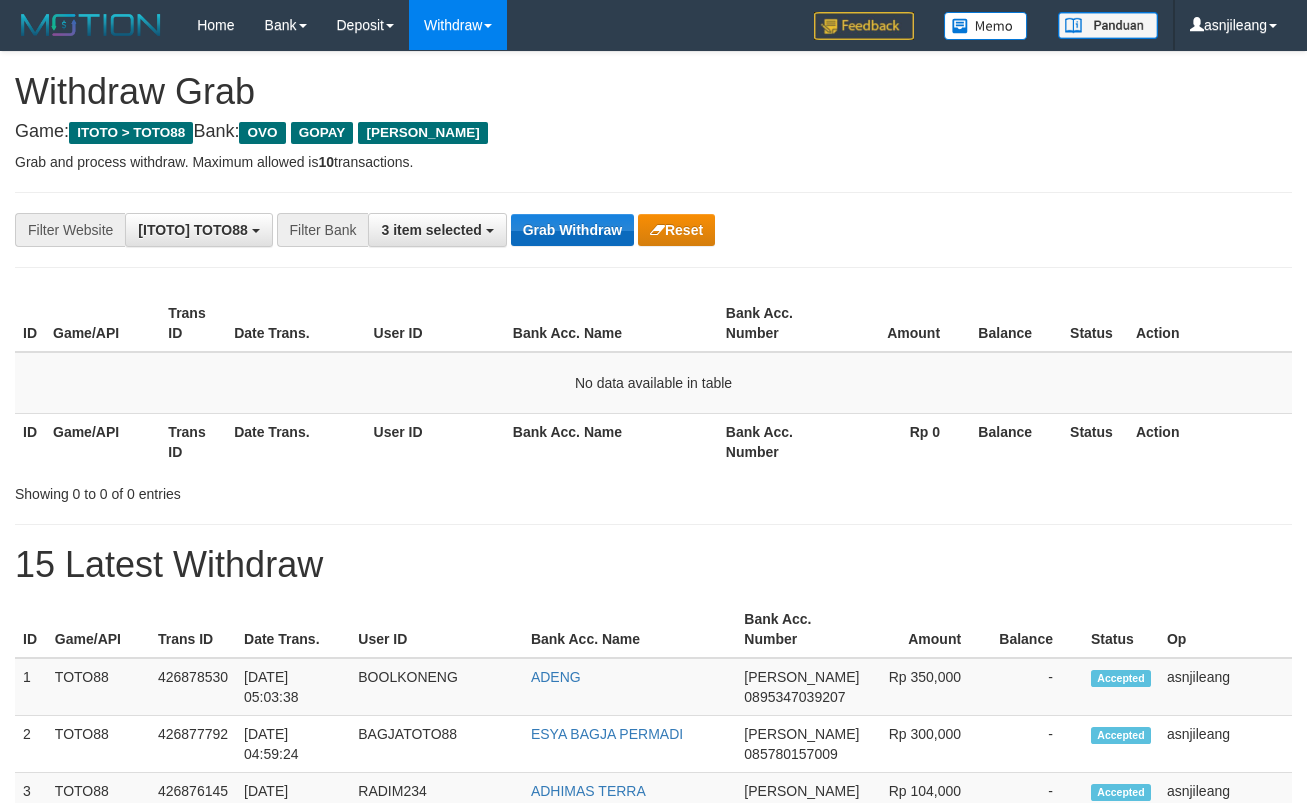scroll, scrollTop: 0, scrollLeft: 0, axis: both 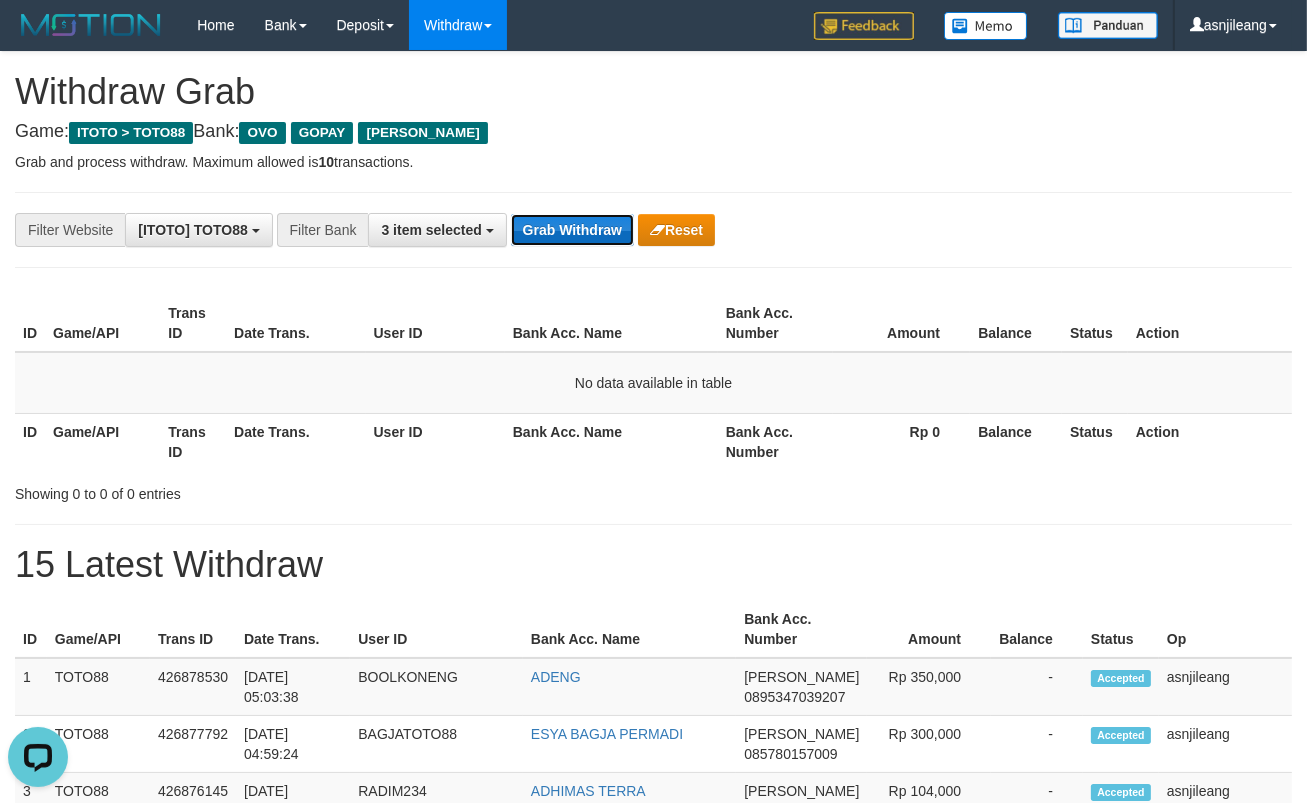 click on "Grab Withdraw" at bounding box center [572, 230] 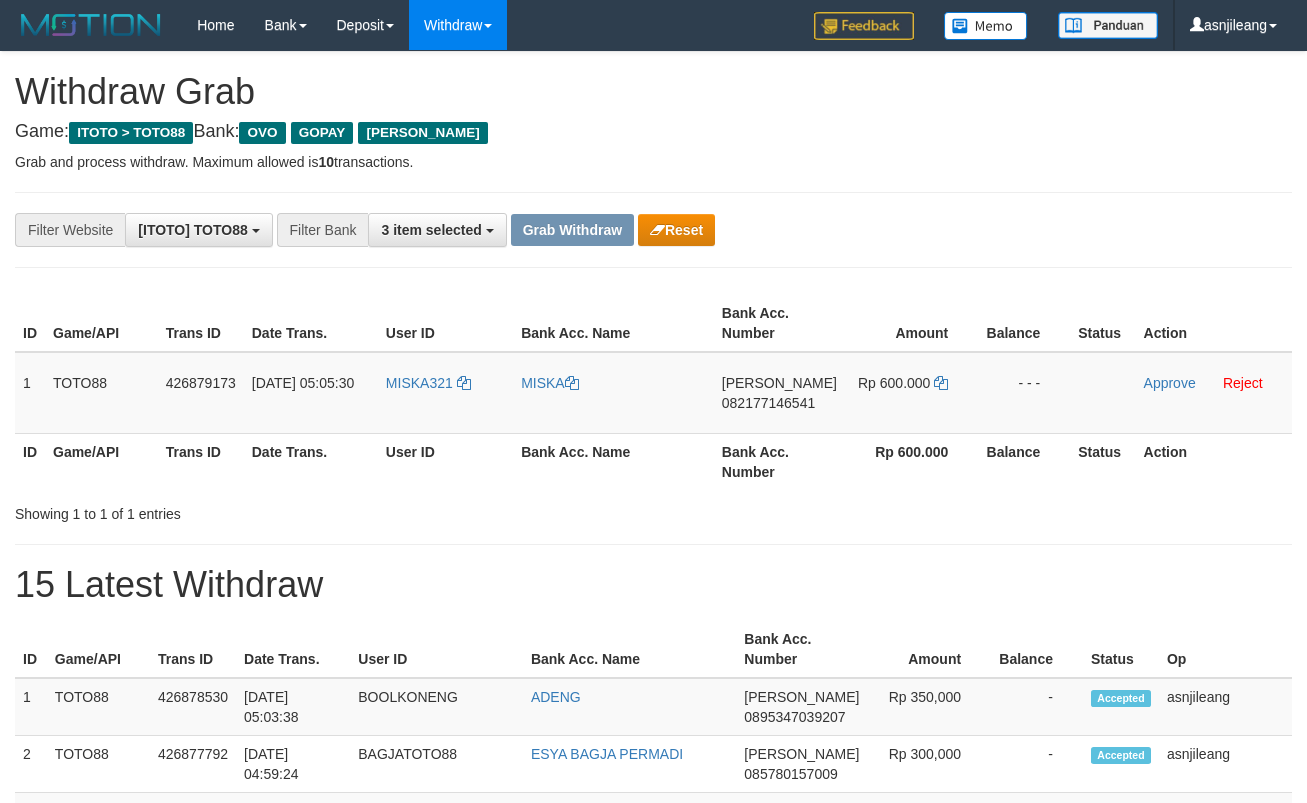 scroll, scrollTop: 0, scrollLeft: 0, axis: both 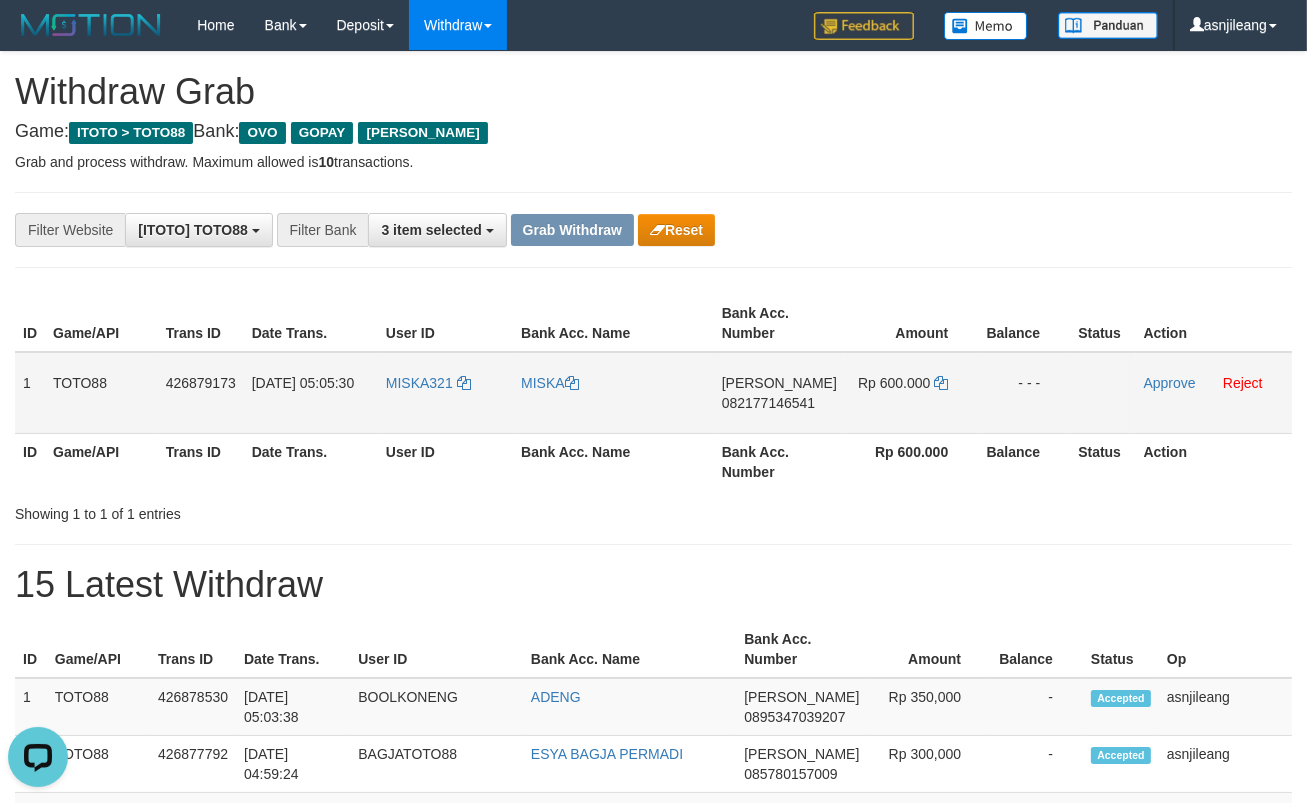 click on "082177146541" at bounding box center (768, 403) 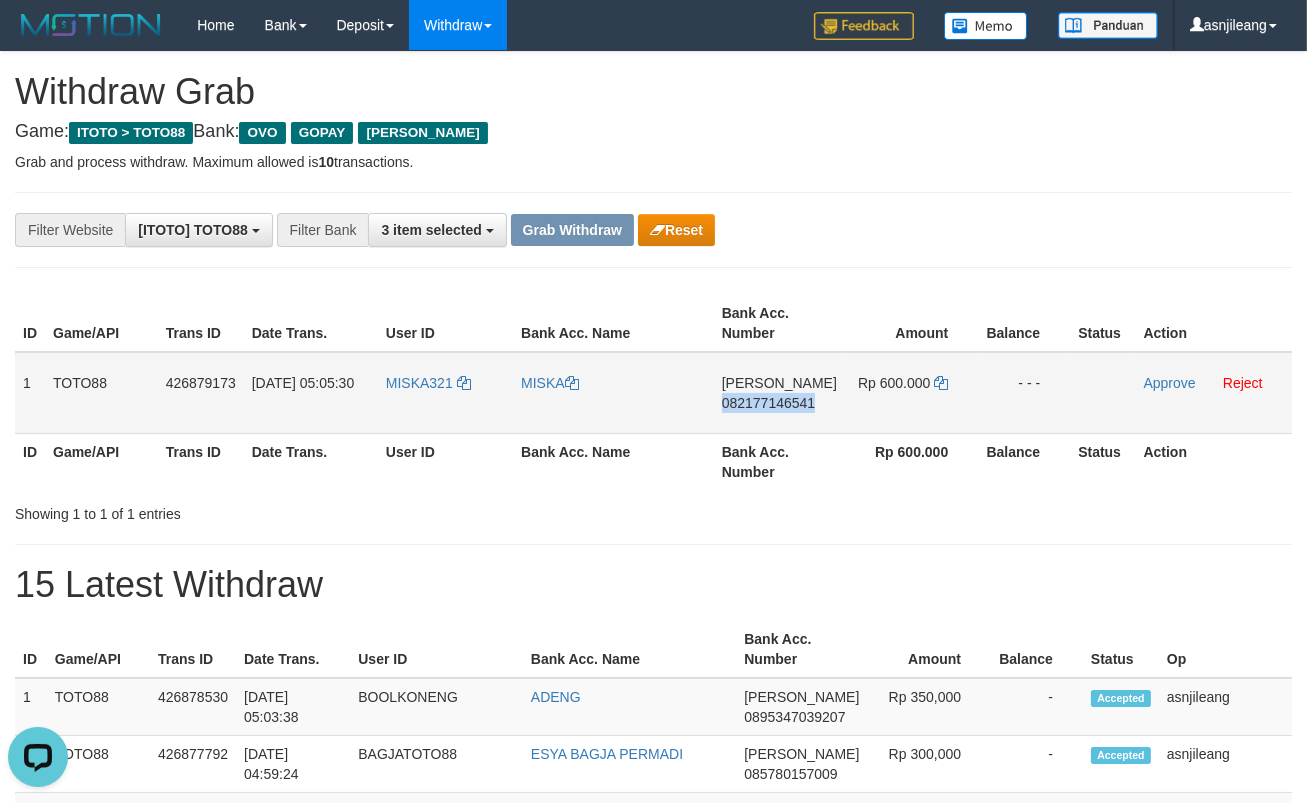 click on "082177146541" at bounding box center (768, 403) 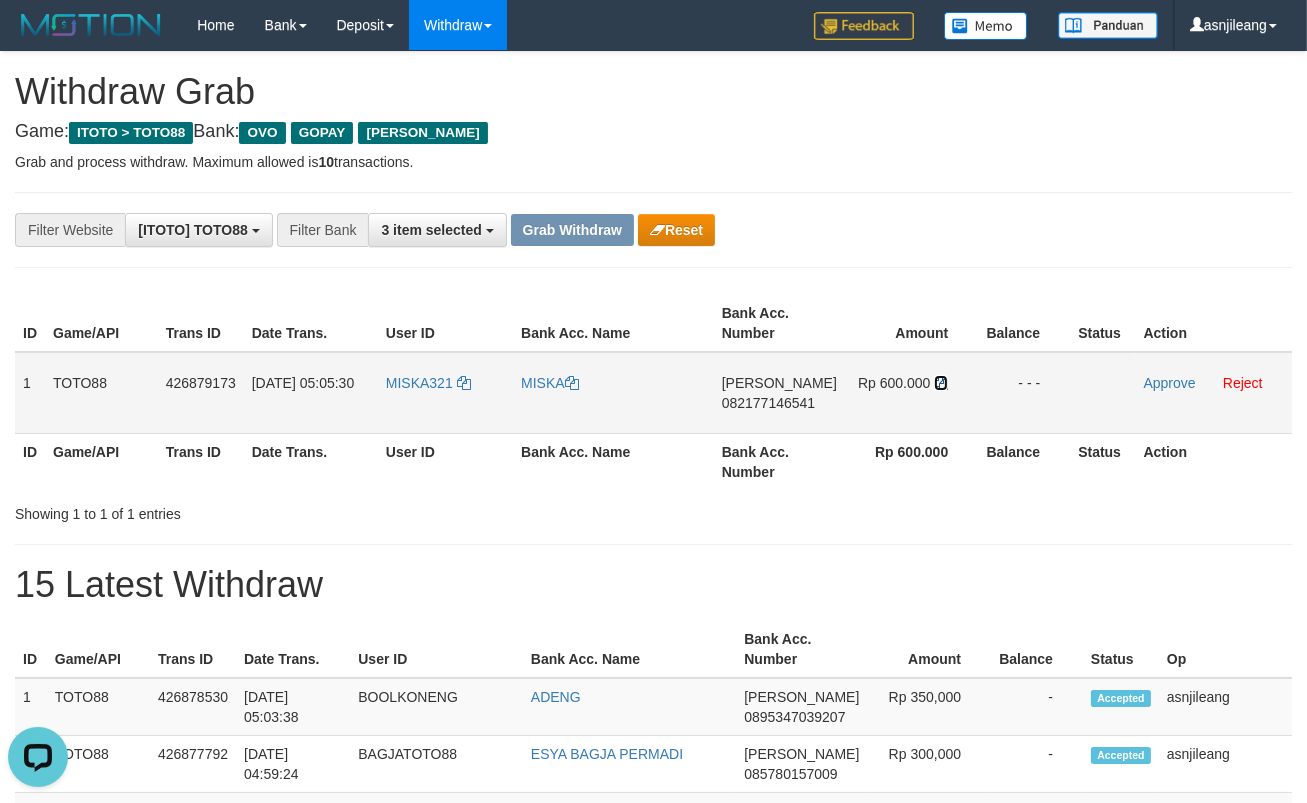 click at bounding box center (941, 383) 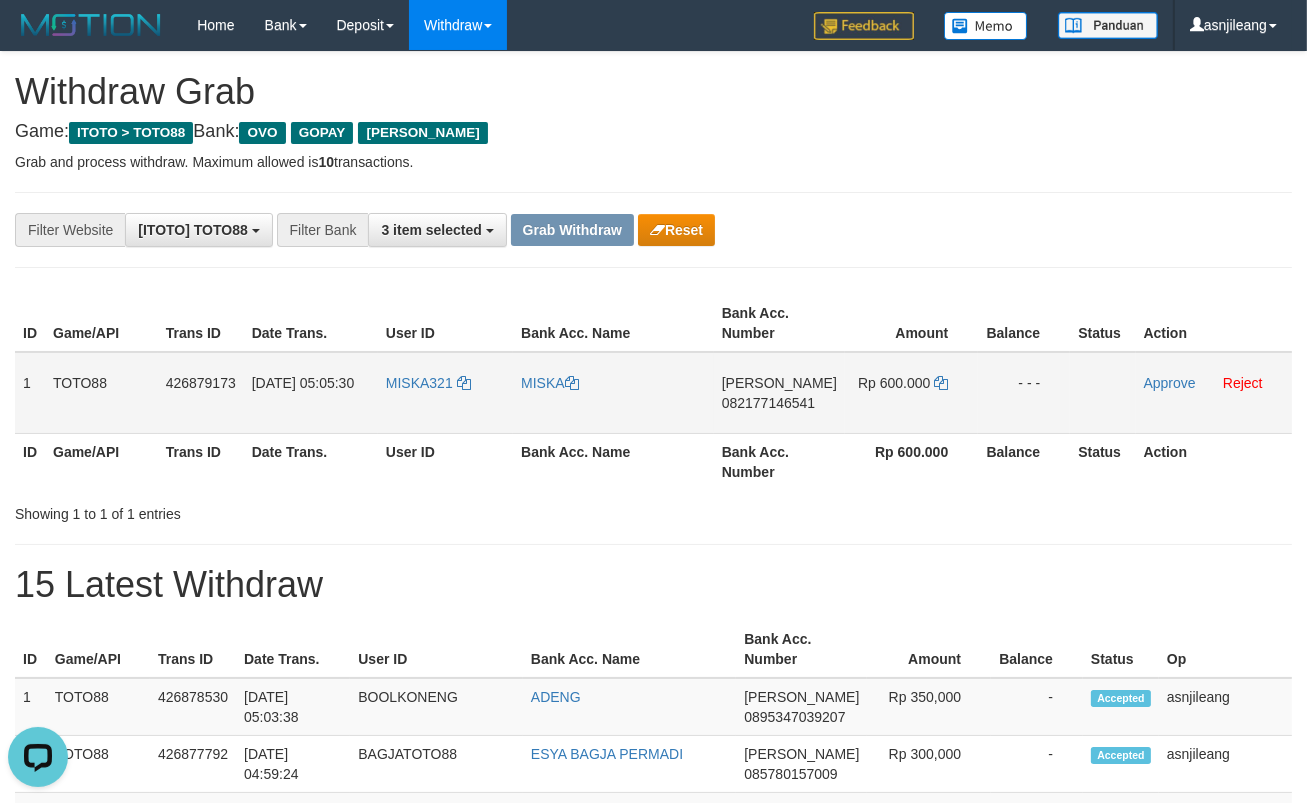 click on "Approve
Reject" at bounding box center (1214, 393) 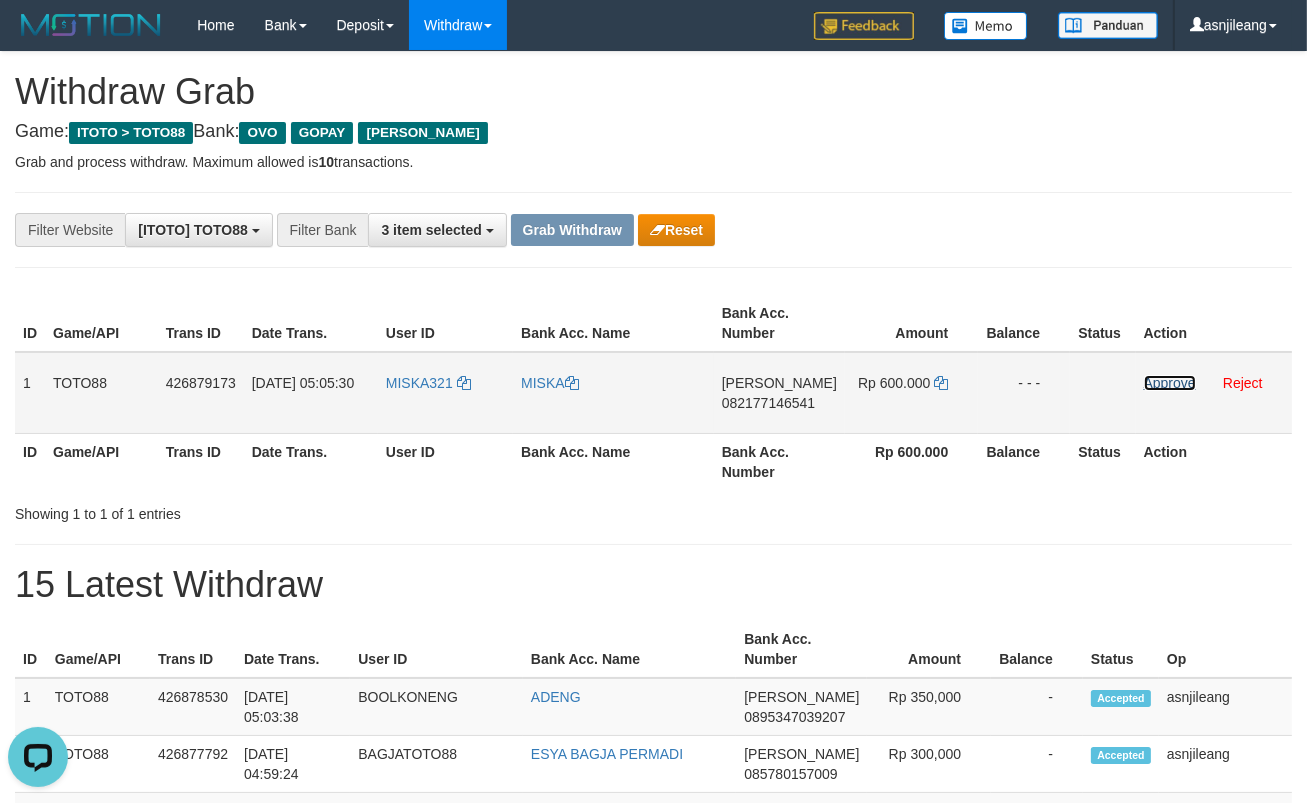 click on "Approve" at bounding box center (1170, 383) 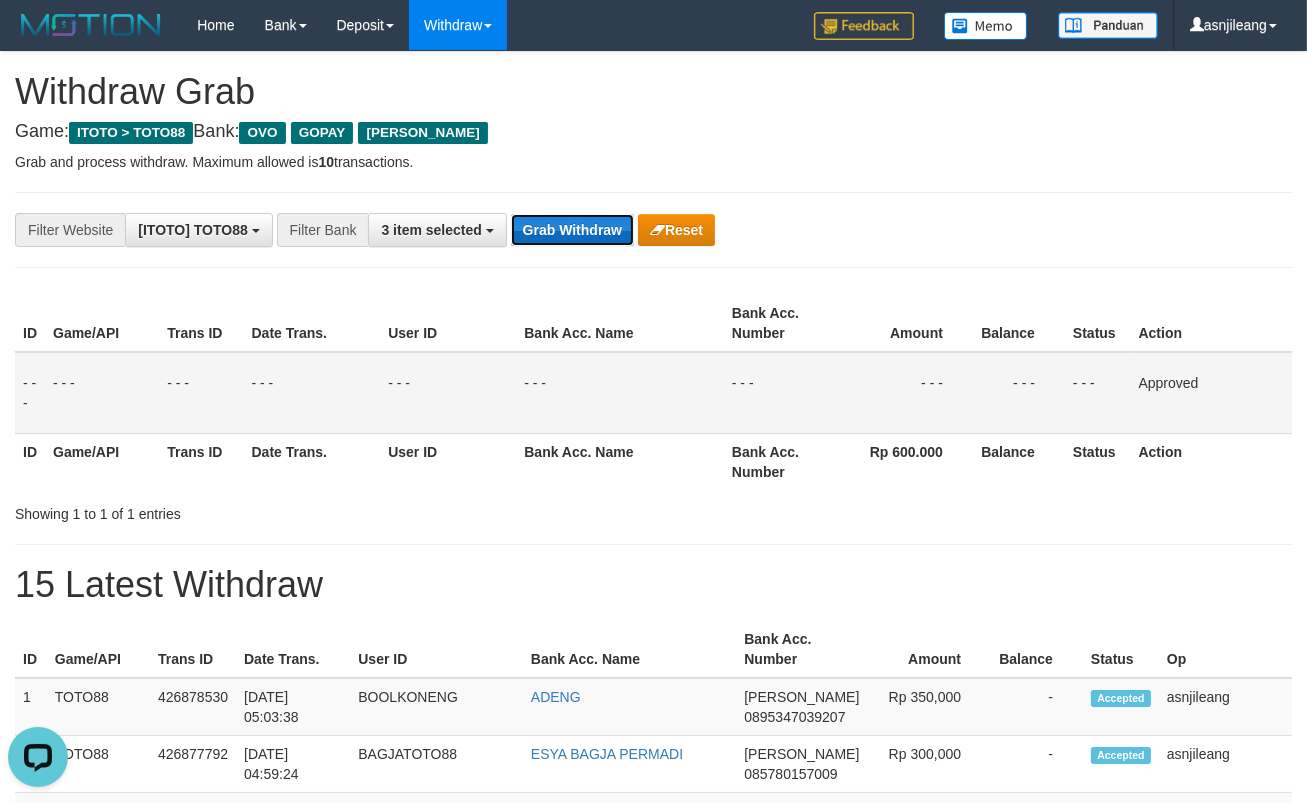 click on "Grab Withdraw" at bounding box center [572, 230] 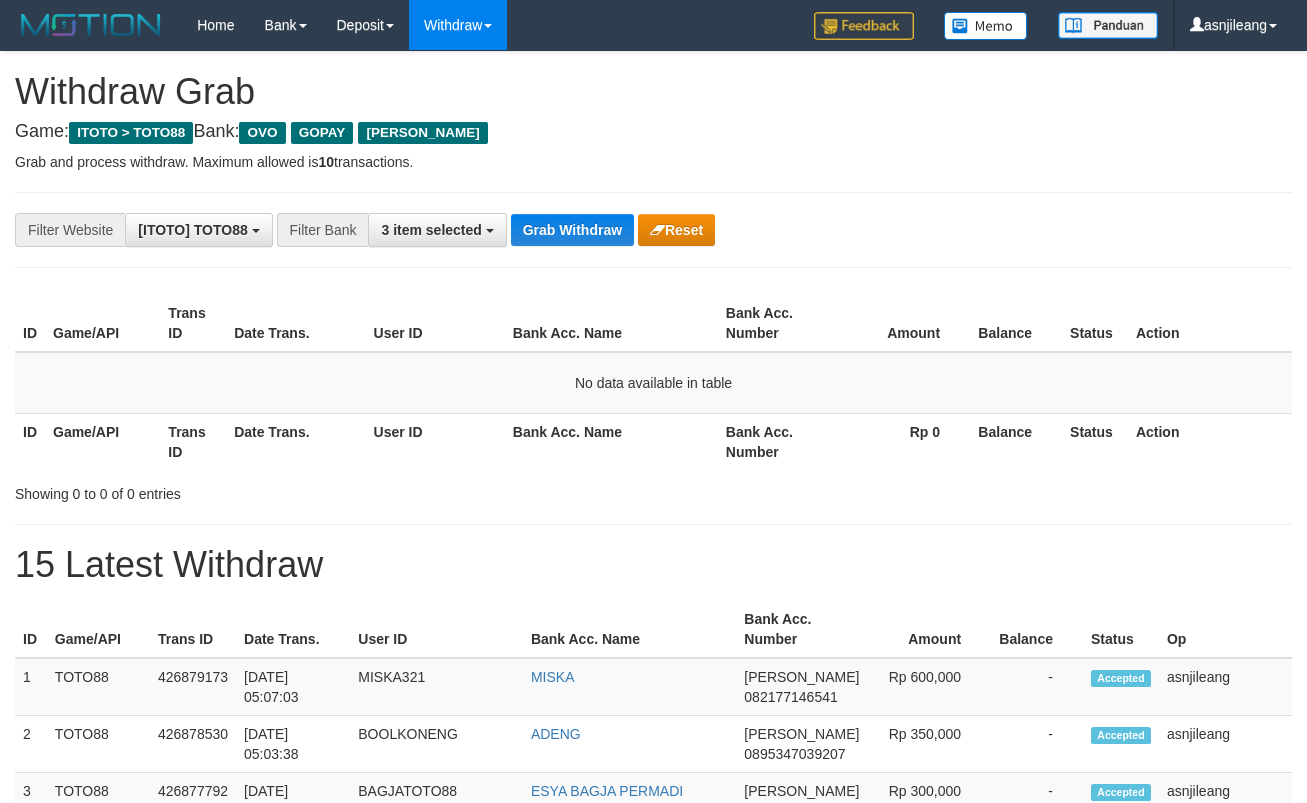 scroll, scrollTop: 0, scrollLeft: 0, axis: both 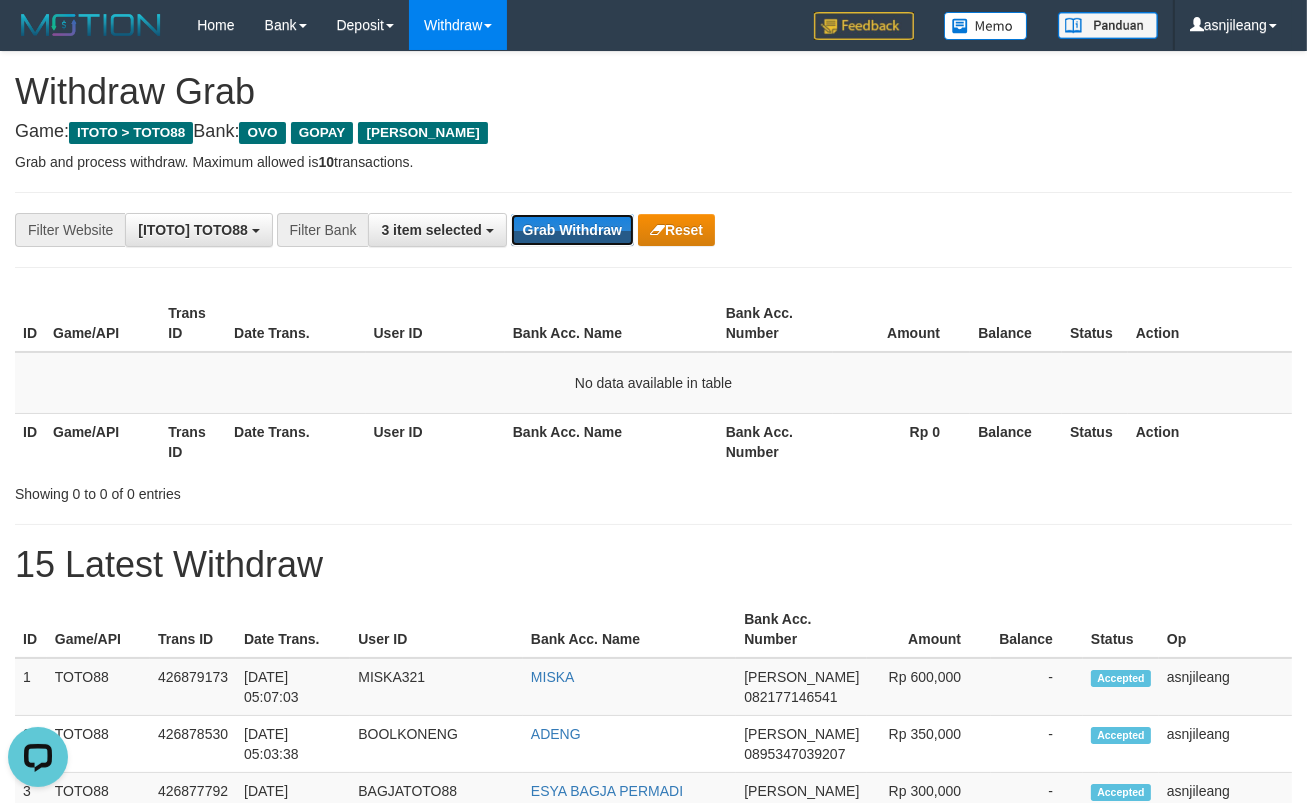 click on "Grab Withdraw" at bounding box center [572, 230] 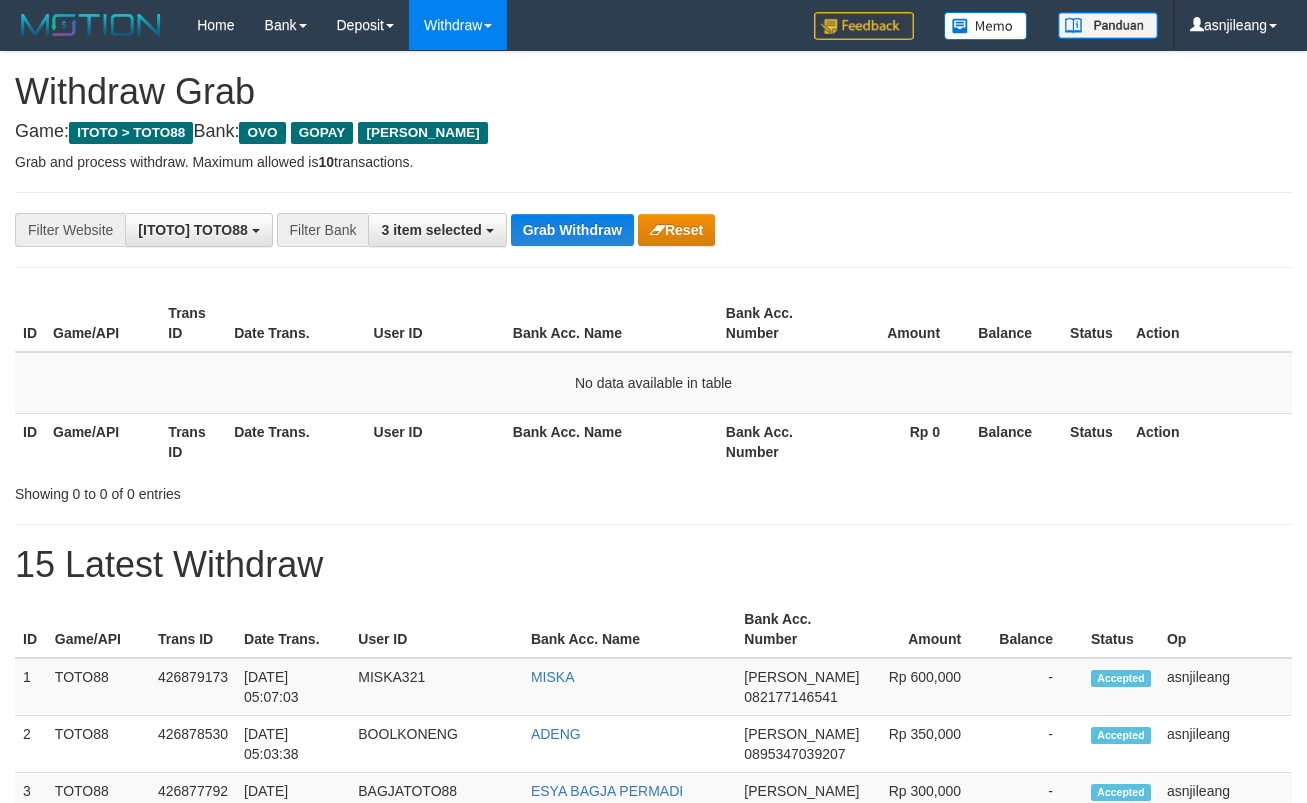 scroll, scrollTop: 0, scrollLeft: 0, axis: both 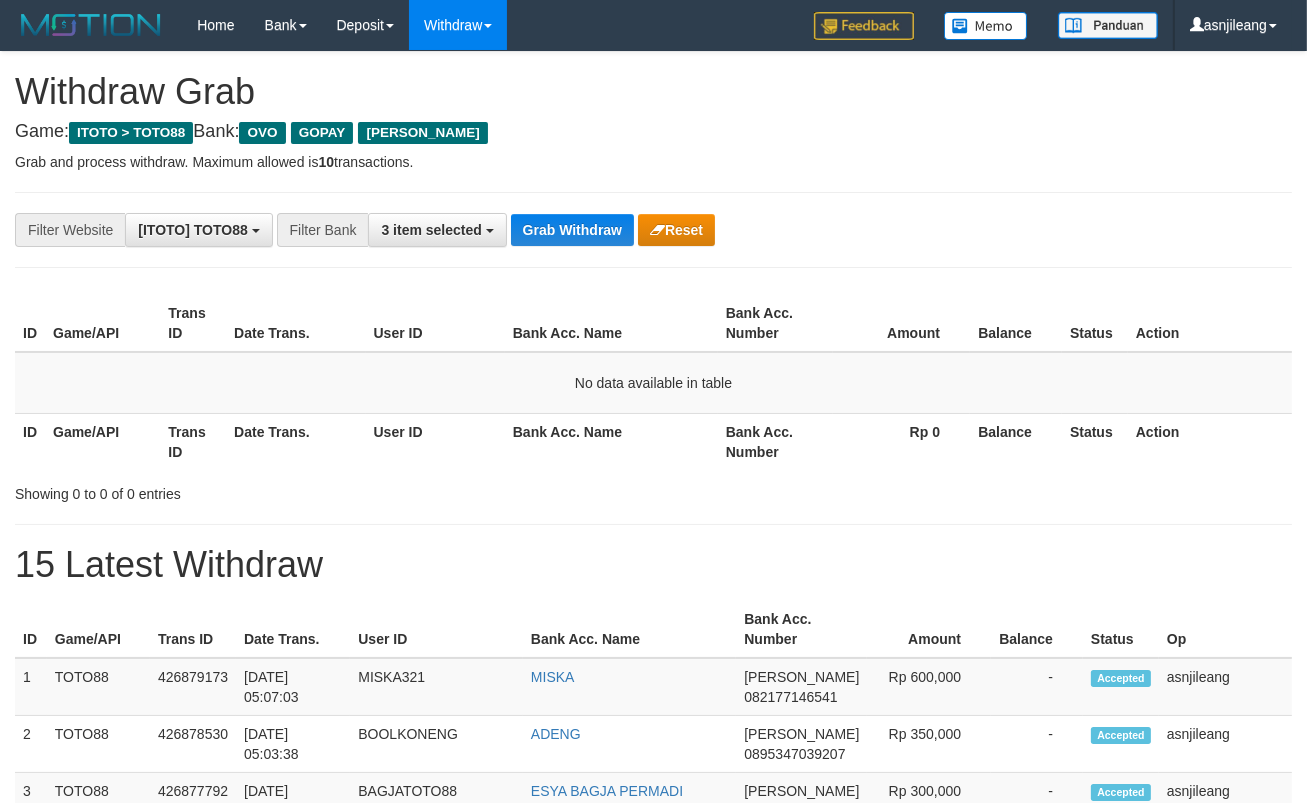 click on "Grab Withdraw" at bounding box center [572, 230] 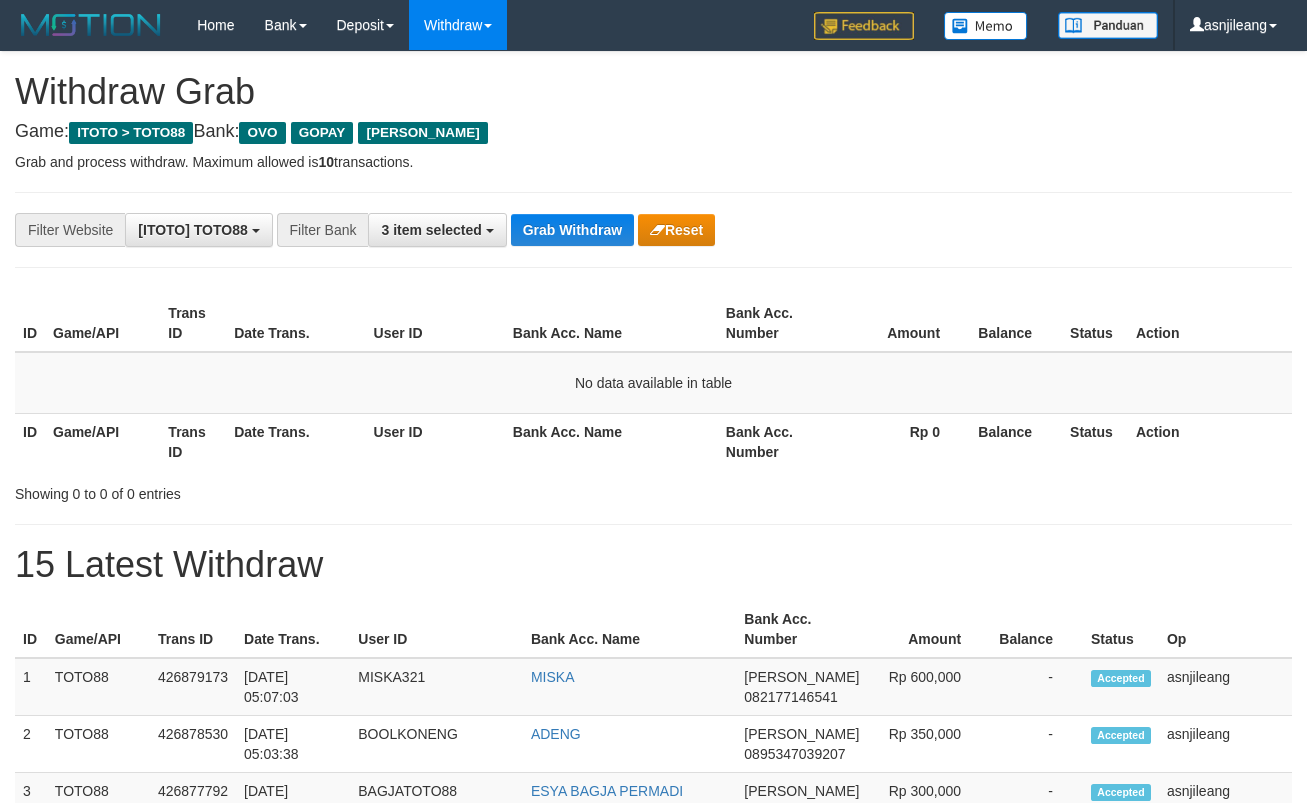 scroll, scrollTop: 0, scrollLeft: 0, axis: both 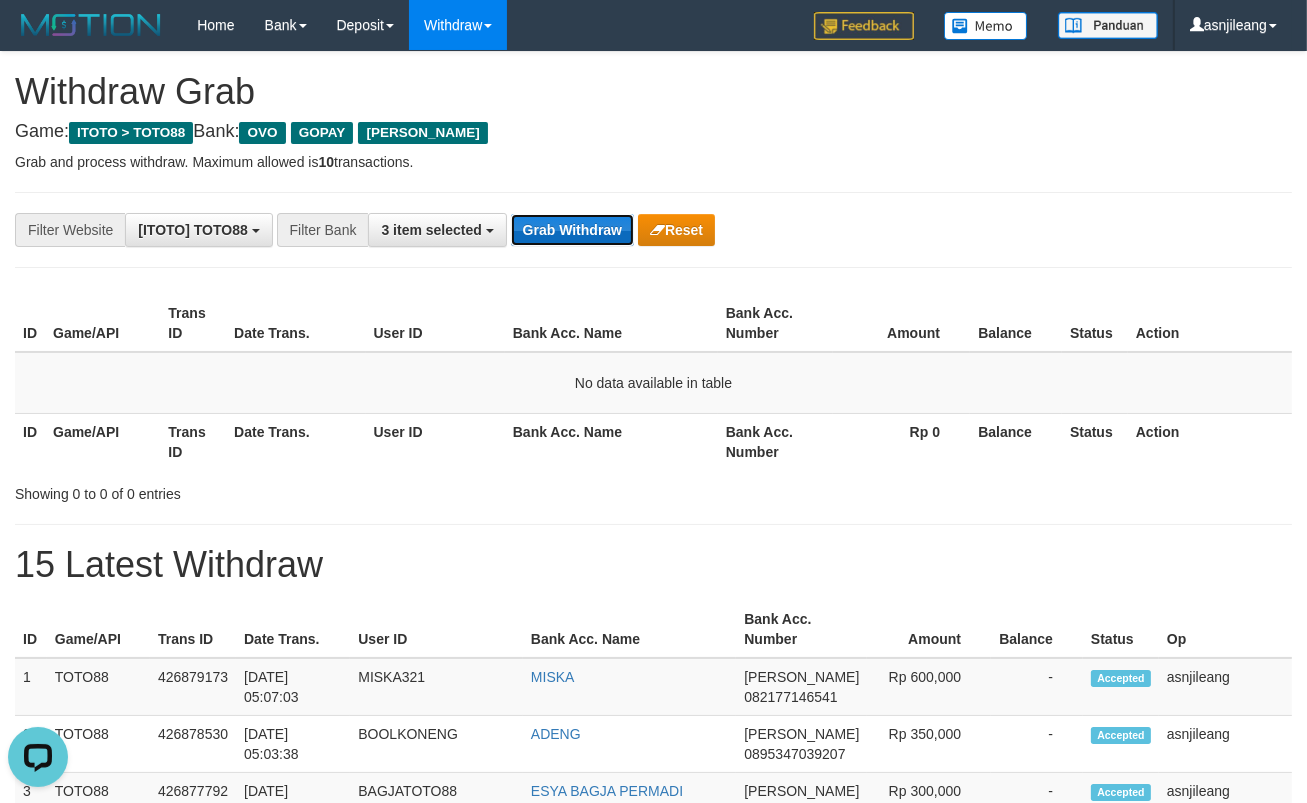 click on "Grab Withdraw" at bounding box center [572, 230] 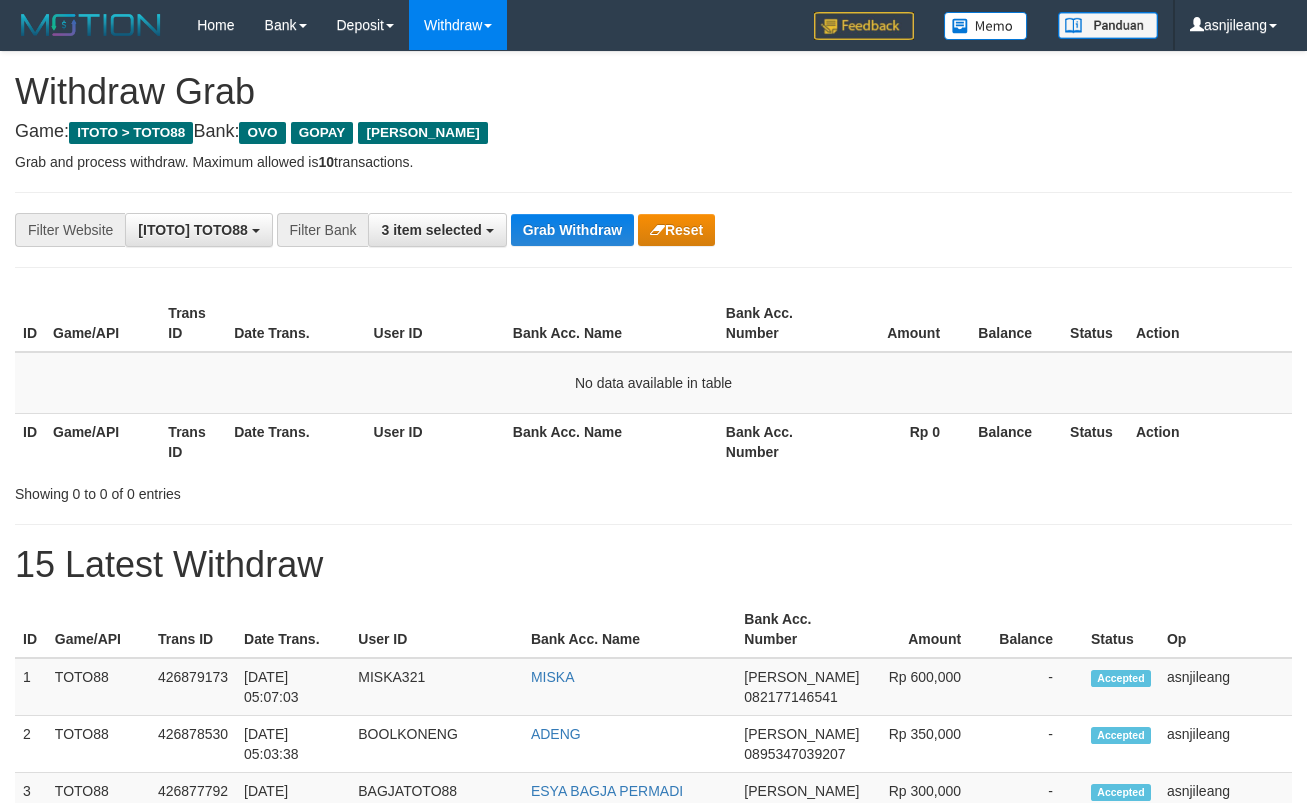 scroll, scrollTop: 0, scrollLeft: 0, axis: both 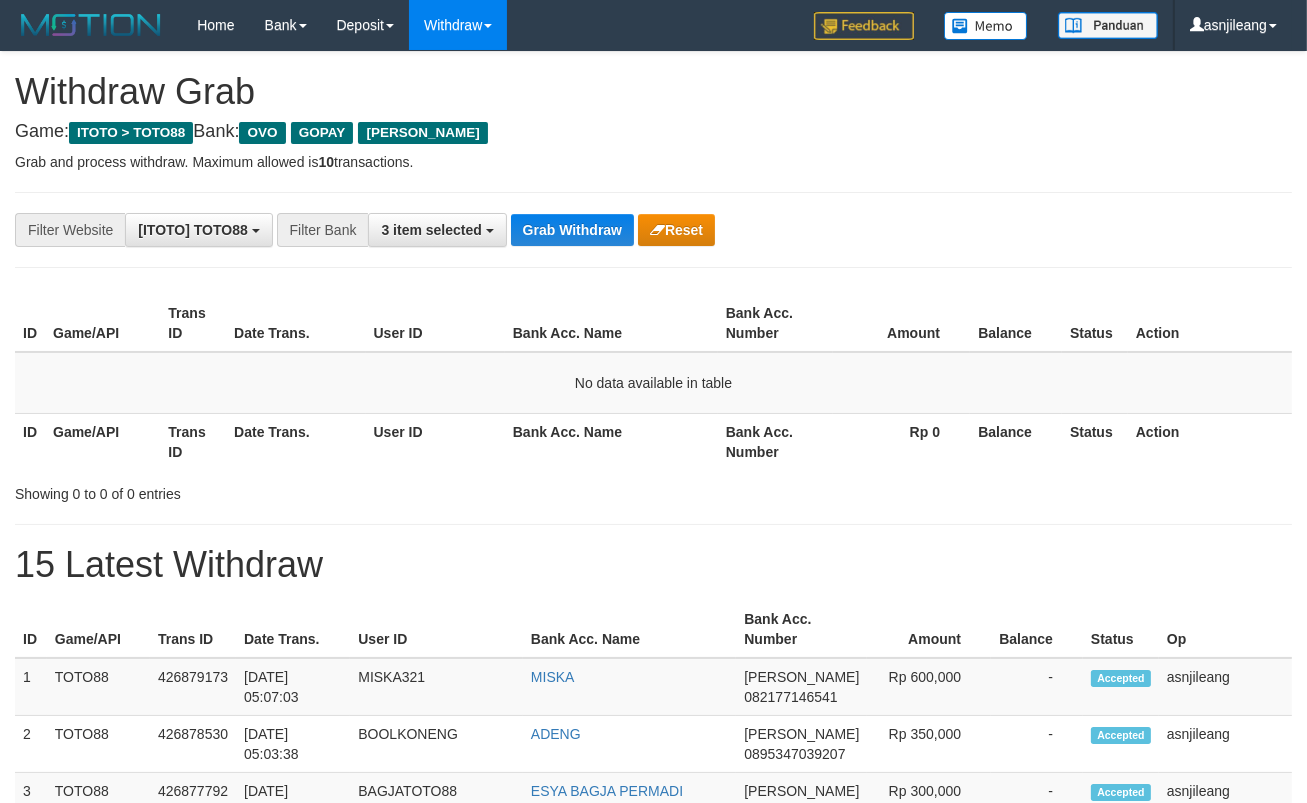 click on "Grab Withdraw" at bounding box center [572, 230] 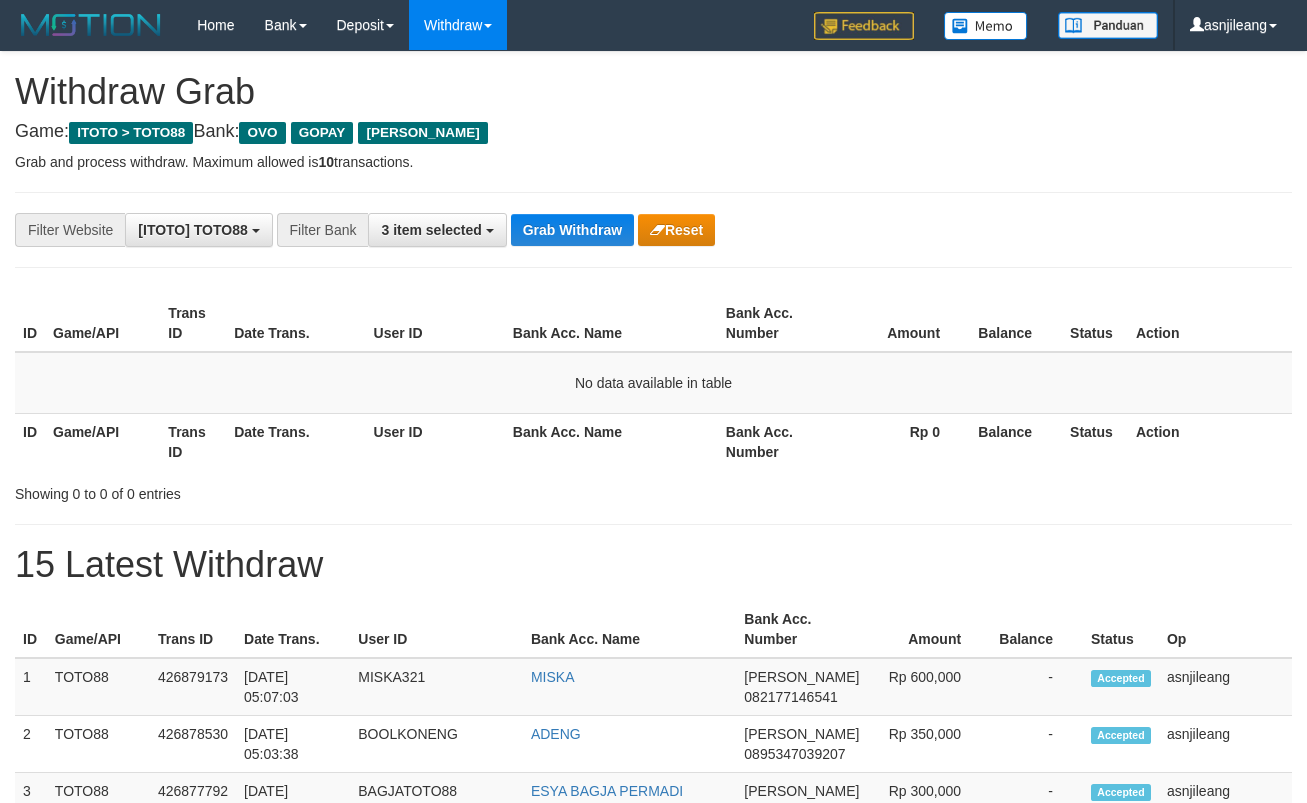 scroll, scrollTop: 0, scrollLeft: 0, axis: both 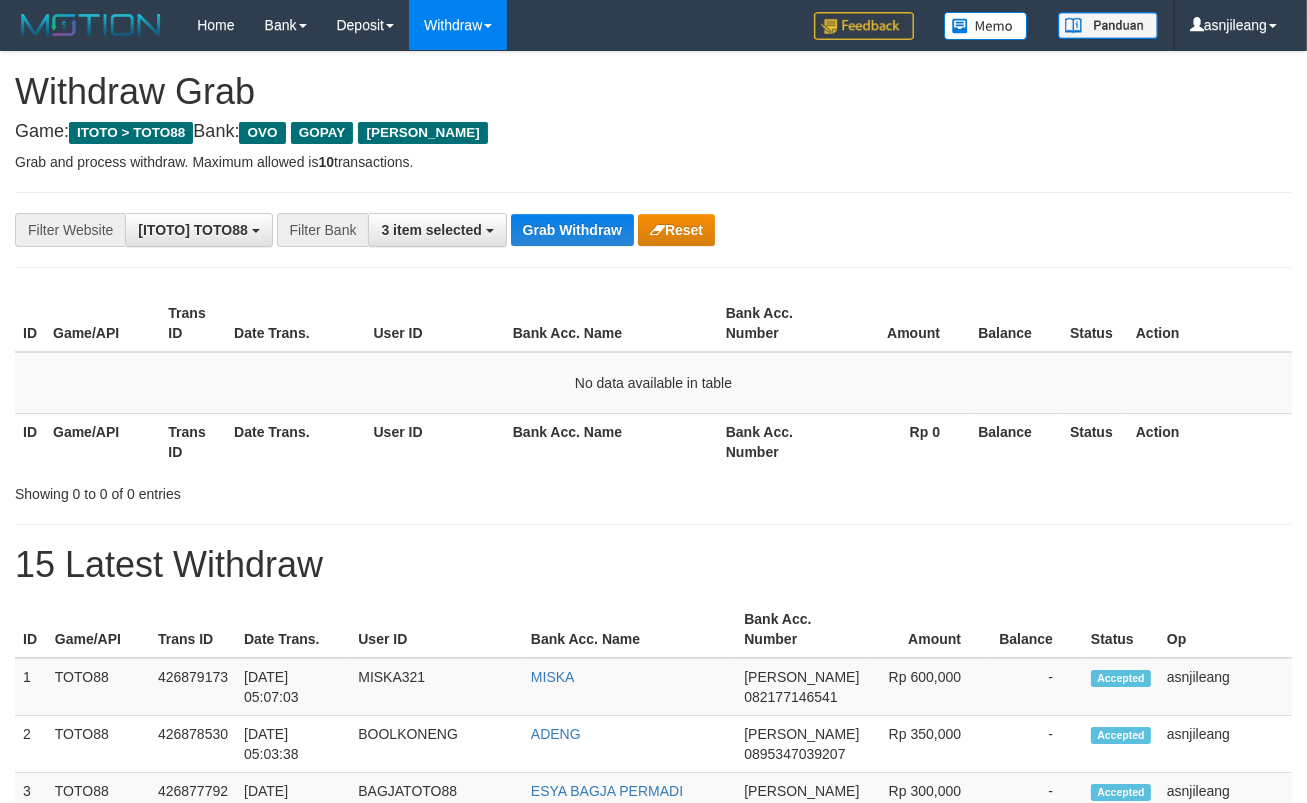 click on "Grab Withdraw" at bounding box center (572, 230) 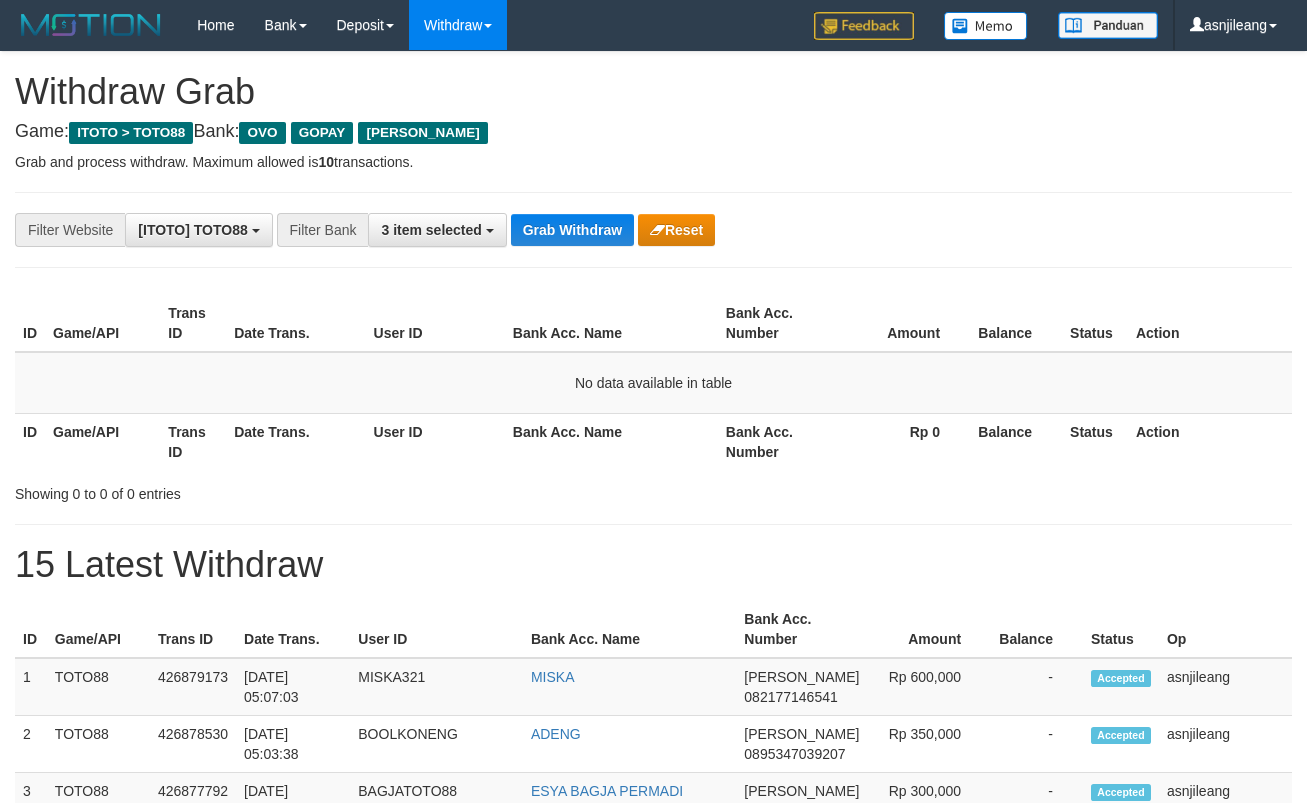 scroll, scrollTop: 0, scrollLeft: 0, axis: both 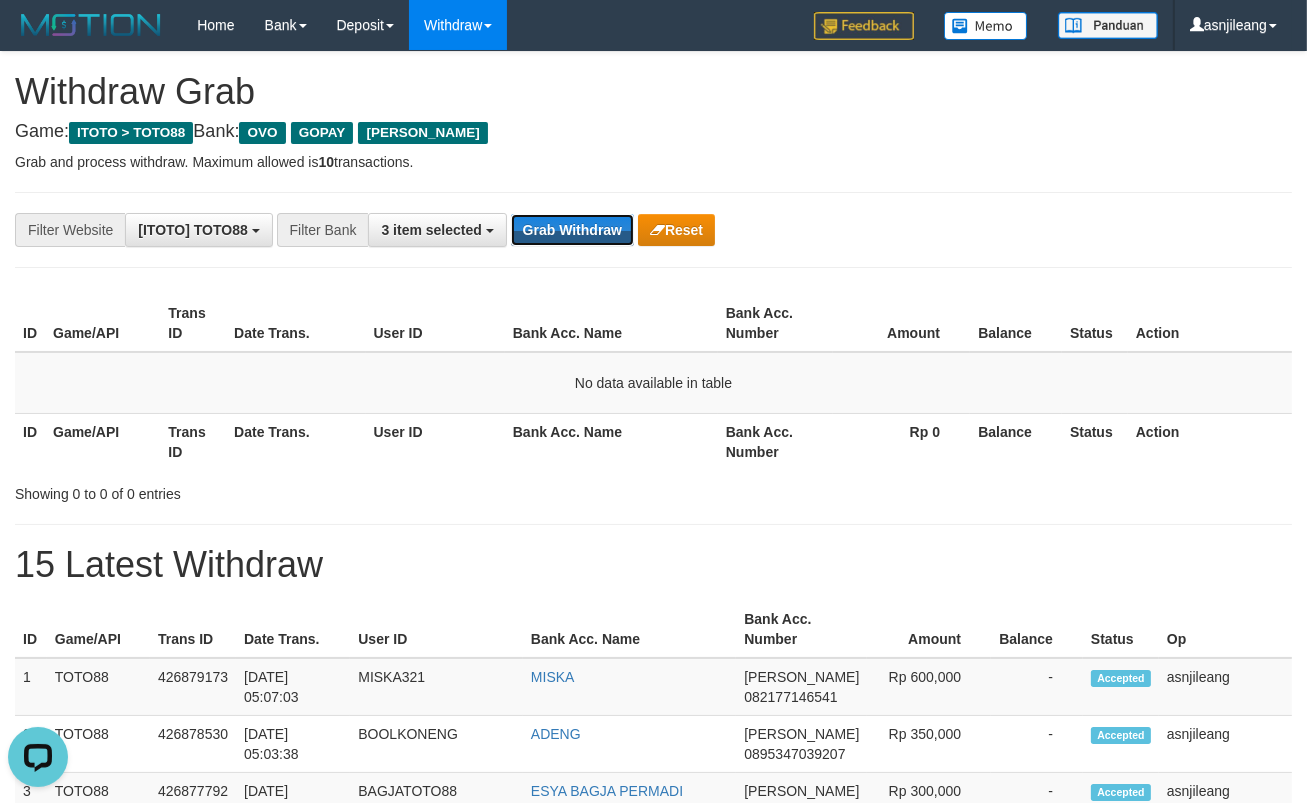 click on "Grab Withdraw" at bounding box center [572, 230] 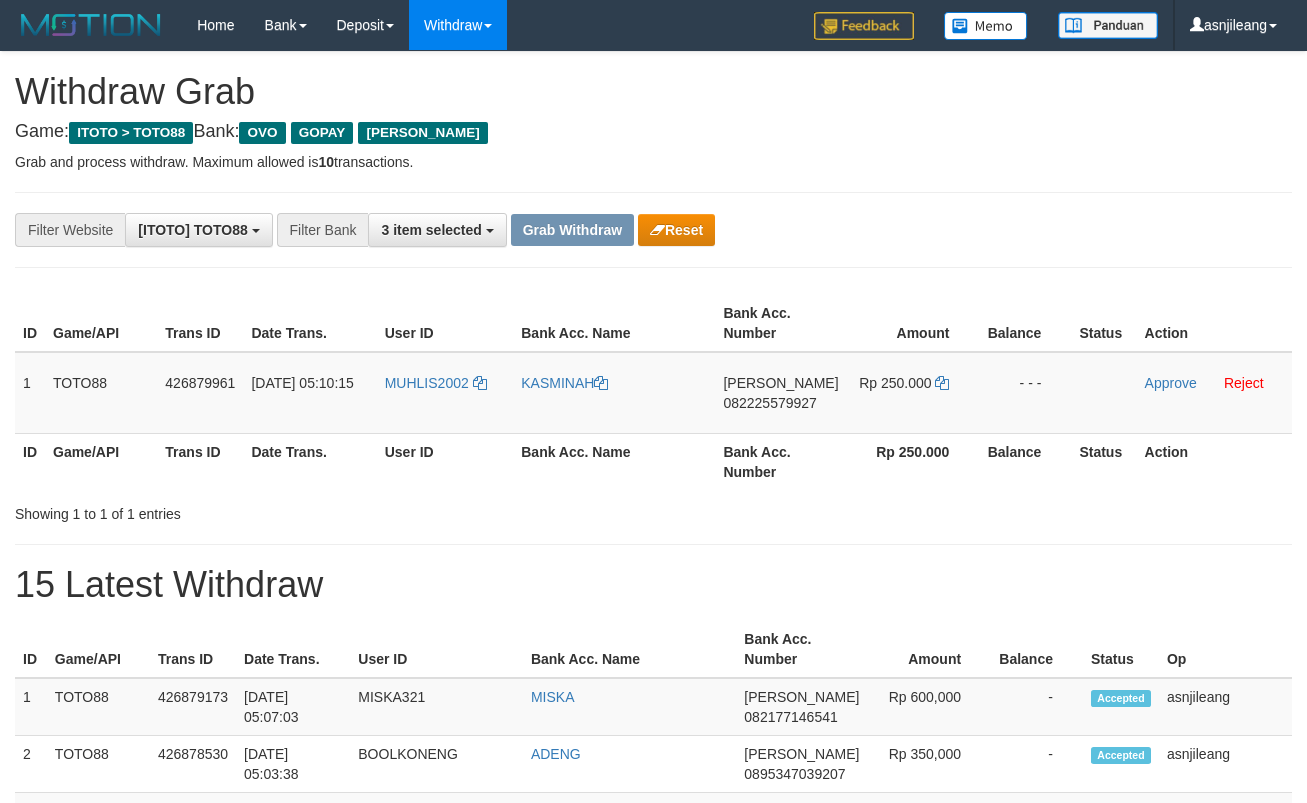scroll, scrollTop: 0, scrollLeft: 0, axis: both 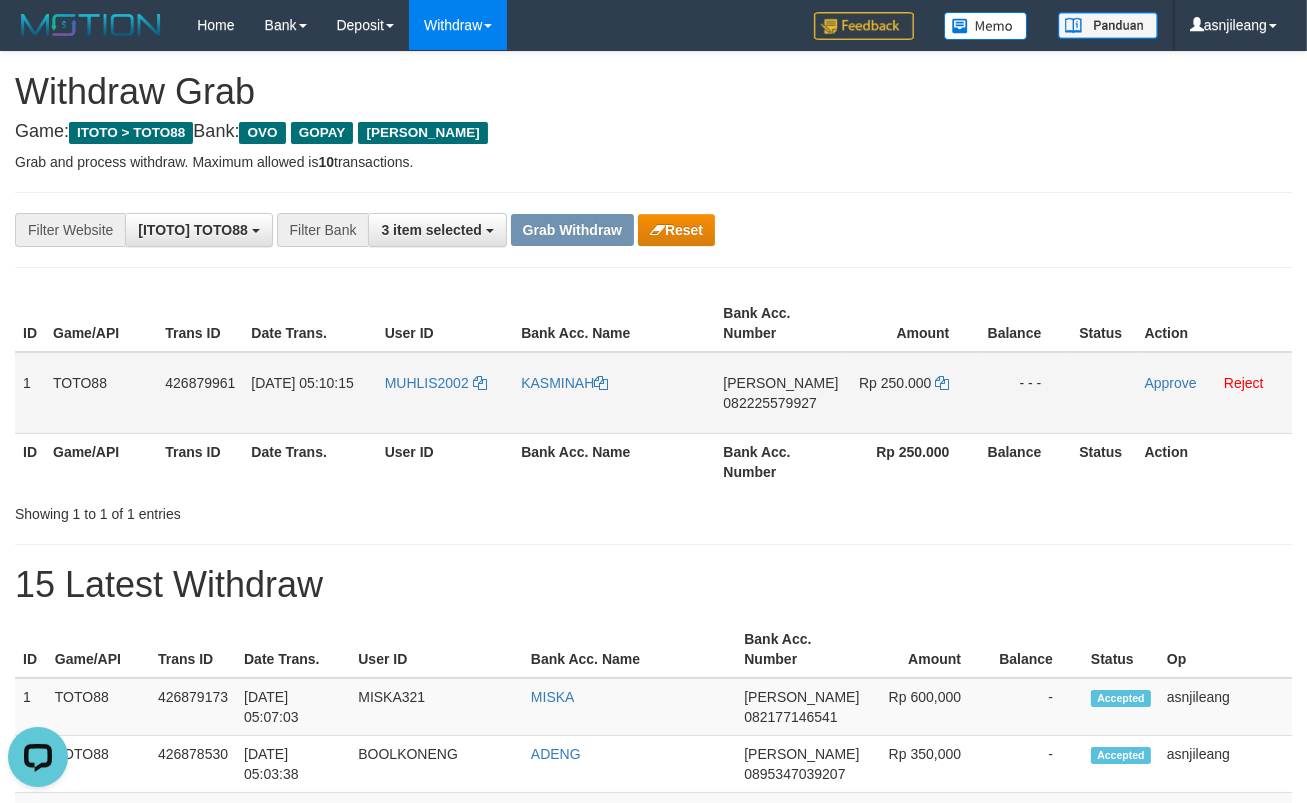 click on "DANA
082225579927" at bounding box center [780, 393] 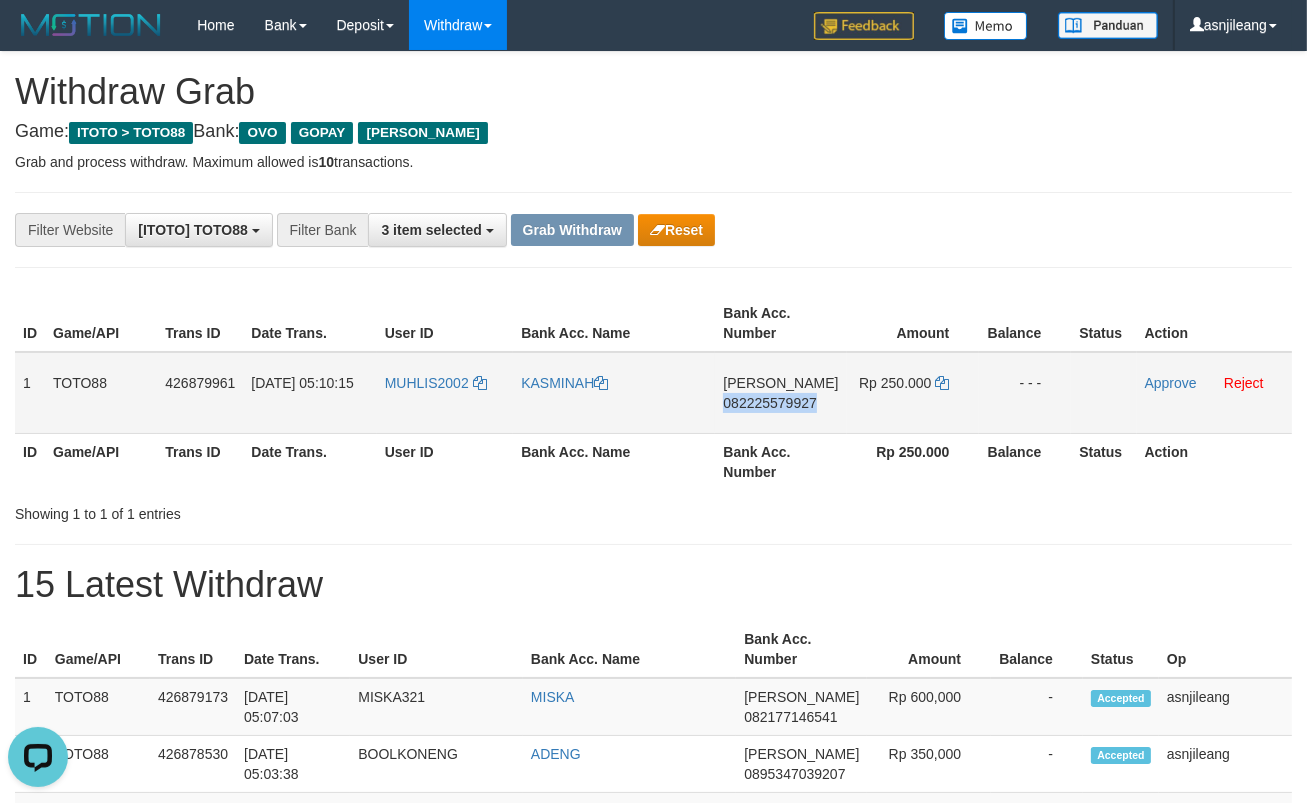 click on "DANA
082225579927" at bounding box center [780, 393] 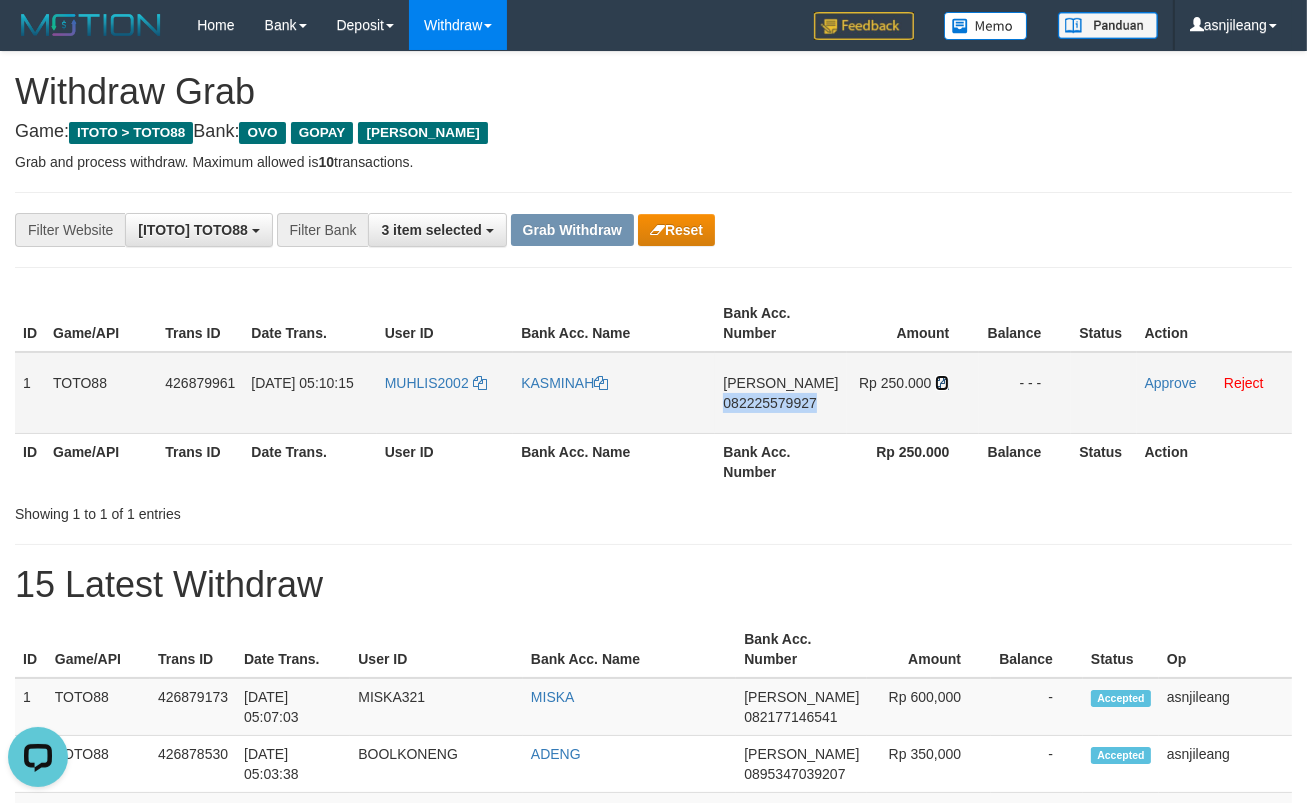 click at bounding box center (942, 383) 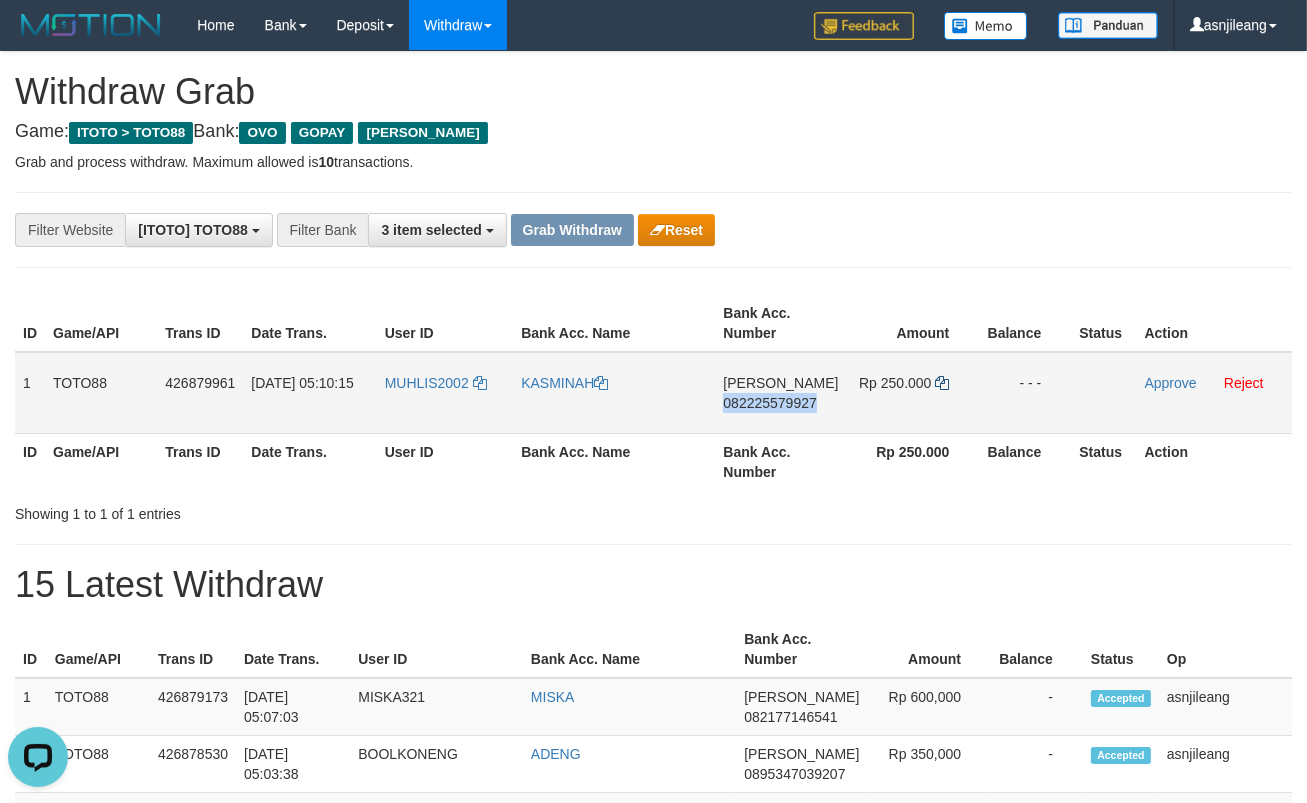 copy on "082225579927" 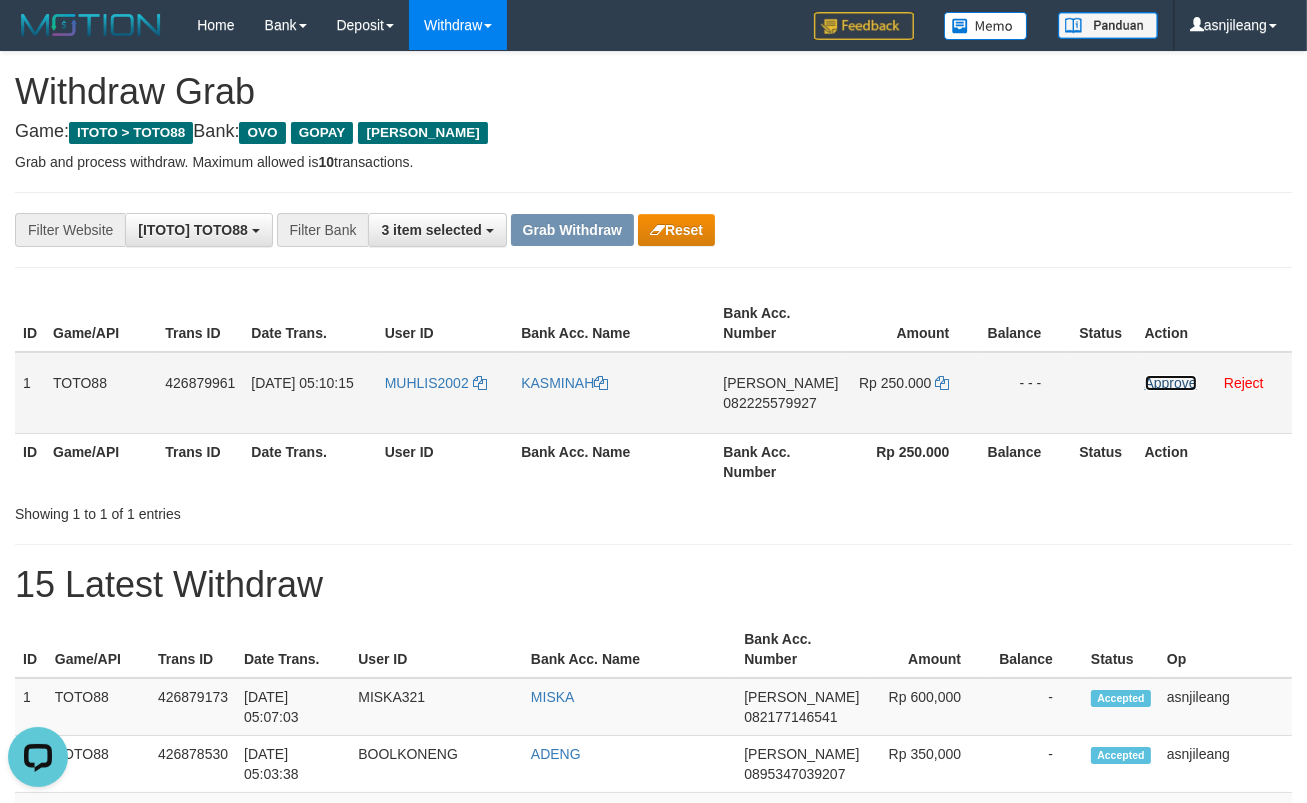 click on "Approve" at bounding box center (1171, 383) 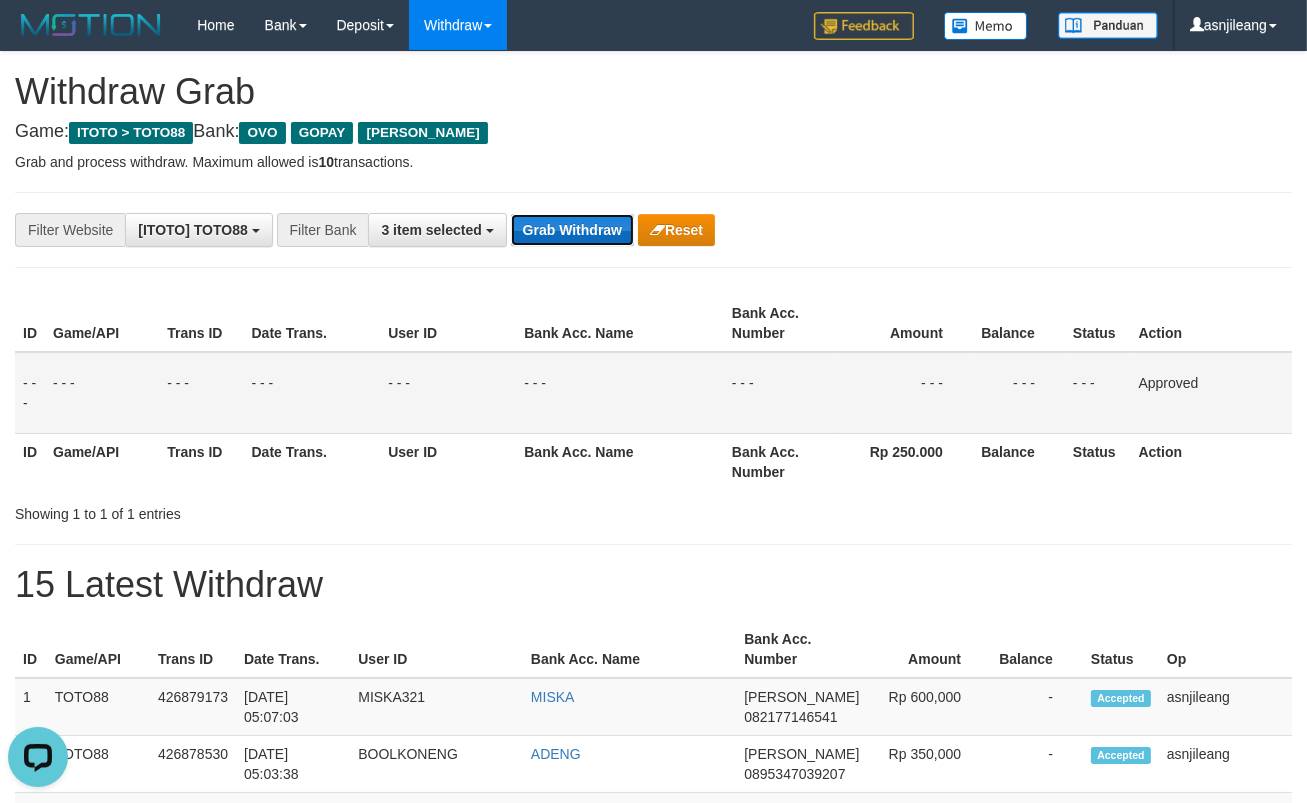 click on "Grab Withdraw" at bounding box center (572, 230) 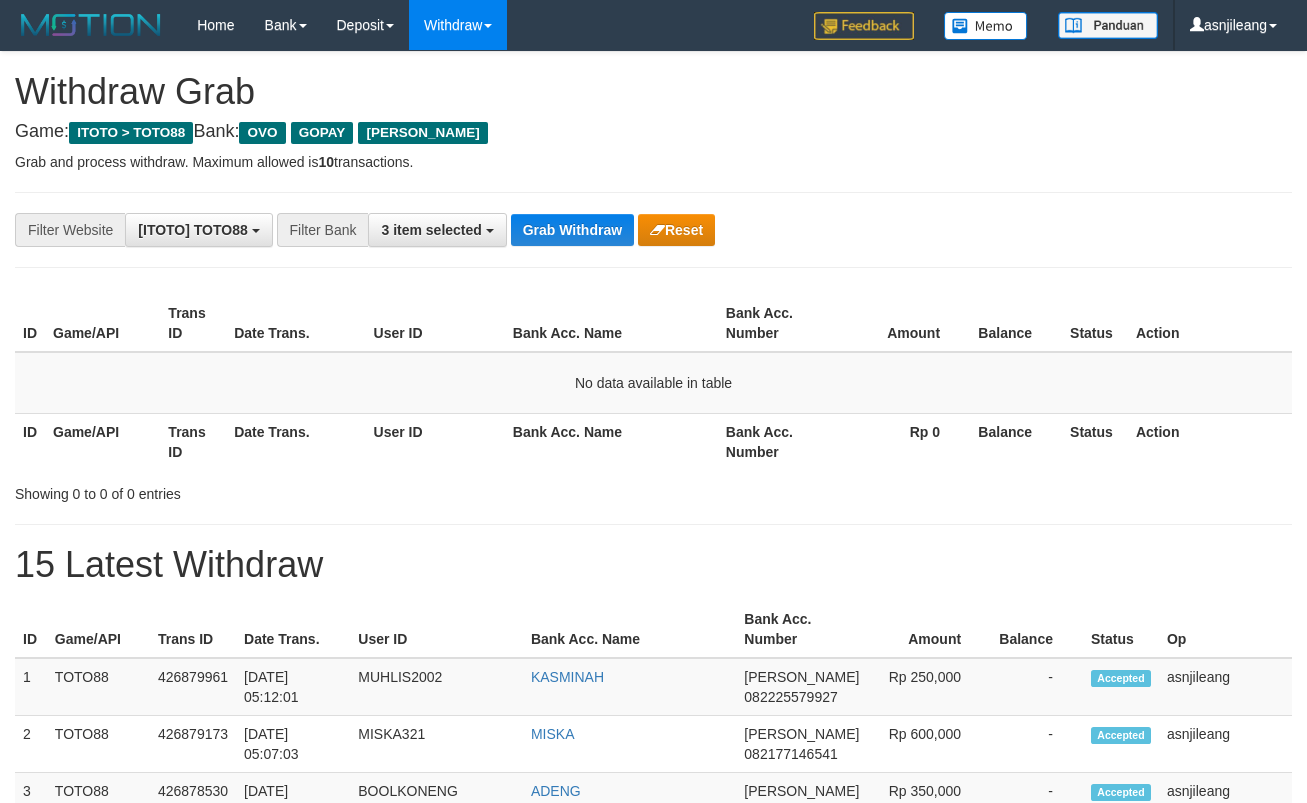 scroll, scrollTop: 0, scrollLeft: 0, axis: both 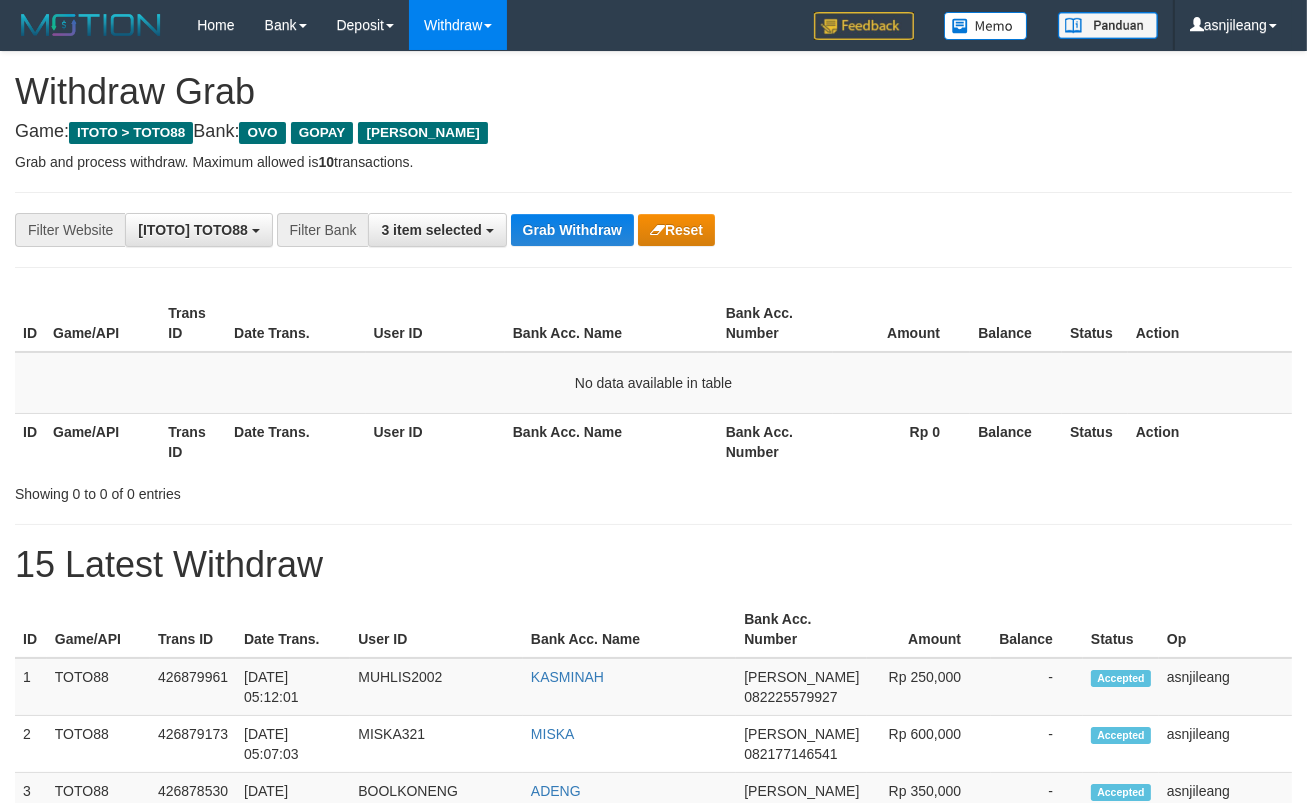 click on "Grab Withdraw" at bounding box center [572, 230] 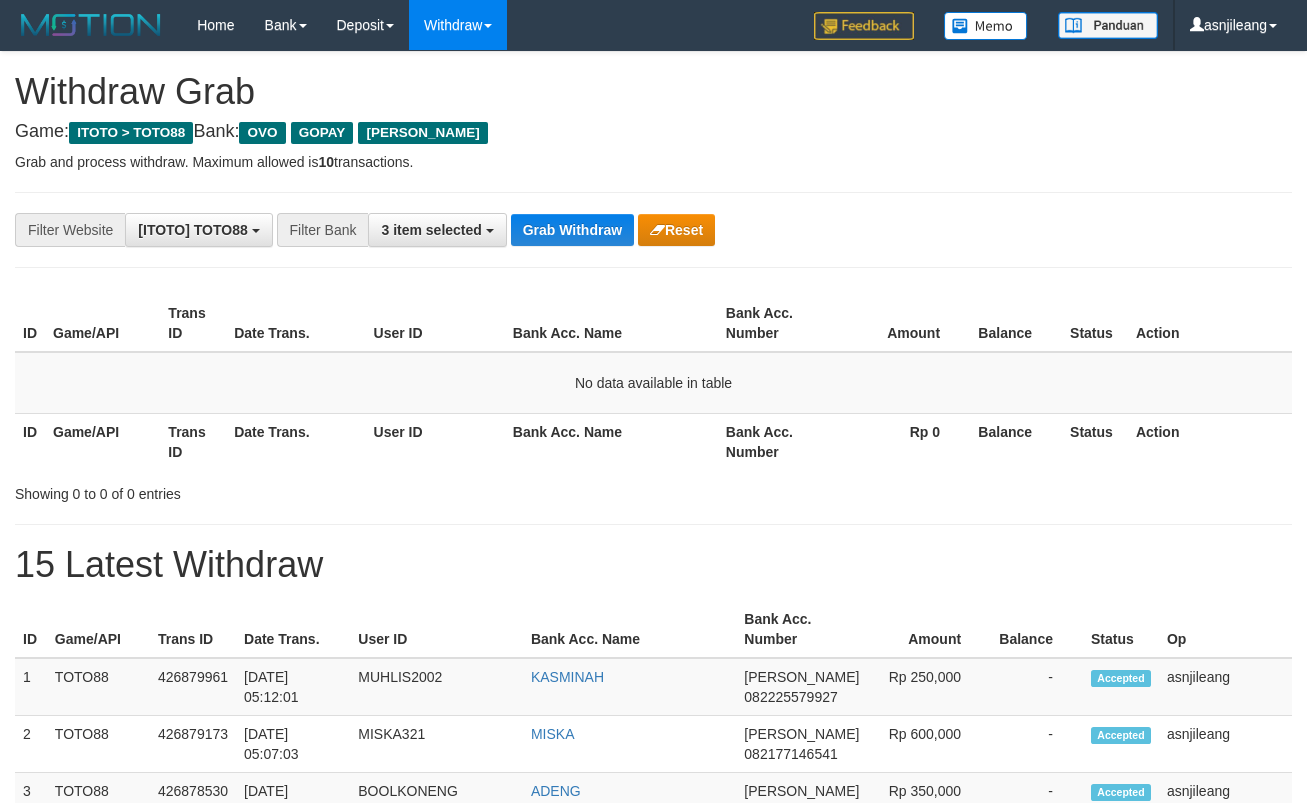 scroll, scrollTop: 0, scrollLeft: 0, axis: both 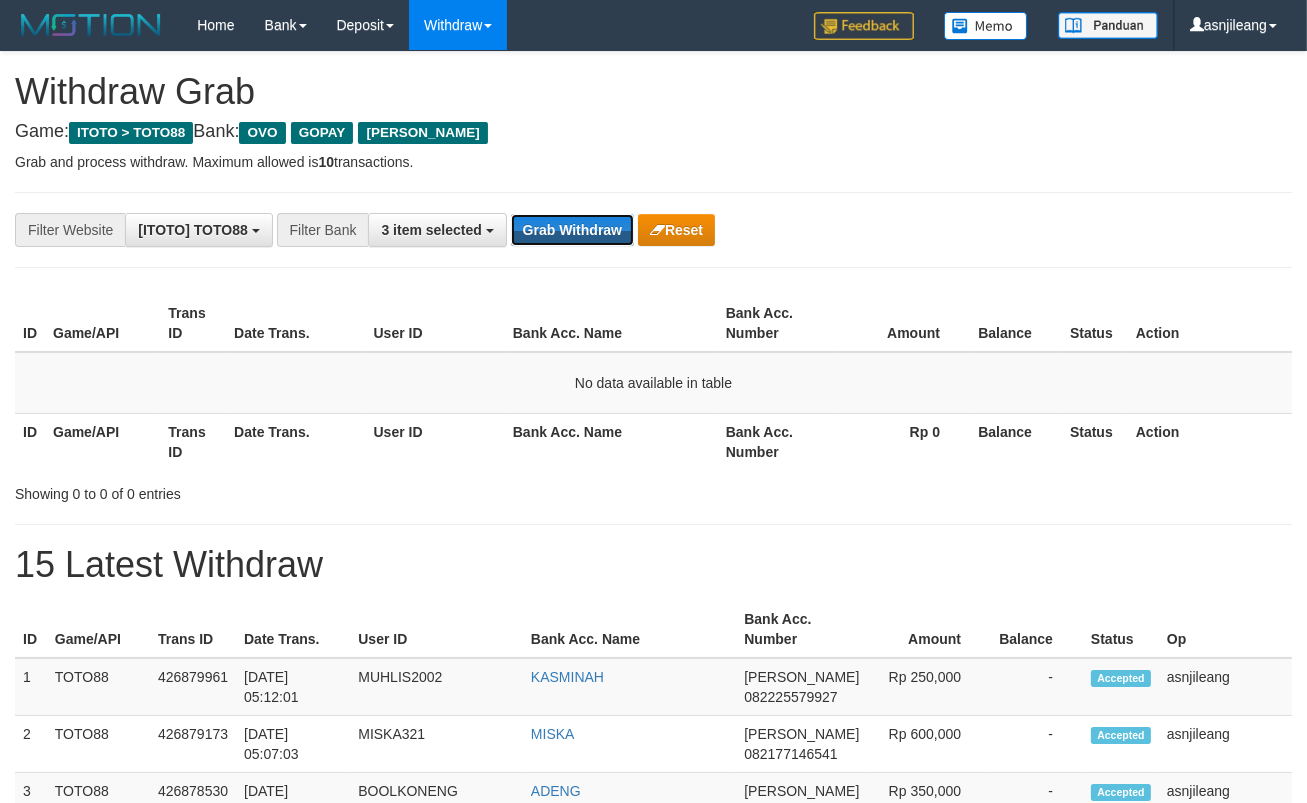 click on "Grab Withdraw" at bounding box center (572, 230) 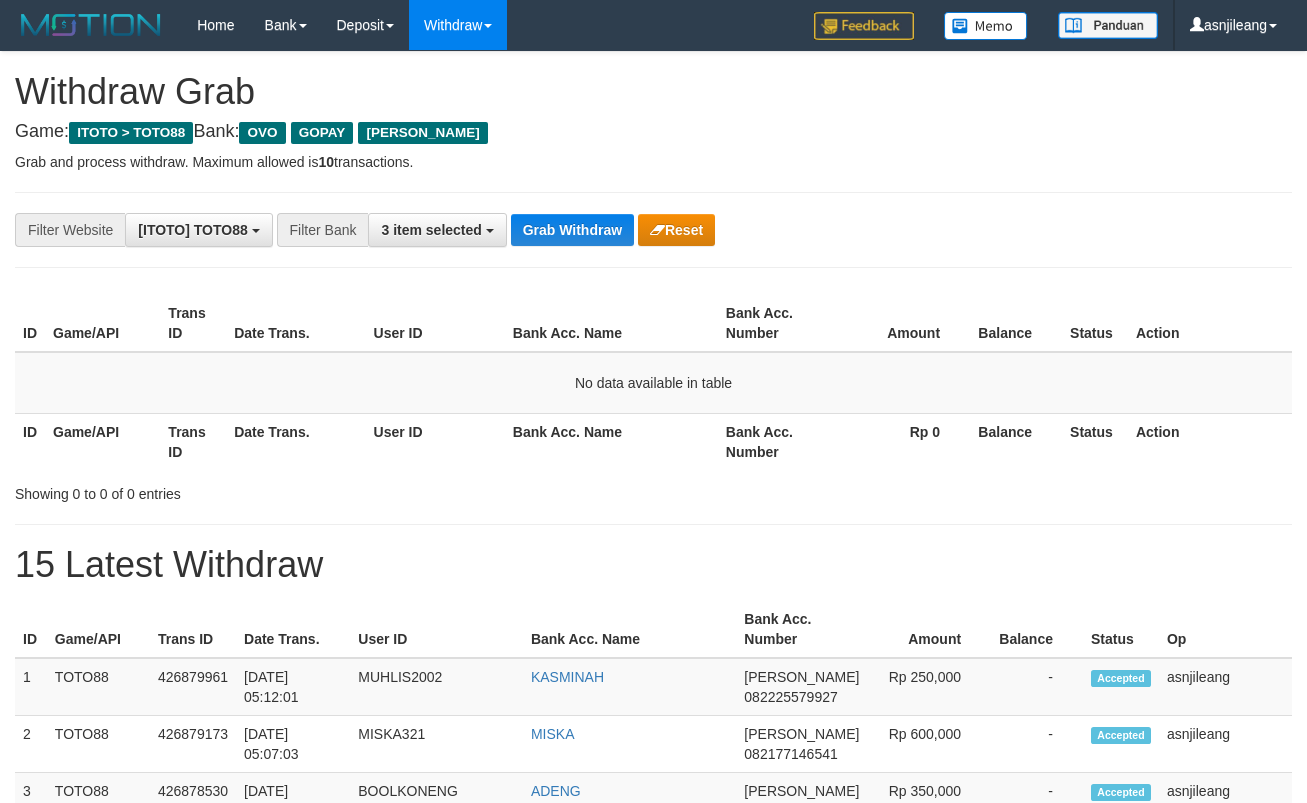 scroll, scrollTop: 0, scrollLeft: 0, axis: both 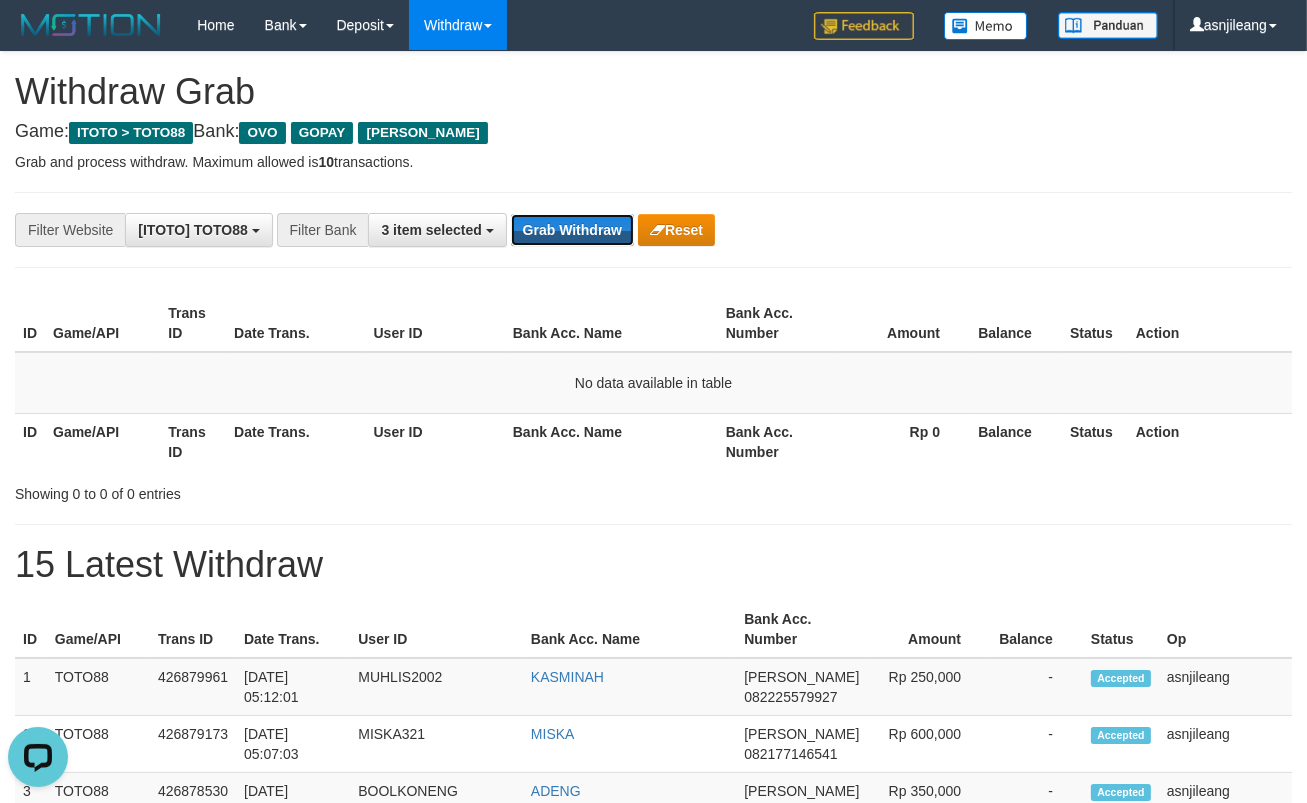 click on "Grab Withdraw" at bounding box center [572, 230] 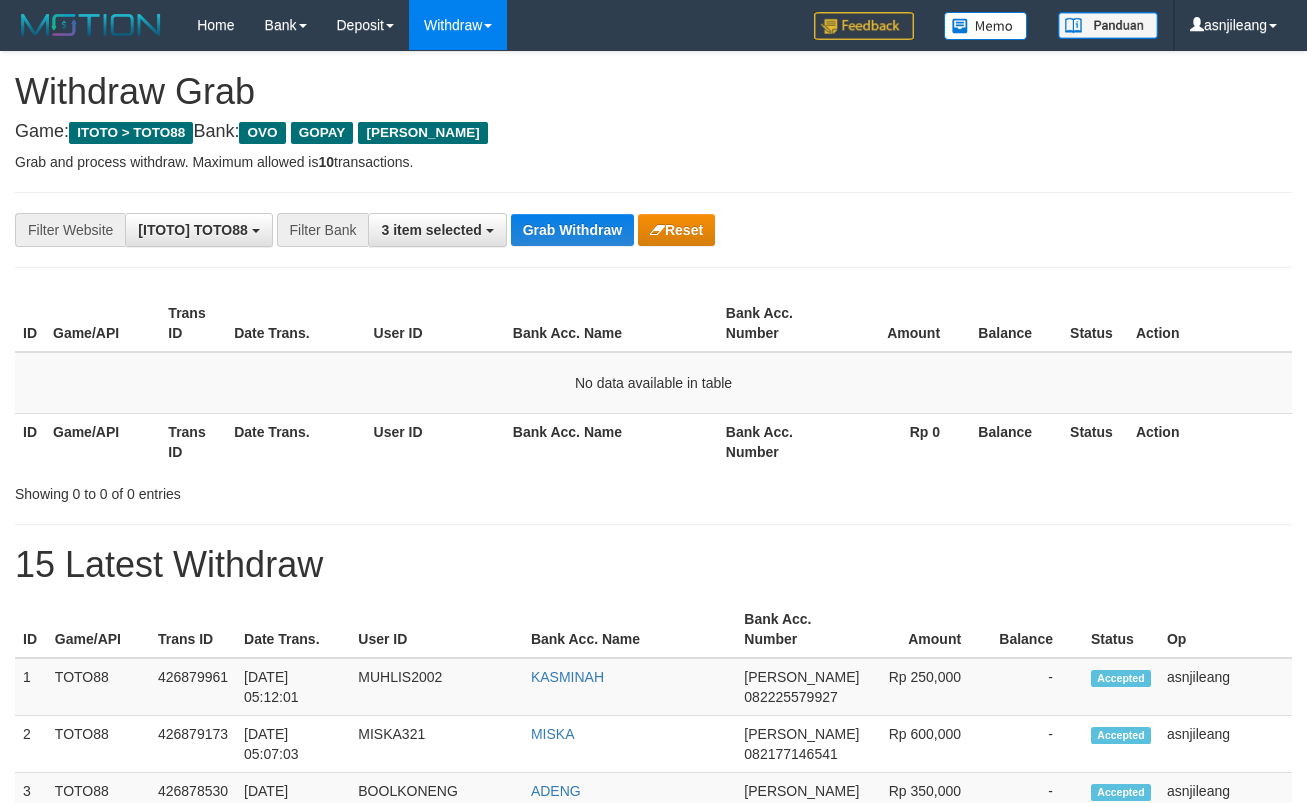 scroll, scrollTop: 0, scrollLeft: 0, axis: both 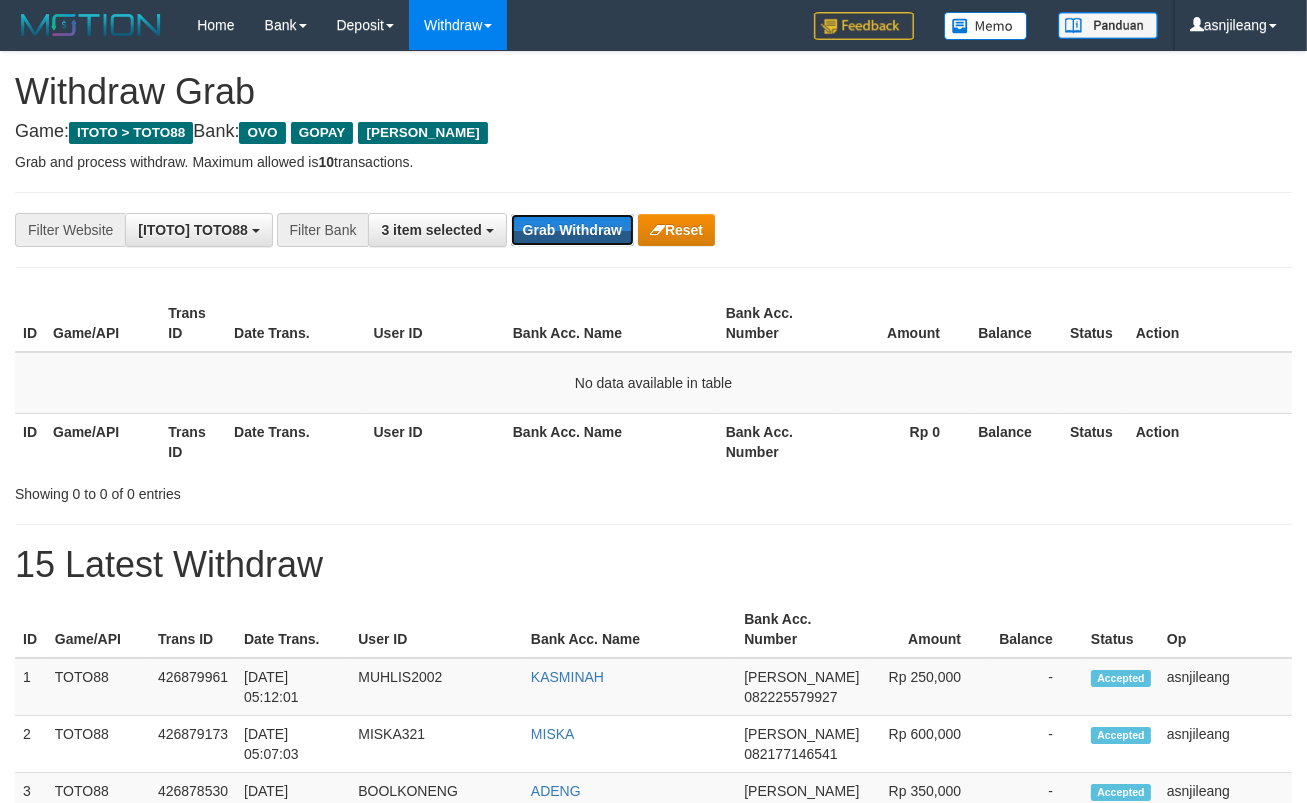 click on "Grab Withdraw" at bounding box center (572, 230) 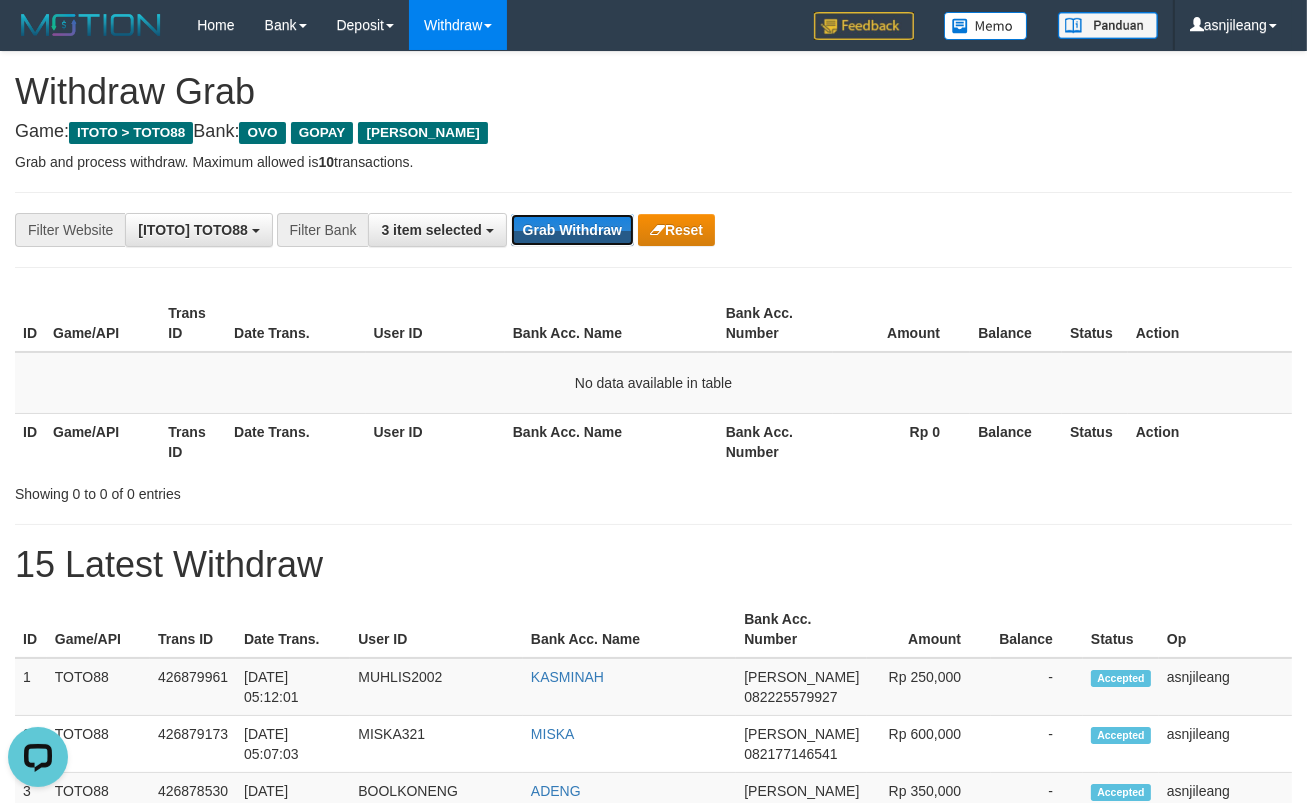 scroll, scrollTop: 0, scrollLeft: 0, axis: both 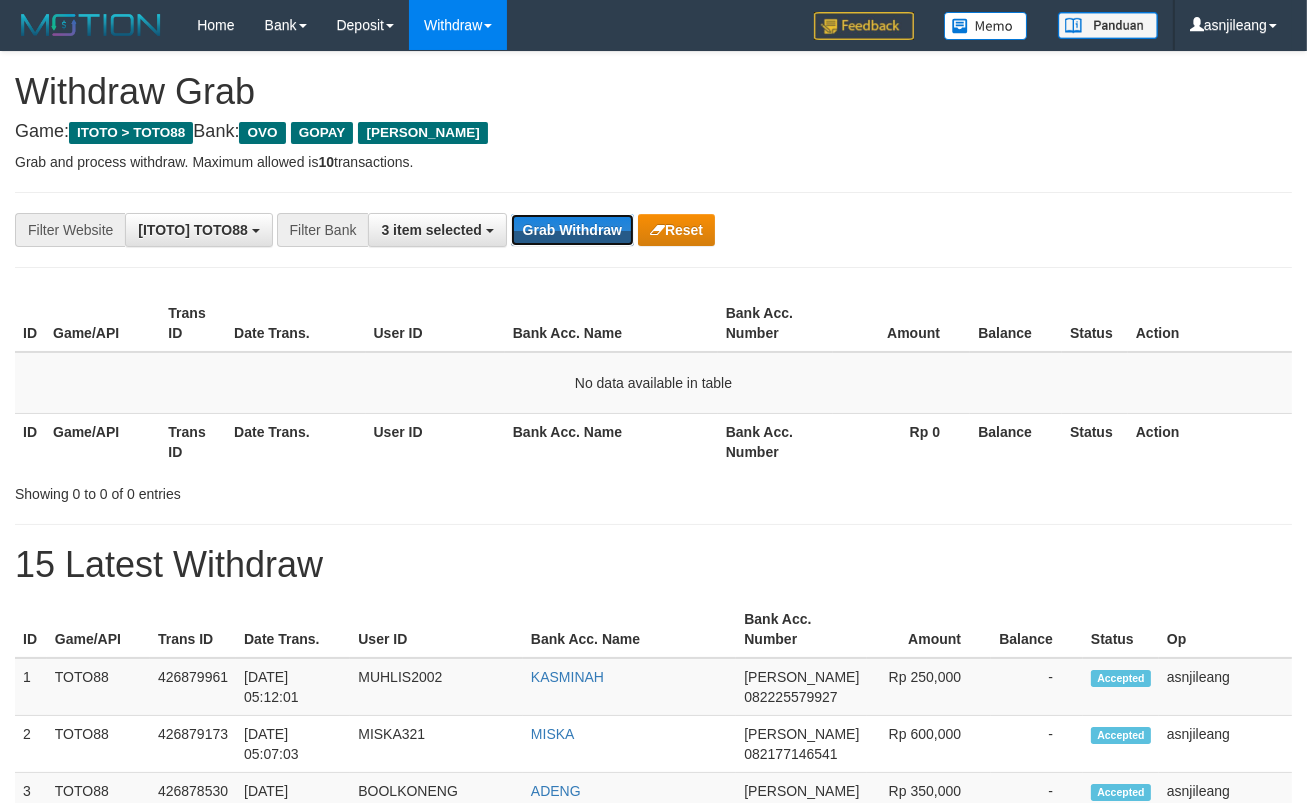 click on "Grab Withdraw" at bounding box center (572, 230) 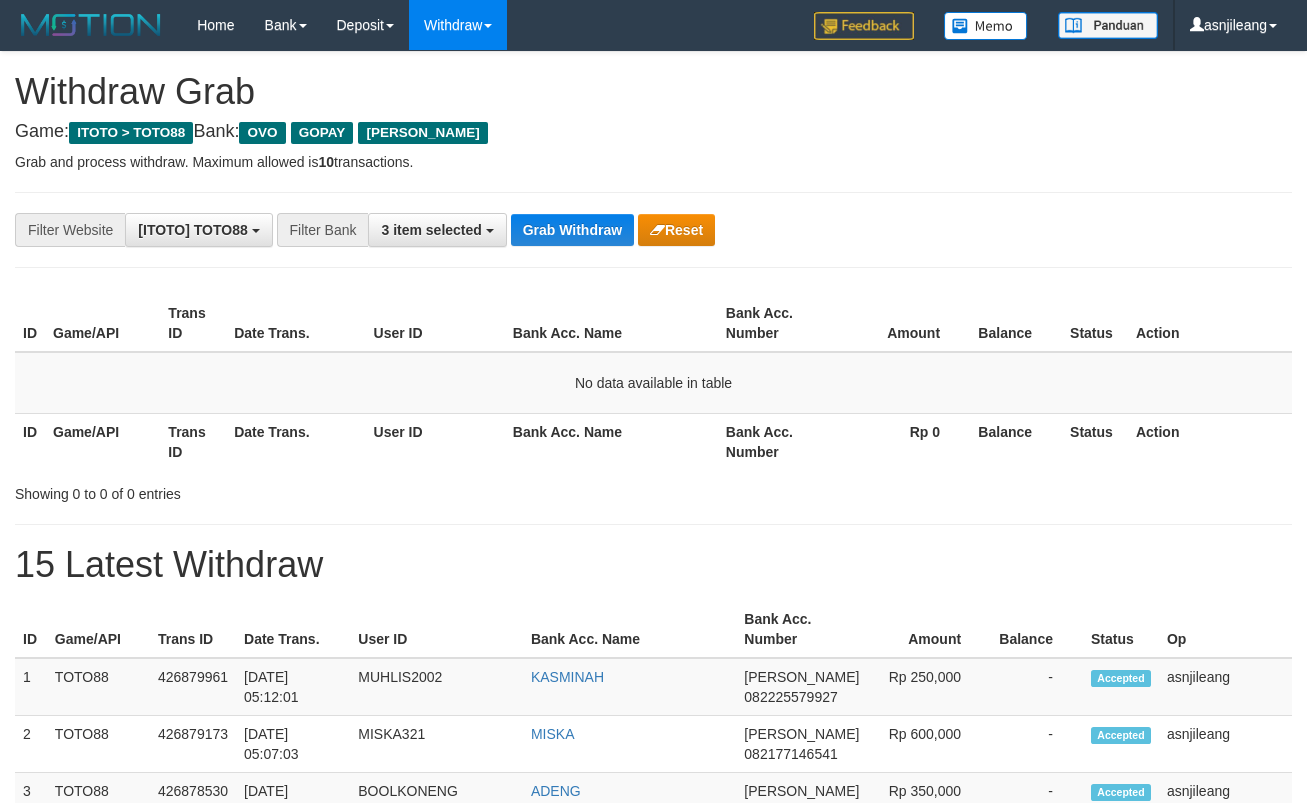 scroll, scrollTop: 0, scrollLeft: 0, axis: both 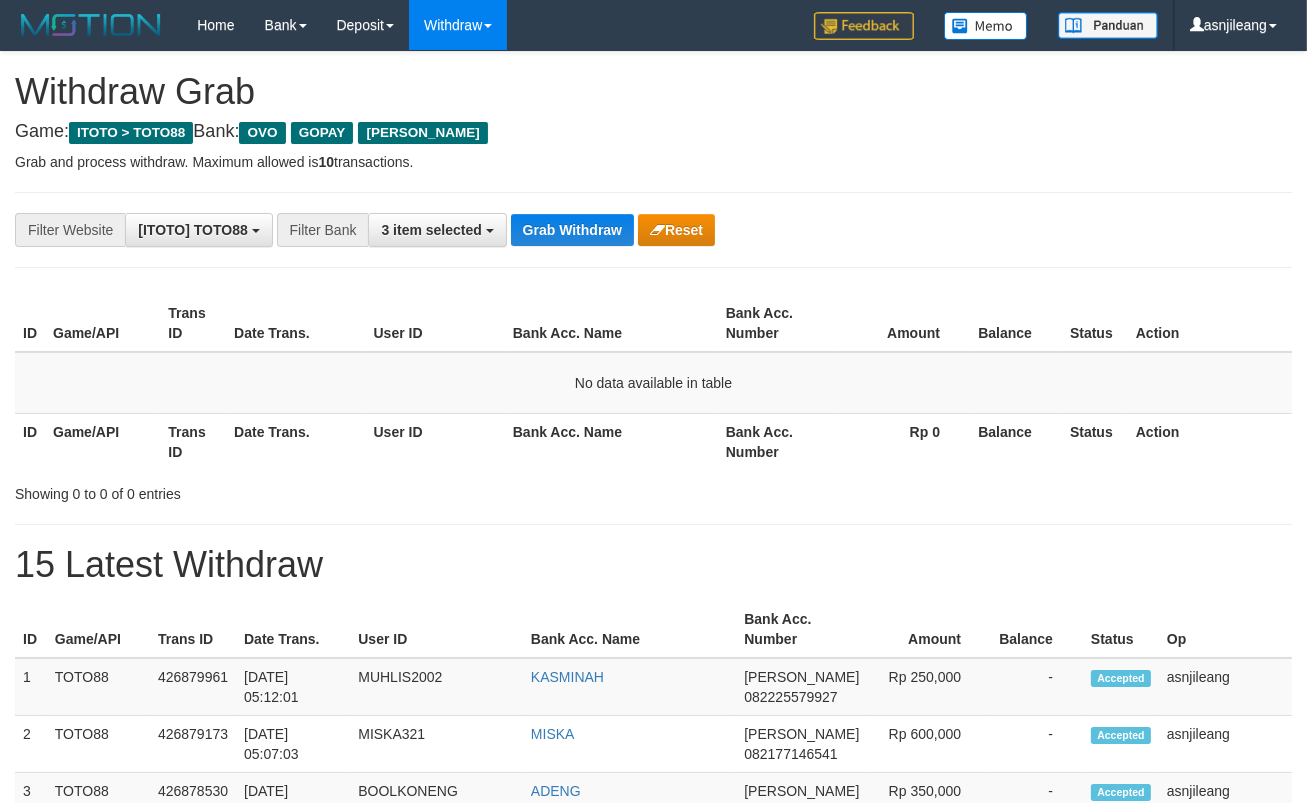 click on "Grab Withdraw" at bounding box center (572, 230) 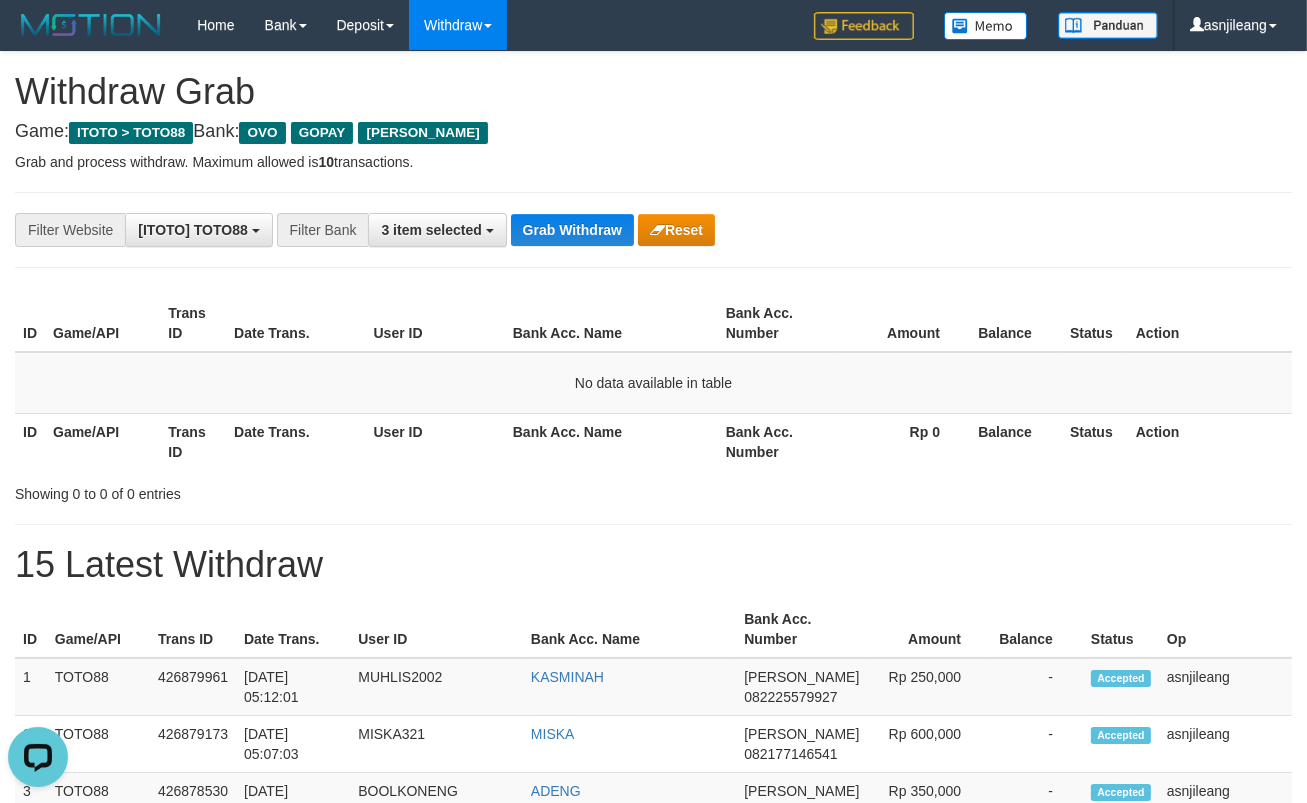 scroll, scrollTop: 0, scrollLeft: 0, axis: both 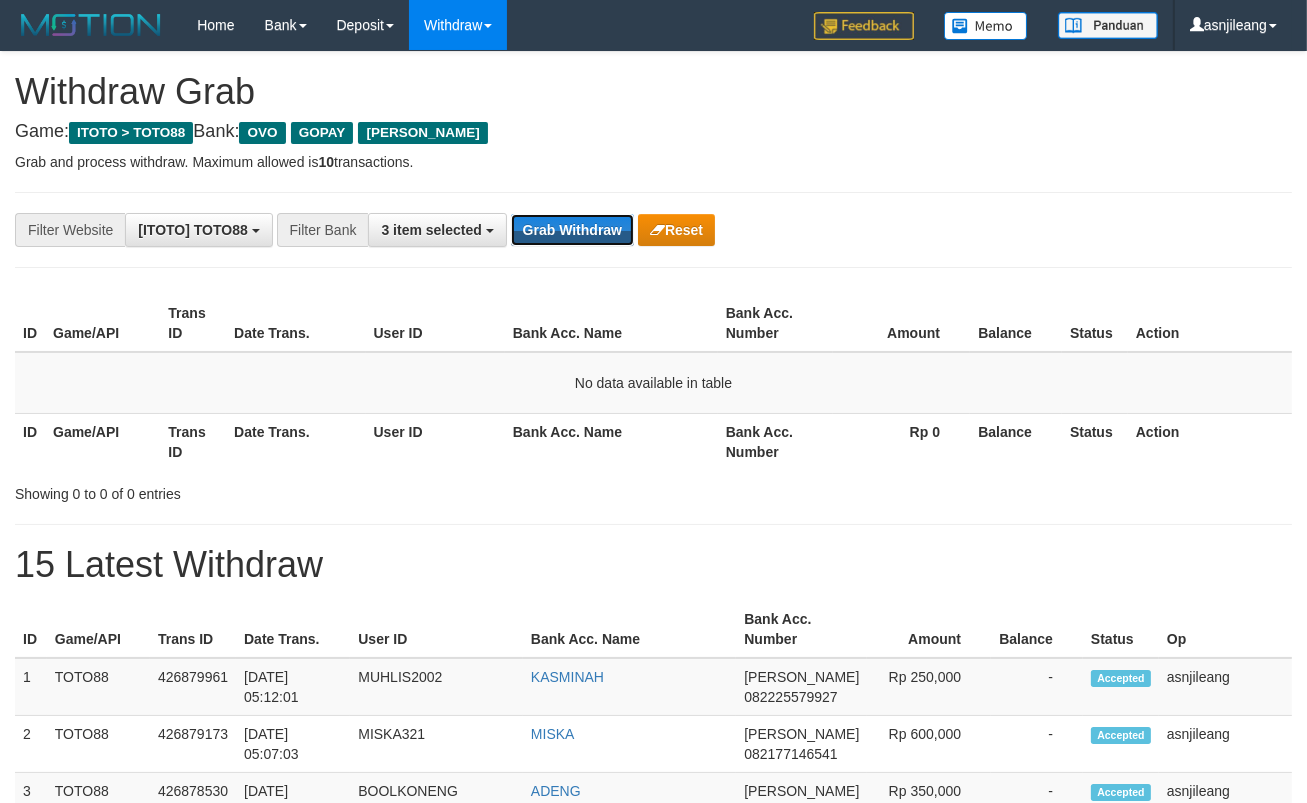 click on "Grab Withdraw" at bounding box center (572, 230) 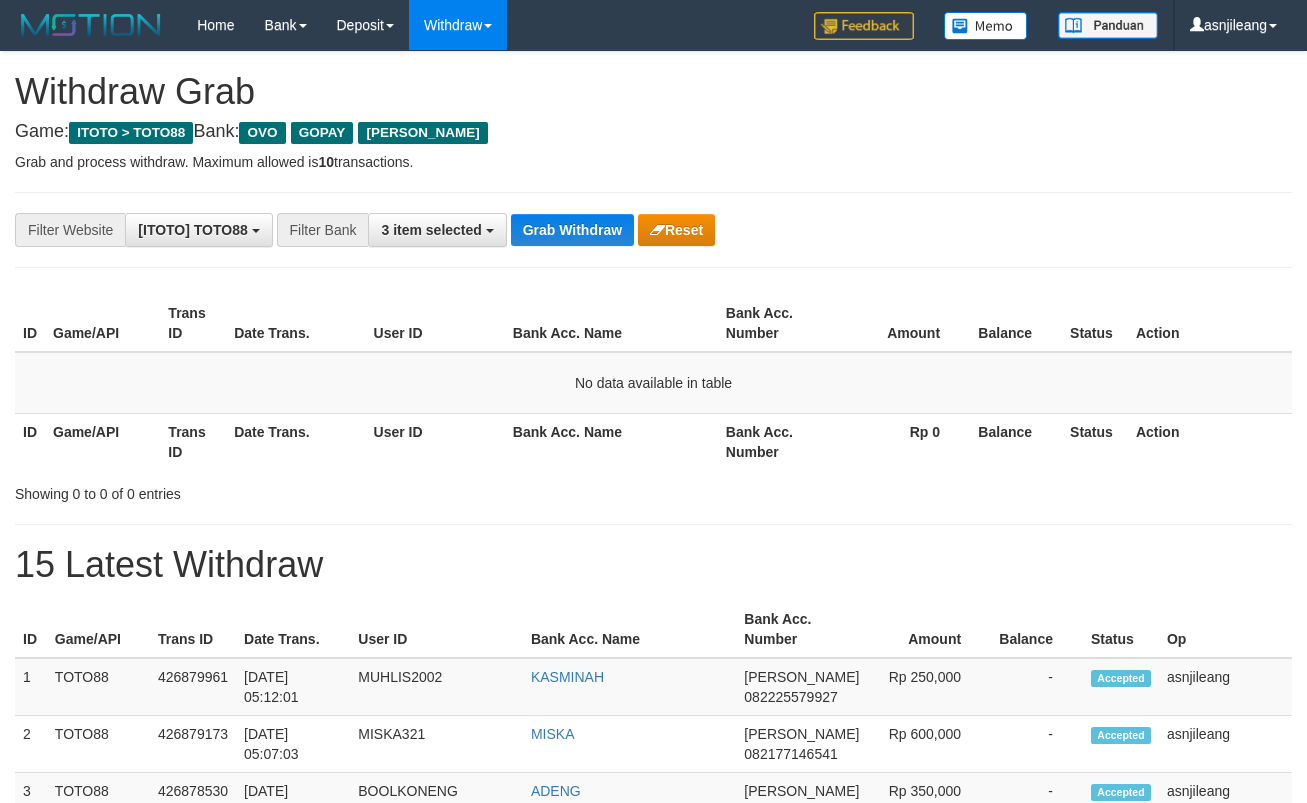 scroll, scrollTop: 0, scrollLeft: 0, axis: both 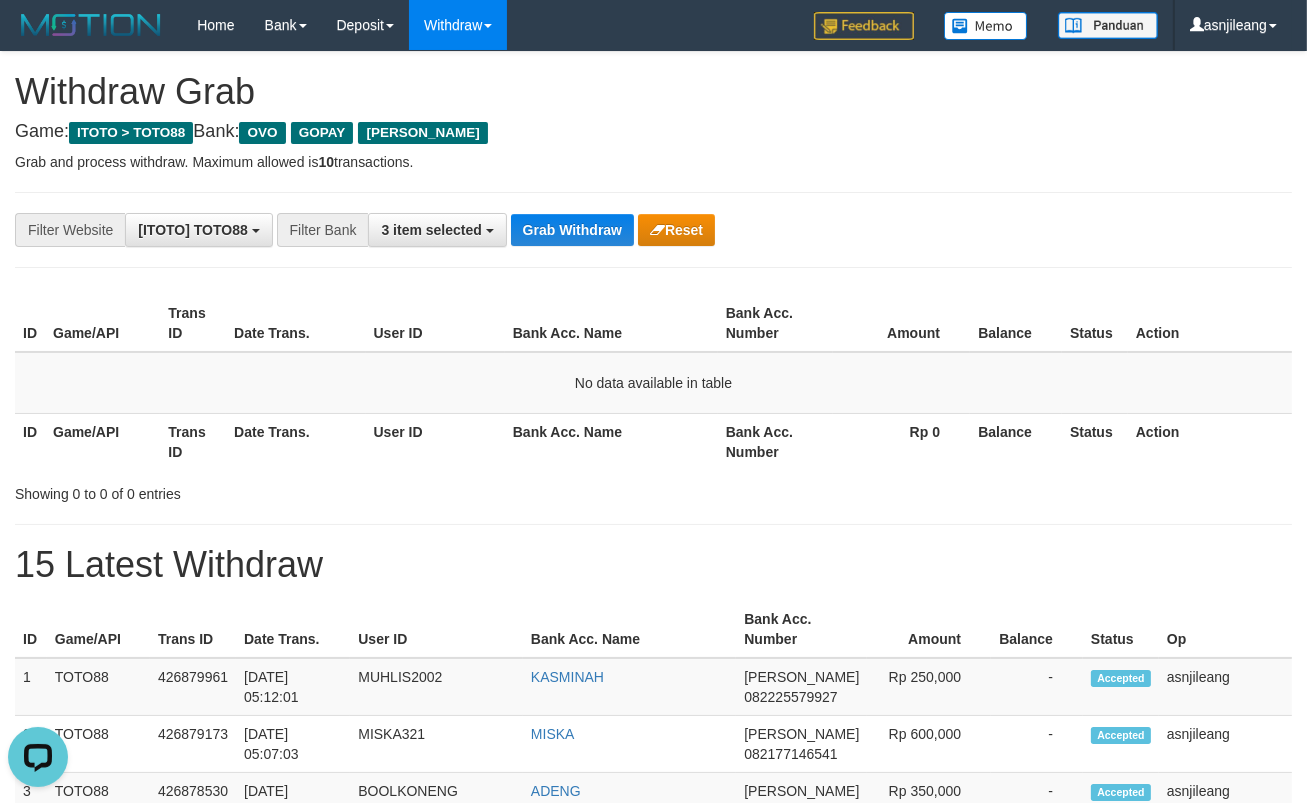 click on "**********" at bounding box center [653, 1113] 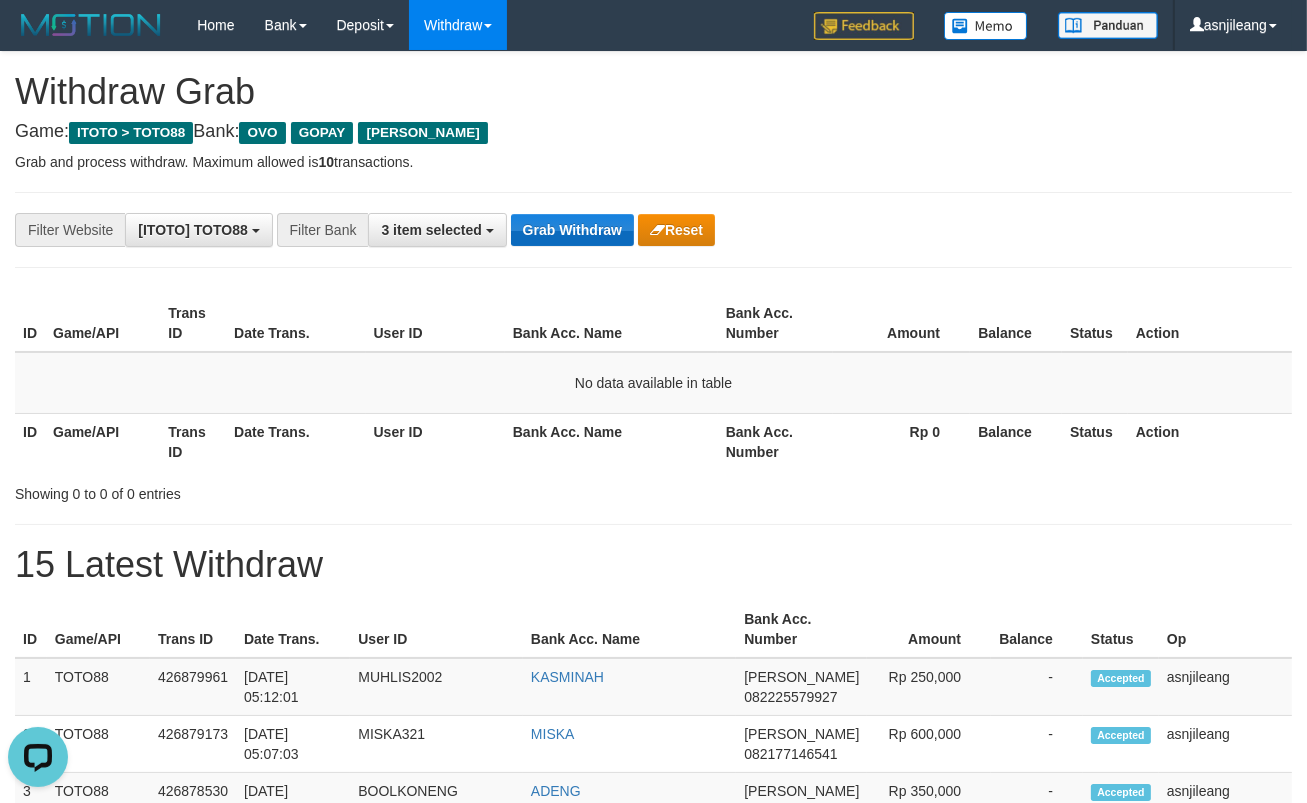 drag, startPoint x: 568, startPoint y: 247, endPoint x: 578, endPoint y: 243, distance: 10.770329 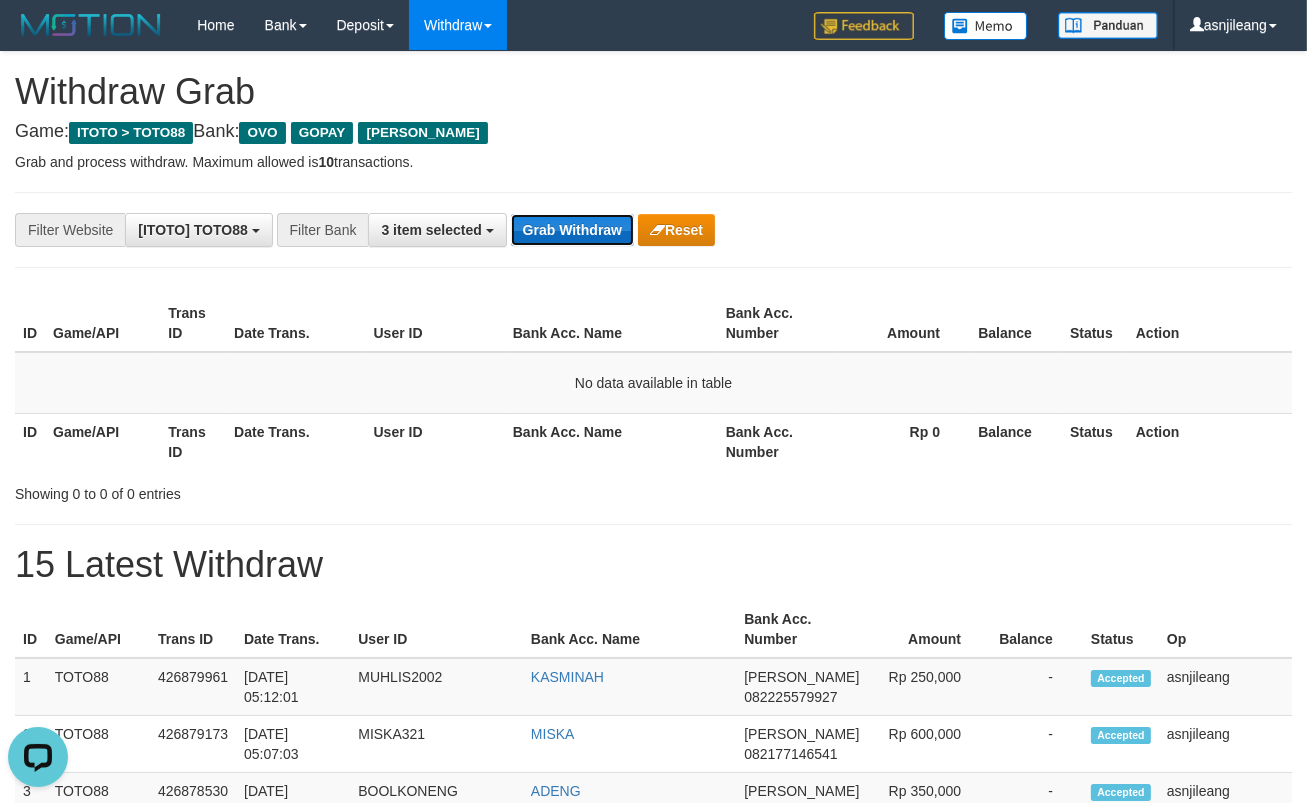 click on "Grab Withdraw" at bounding box center (572, 230) 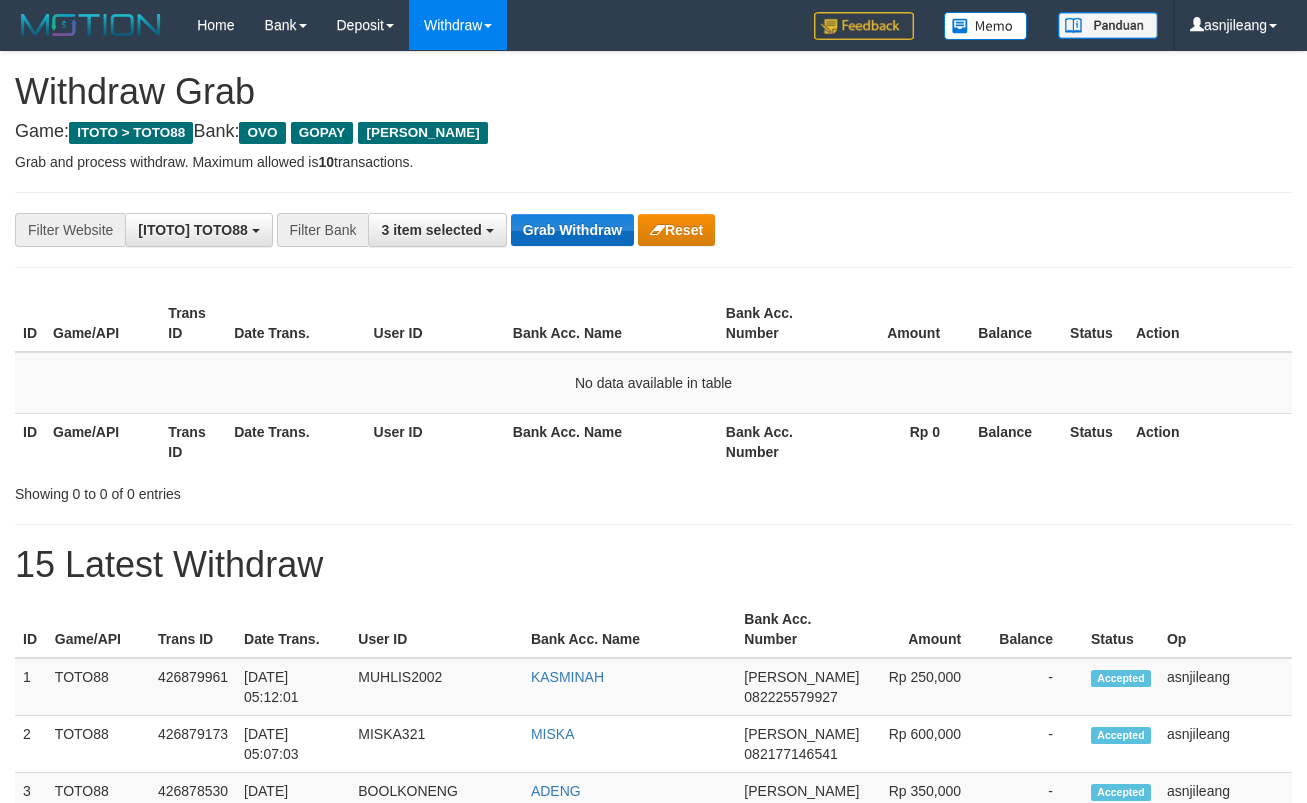 scroll, scrollTop: 0, scrollLeft: 0, axis: both 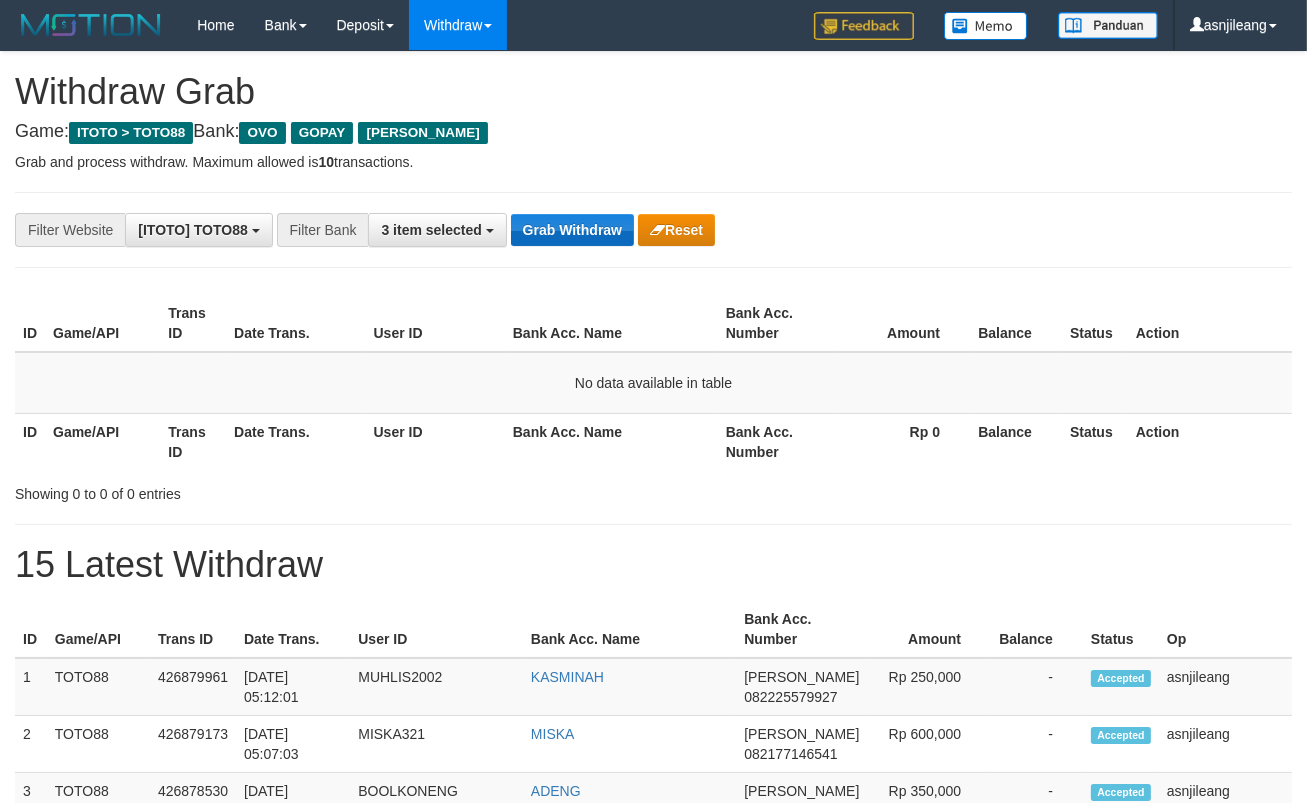 click on "Grab Withdraw" at bounding box center [572, 230] 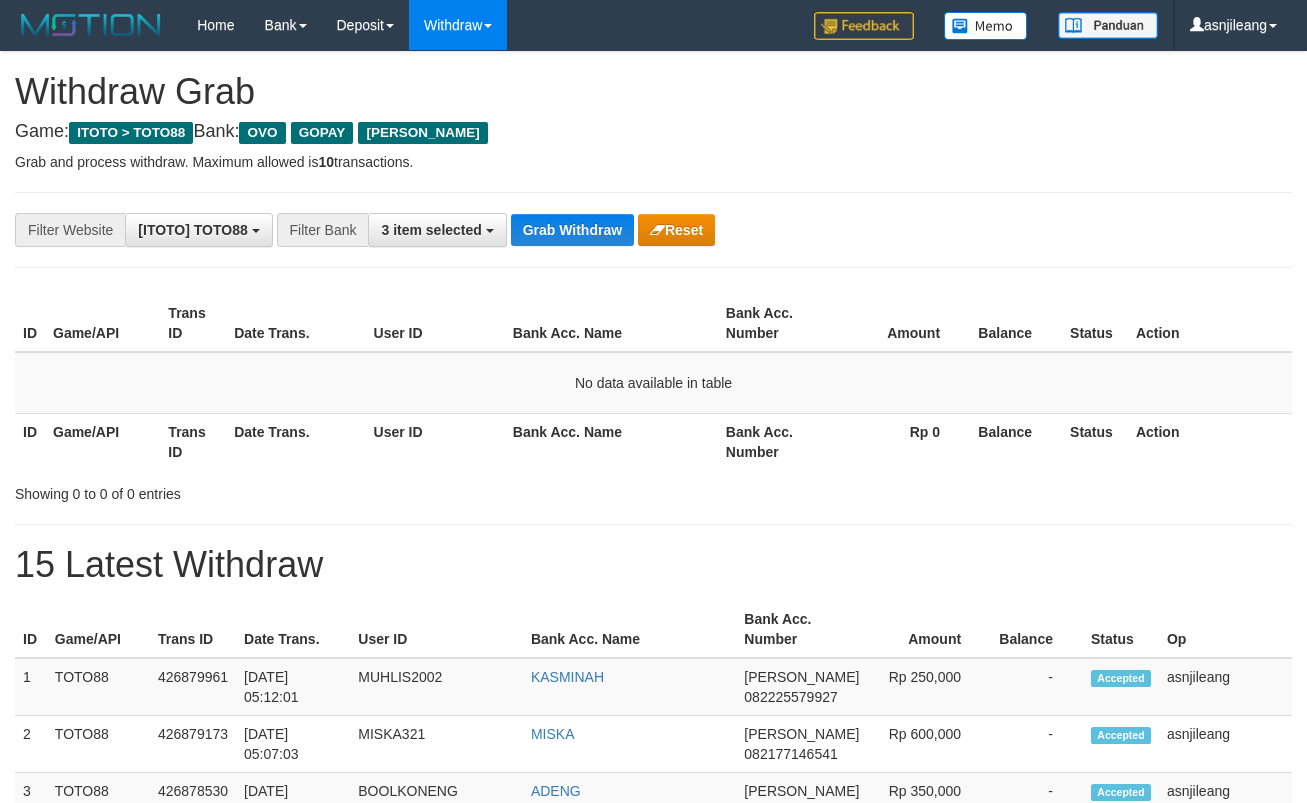 scroll, scrollTop: 0, scrollLeft: 0, axis: both 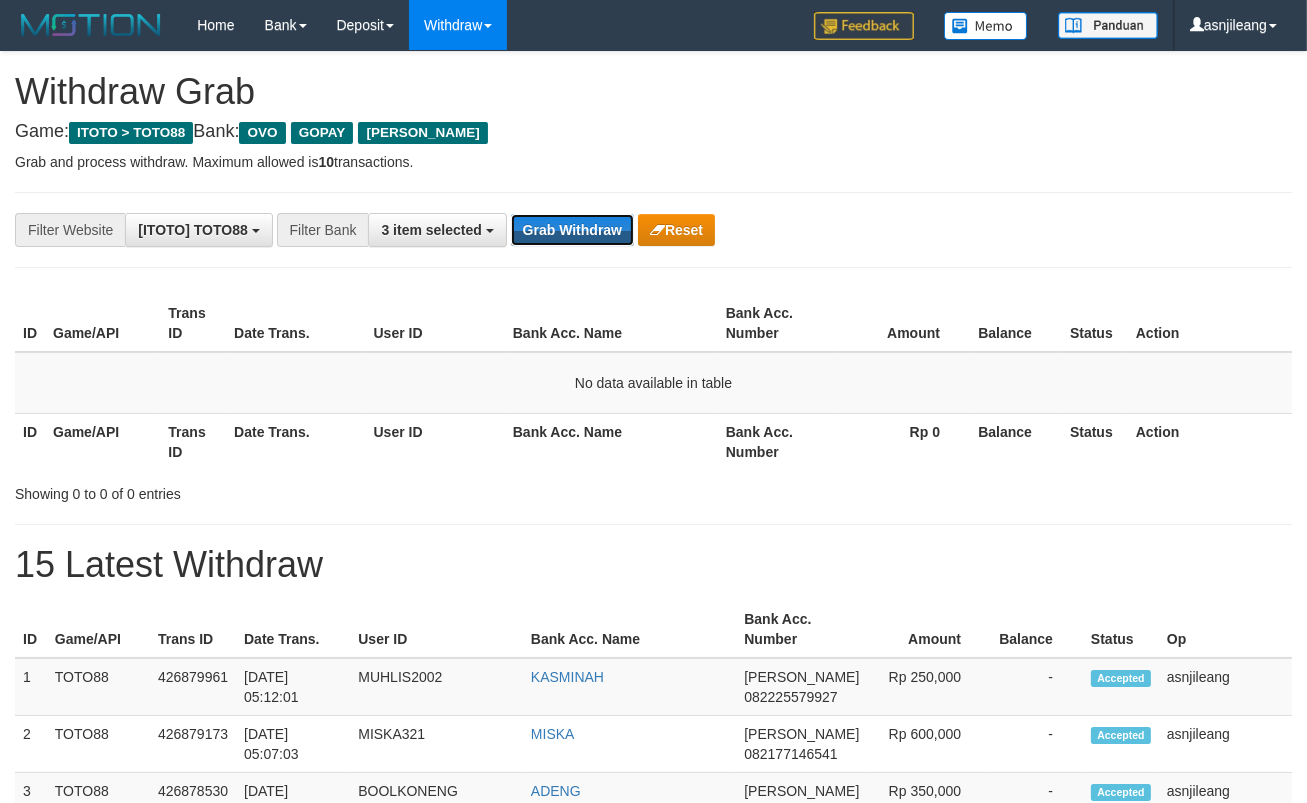 click on "Grab Withdraw" at bounding box center (572, 230) 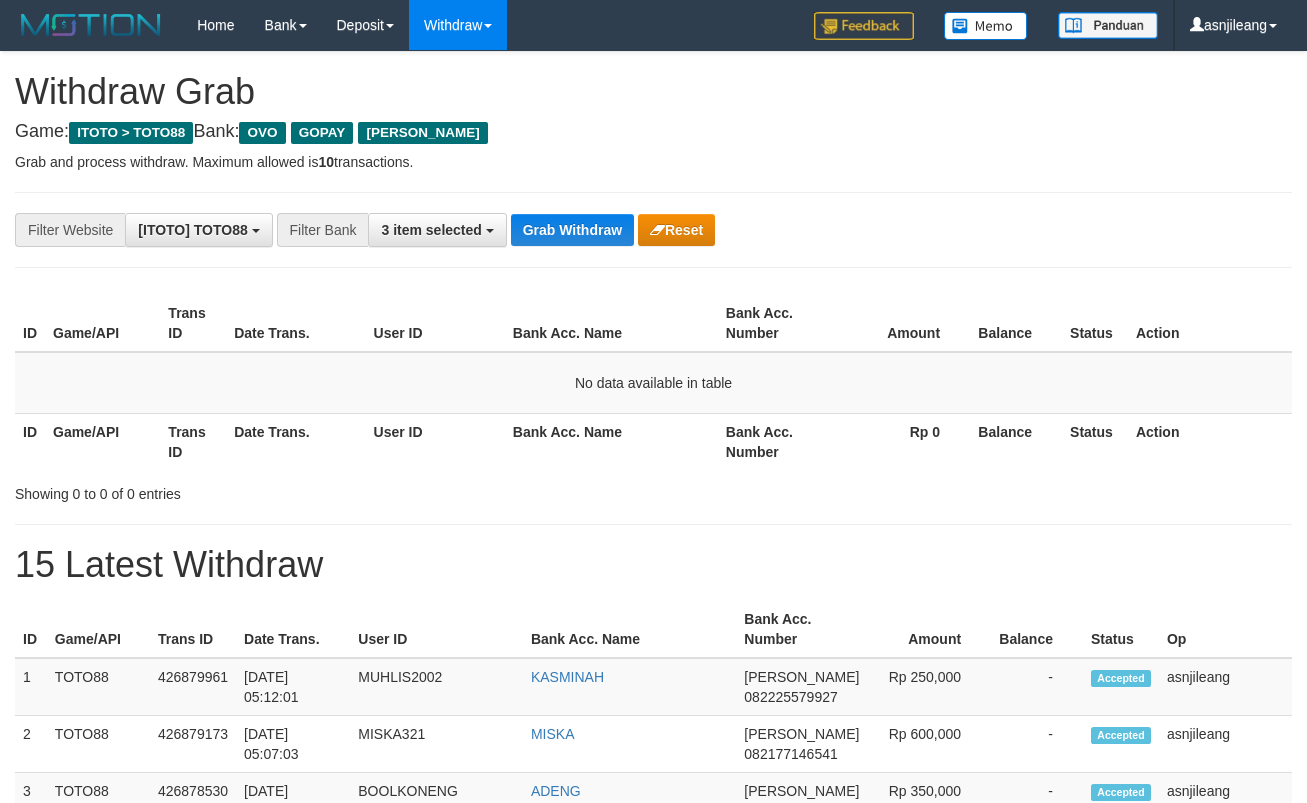 scroll, scrollTop: 0, scrollLeft: 0, axis: both 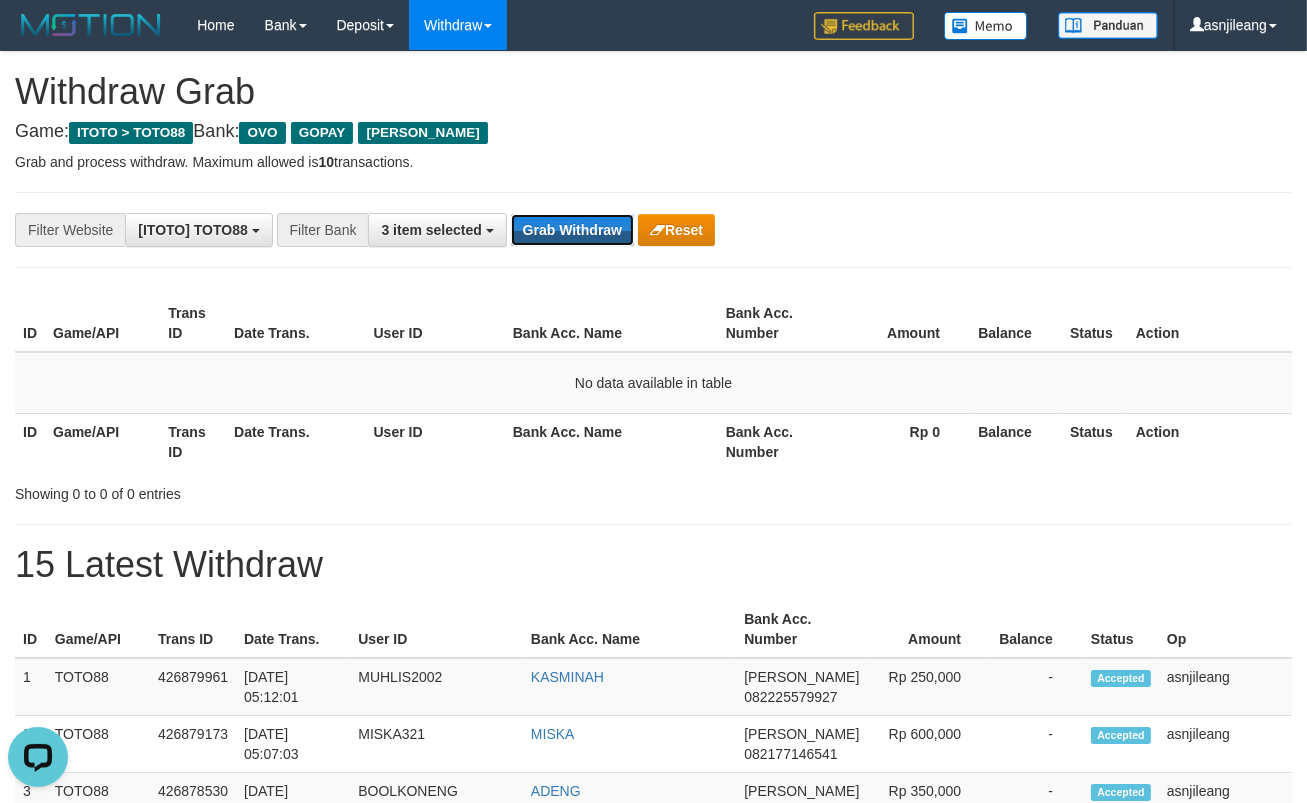 click on "Grab Withdraw" at bounding box center (572, 230) 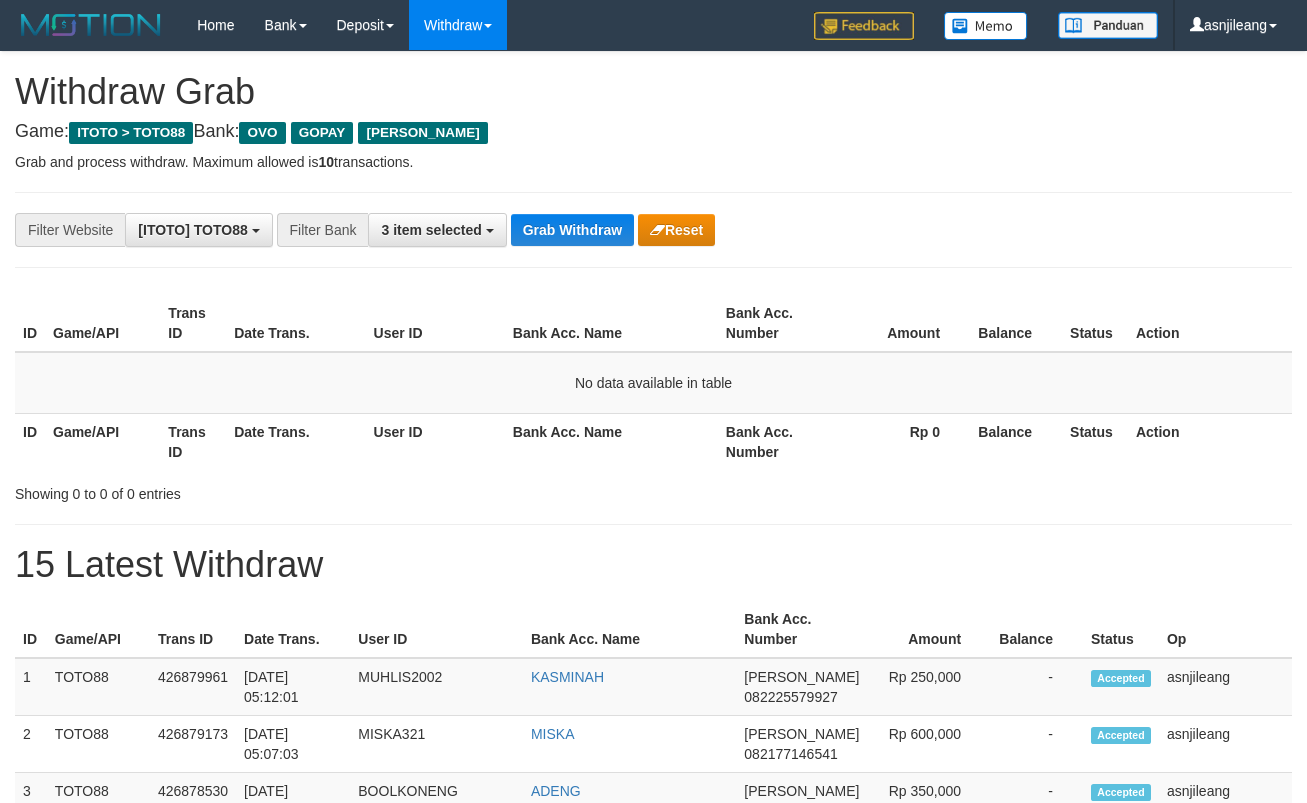 scroll, scrollTop: 0, scrollLeft: 0, axis: both 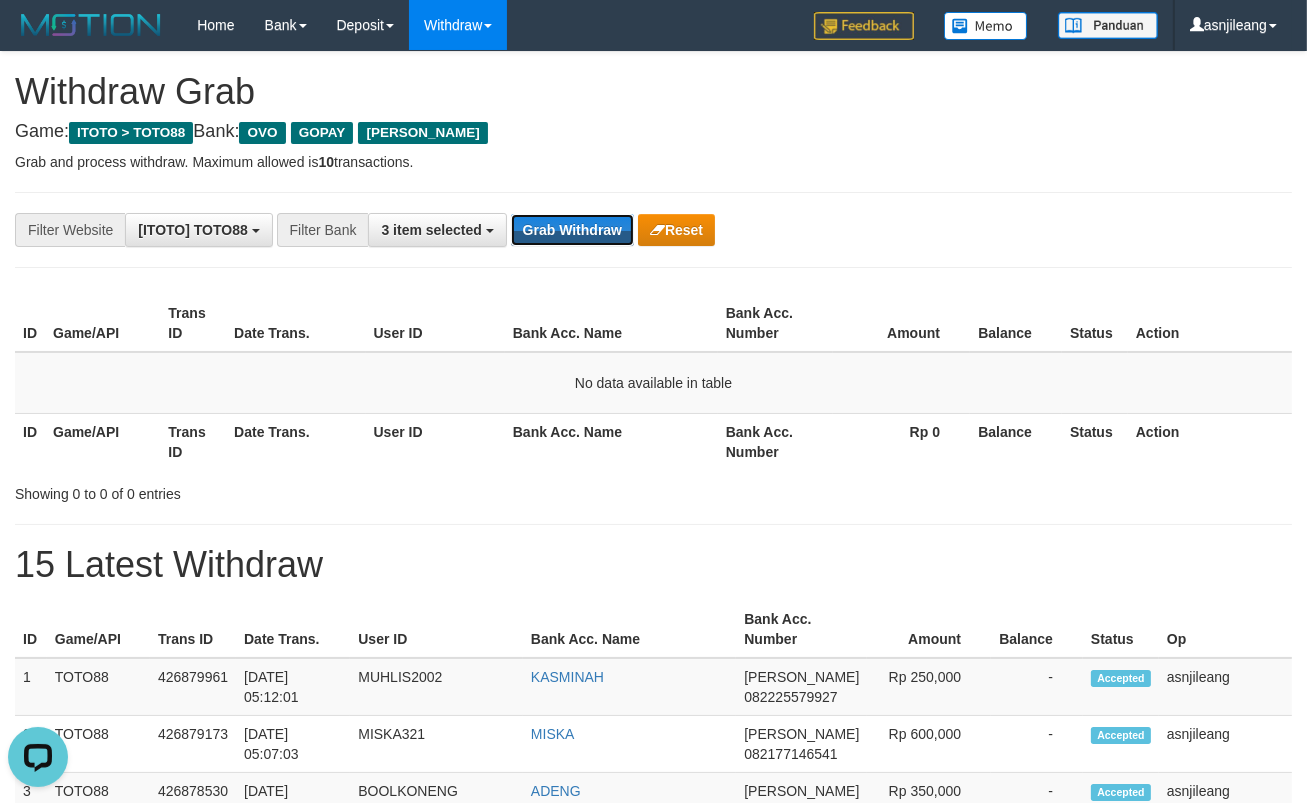 click on "Grab Withdraw" at bounding box center [572, 230] 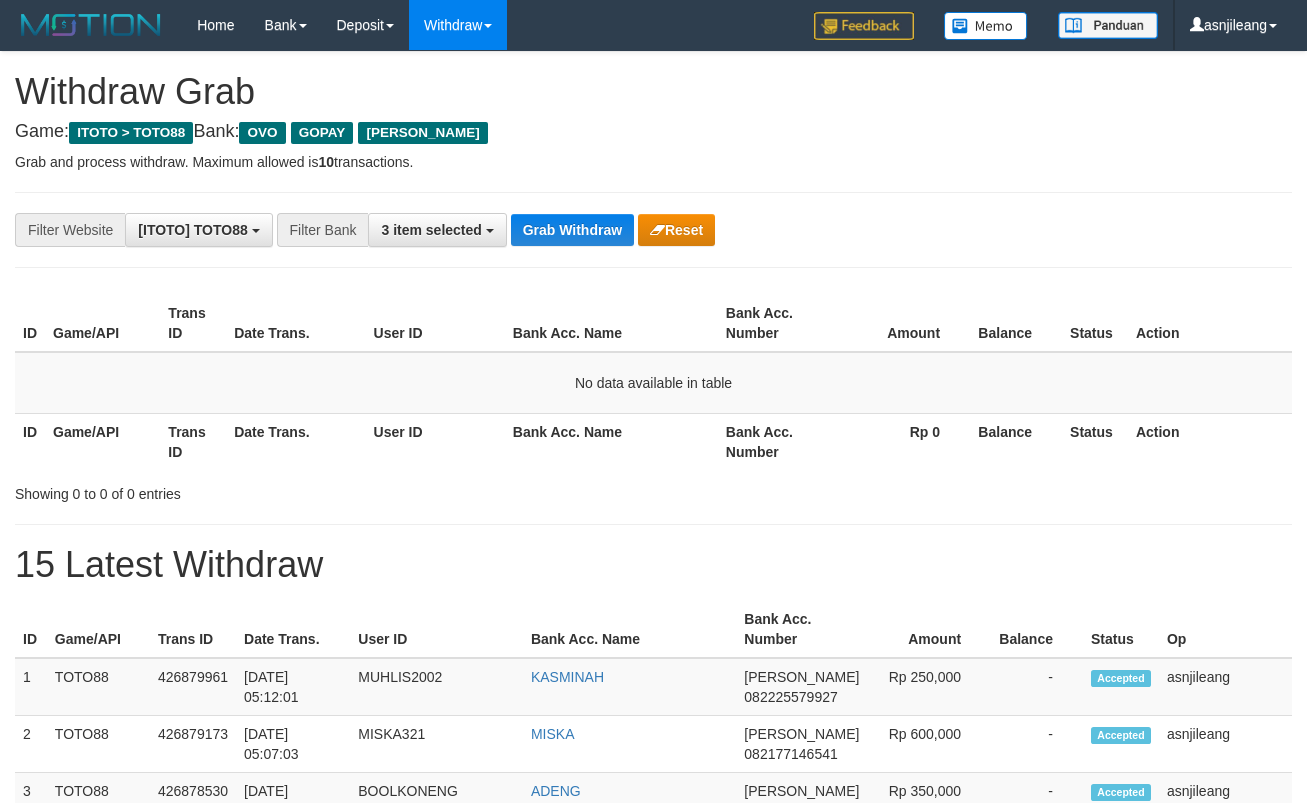 scroll, scrollTop: 0, scrollLeft: 0, axis: both 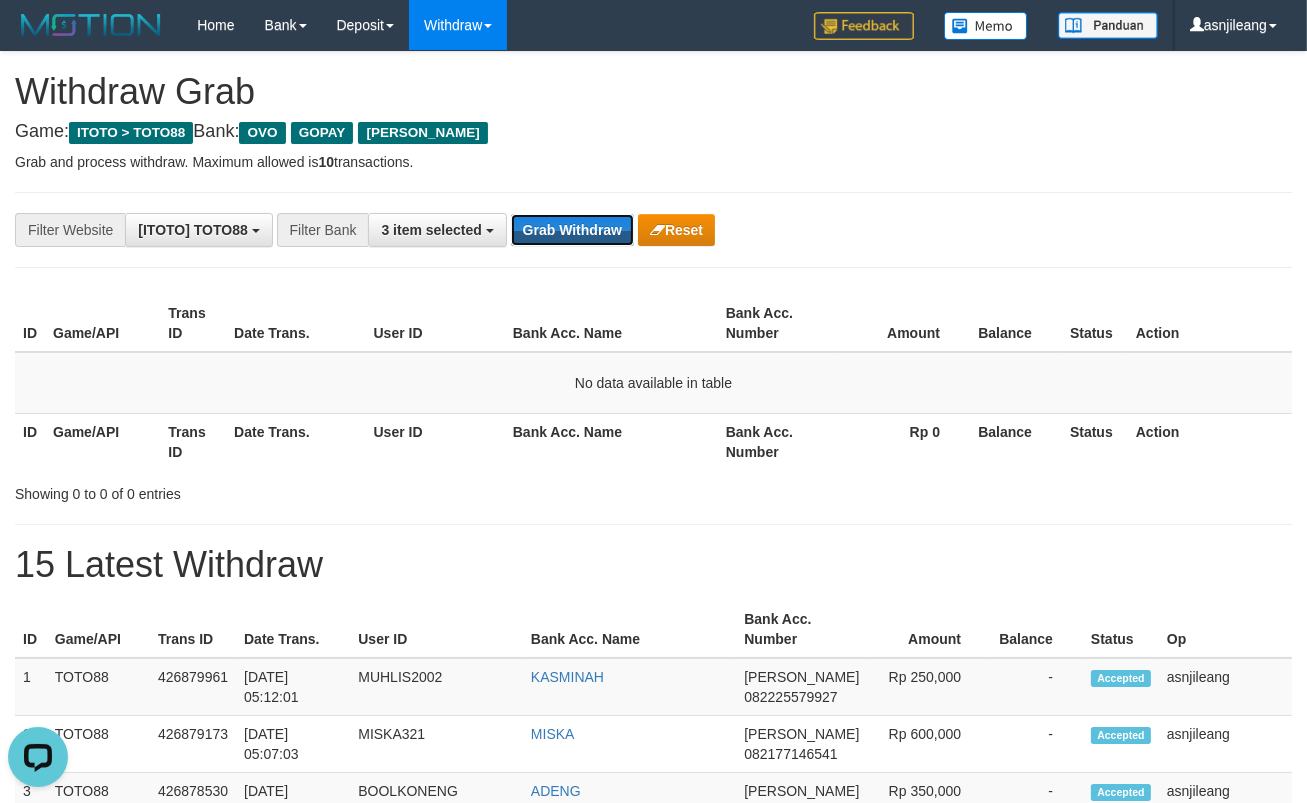 click on "Grab Withdraw" at bounding box center [572, 230] 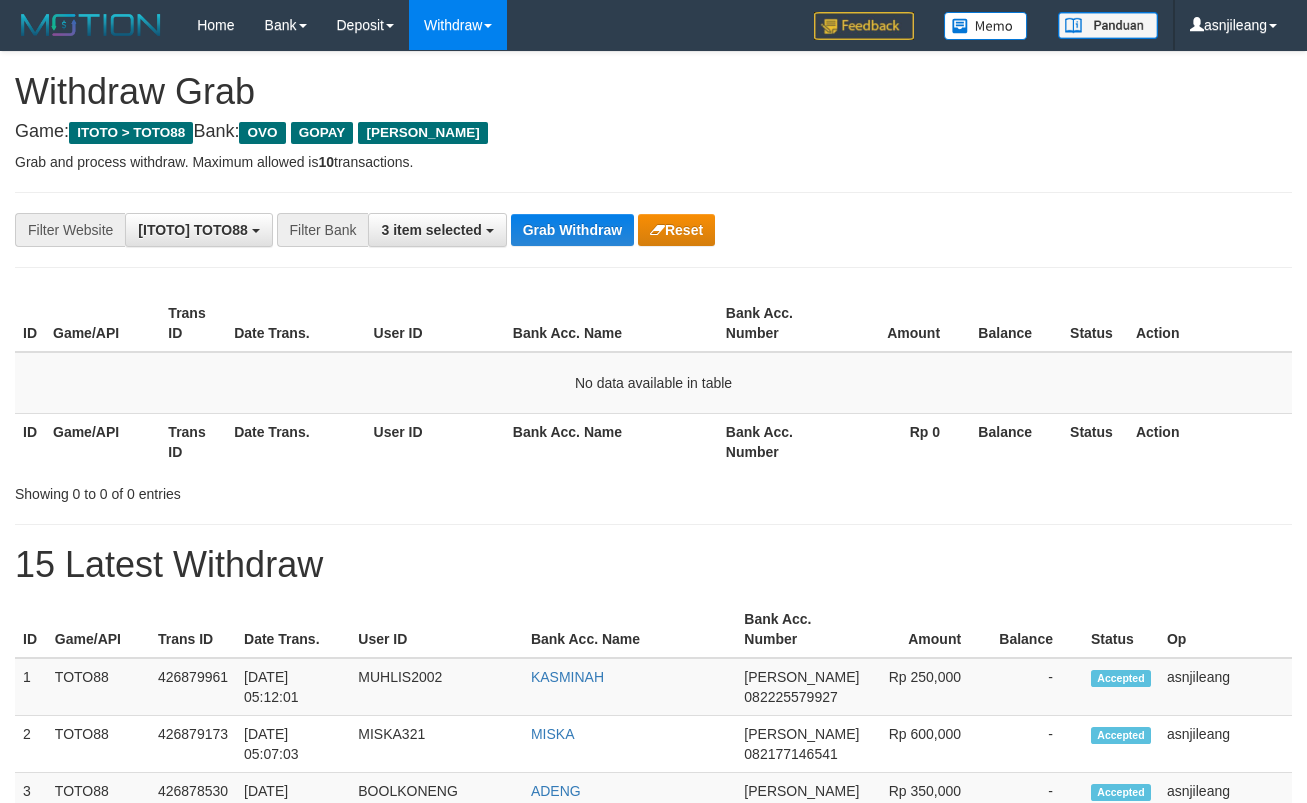 scroll, scrollTop: 0, scrollLeft: 0, axis: both 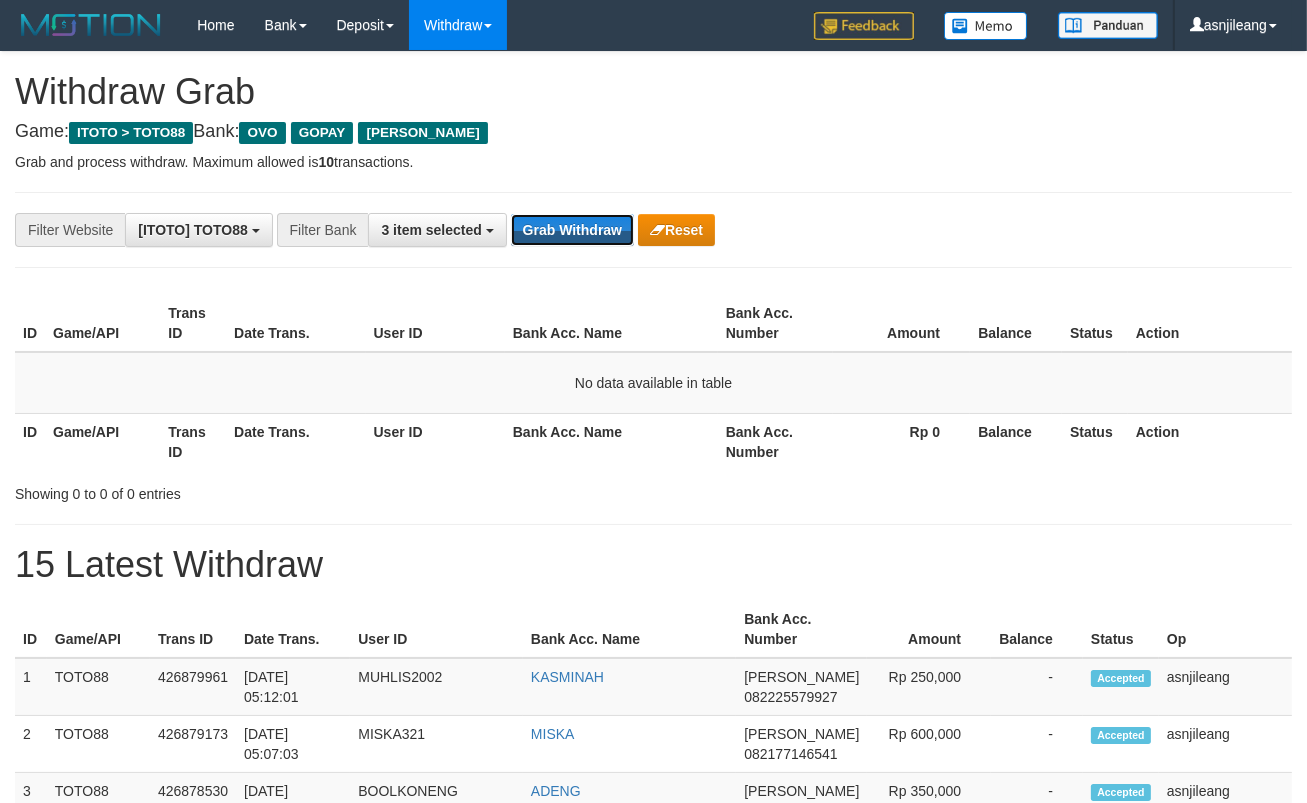 click on "Grab Withdraw" at bounding box center (572, 230) 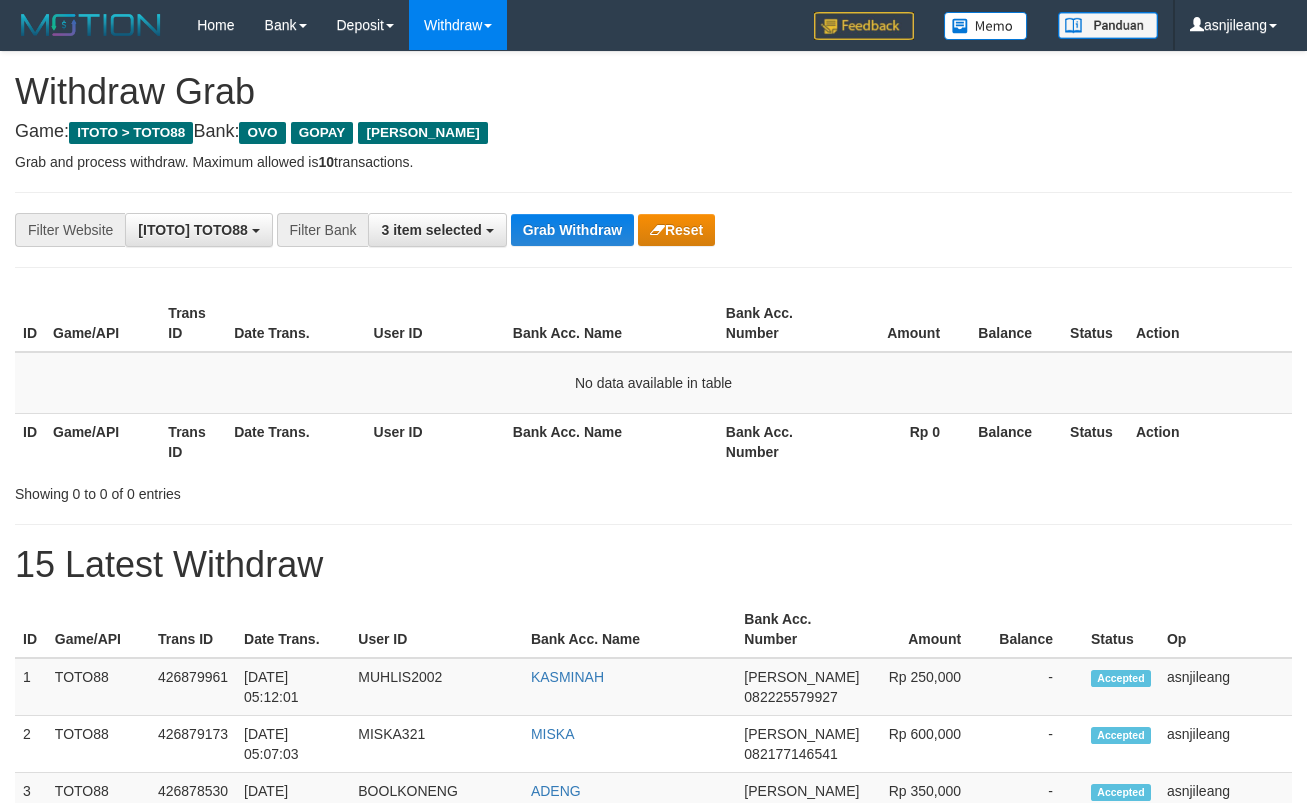 scroll, scrollTop: 0, scrollLeft: 0, axis: both 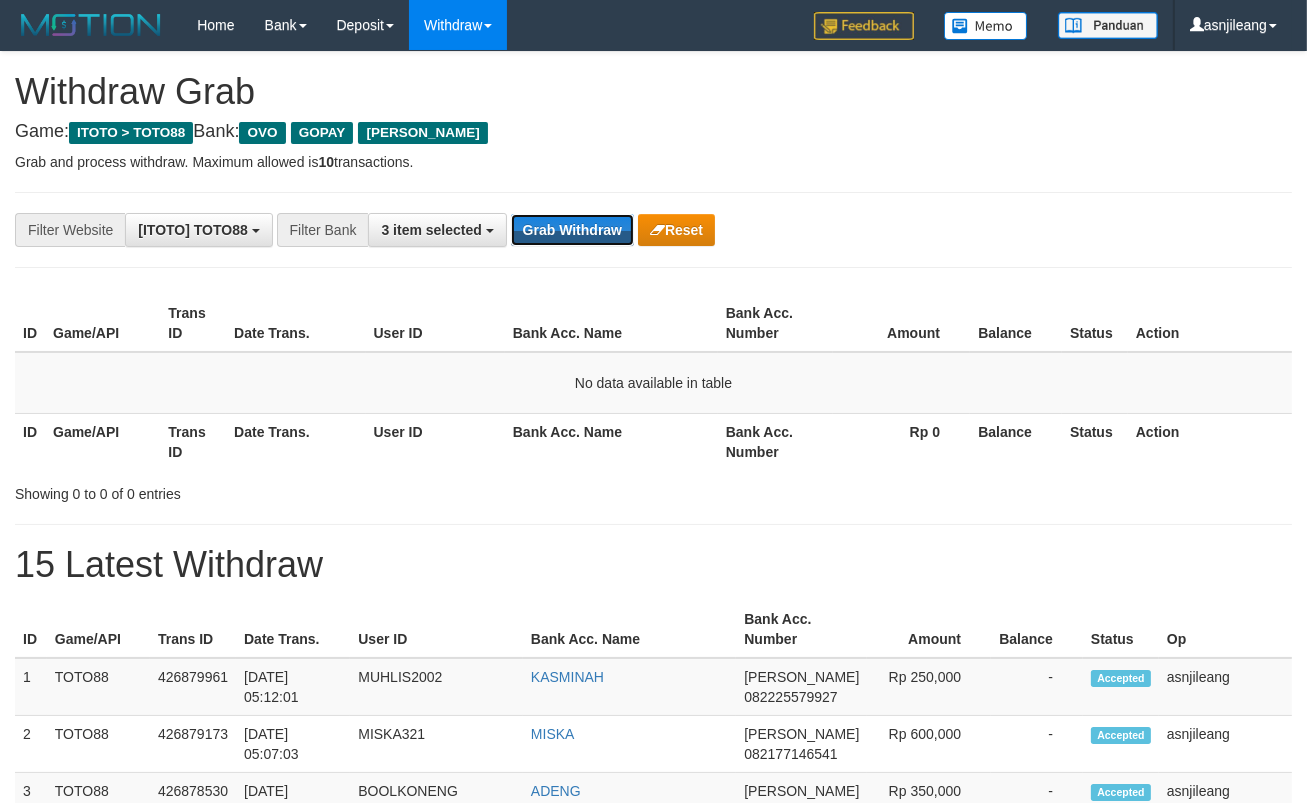 click on "Grab Withdraw" at bounding box center (572, 230) 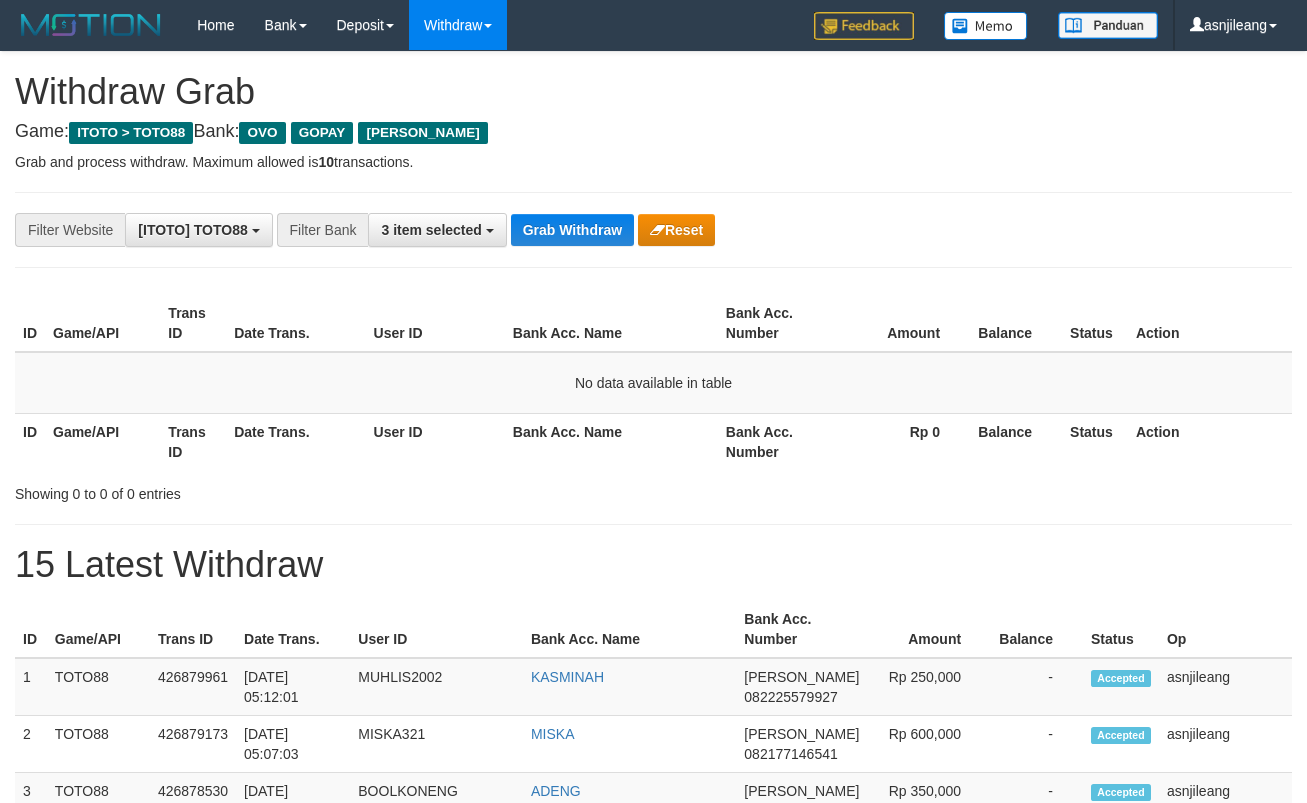 scroll, scrollTop: 0, scrollLeft: 0, axis: both 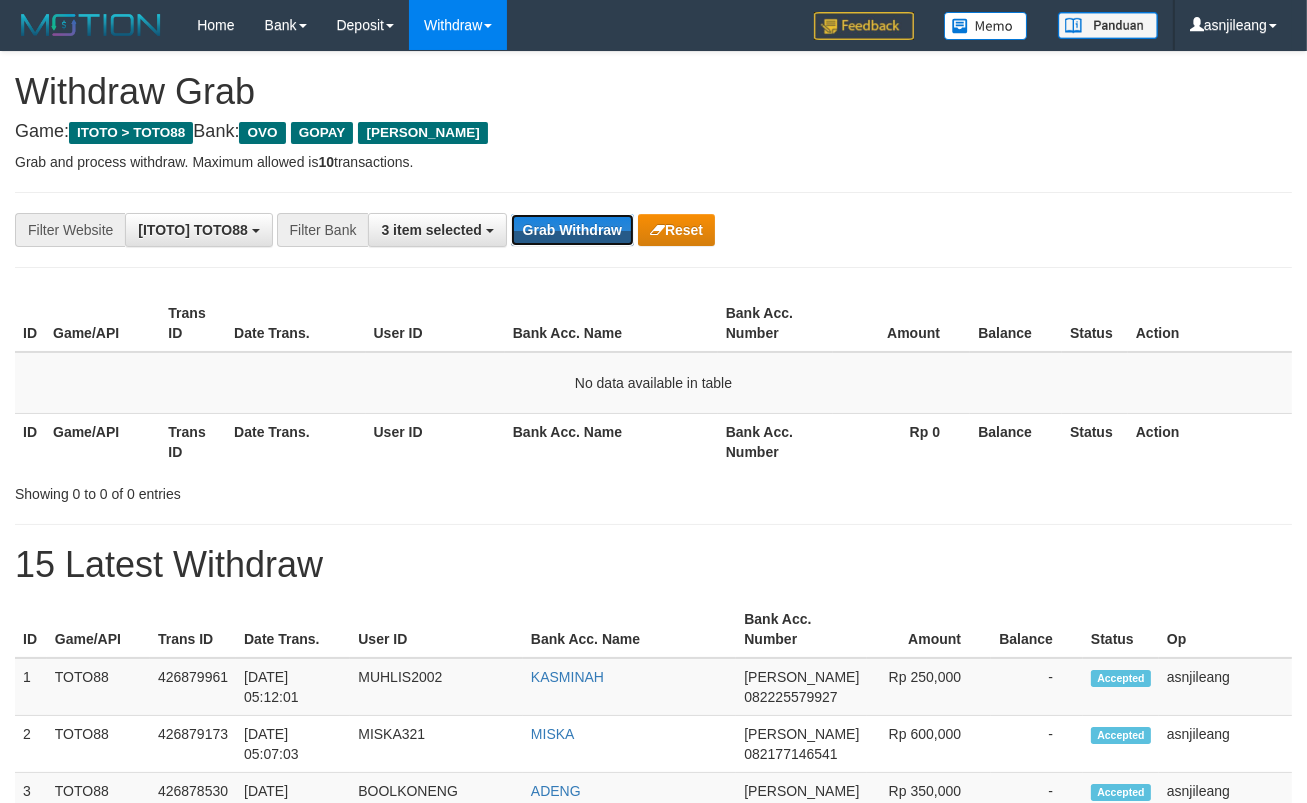 click on "Grab Withdraw" at bounding box center [572, 230] 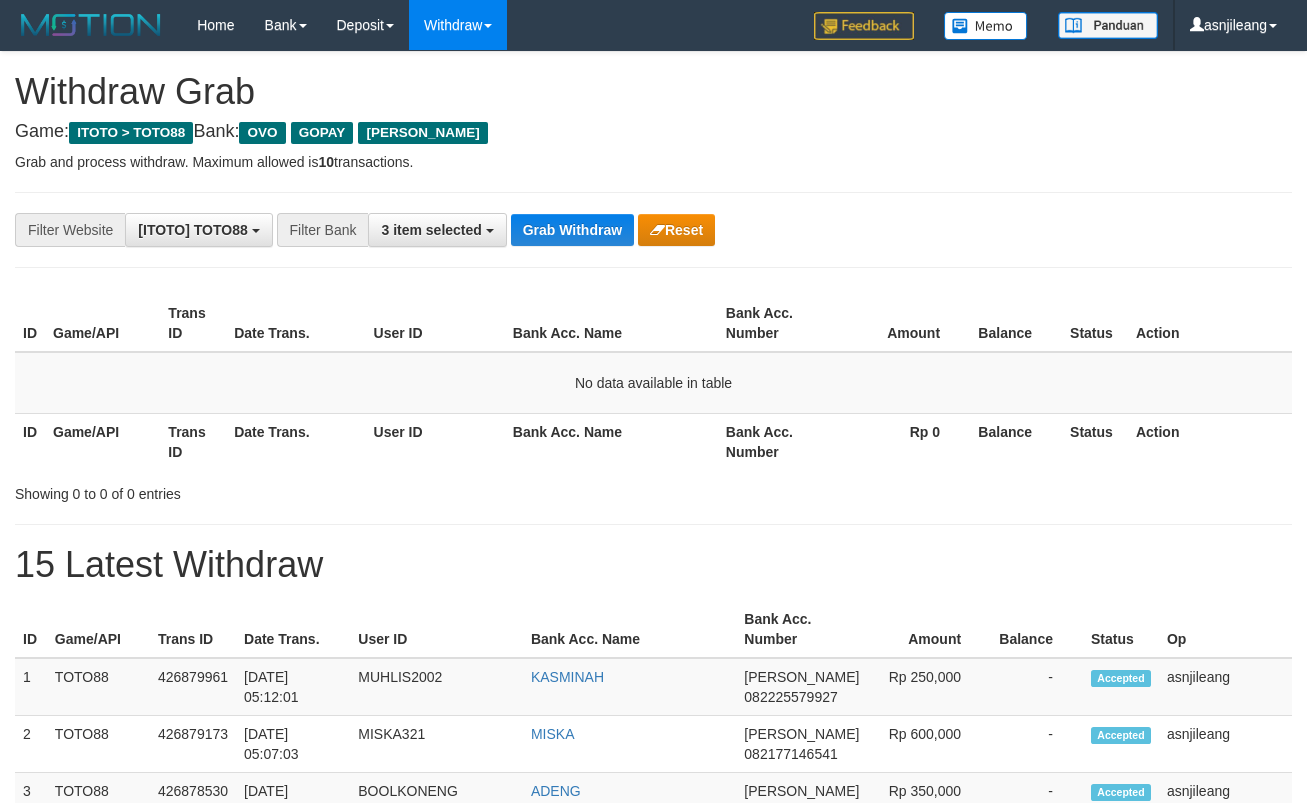 scroll, scrollTop: 0, scrollLeft: 0, axis: both 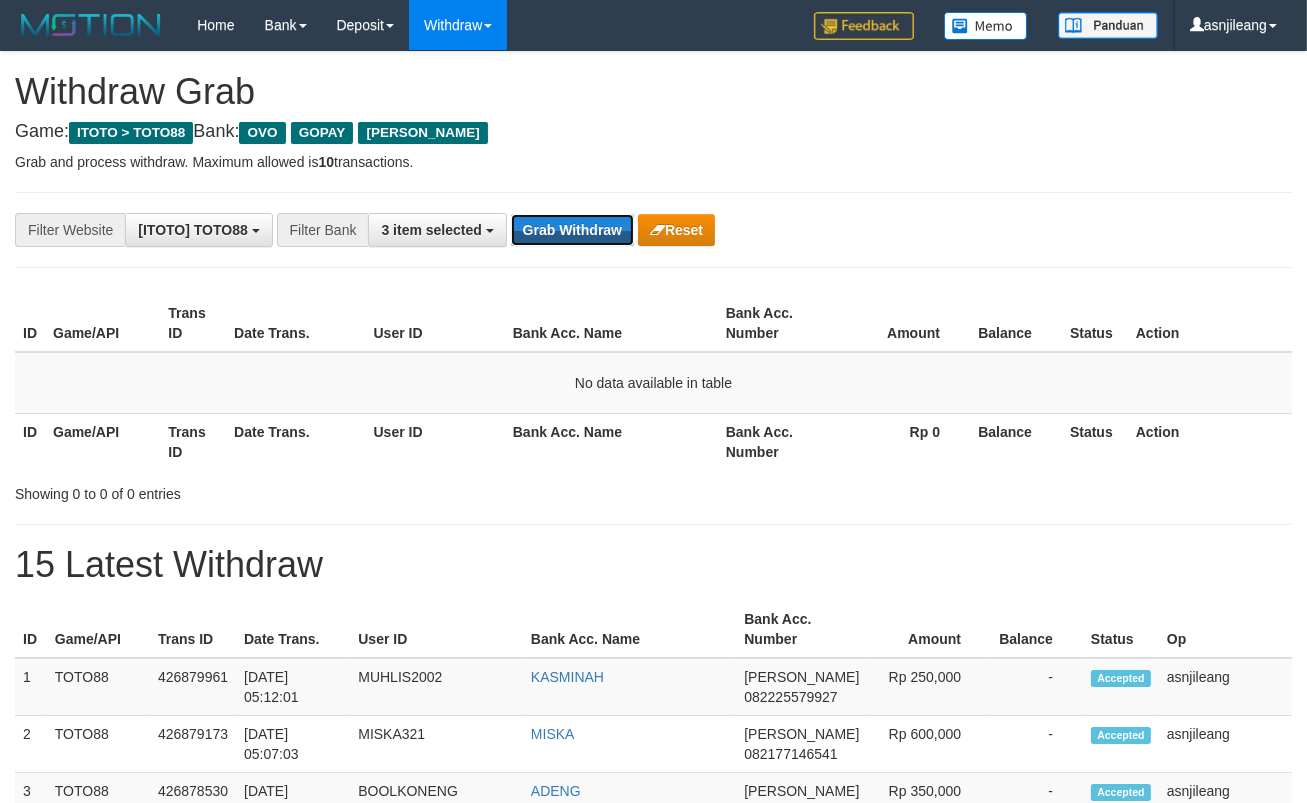 click on "Grab Withdraw" at bounding box center [572, 230] 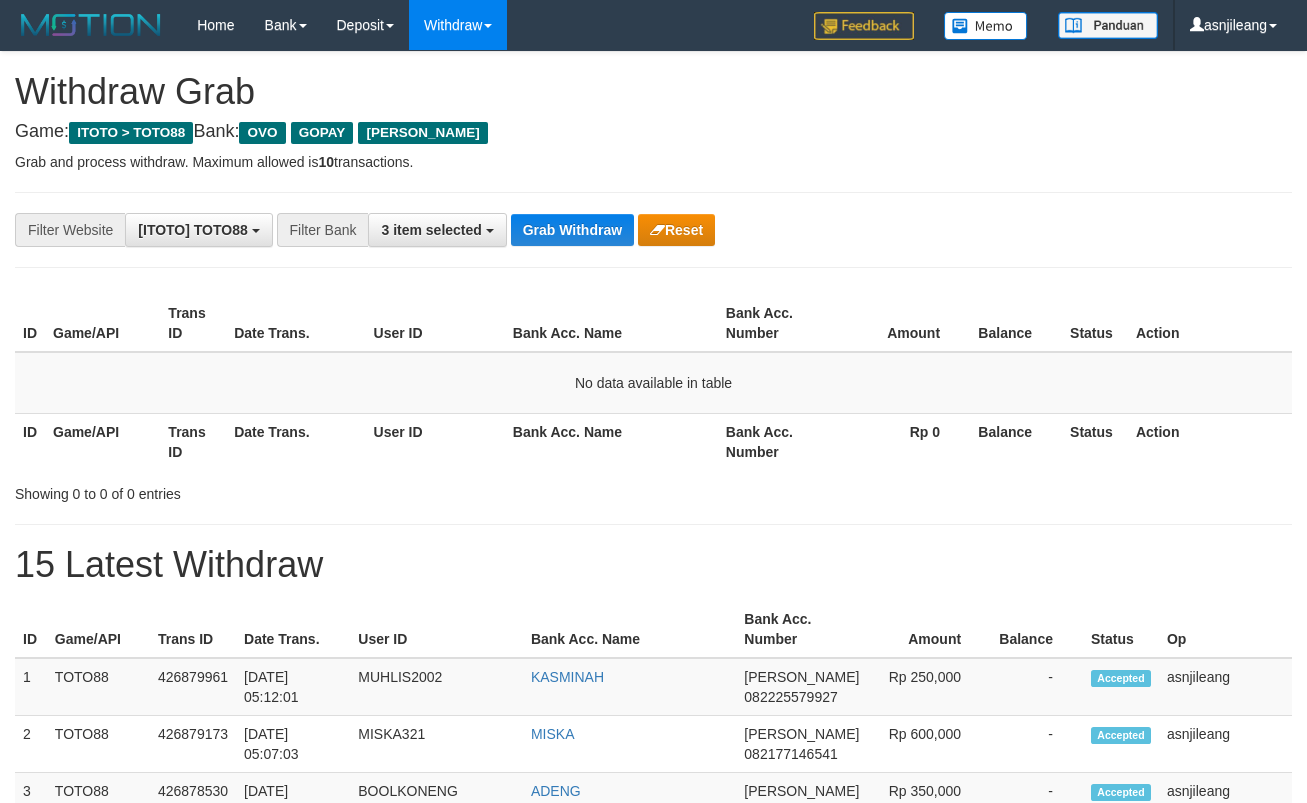 click on "Grab Withdraw" at bounding box center [572, 230] 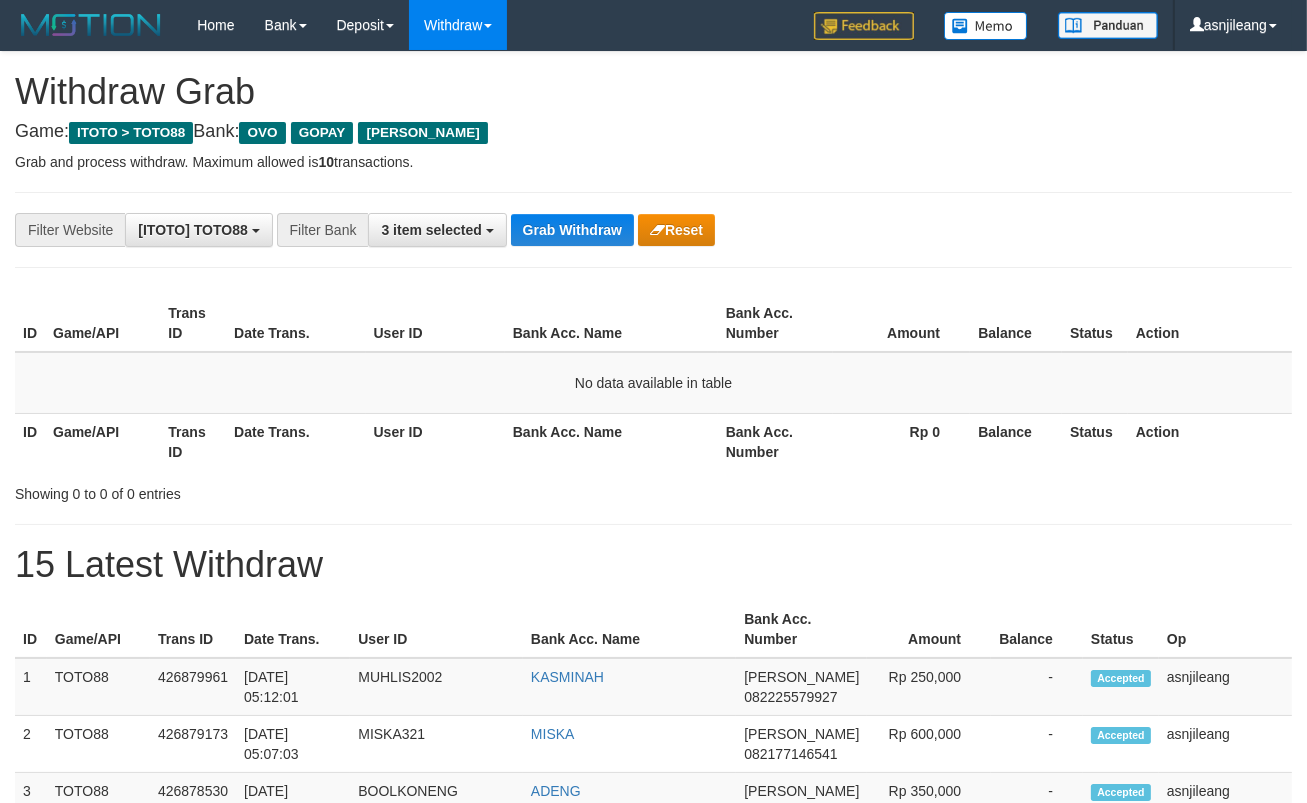 scroll, scrollTop: 17, scrollLeft: 0, axis: vertical 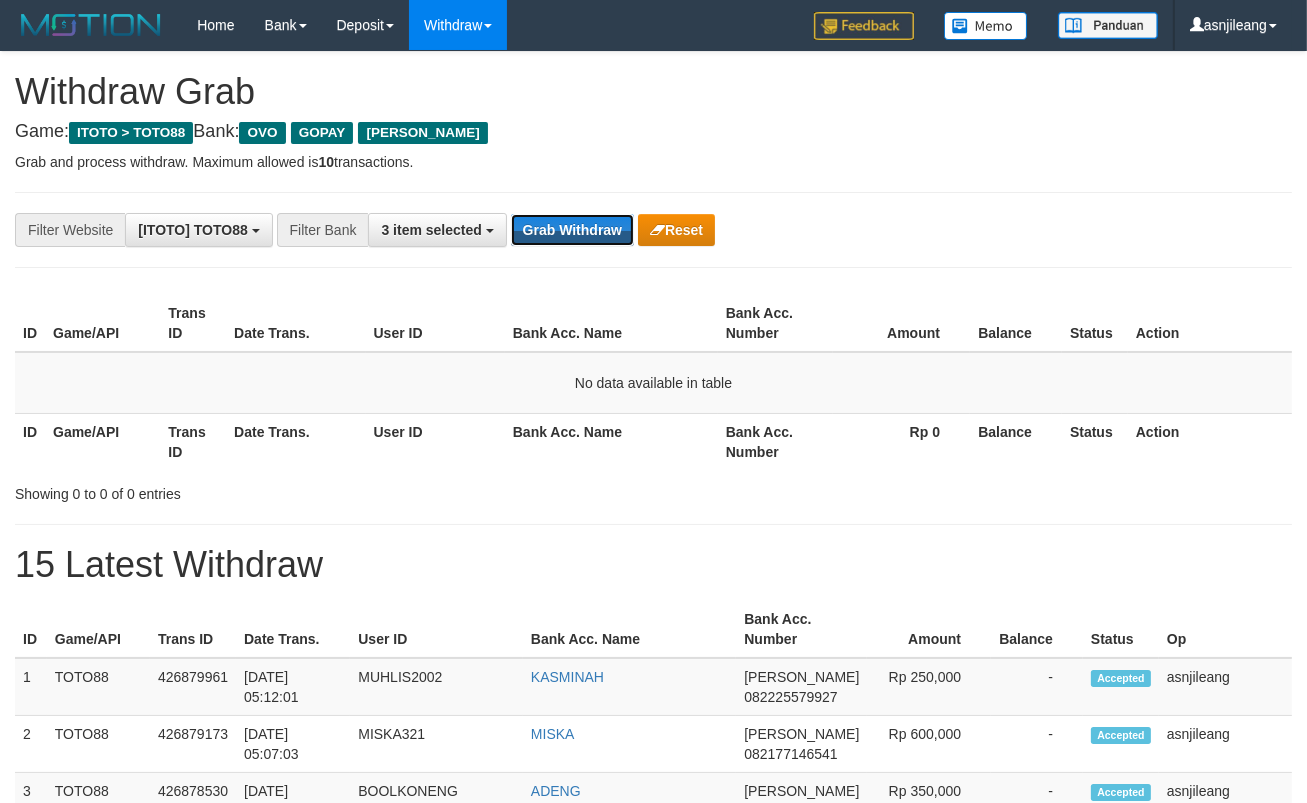 click on "Grab Withdraw" at bounding box center (572, 230) 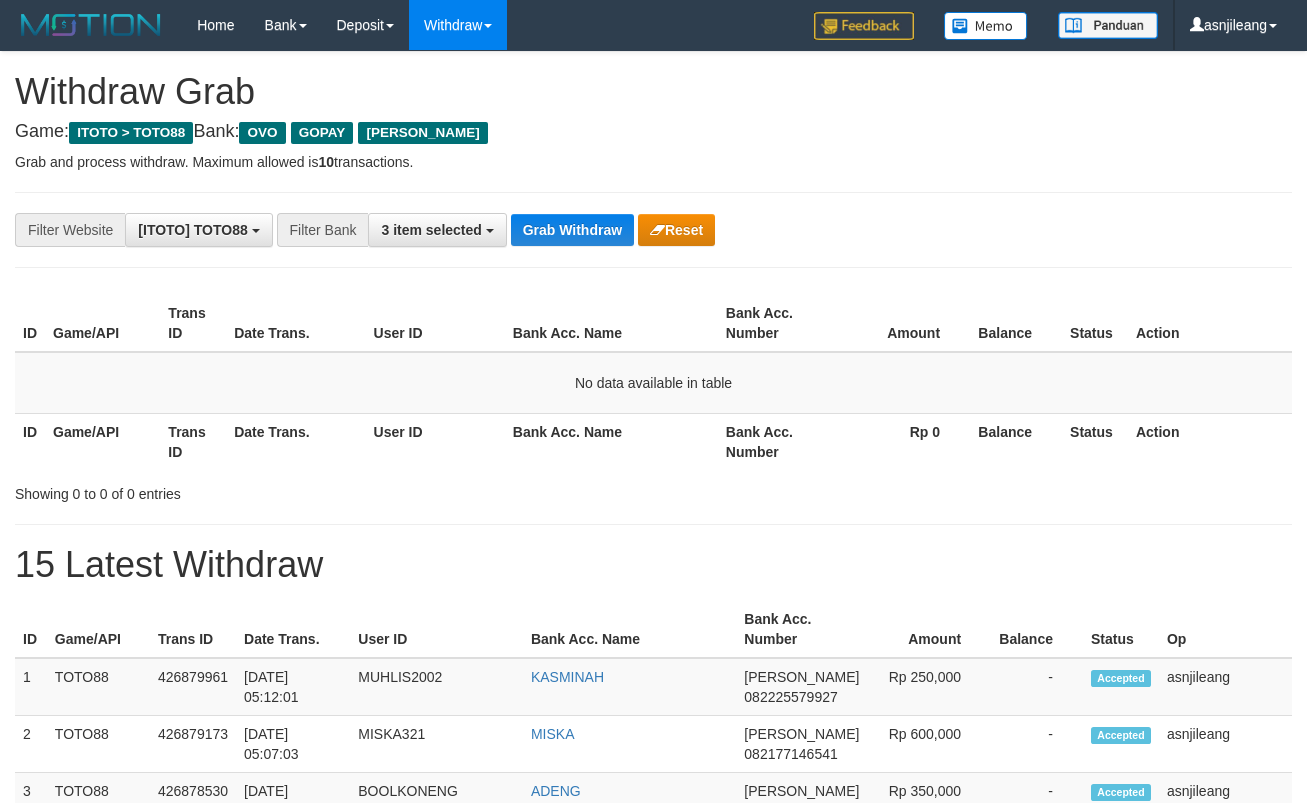 scroll, scrollTop: 0, scrollLeft: 0, axis: both 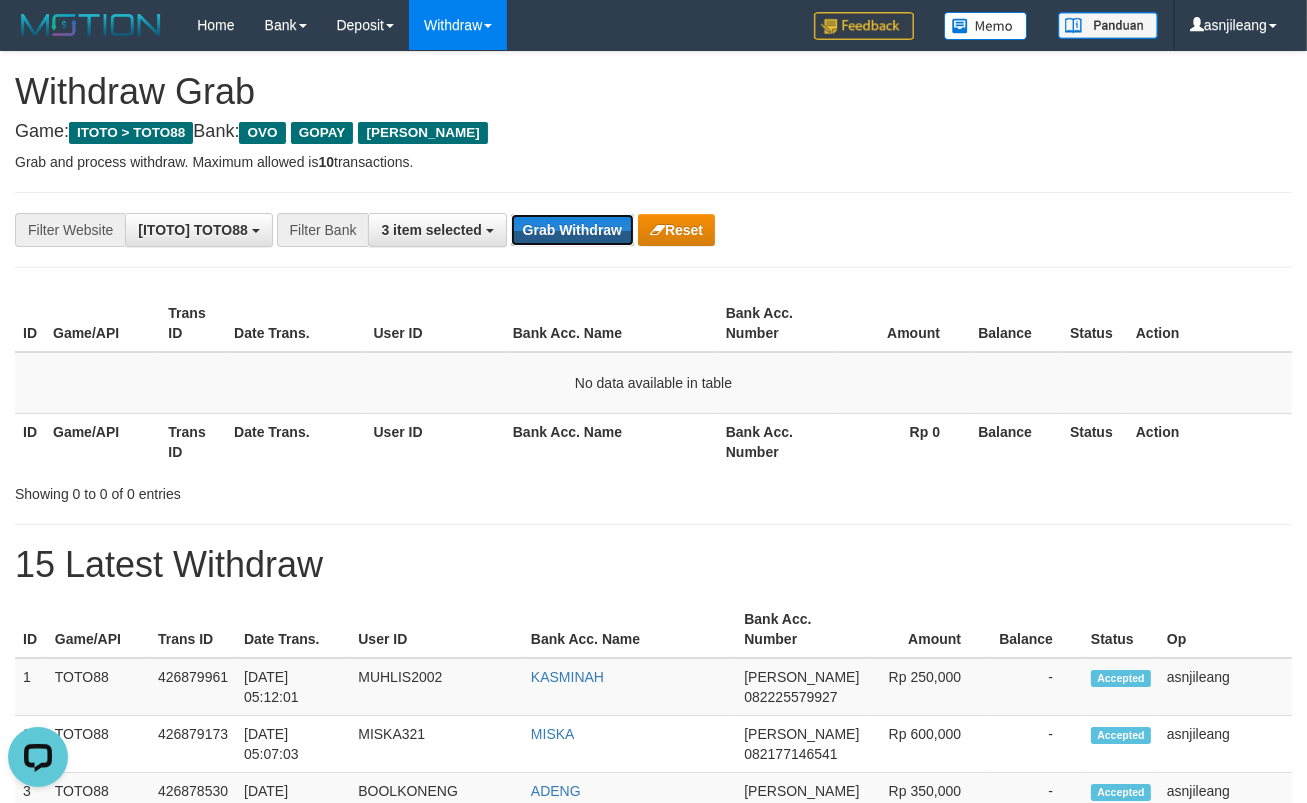 click on "Grab Withdraw" at bounding box center [572, 230] 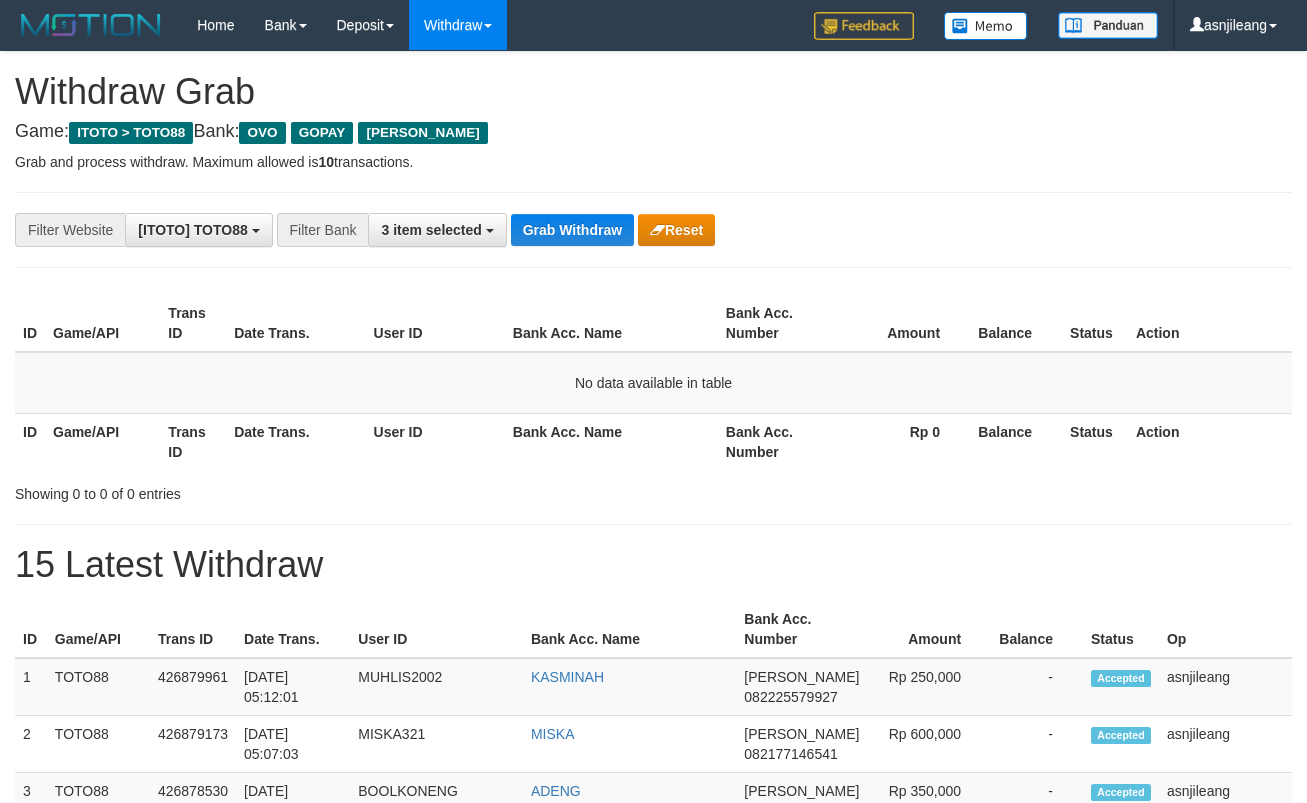 scroll, scrollTop: 0, scrollLeft: 0, axis: both 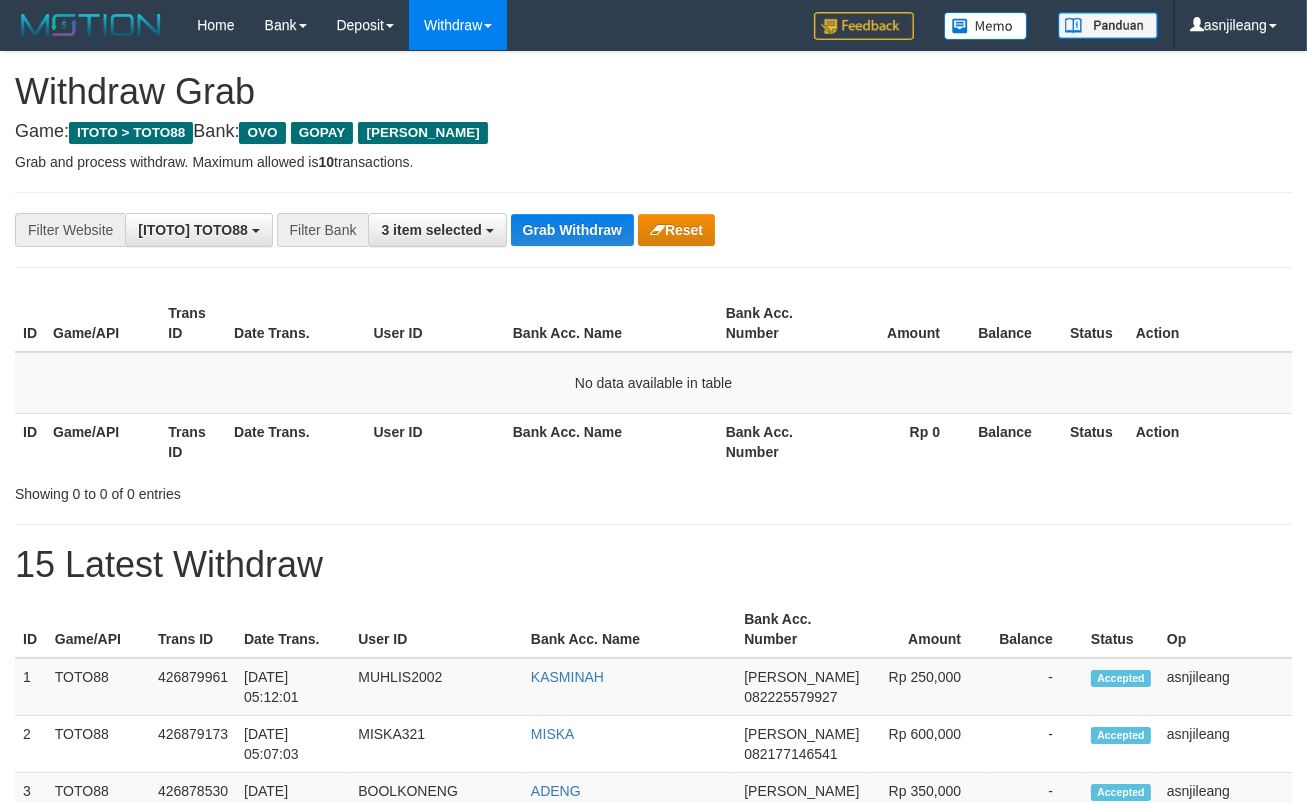 click on "Grab Withdraw" at bounding box center [572, 230] 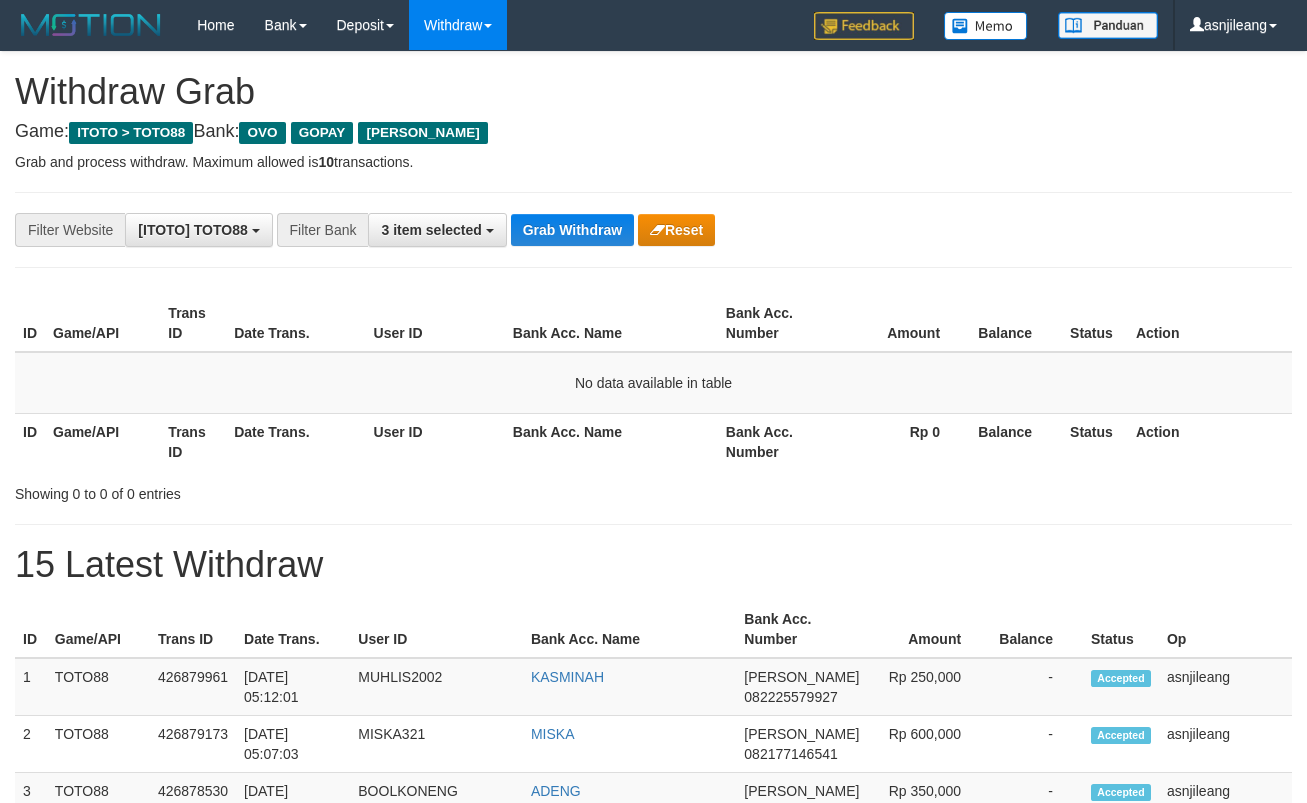 scroll, scrollTop: 0, scrollLeft: 0, axis: both 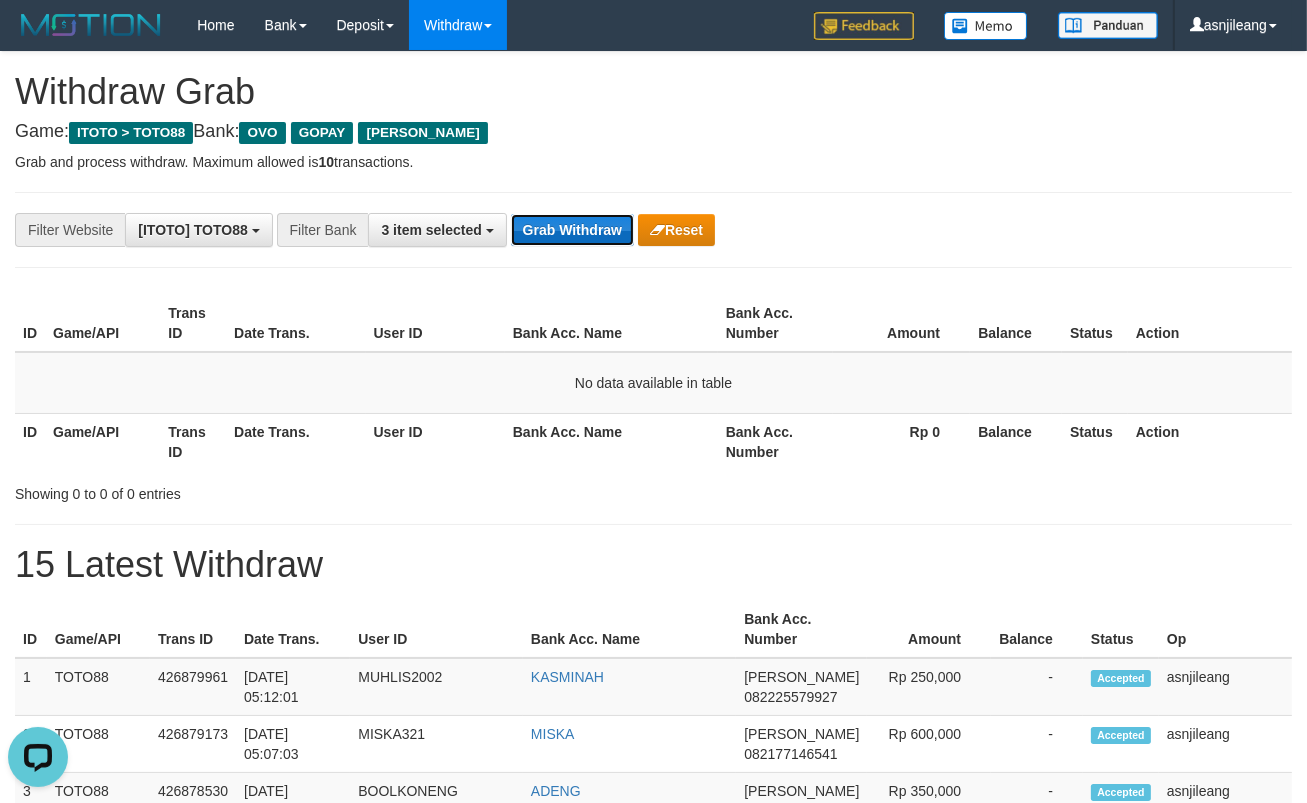 click on "Grab Withdraw" at bounding box center (572, 230) 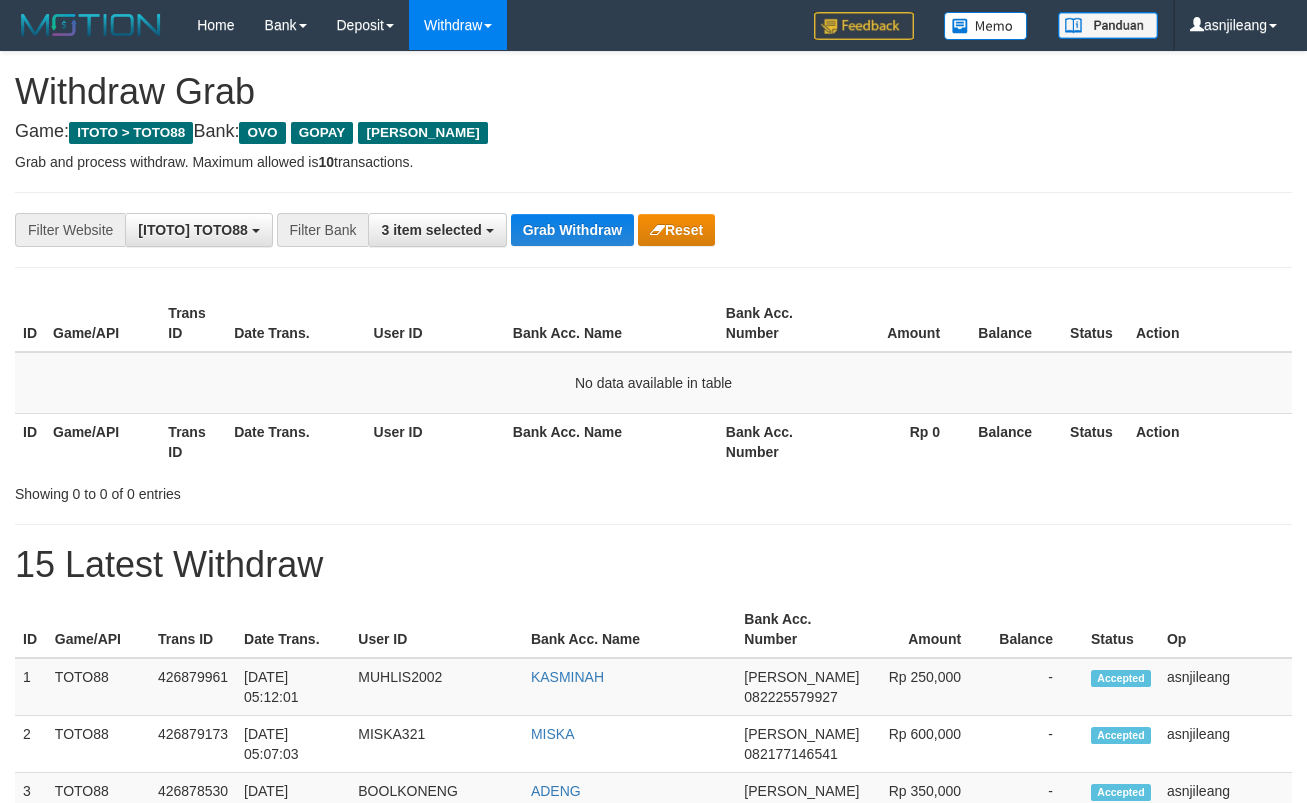 scroll, scrollTop: 0, scrollLeft: 0, axis: both 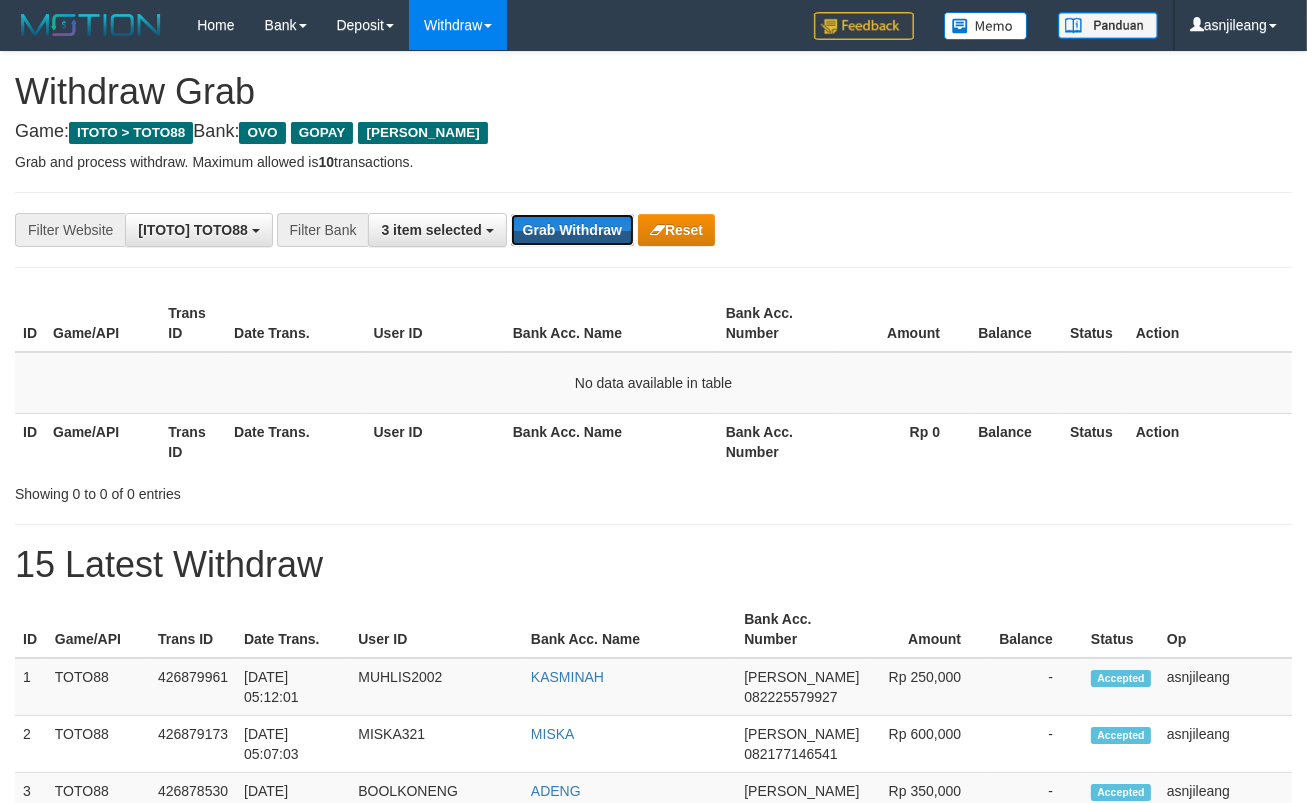 click on "Grab Withdraw" at bounding box center (572, 230) 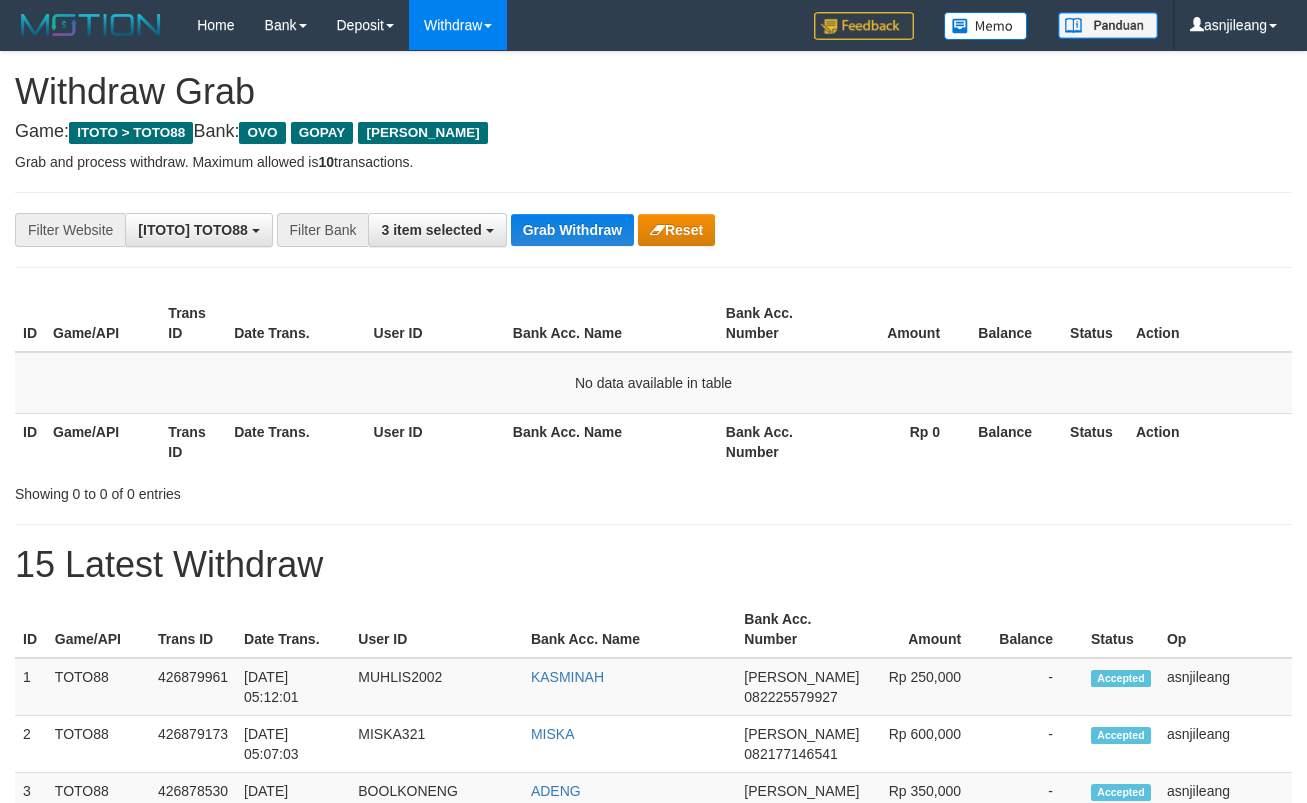 scroll, scrollTop: 0, scrollLeft: 0, axis: both 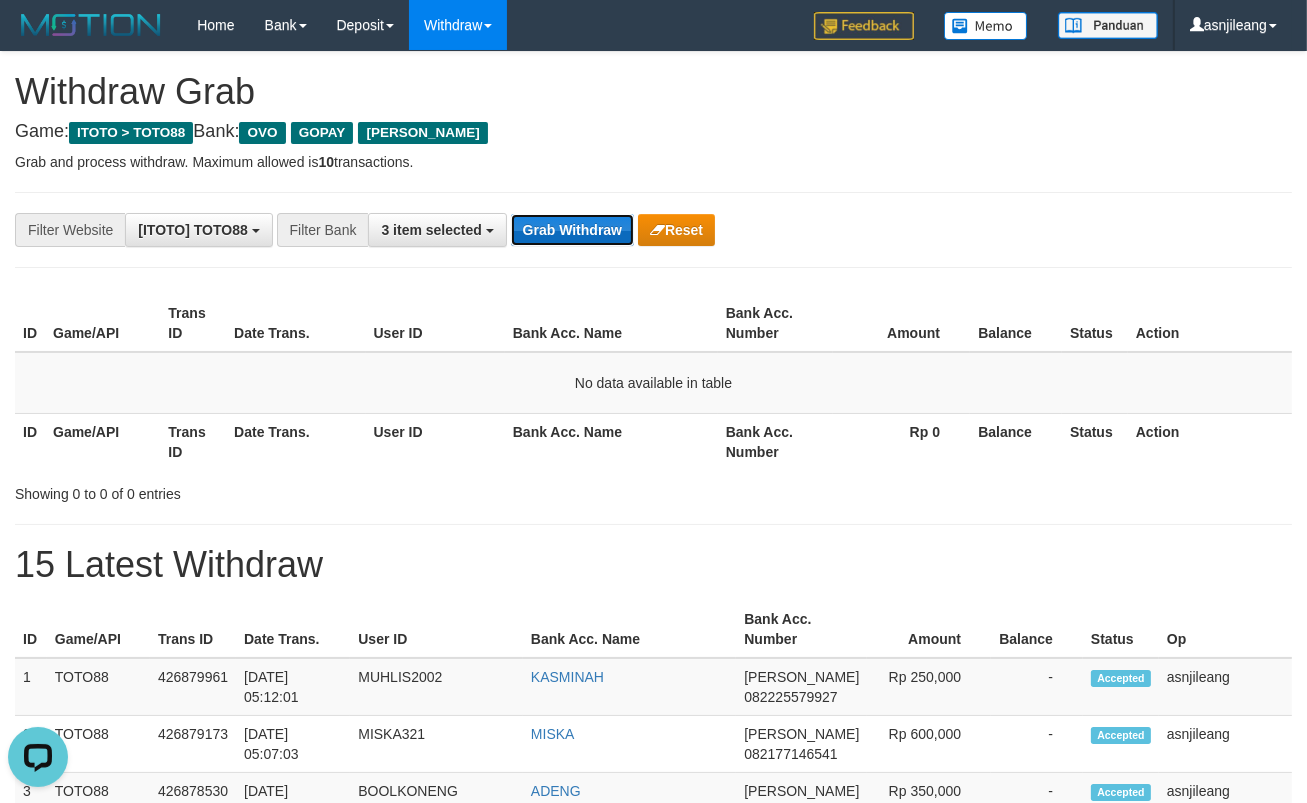 click on "Grab Withdraw" at bounding box center [572, 230] 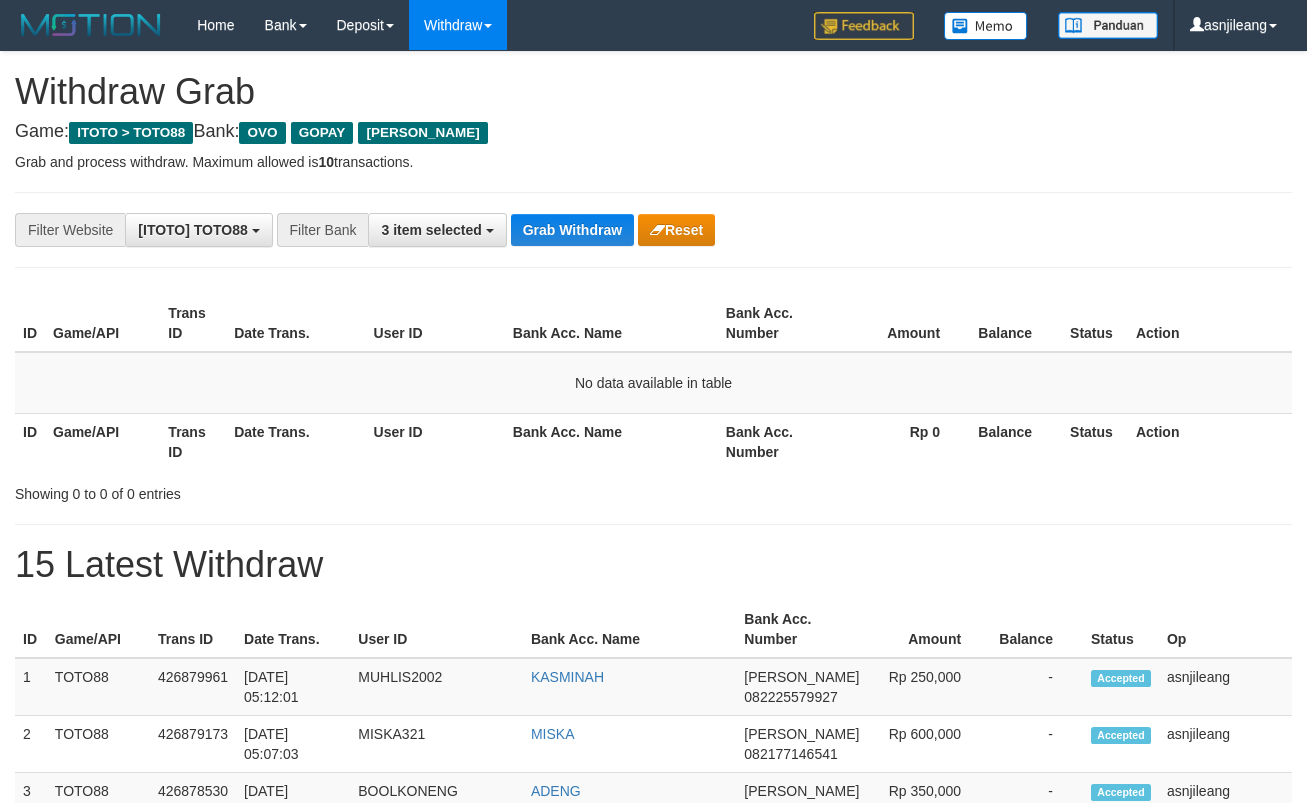 click on "Grab Withdraw" at bounding box center [572, 230] 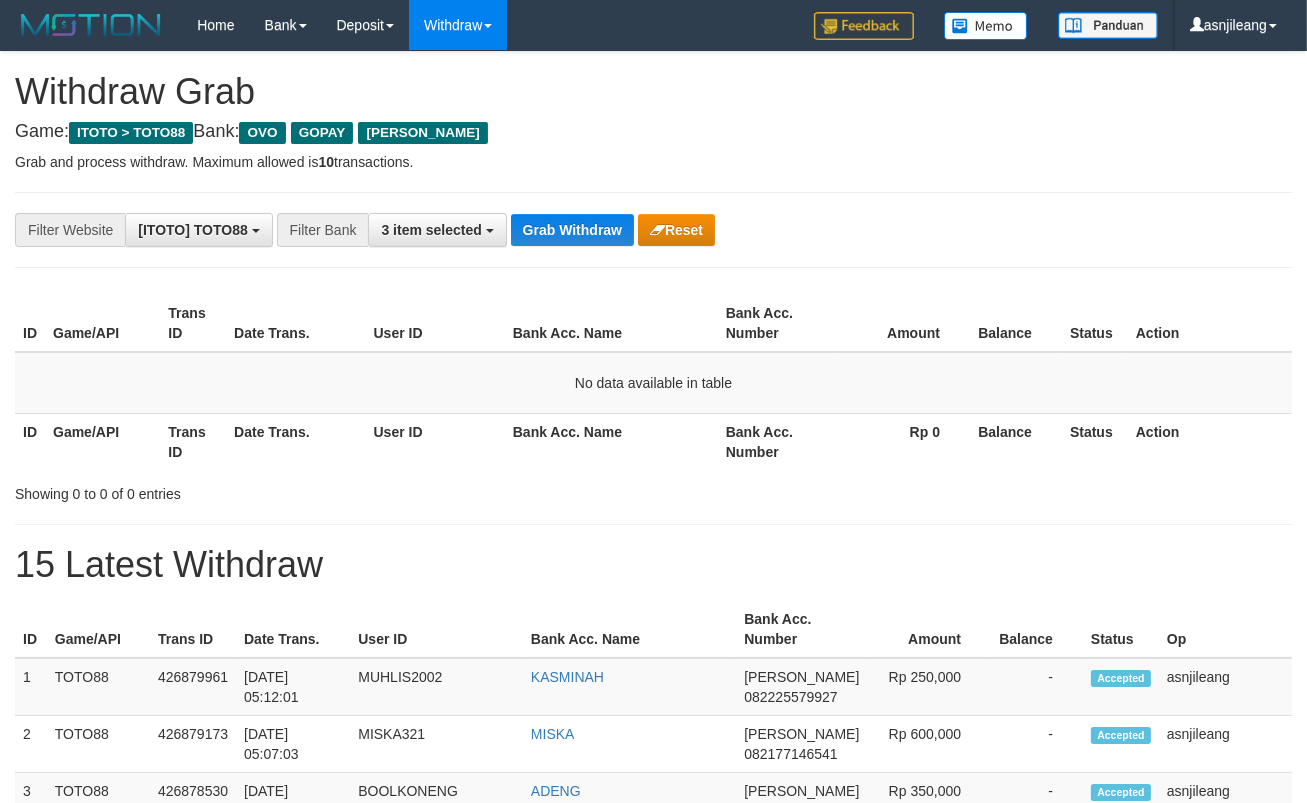 scroll, scrollTop: 17, scrollLeft: 0, axis: vertical 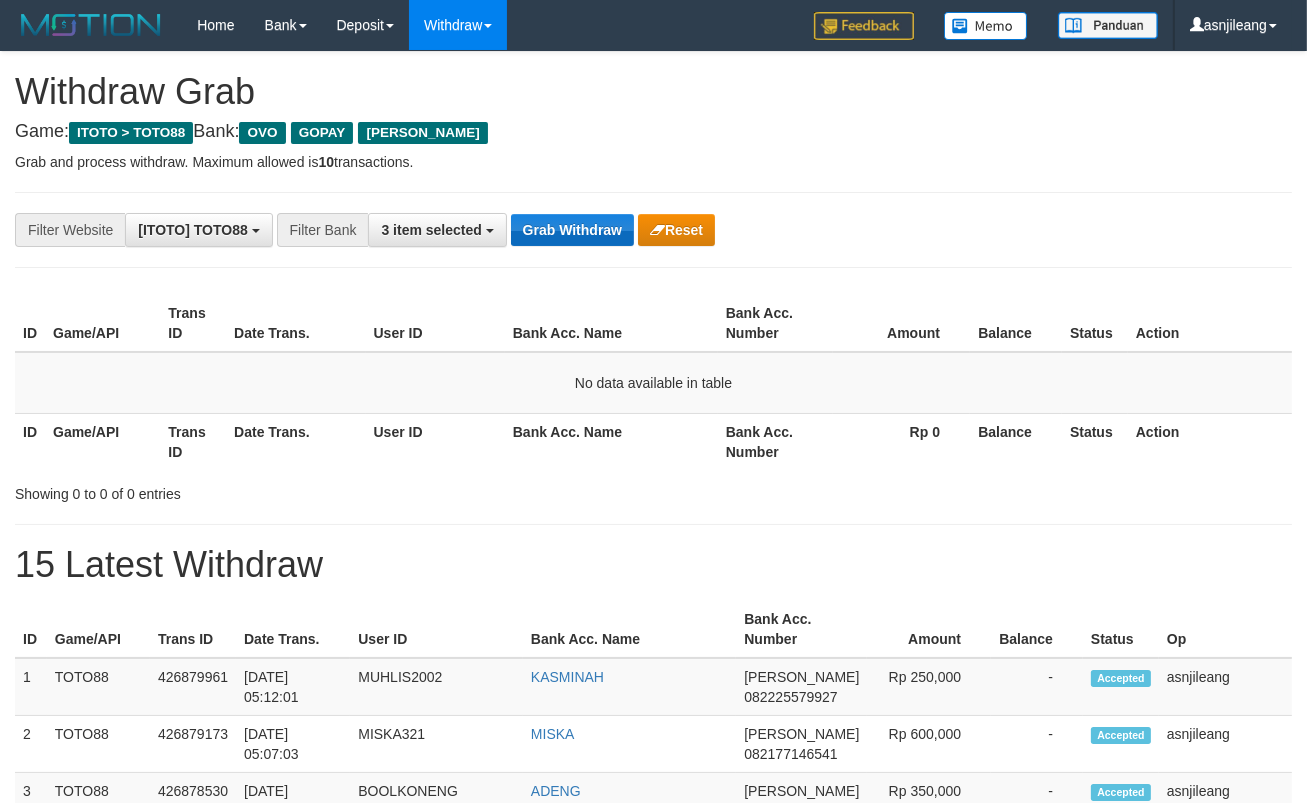 click on "Grab Withdraw" at bounding box center (572, 230) 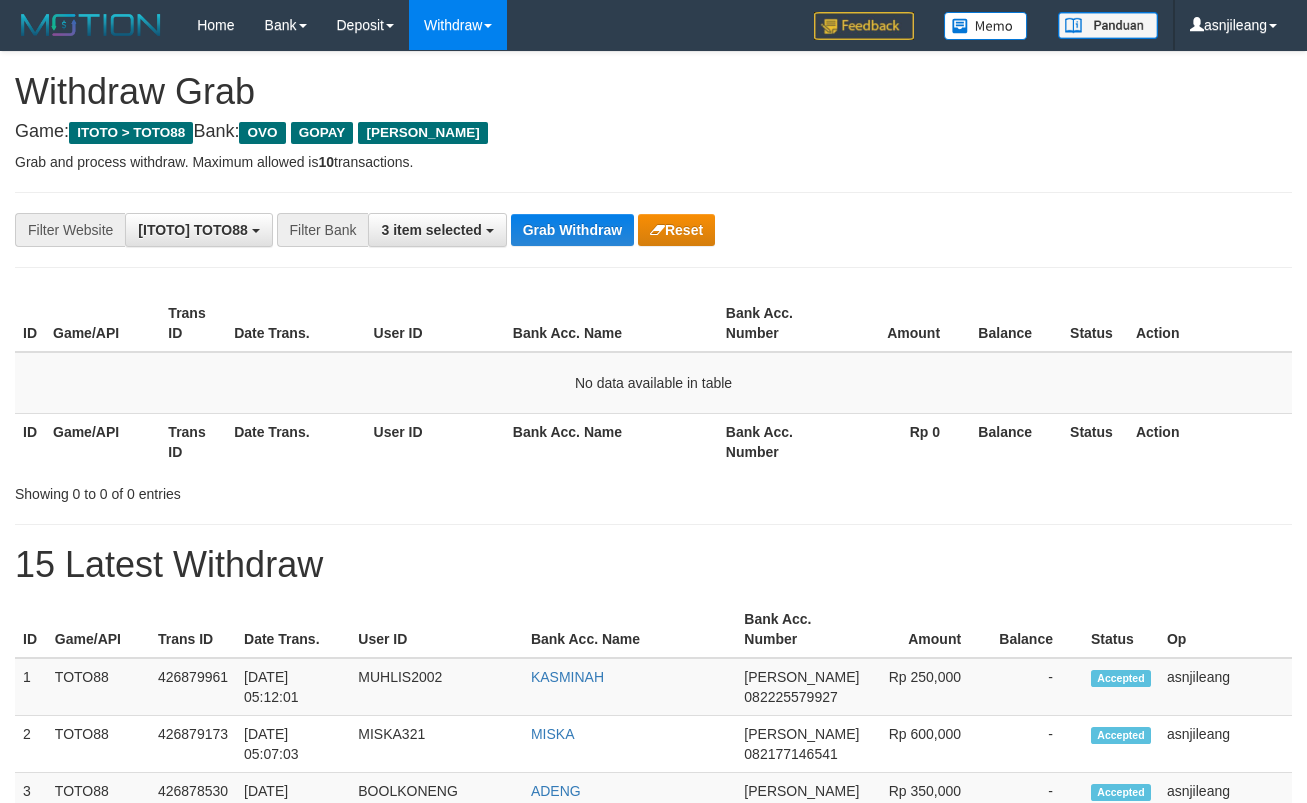 scroll, scrollTop: 0, scrollLeft: 0, axis: both 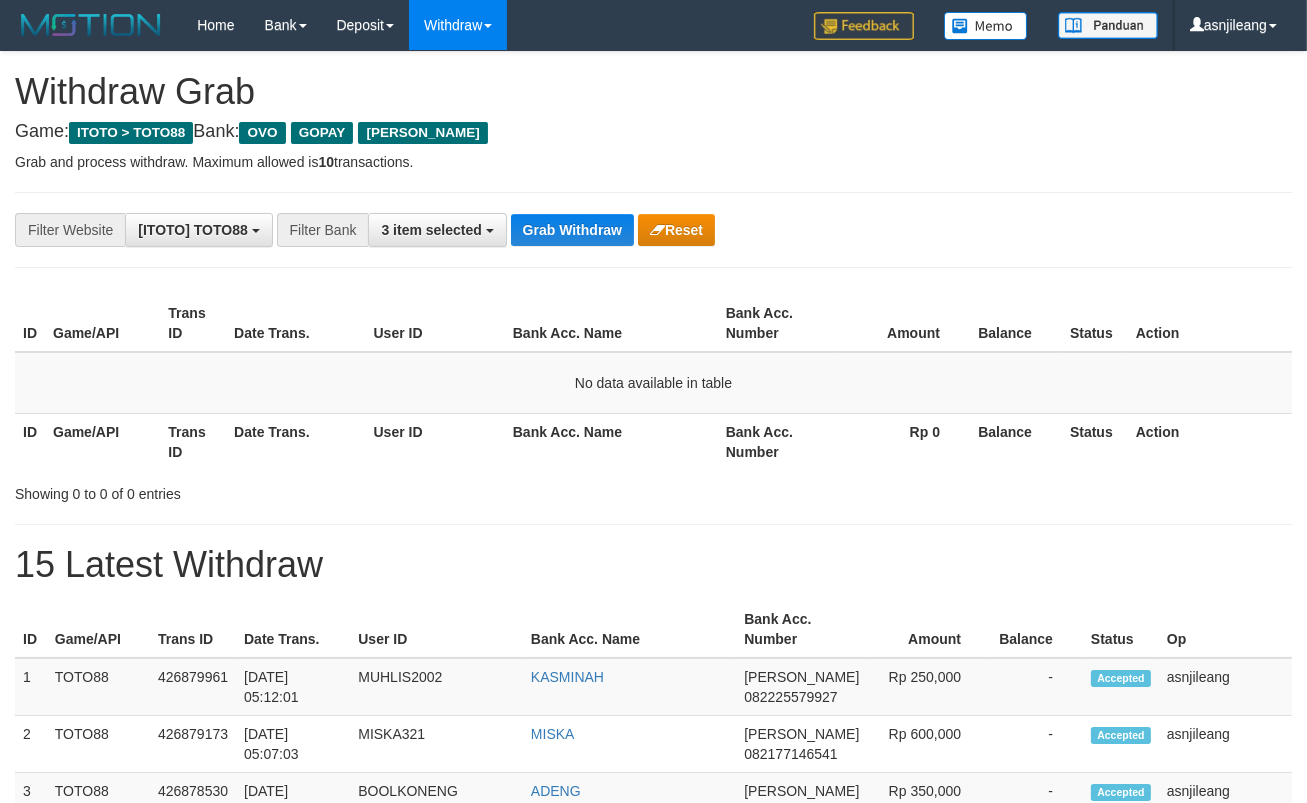 click on "Grab Withdraw" at bounding box center (572, 230) 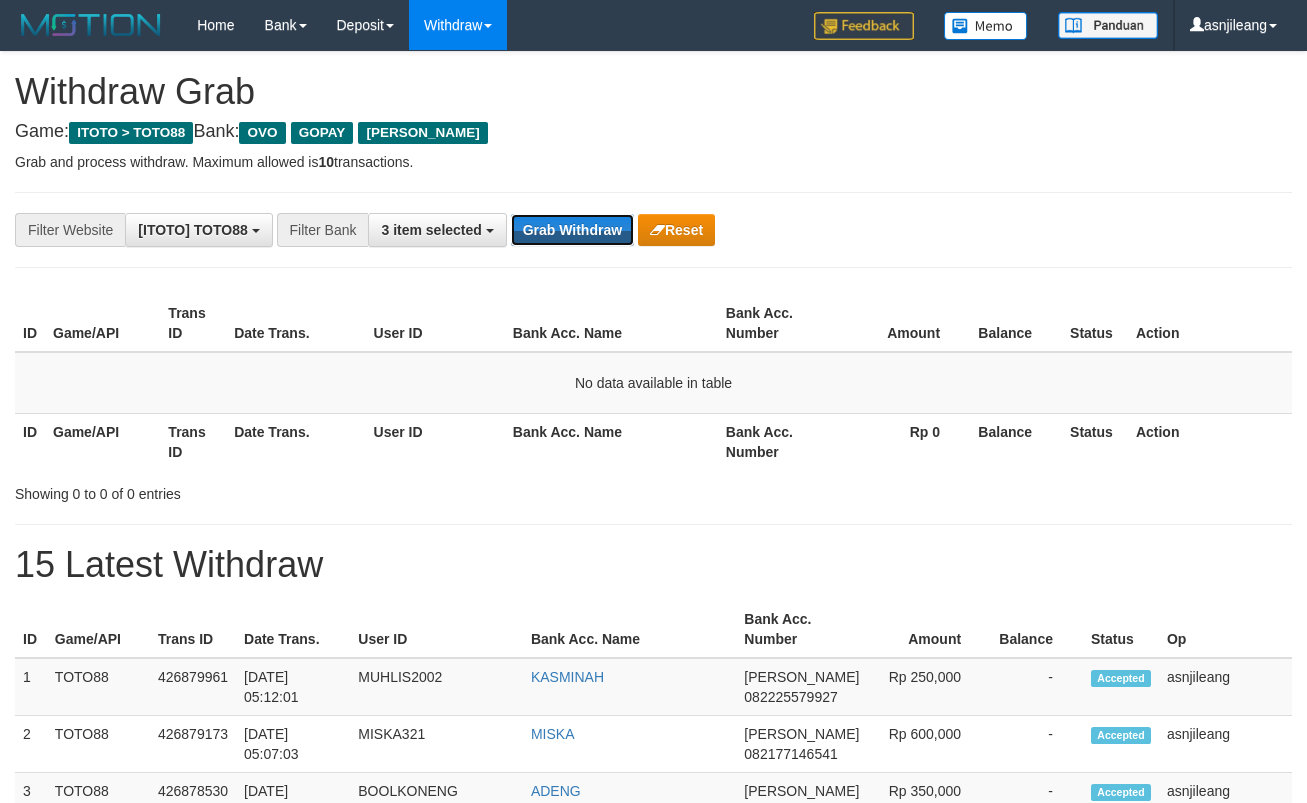 scroll, scrollTop: 0, scrollLeft: 0, axis: both 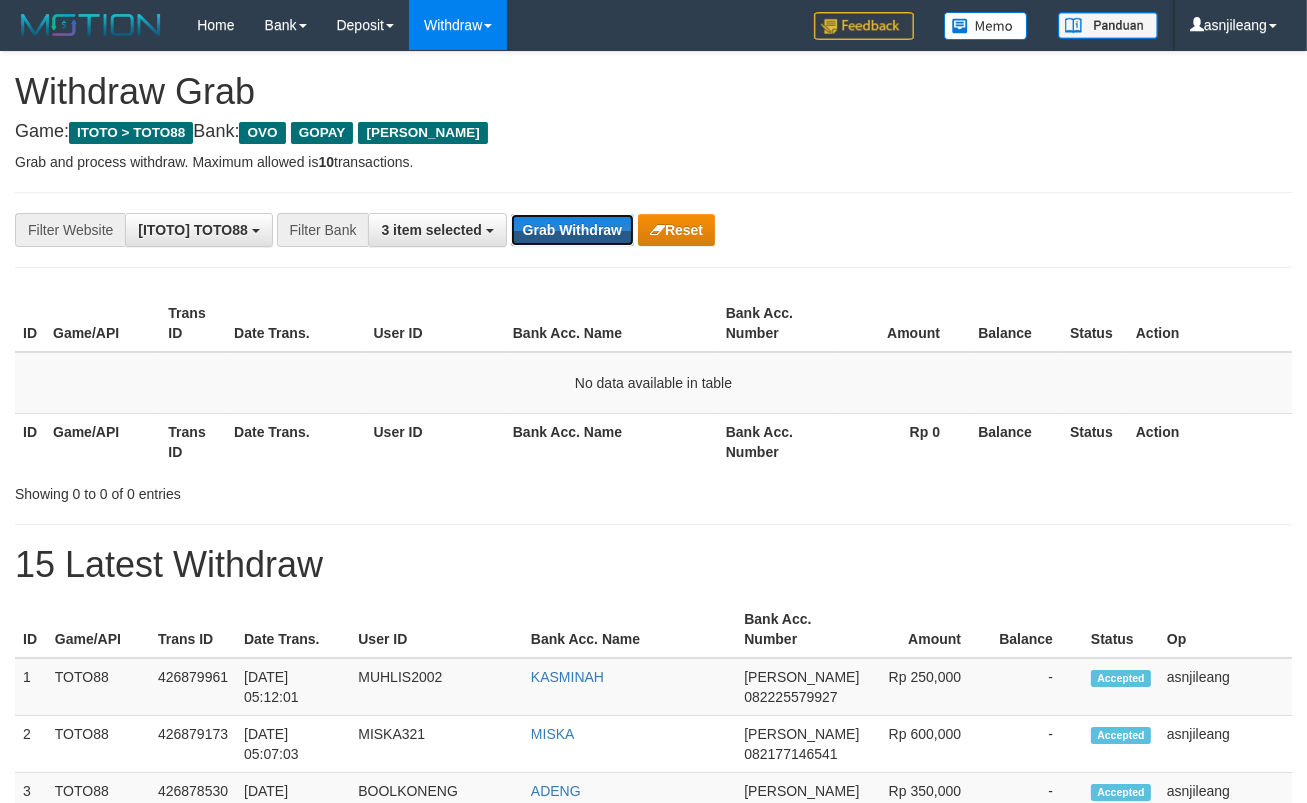 click on "Grab Withdraw" at bounding box center (572, 230) 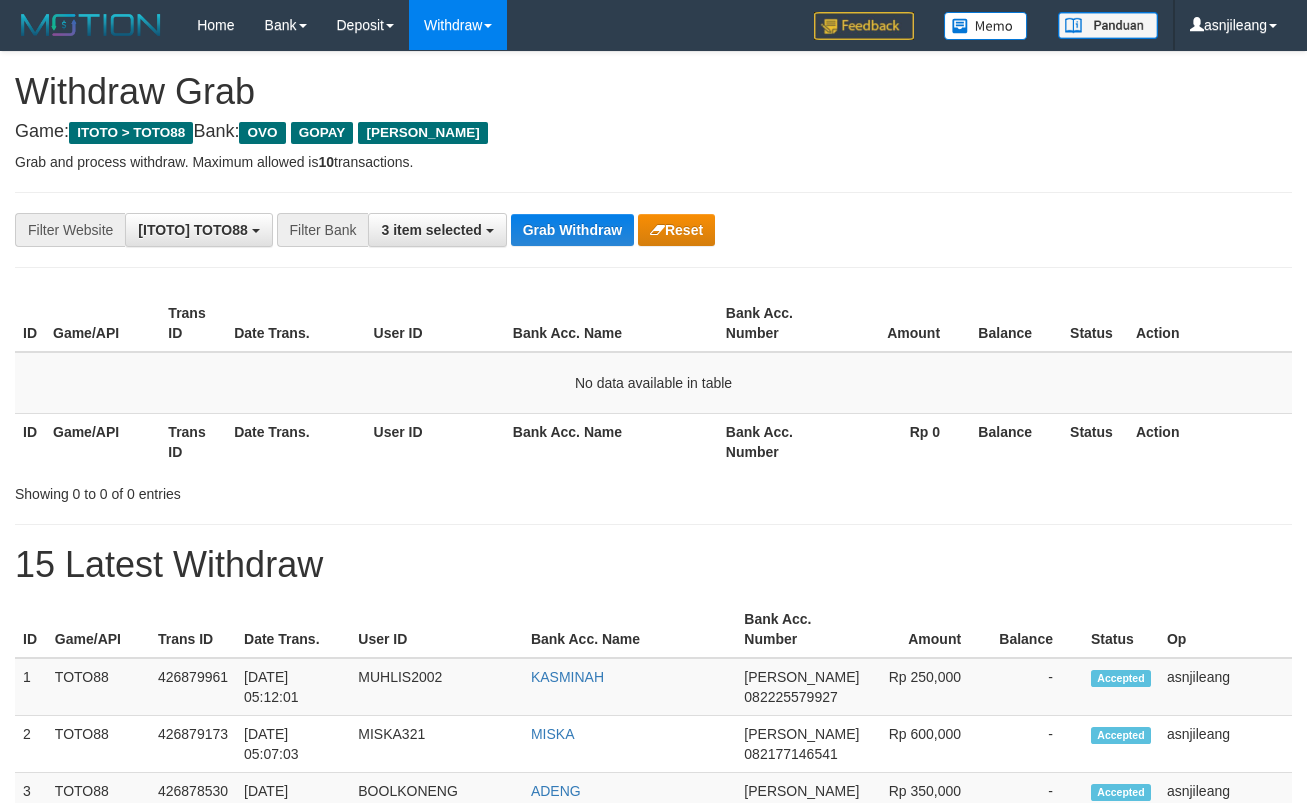 scroll, scrollTop: 0, scrollLeft: 0, axis: both 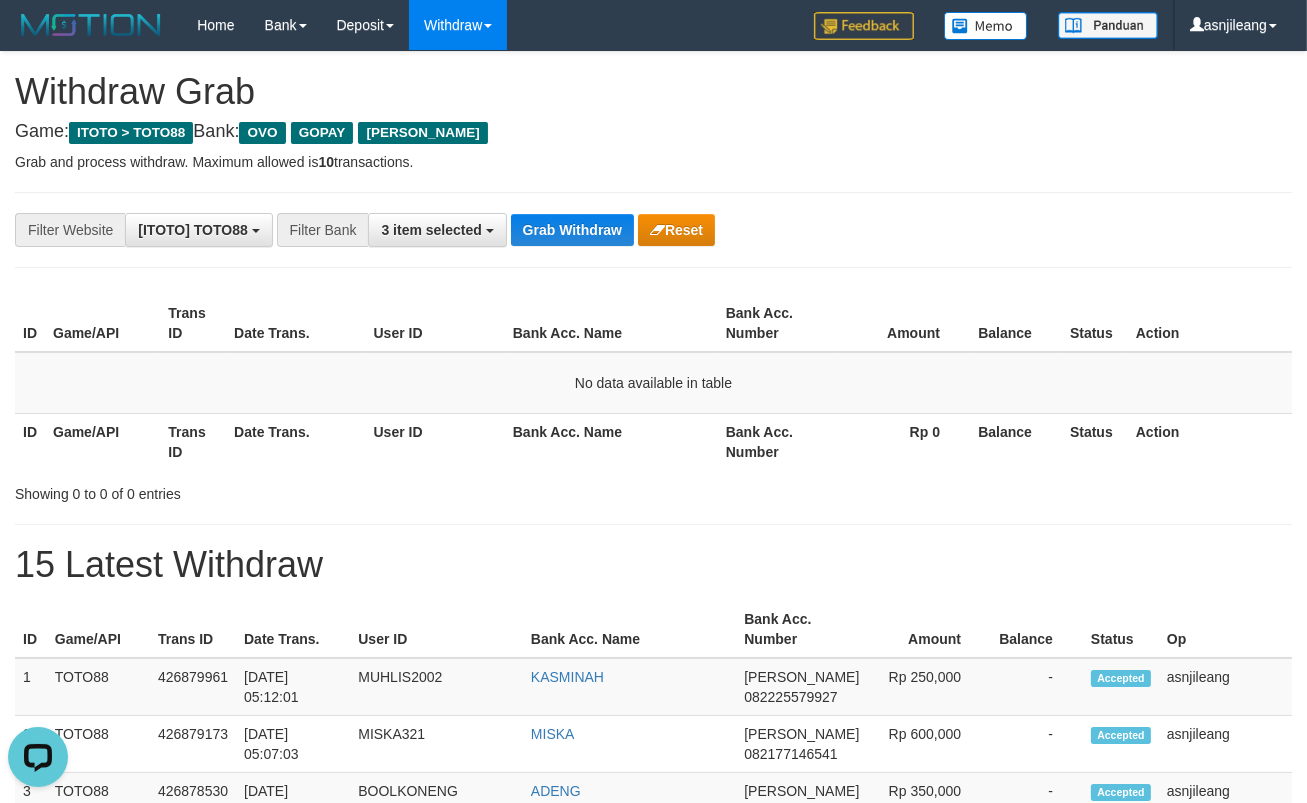 click on "Grab and process withdraw.
Maximum allowed is  10  transactions." at bounding box center [653, 162] 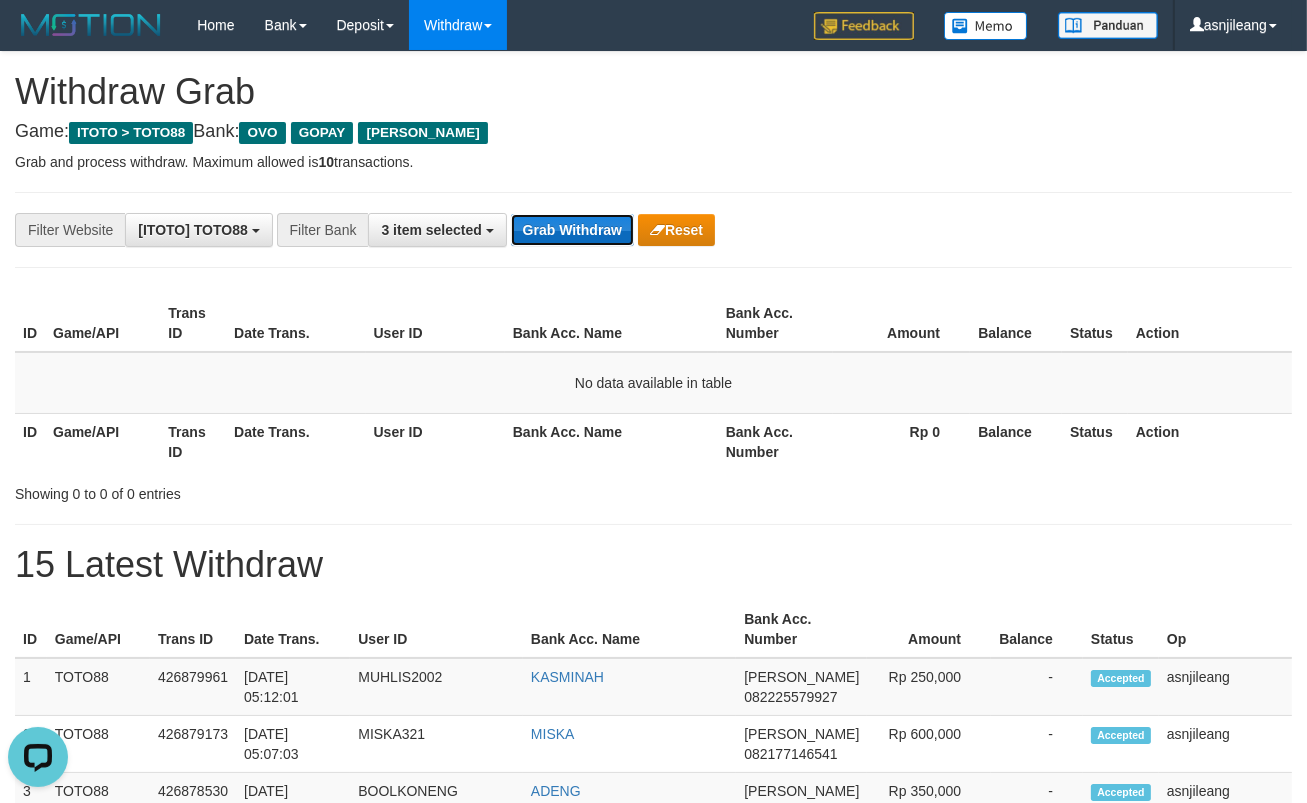 click on "Grab Withdraw" at bounding box center [572, 230] 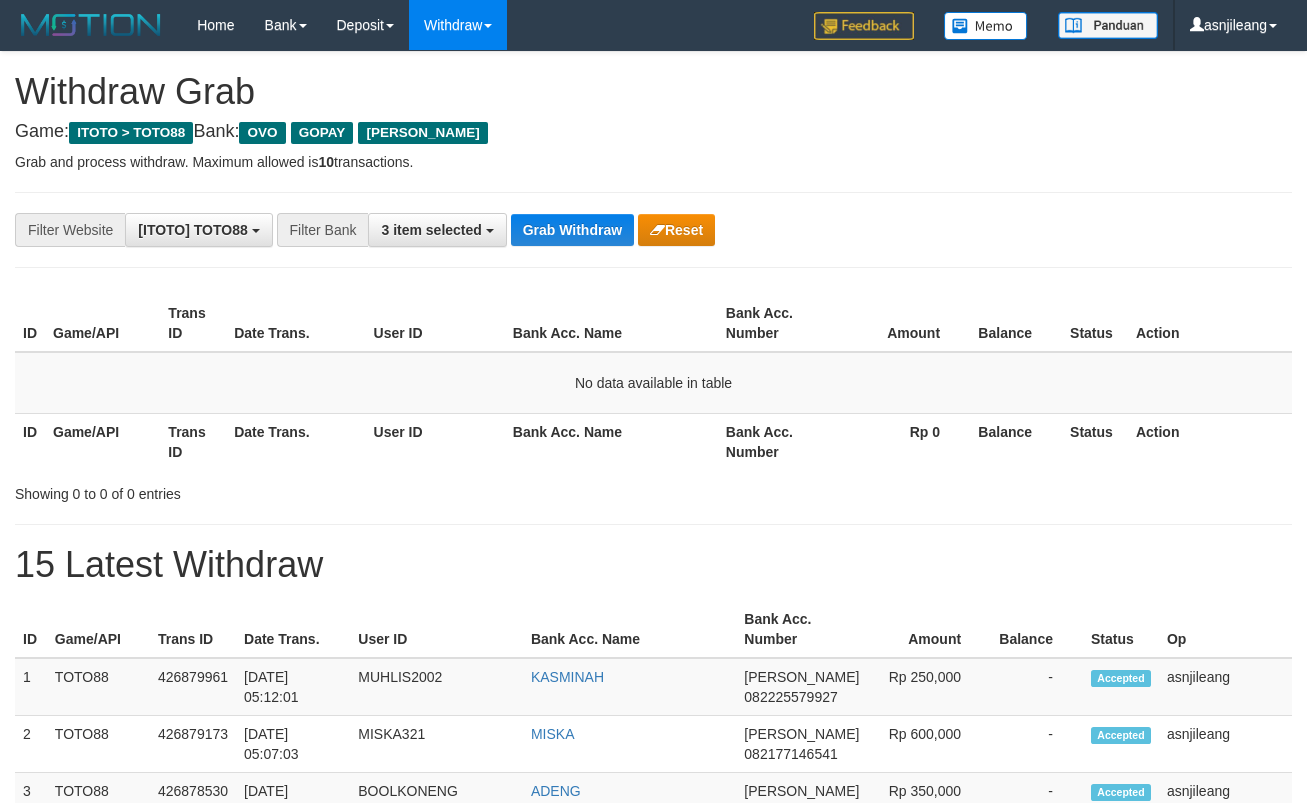 scroll, scrollTop: 0, scrollLeft: 0, axis: both 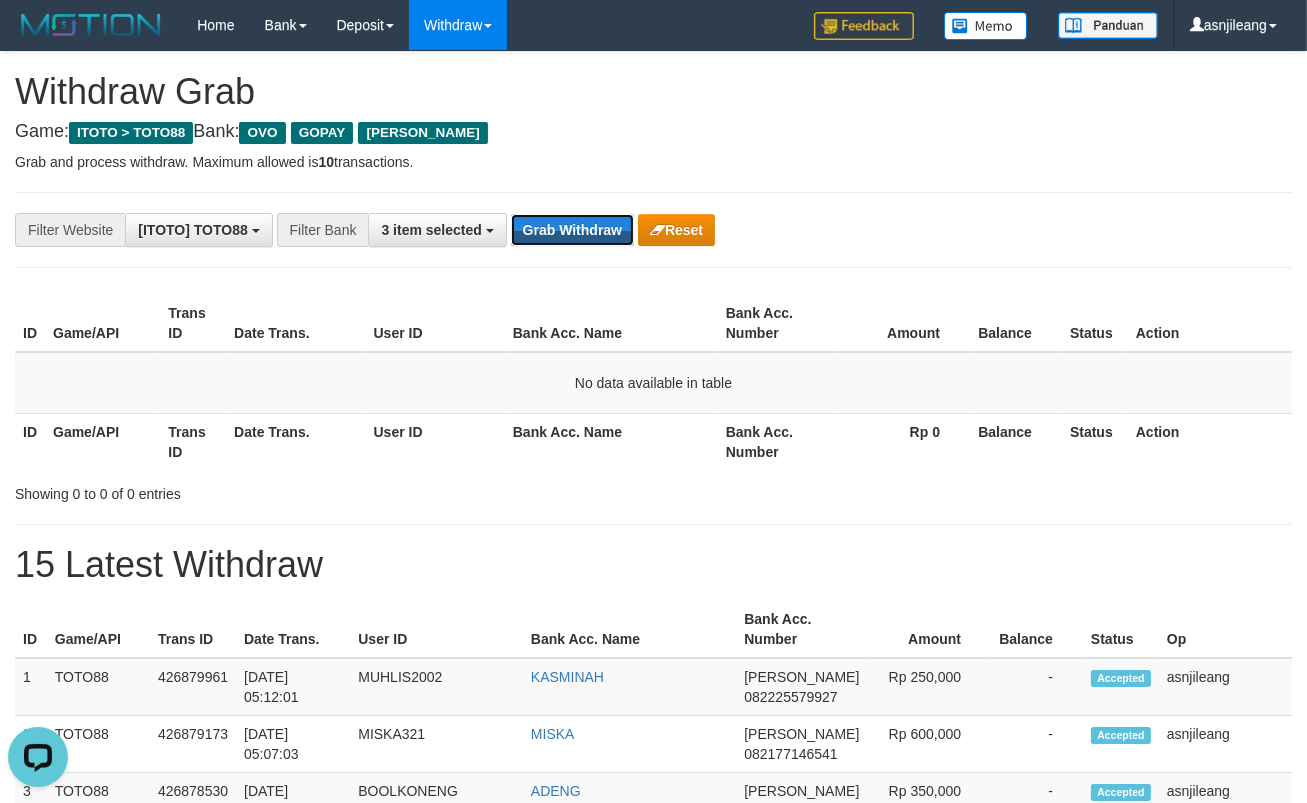 click on "Grab Withdraw" at bounding box center [572, 230] 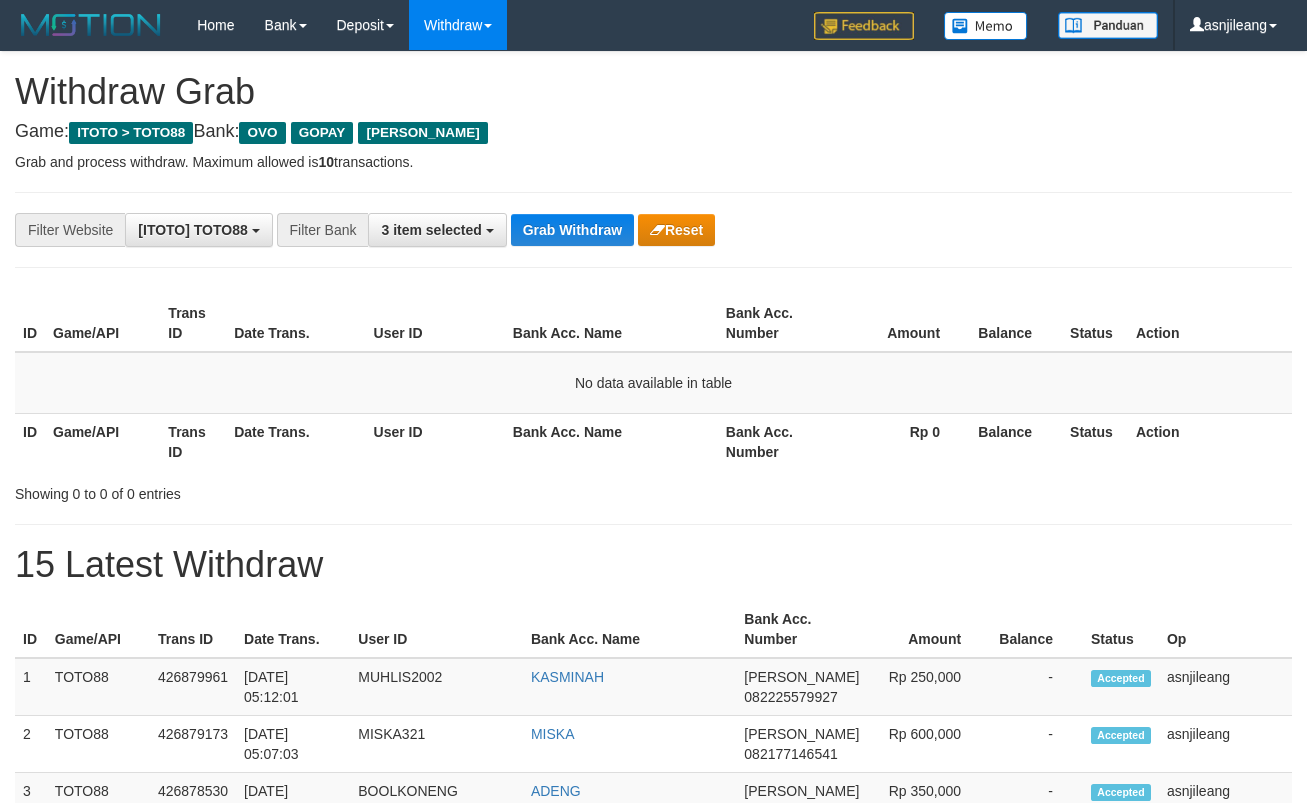 scroll, scrollTop: 0, scrollLeft: 0, axis: both 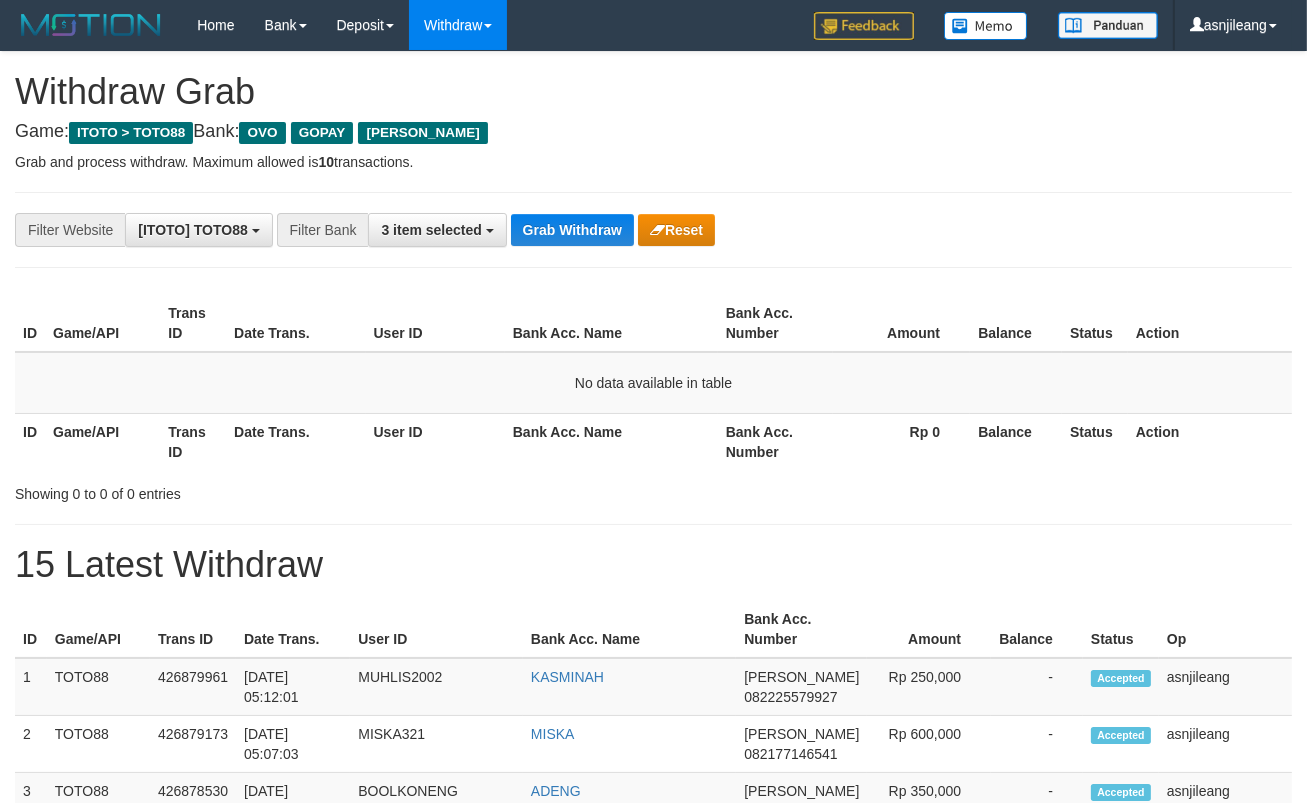 click on "Grab Withdraw" at bounding box center [572, 230] 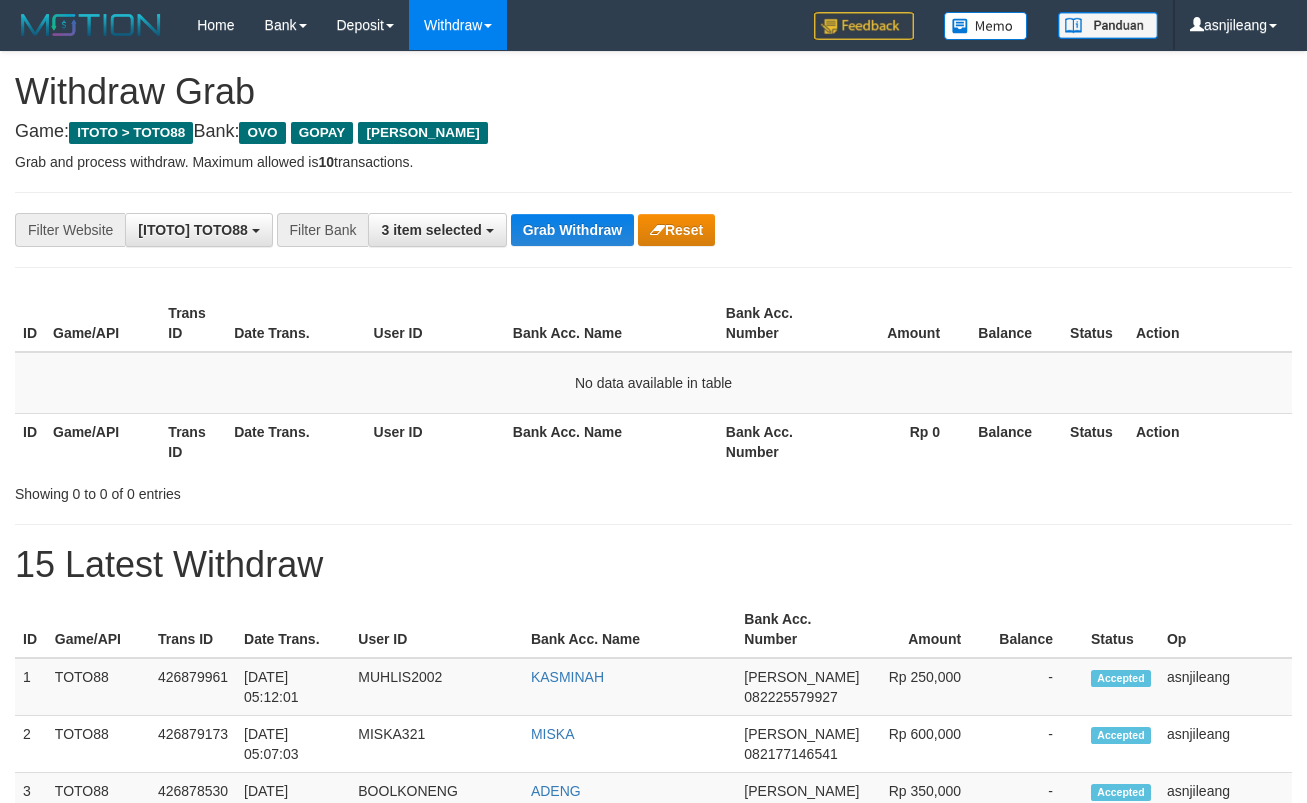 scroll, scrollTop: 0, scrollLeft: 0, axis: both 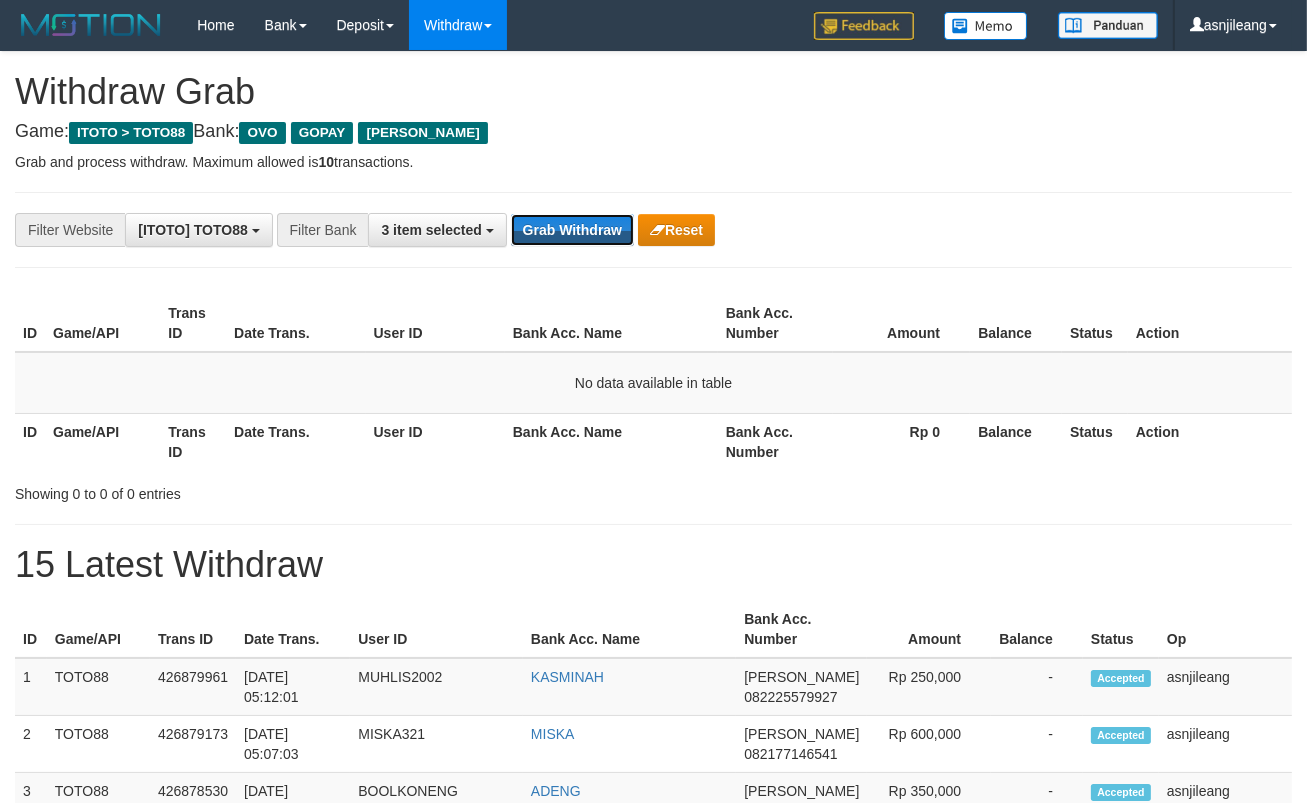 click on "Grab Withdraw" at bounding box center (572, 230) 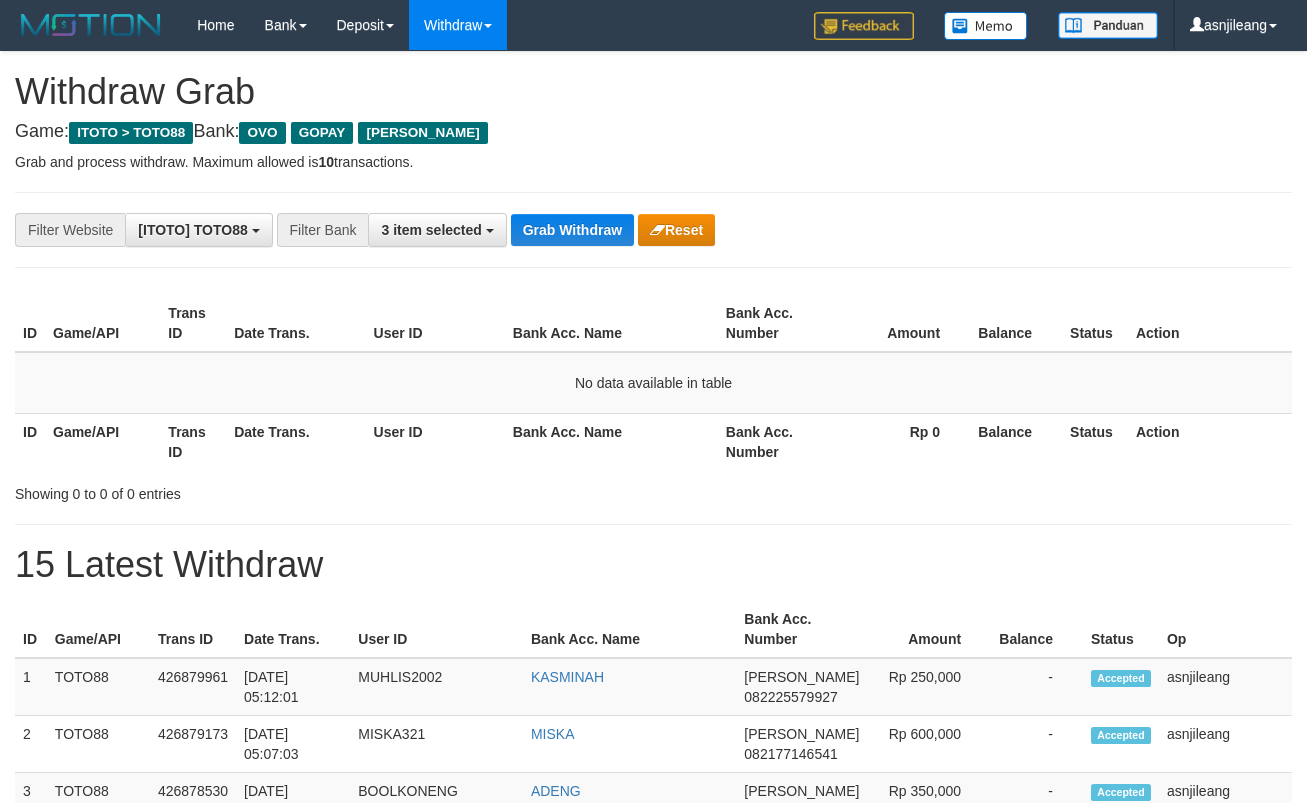 scroll, scrollTop: 0, scrollLeft: 0, axis: both 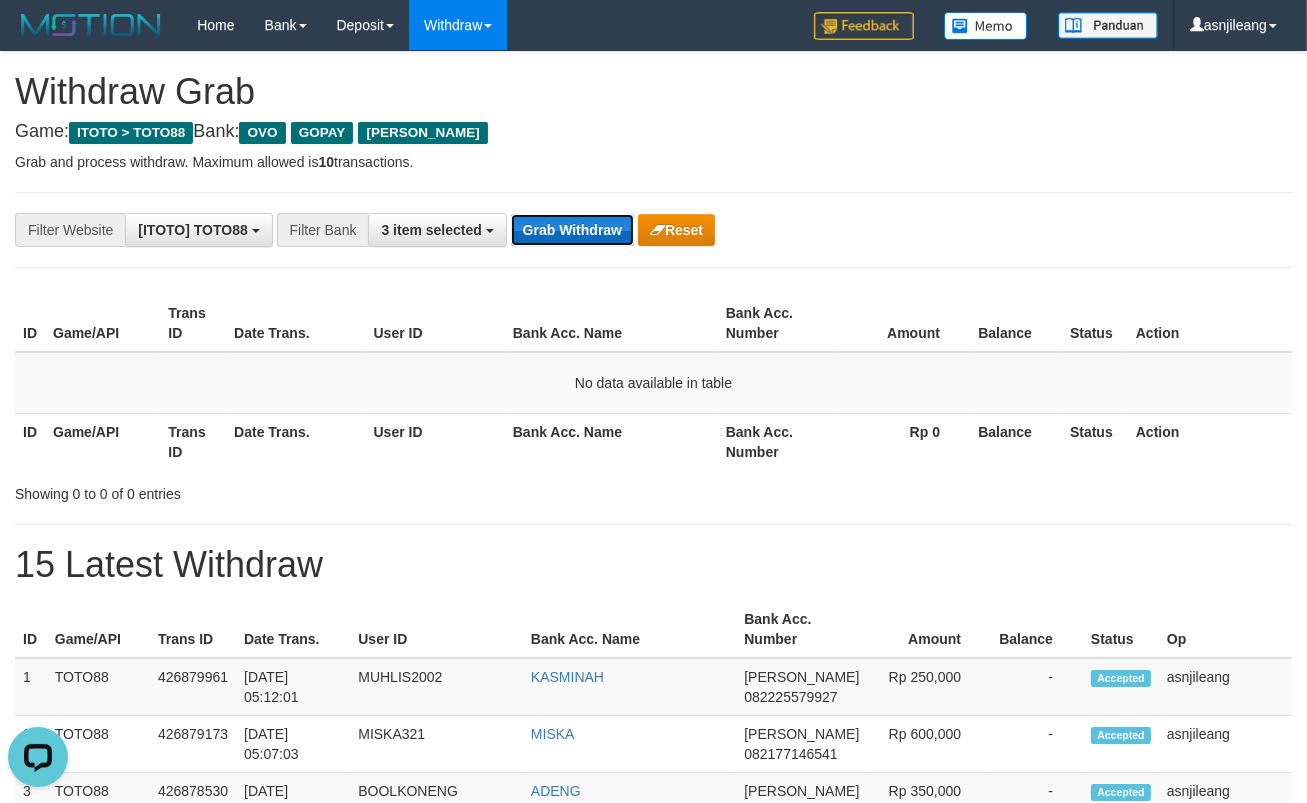 click on "Grab Withdraw" at bounding box center (572, 230) 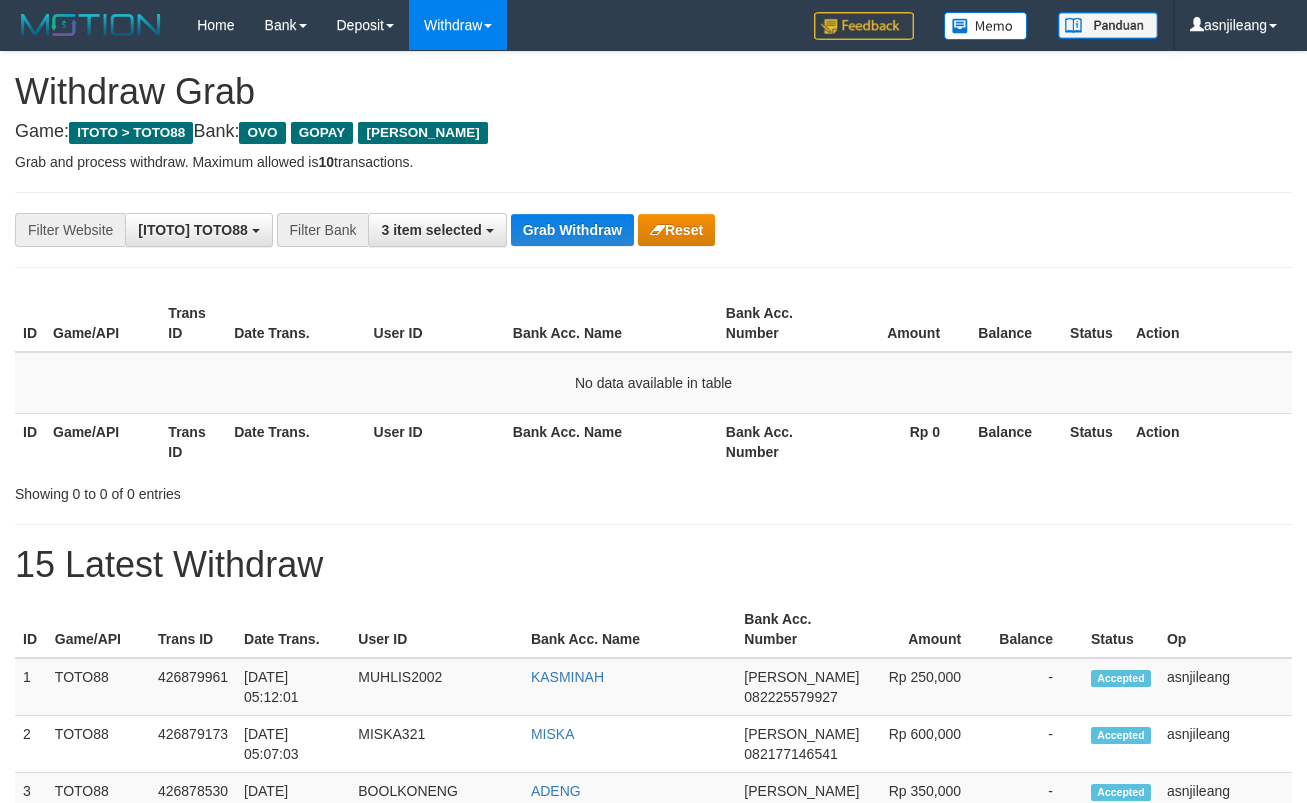 click on "Grab Withdraw" at bounding box center (572, 230) 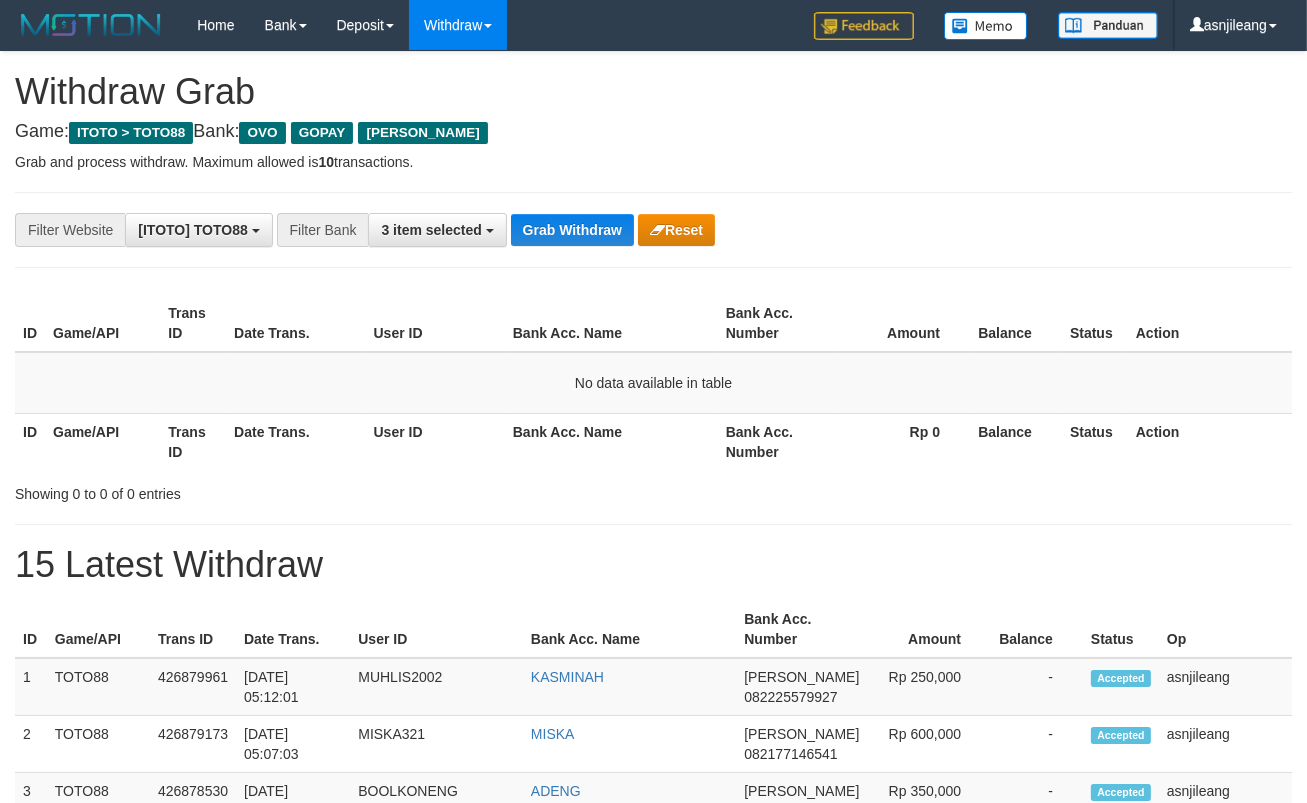 scroll, scrollTop: 17, scrollLeft: 0, axis: vertical 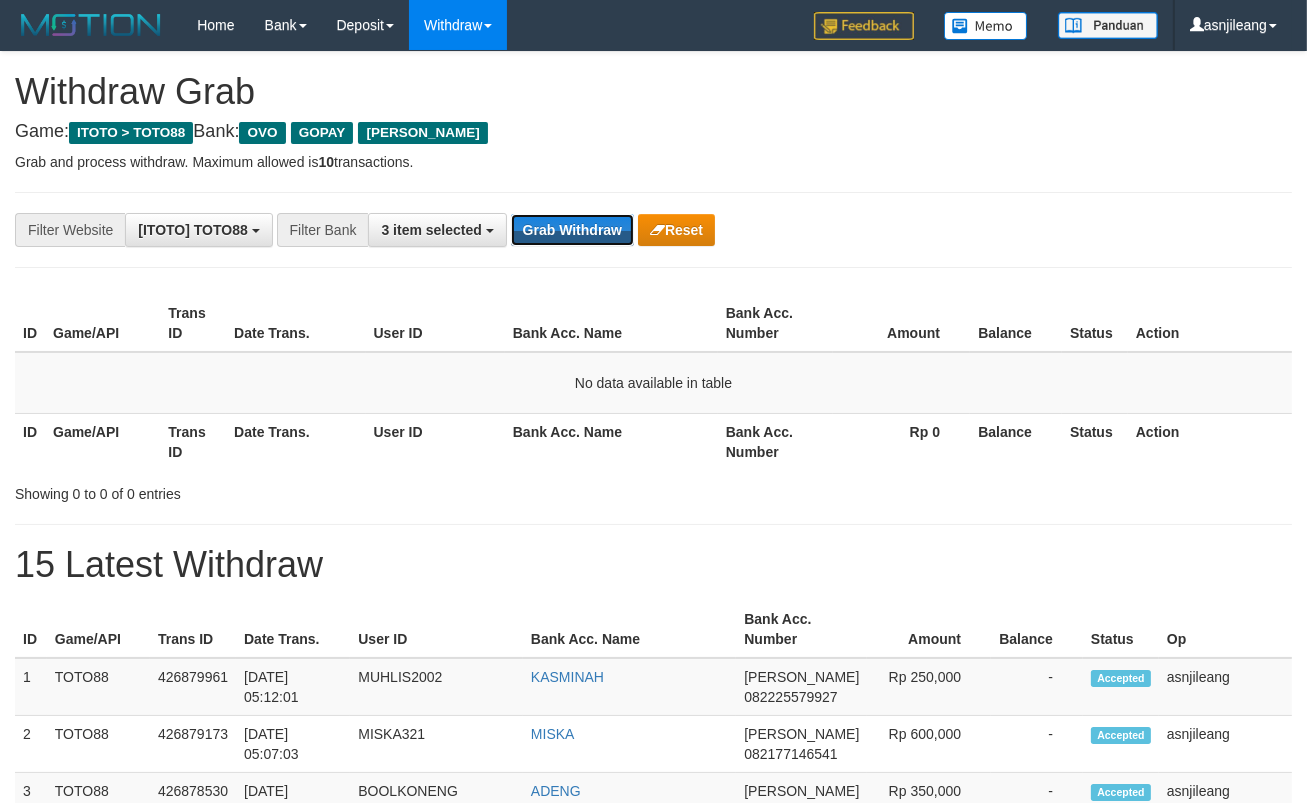 click on "Grab Withdraw" at bounding box center [572, 230] 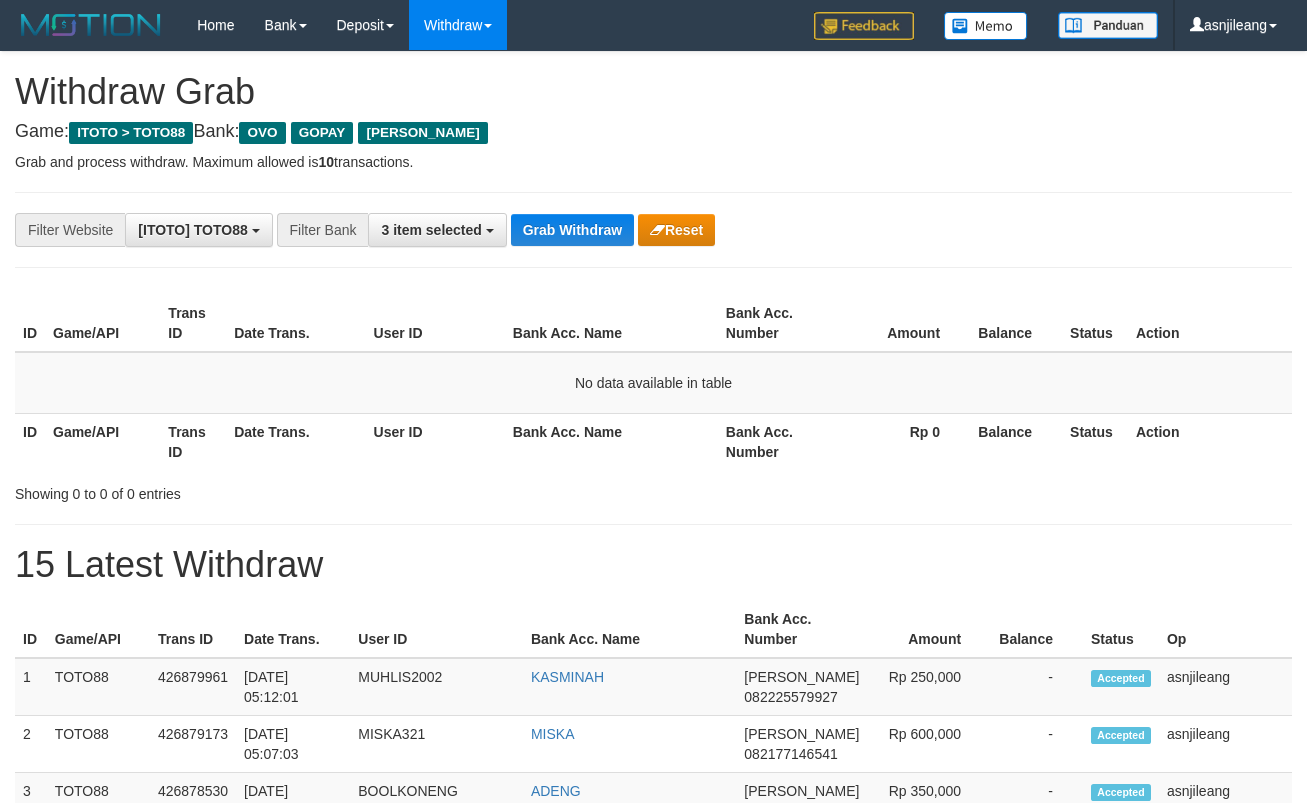 scroll, scrollTop: 0, scrollLeft: 0, axis: both 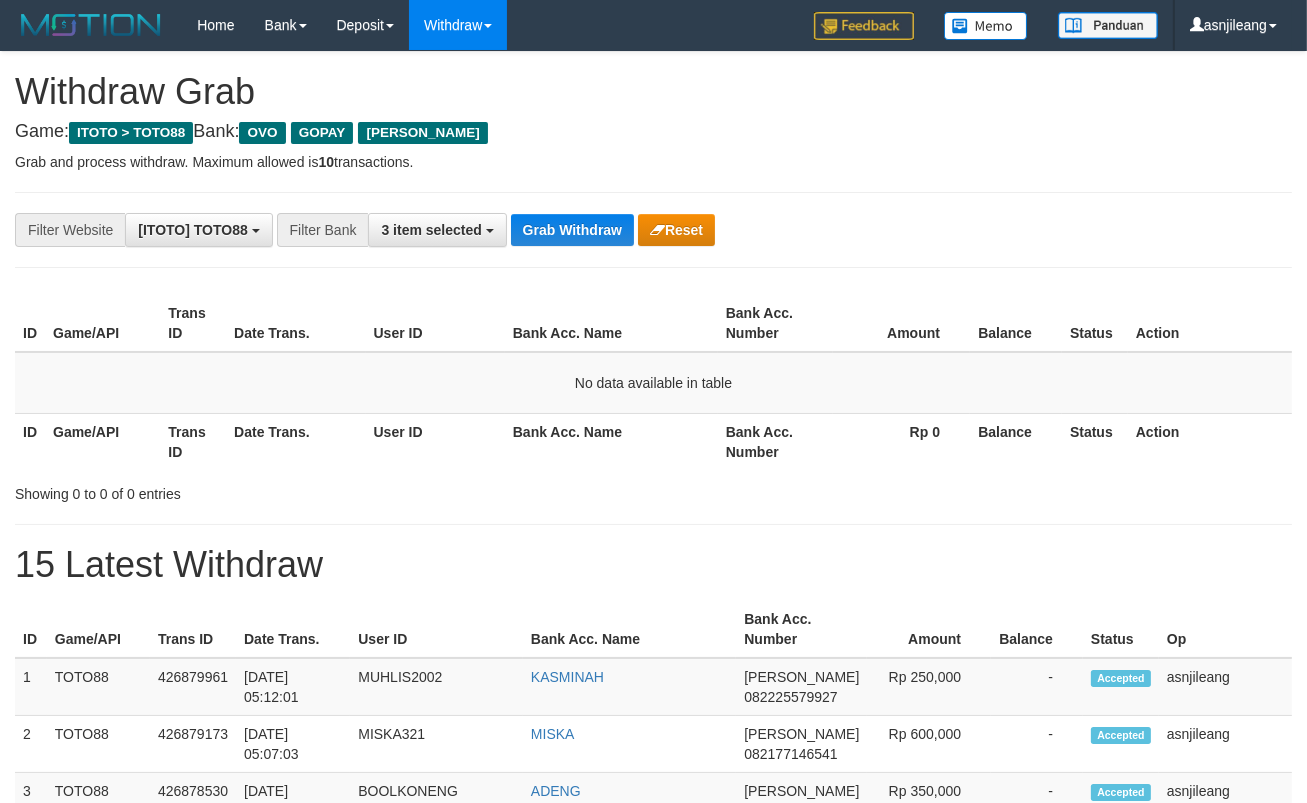 click on "Grab Withdraw" at bounding box center [572, 230] 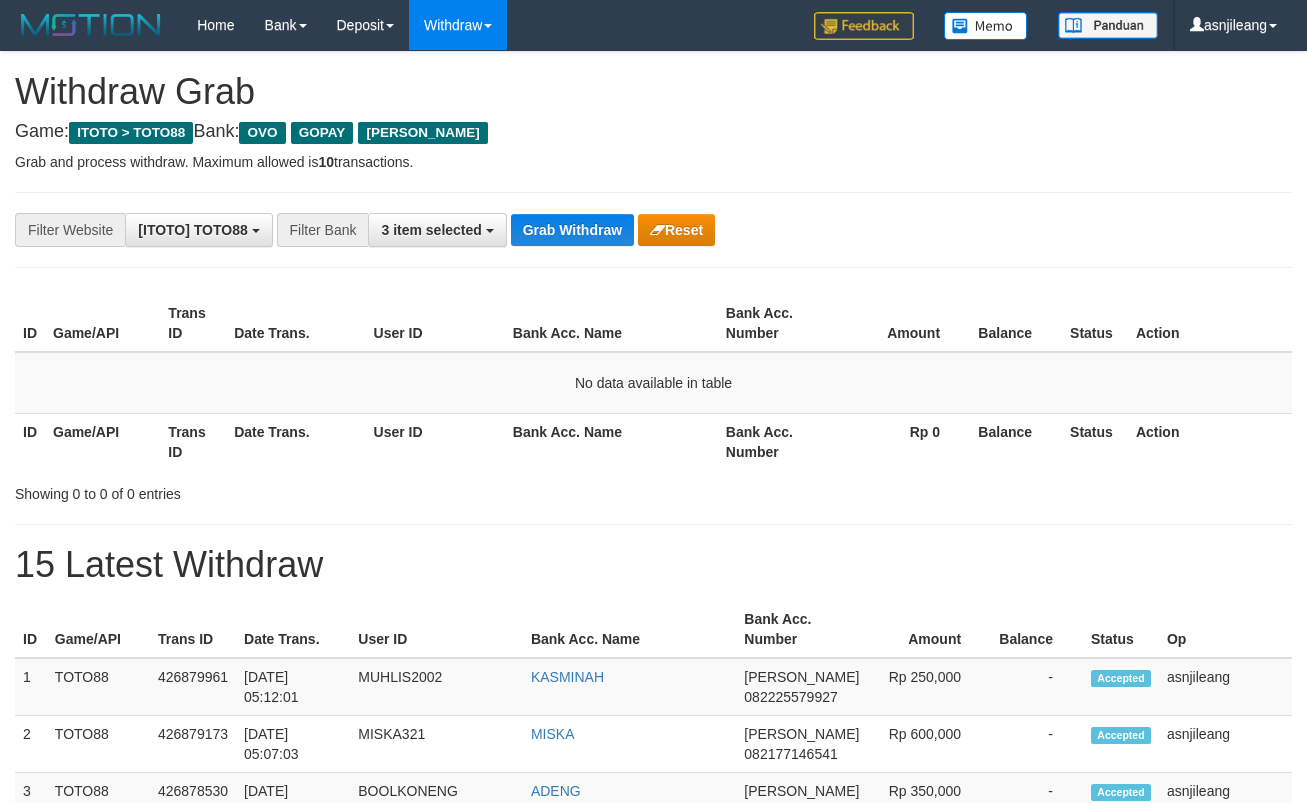 click on "Grab Withdraw" at bounding box center (572, 230) 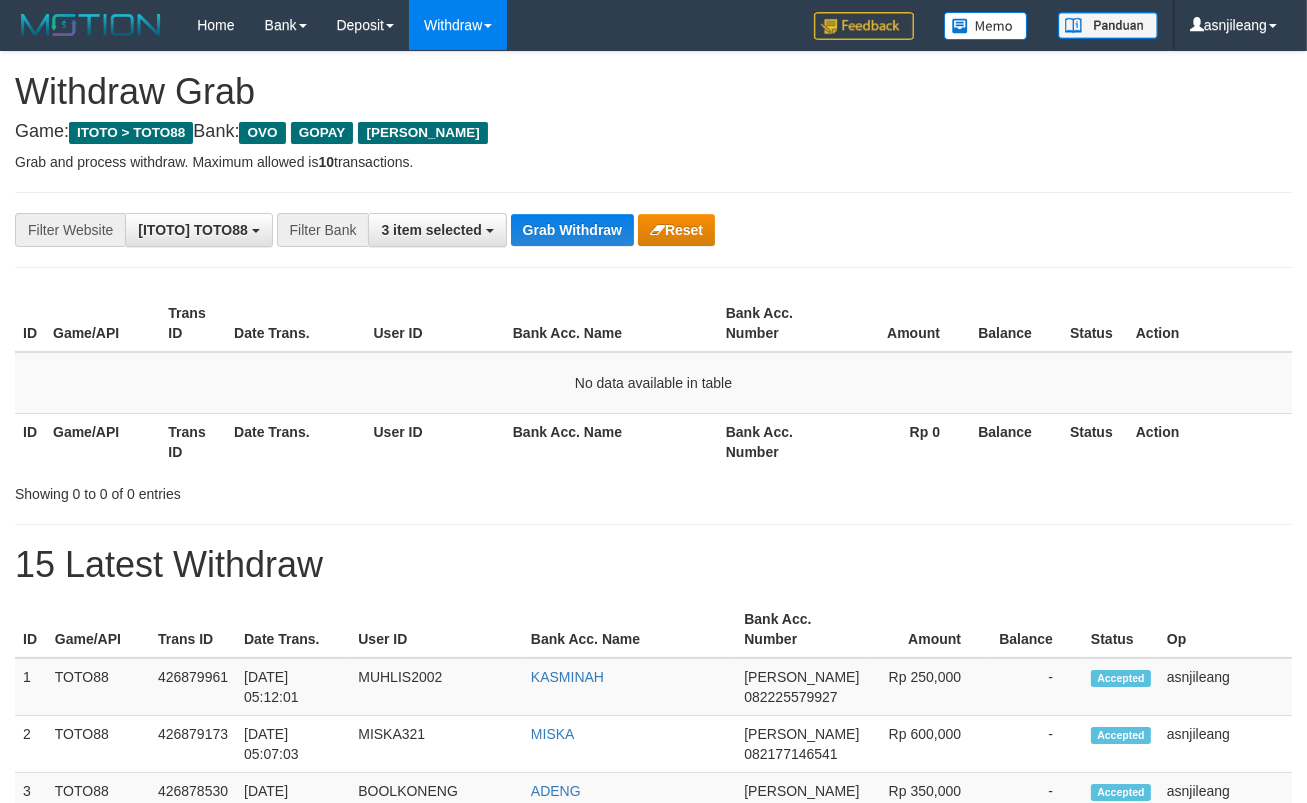 scroll, scrollTop: 17, scrollLeft: 0, axis: vertical 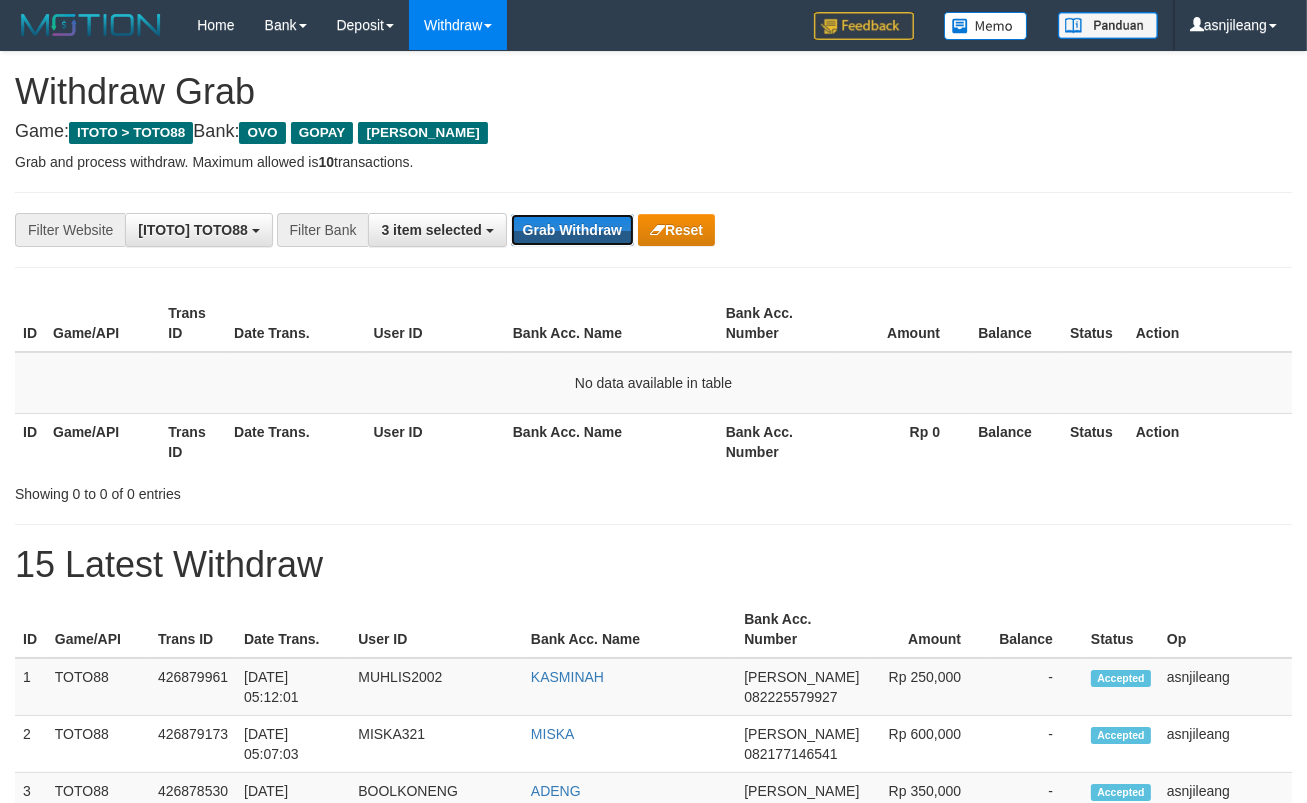 click on "Grab Withdraw" at bounding box center (572, 230) 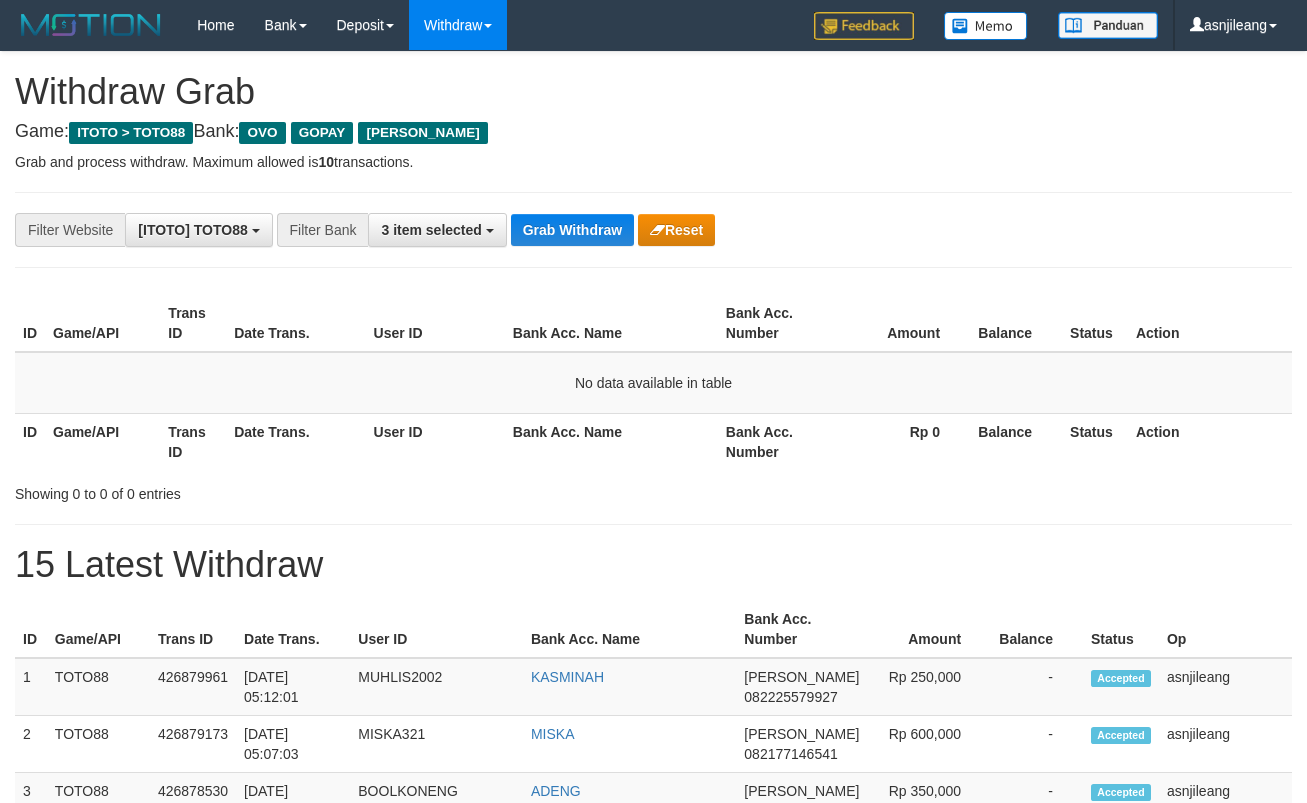 scroll, scrollTop: 0, scrollLeft: 0, axis: both 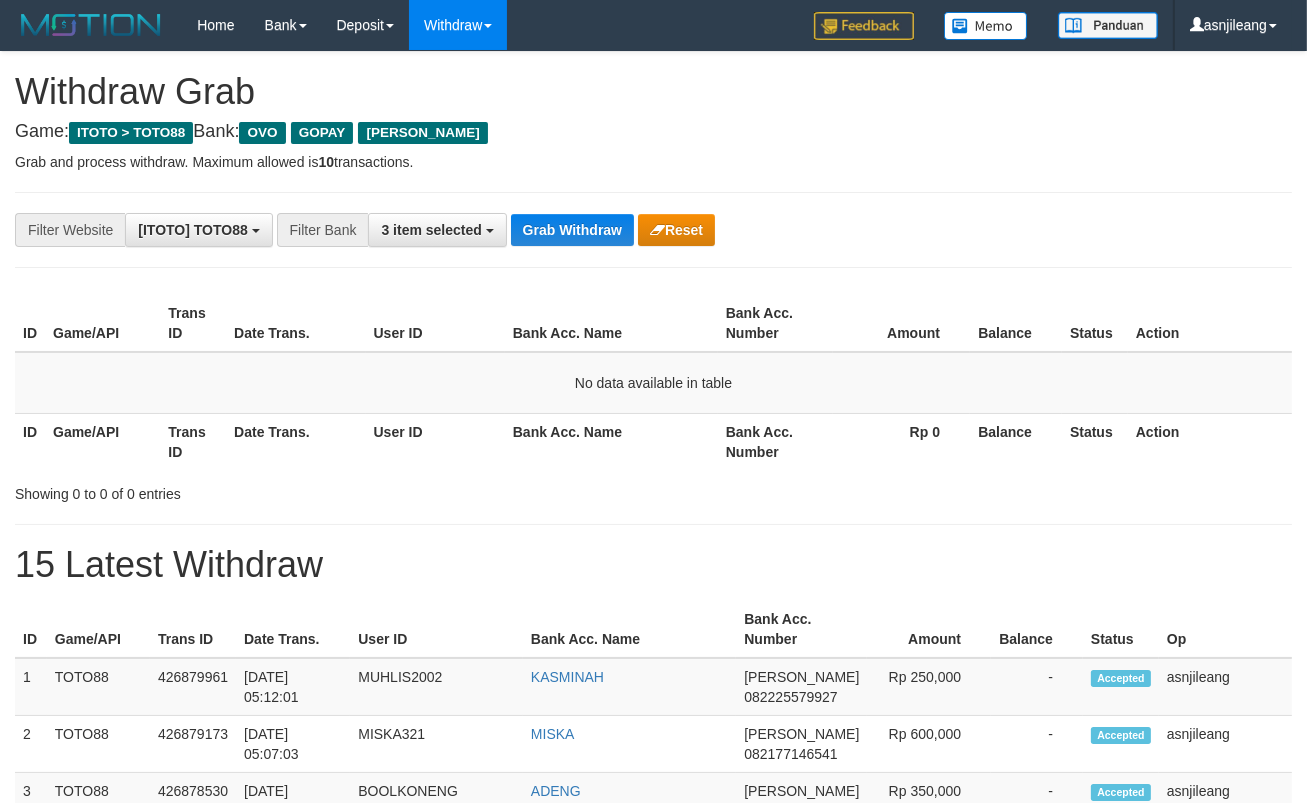 click on "Grab Withdraw" at bounding box center [572, 230] 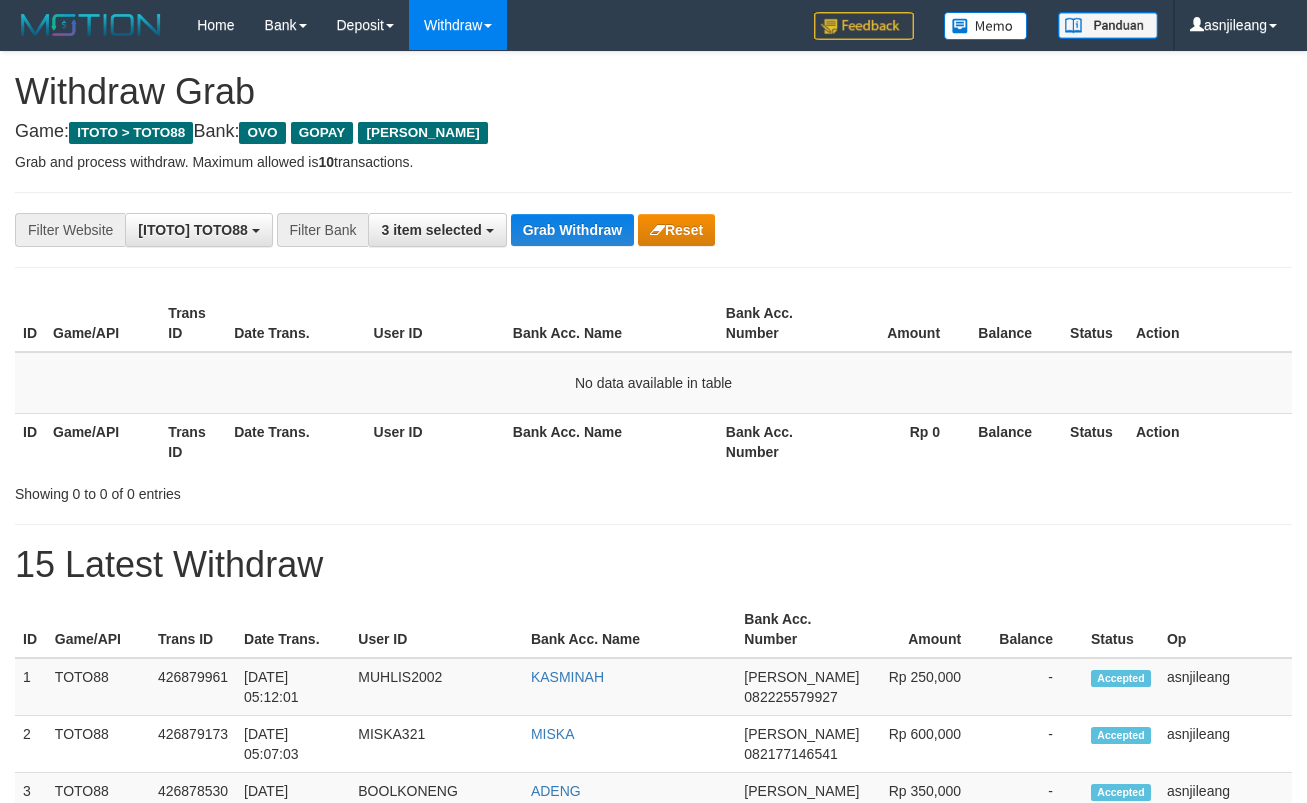 scroll, scrollTop: 0, scrollLeft: 0, axis: both 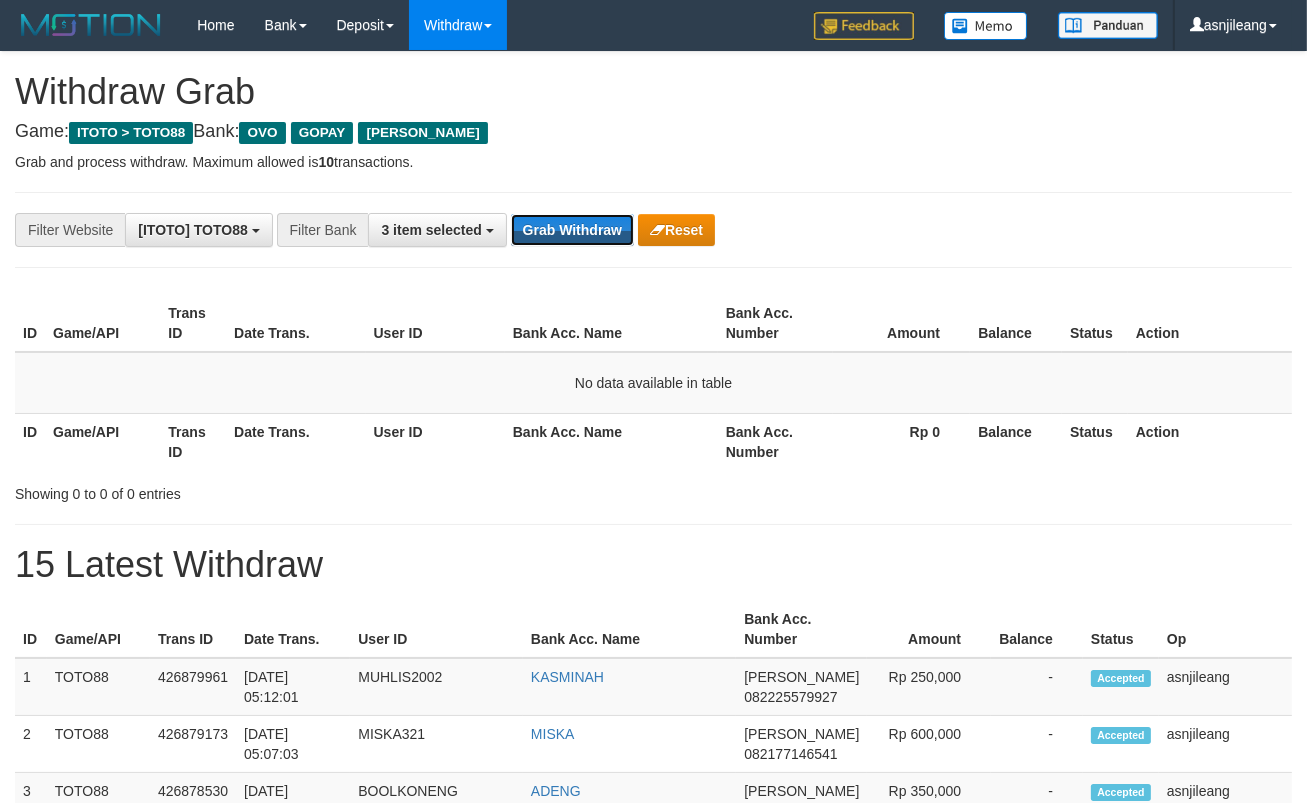 click on "Grab Withdraw" at bounding box center [572, 230] 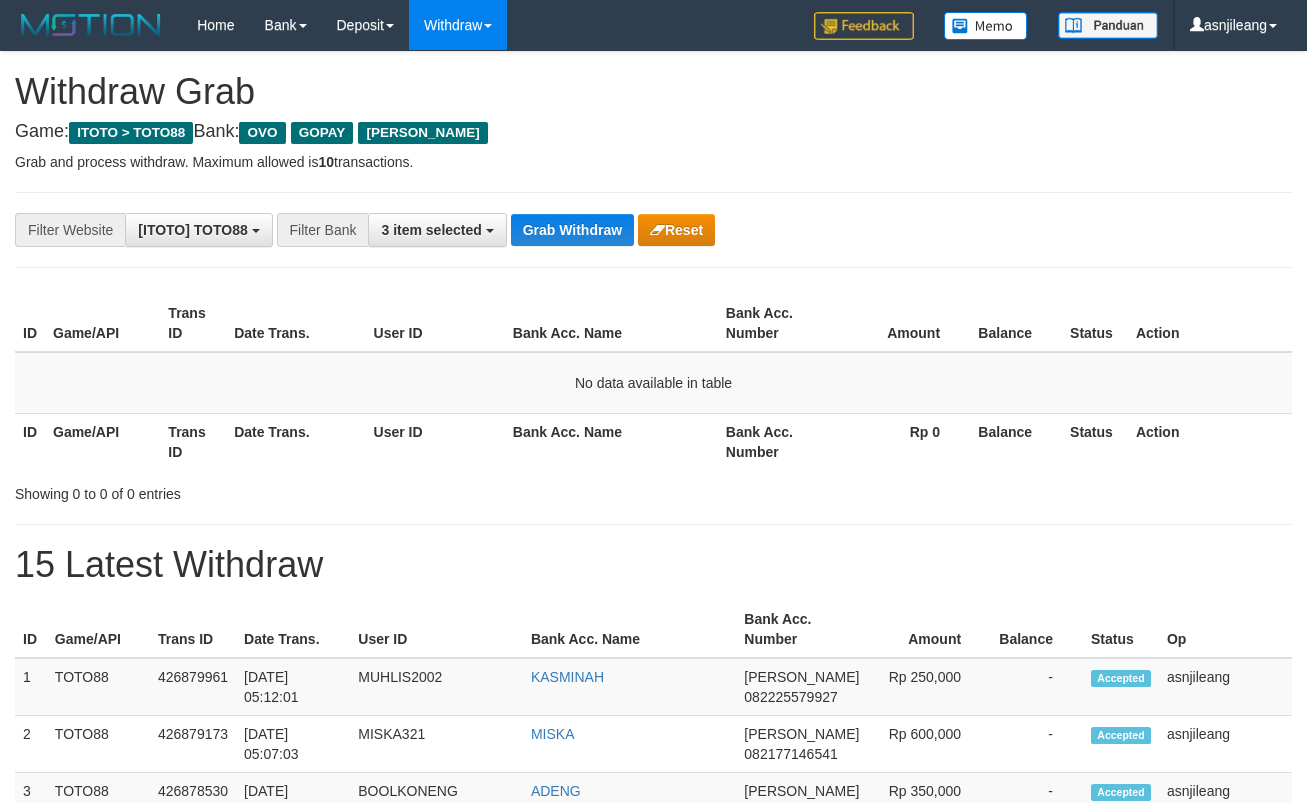 scroll, scrollTop: 0, scrollLeft: 0, axis: both 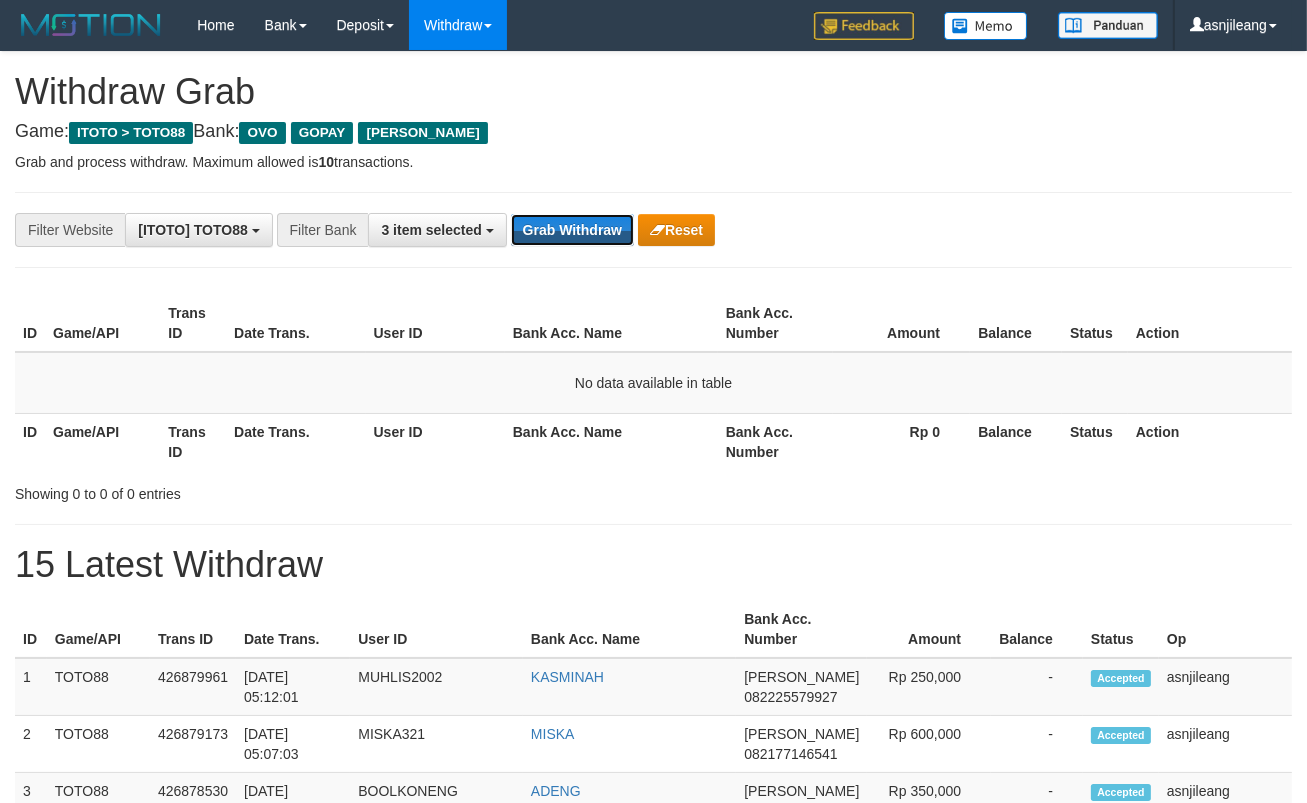 click on "Grab Withdraw" at bounding box center (572, 230) 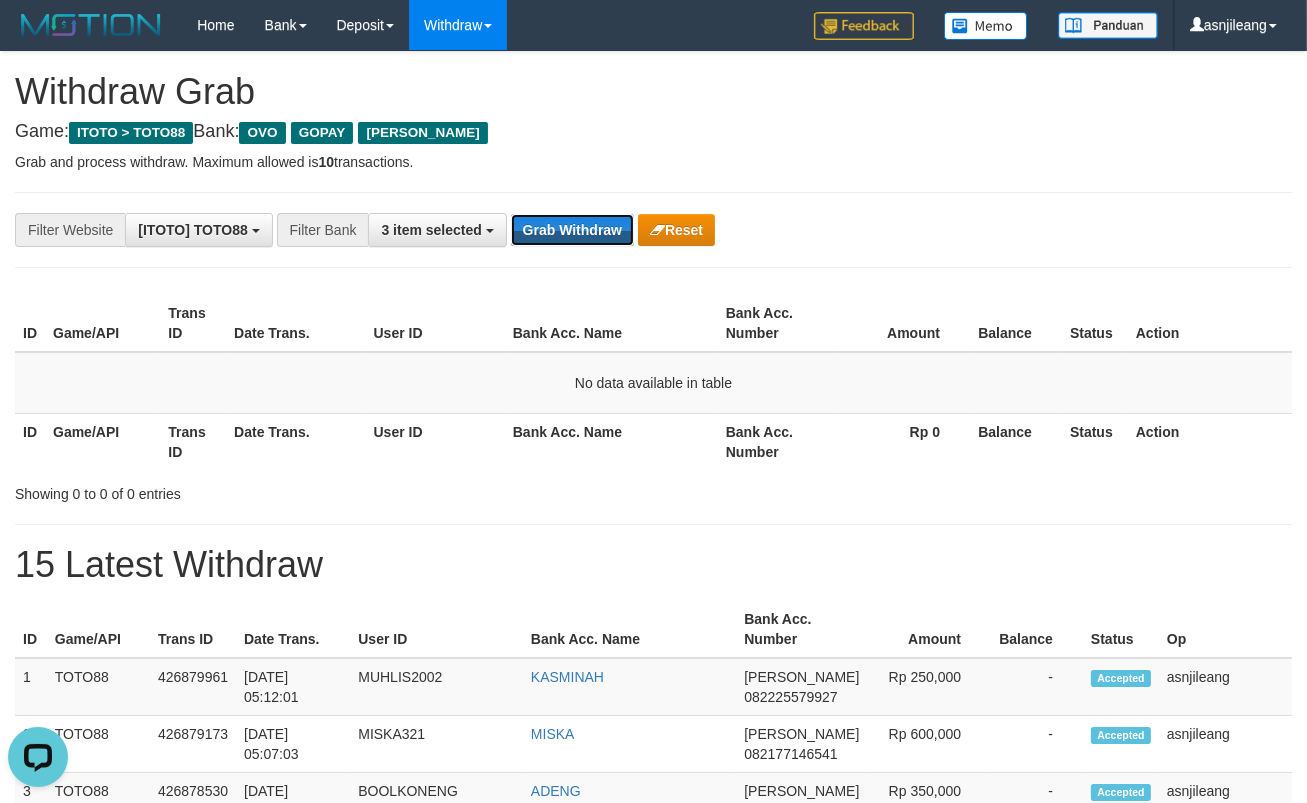 scroll, scrollTop: 0, scrollLeft: 0, axis: both 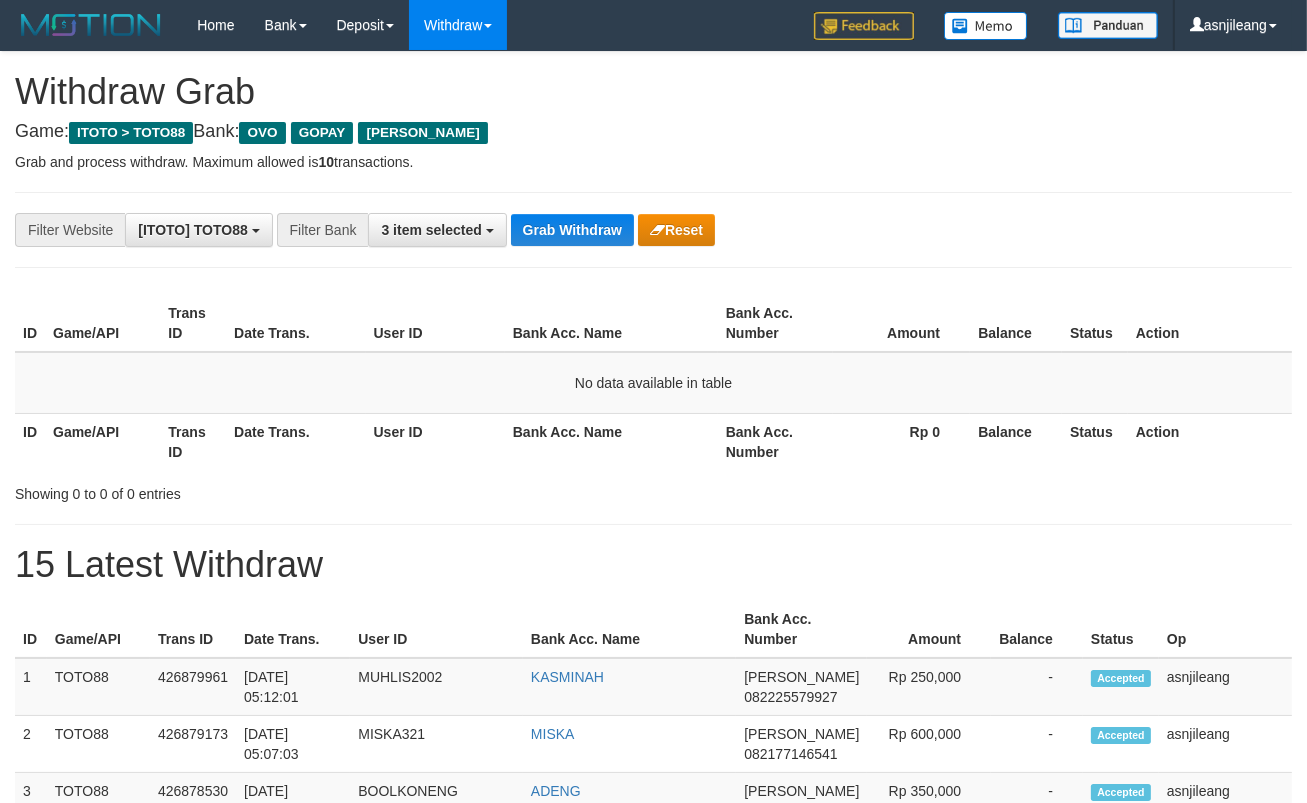 click on "Grab Withdraw" at bounding box center (572, 230) 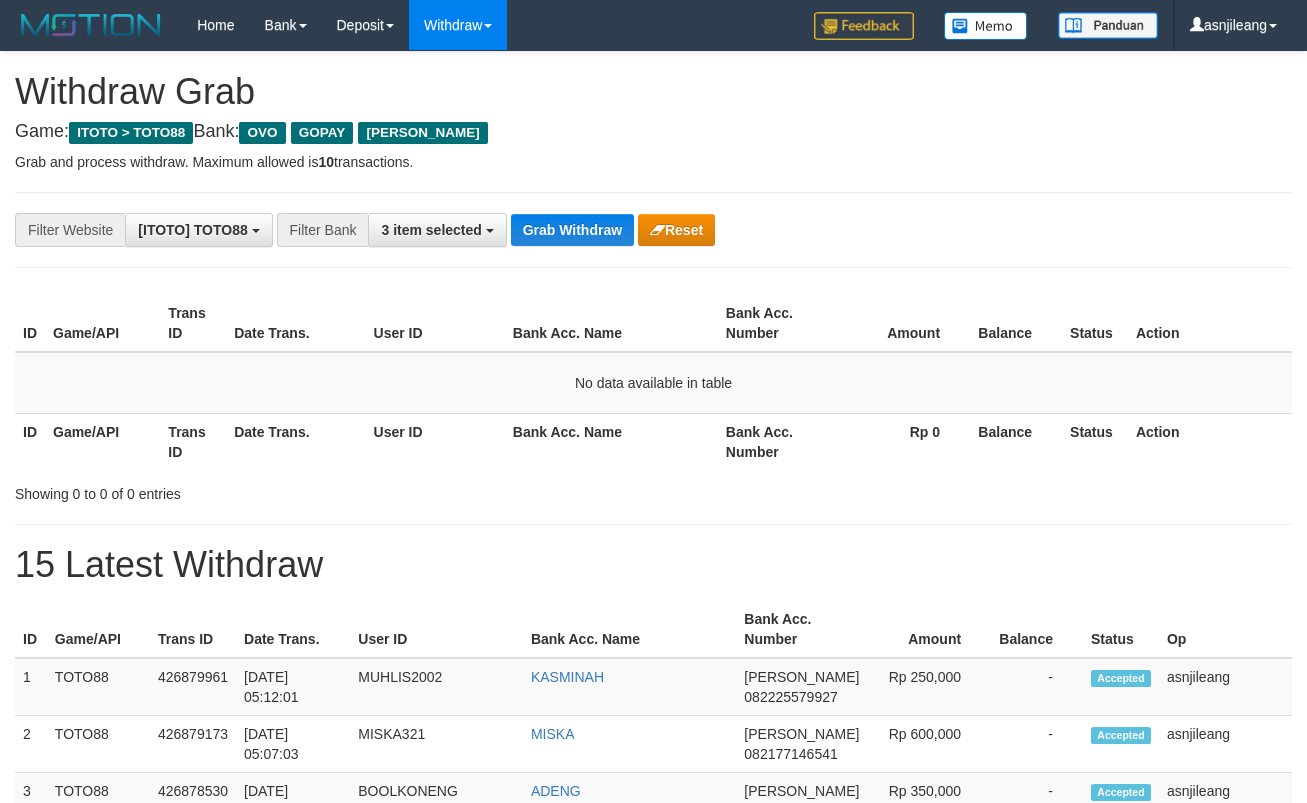 scroll, scrollTop: 0, scrollLeft: 0, axis: both 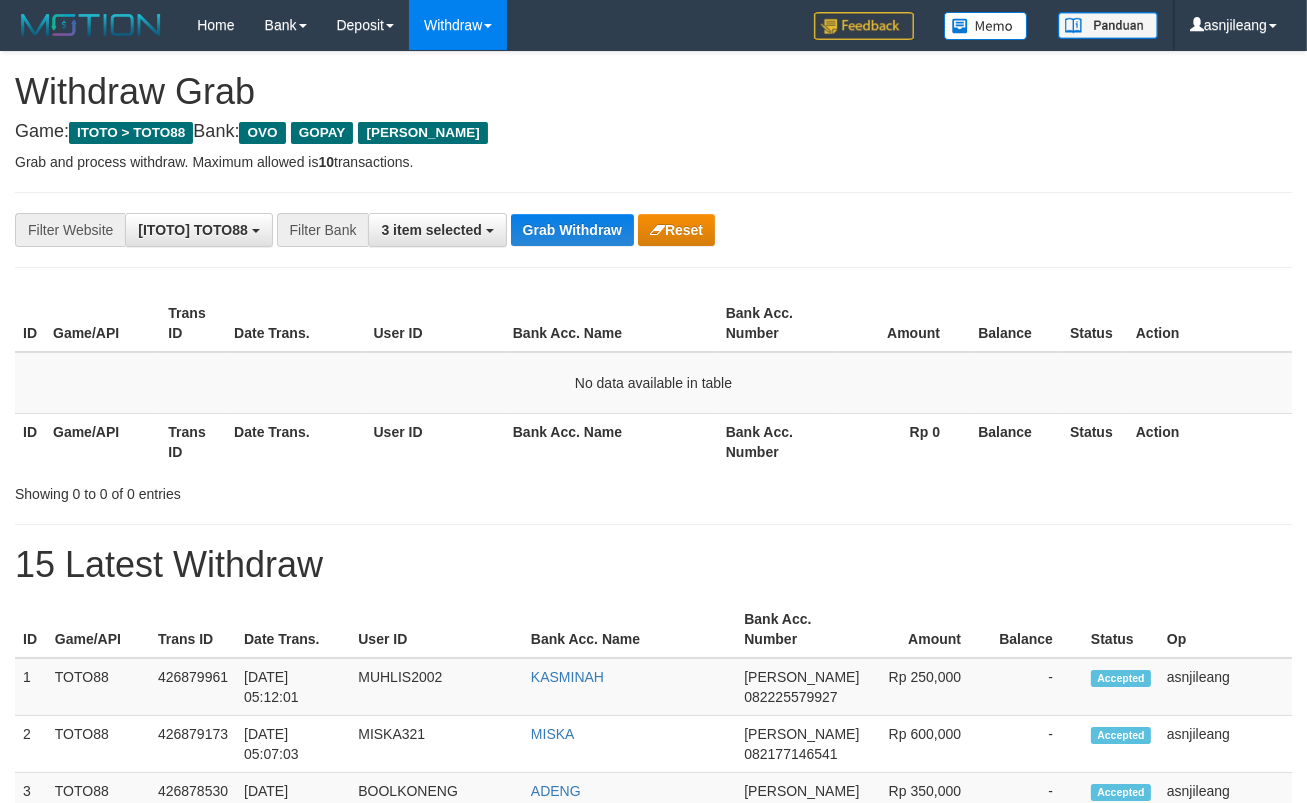 click on "Grab Withdraw" at bounding box center (572, 230) 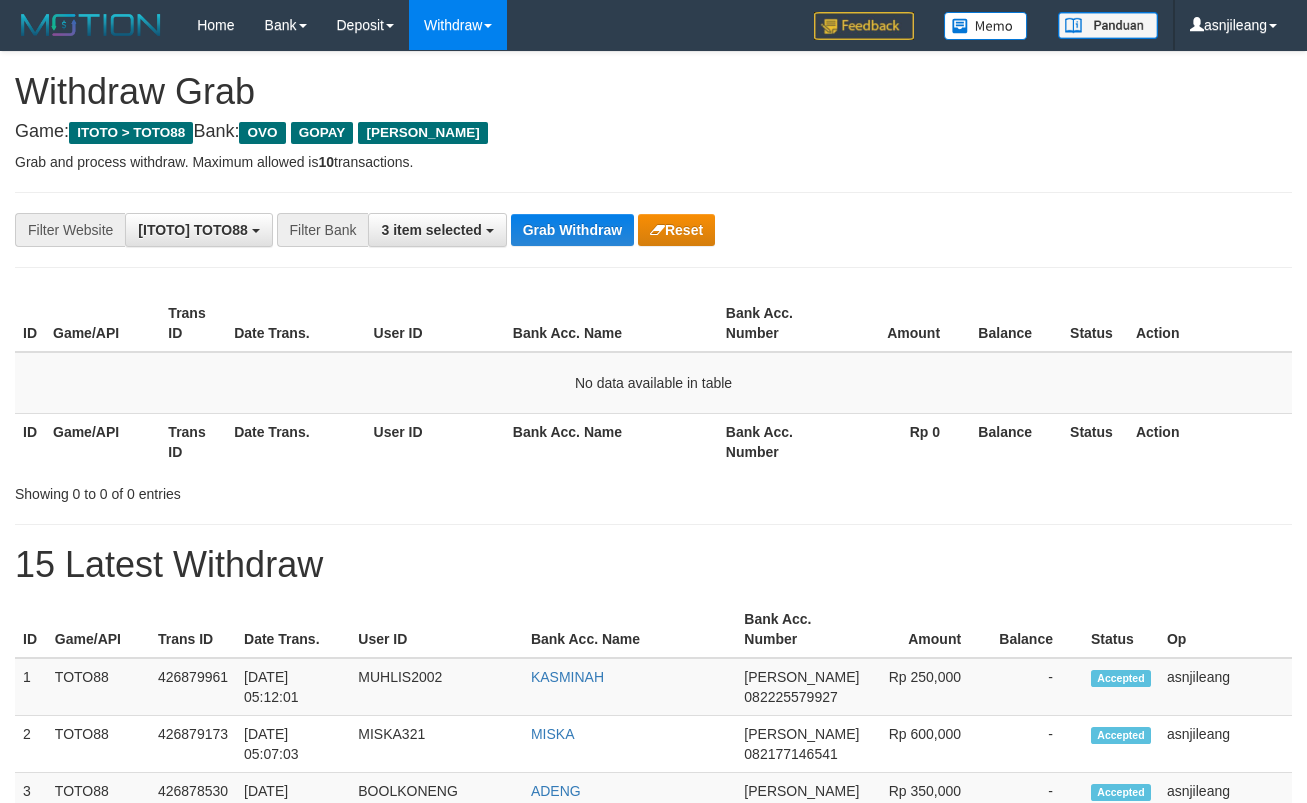 click on "Grab Withdraw" at bounding box center [572, 230] 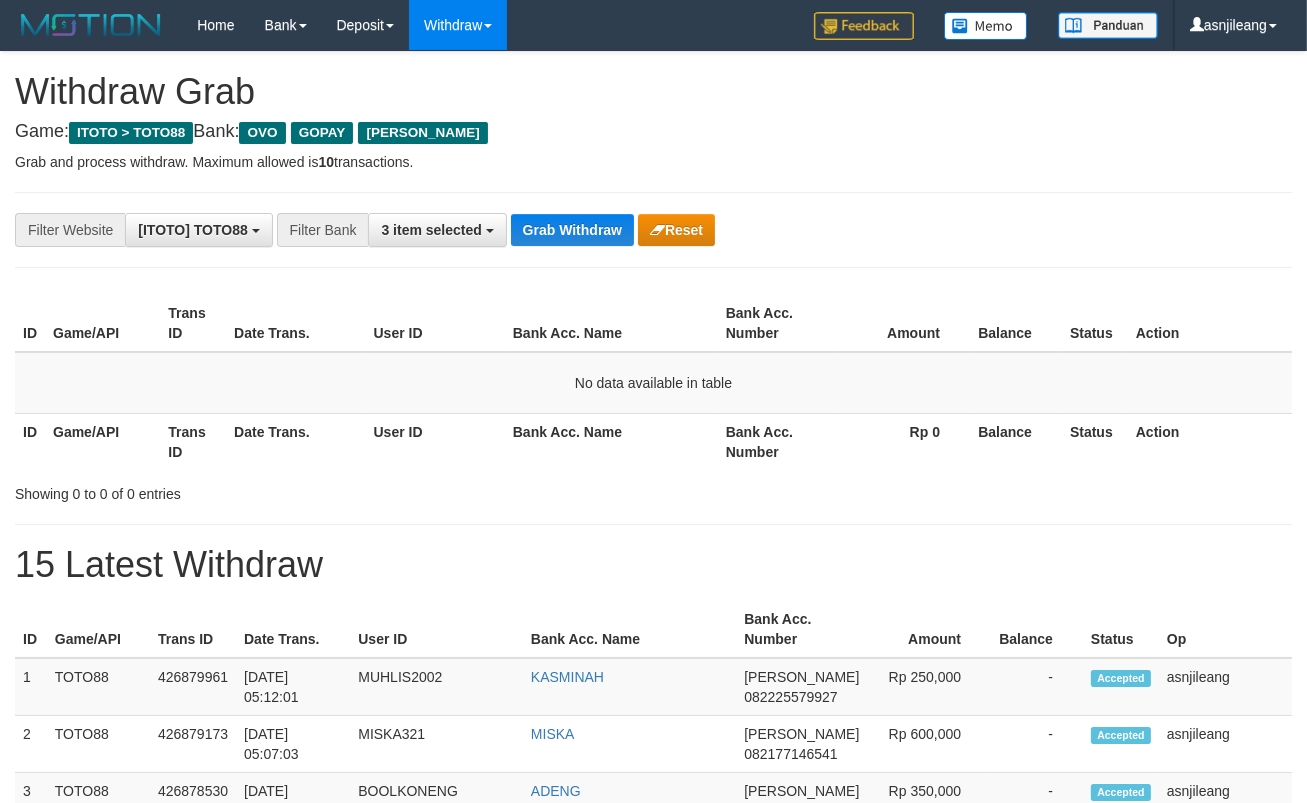 scroll, scrollTop: 17, scrollLeft: 0, axis: vertical 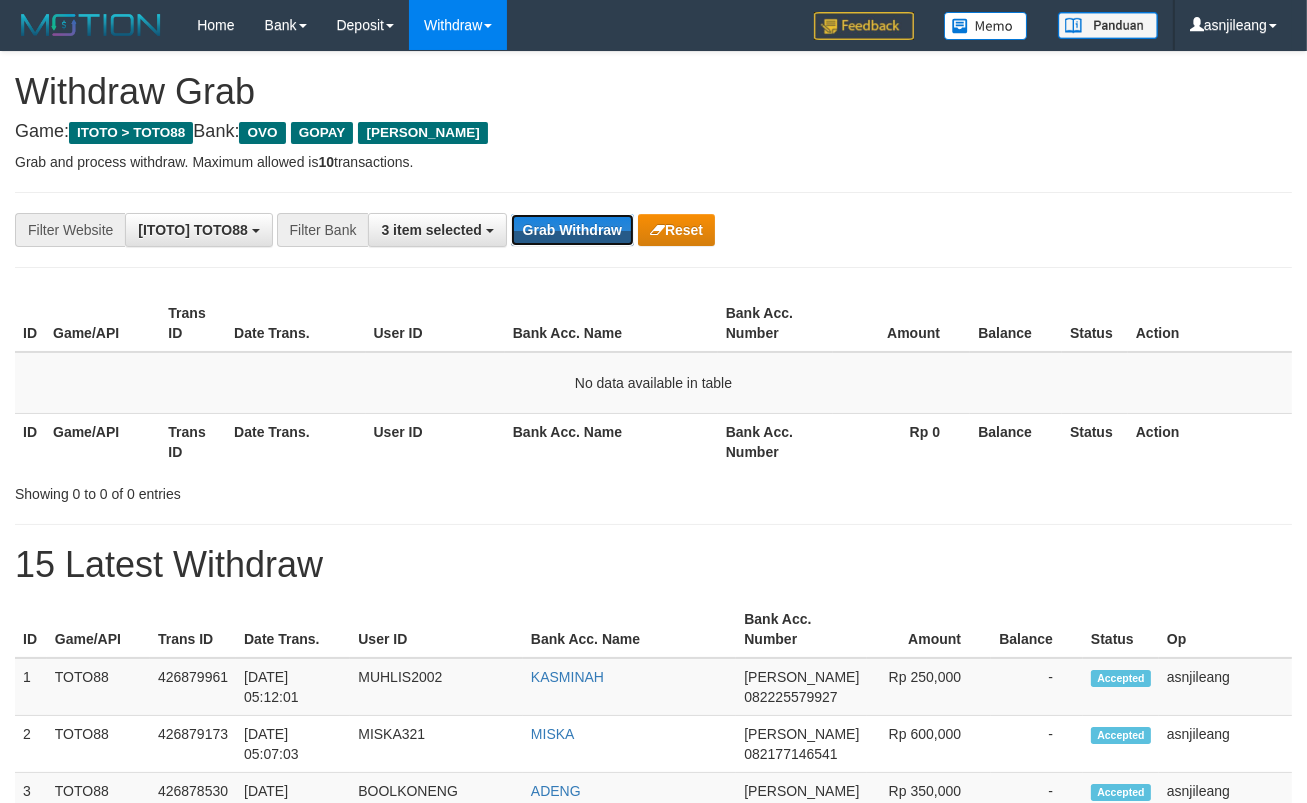 click on "Grab Withdraw" at bounding box center [572, 230] 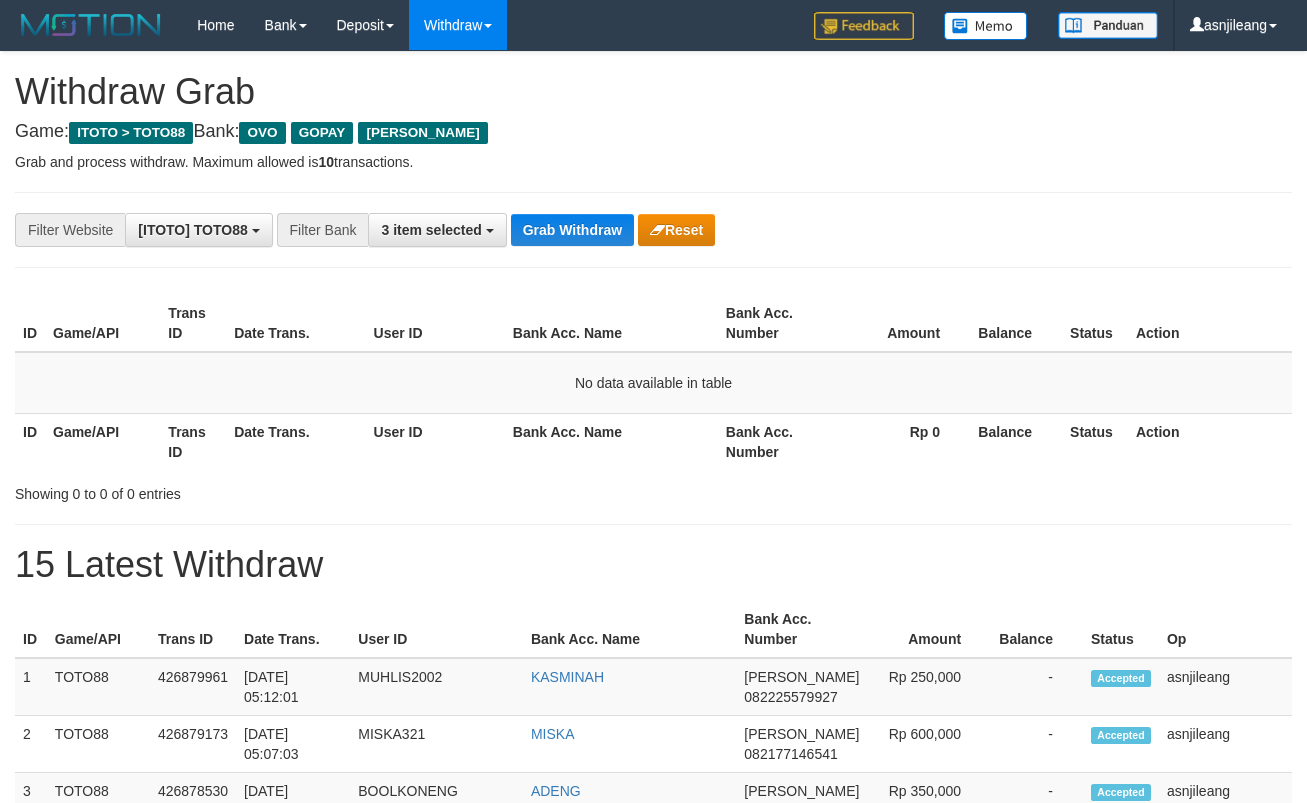 scroll, scrollTop: 0, scrollLeft: 0, axis: both 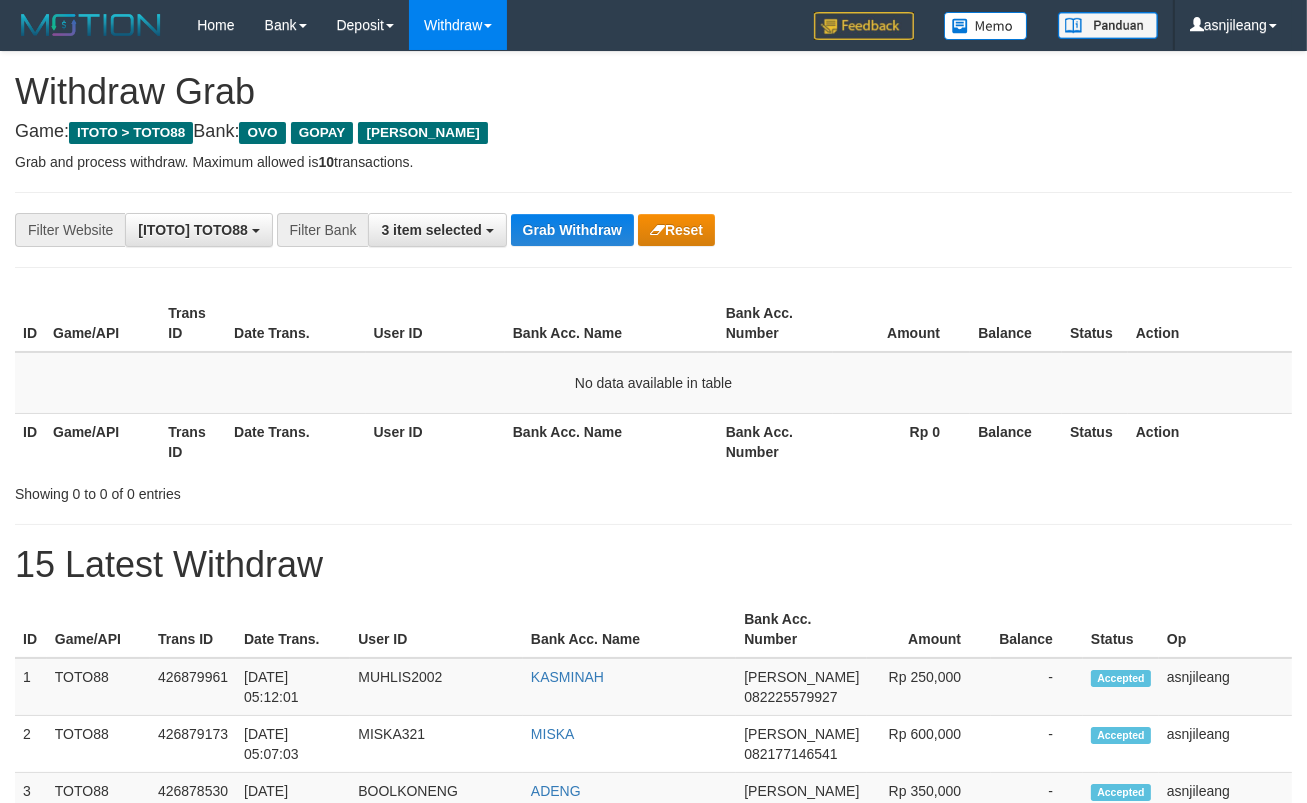 click on "Grab Withdraw" at bounding box center (572, 230) 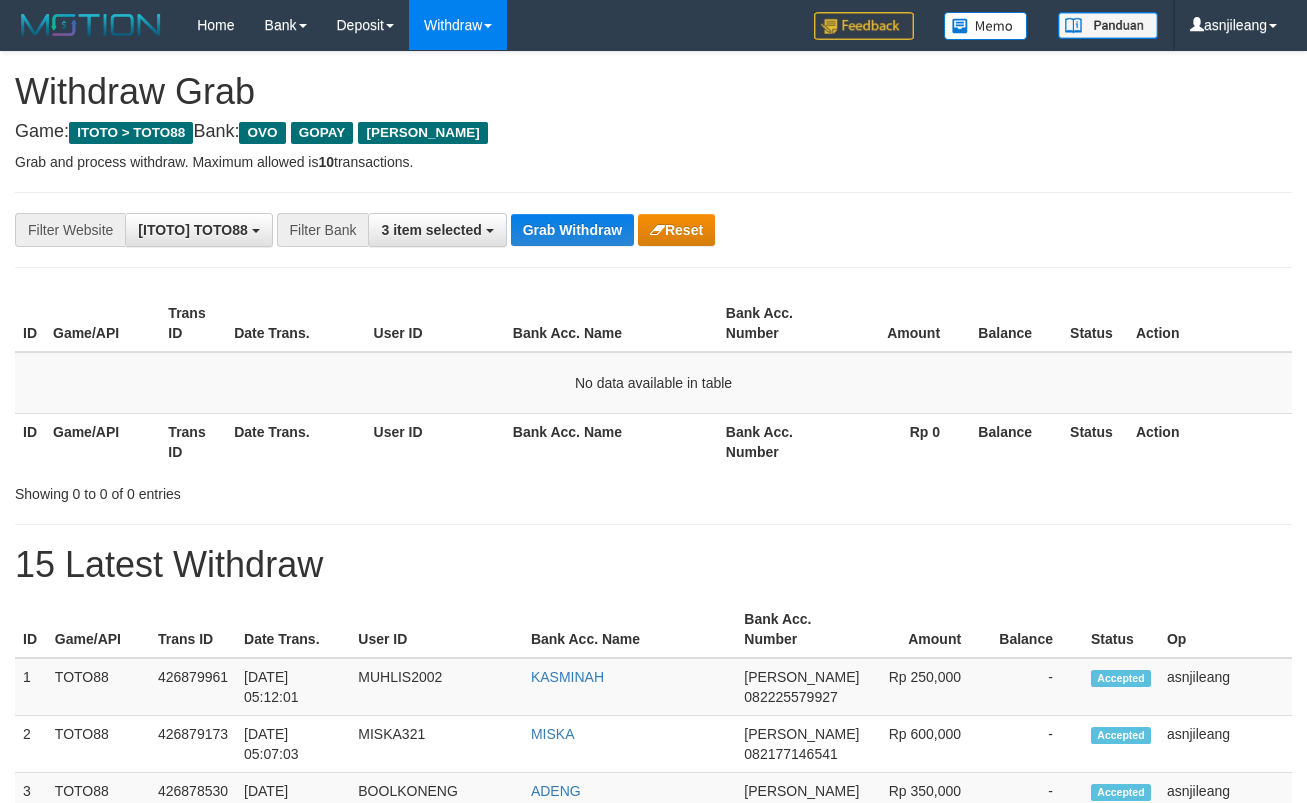 scroll, scrollTop: 0, scrollLeft: 0, axis: both 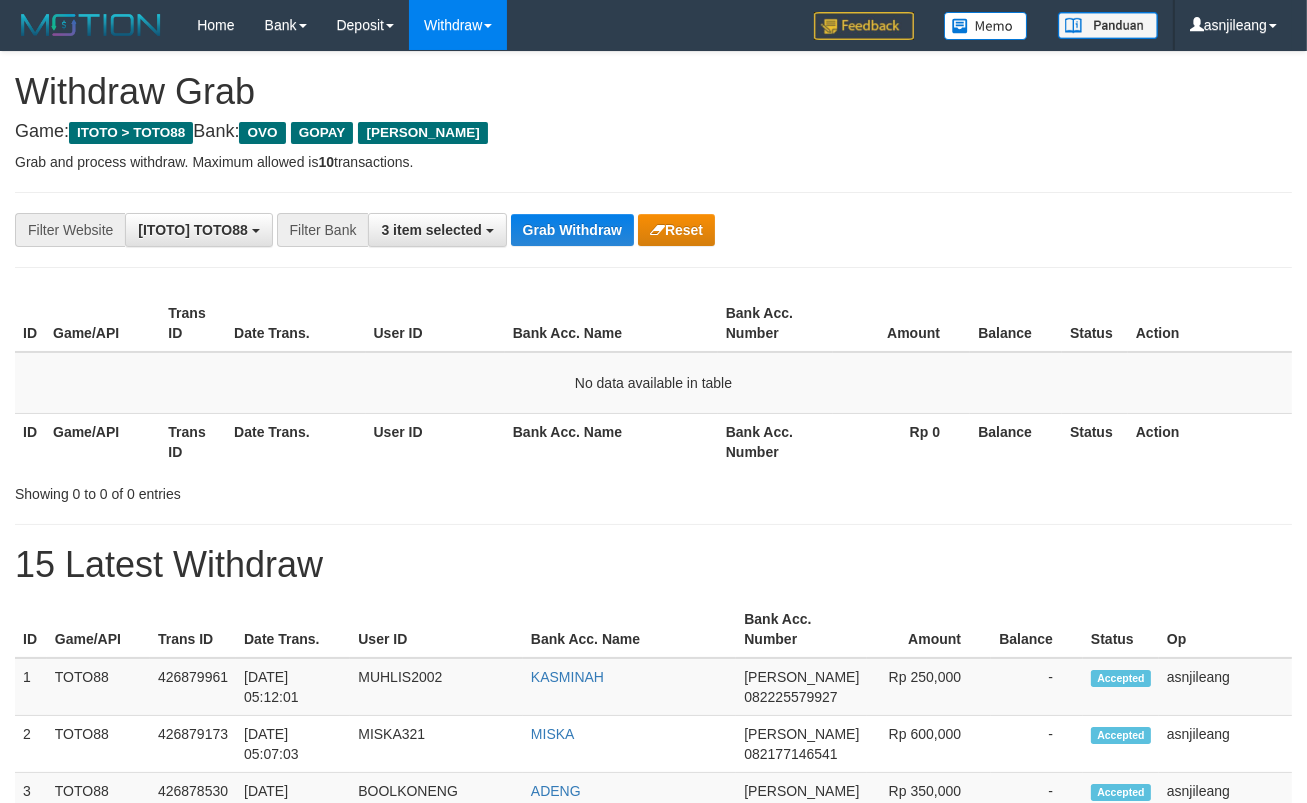 click on "Grab Withdraw" at bounding box center [572, 230] 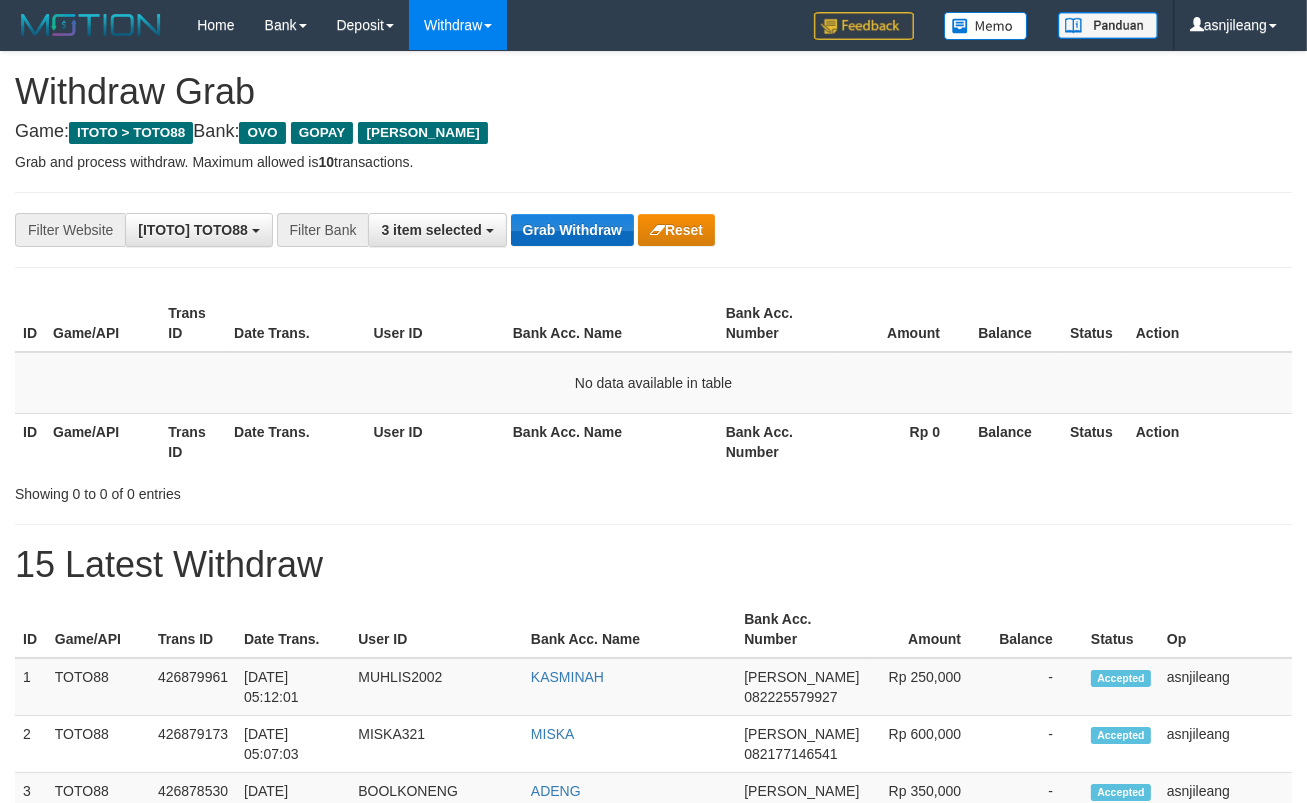 click on "Grab Withdraw" at bounding box center [572, 230] 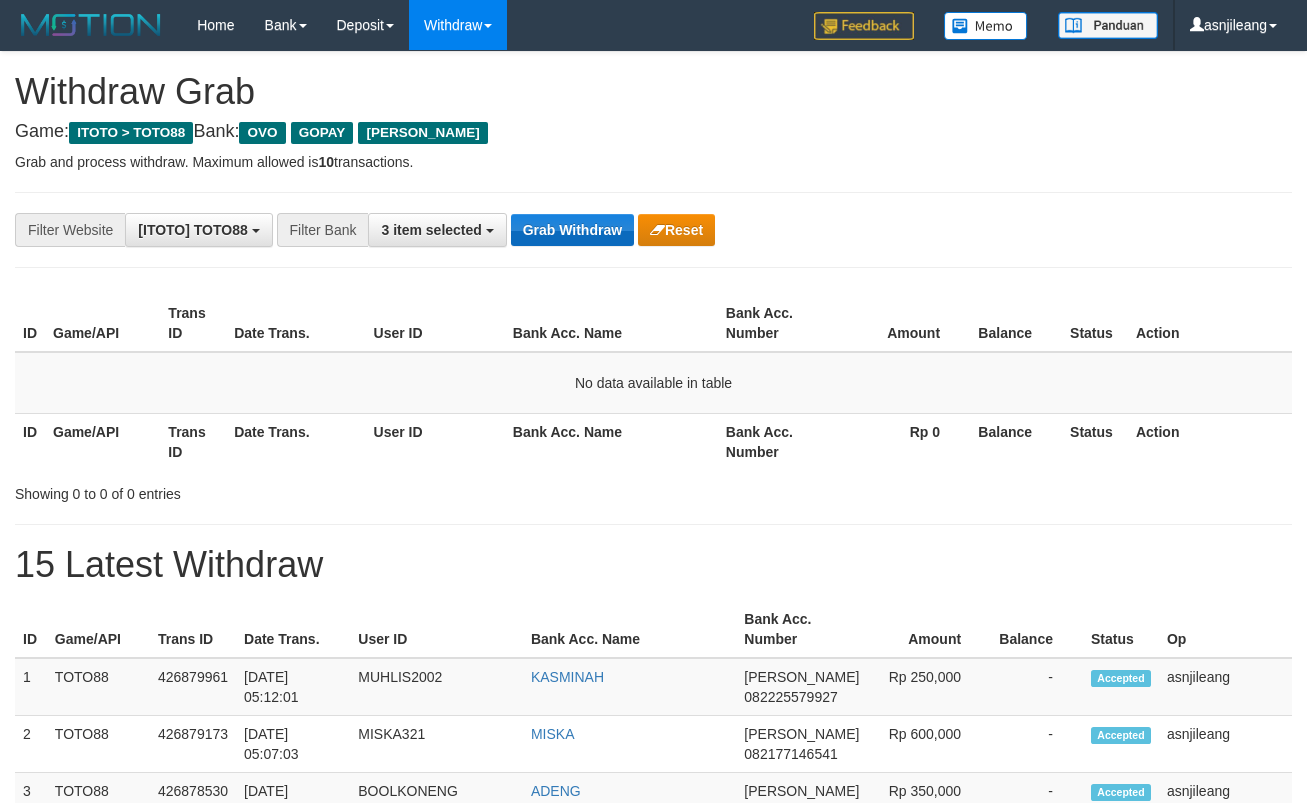 scroll, scrollTop: 0, scrollLeft: 0, axis: both 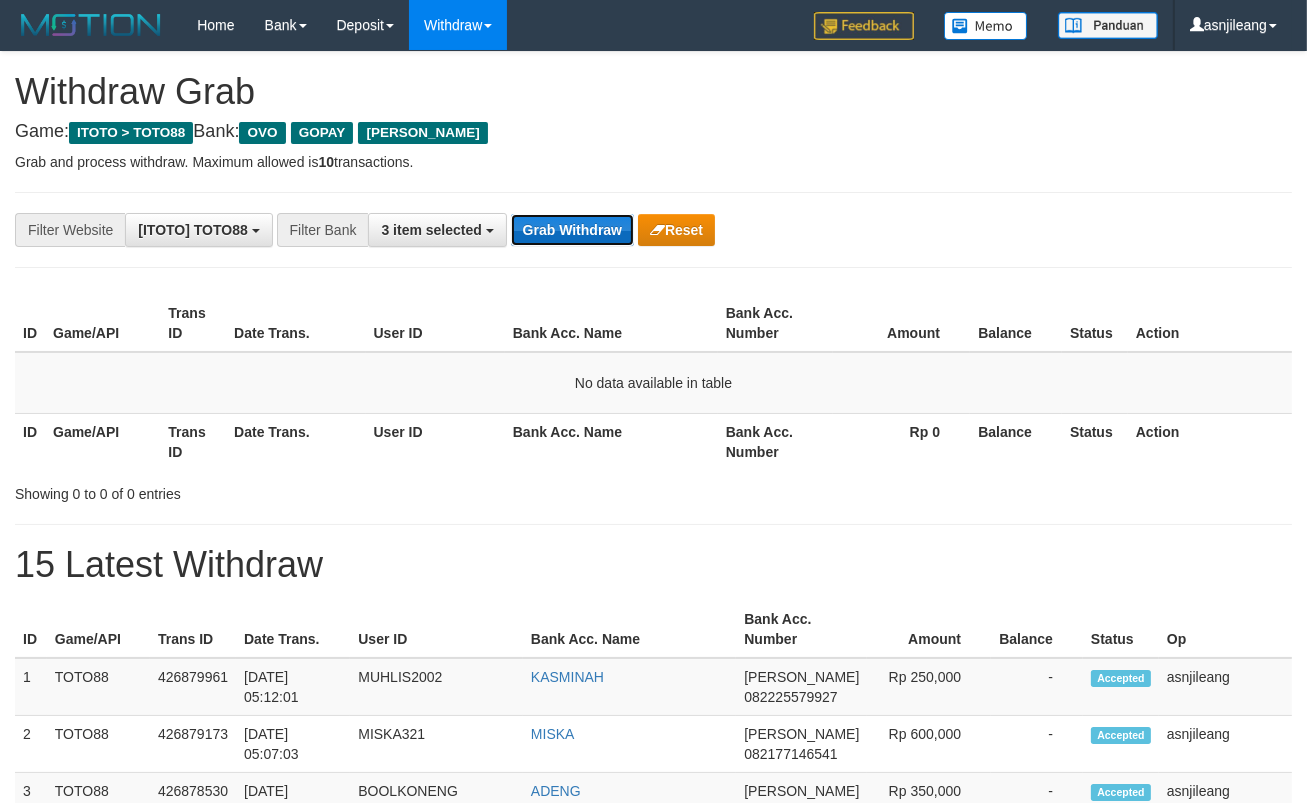 click on "Grab Withdraw" at bounding box center [572, 230] 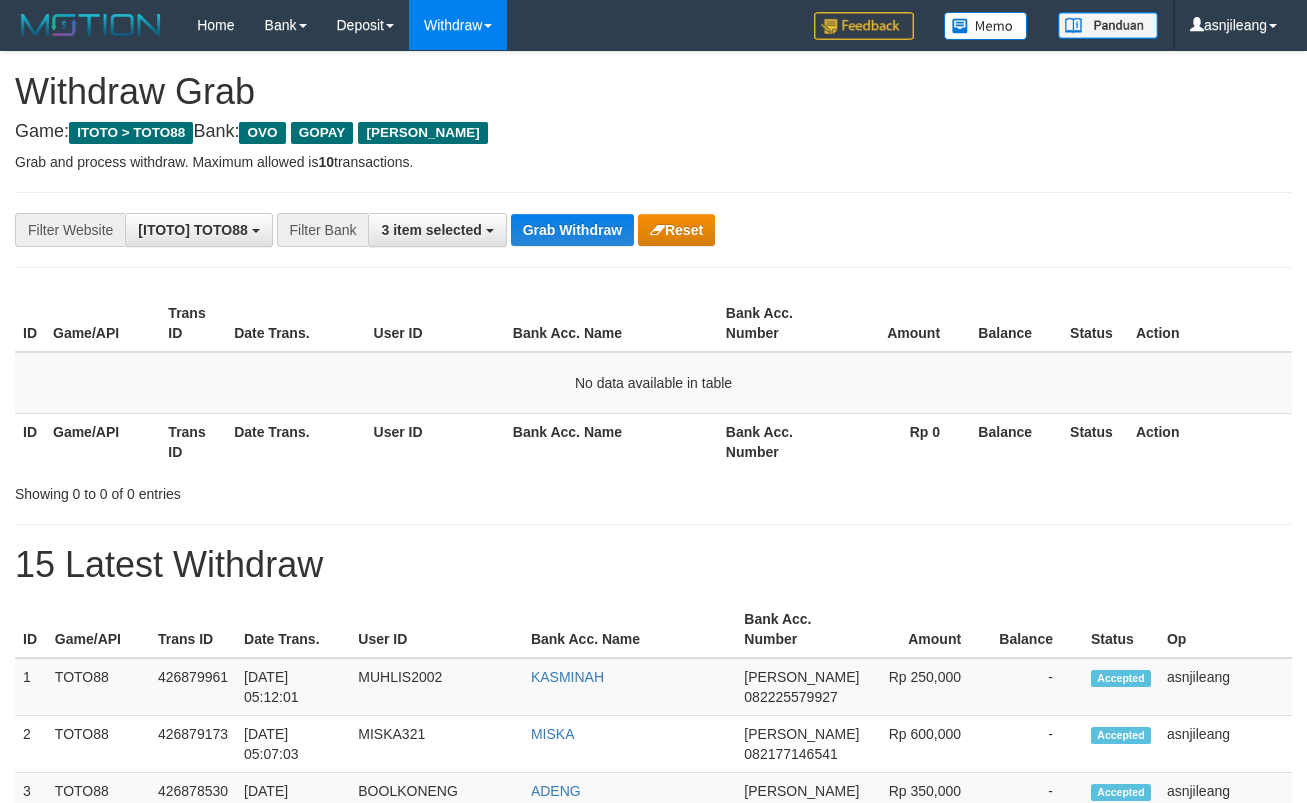 scroll, scrollTop: 0, scrollLeft: 0, axis: both 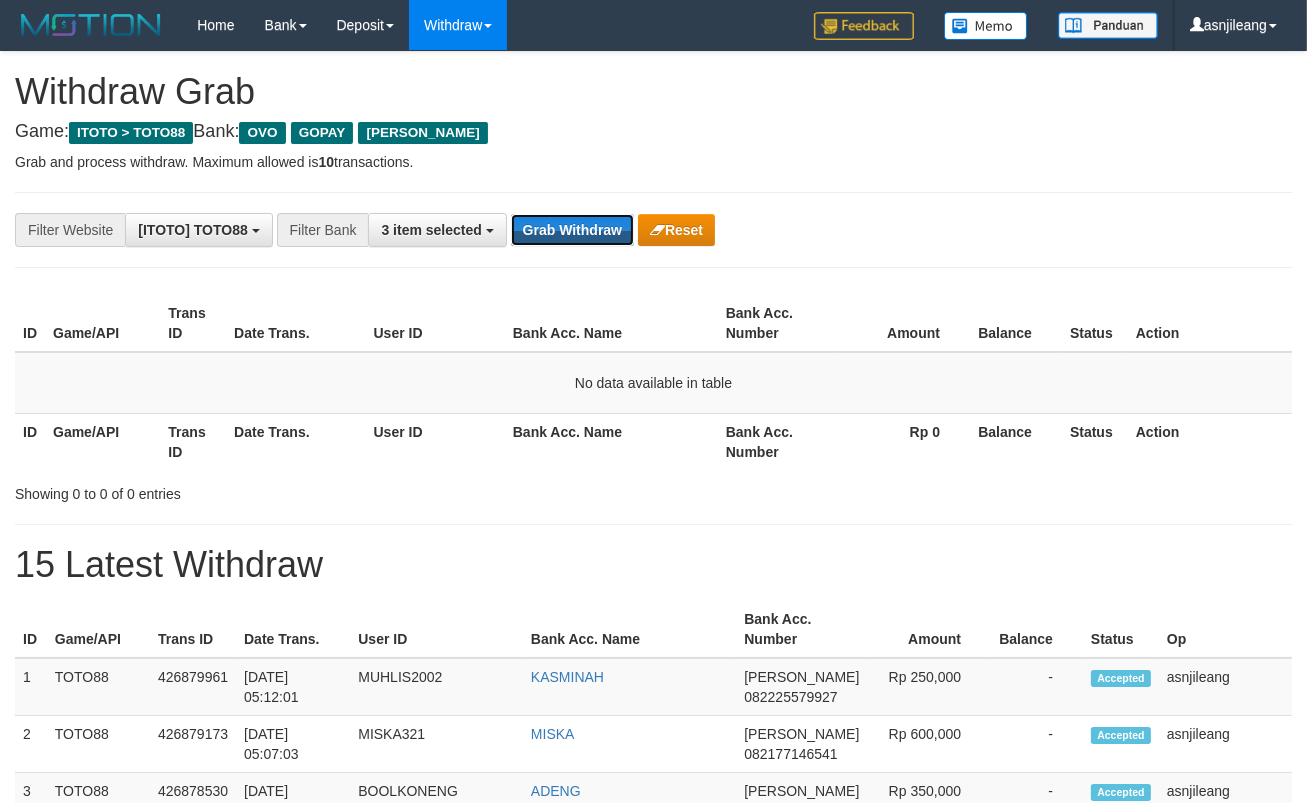 click on "Grab Withdraw" at bounding box center [572, 230] 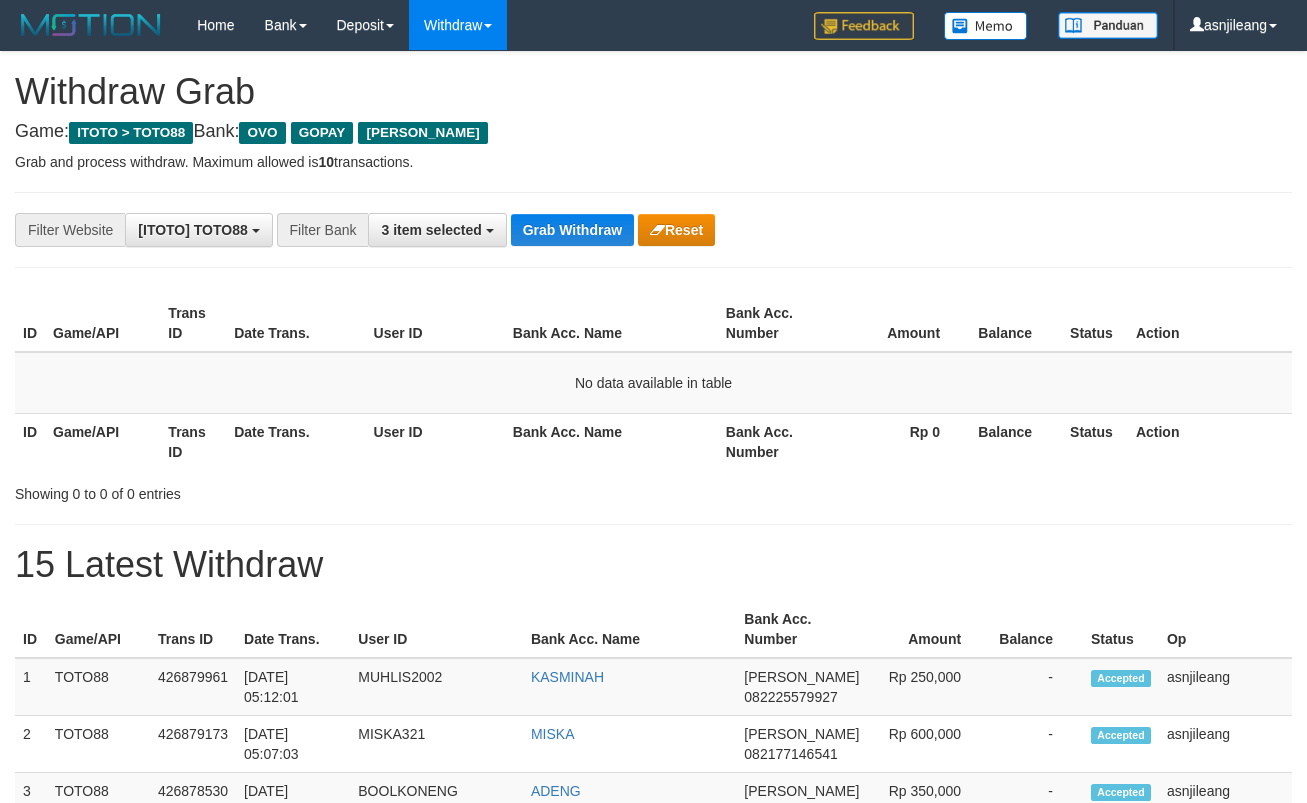 scroll, scrollTop: 0, scrollLeft: 0, axis: both 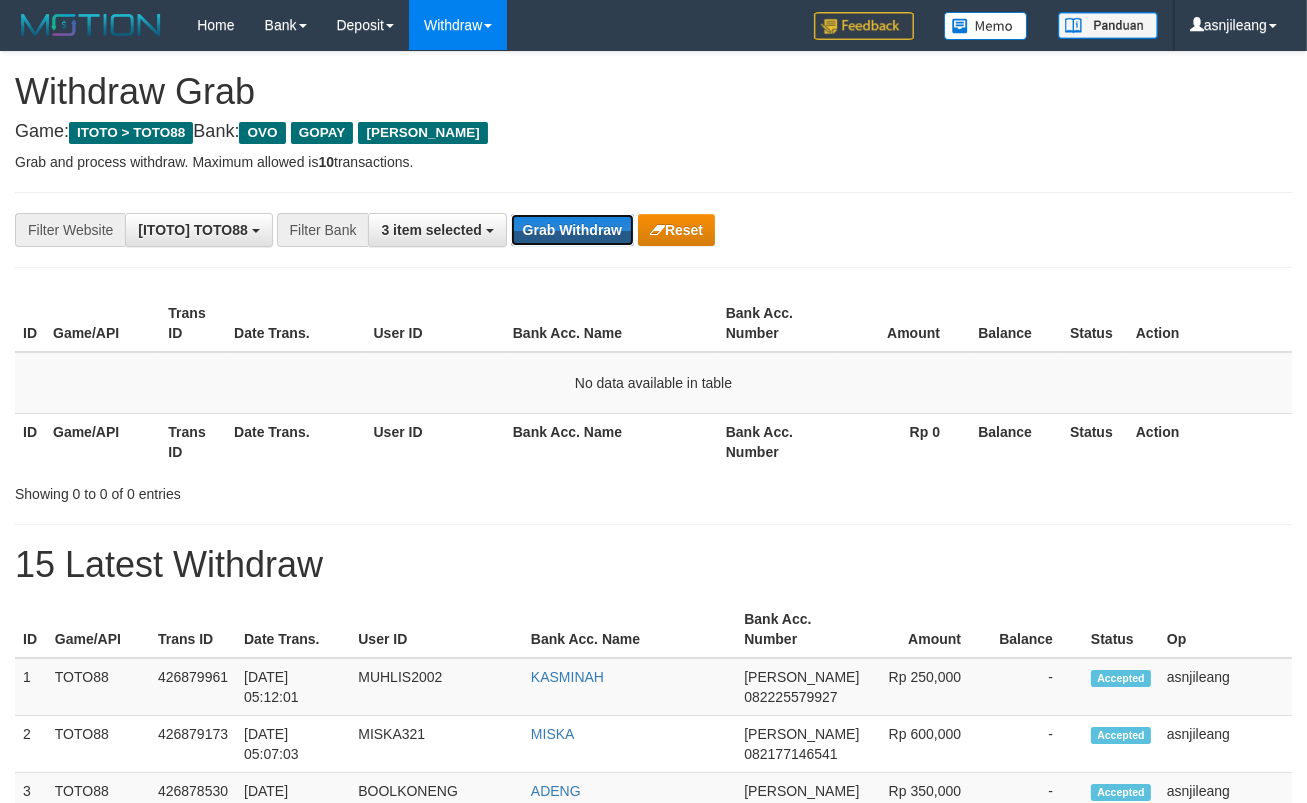click on "Grab Withdraw" at bounding box center (572, 230) 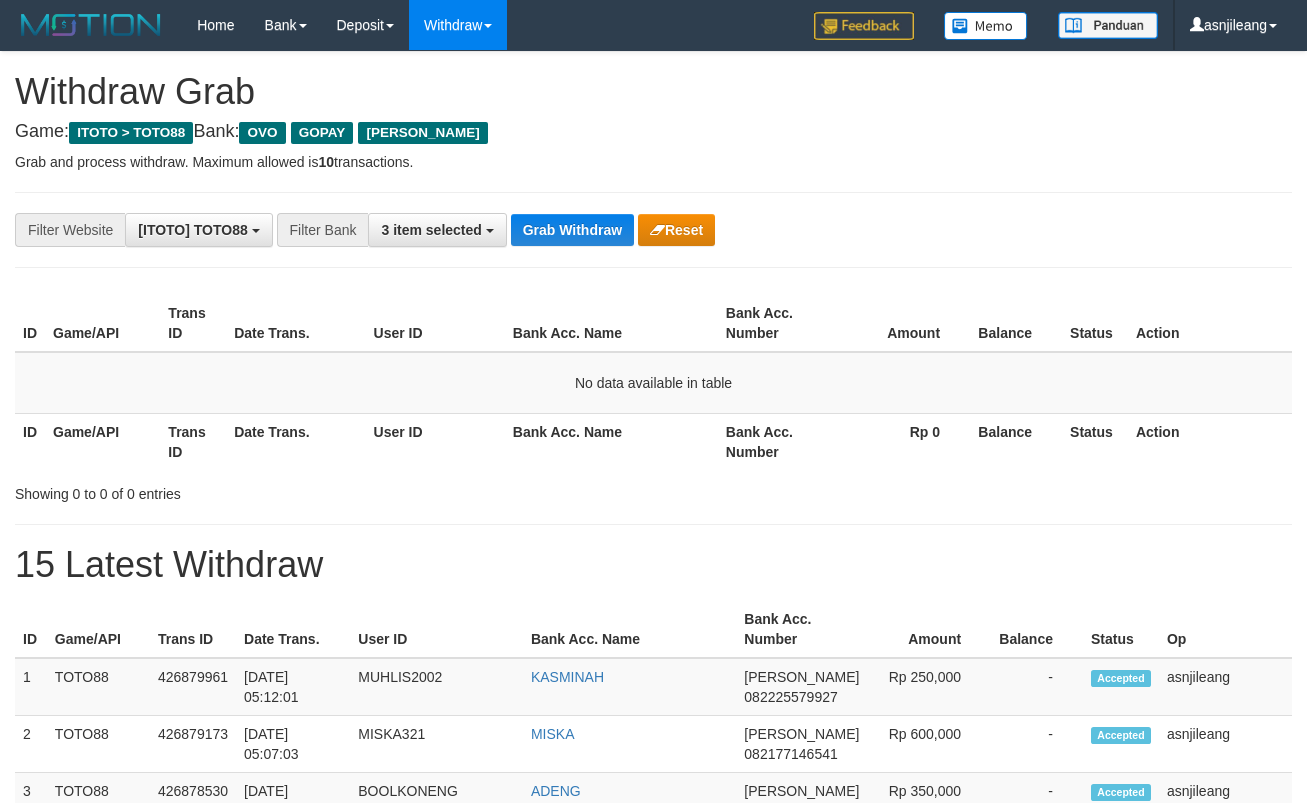 click on "Grab Withdraw" at bounding box center (572, 230) 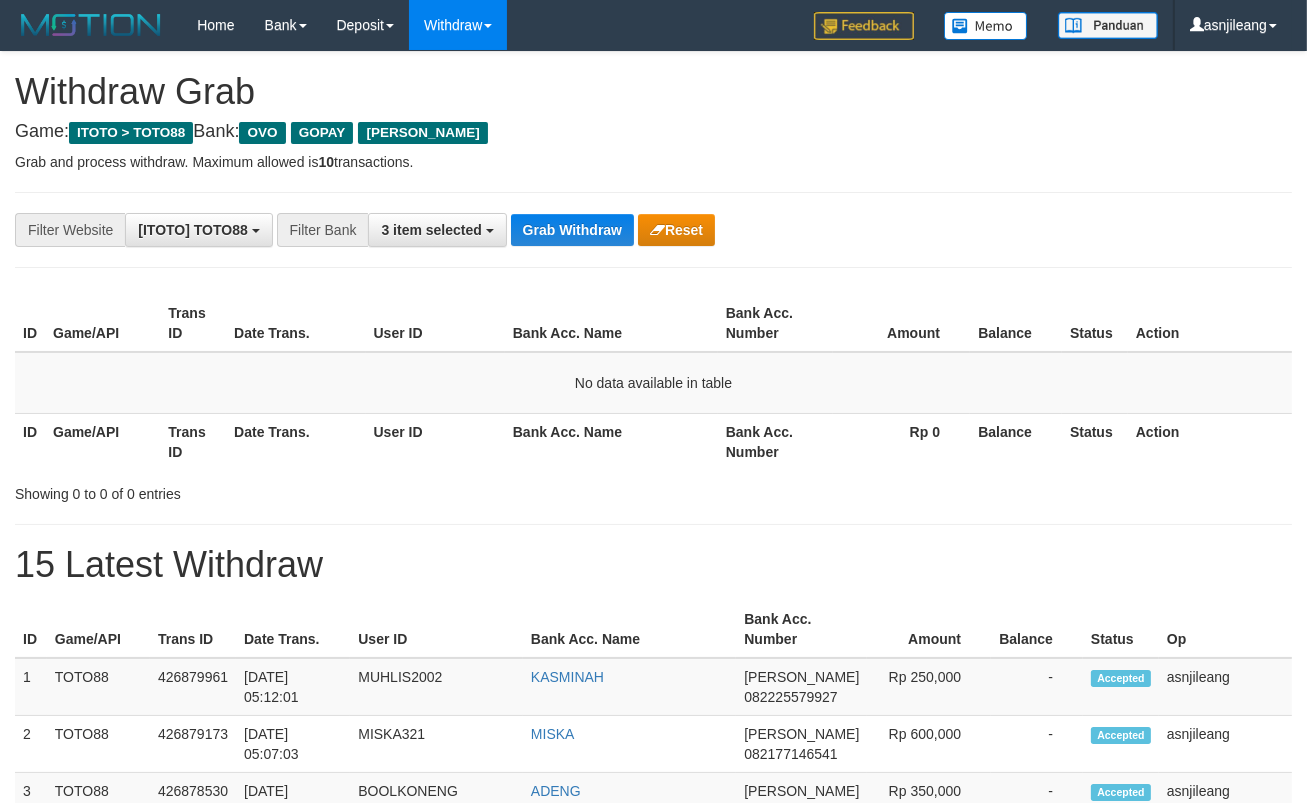 scroll, scrollTop: 17, scrollLeft: 0, axis: vertical 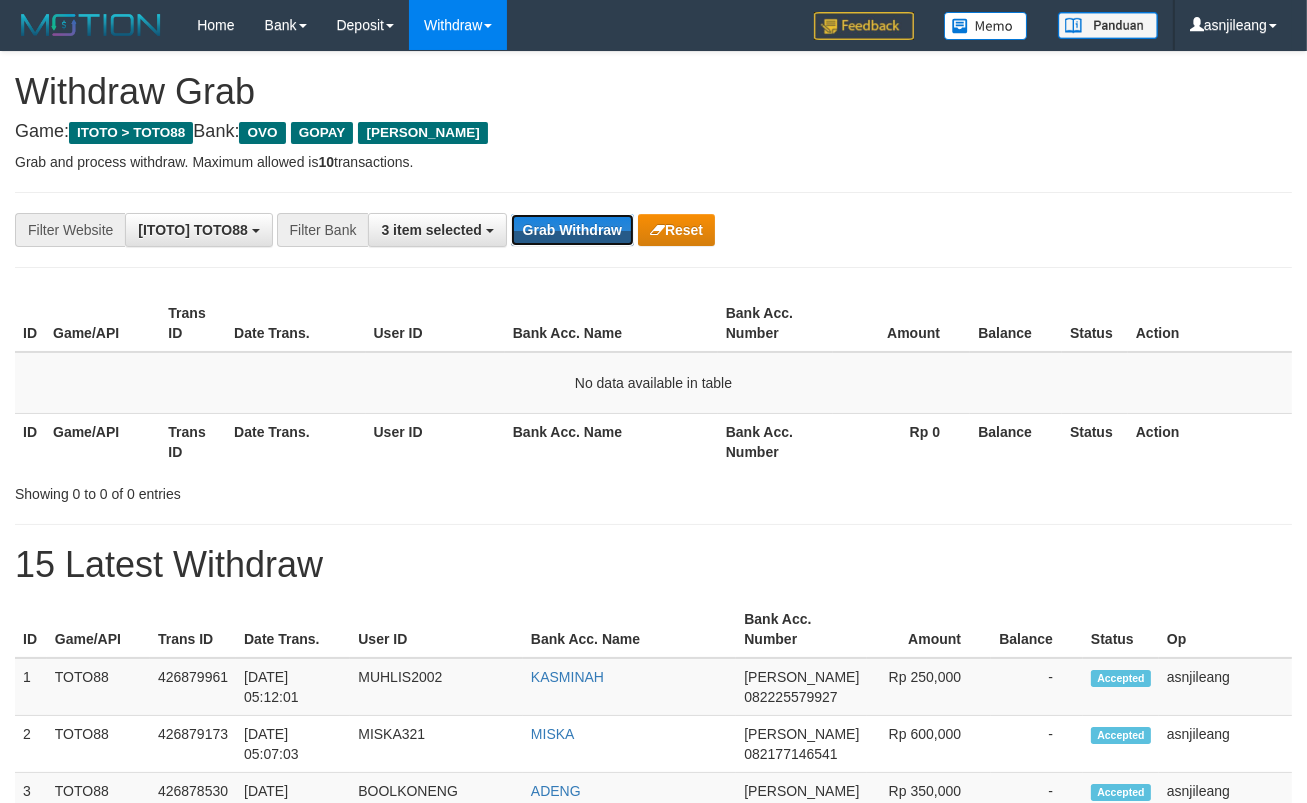 click on "Grab Withdraw" at bounding box center [572, 230] 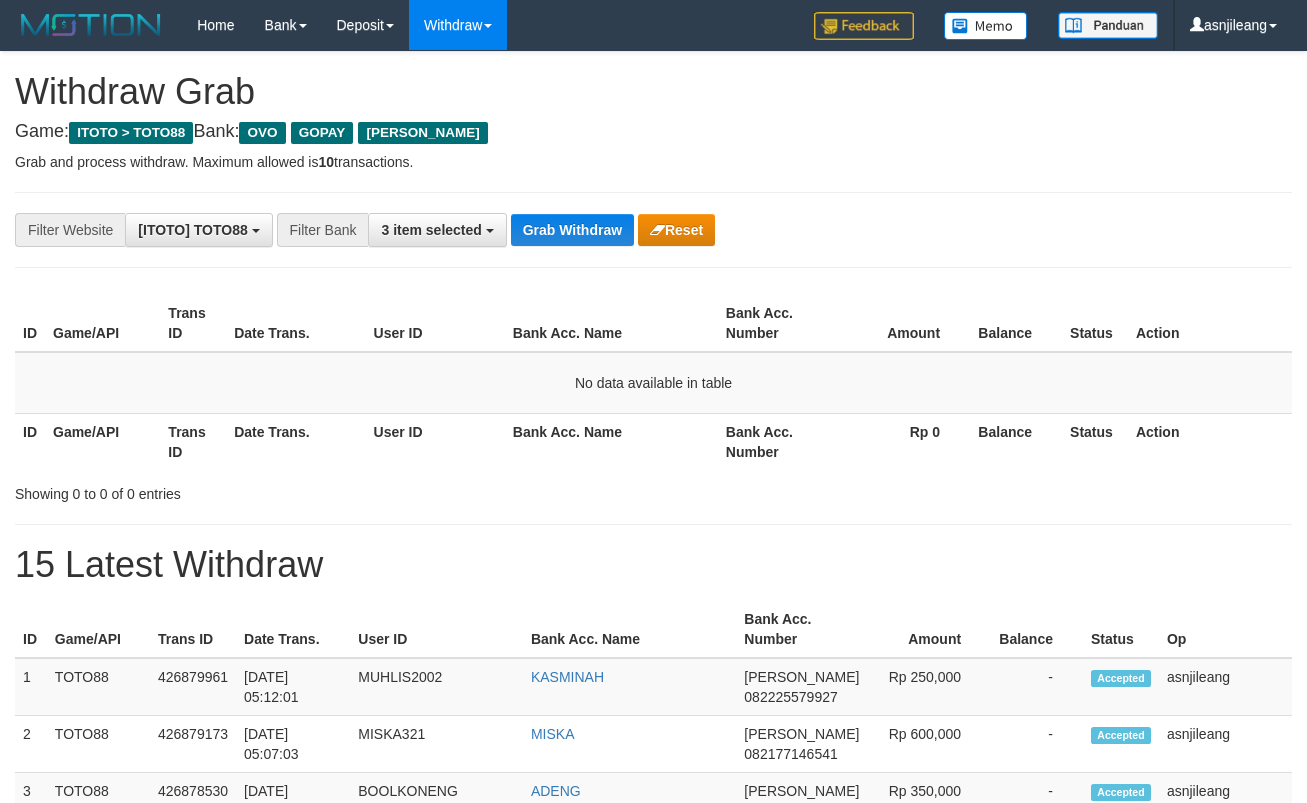 scroll, scrollTop: 0, scrollLeft: 0, axis: both 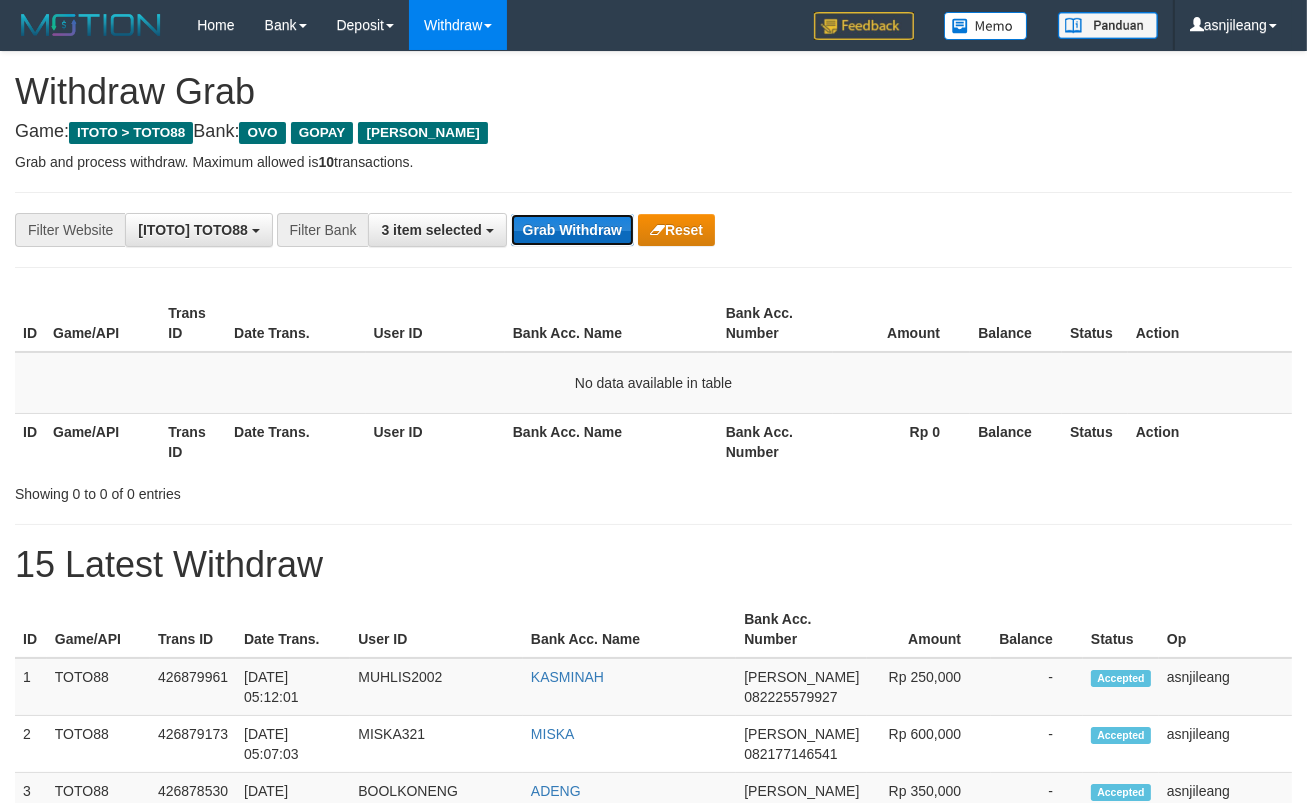 click on "Grab Withdraw" at bounding box center [572, 230] 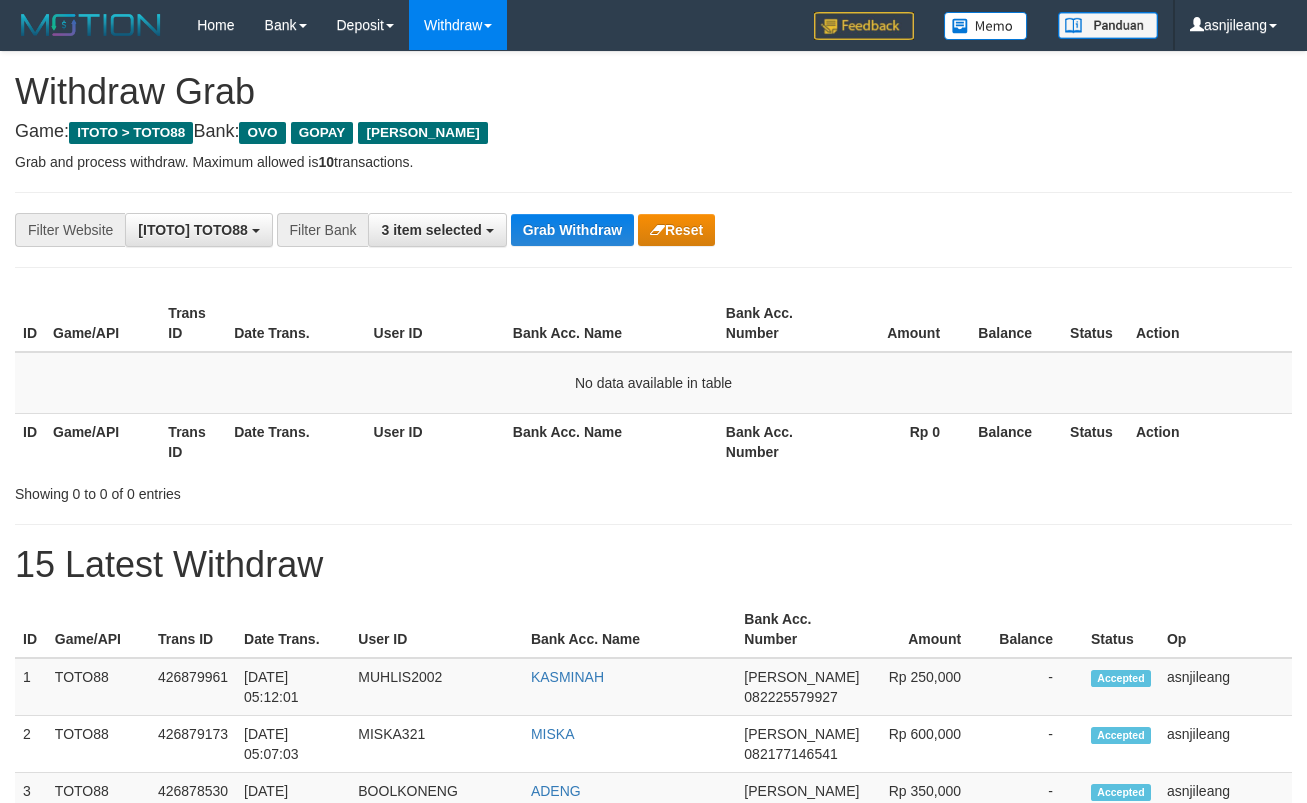 scroll, scrollTop: 0, scrollLeft: 0, axis: both 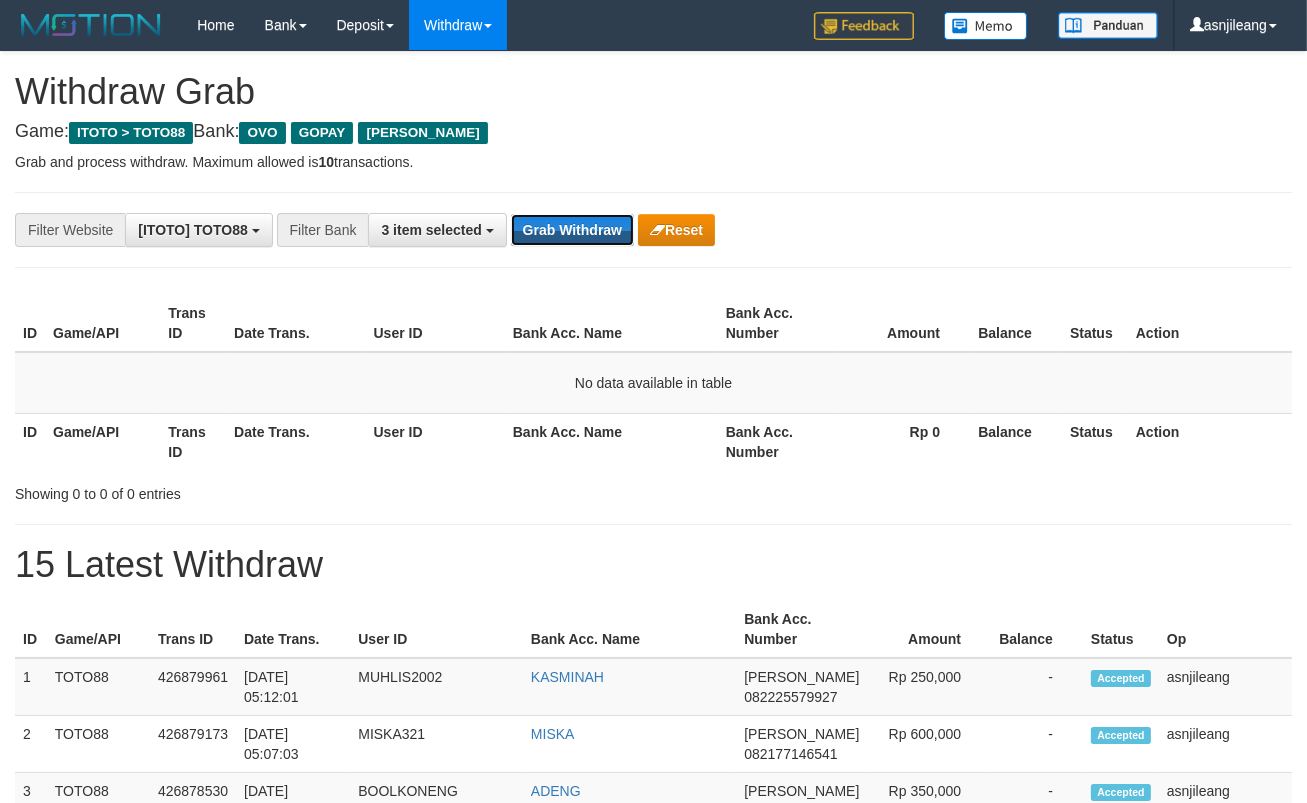 click on "Grab Withdraw" at bounding box center [572, 230] 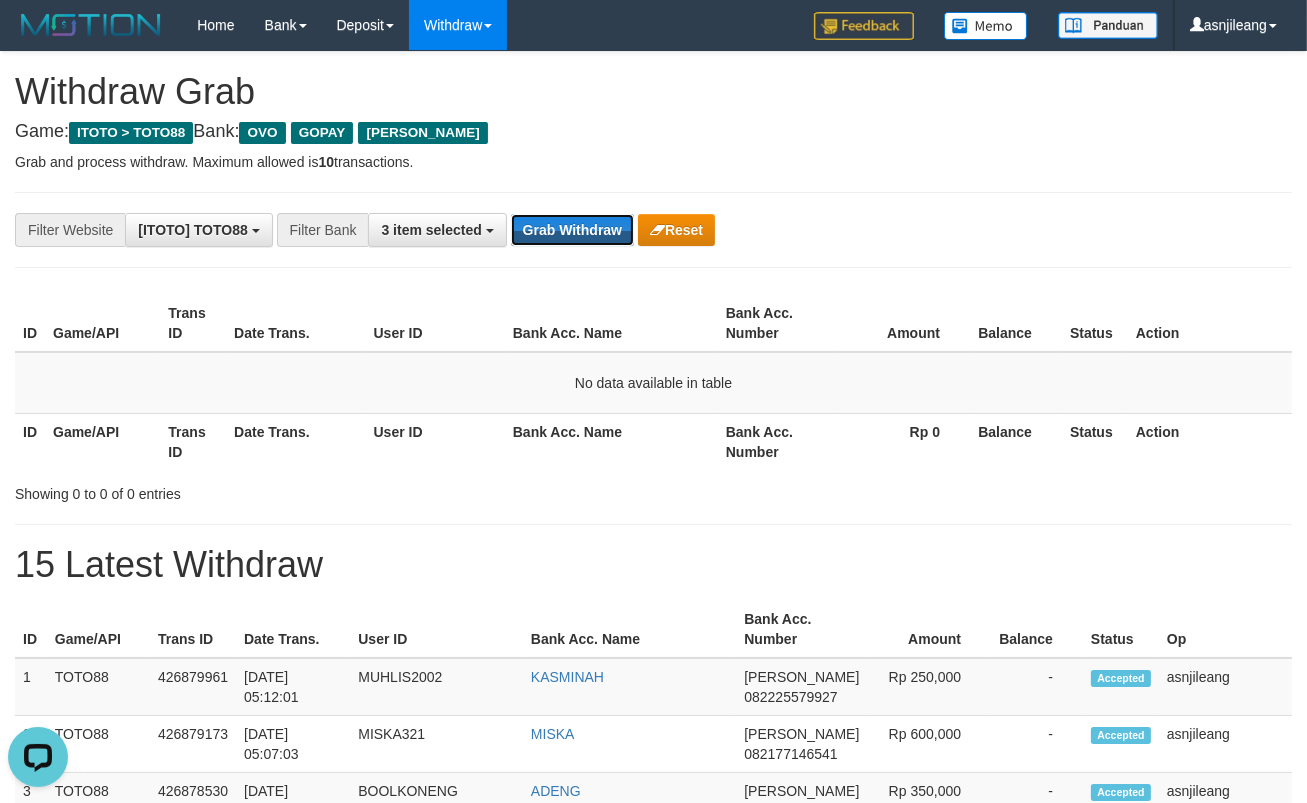 scroll, scrollTop: 0, scrollLeft: 0, axis: both 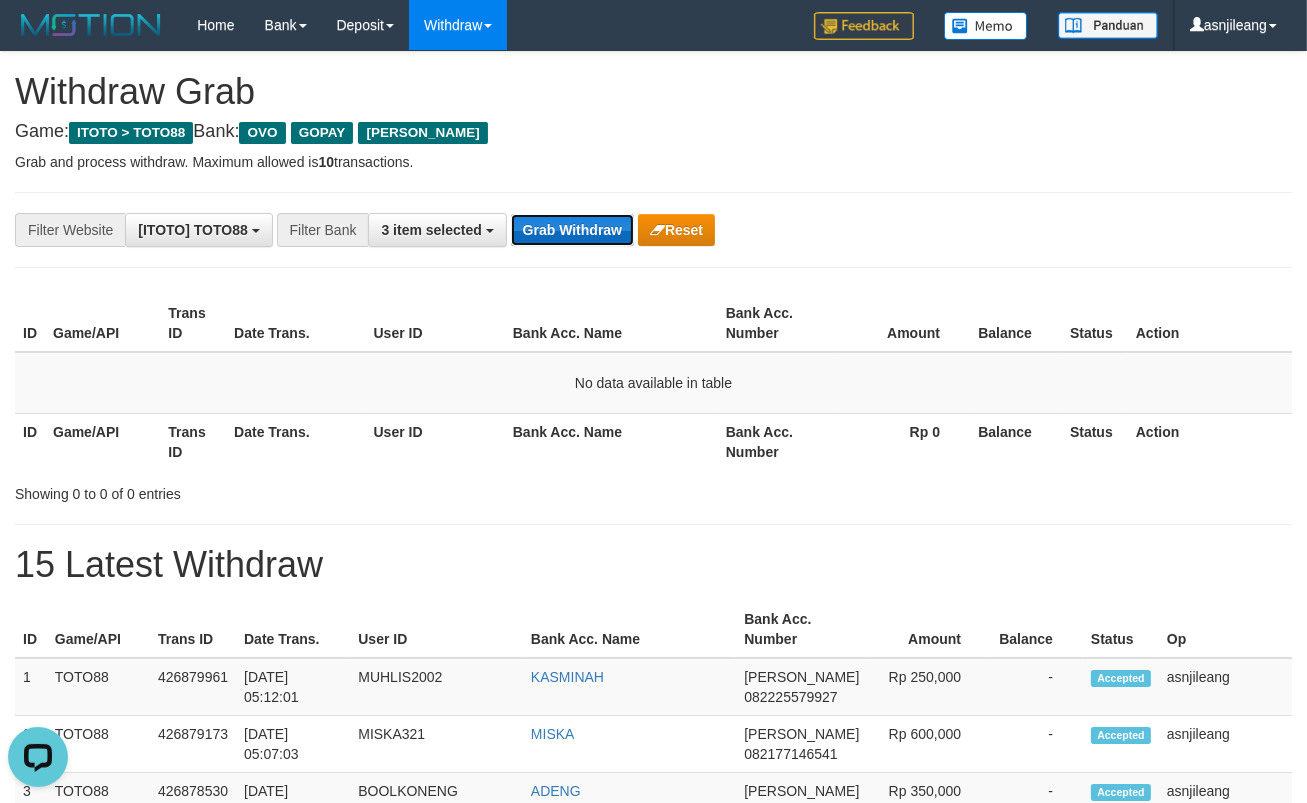 drag, startPoint x: 0, startPoint y: 0, endPoint x: 586, endPoint y: 216, distance: 624.54144 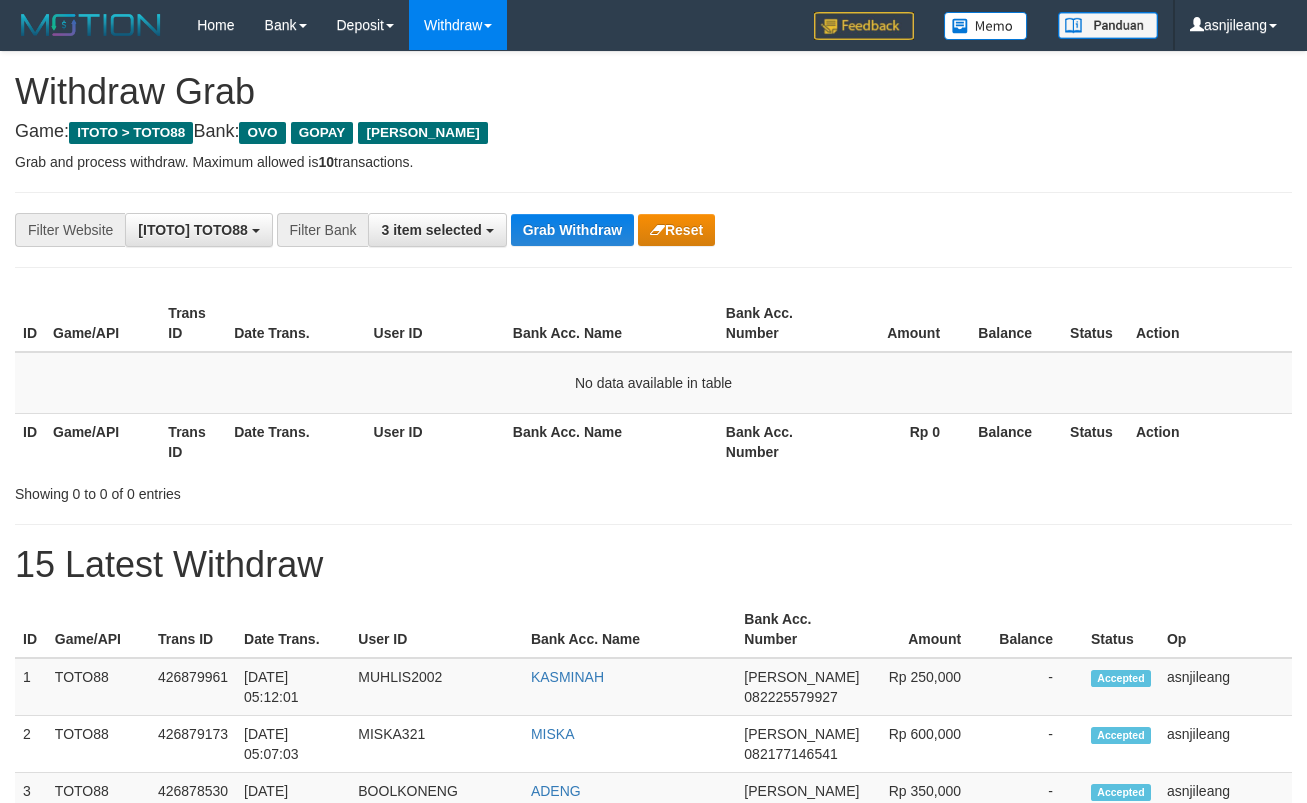 scroll, scrollTop: 0, scrollLeft: 0, axis: both 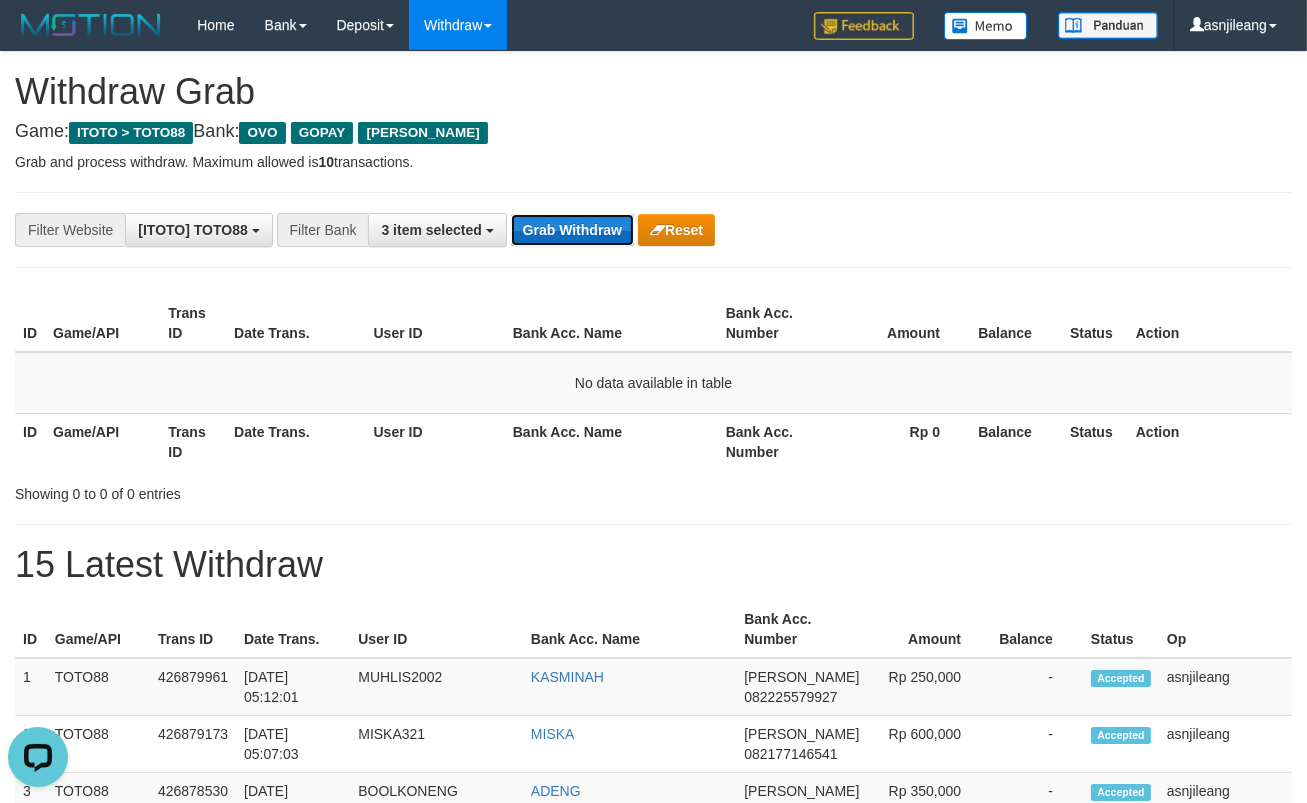 click on "Grab Withdraw" at bounding box center (572, 230) 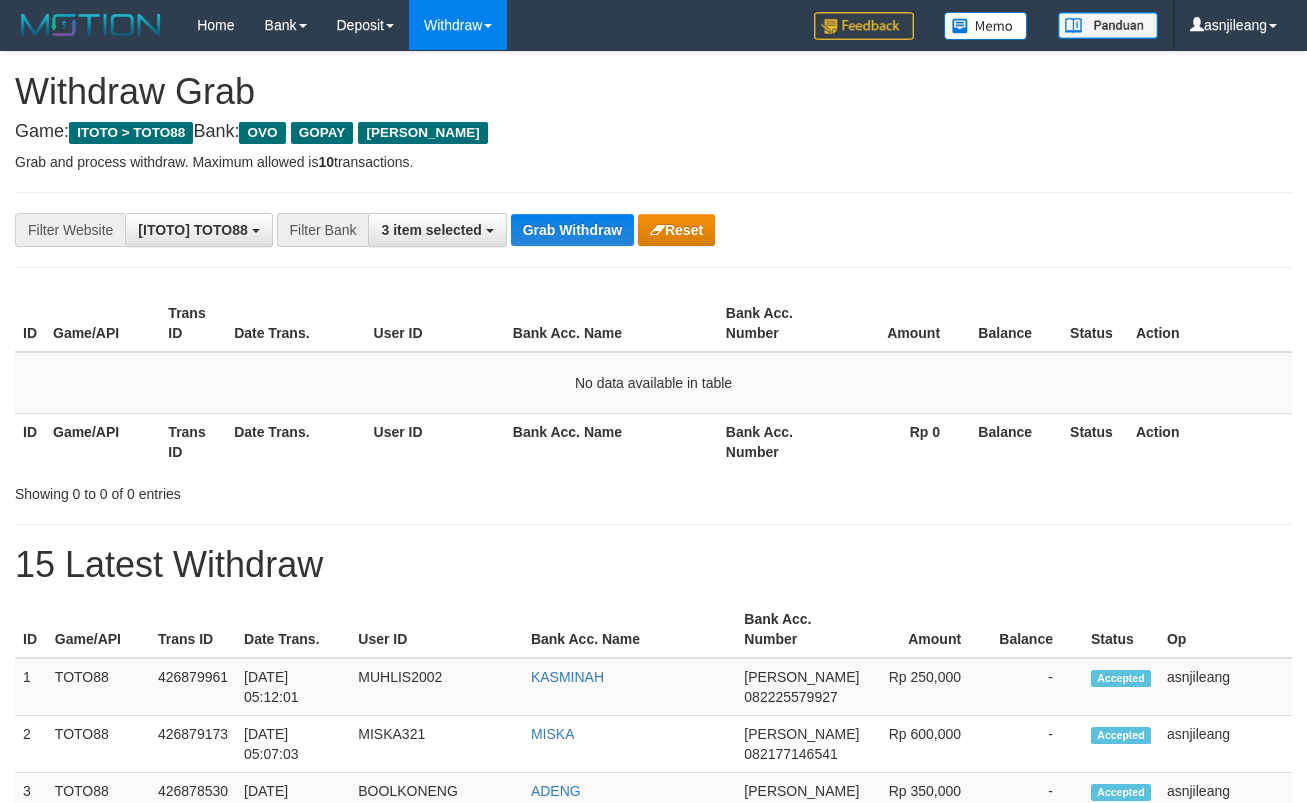 scroll, scrollTop: 0, scrollLeft: 0, axis: both 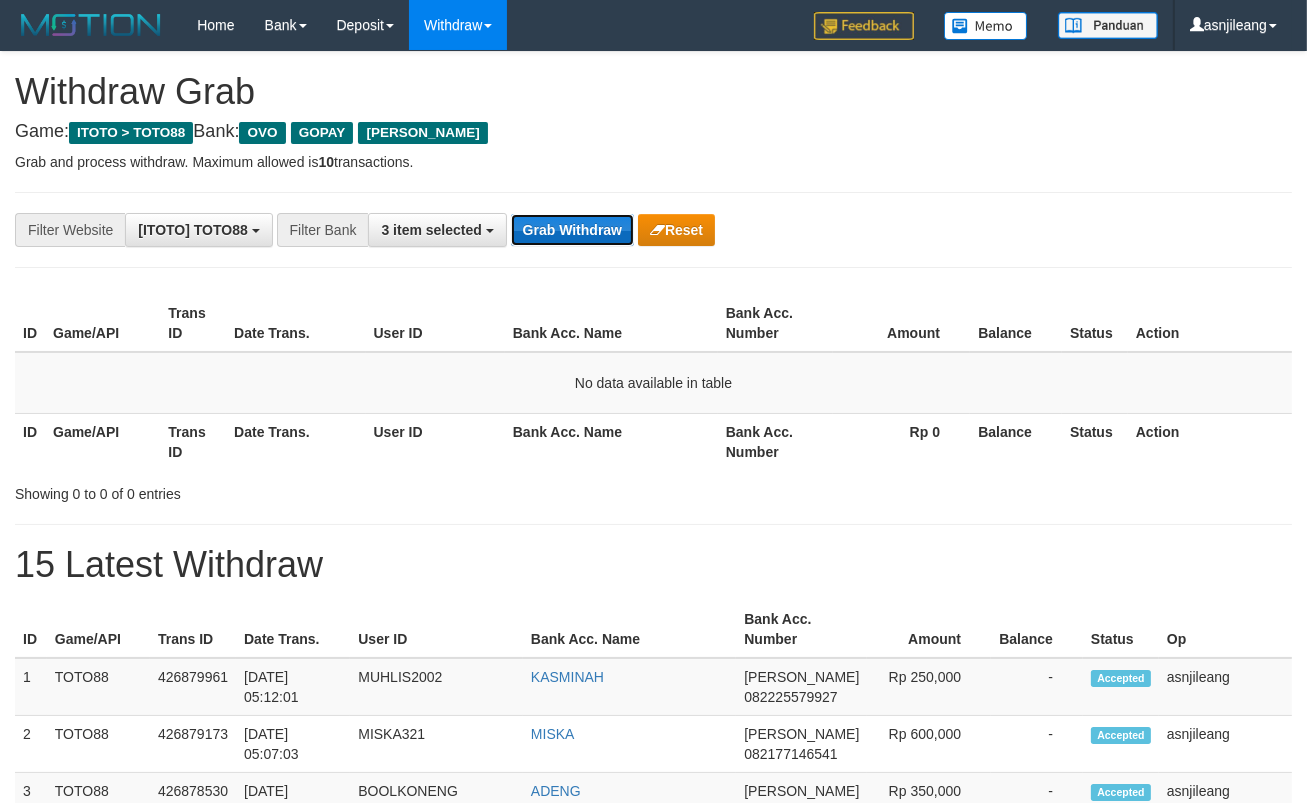 click on "Grab Withdraw" at bounding box center (572, 230) 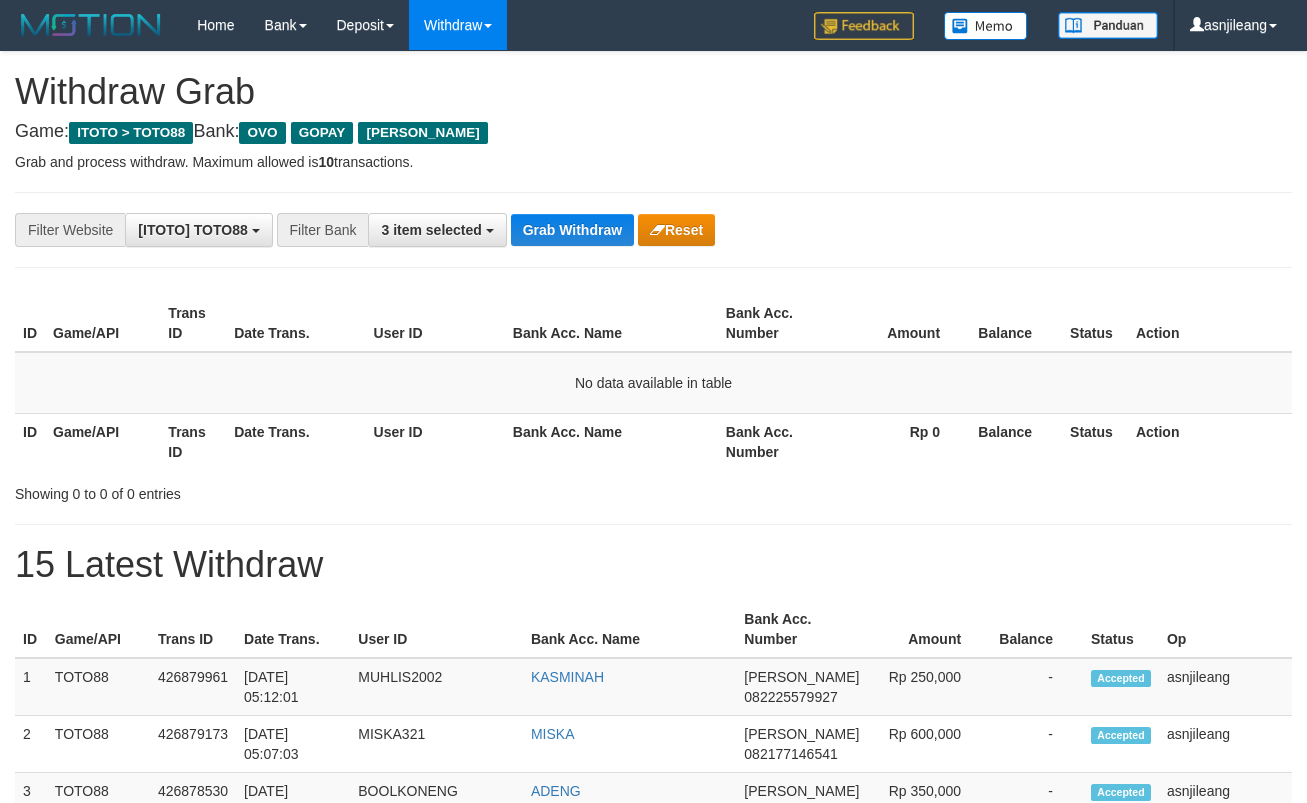 scroll, scrollTop: 0, scrollLeft: 0, axis: both 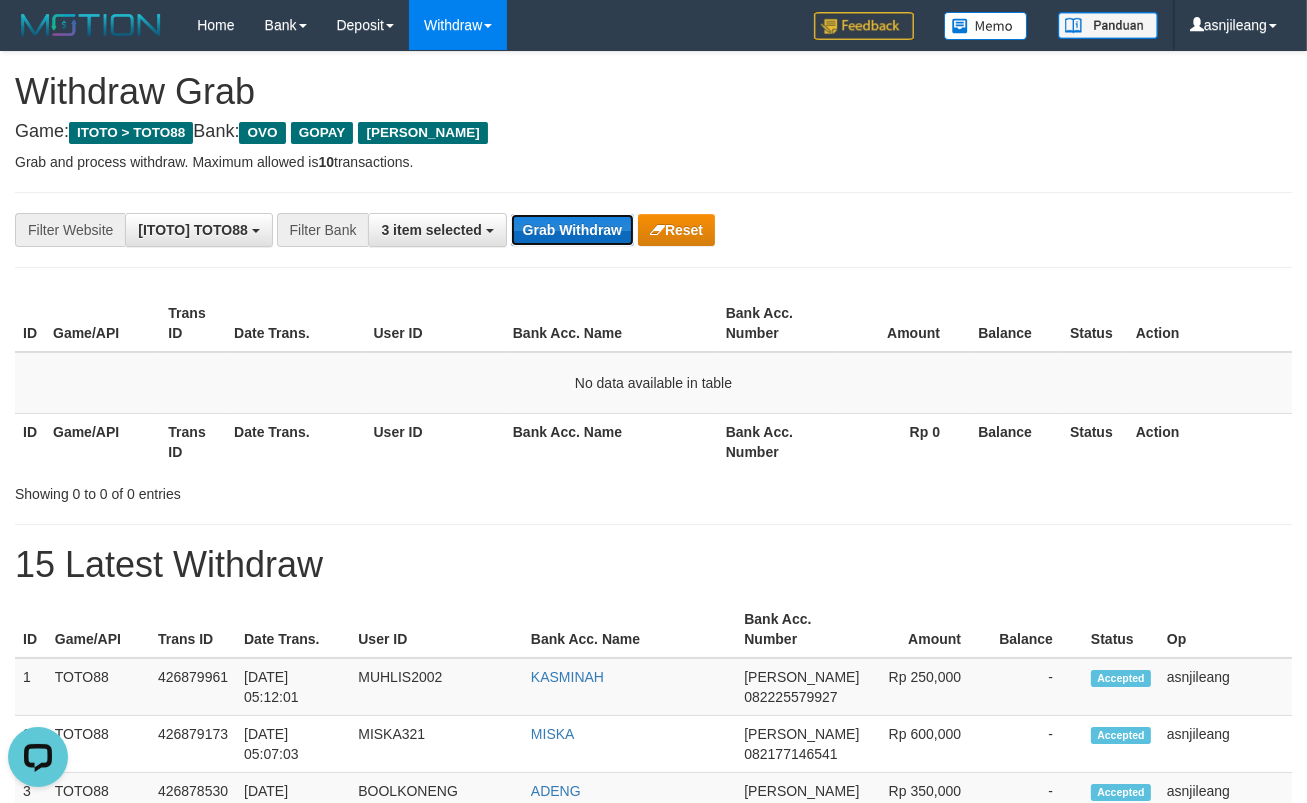 click on "Grab Withdraw" at bounding box center (572, 230) 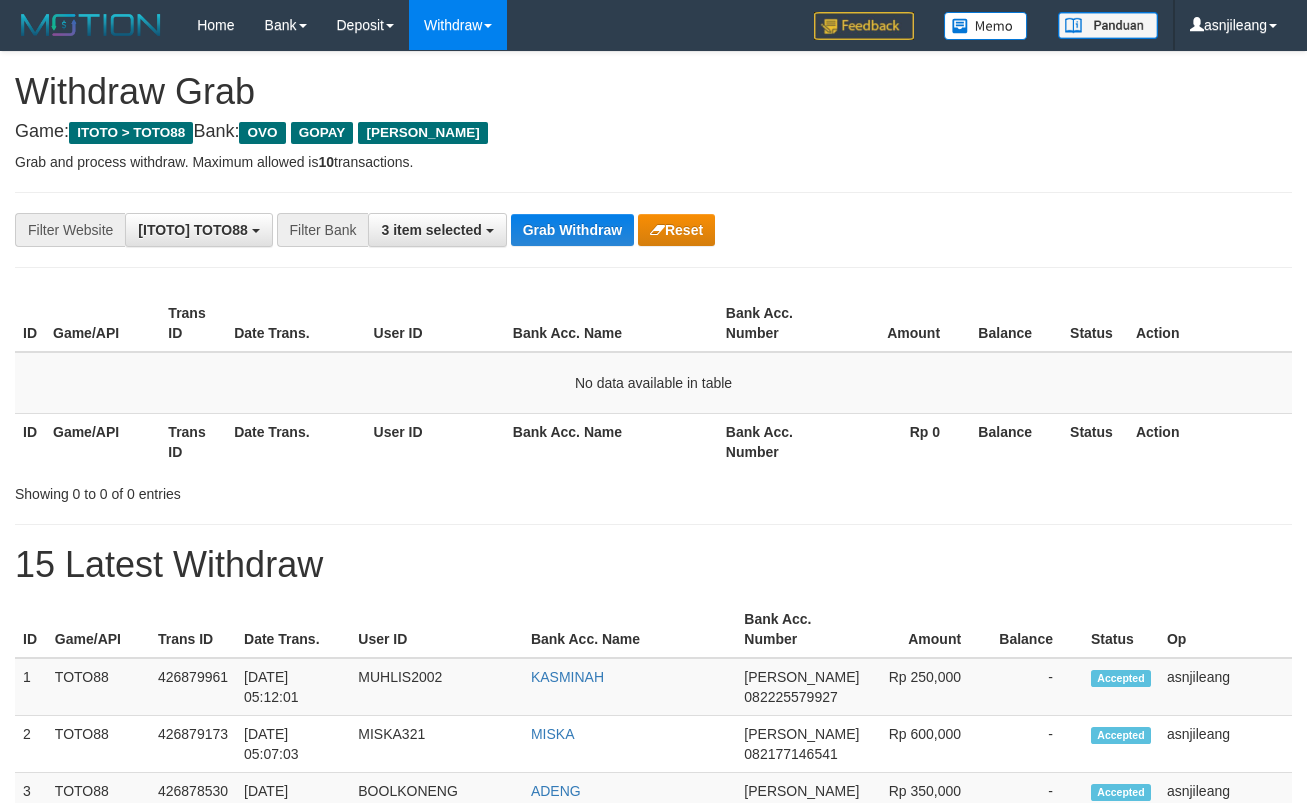 scroll, scrollTop: 0, scrollLeft: 0, axis: both 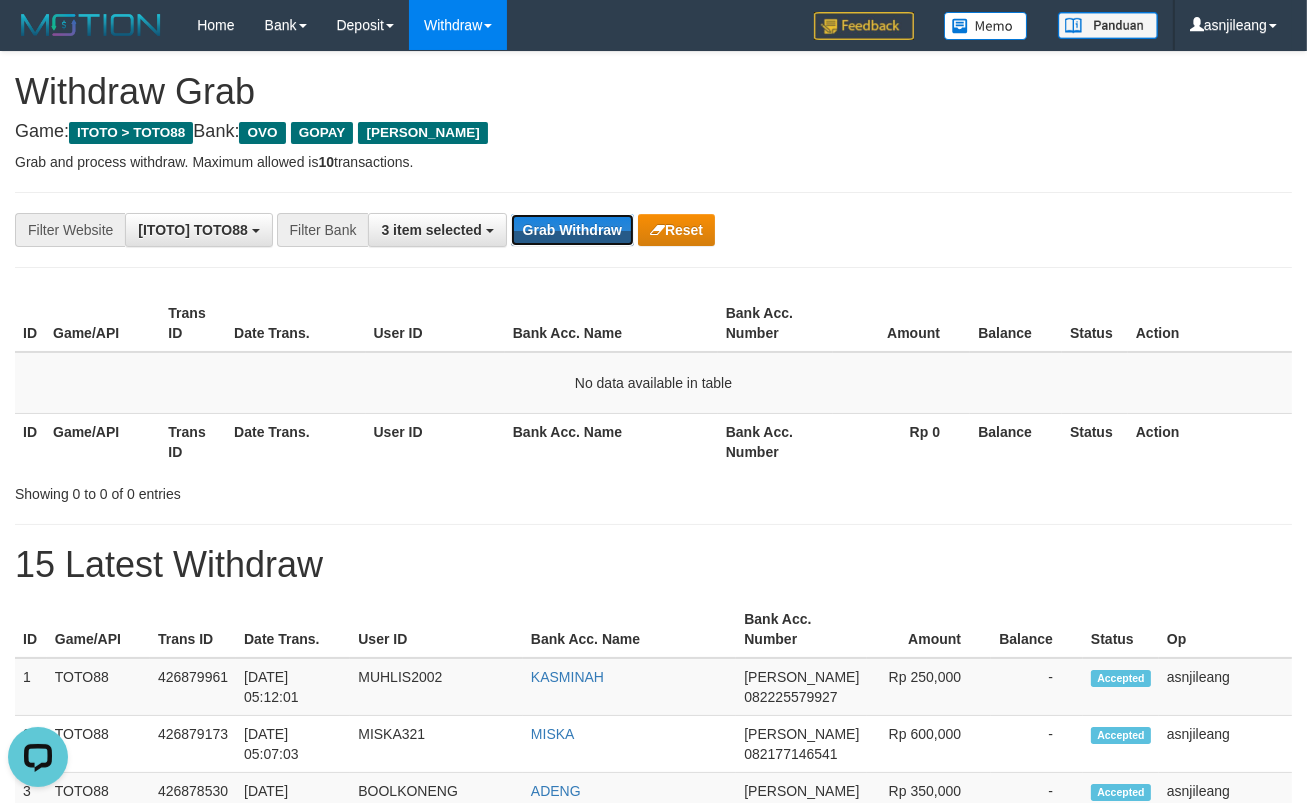 click on "Grab Withdraw" at bounding box center [572, 230] 